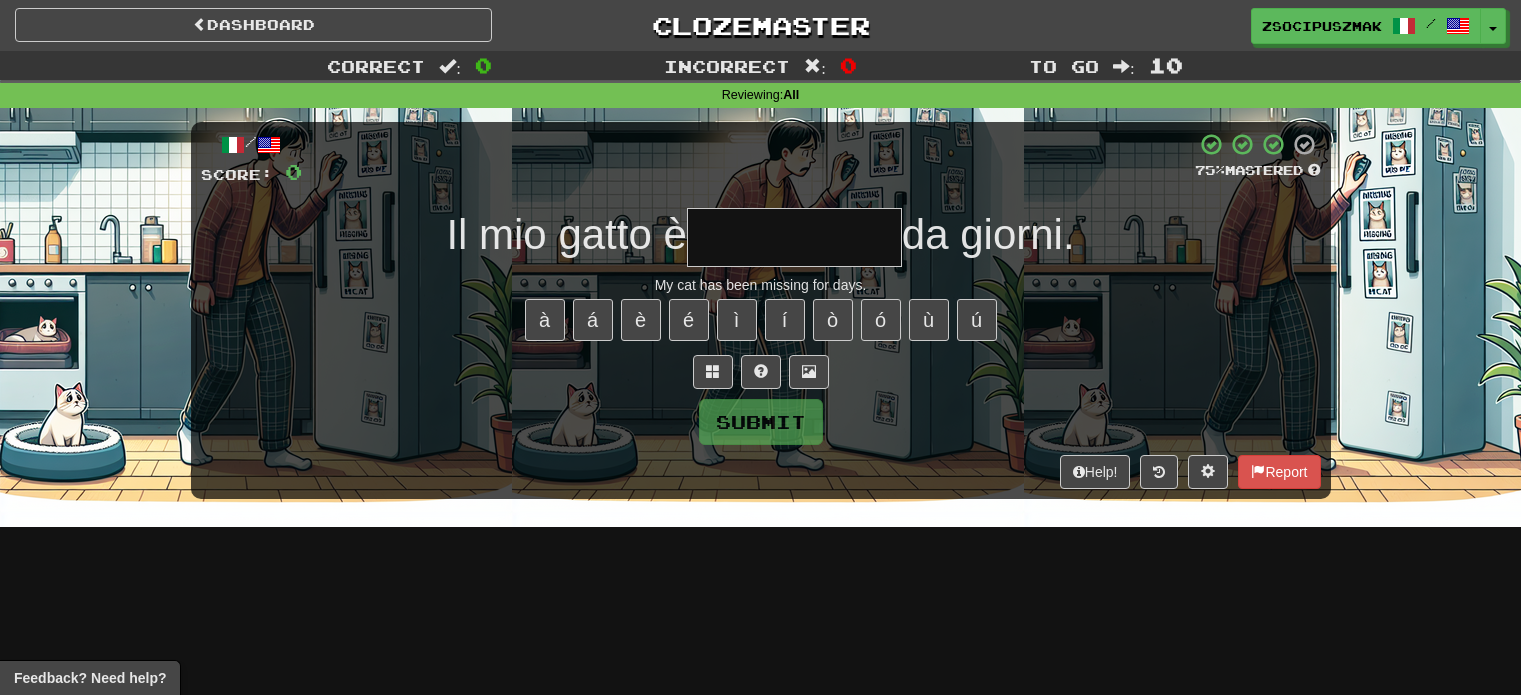 scroll, scrollTop: 0, scrollLeft: 0, axis: both 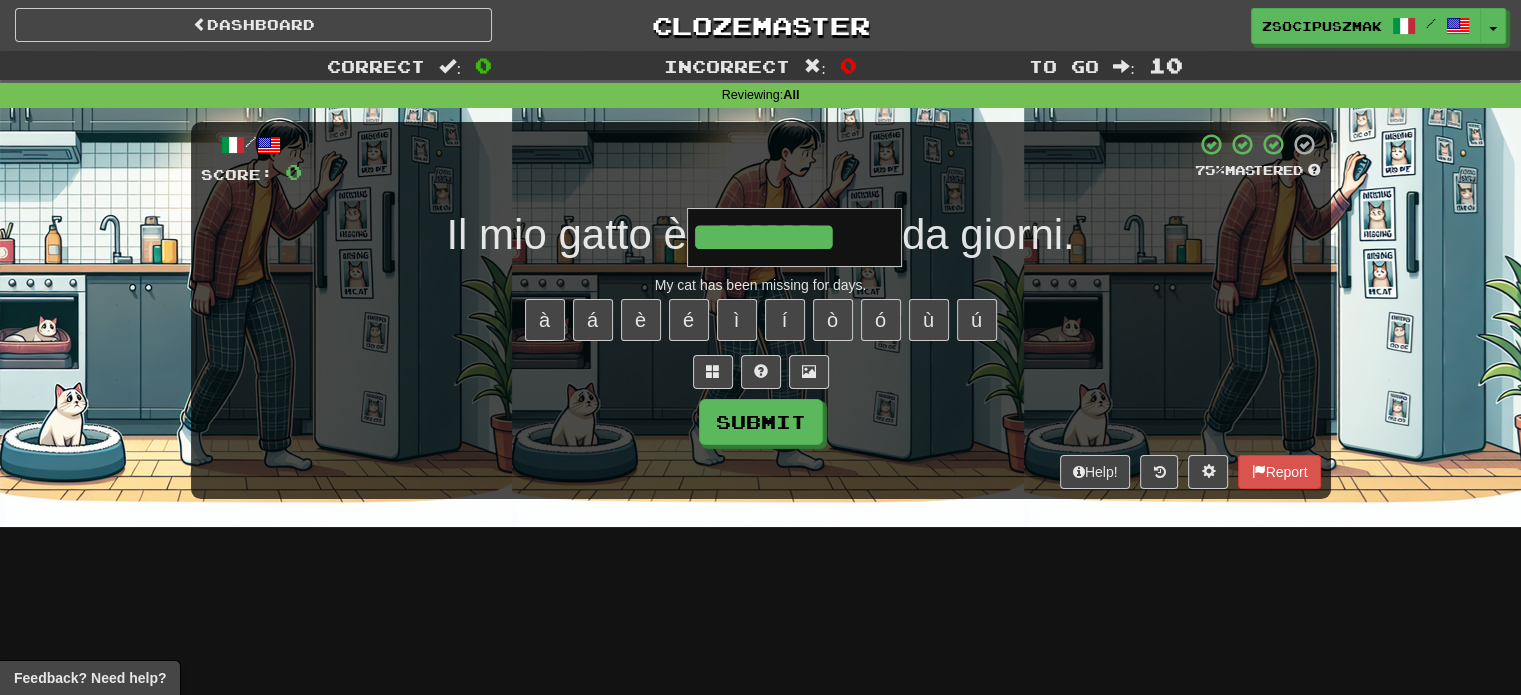 type on "*********" 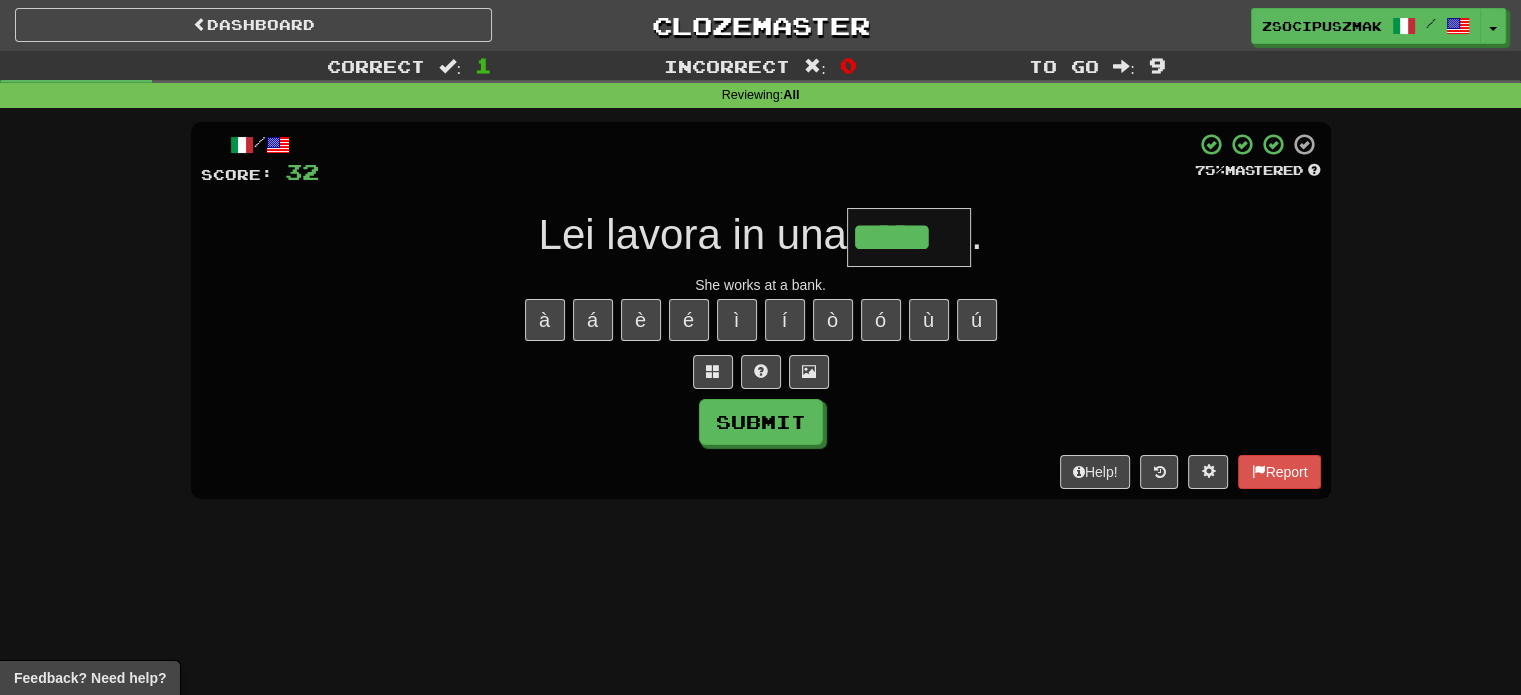 type on "*****" 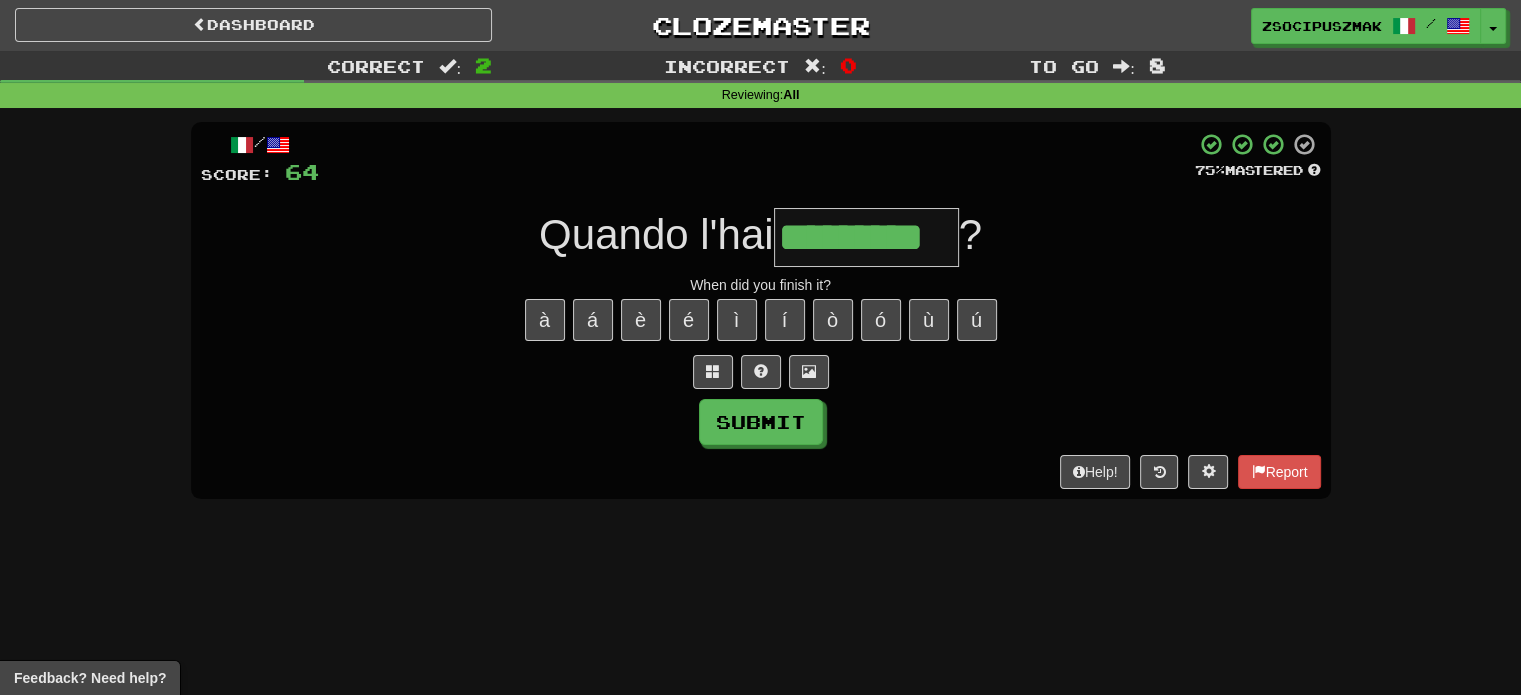 type on "*********" 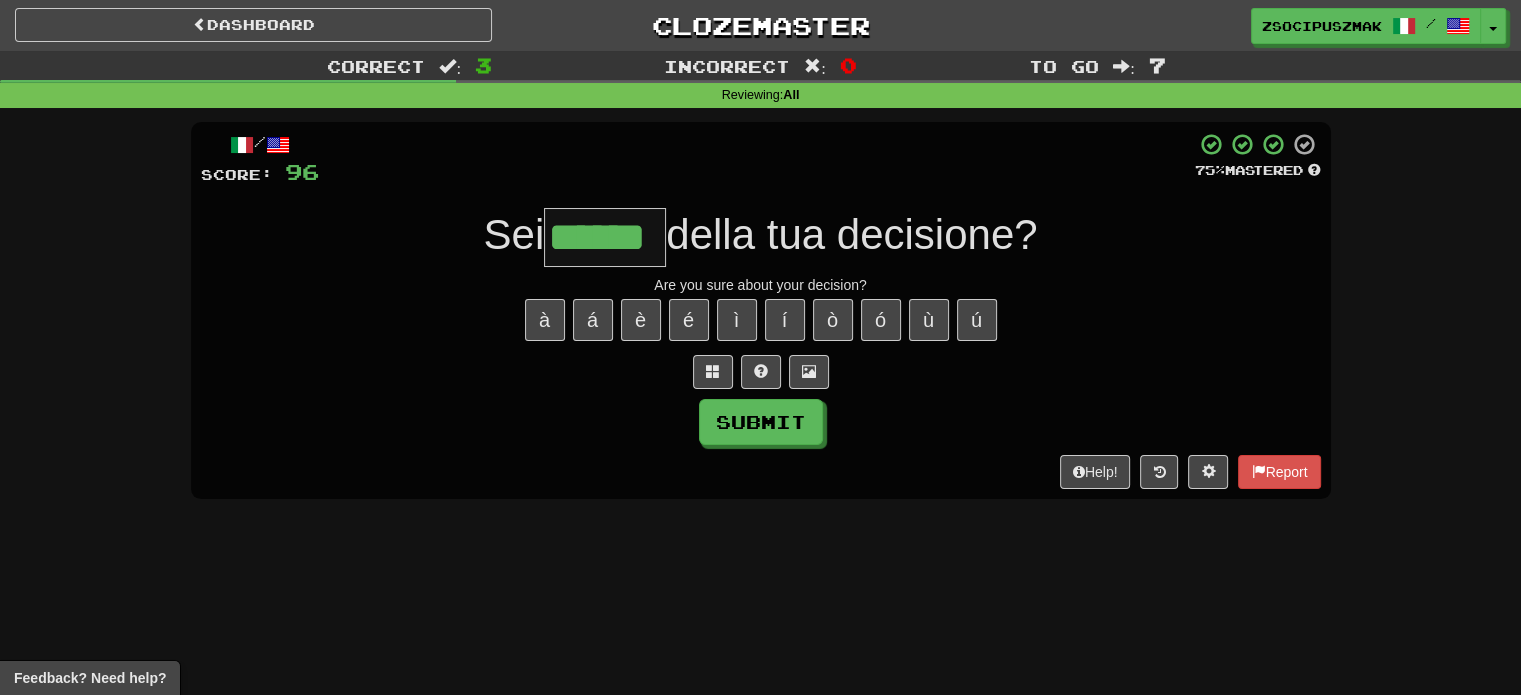 type on "******" 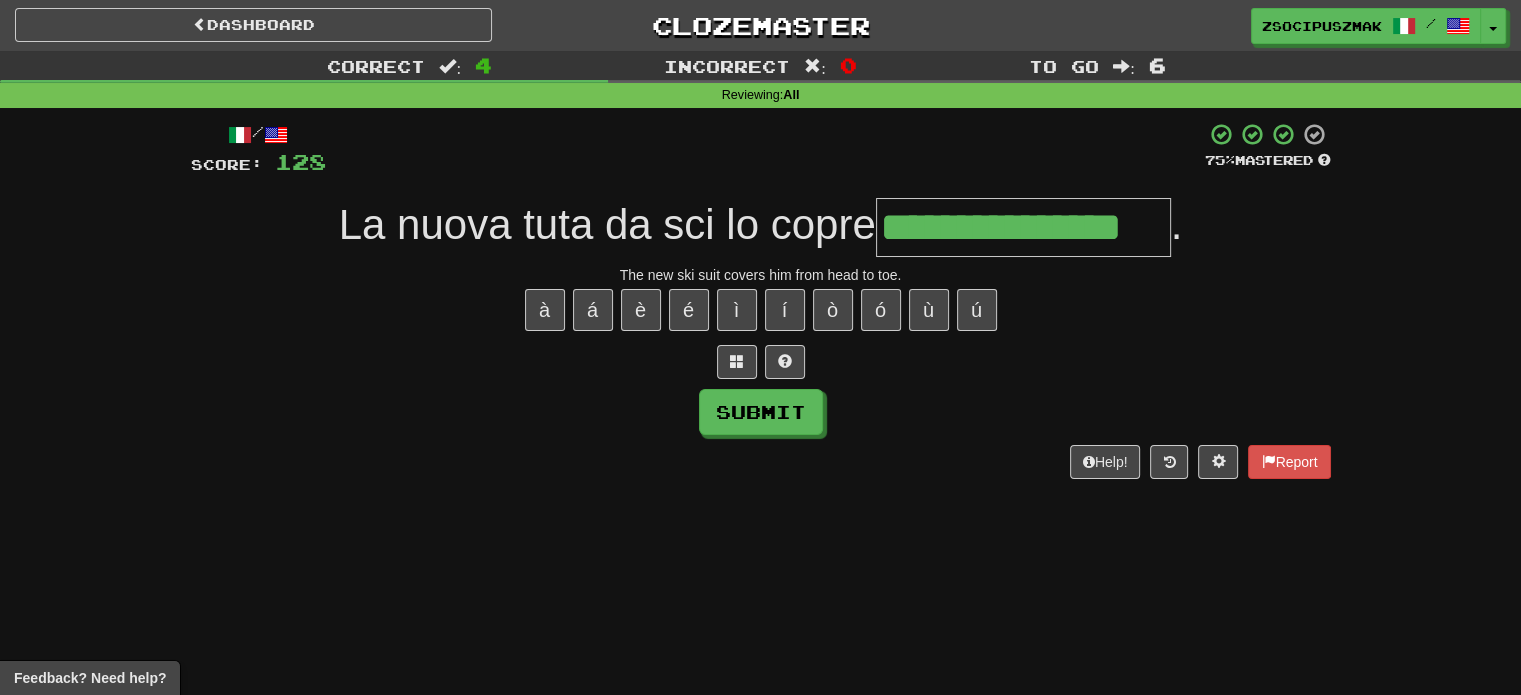 type on "**********" 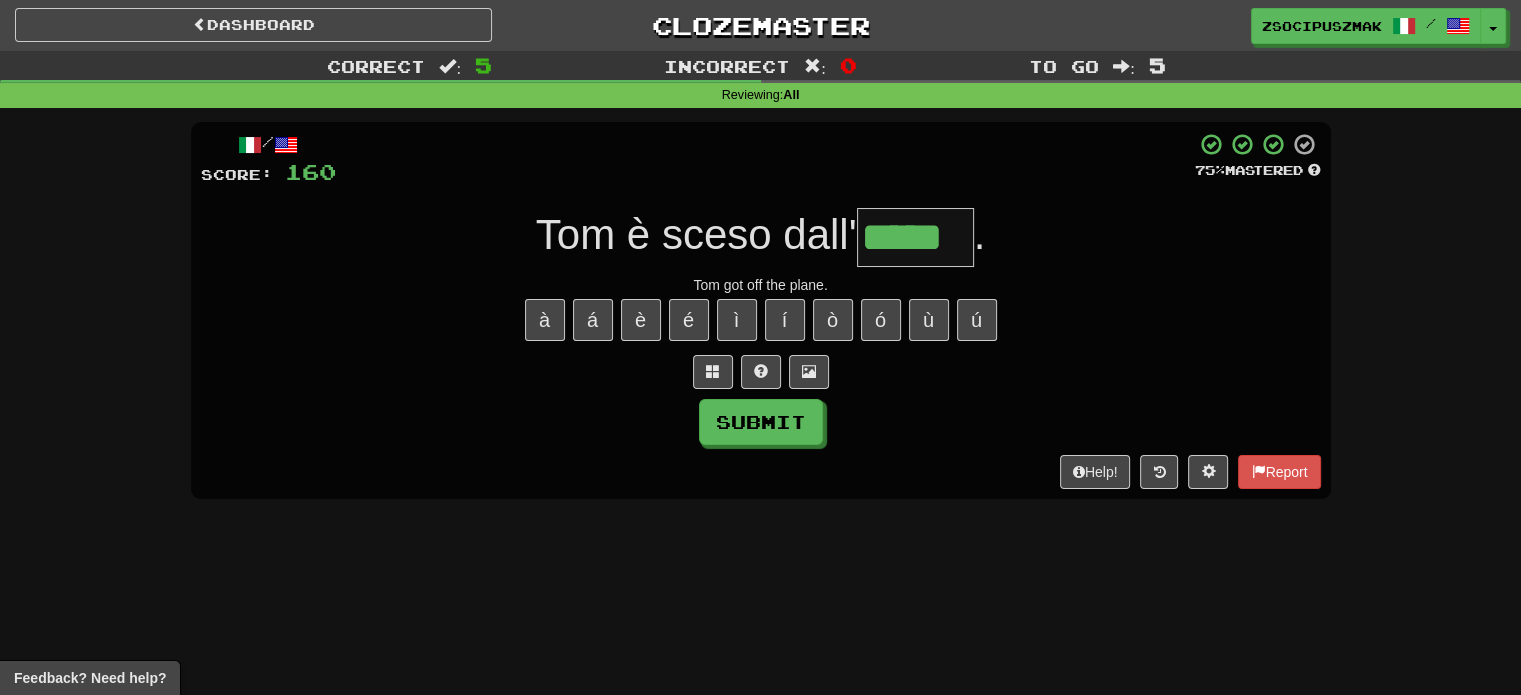 type on "*****" 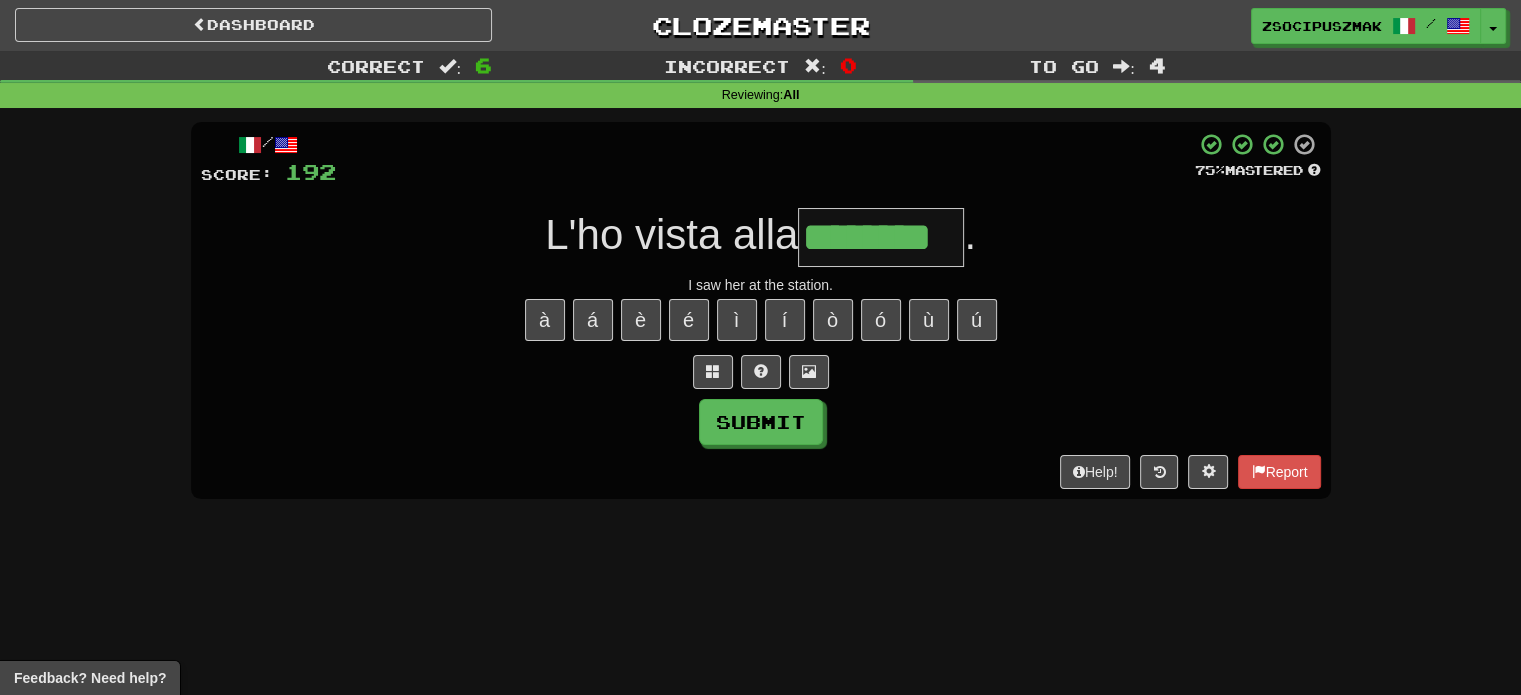 type on "********" 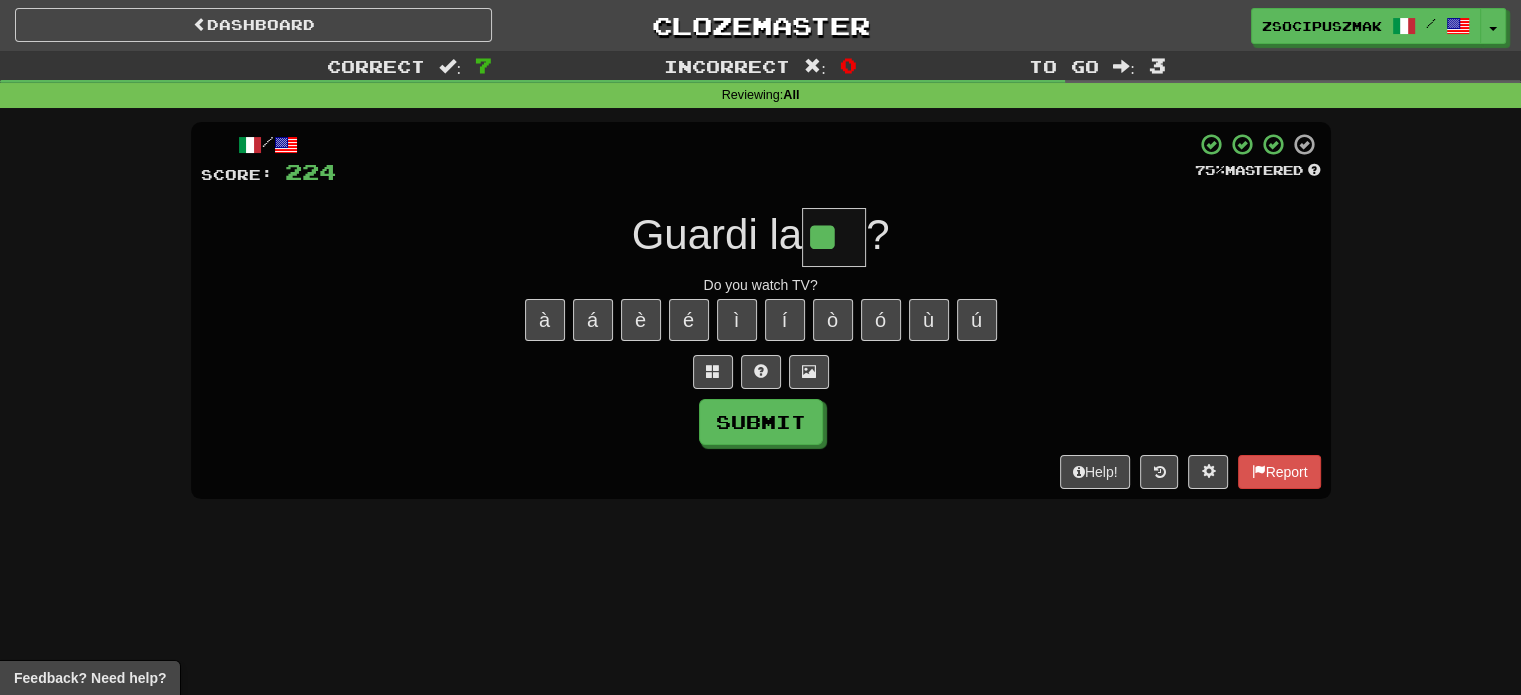 type on "**" 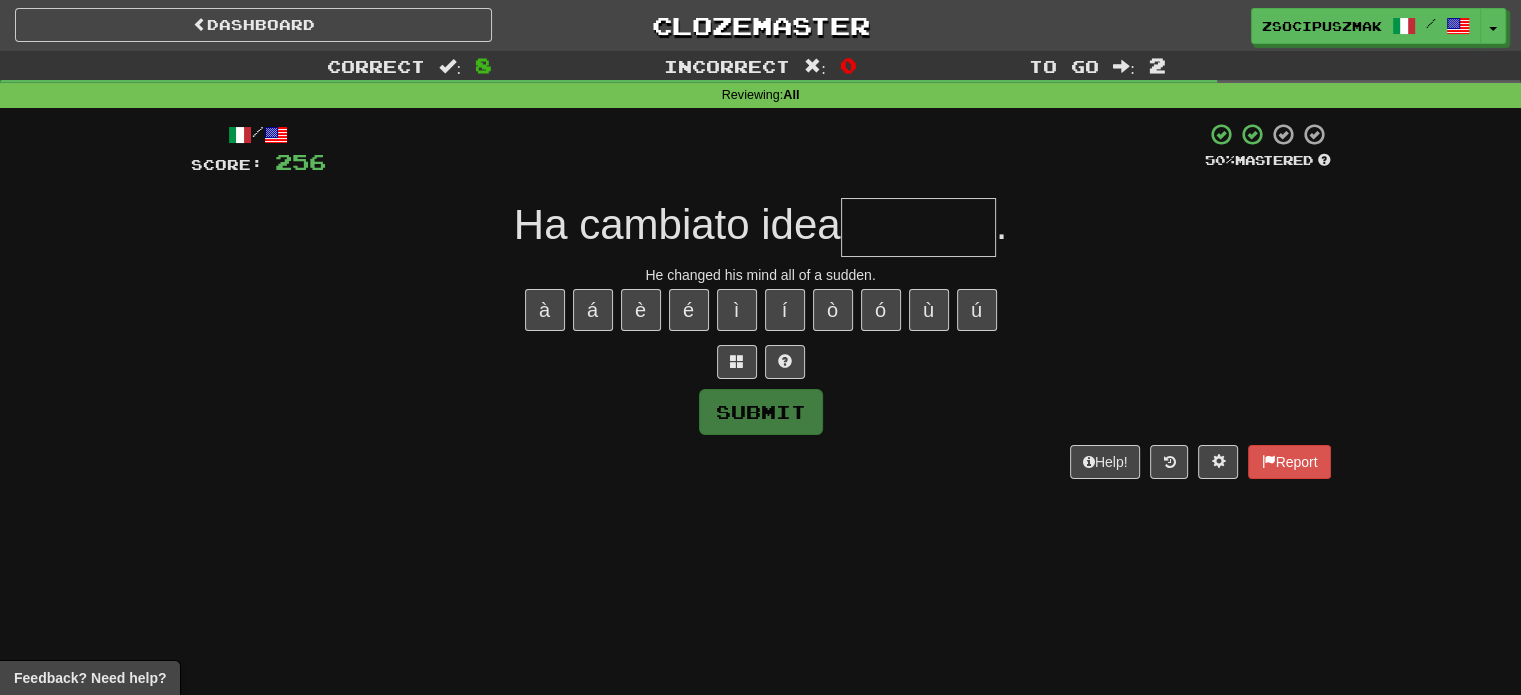 type on "*" 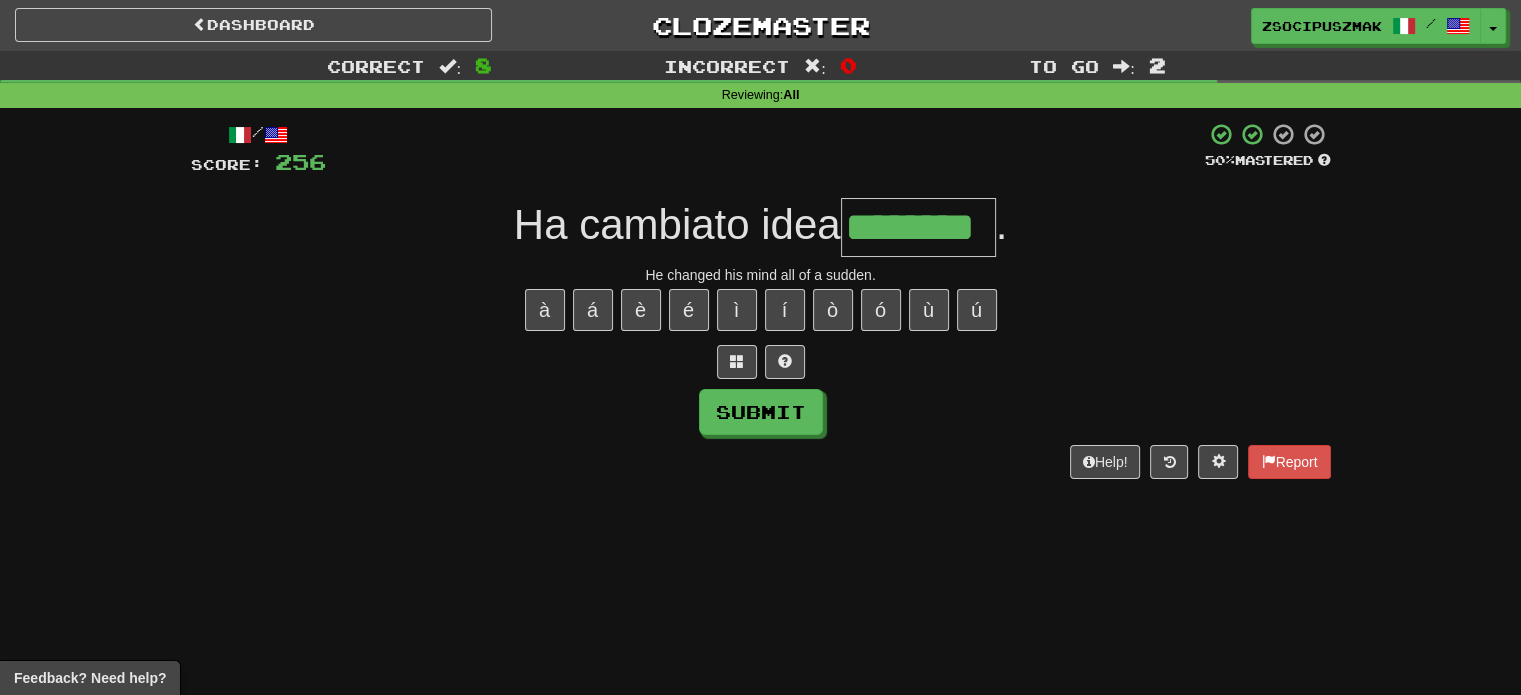 type on "********" 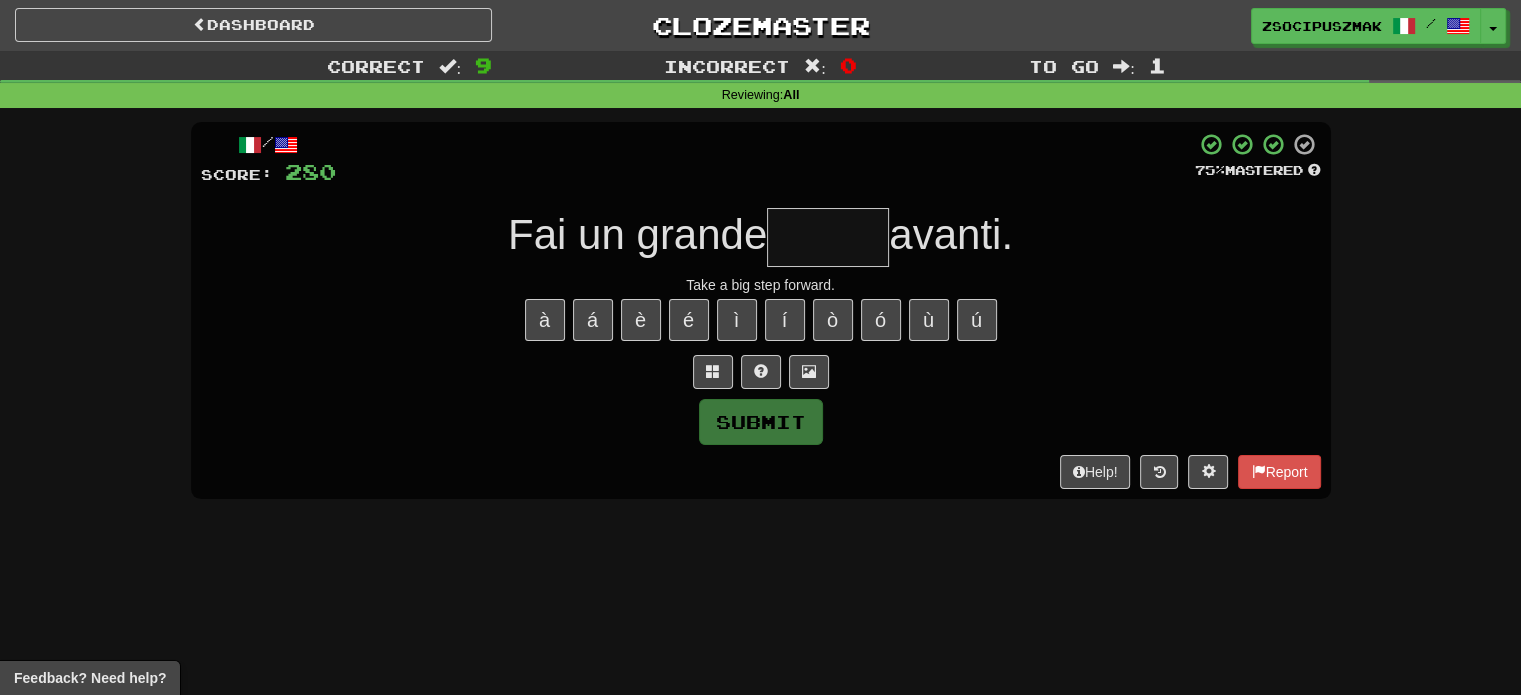 type on "*" 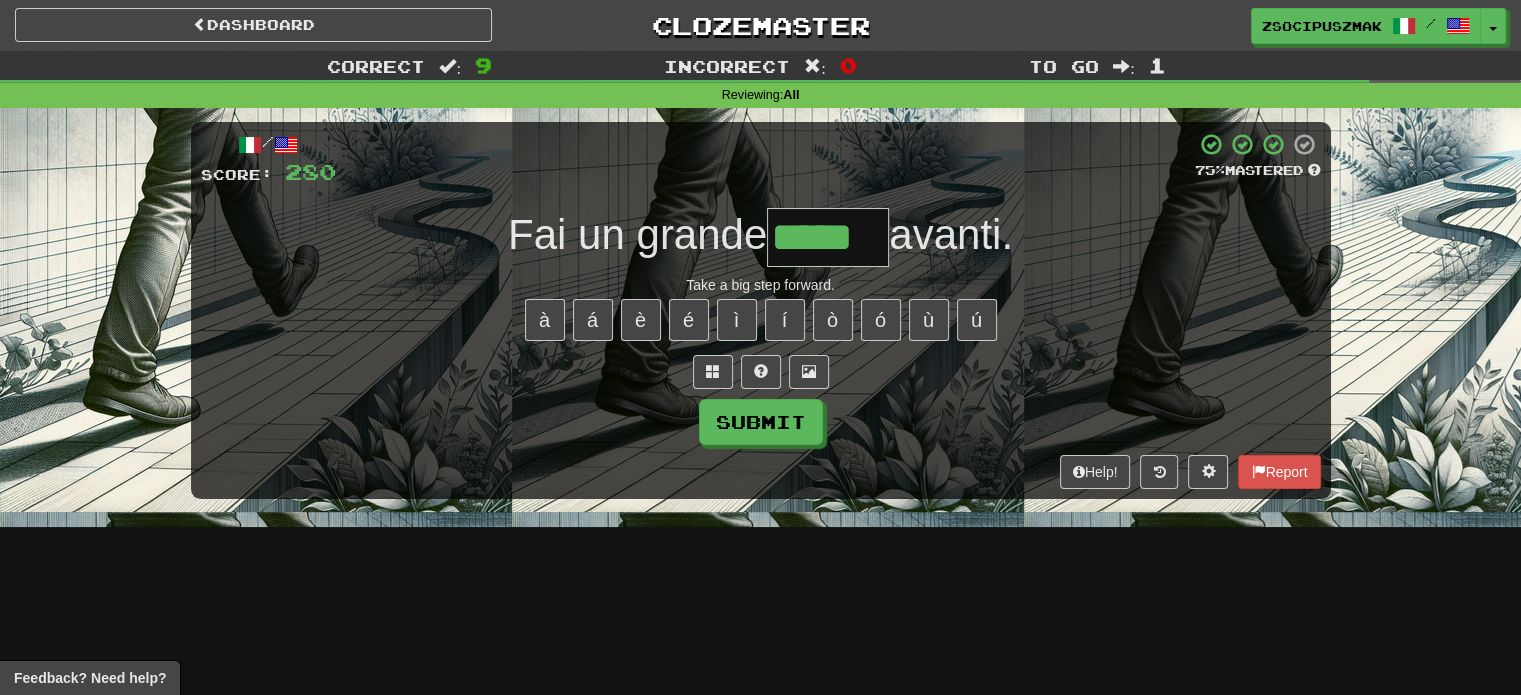 type on "*****" 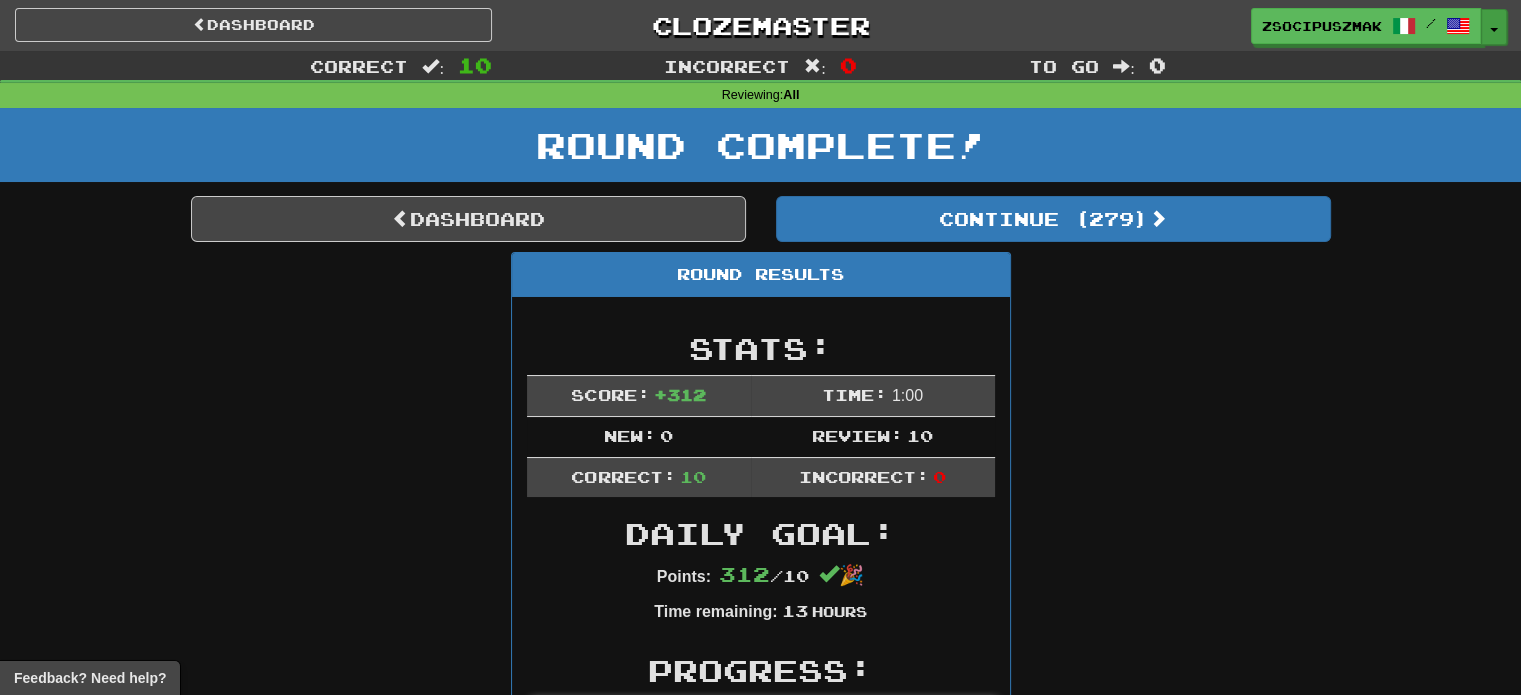 click on "Toggle Dropdown" at bounding box center (1494, 27) 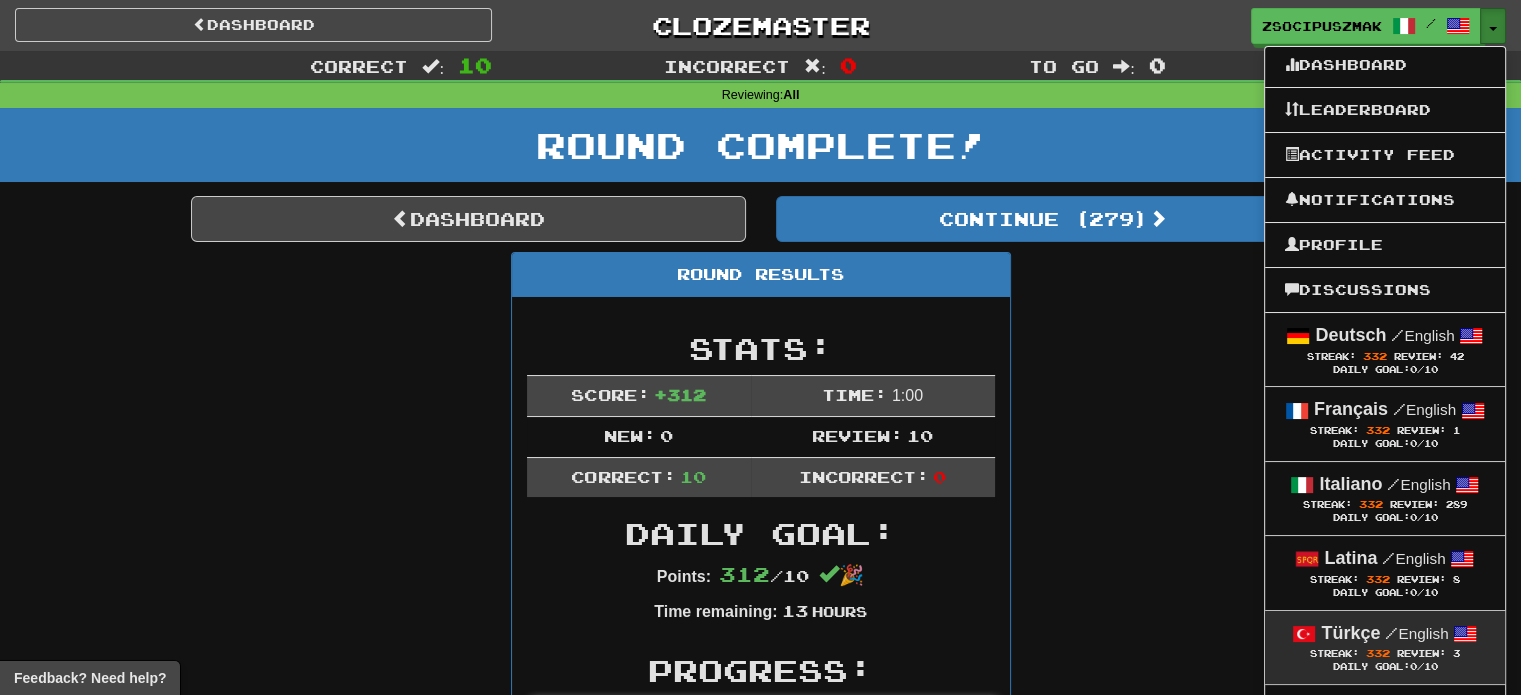 scroll, scrollTop: 200, scrollLeft: 0, axis: vertical 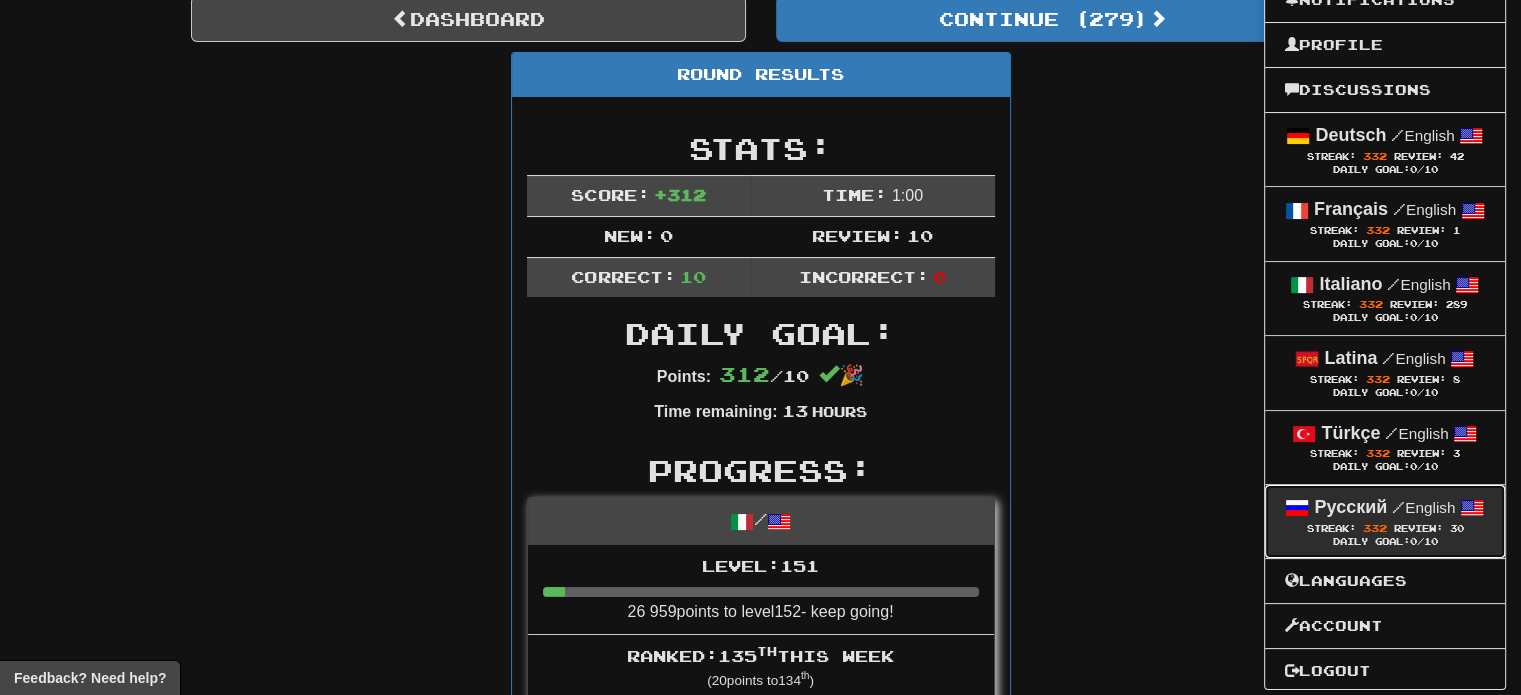 click on "/" at bounding box center [1398, 507] 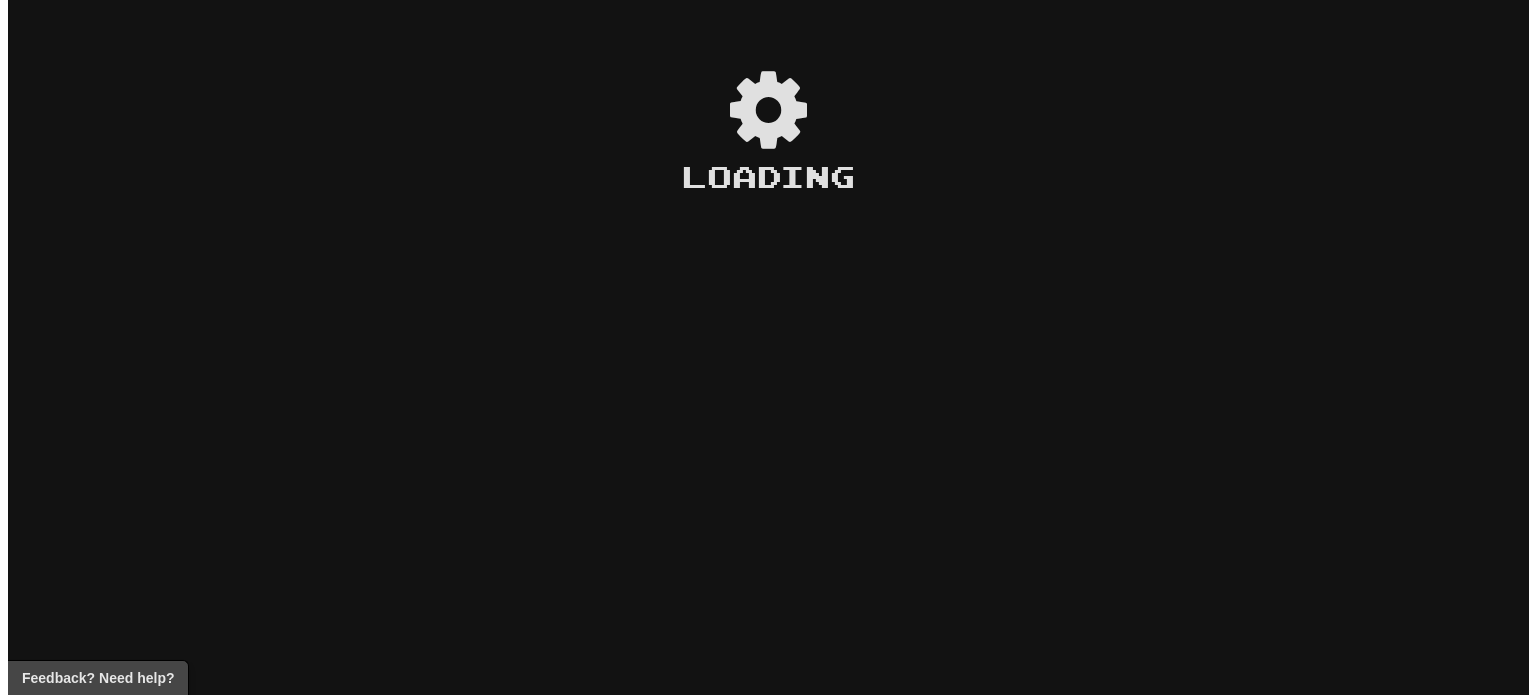 scroll, scrollTop: 0, scrollLeft: 0, axis: both 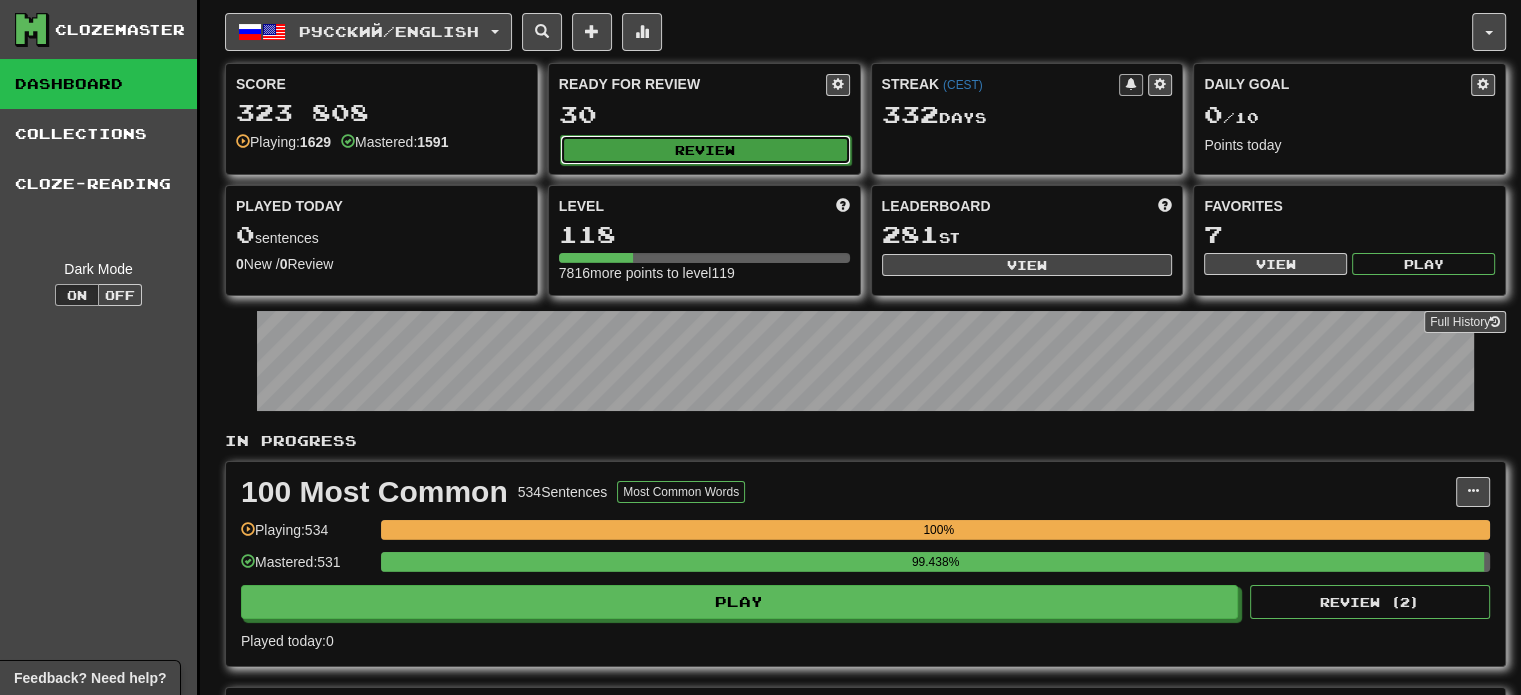click on "Review" at bounding box center (705, 150) 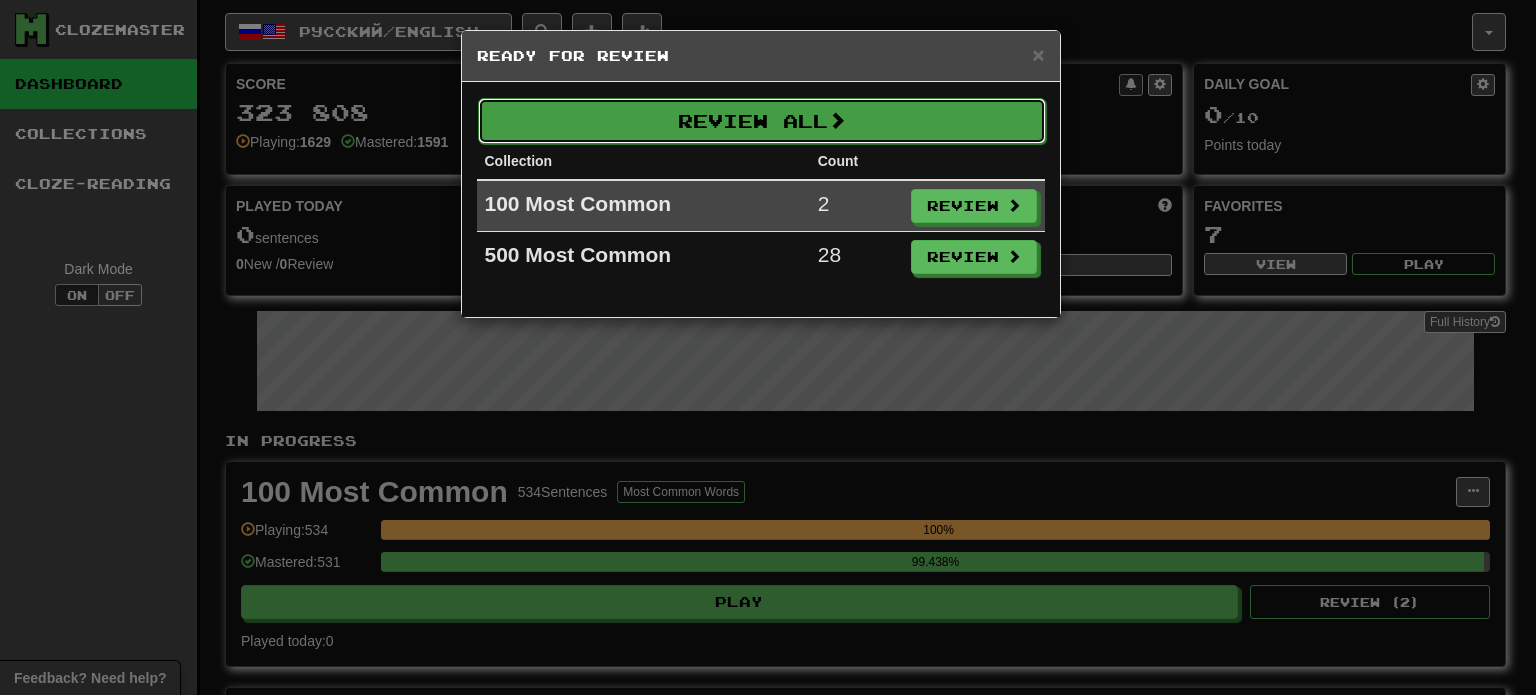 click on "Review All" at bounding box center (762, 121) 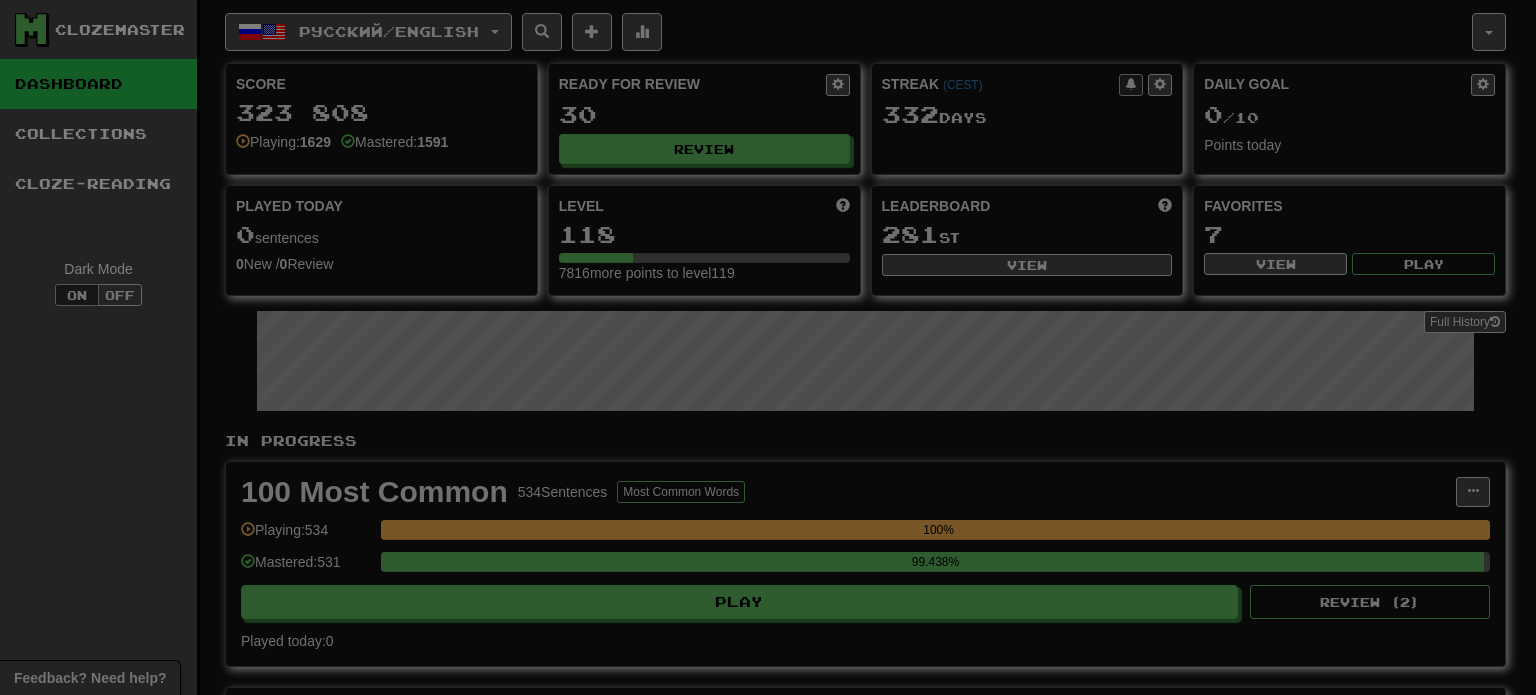 select on "**" 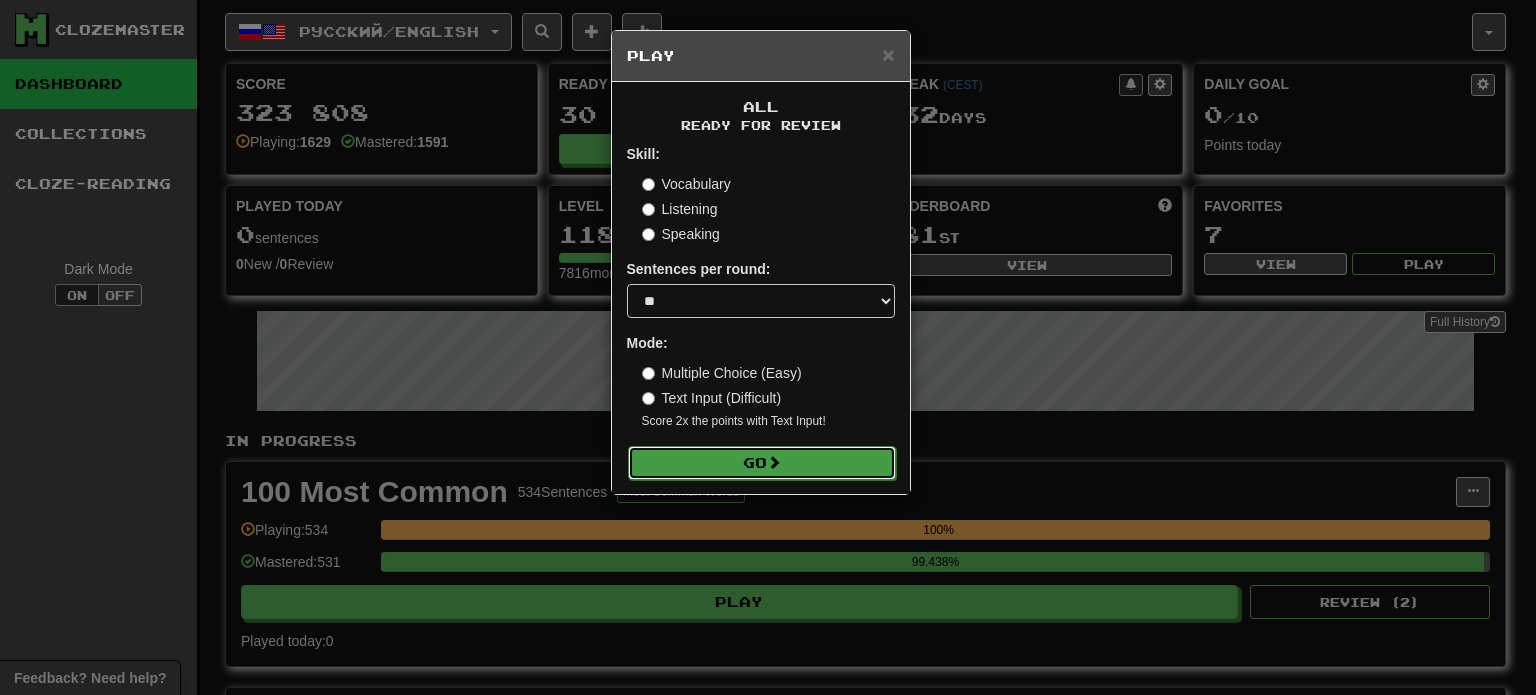 click on "Go" at bounding box center [762, 463] 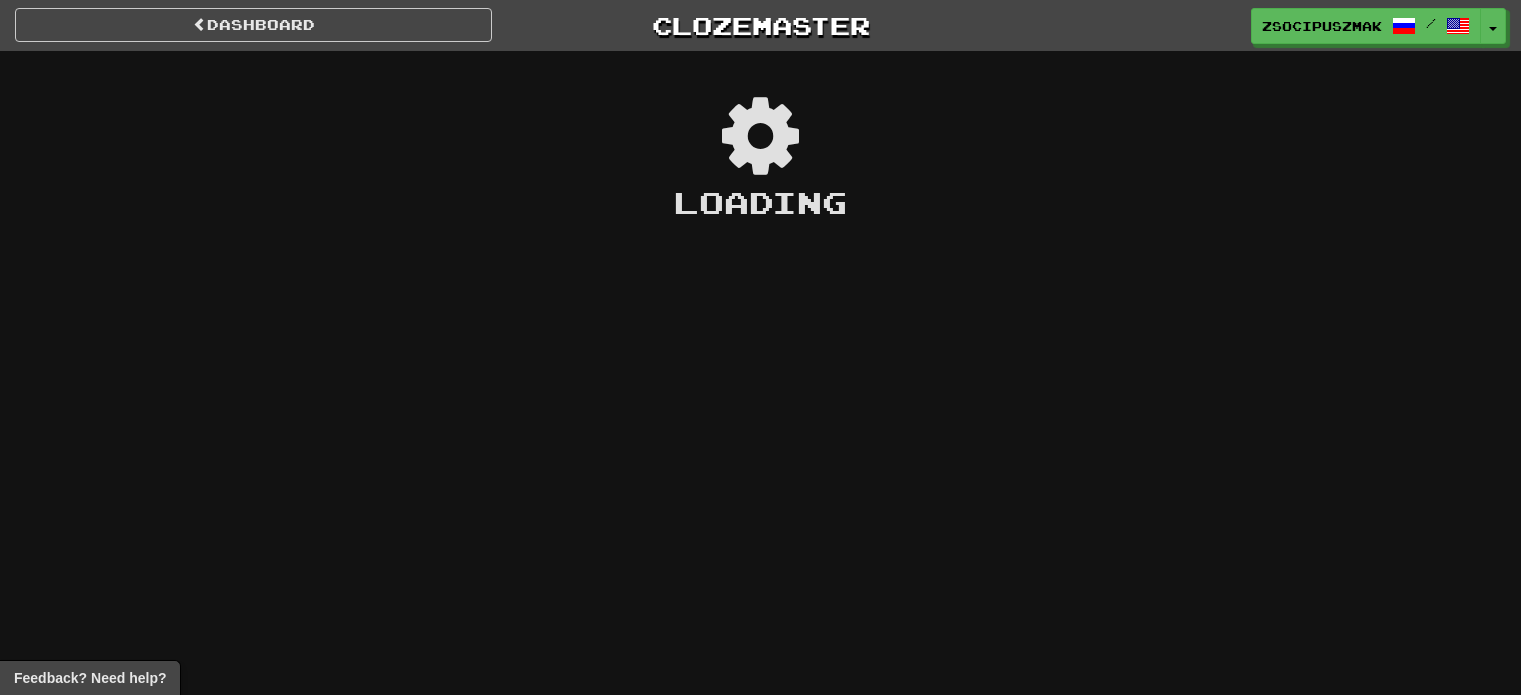scroll, scrollTop: 0, scrollLeft: 0, axis: both 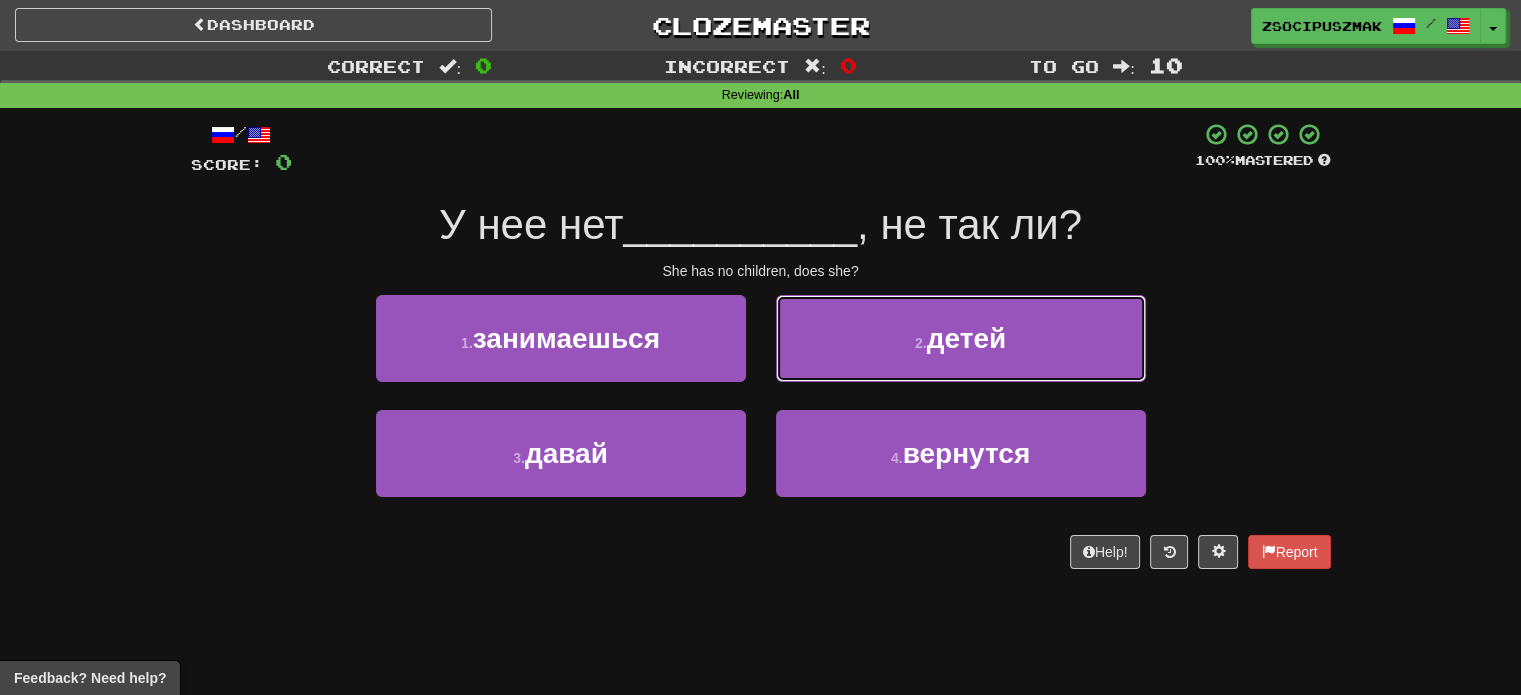 drag, startPoint x: 968, startPoint y: 357, endPoint x: 1221, endPoint y: 419, distance: 260.48608 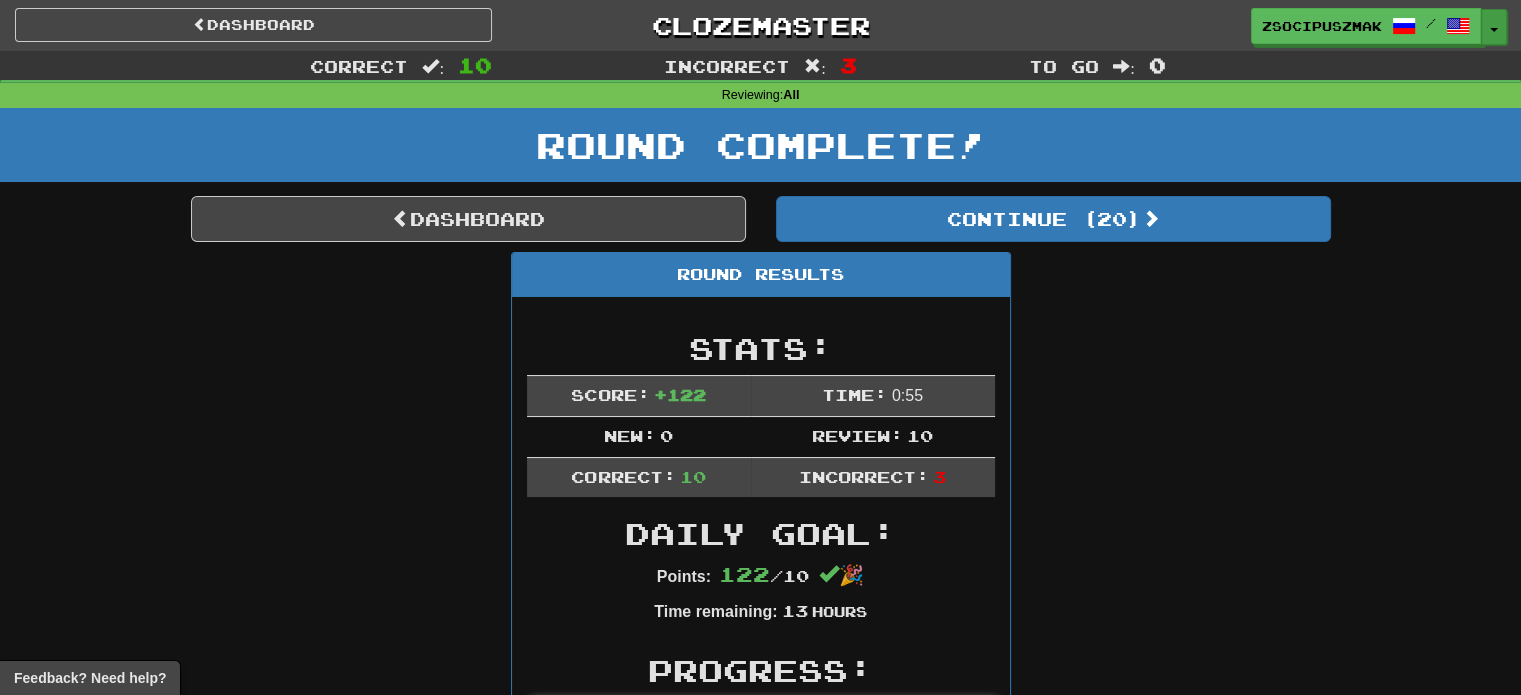 click at bounding box center (1494, 30) 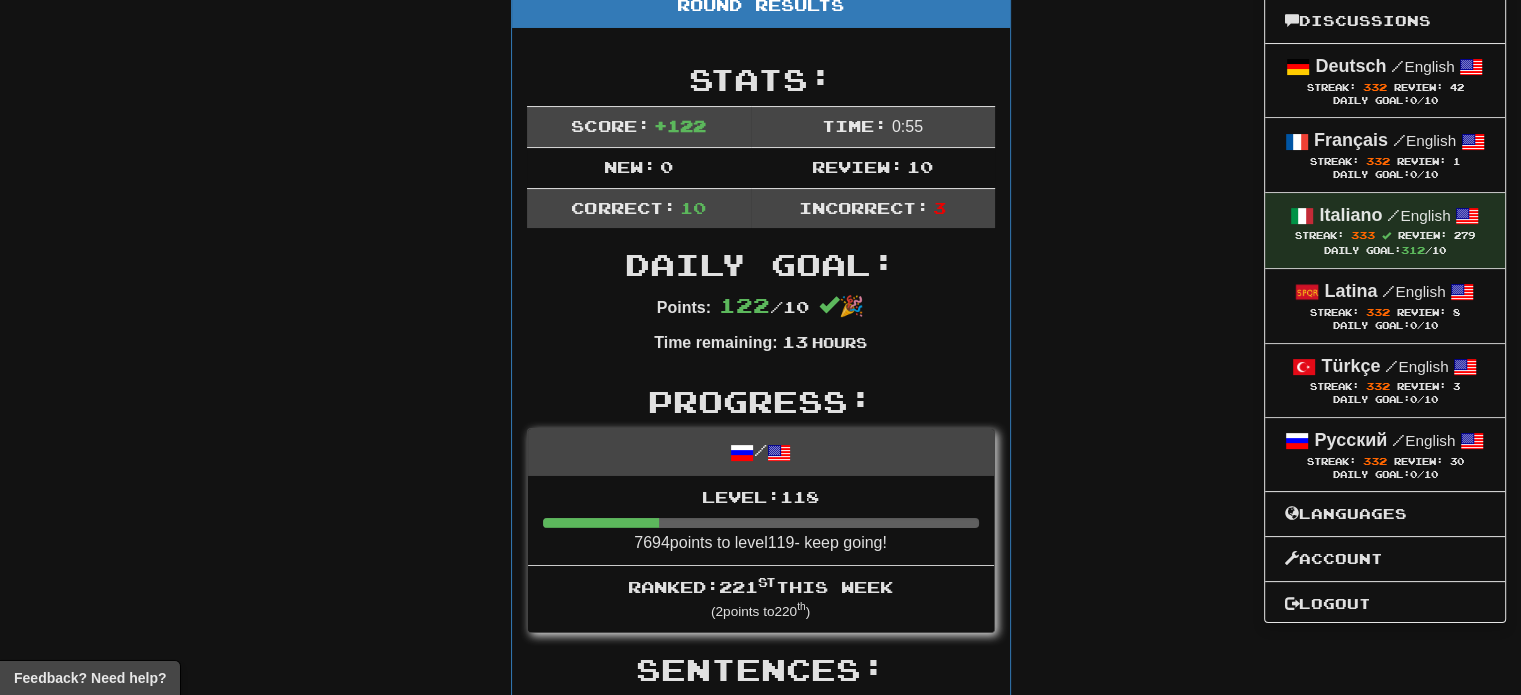 scroll, scrollTop: 300, scrollLeft: 0, axis: vertical 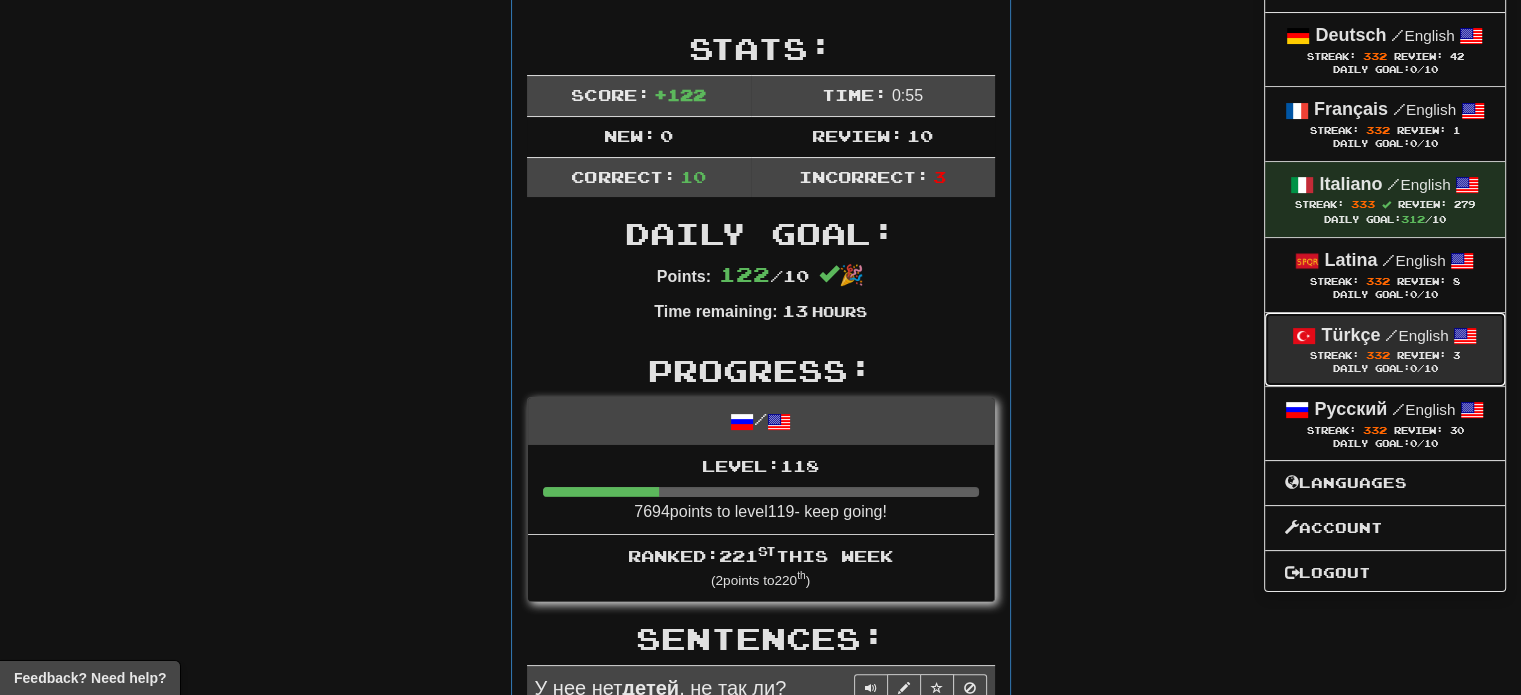 click on "/
English" at bounding box center [1416, 335] 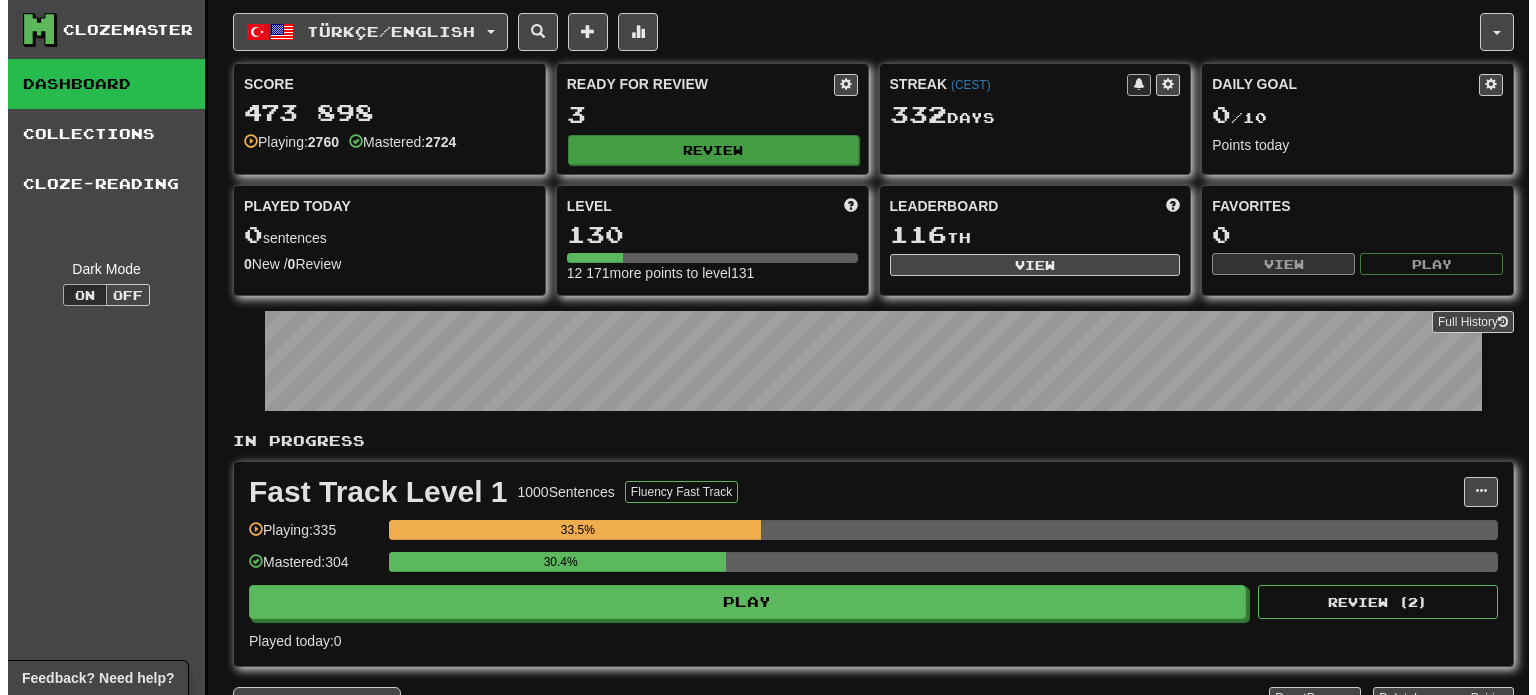 scroll, scrollTop: 0, scrollLeft: 0, axis: both 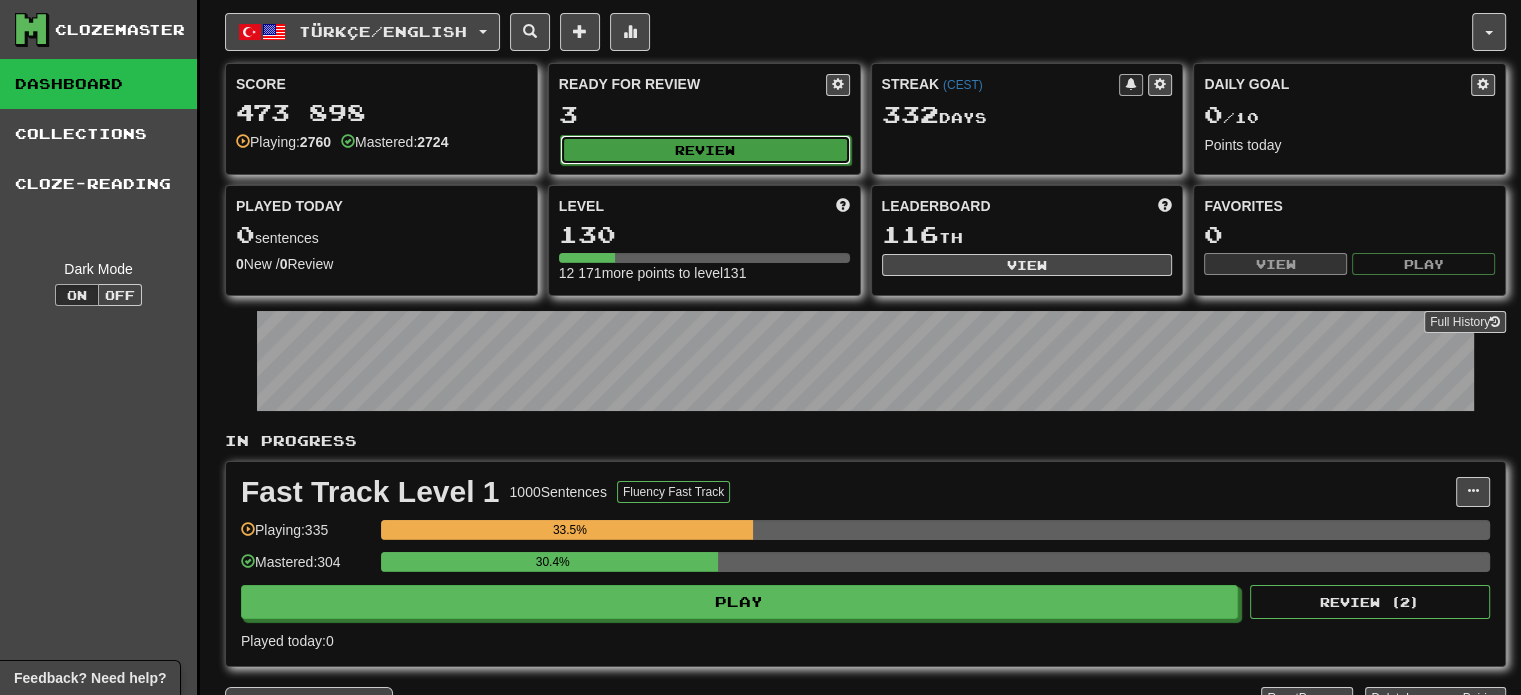 click on "Review" 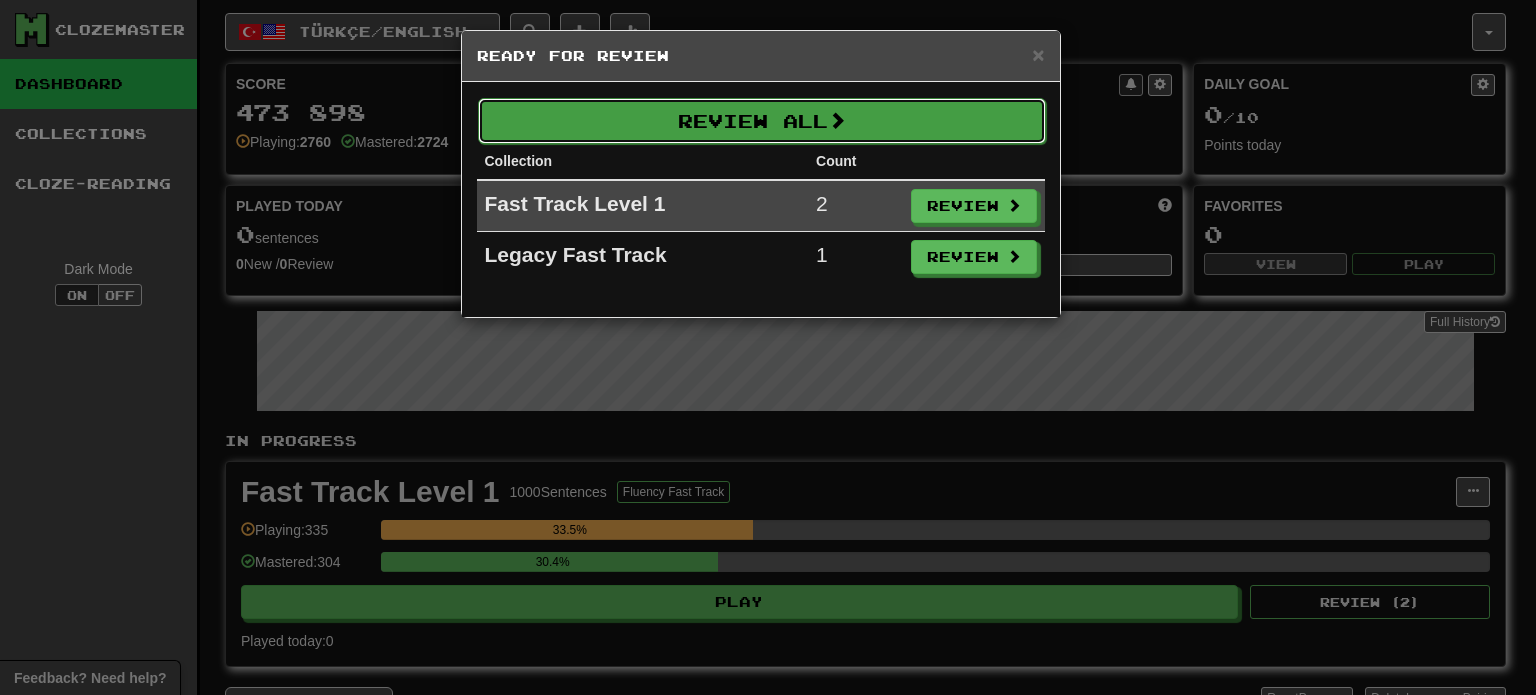 click on "Review All" at bounding box center [762, 121] 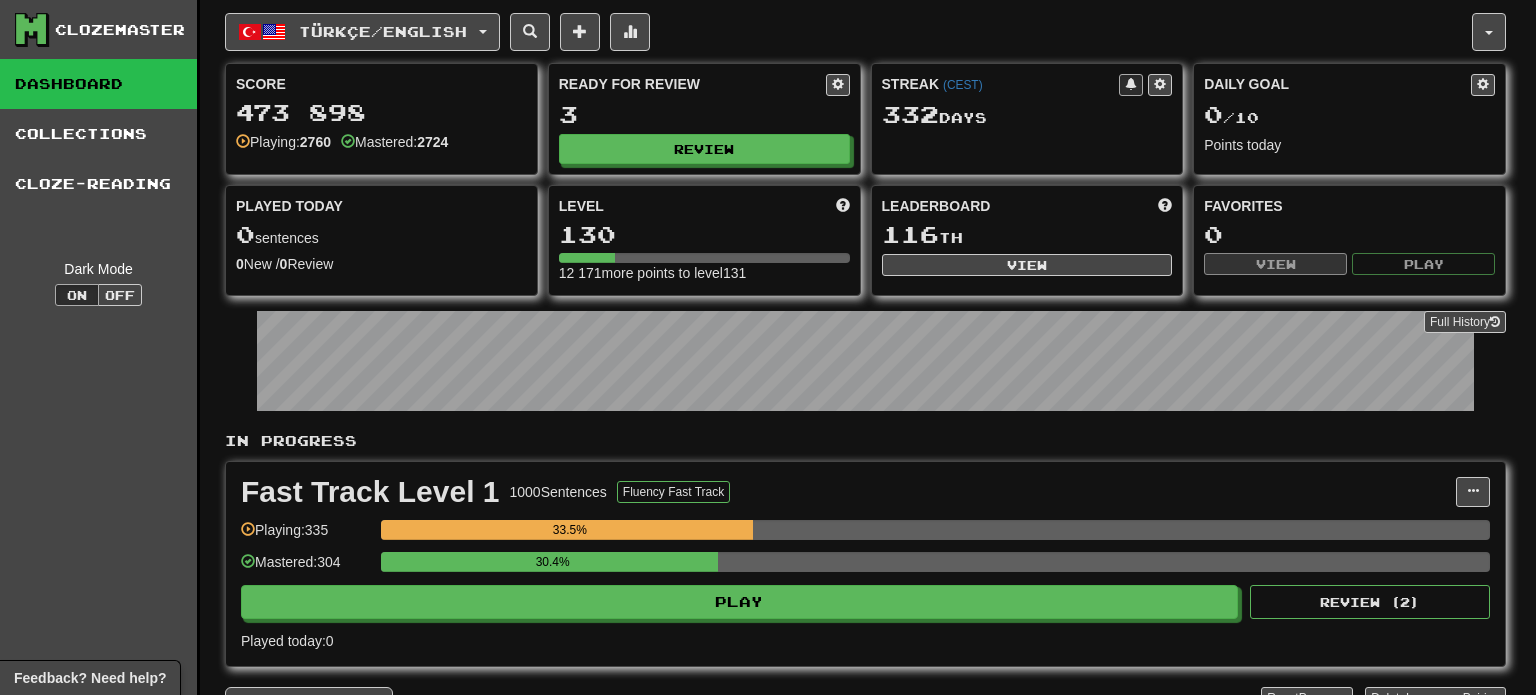 select on "**" 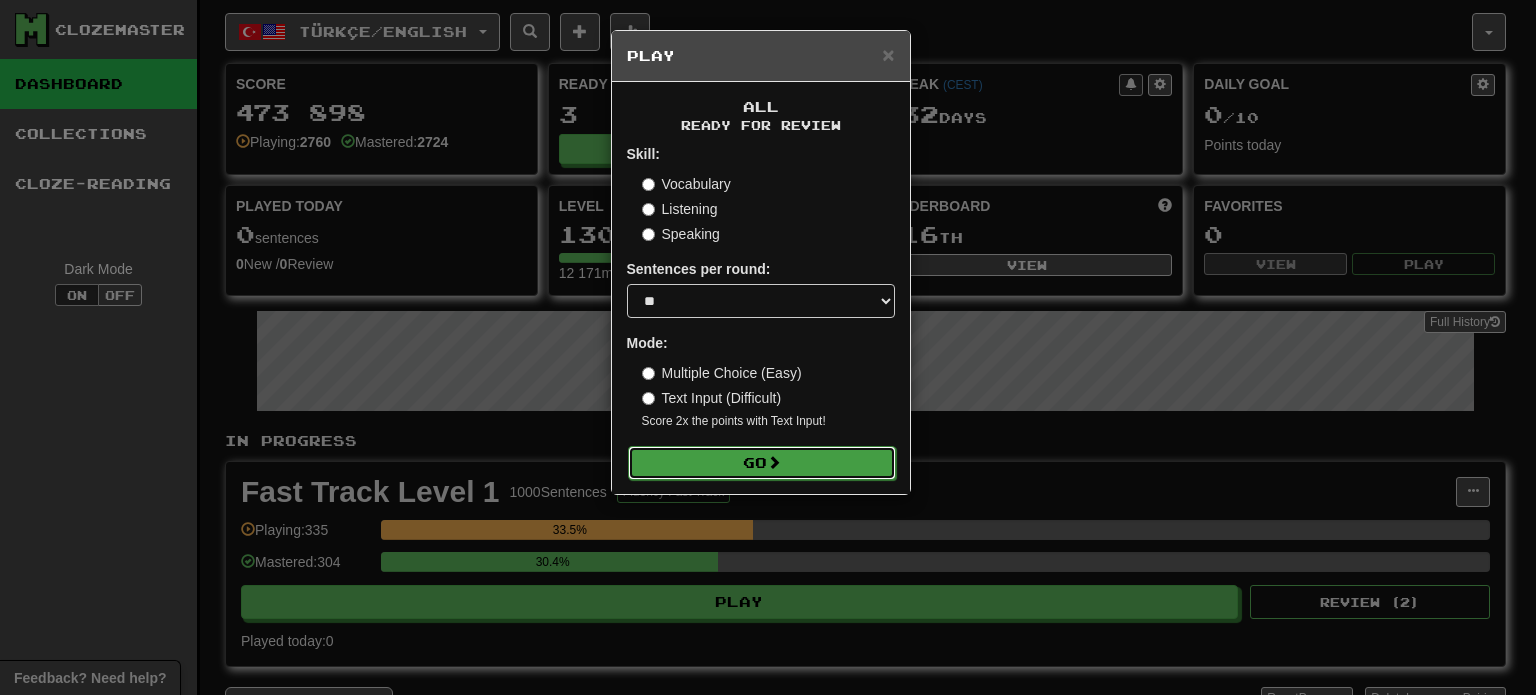 click on "Go" at bounding box center [762, 463] 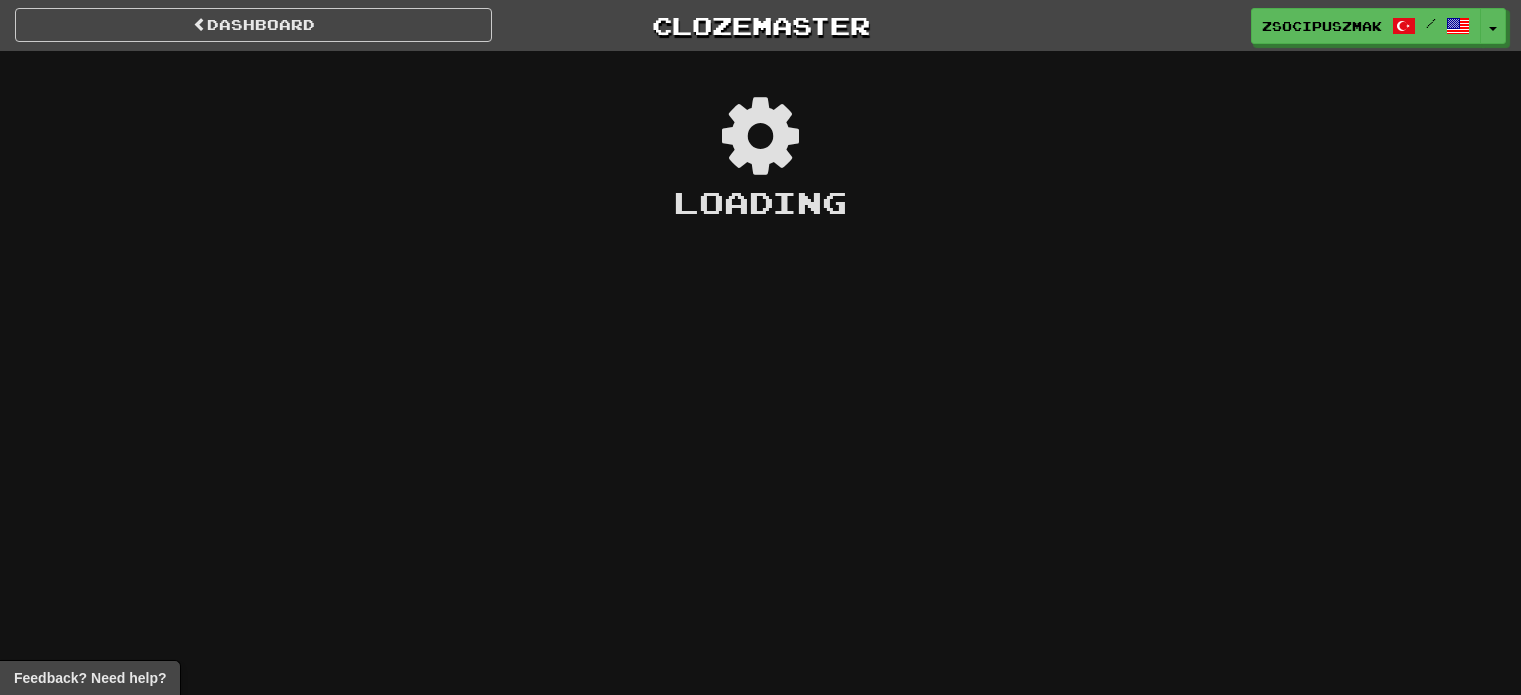 scroll, scrollTop: 0, scrollLeft: 0, axis: both 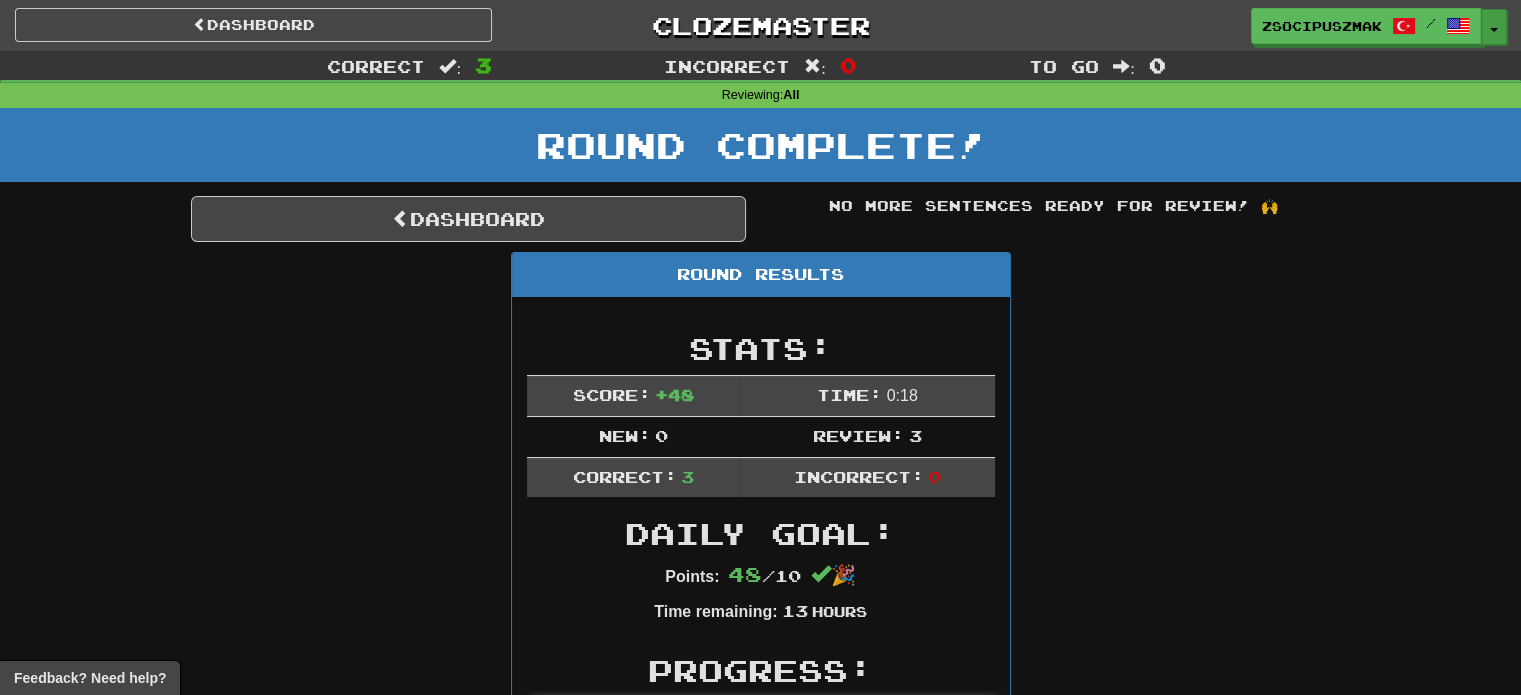 click on "Toggle Dropdown" at bounding box center (1494, 27) 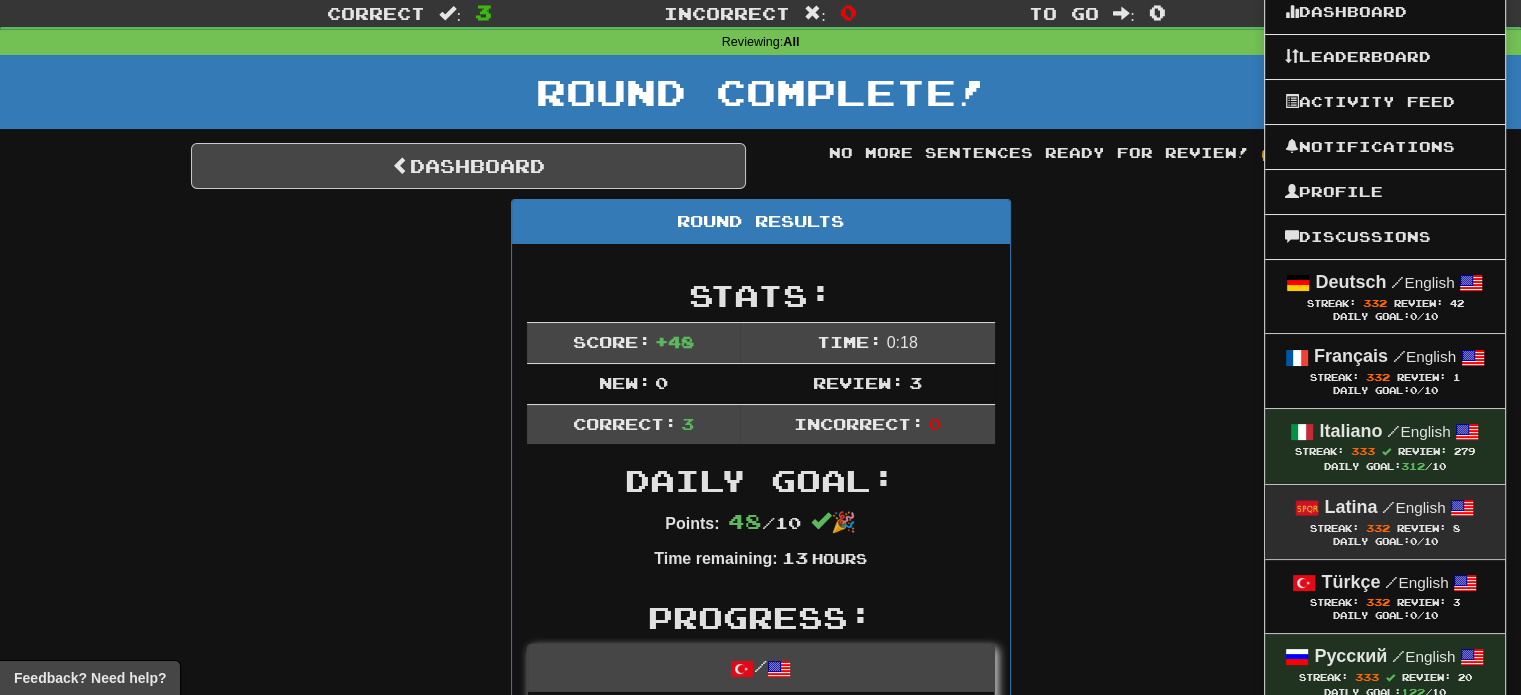 scroll, scrollTop: 100, scrollLeft: 0, axis: vertical 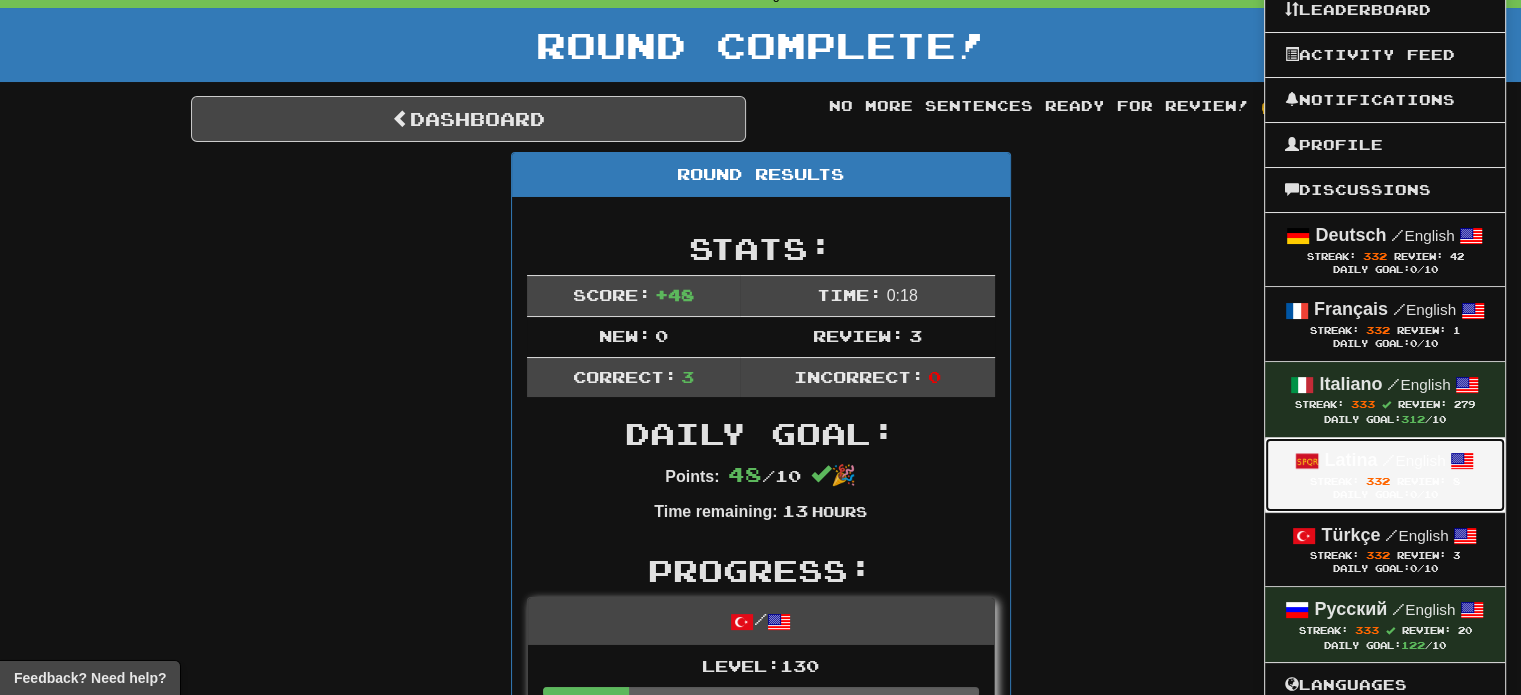 click on "/
English" at bounding box center [1413, 460] 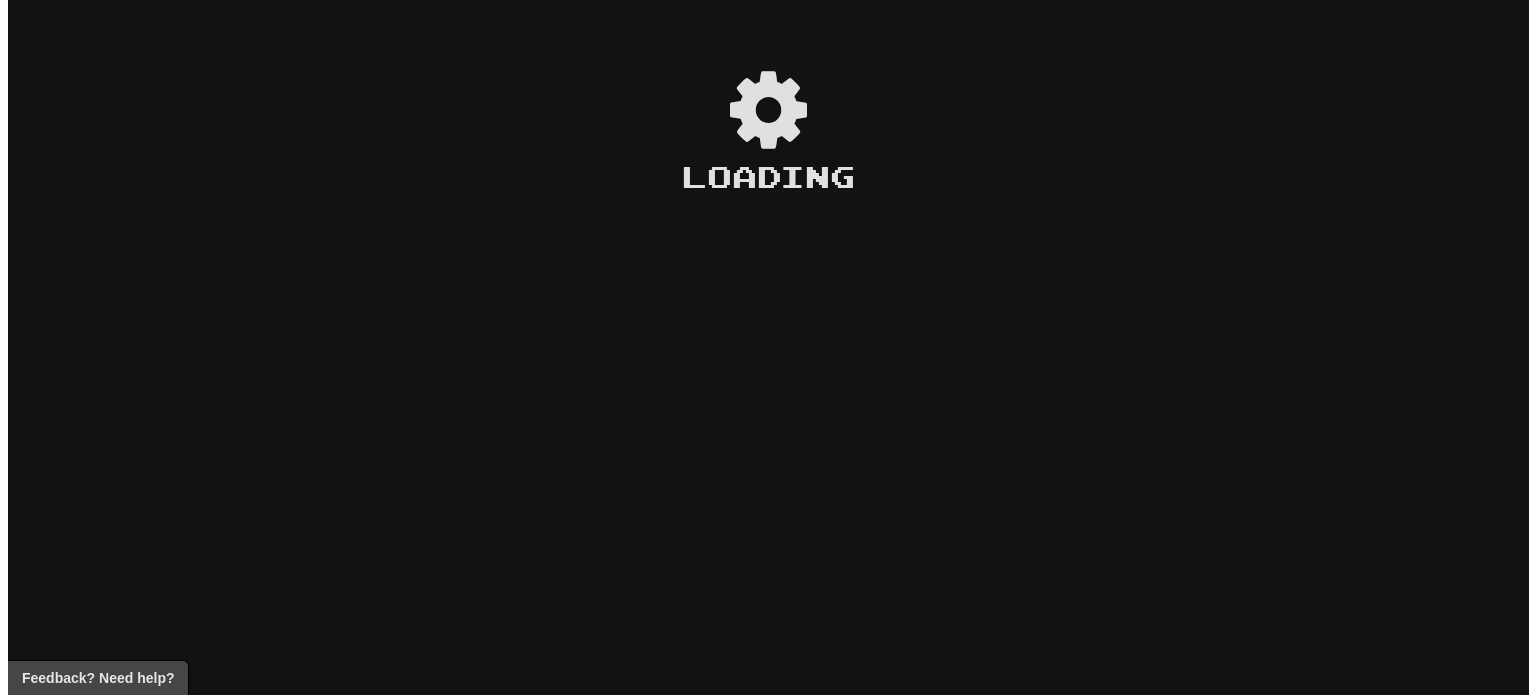 scroll, scrollTop: 0, scrollLeft: 0, axis: both 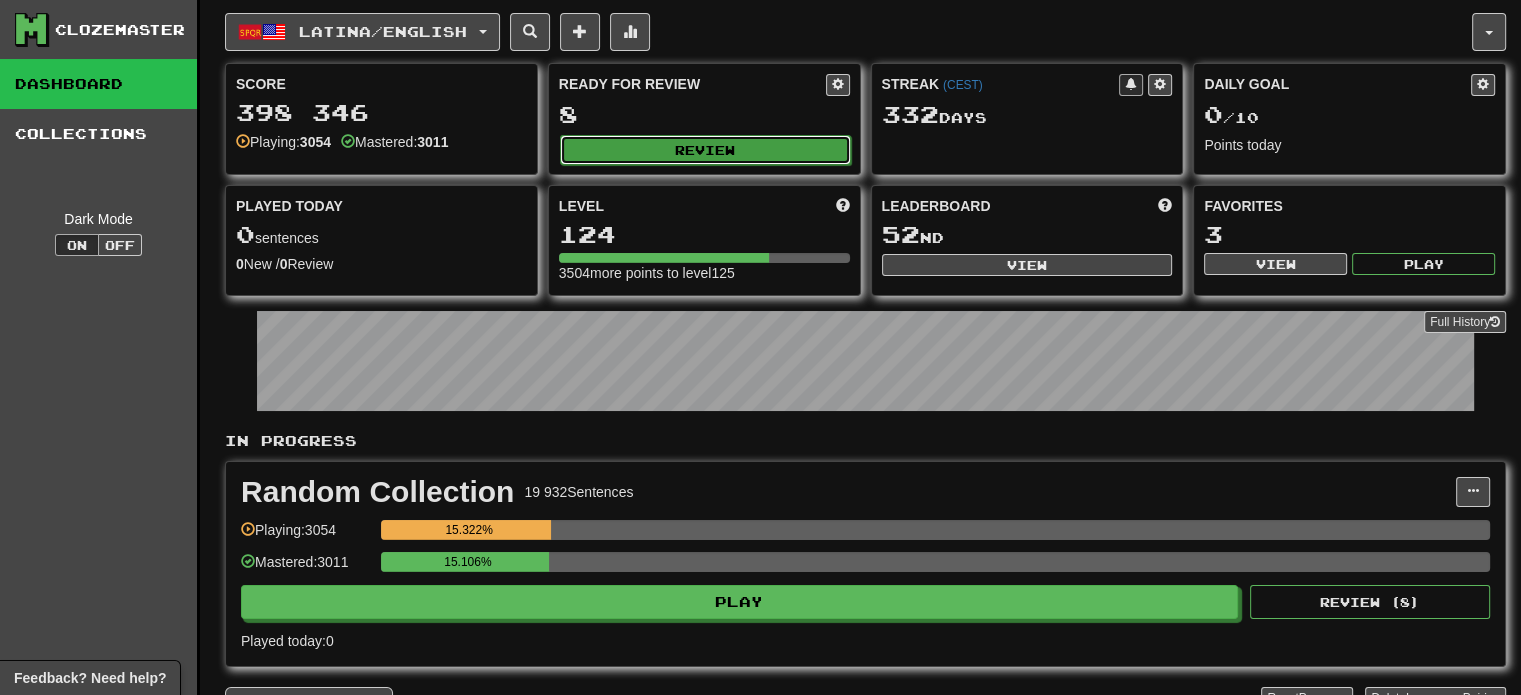 click on "Review" 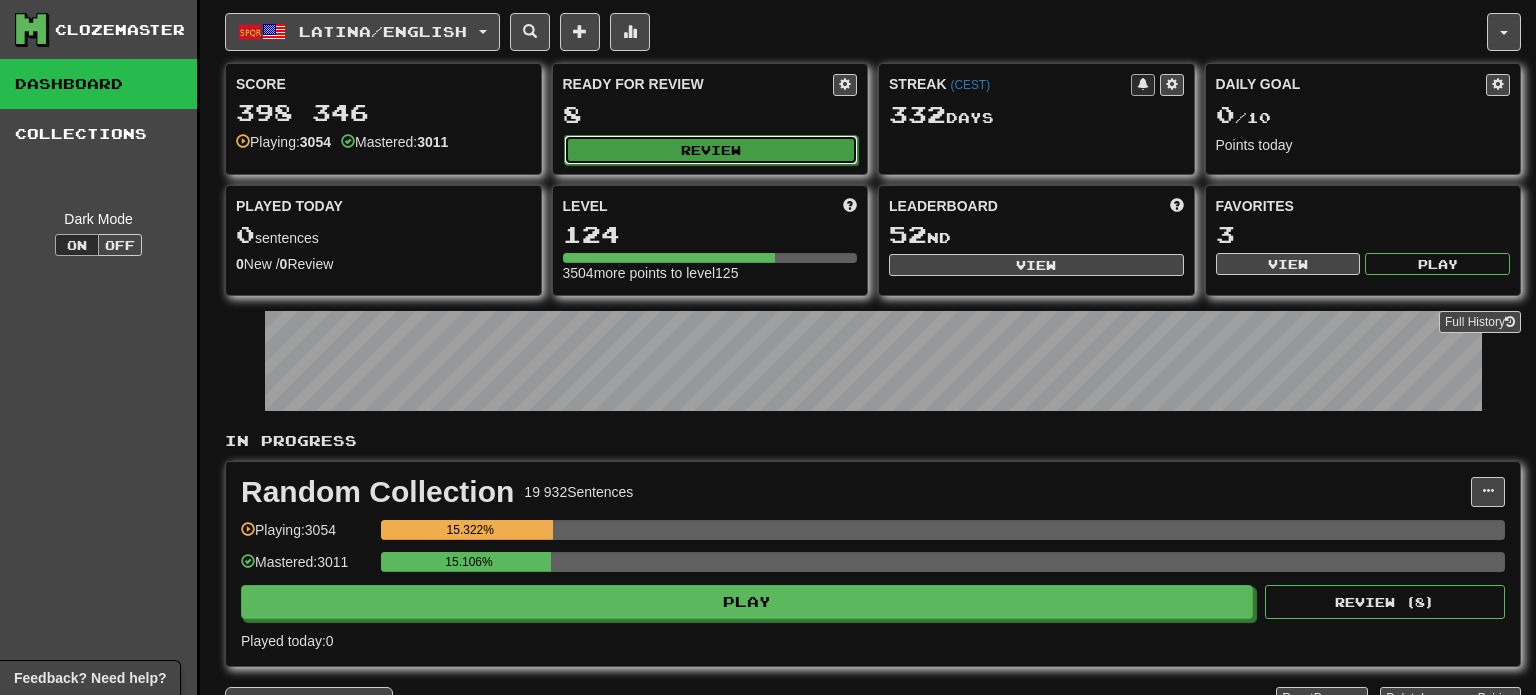 select on "**" 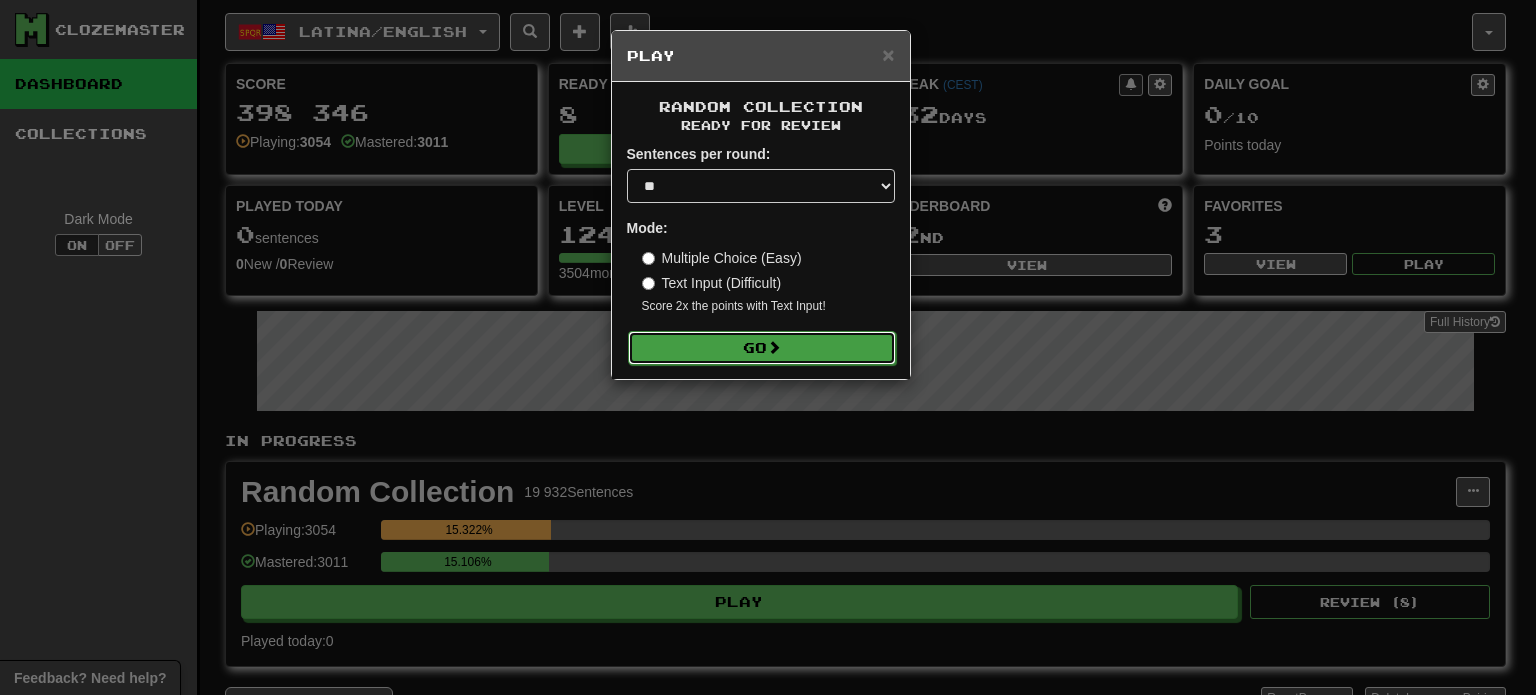 click on "Go" at bounding box center (762, 348) 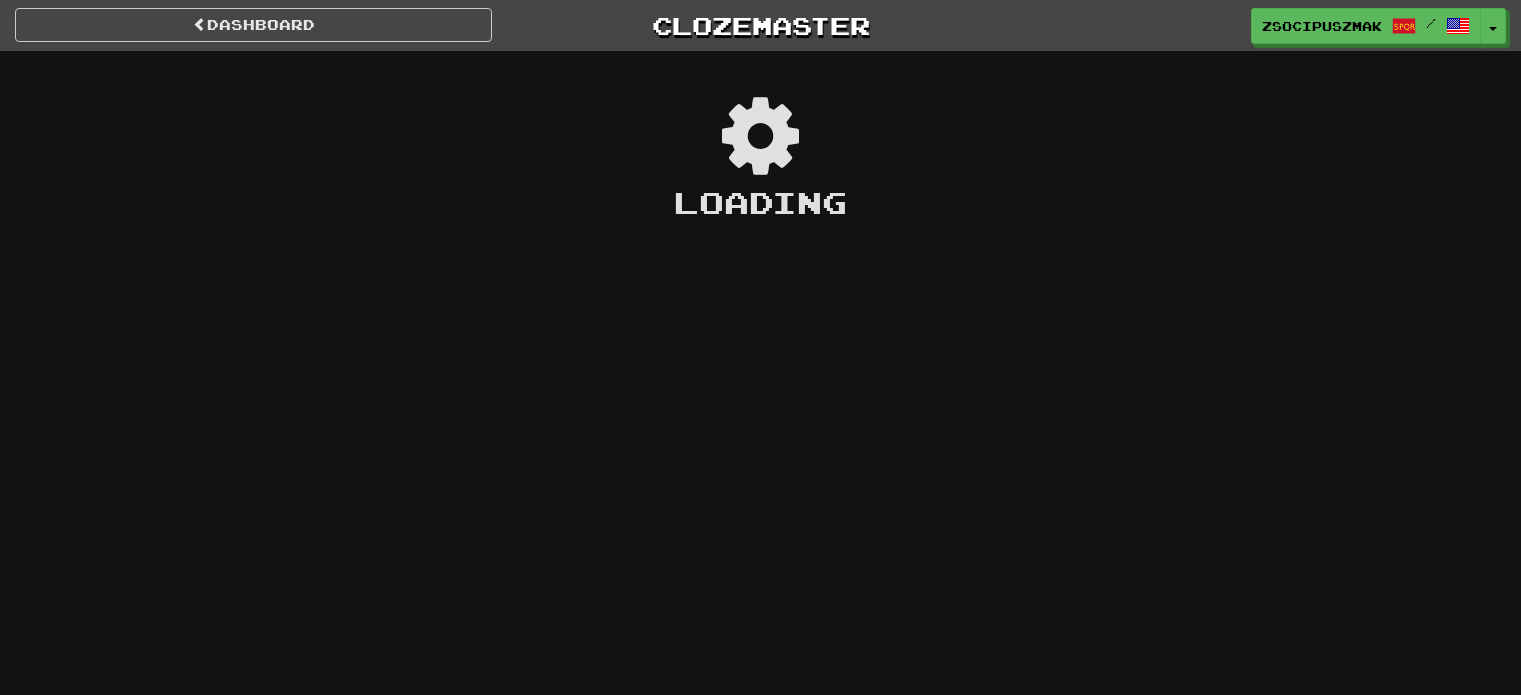 scroll, scrollTop: 0, scrollLeft: 0, axis: both 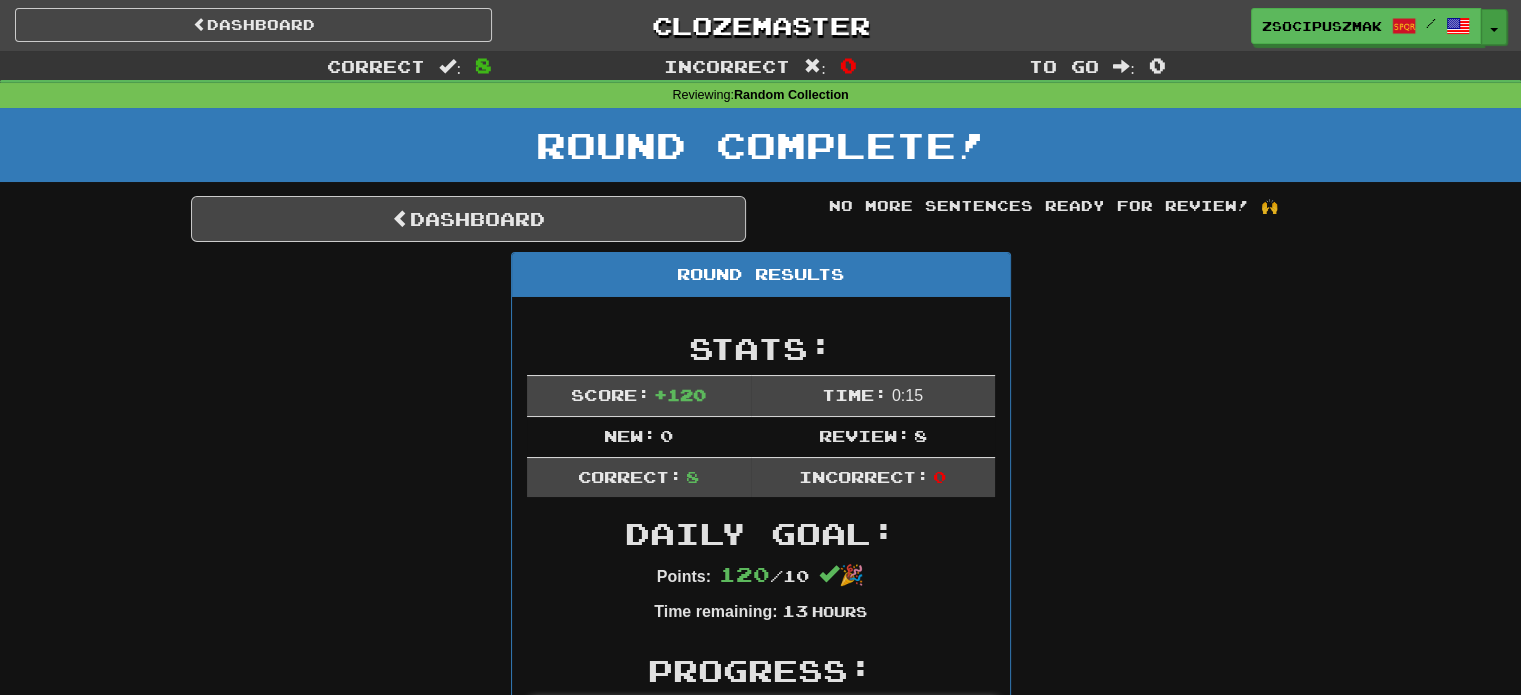 click on "Toggle Dropdown" at bounding box center [1494, 27] 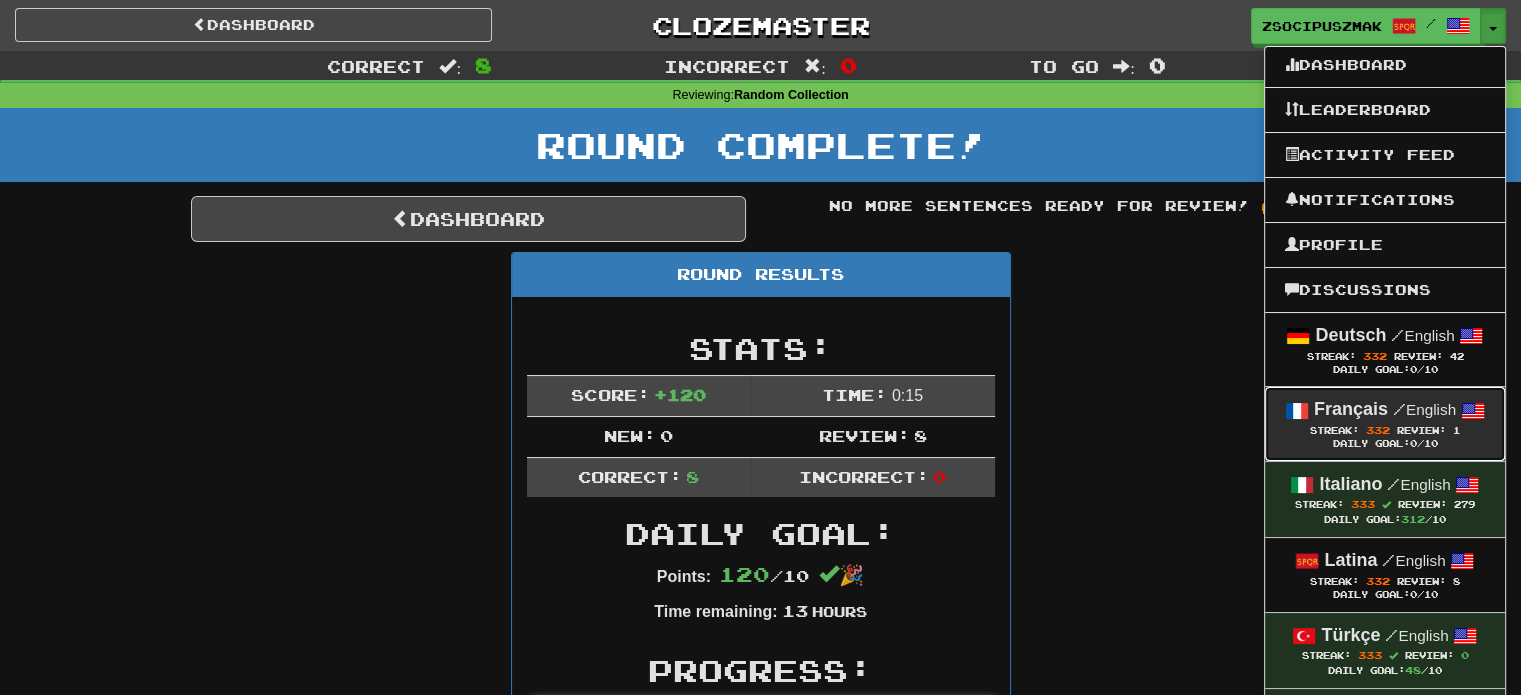 click on "/
English" at bounding box center [1424, 409] 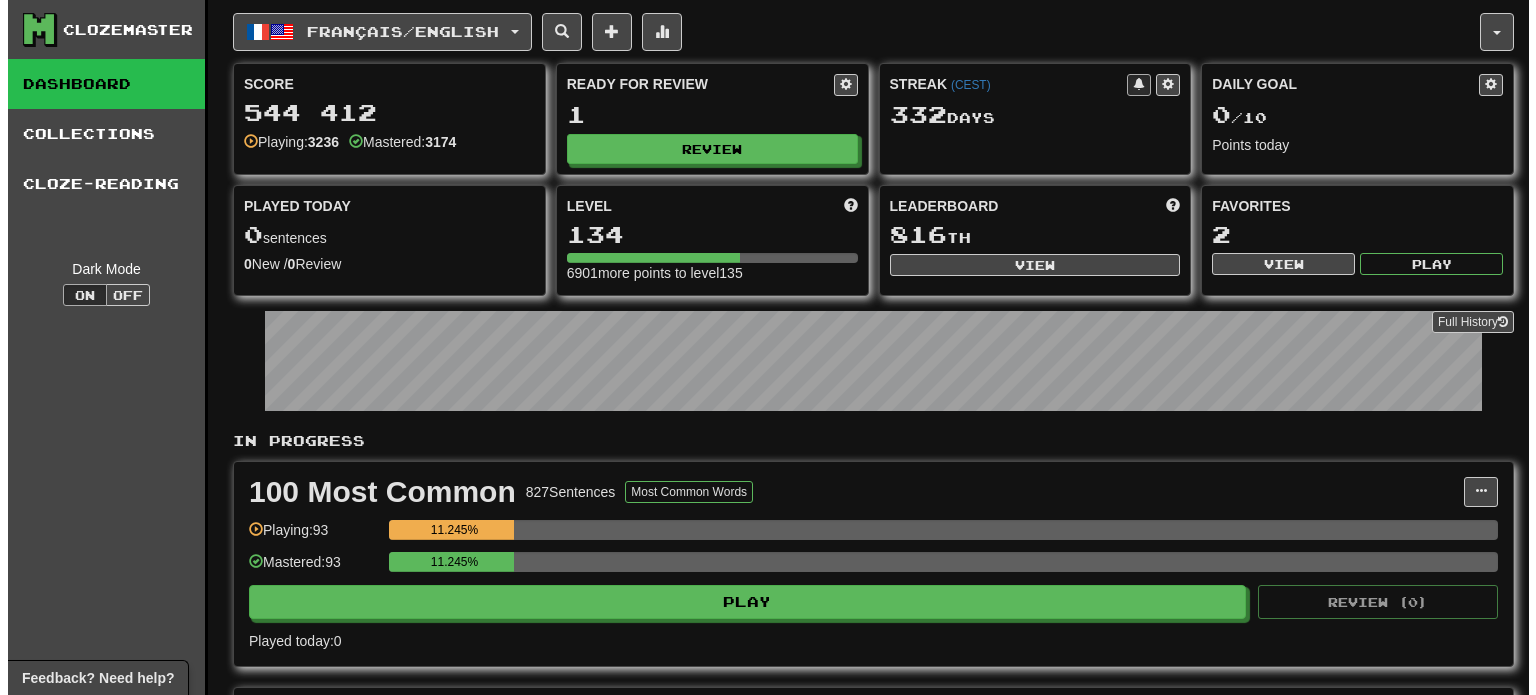 scroll, scrollTop: 0, scrollLeft: 0, axis: both 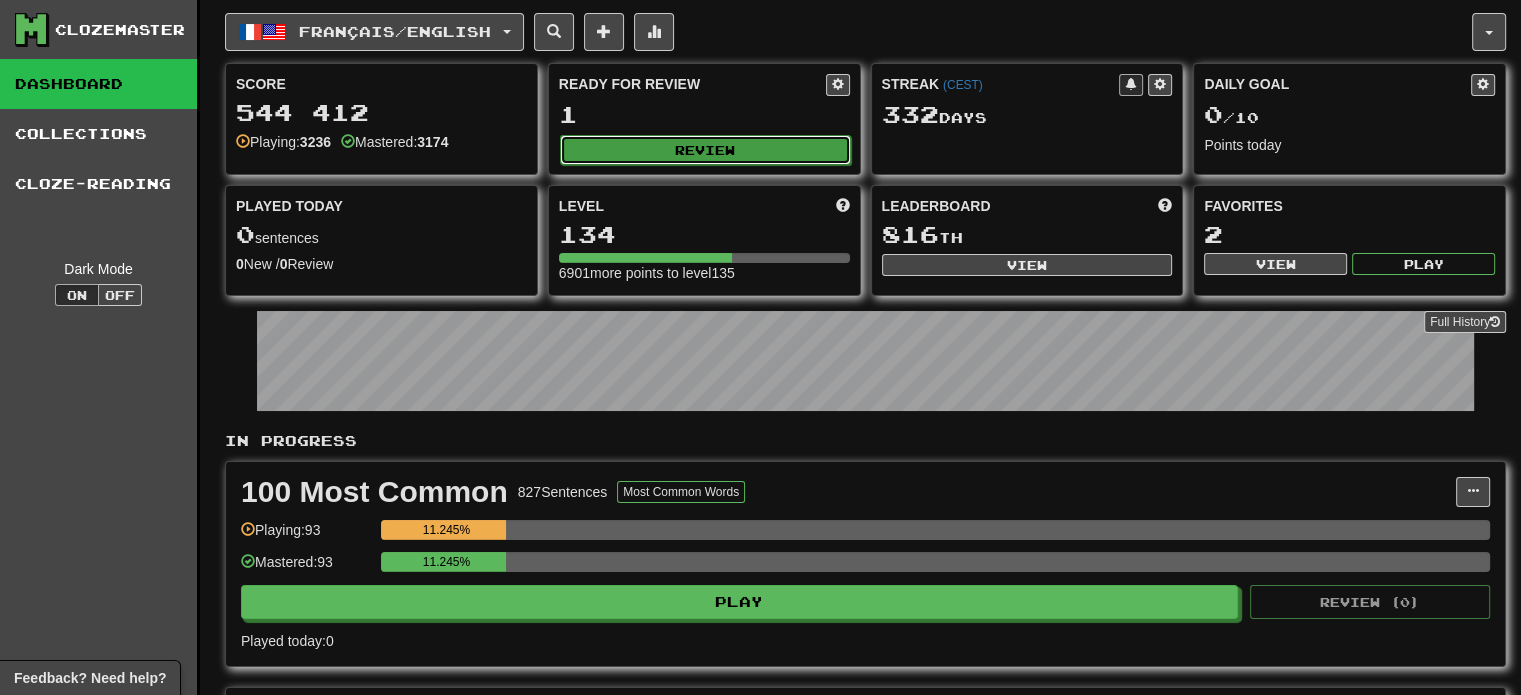 click on "Review" at bounding box center (705, 150) 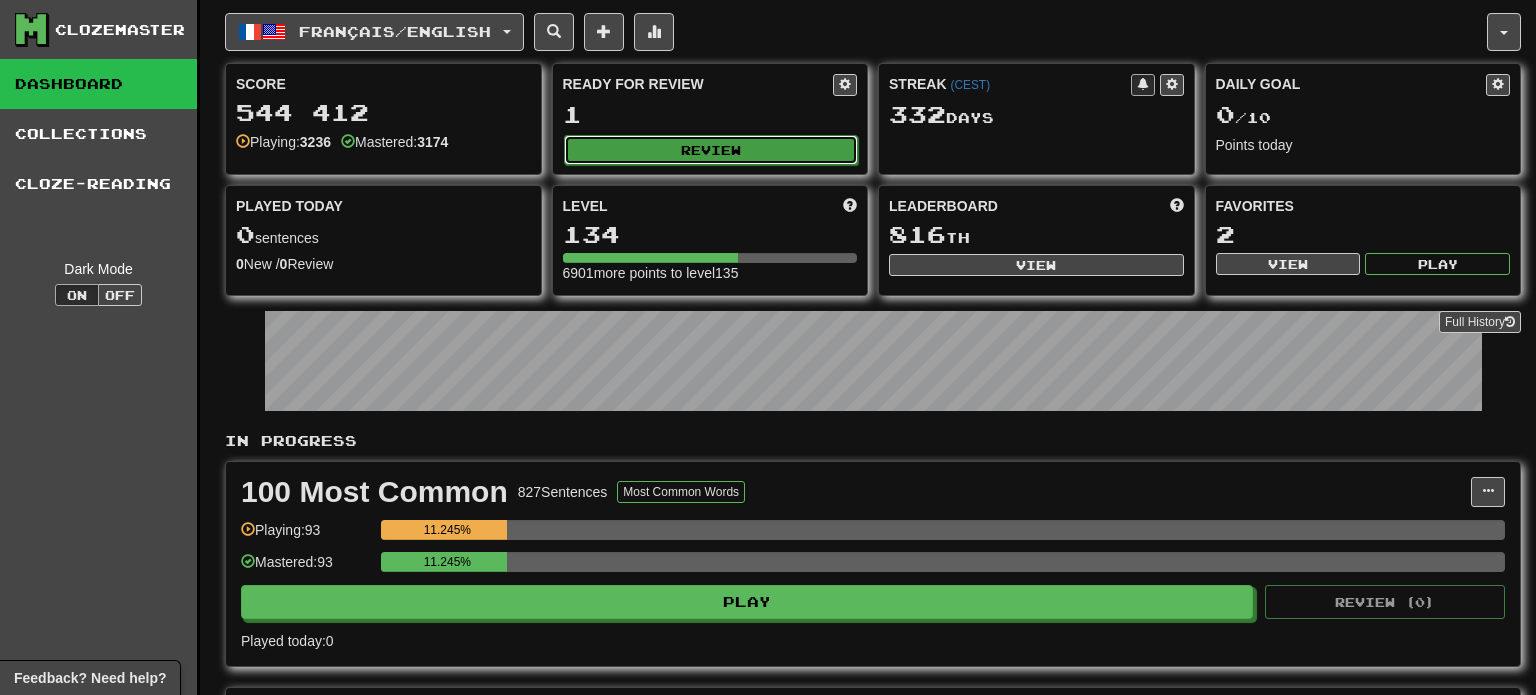 select on "**" 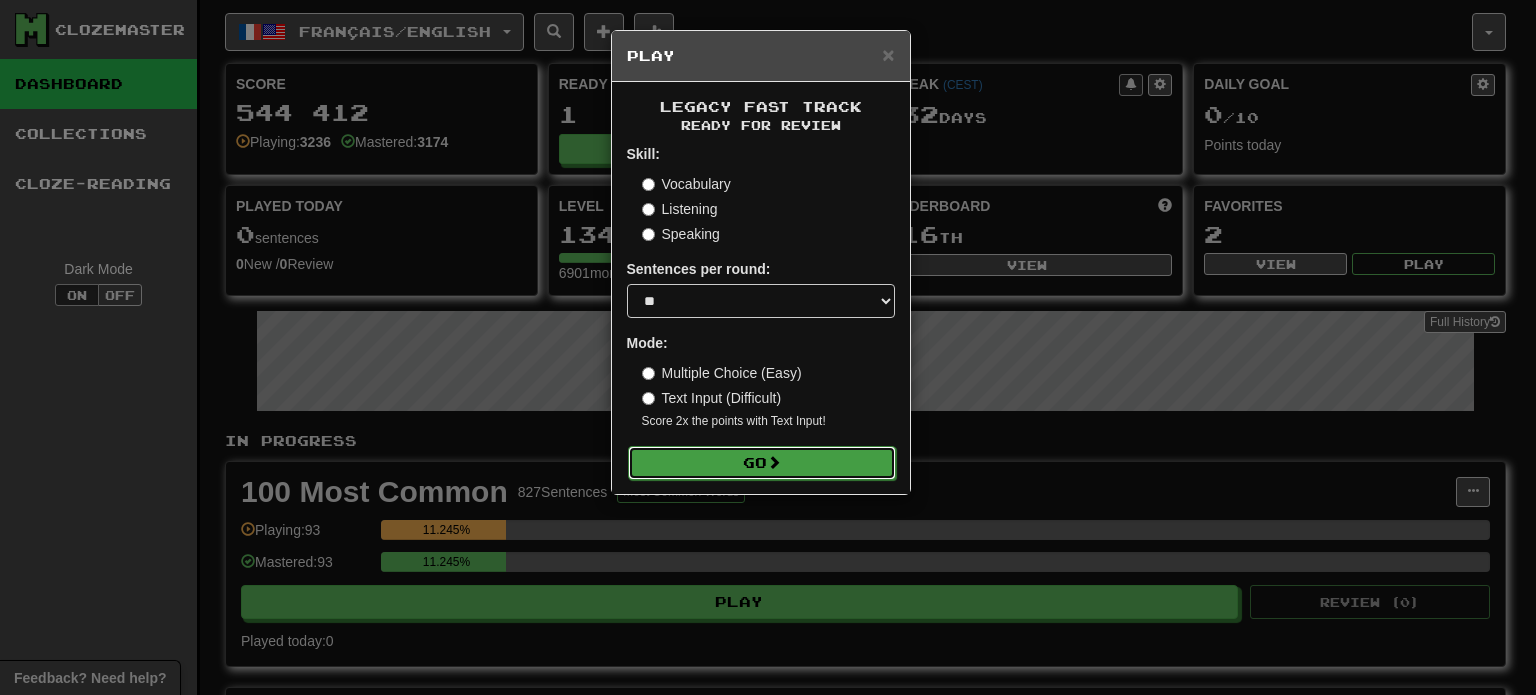 click on "Go" at bounding box center (762, 463) 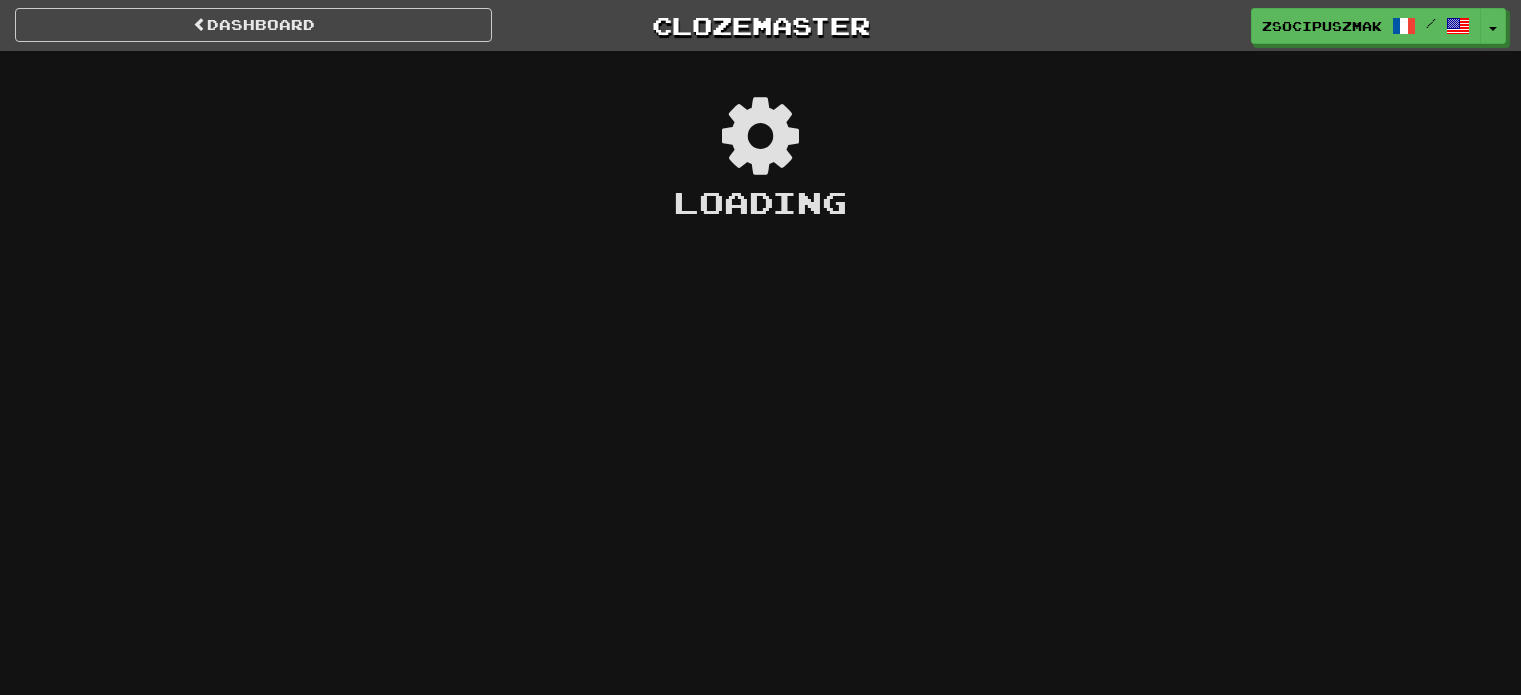 scroll, scrollTop: 0, scrollLeft: 0, axis: both 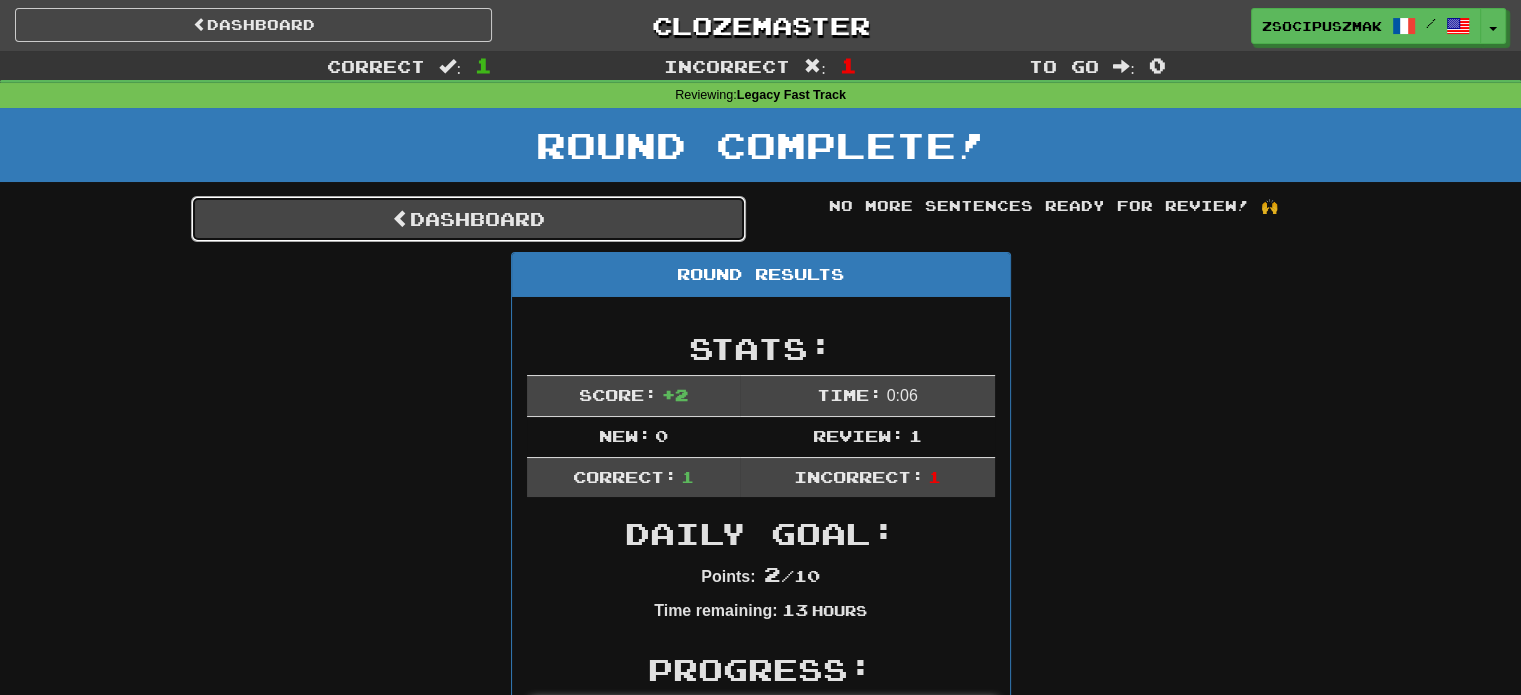 drag, startPoint x: 391, startPoint y: 219, endPoint x: 383, endPoint y: 228, distance: 12.0415945 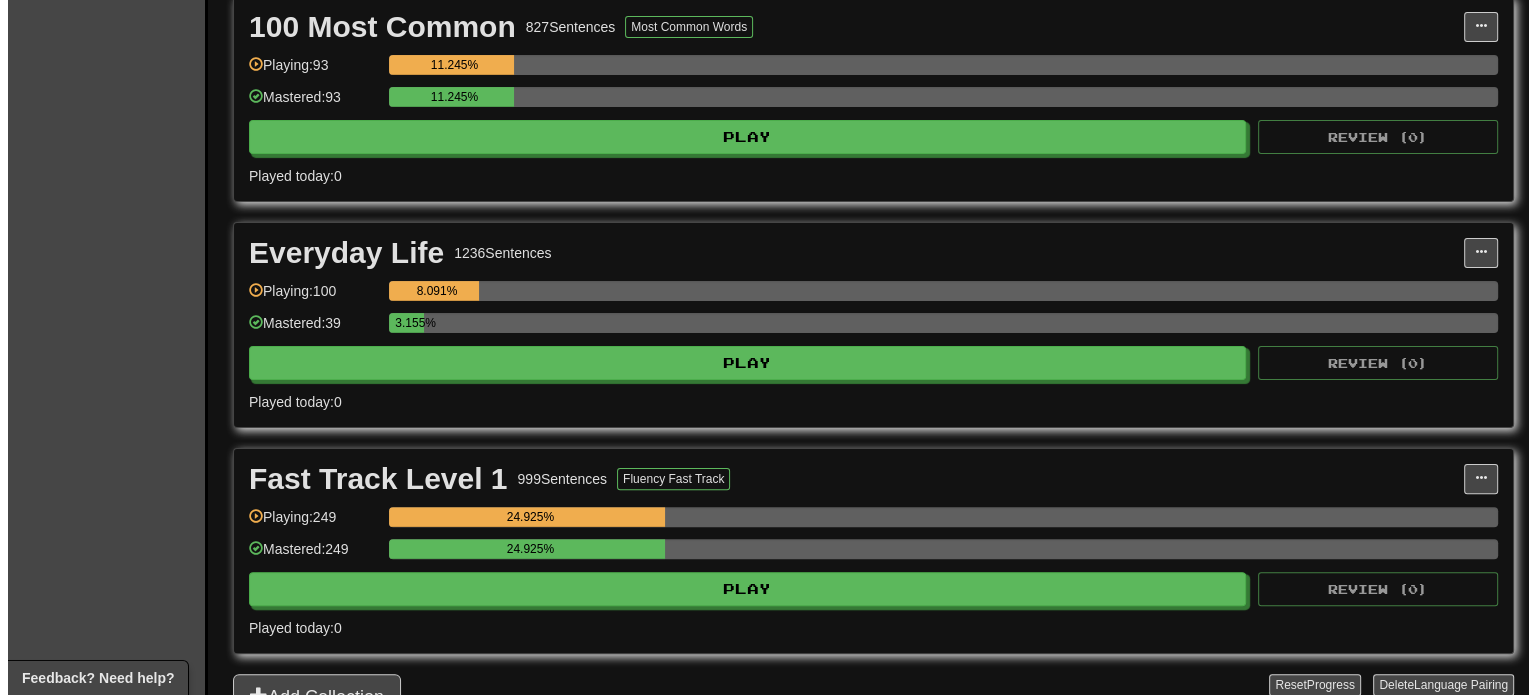 scroll, scrollTop: 500, scrollLeft: 0, axis: vertical 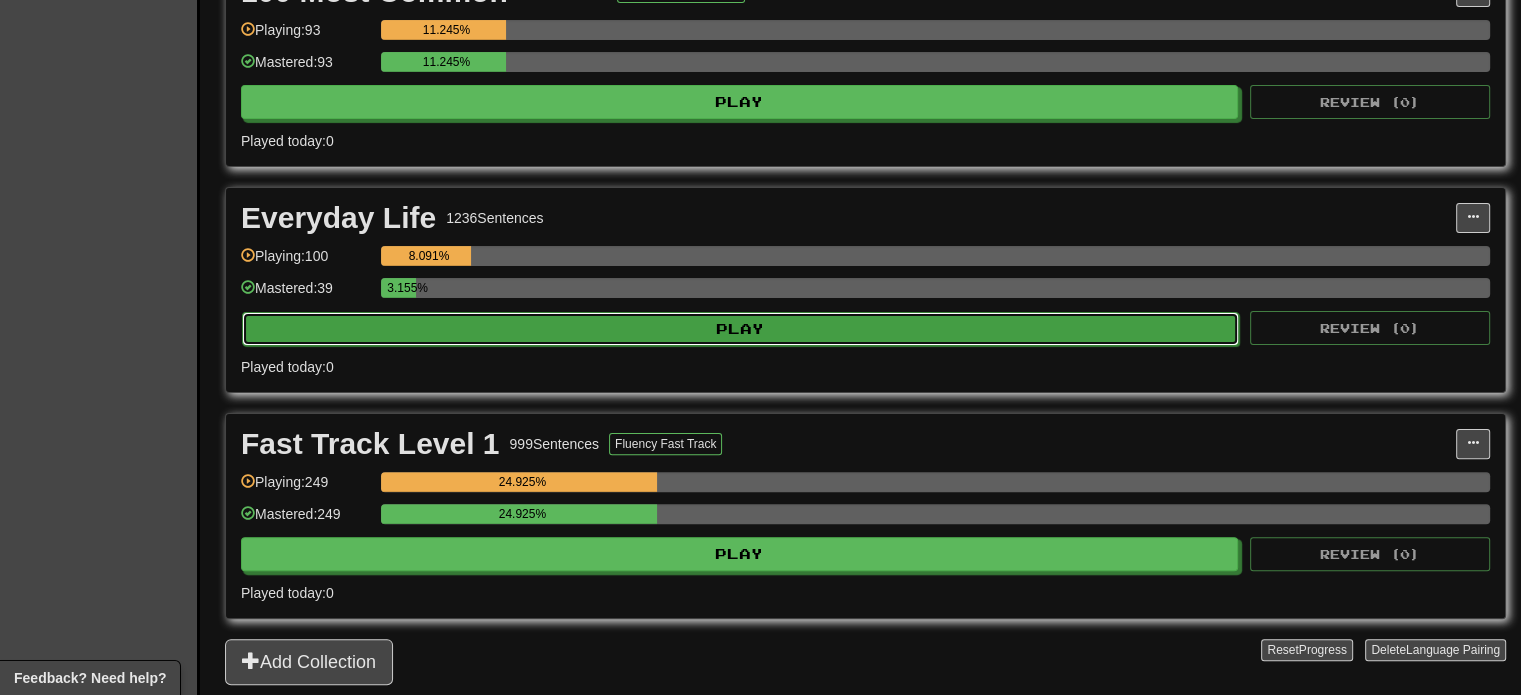 click on "Play" 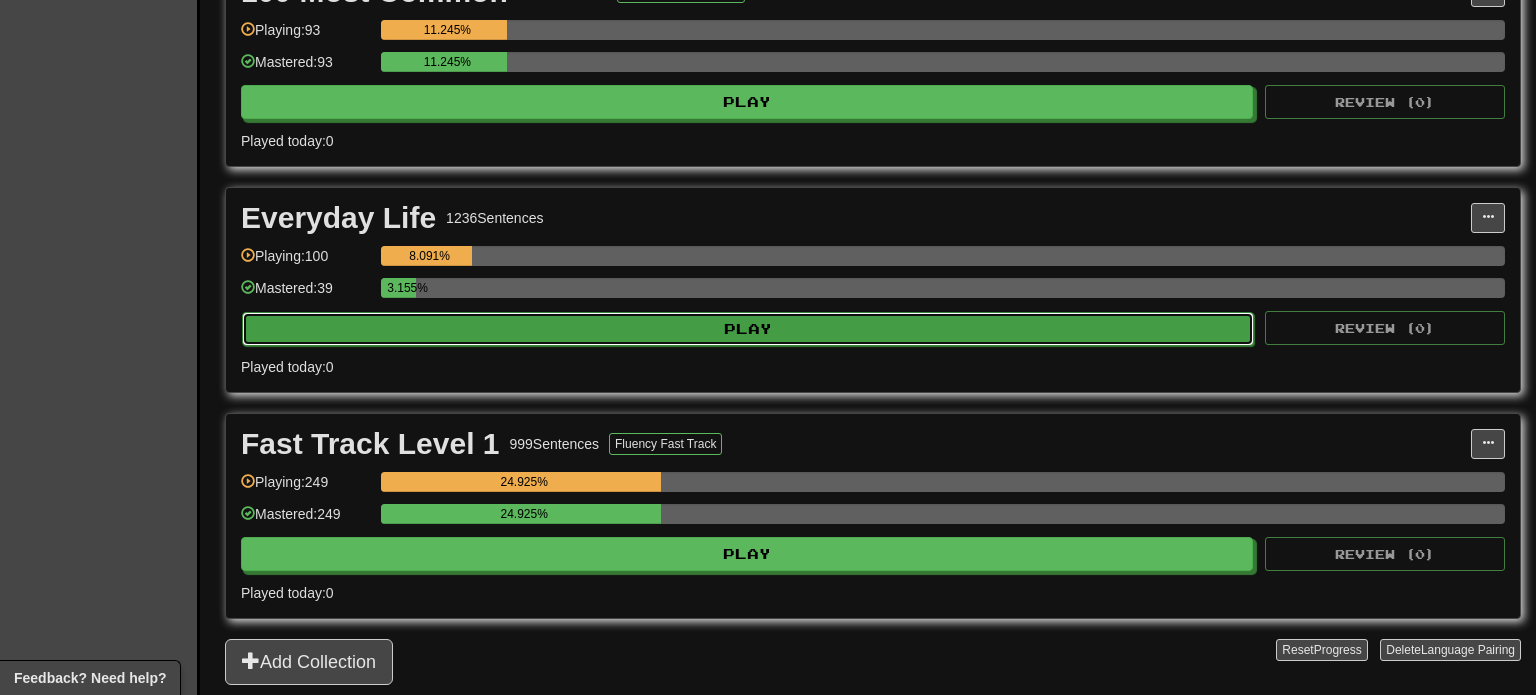 select on "**" 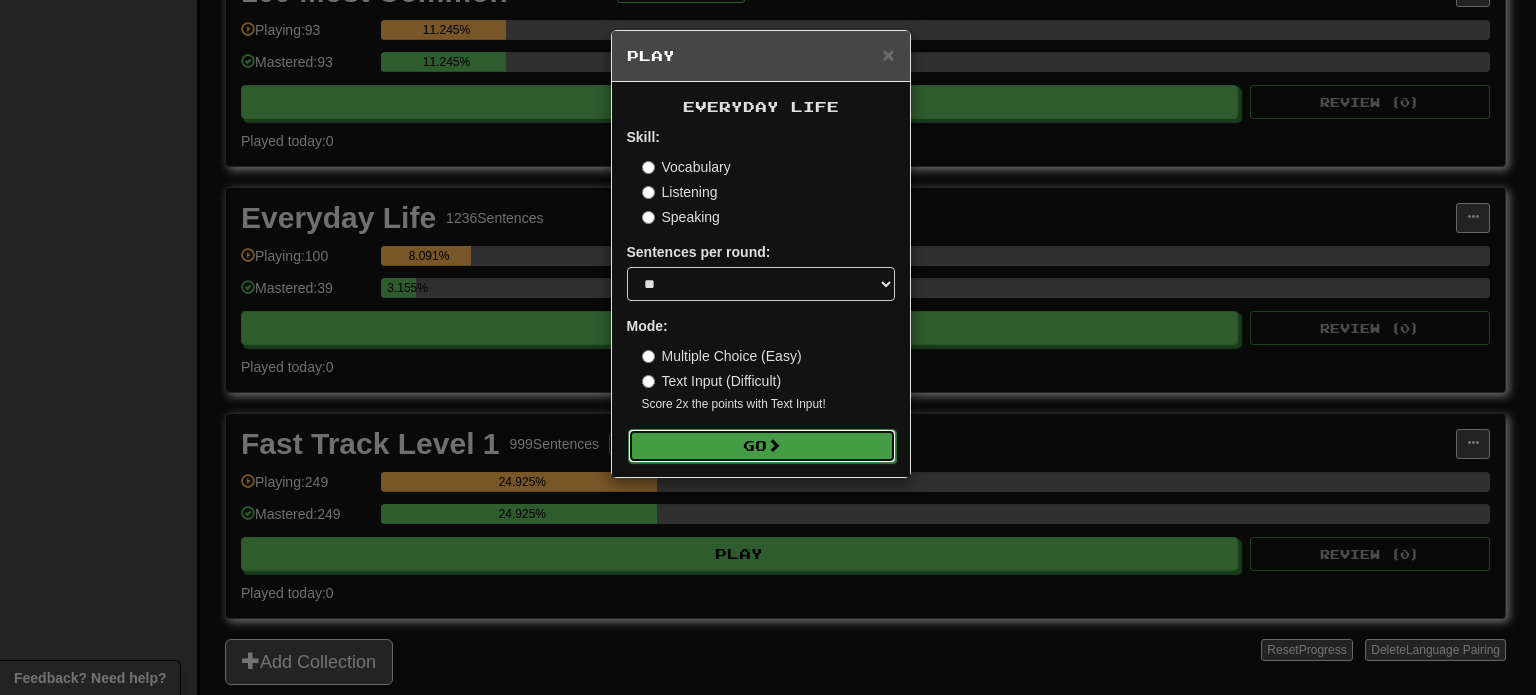 click at bounding box center [774, 445] 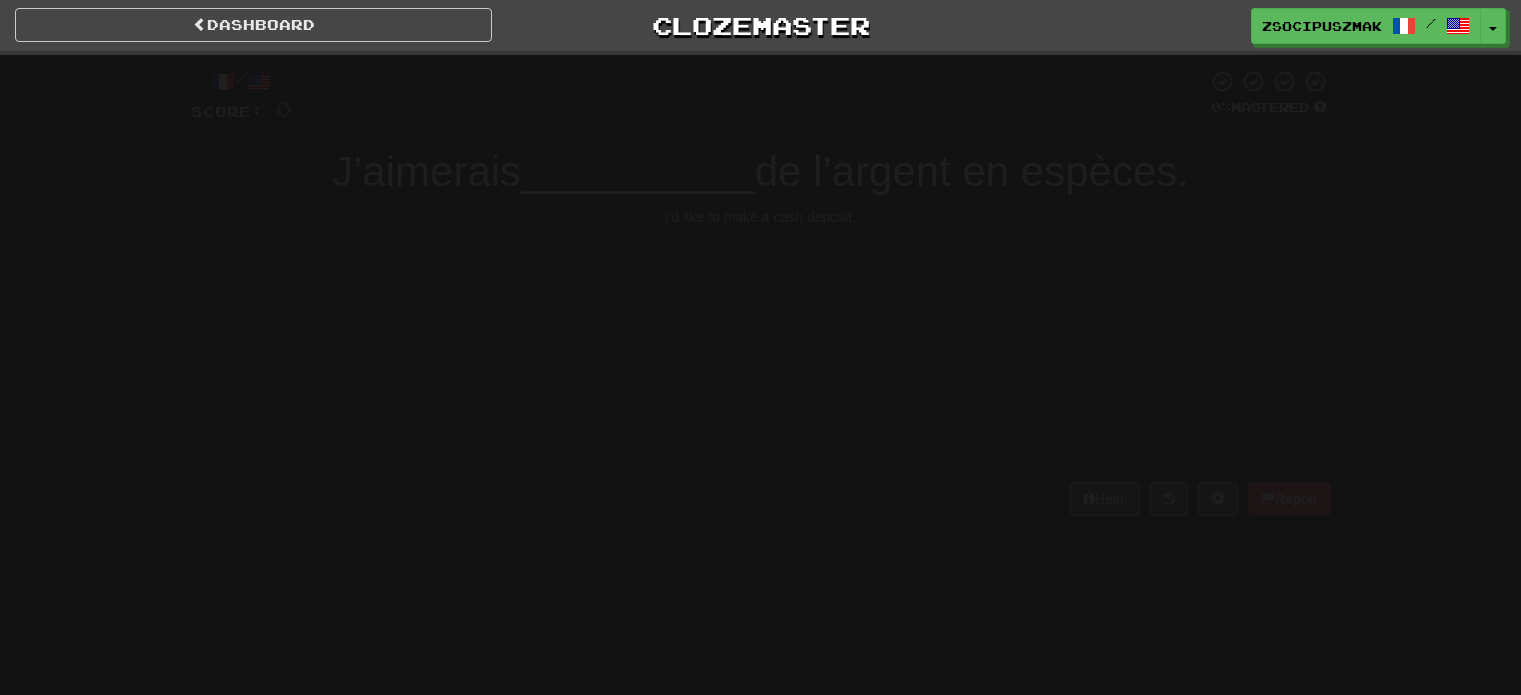 scroll, scrollTop: 0, scrollLeft: 0, axis: both 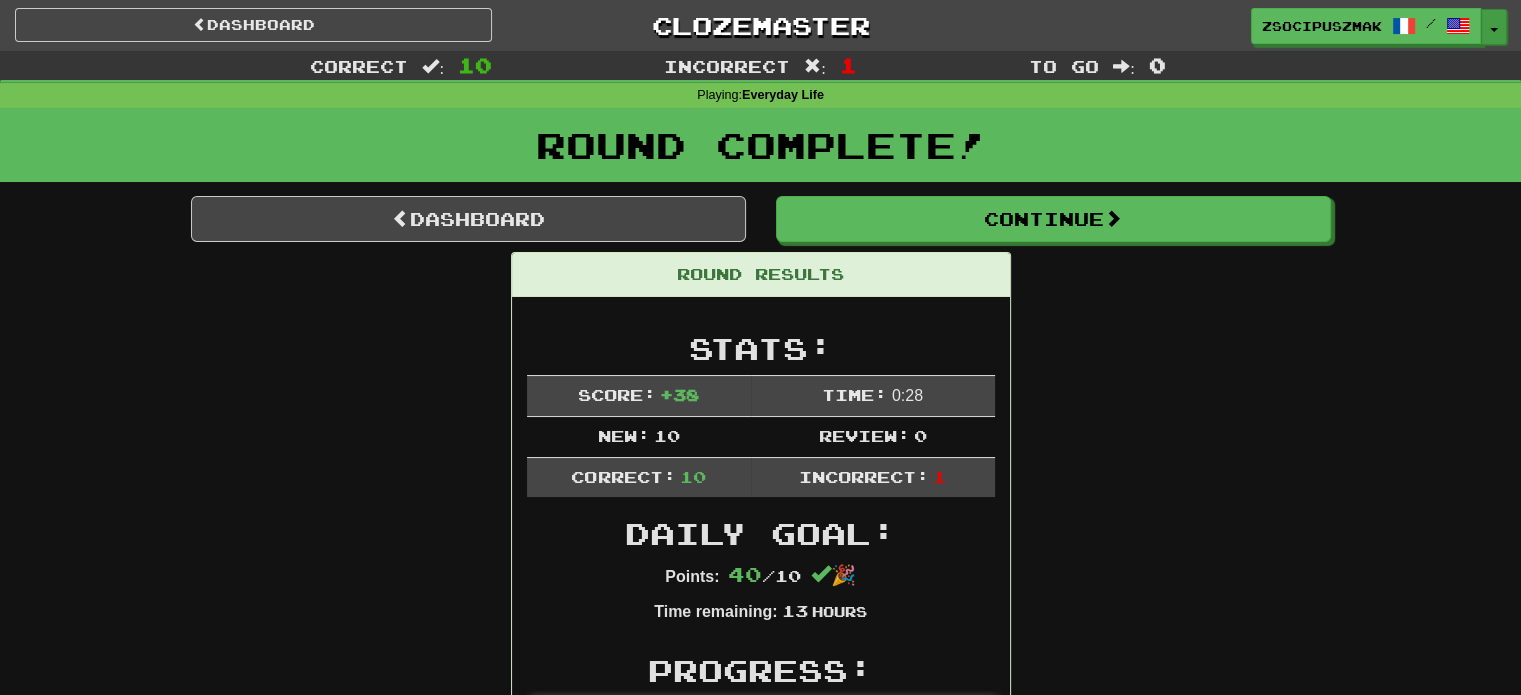 click on "Toggle Dropdown" at bounding box center [1494, 27] 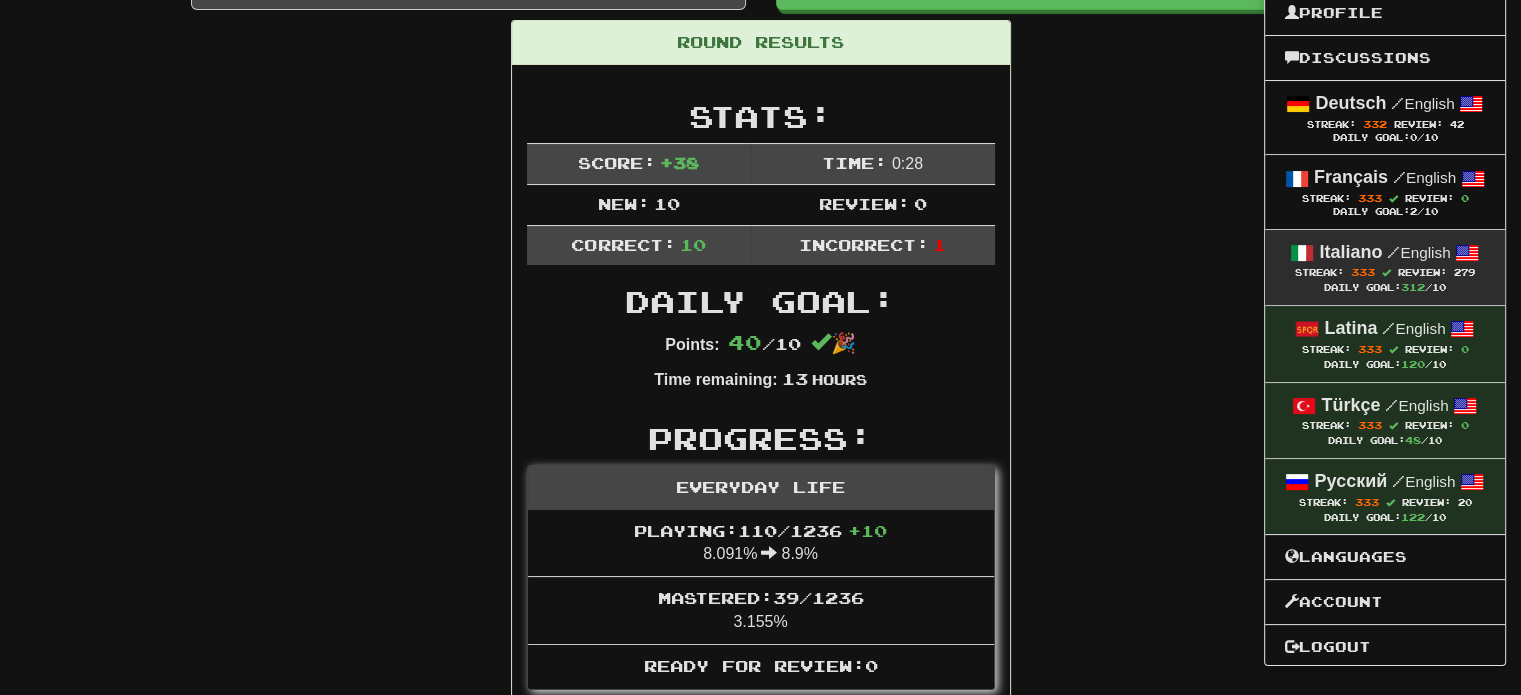 scroll, scrollTop: 200, scrollLeft: 0, axis: vertical 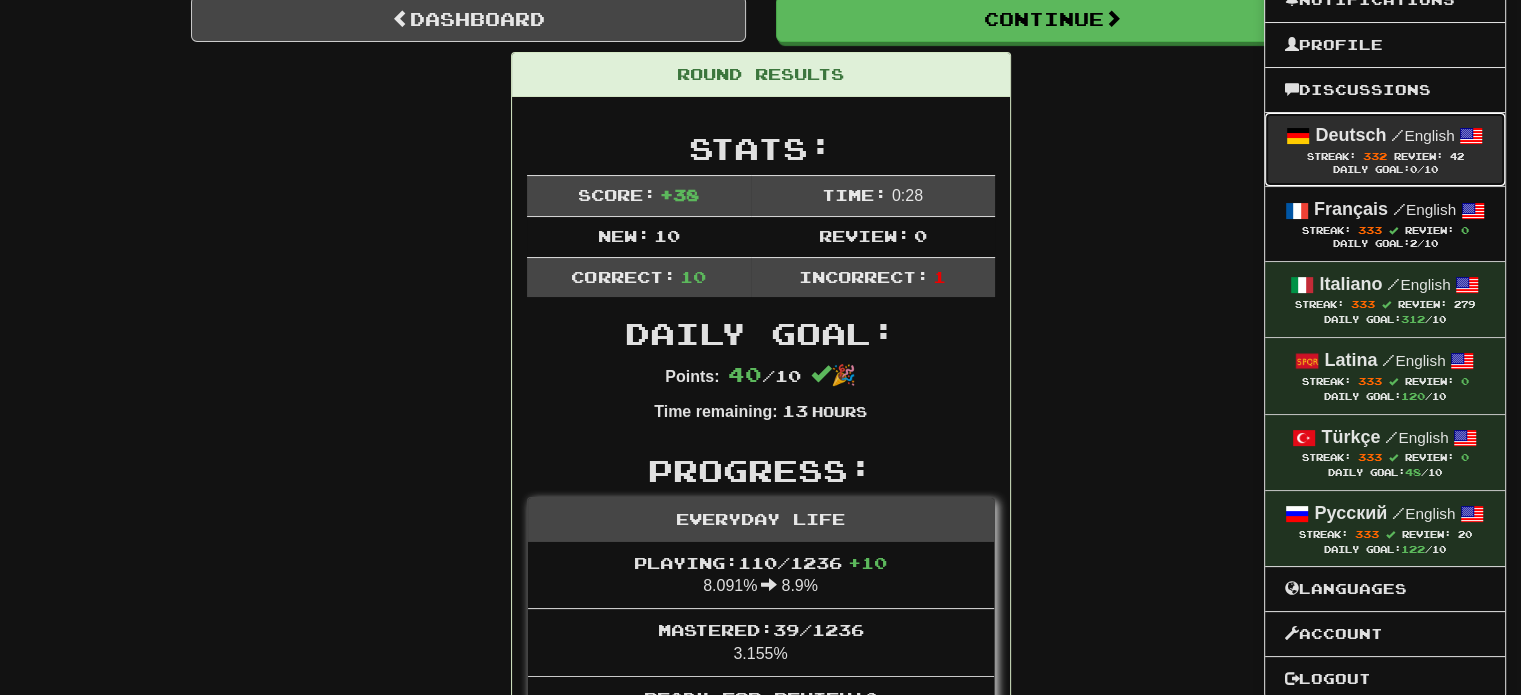 click on "Daily Goal:  0 /10" at bounding box center [1385, 170] 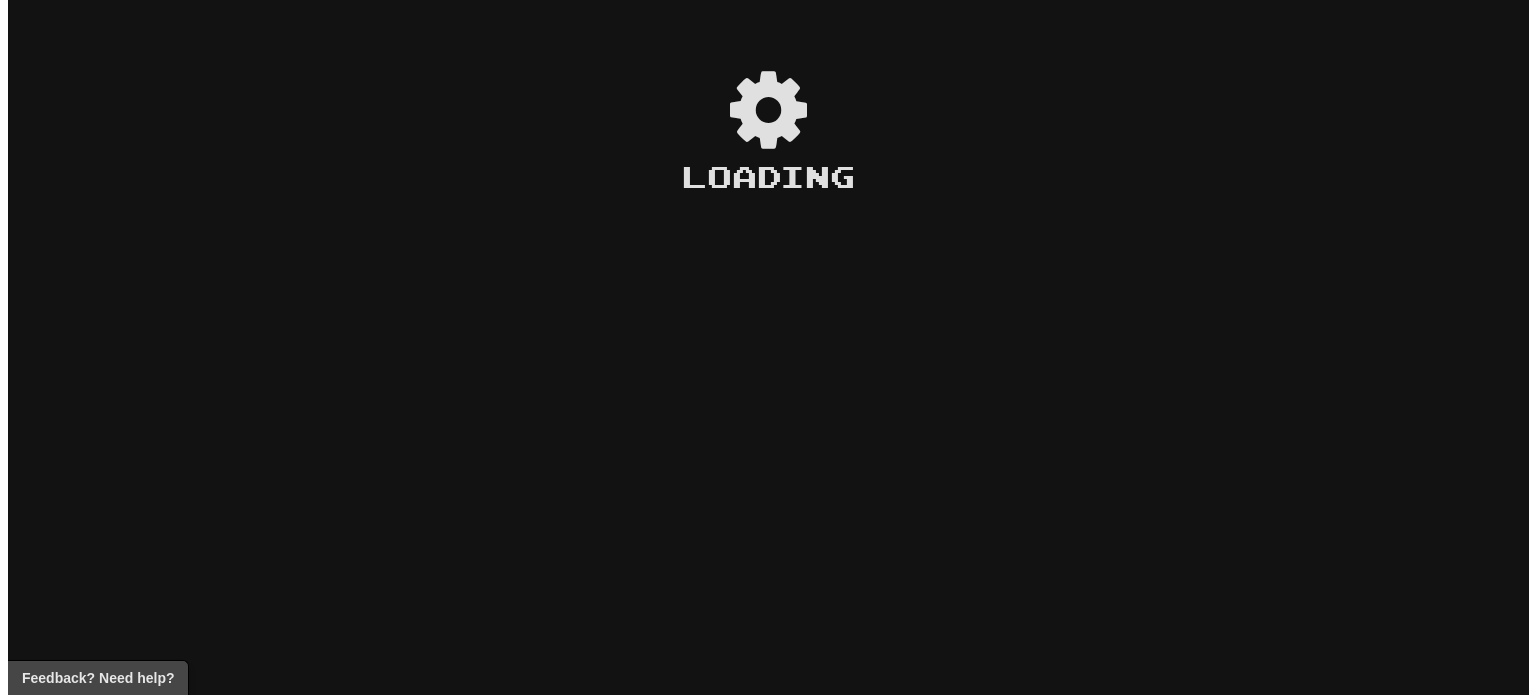 scroll, scrollTop: 0, scrollLeft: 0, axis: both 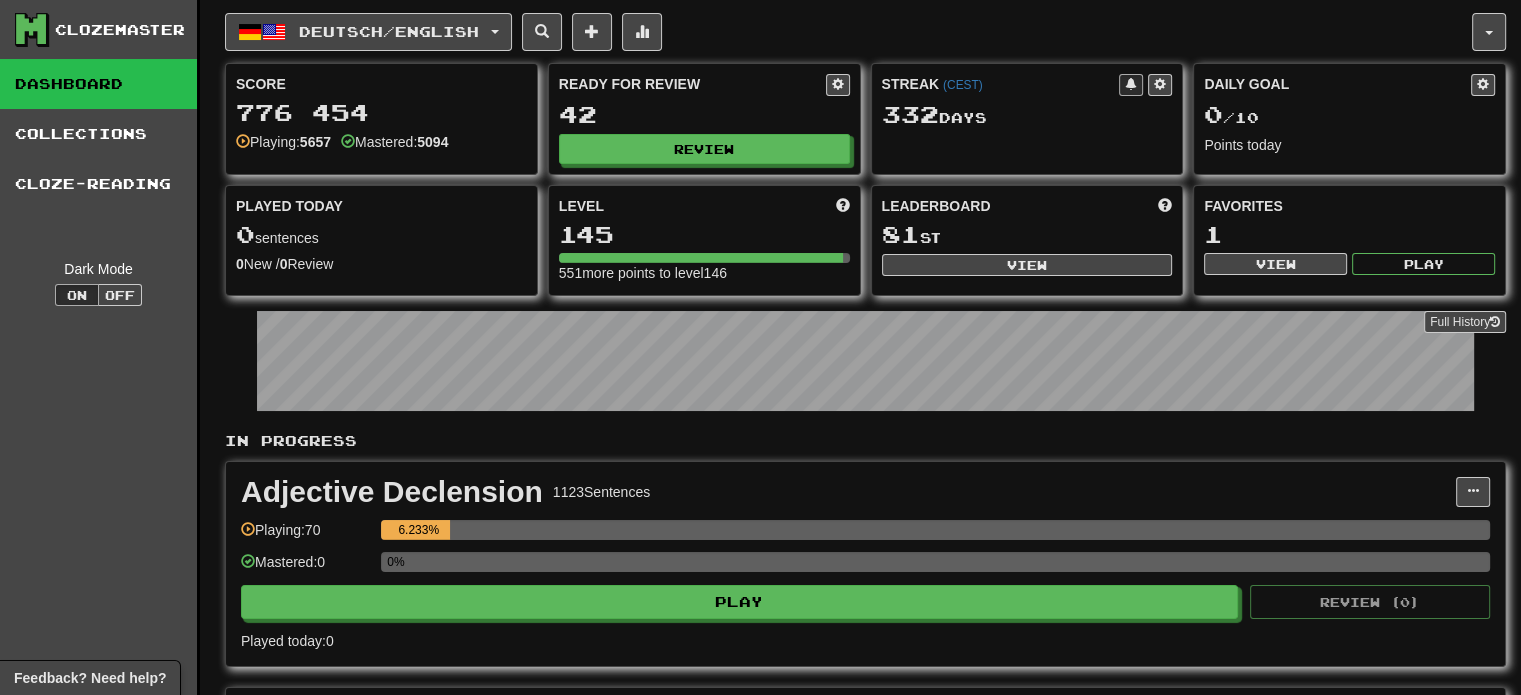 click on "Ready for Review 42   Review" at bounding box center [704, 119] 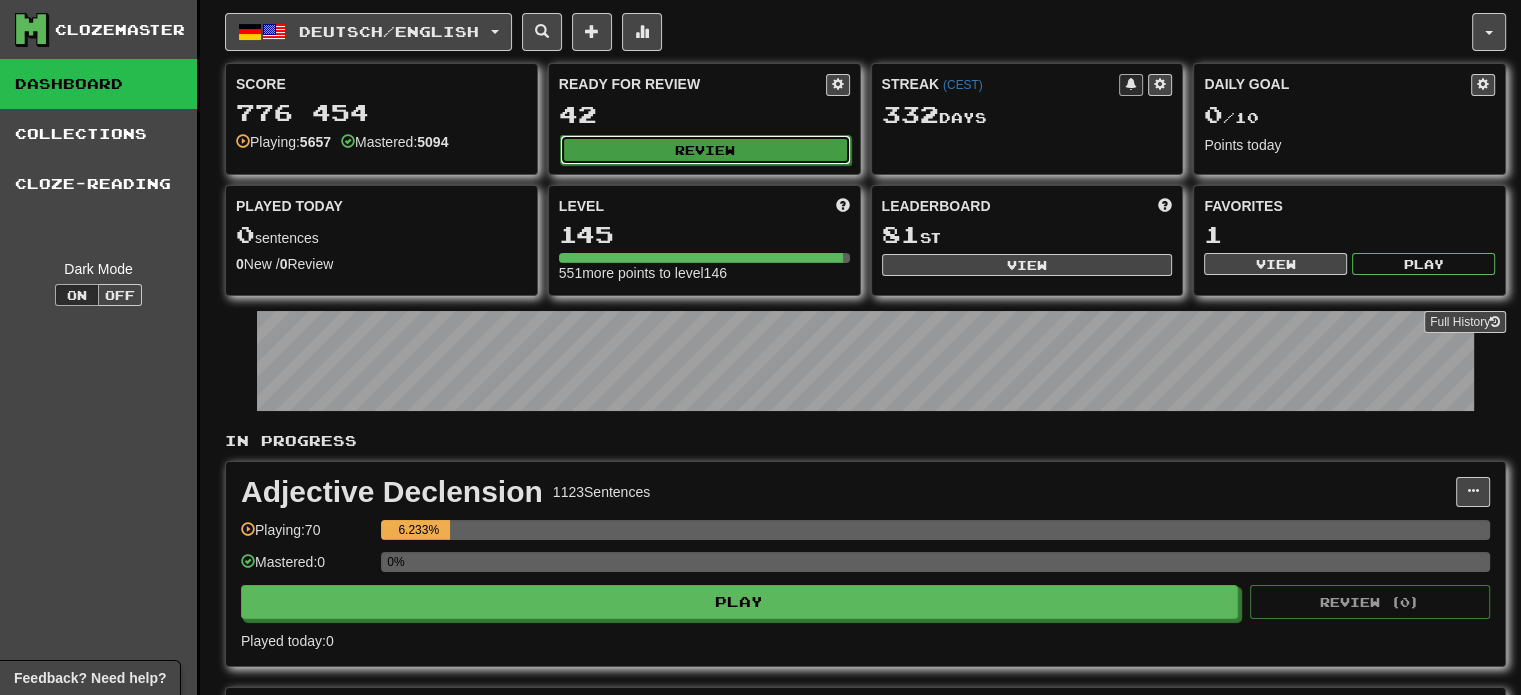 click on "Review" at bounding box center (705, 150) 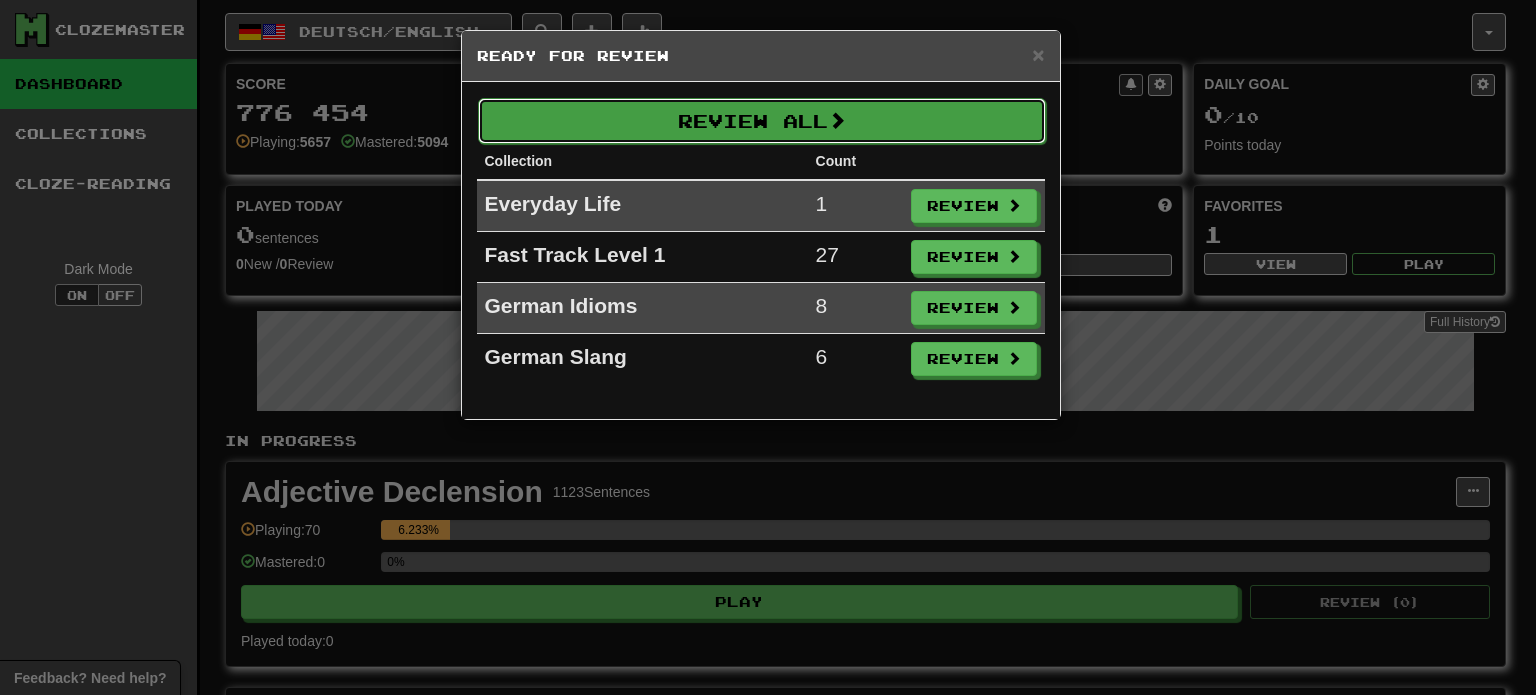 click on "Review All" at bounding box center [762, 121] 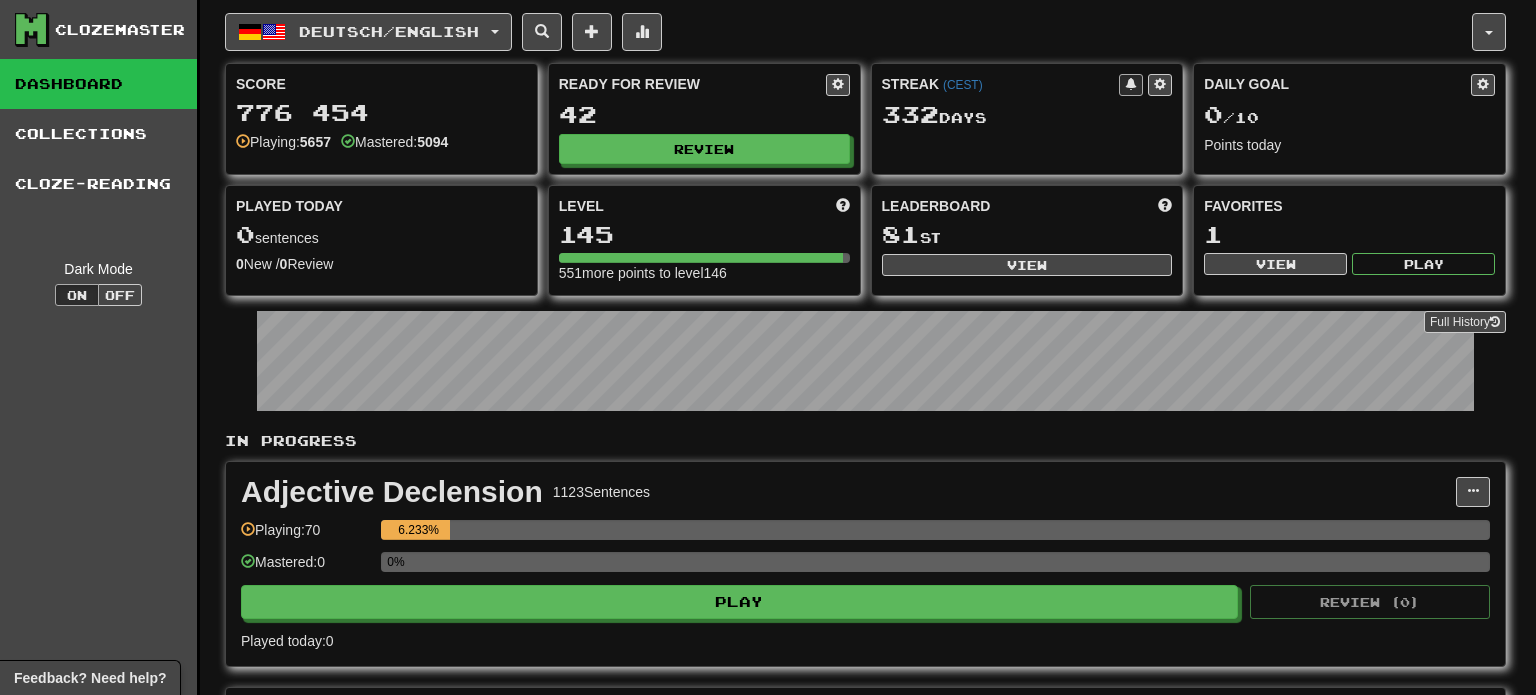 select on "**" 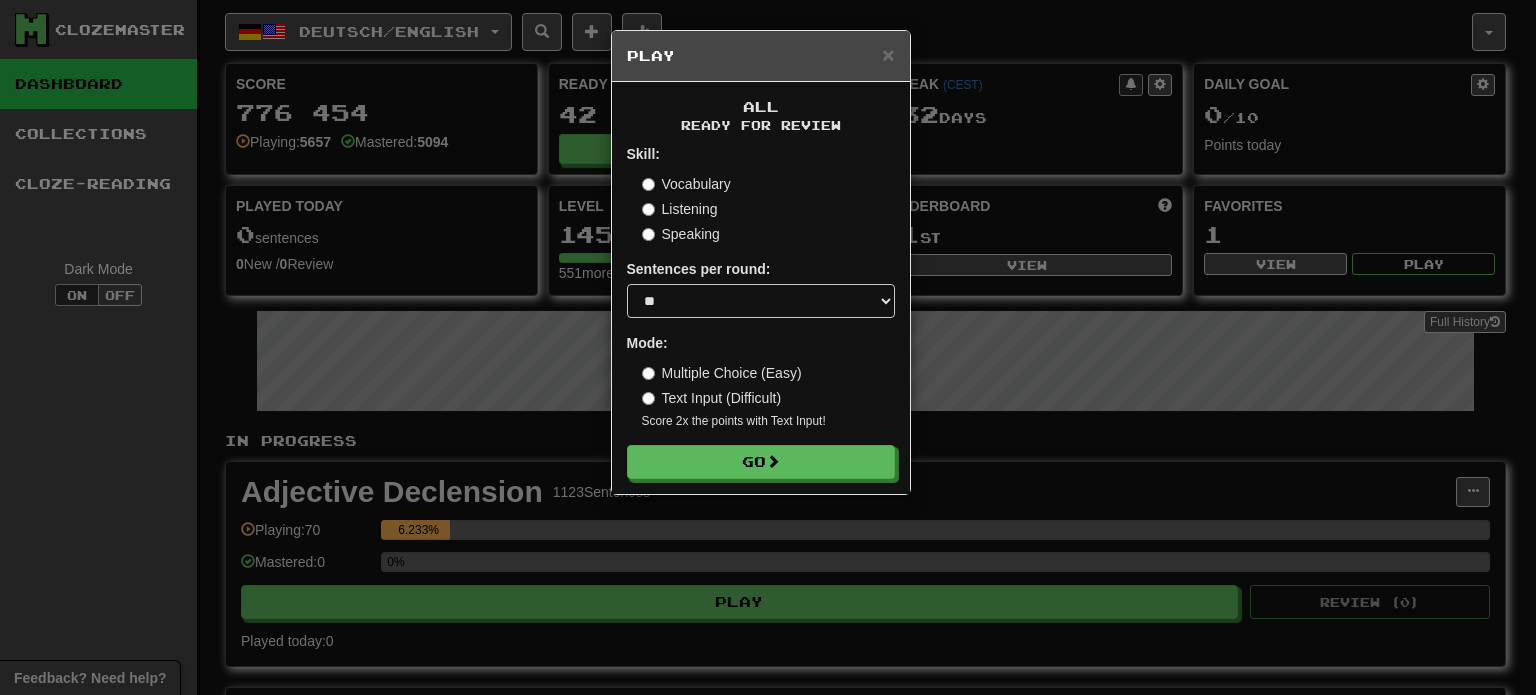click on "Skill: Vocabulary Listening Speaking Sentences per round: * ** ** ** ** ** *** ******** Mode: Multiple Choice (Easy) Text Input (Difficult) Score 2x the points with Text Input ! Go" at bounding box center (761, 311) 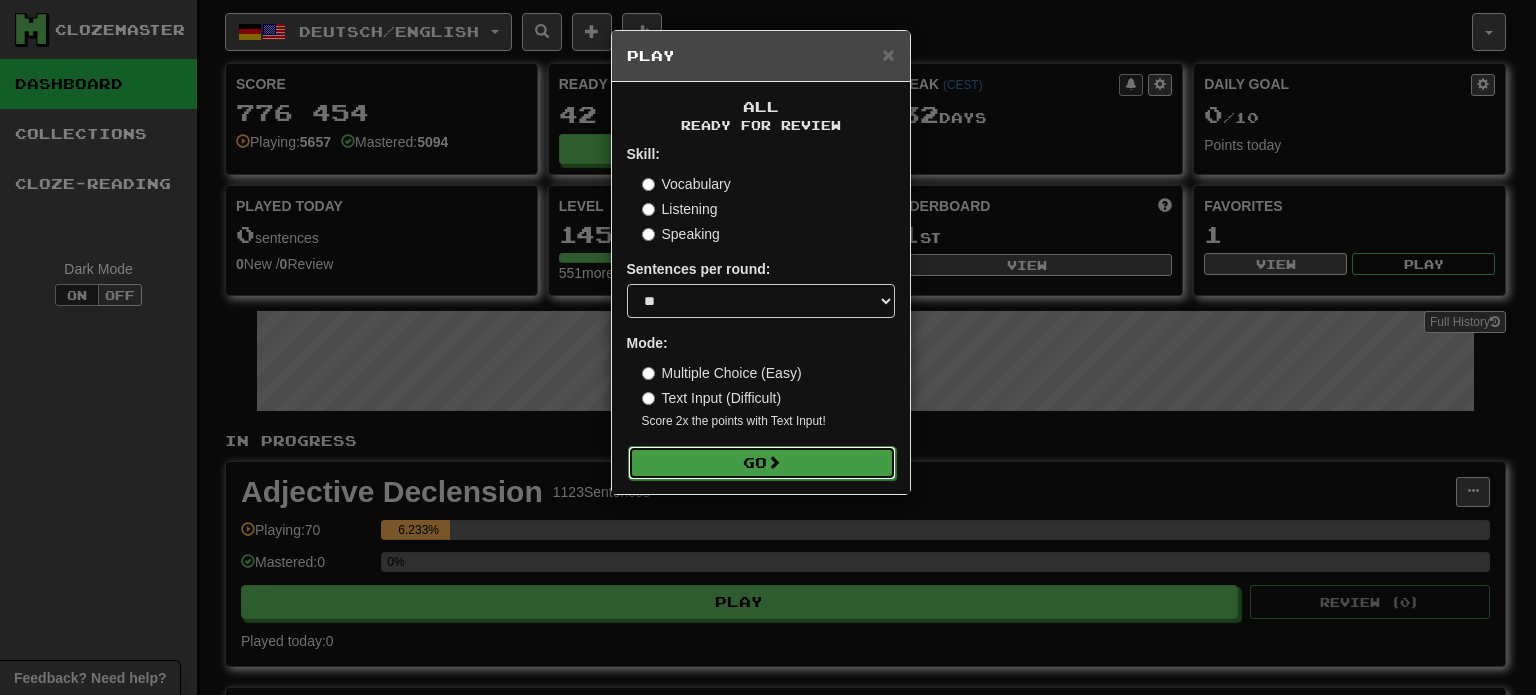 click on "Go" at bounding box center (762, 463) 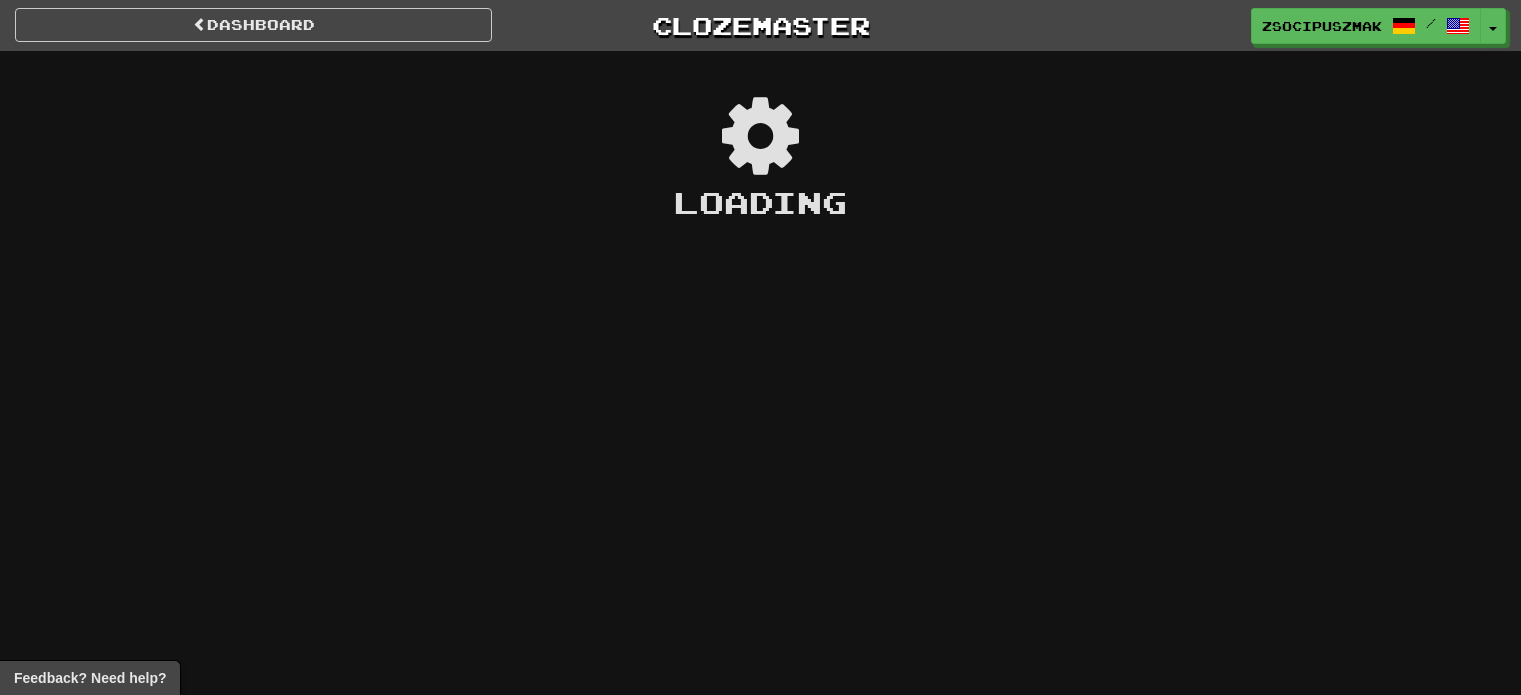 scroll, scrollTop: 0, scrollLeft: 0, axis: both 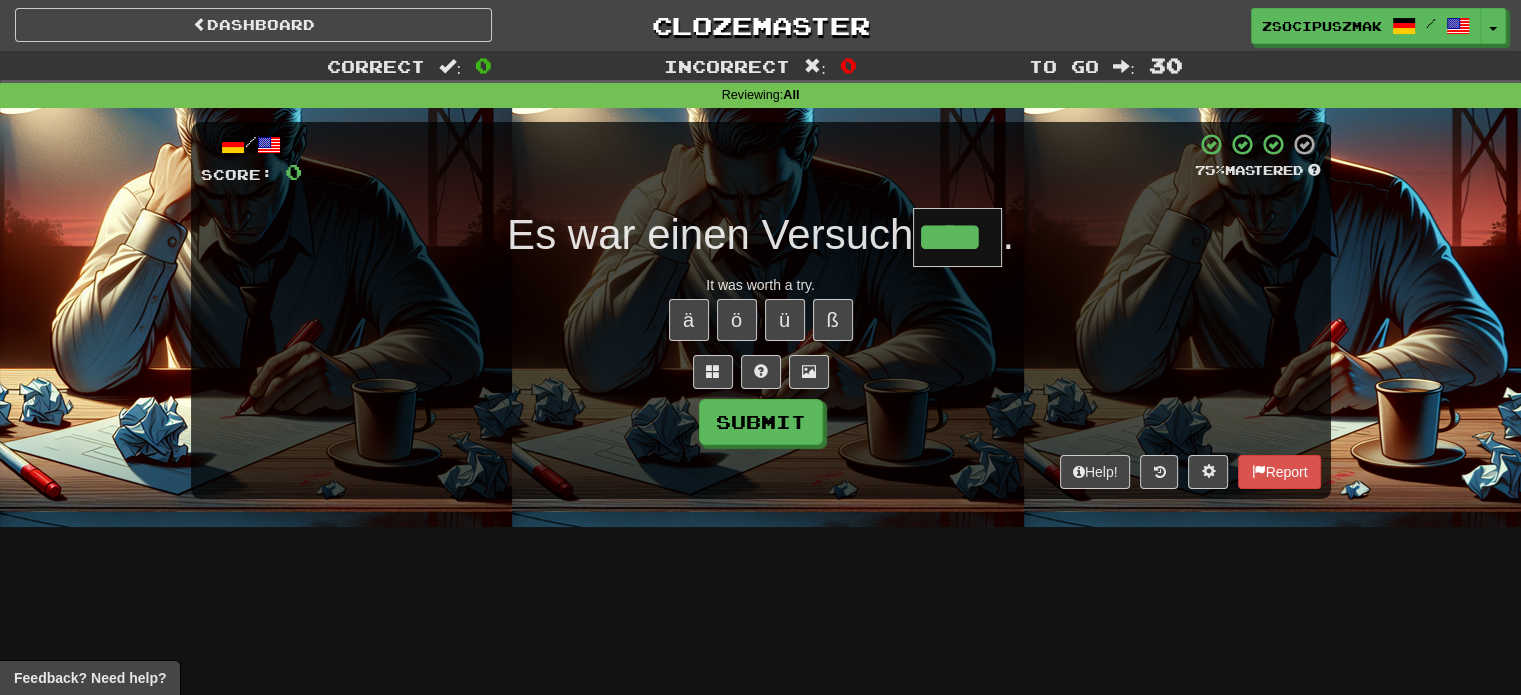 type on "****" 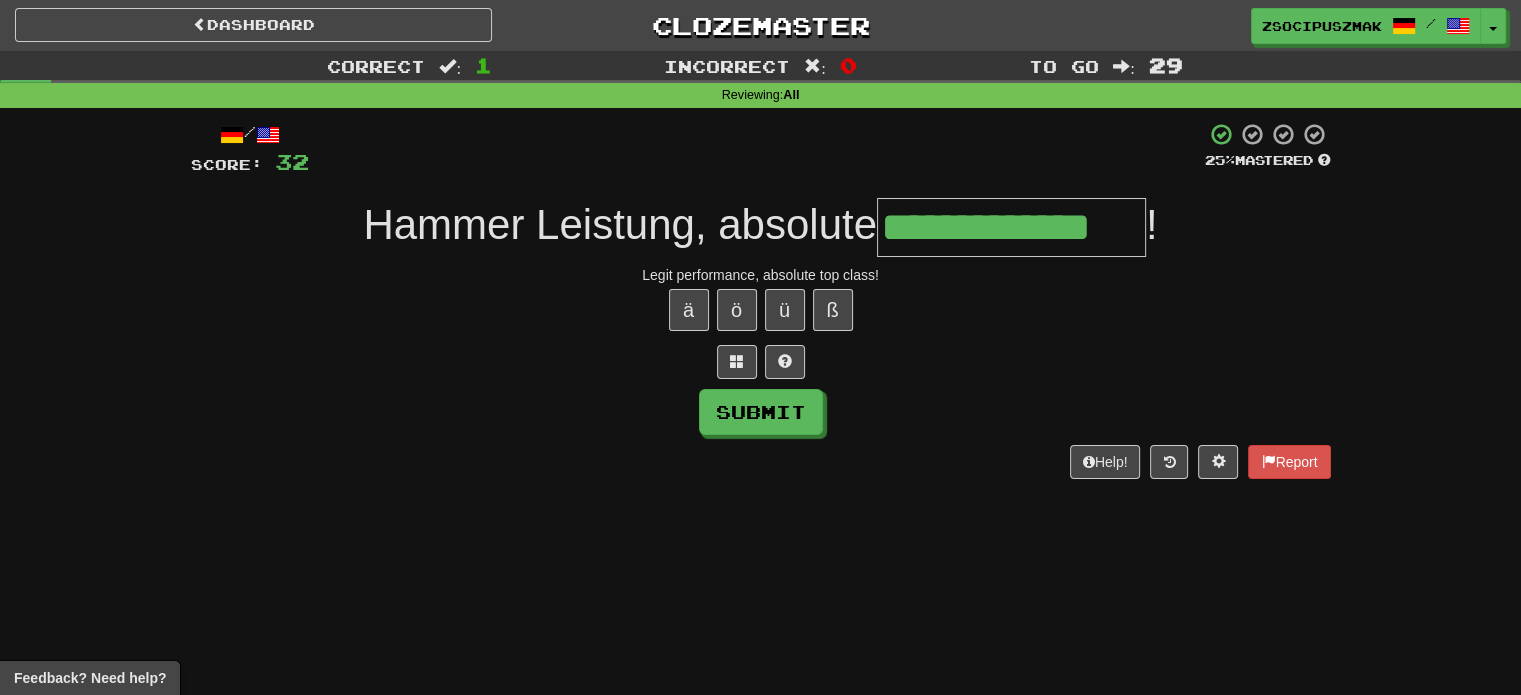 type on "**********" 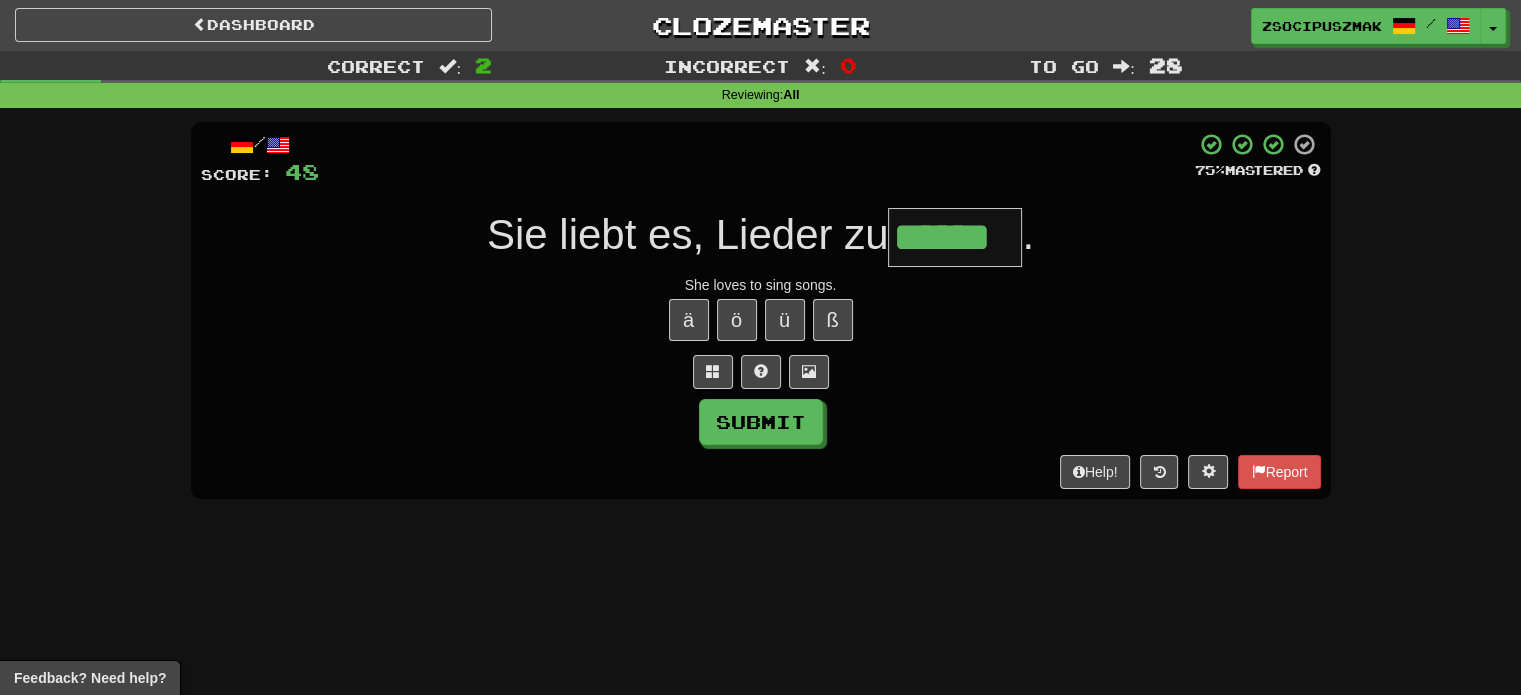 type on "******" 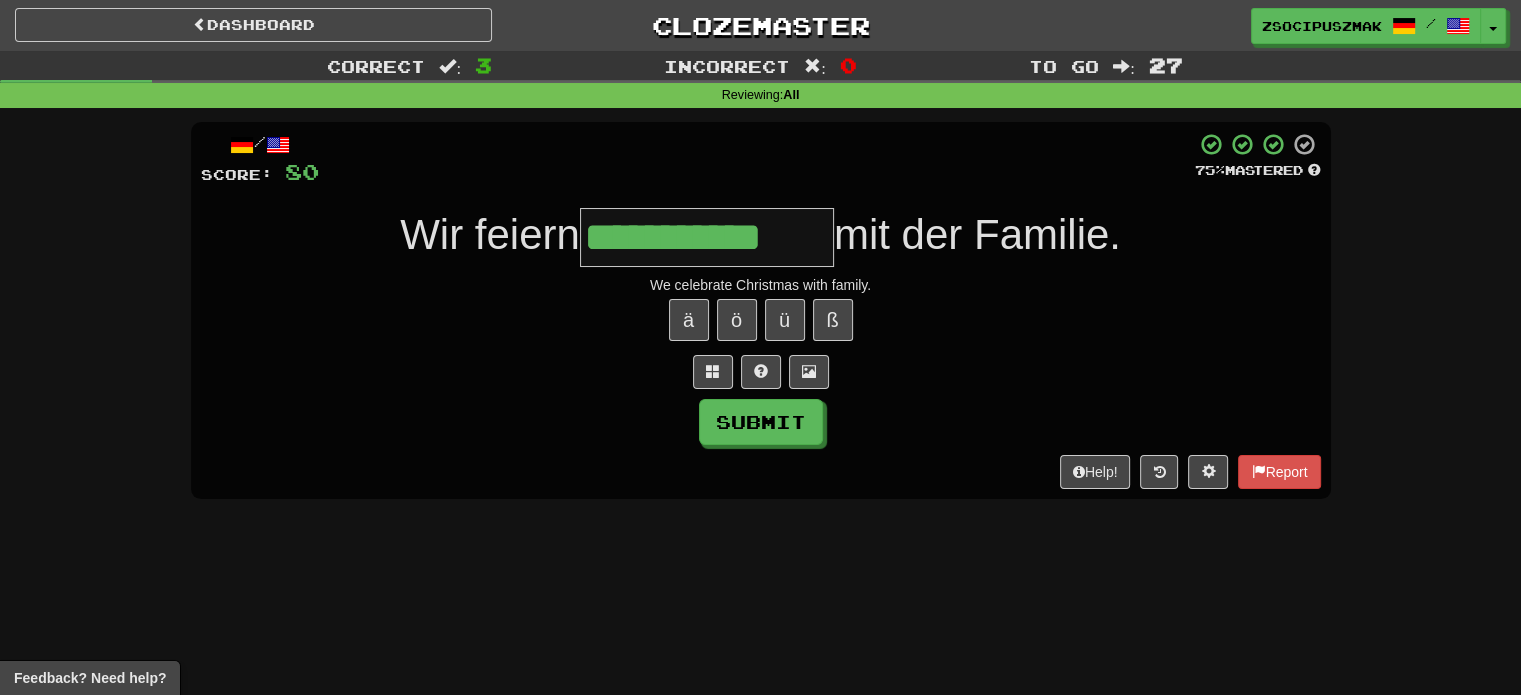type on "**********" 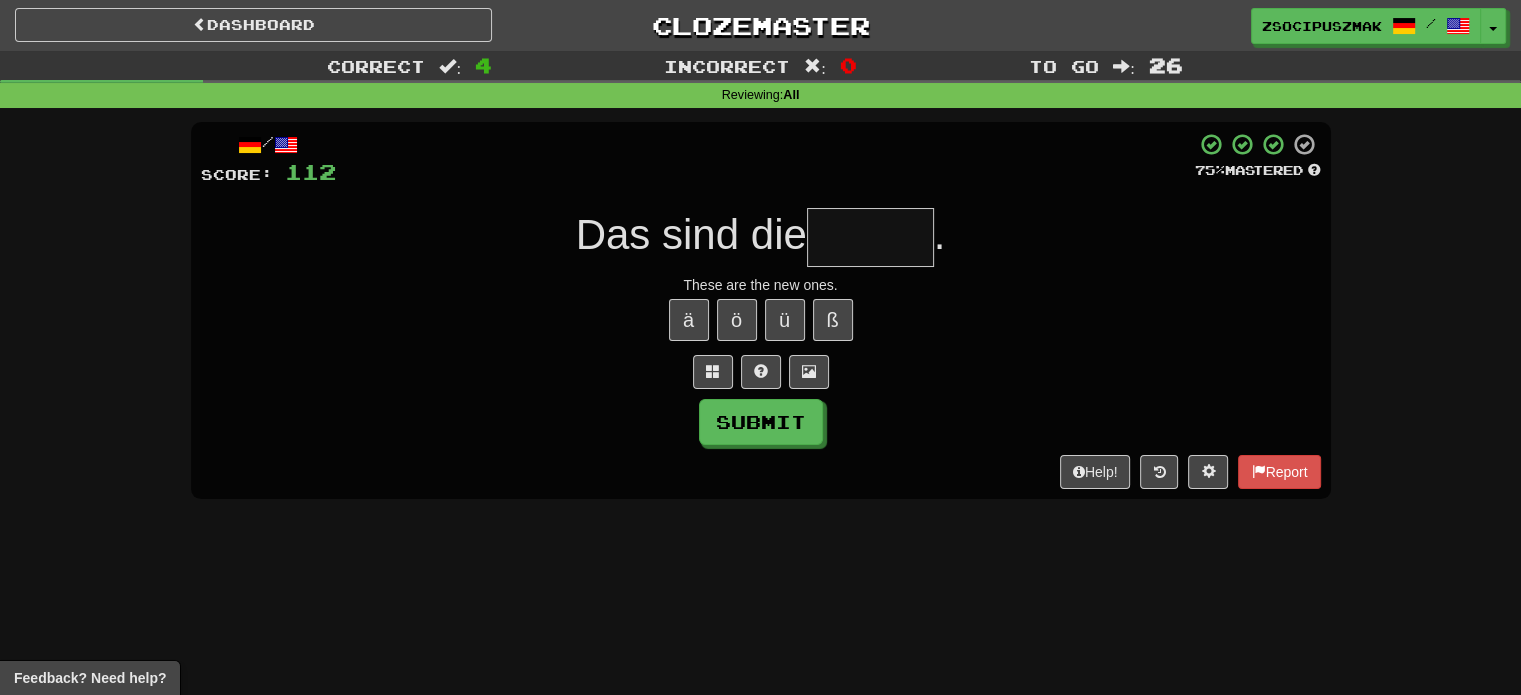 type on "*" 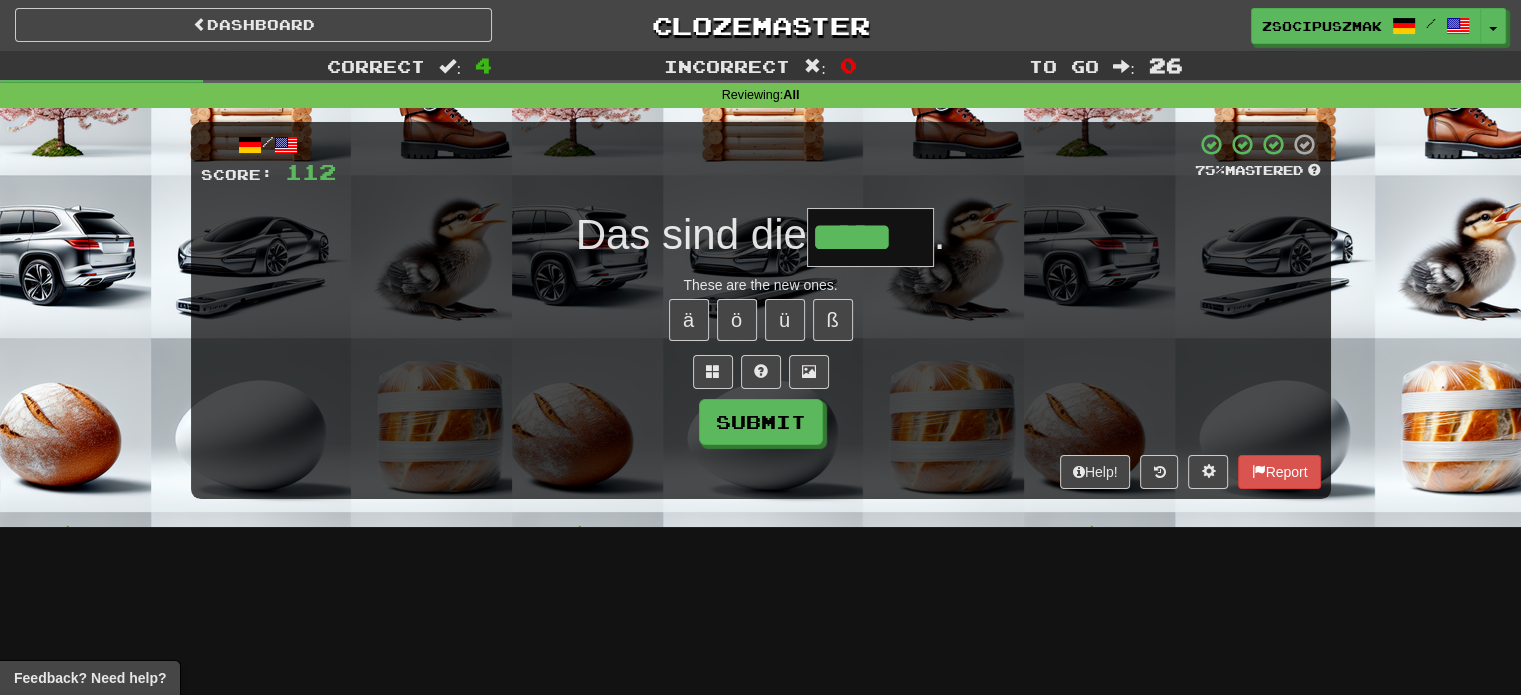 type on "*****" 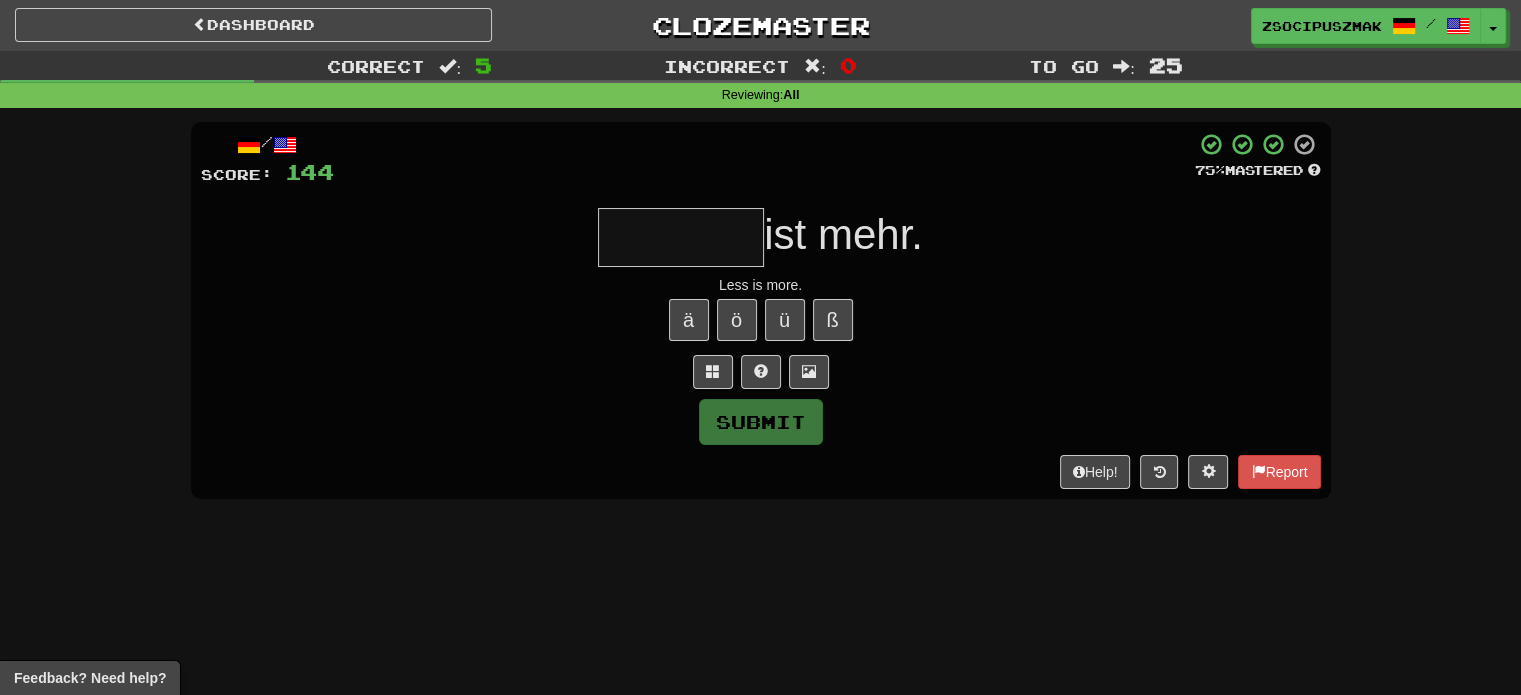 type on "*" 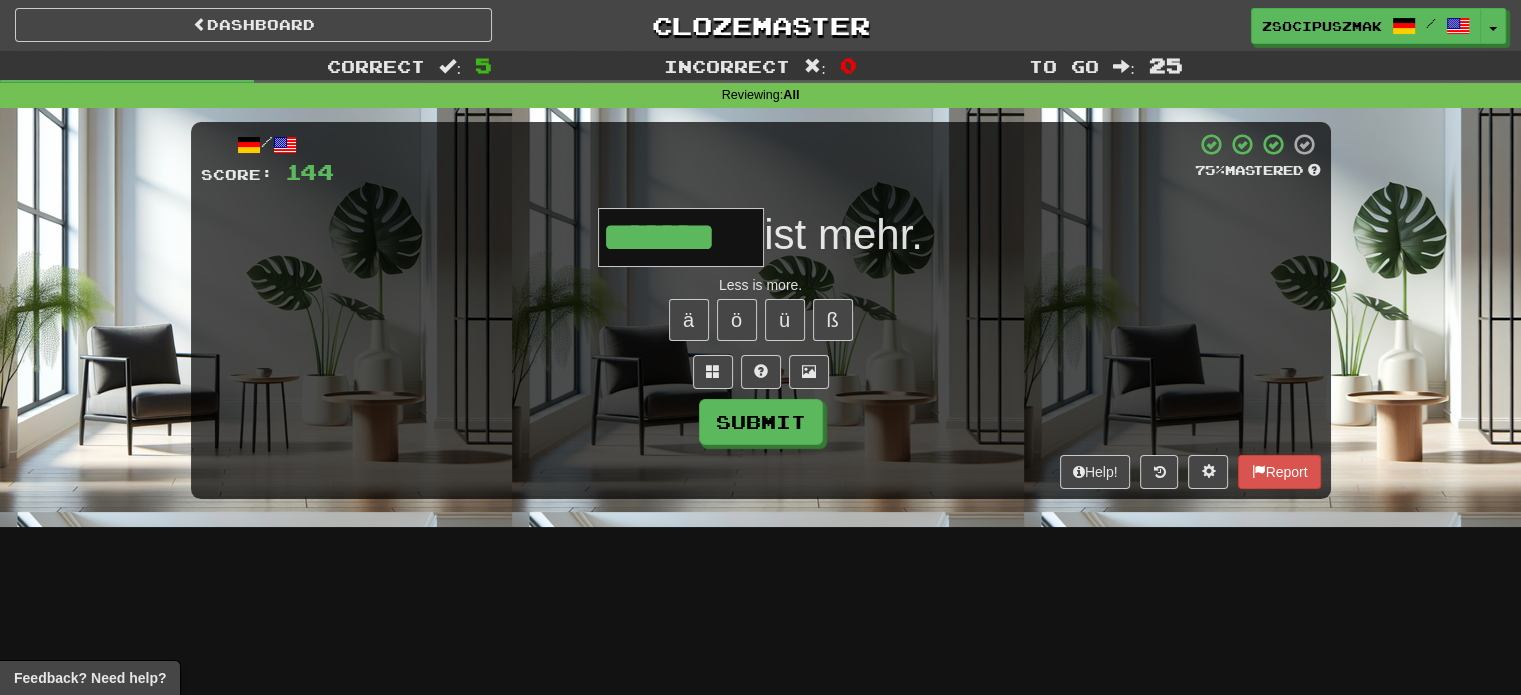 type on "*******" 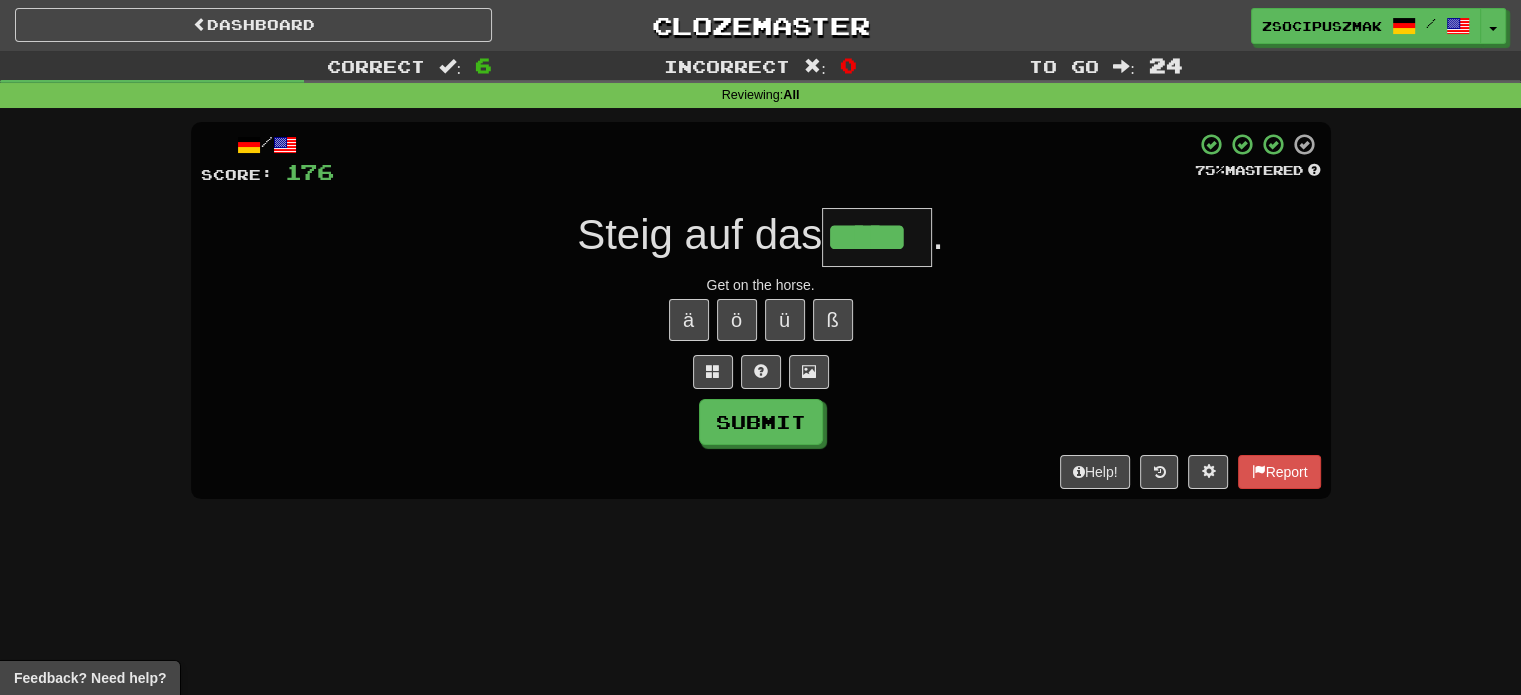 type on "*****" 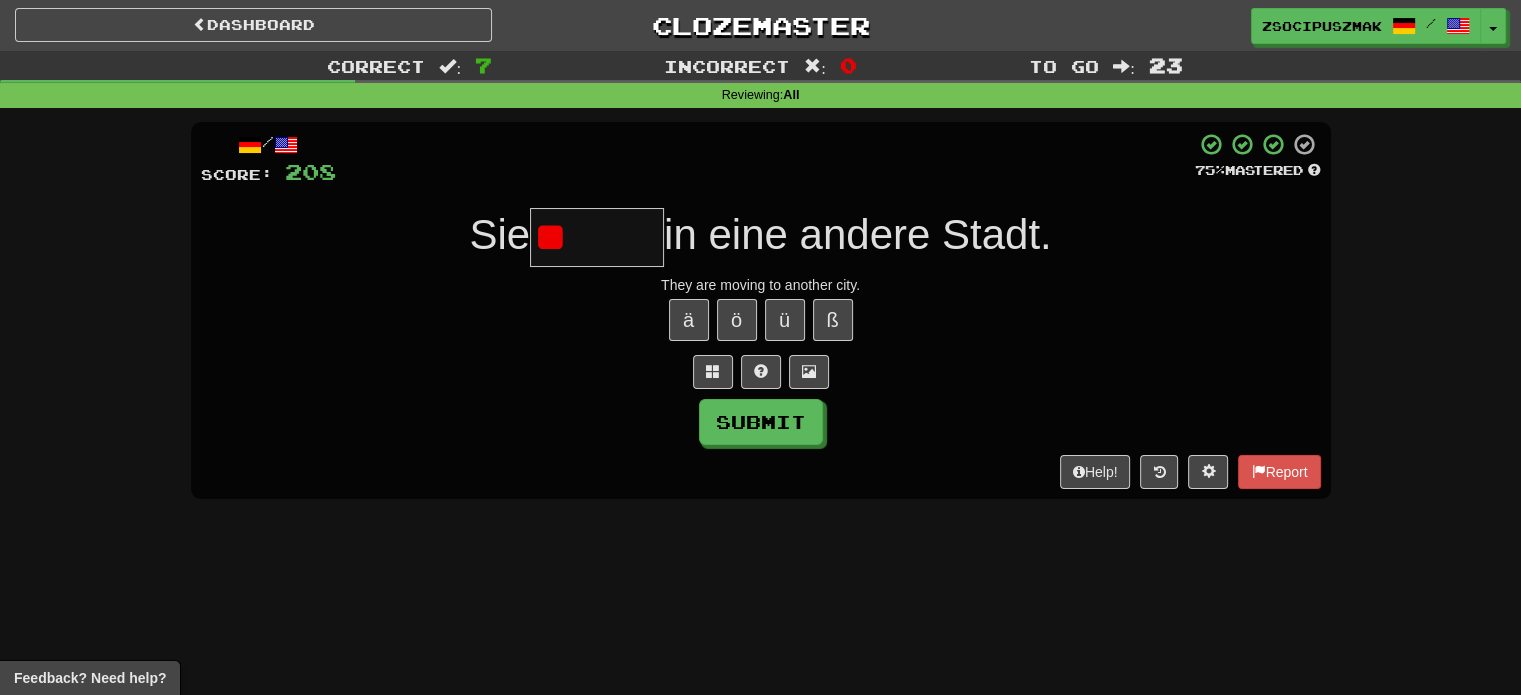 type on "*" 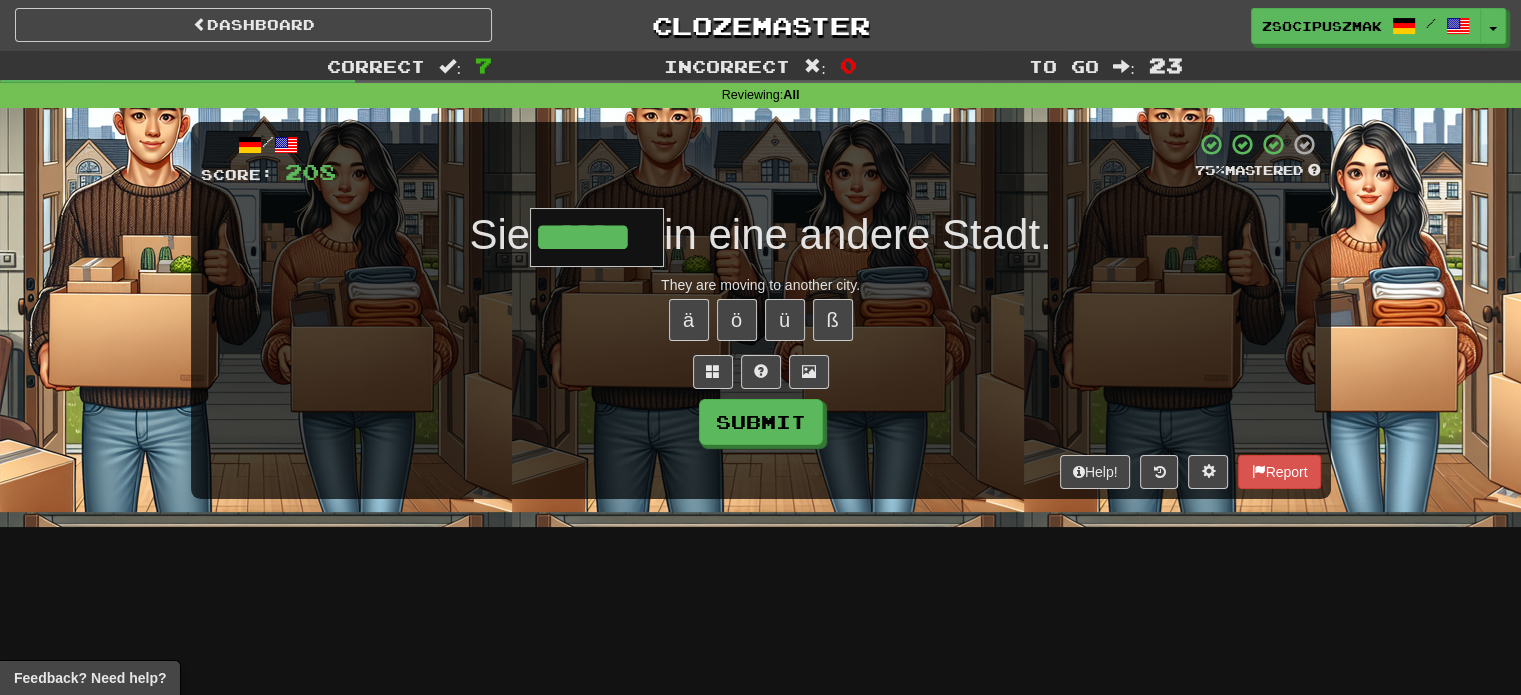 type on "******" 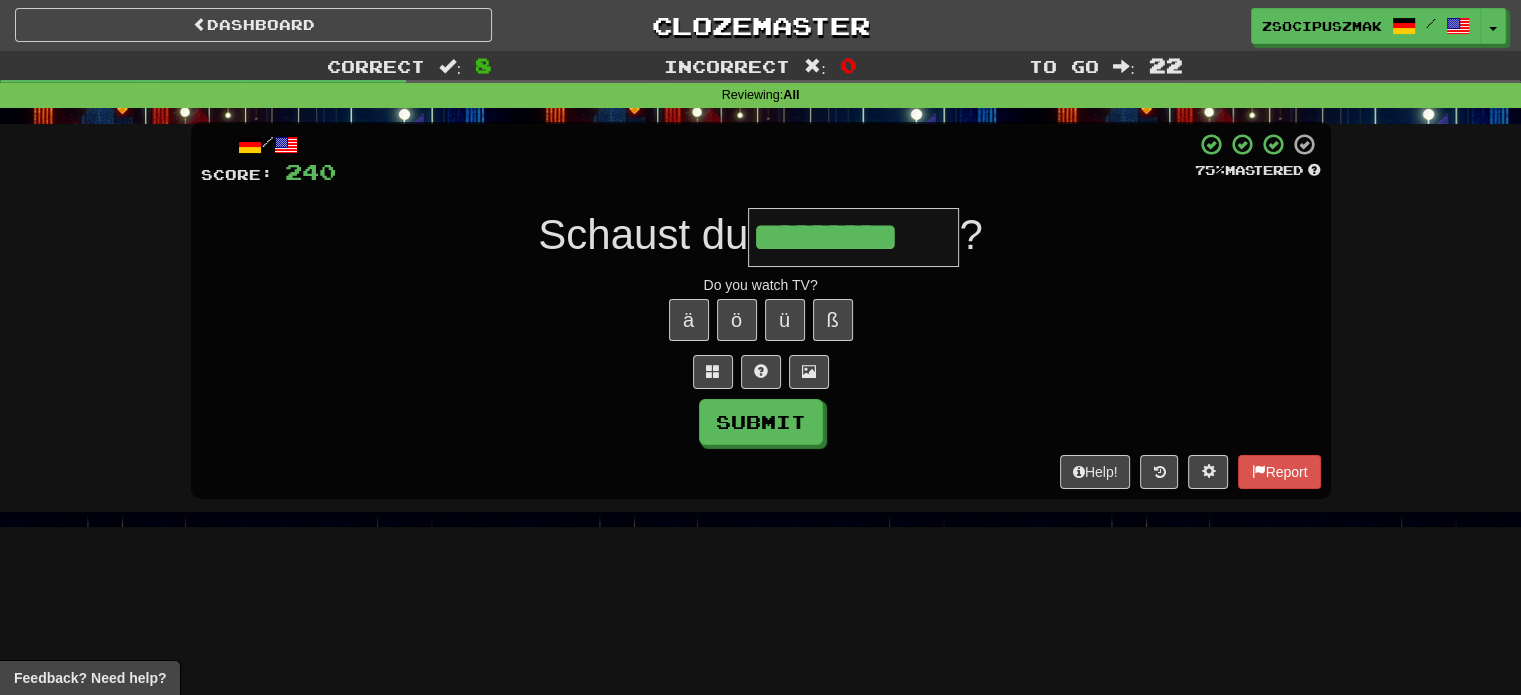 type on "*********" 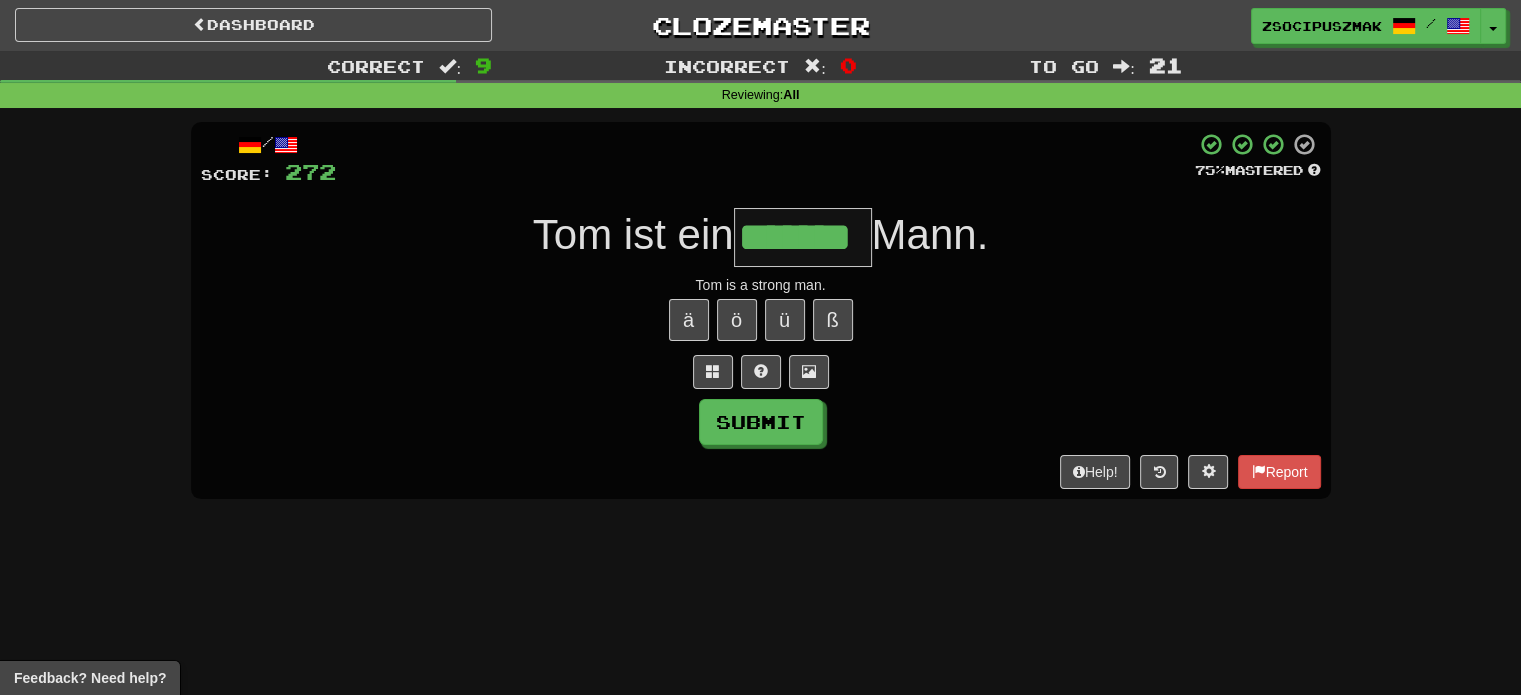 type on "*******" 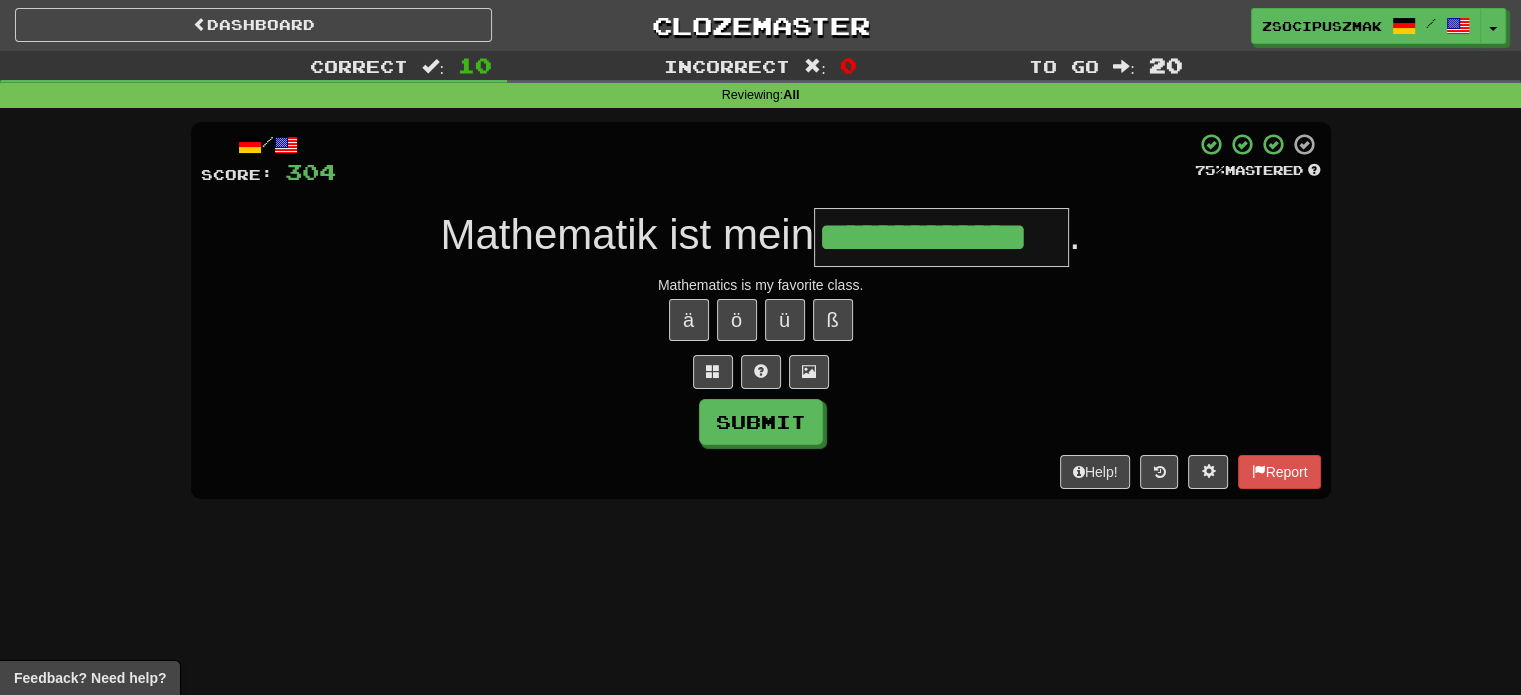 type on "**********" 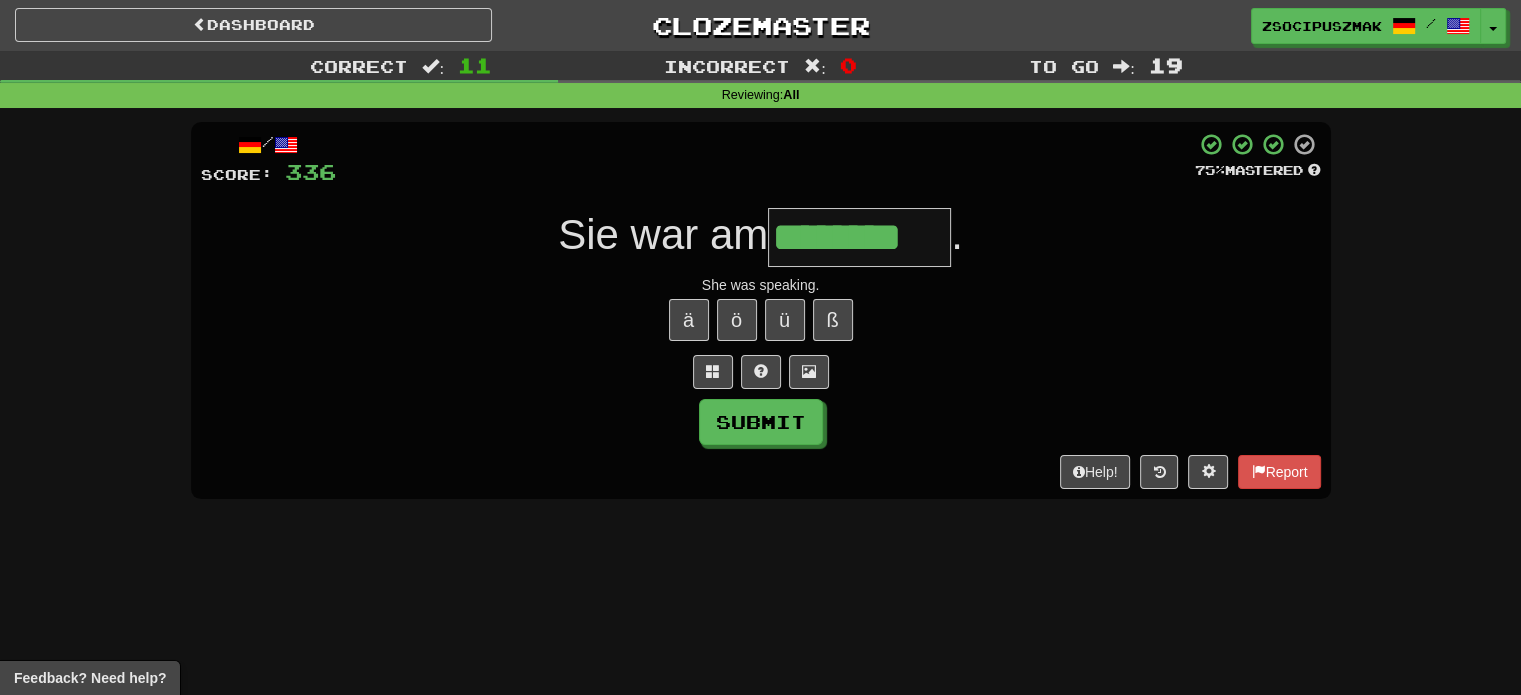 type on "********" 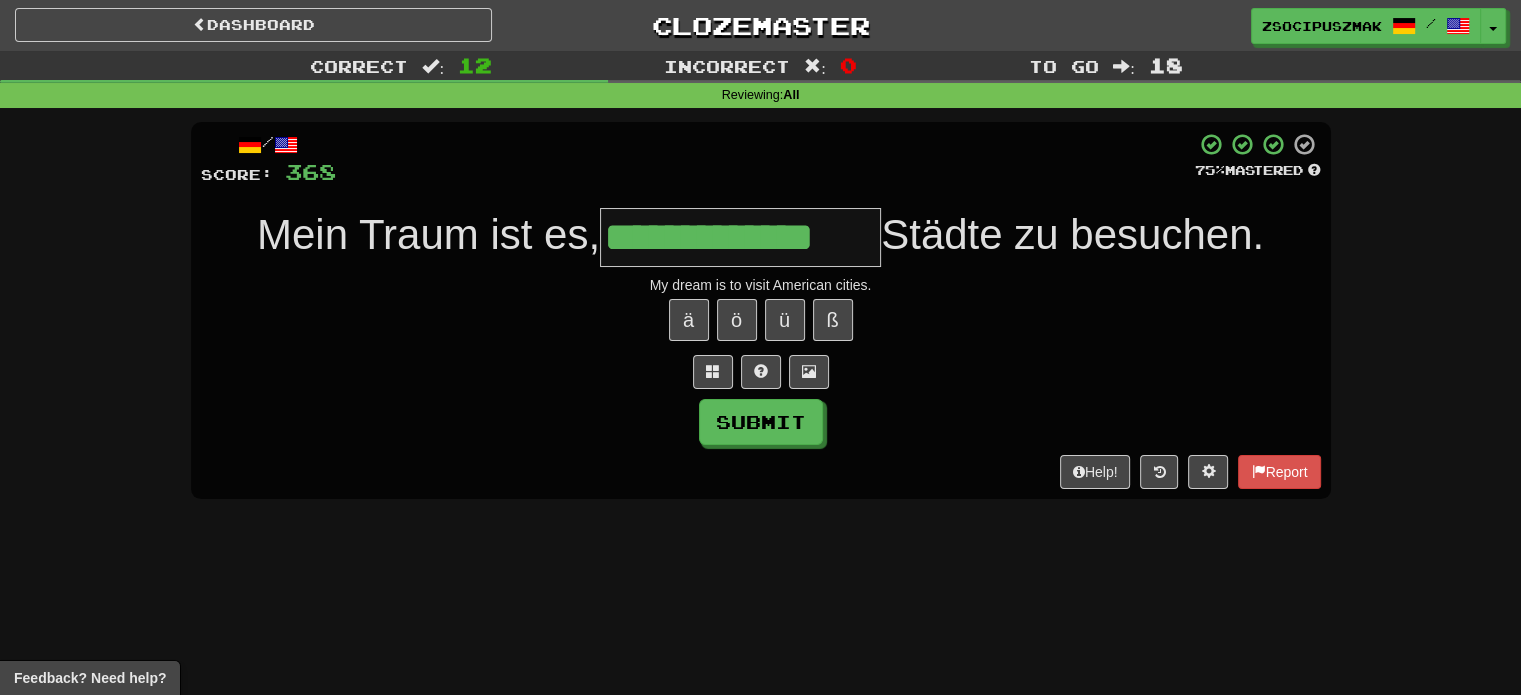 type on "**********" 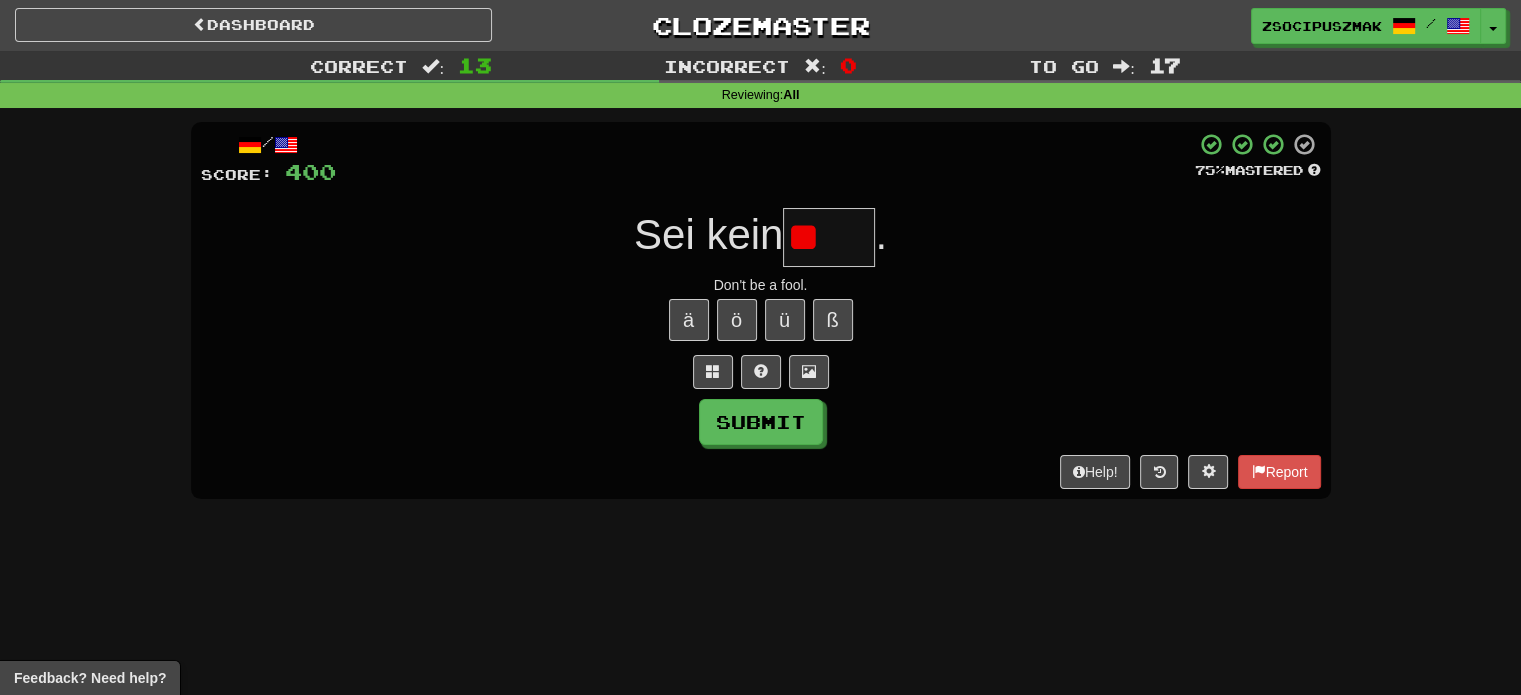 type on "*" 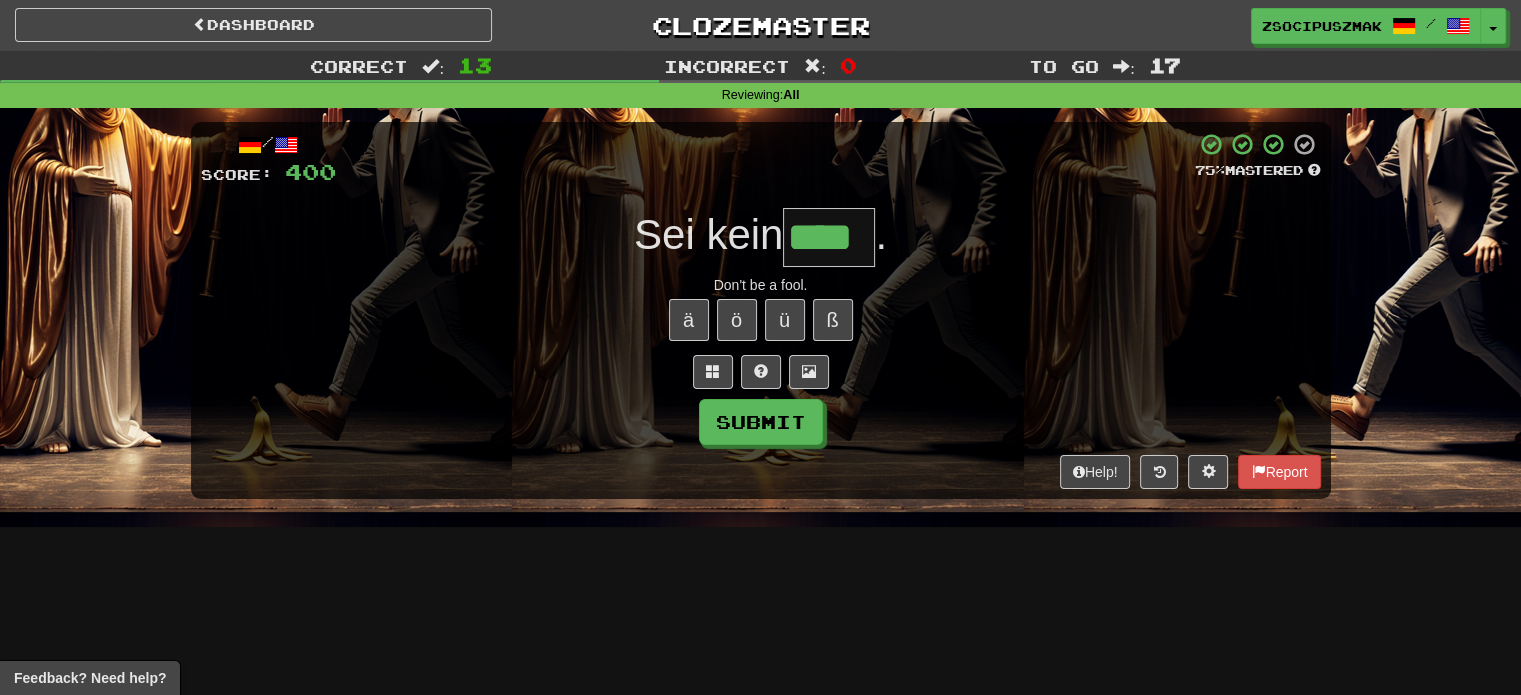 type on "****" 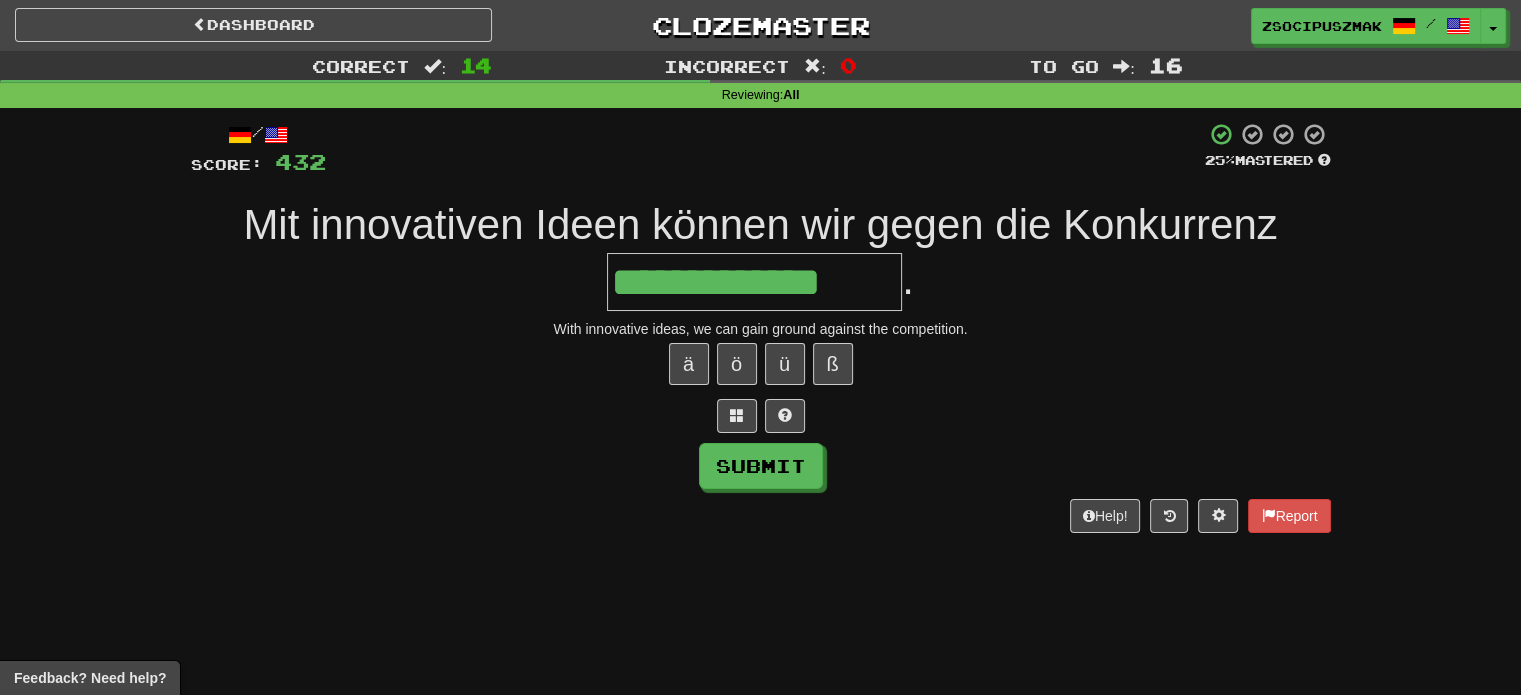 type on "**********" 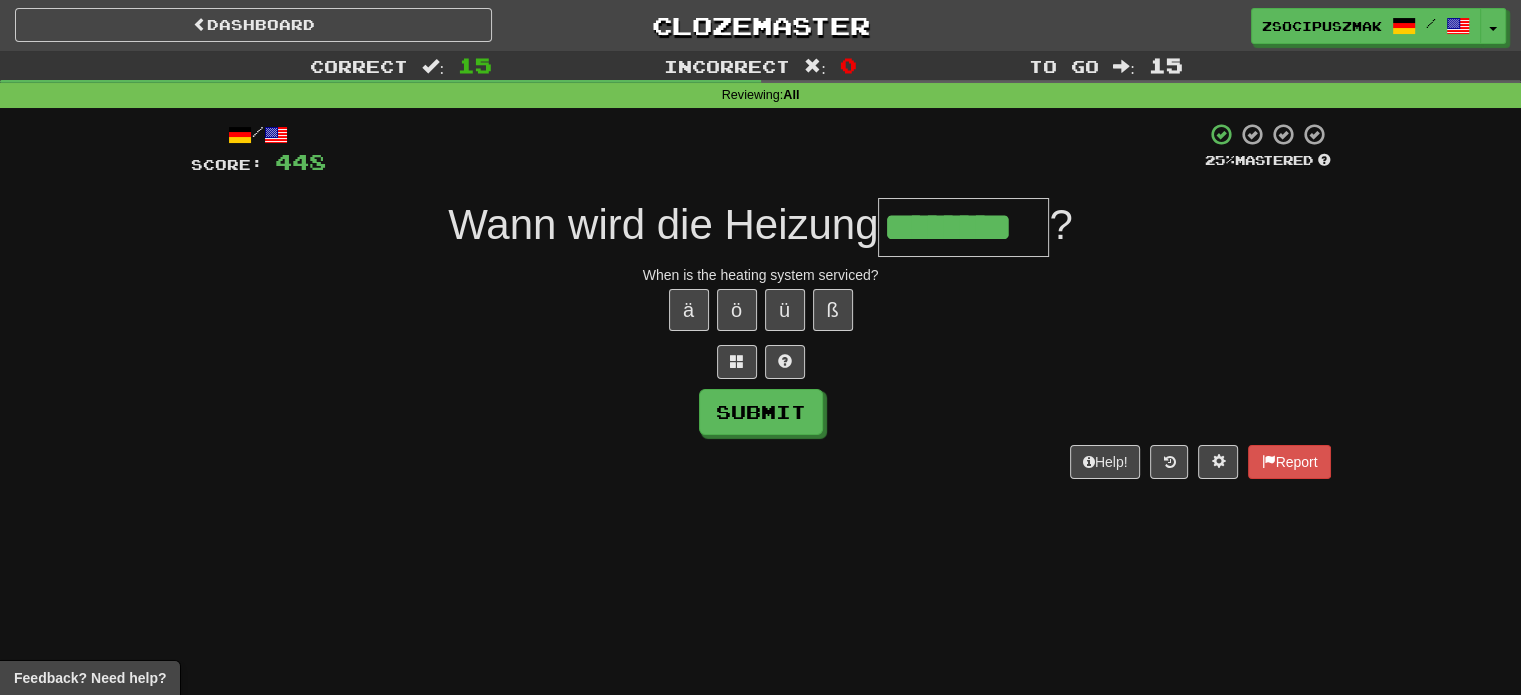 type on "********" 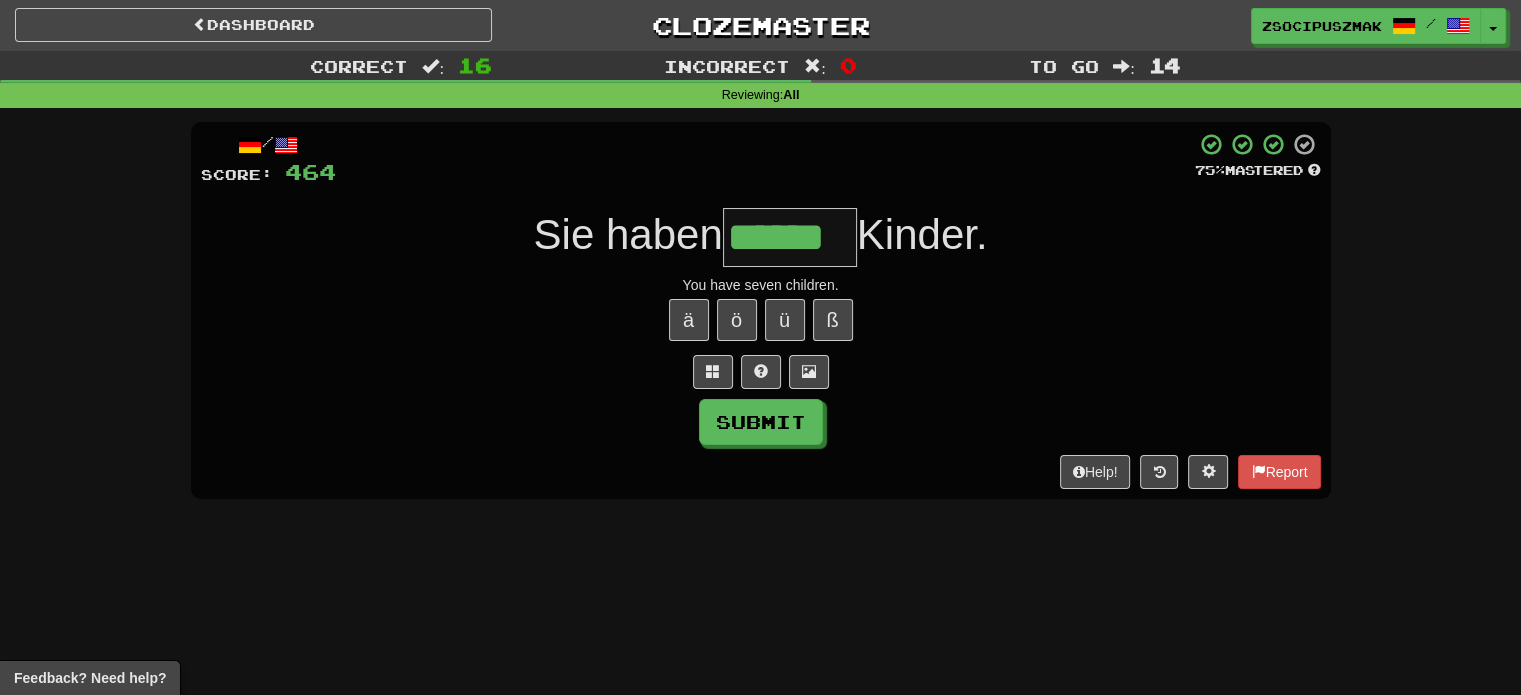 type on "******" 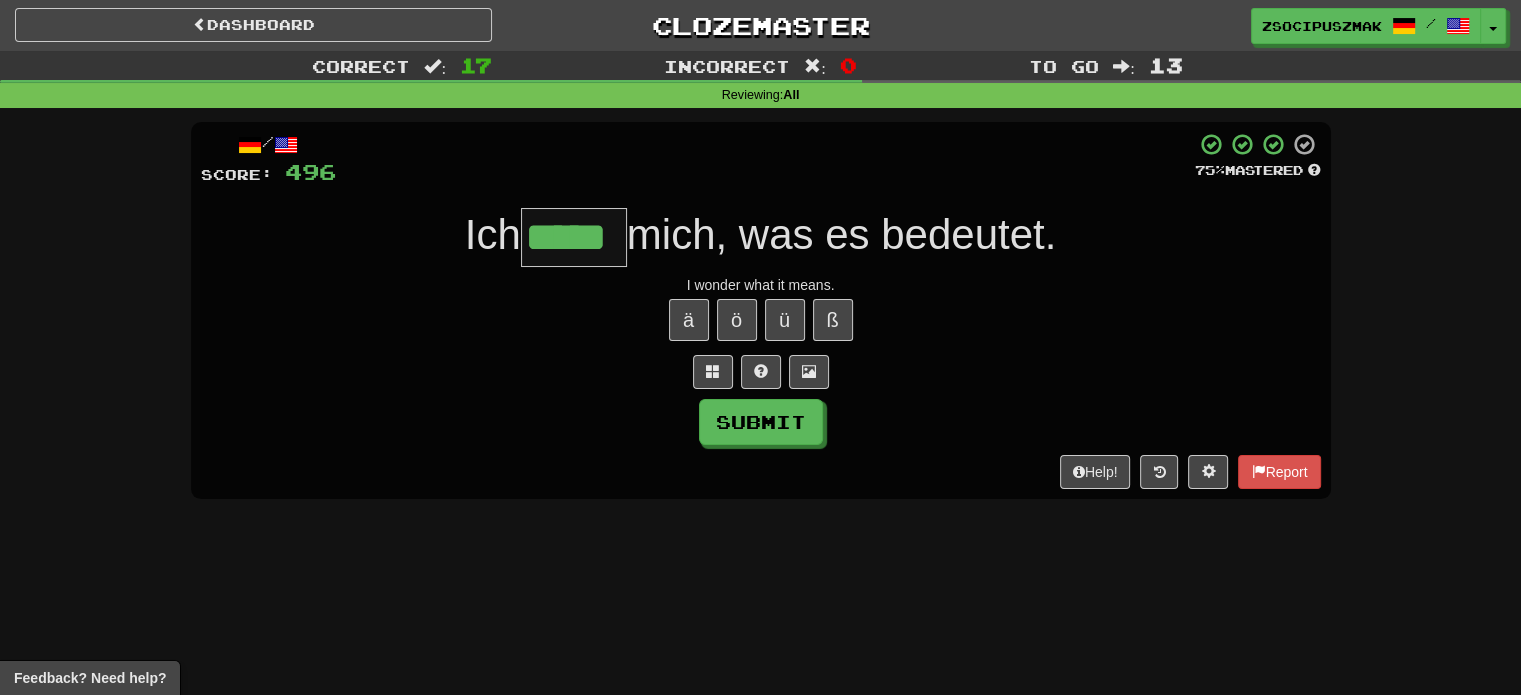 type on "*****" 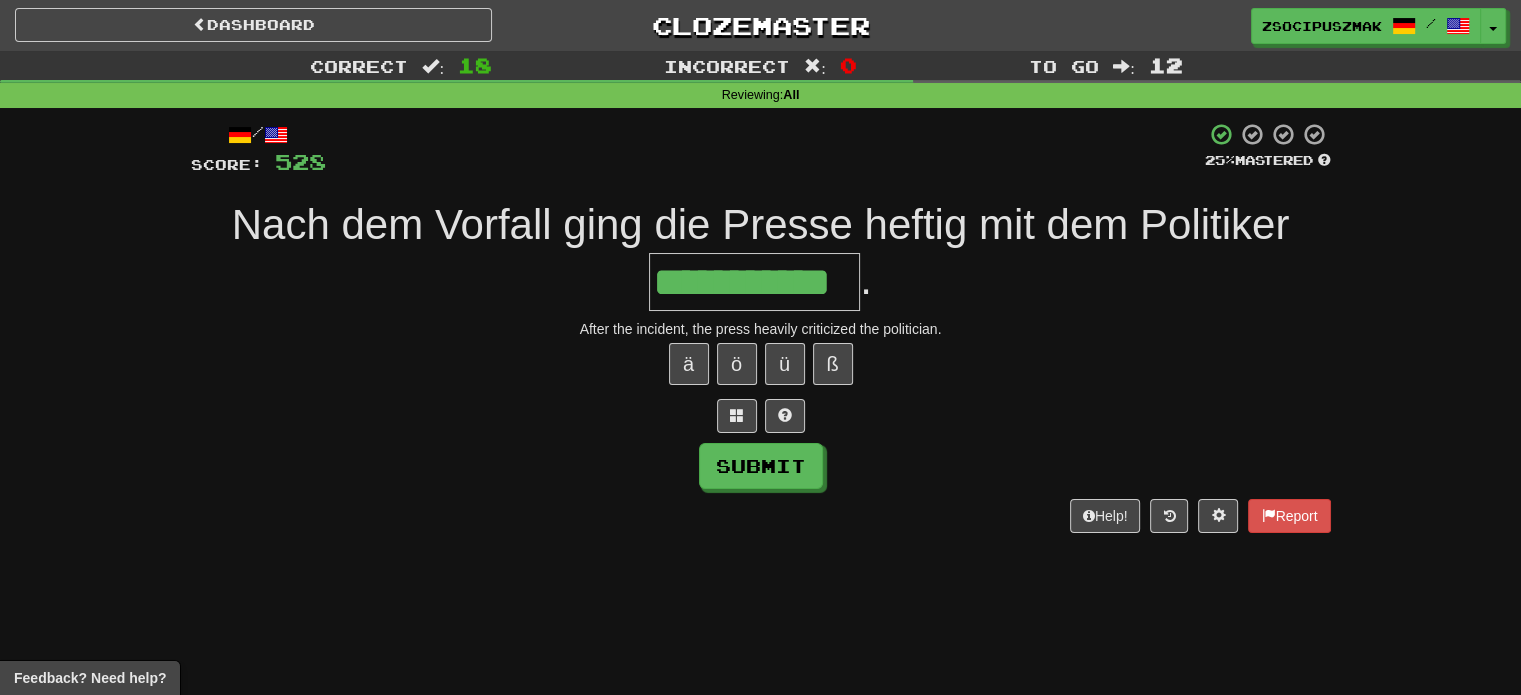 type on "**********" 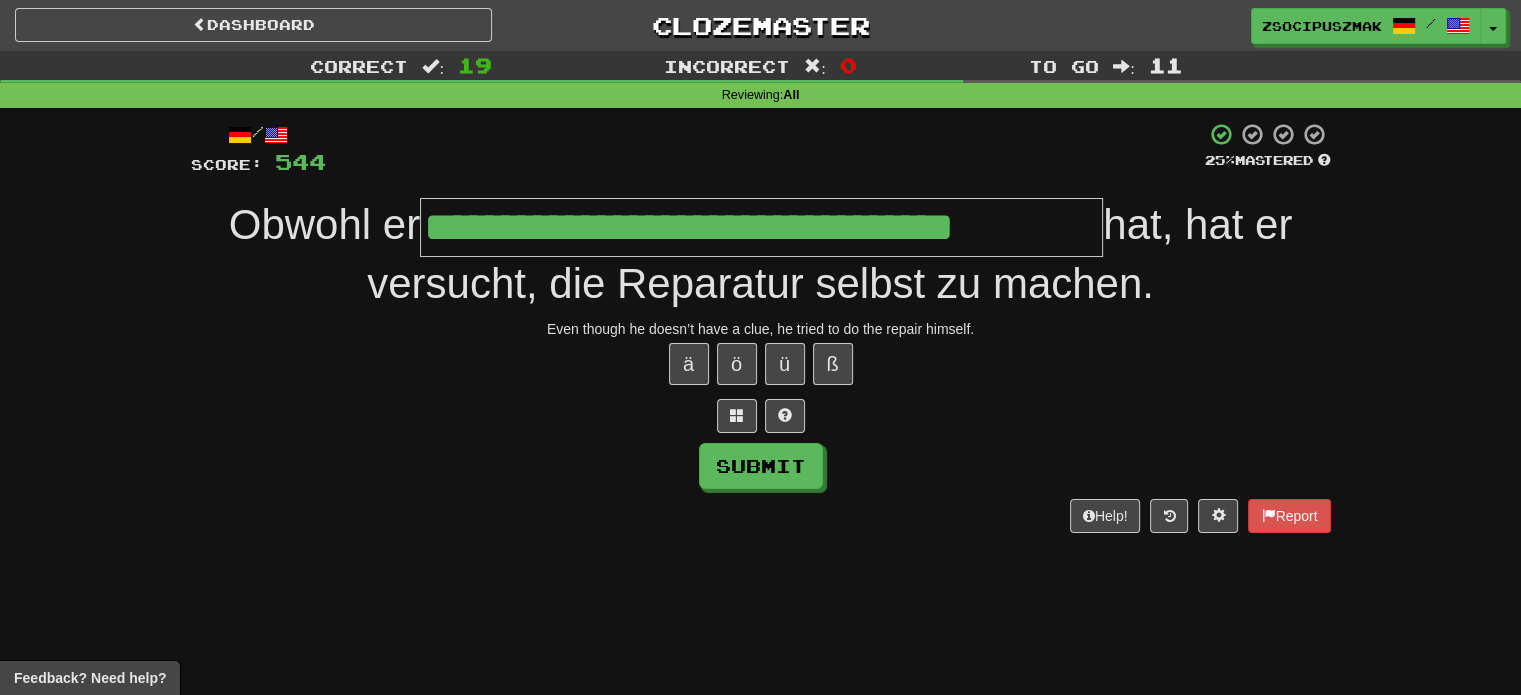 type on "**********" 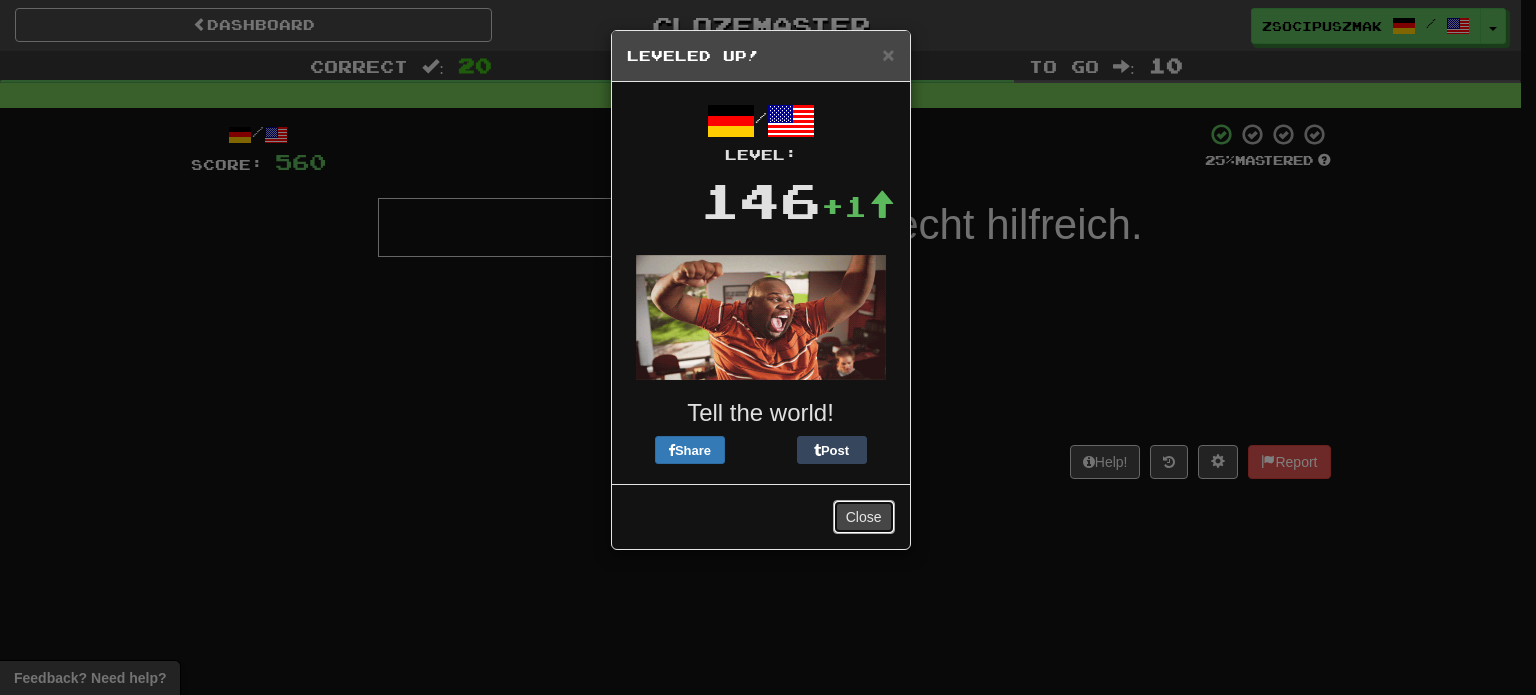 click on "Close" at bounding box center [864, 517] 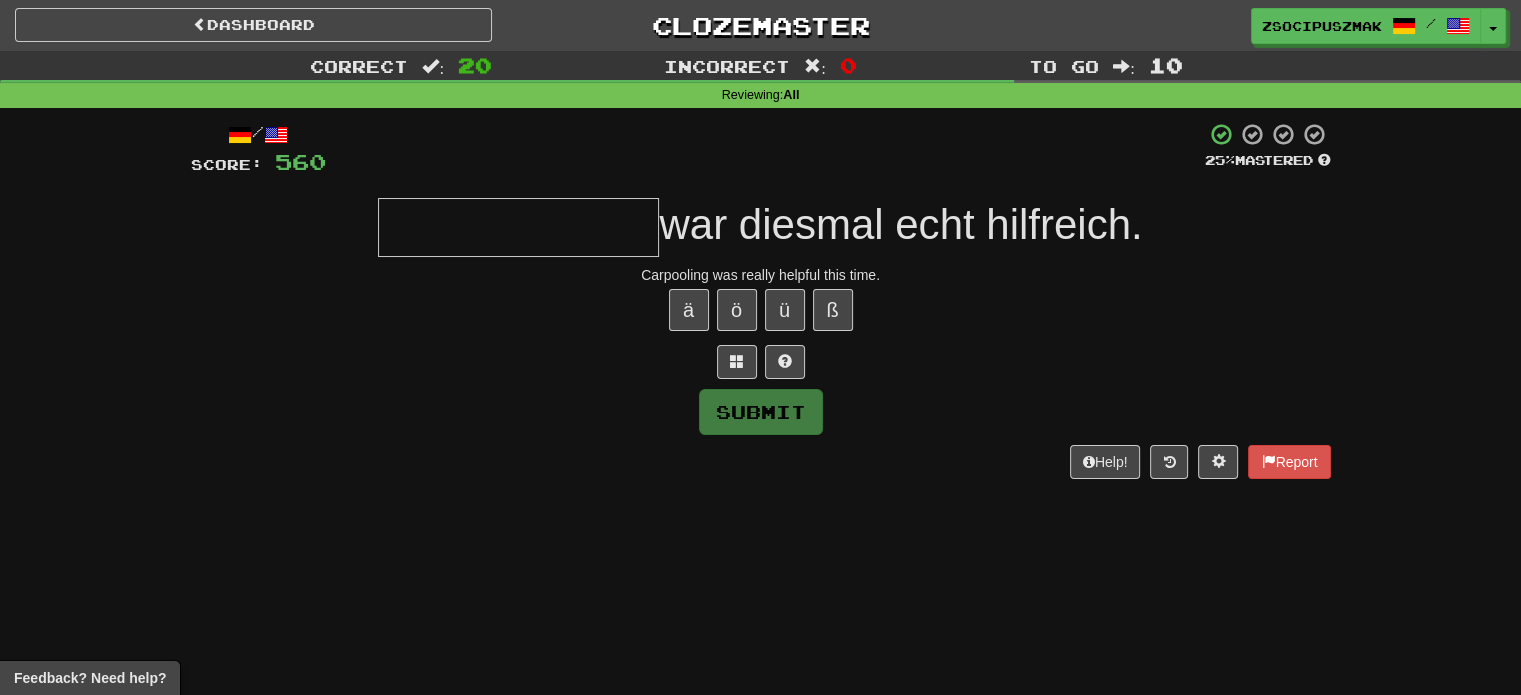 click at bounding box center (518, 227) 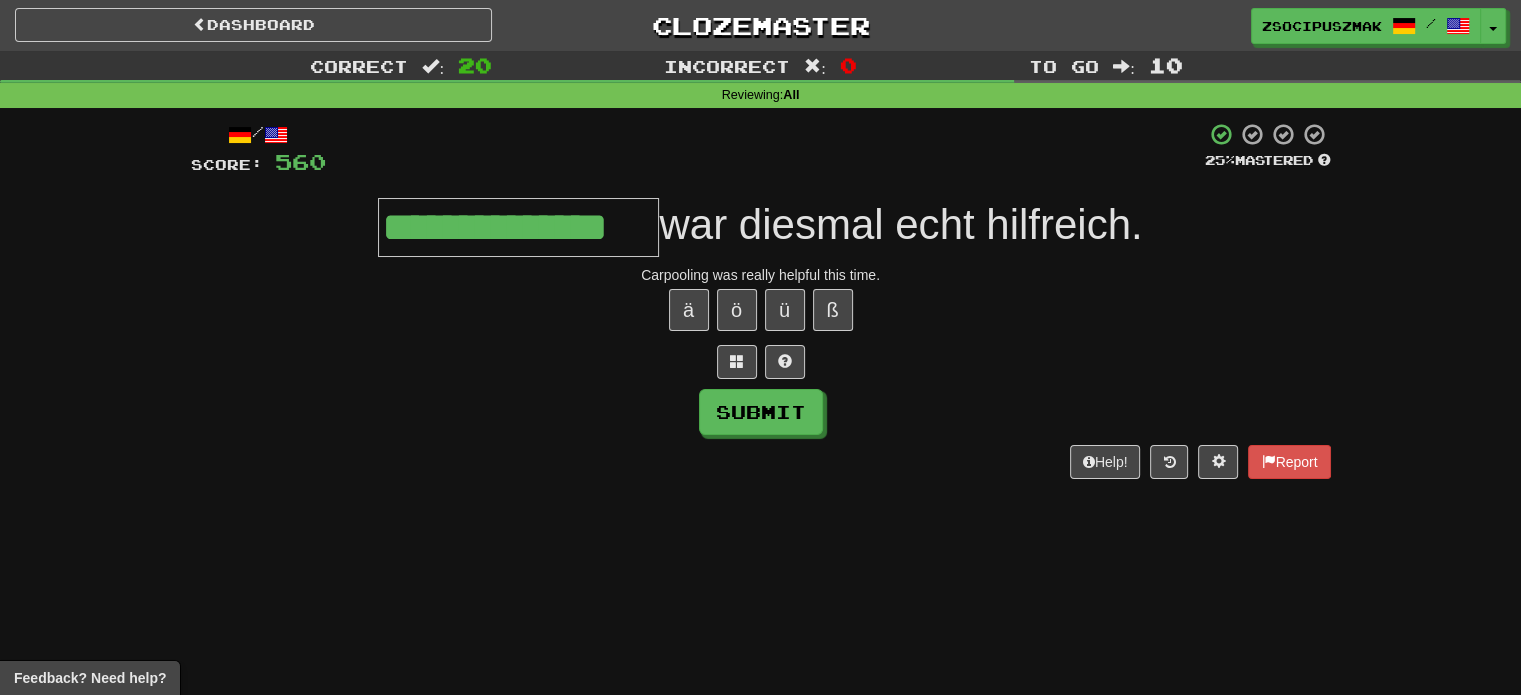 type on "**********" 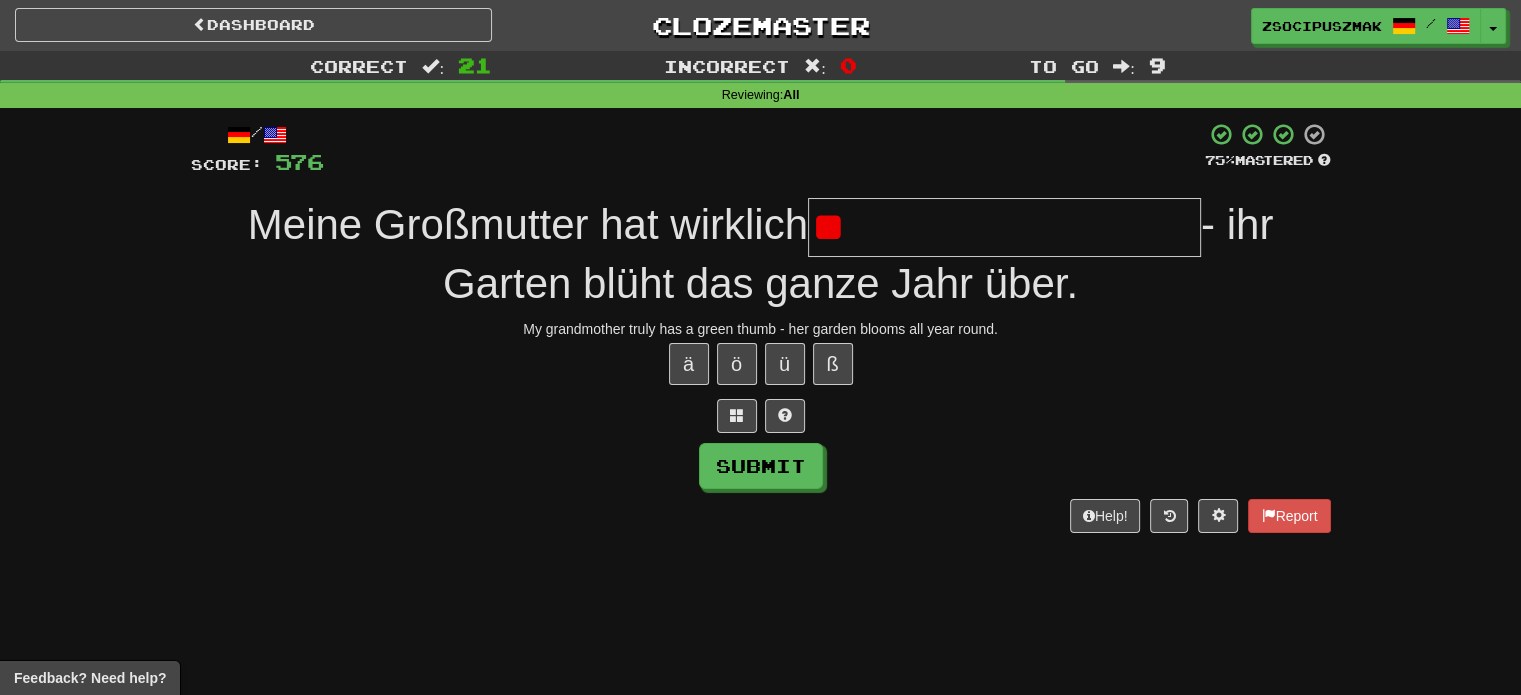 type on "*" 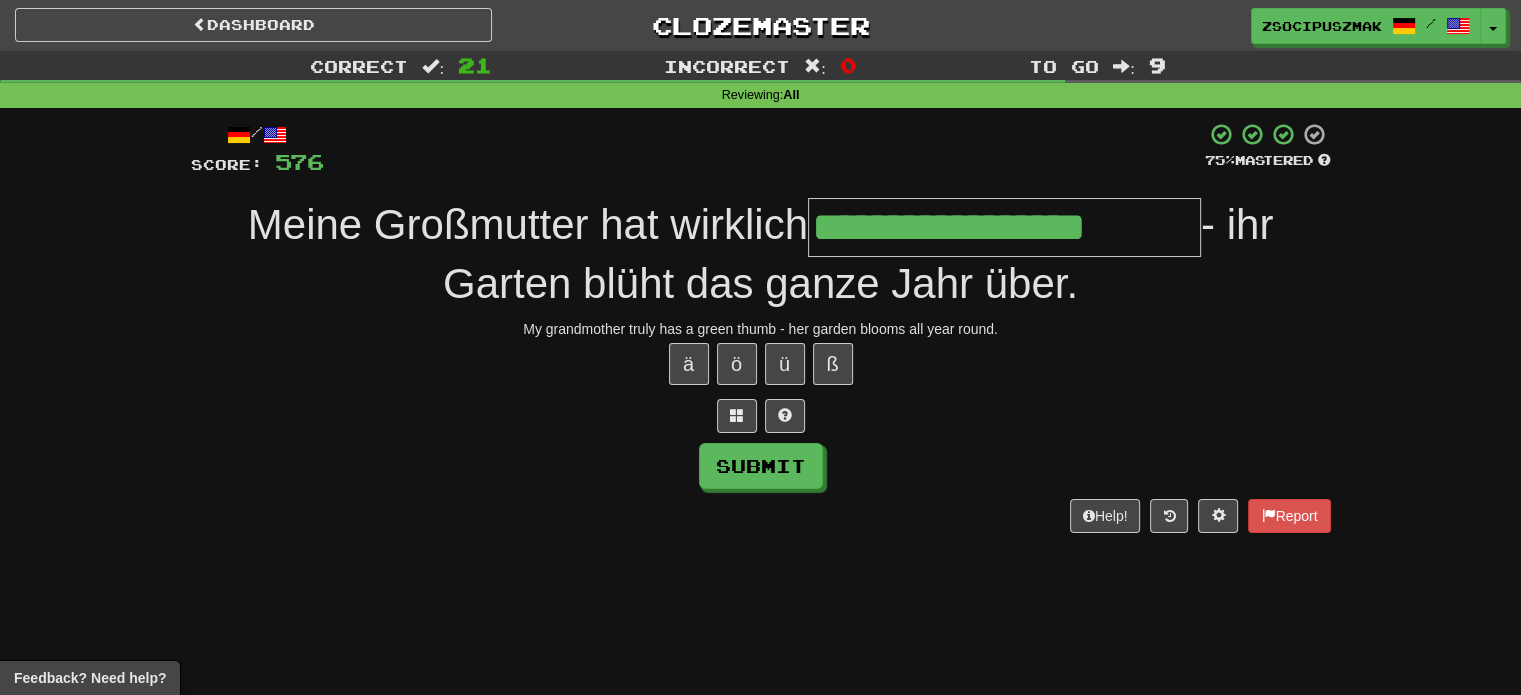 type on "**********" 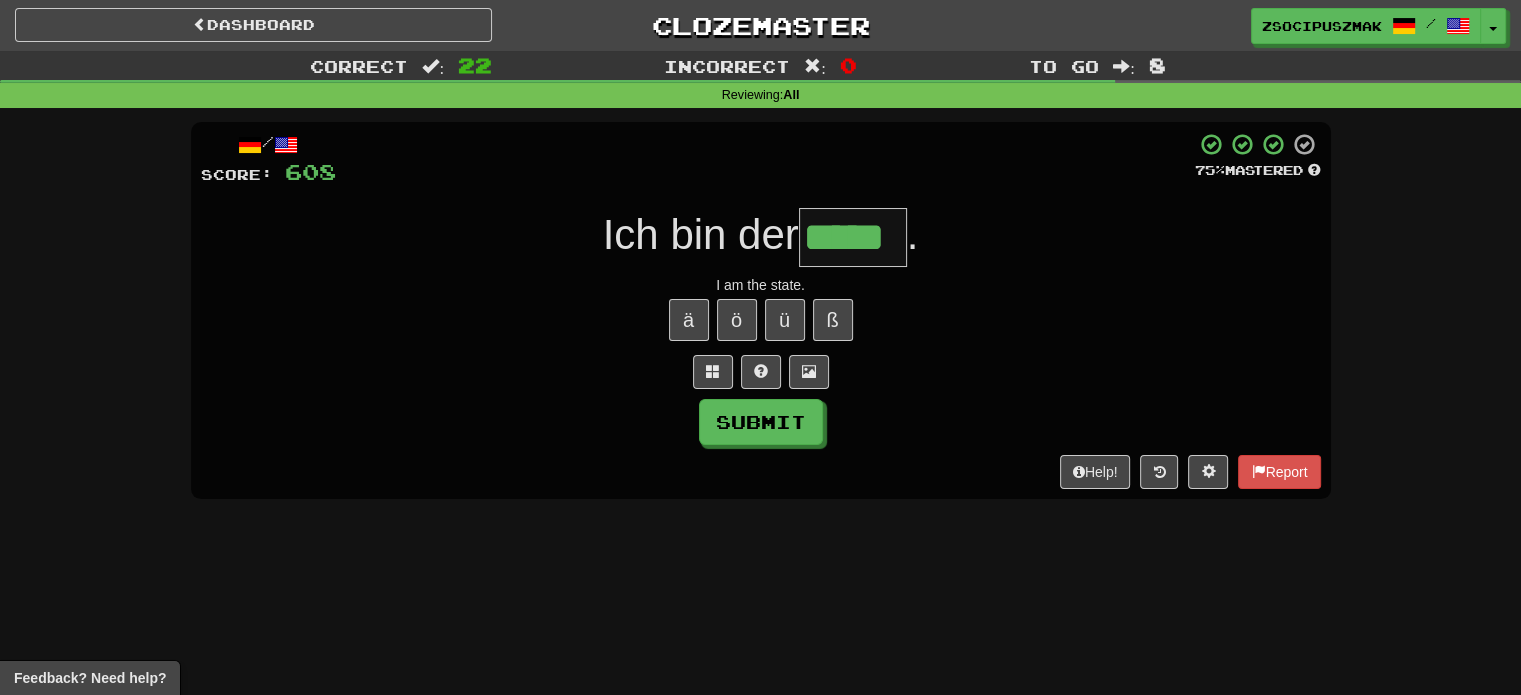 type on "*****" 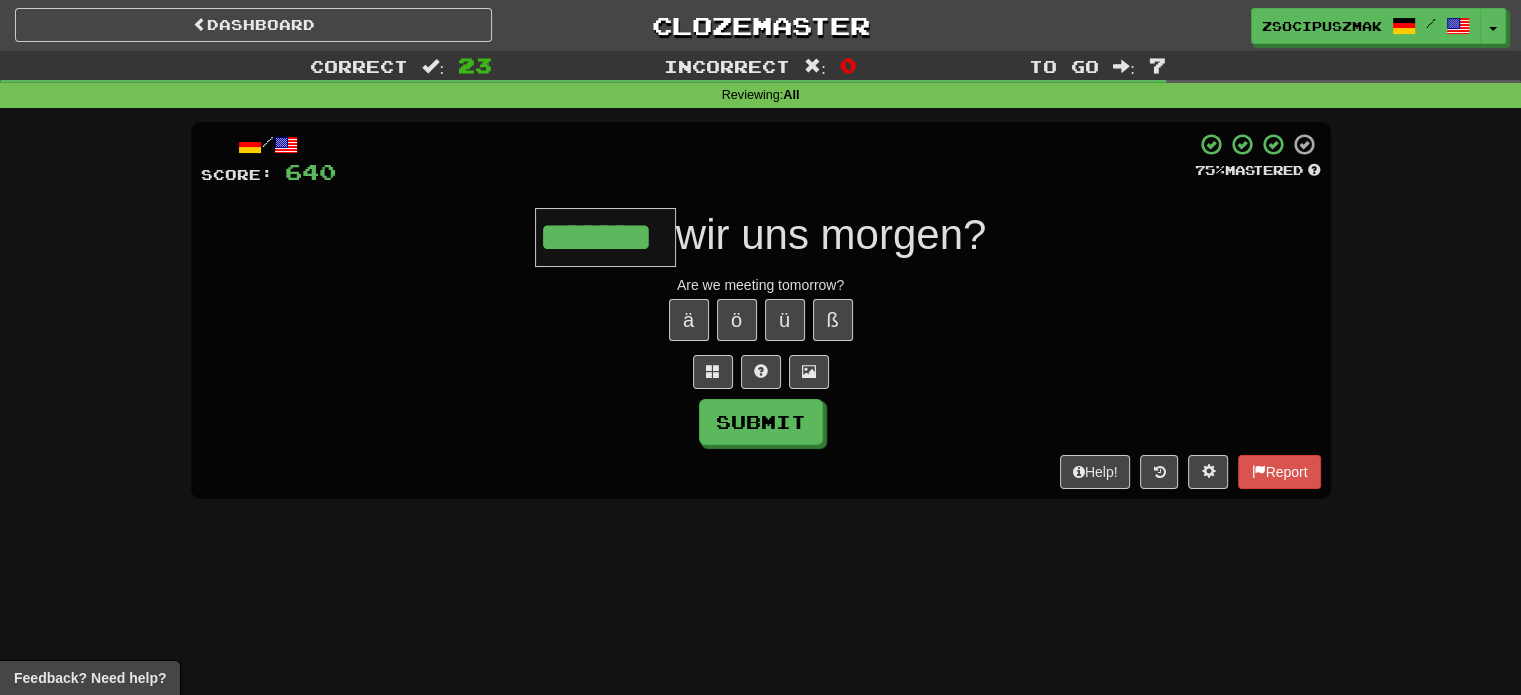 type on "*******" 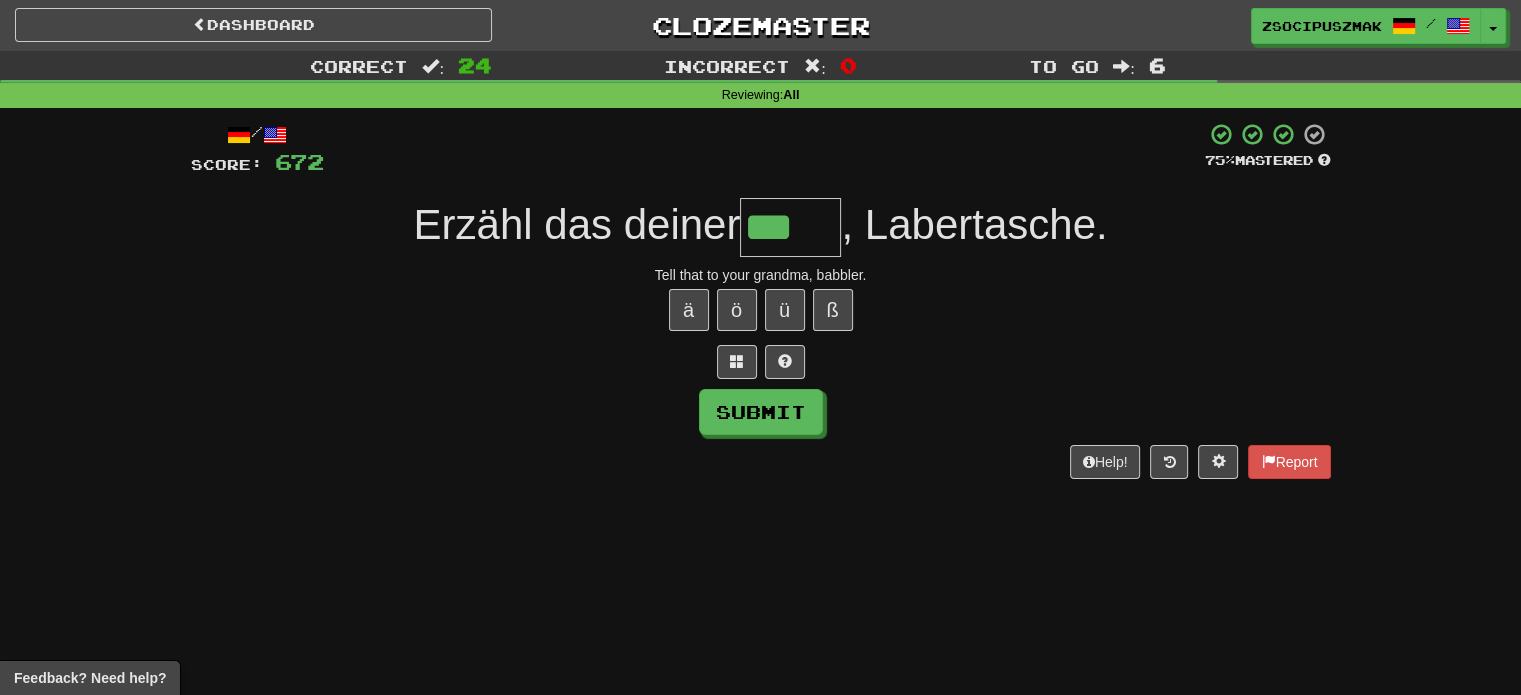 type on "***" 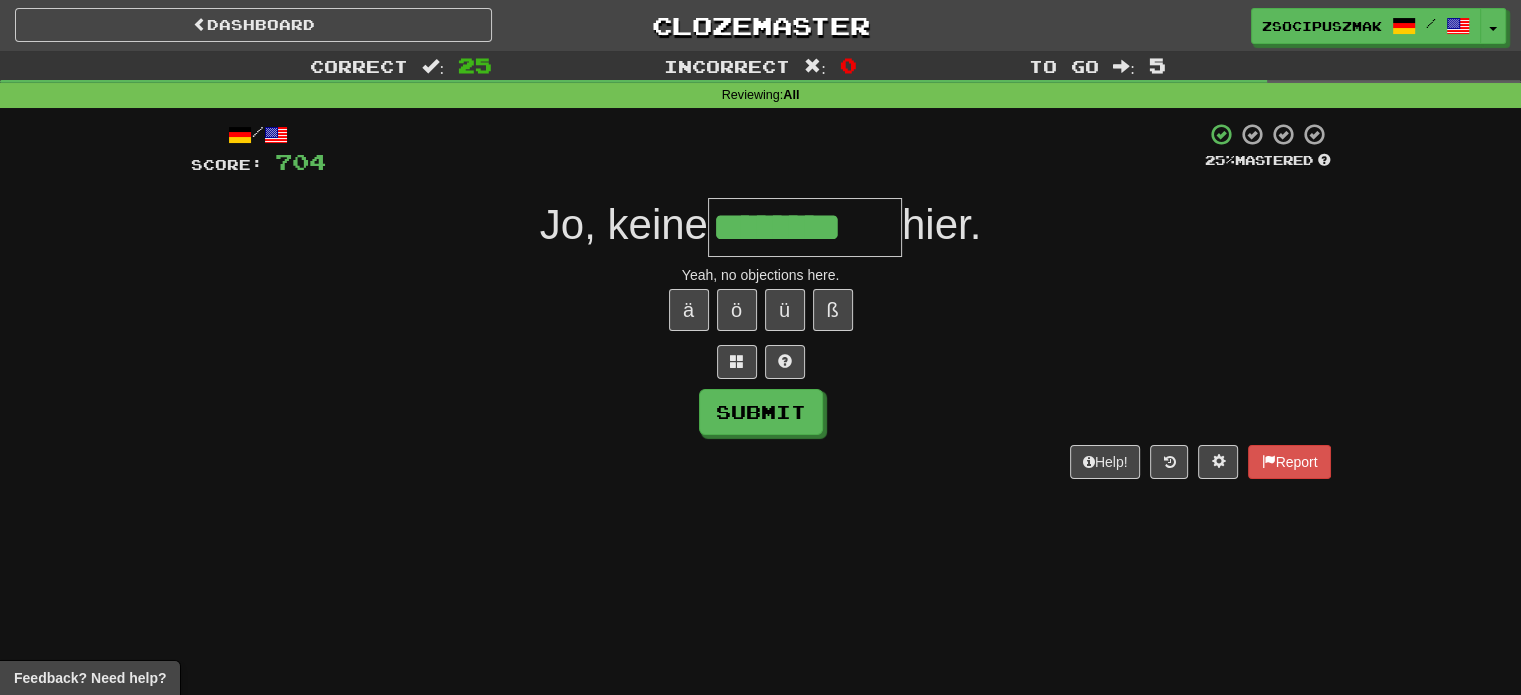 type on "********" 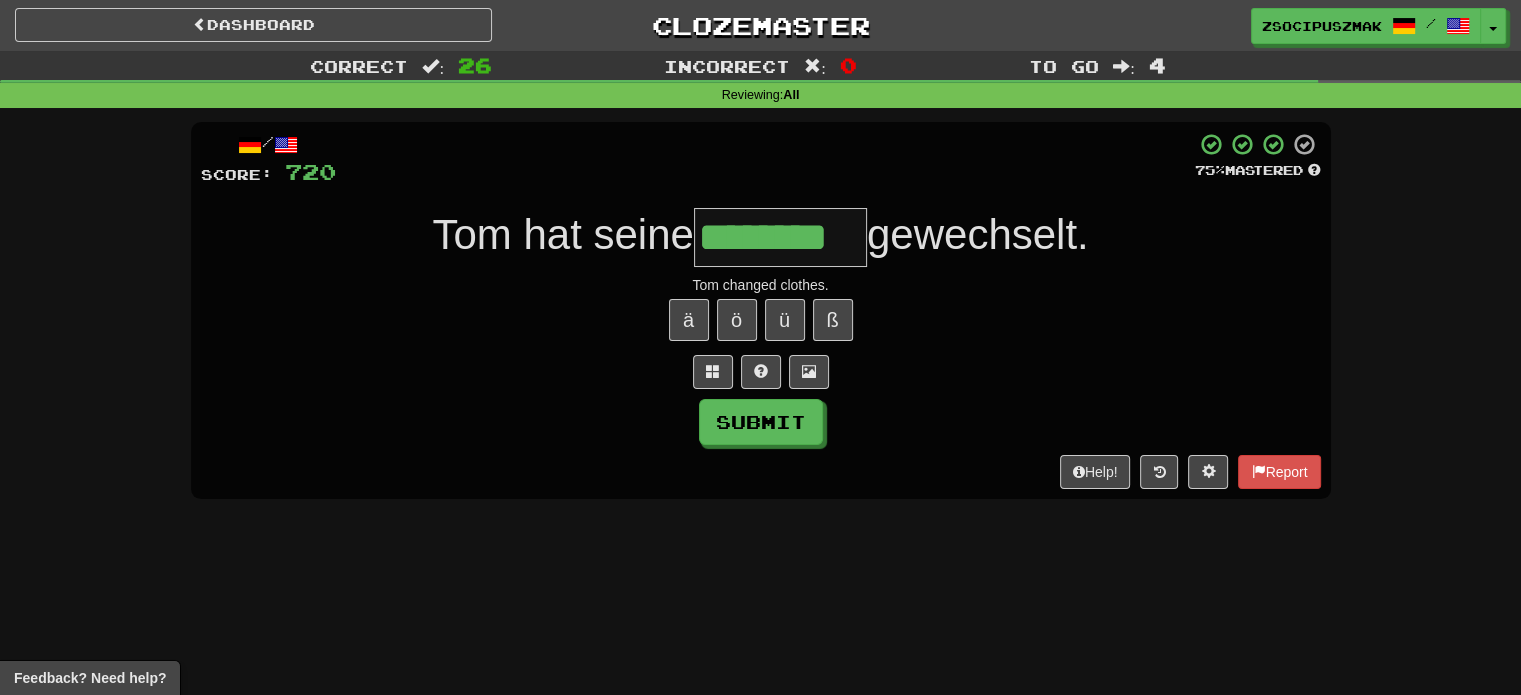type on "********" 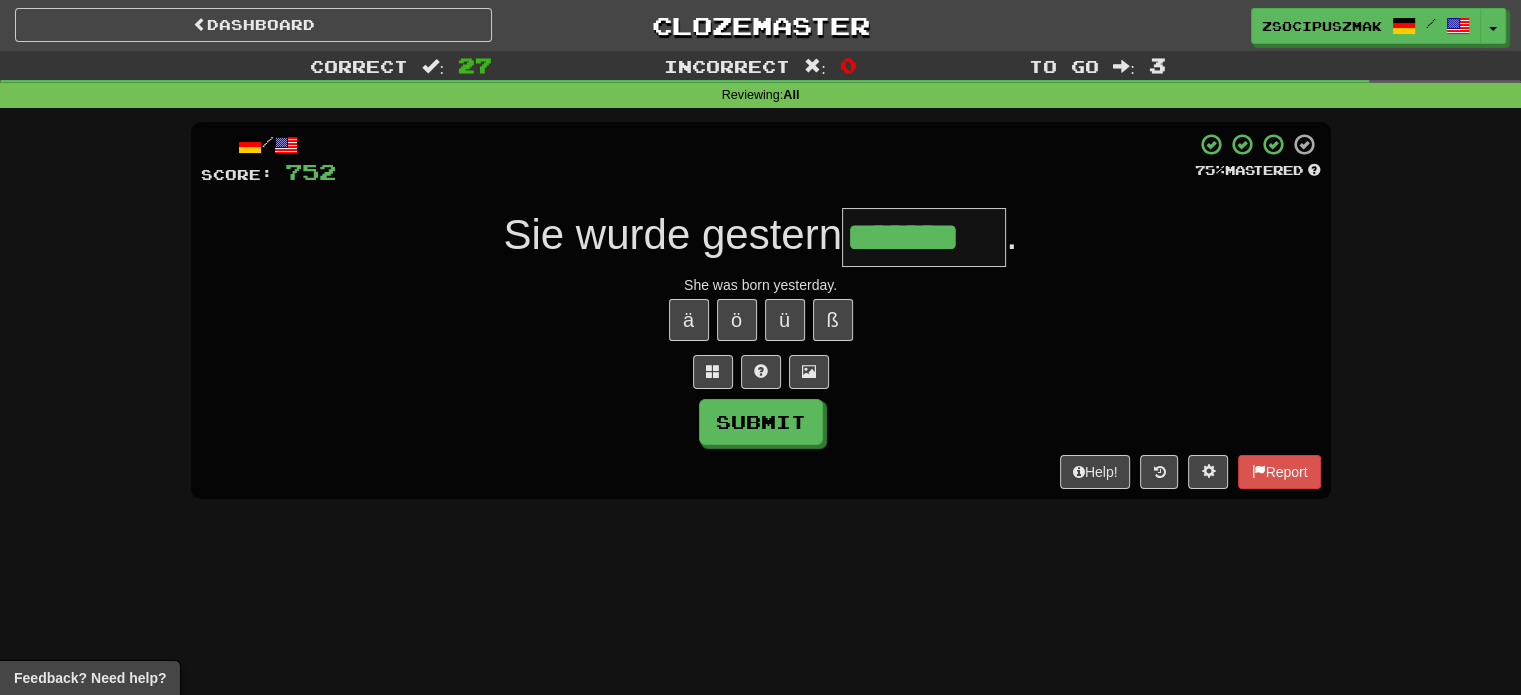 type on "*******" 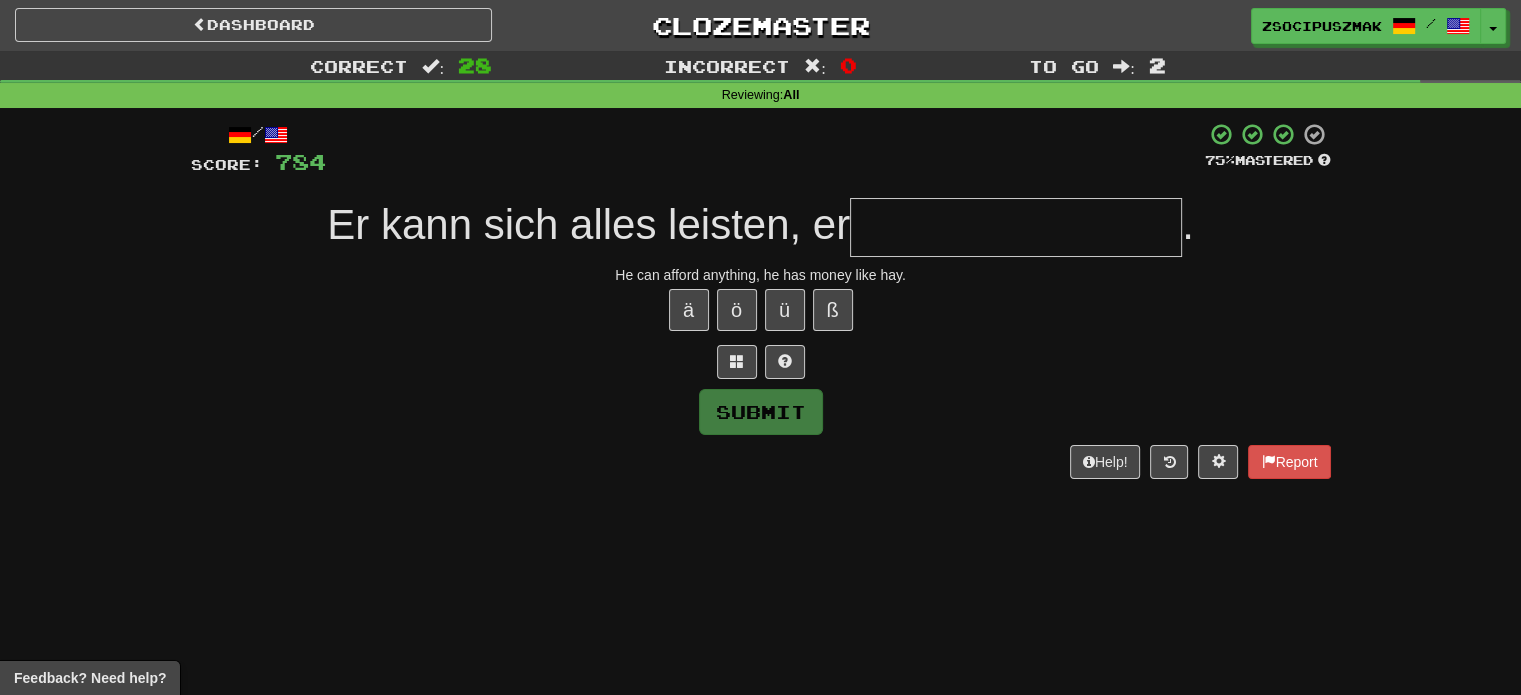 type on "*" 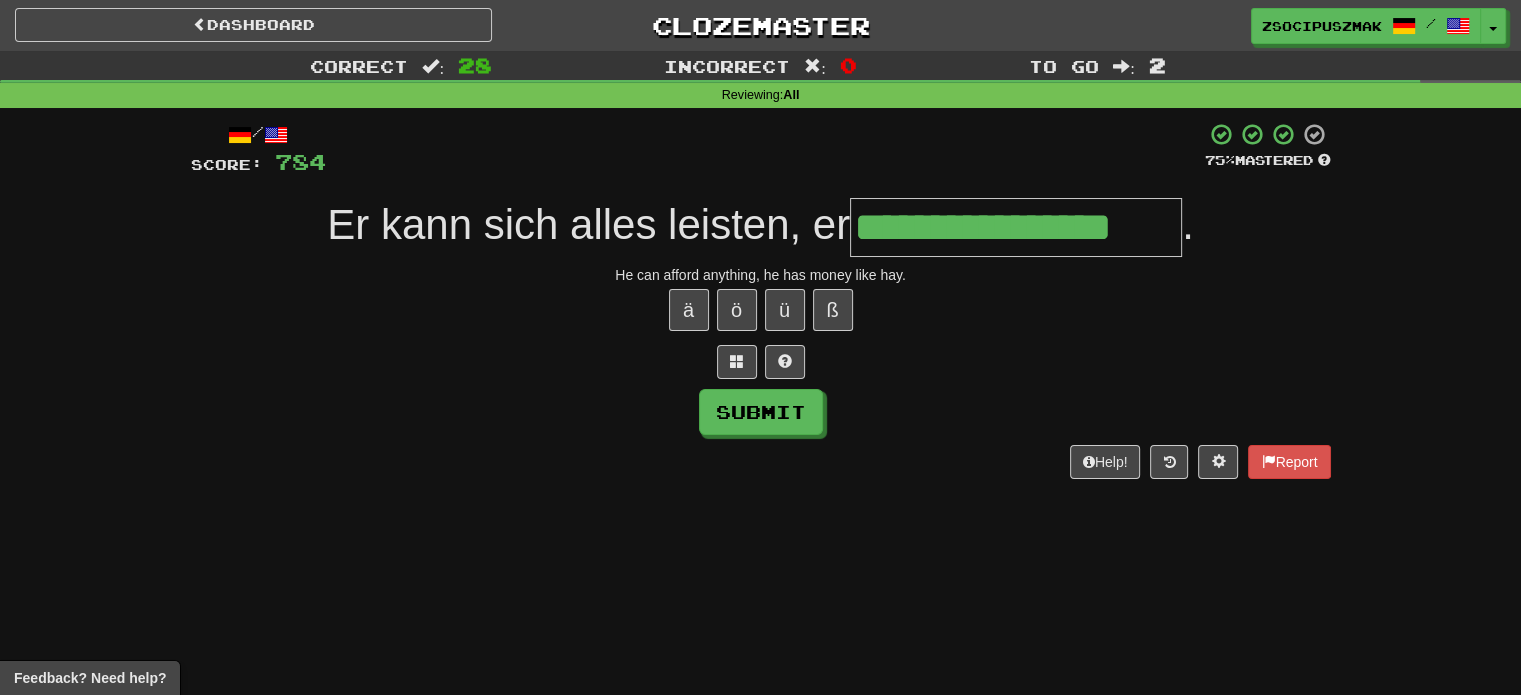 type on "**********" 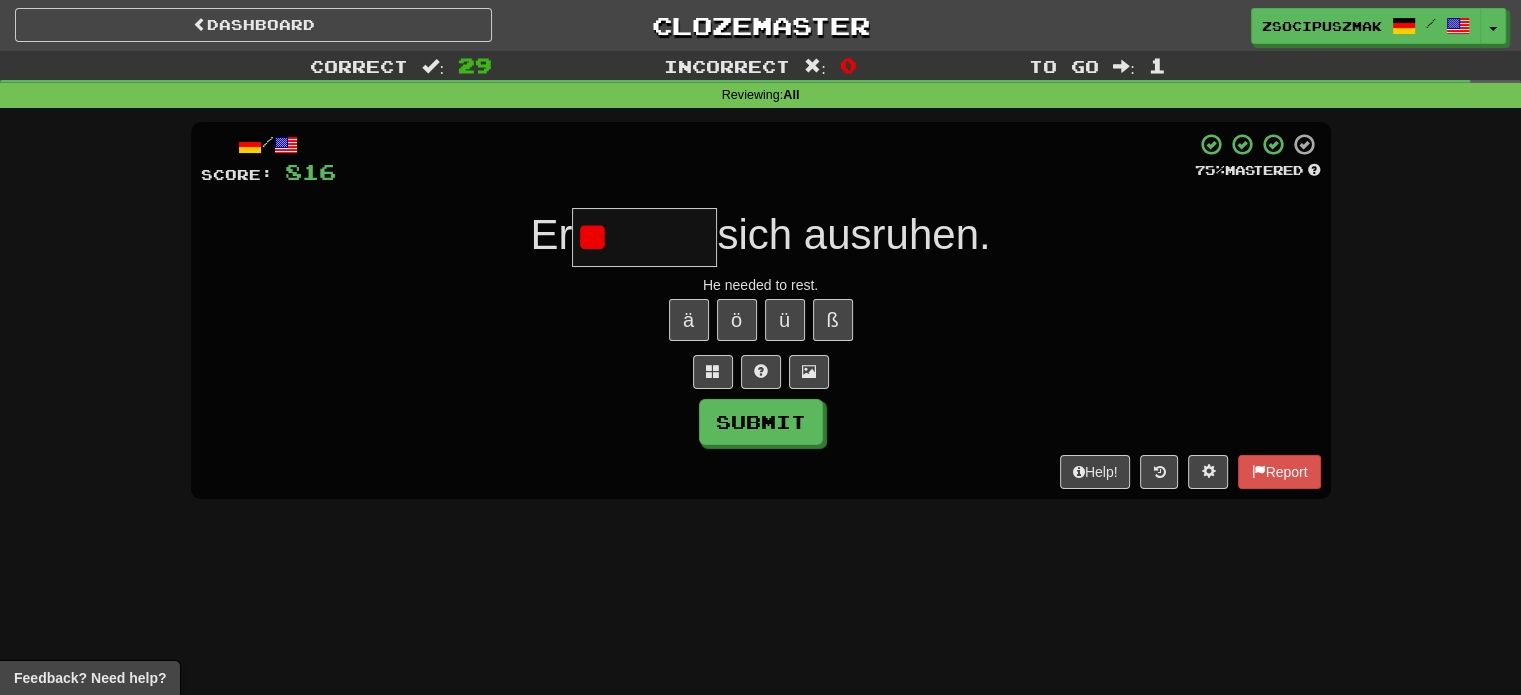 type on "*" 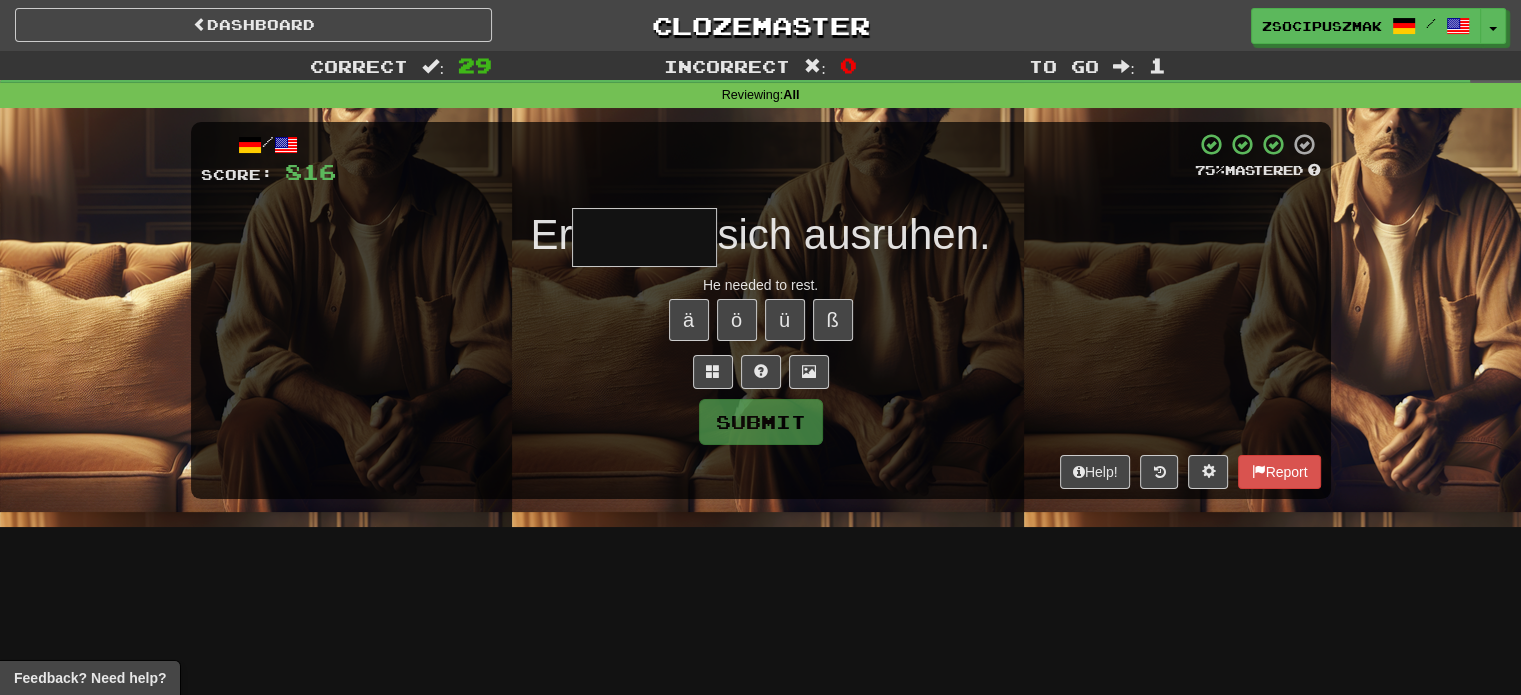 type on "*" 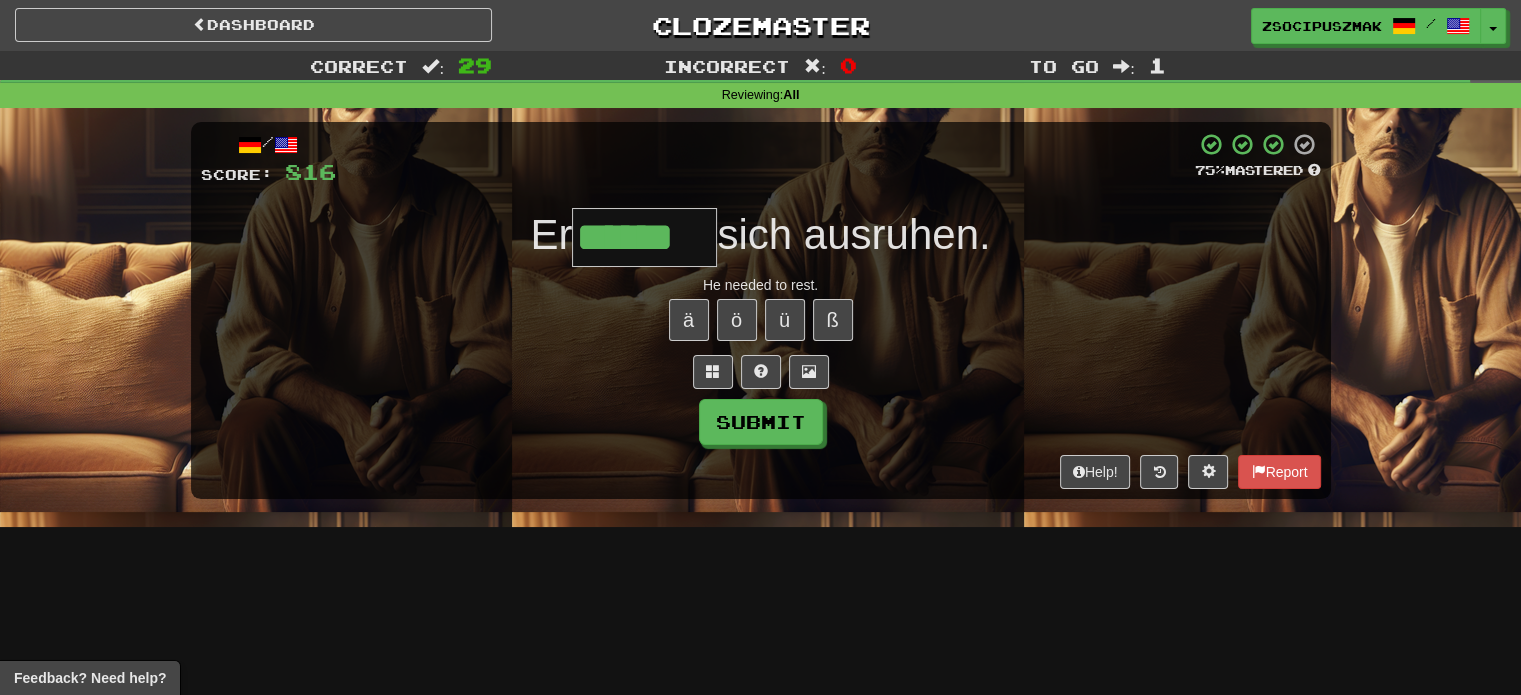 type on "******" 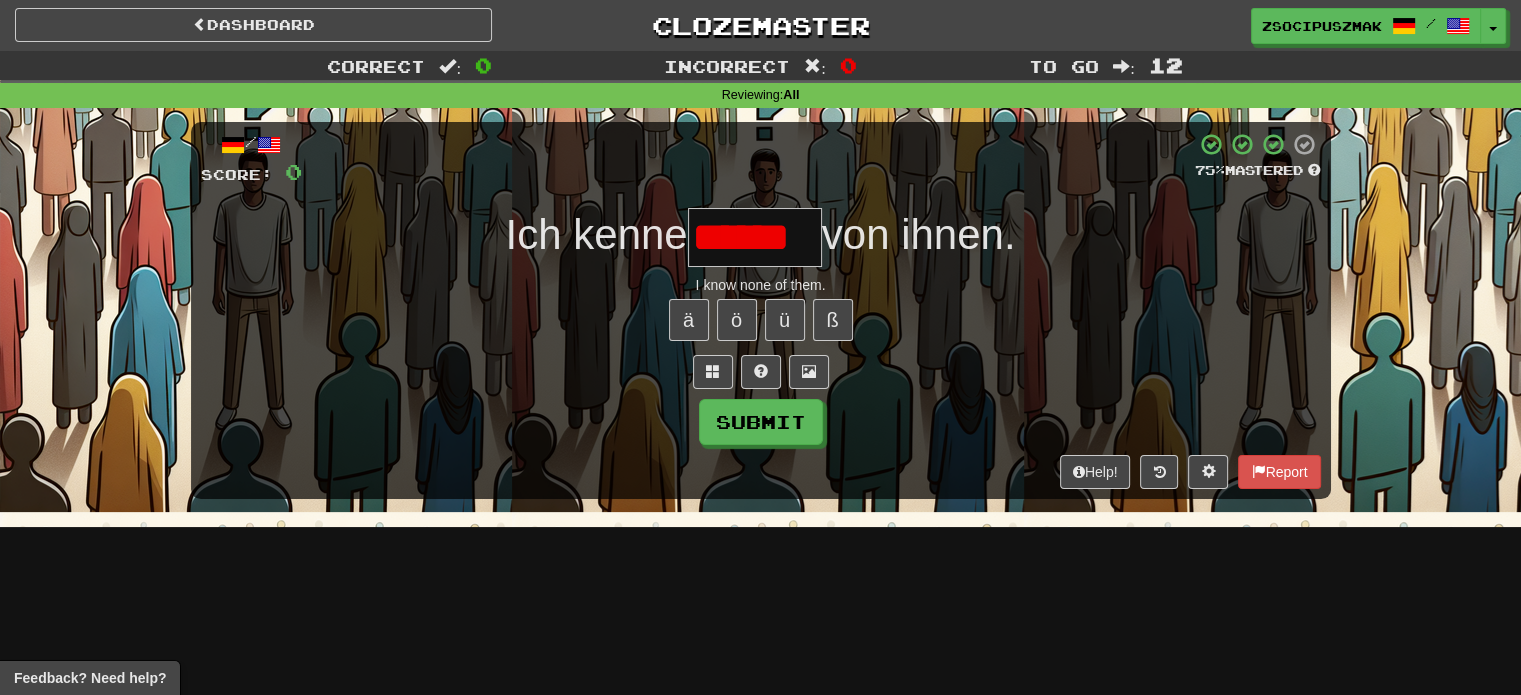 type on "******" 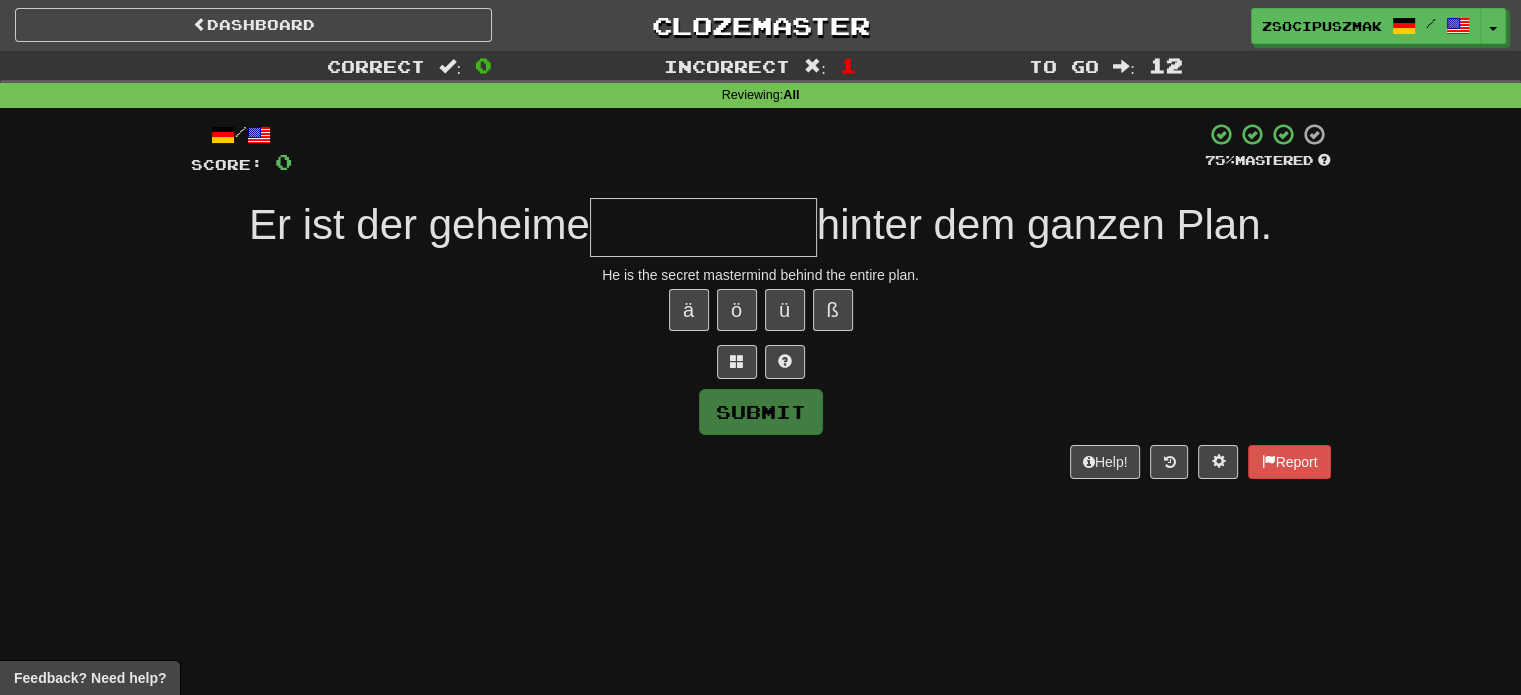 type on "**********" 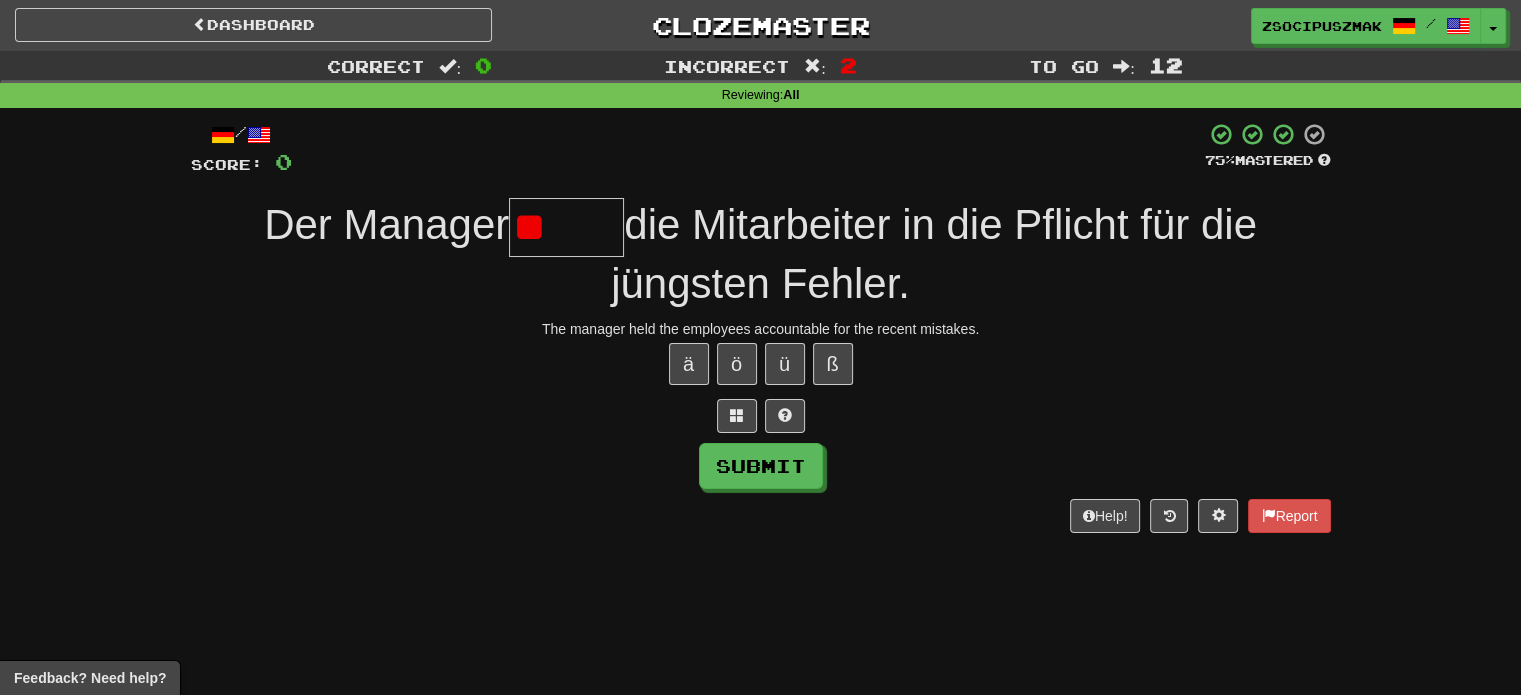 type on "*" 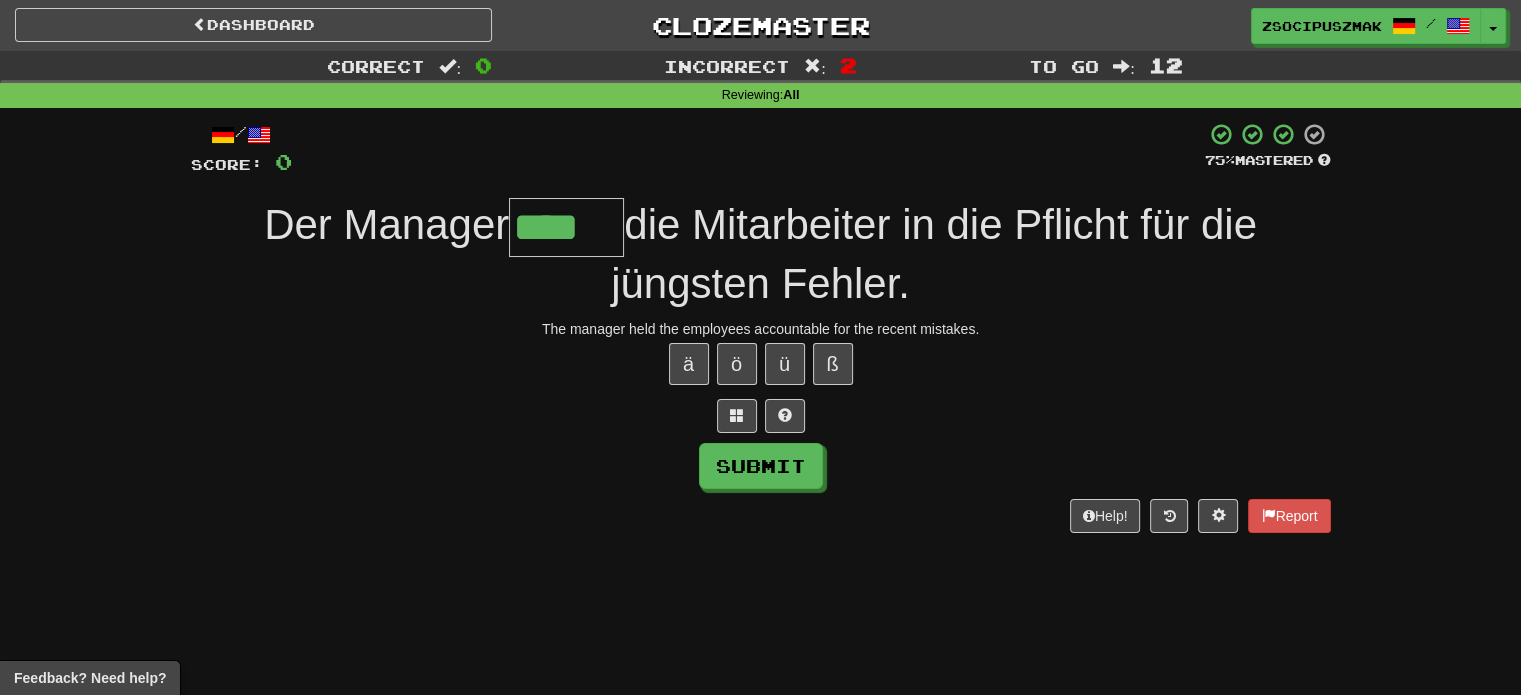 type on "****" 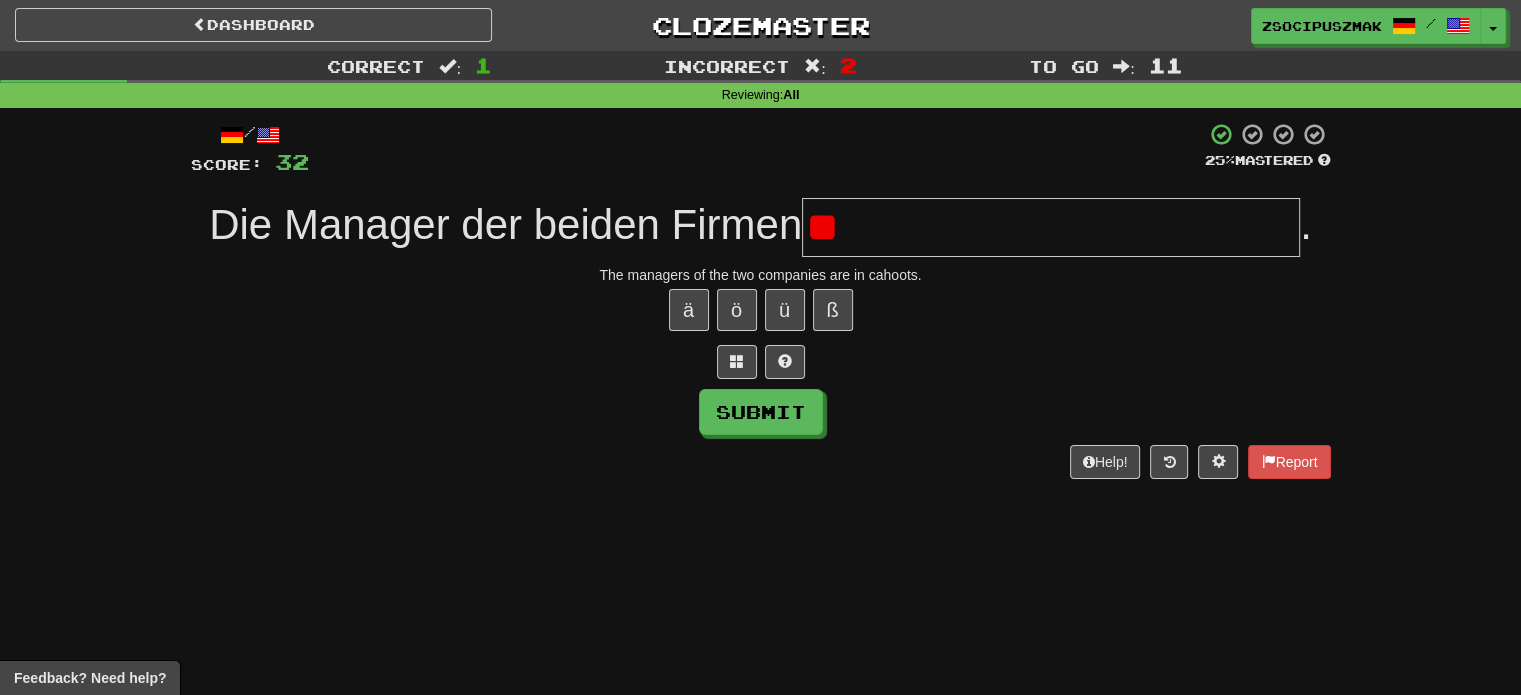 type on "*" 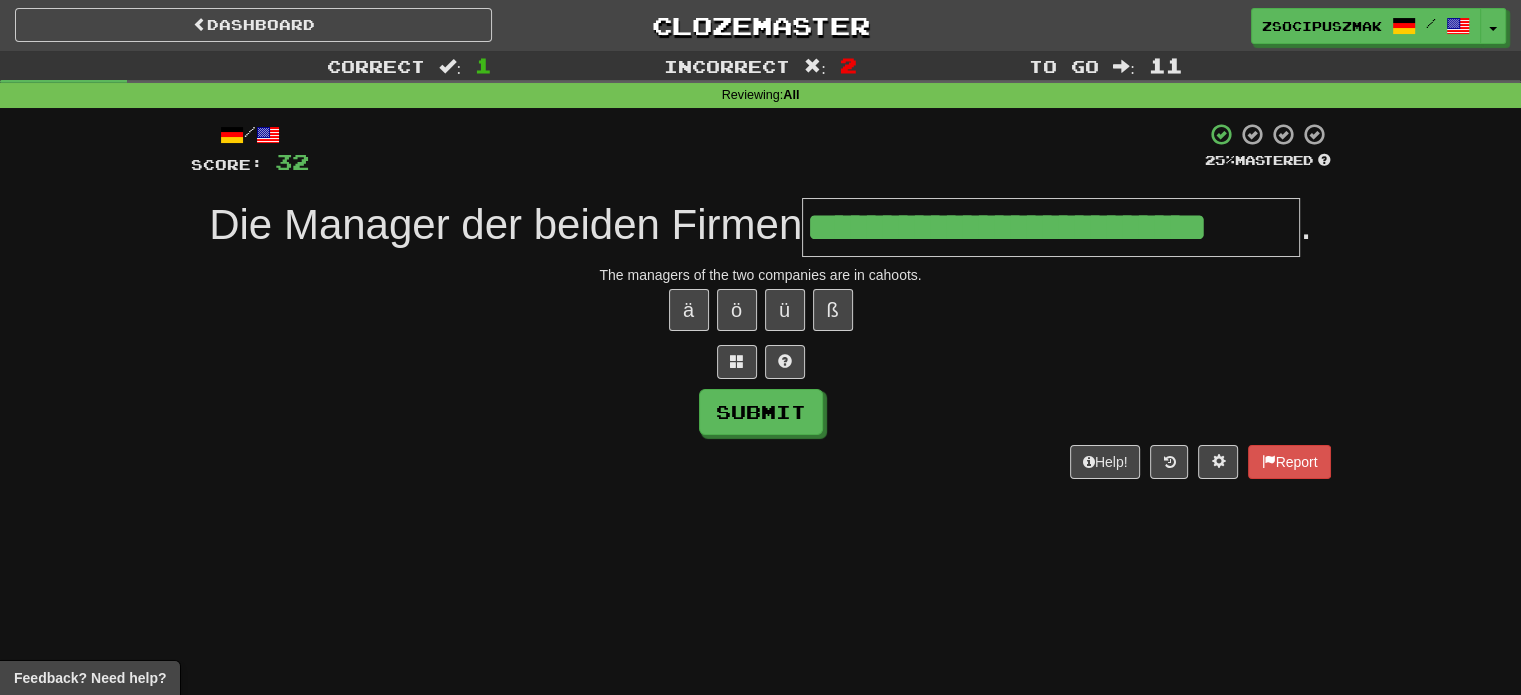 type on "**********" 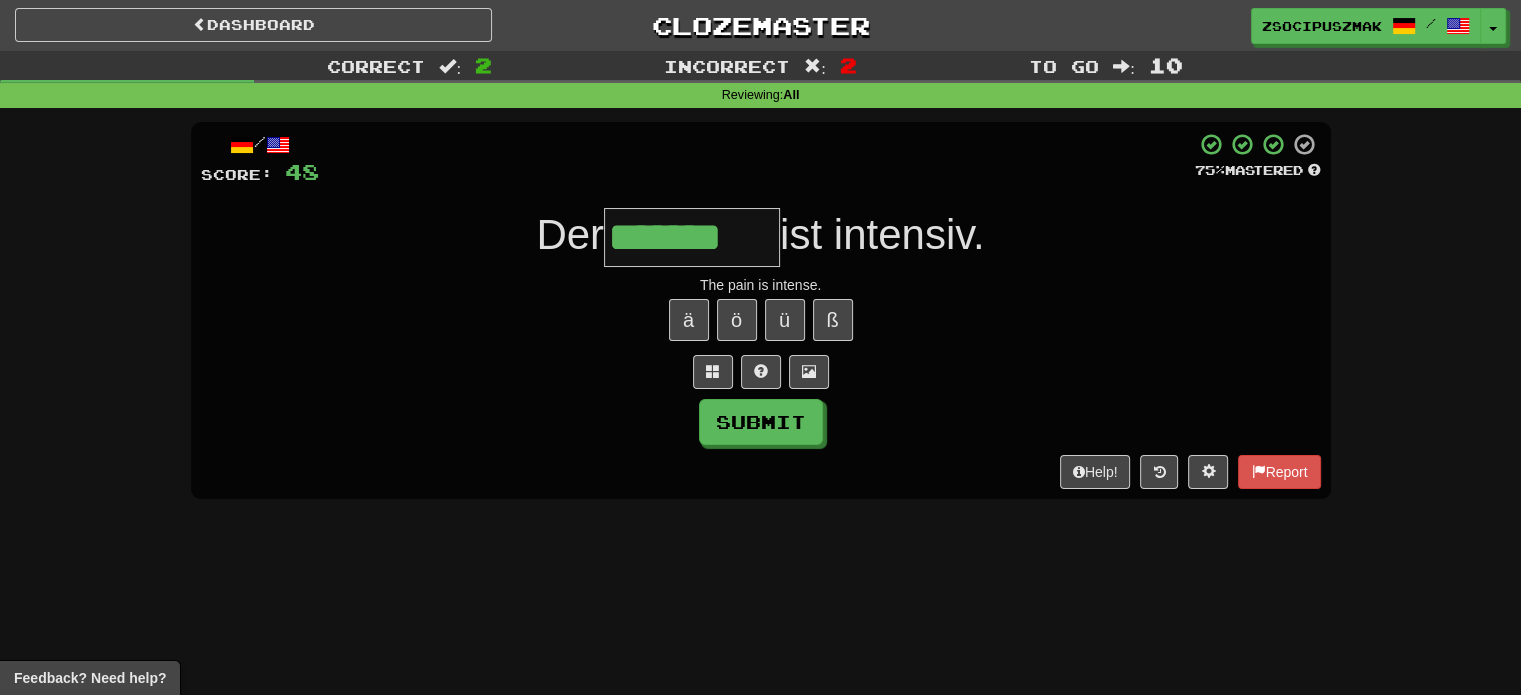 type on "*******" 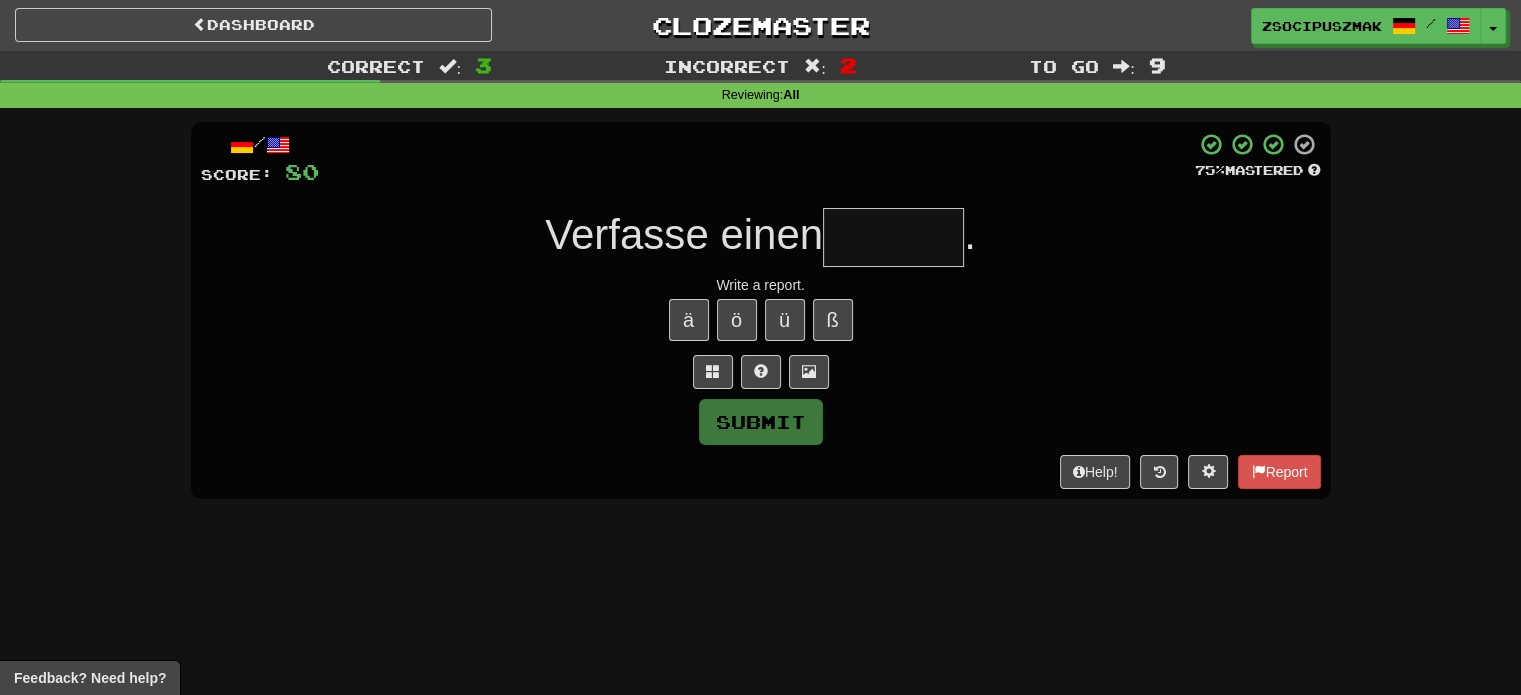 type on "*" 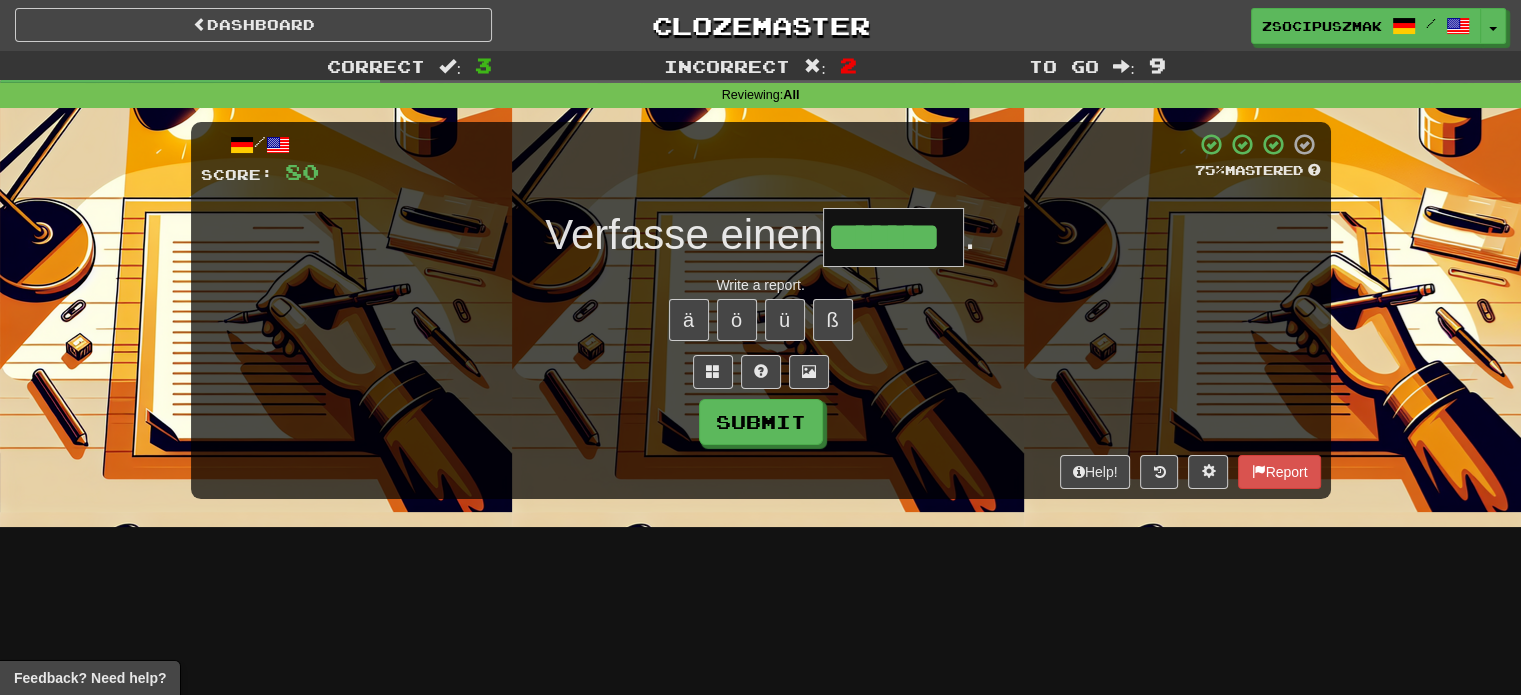 type on "*******" 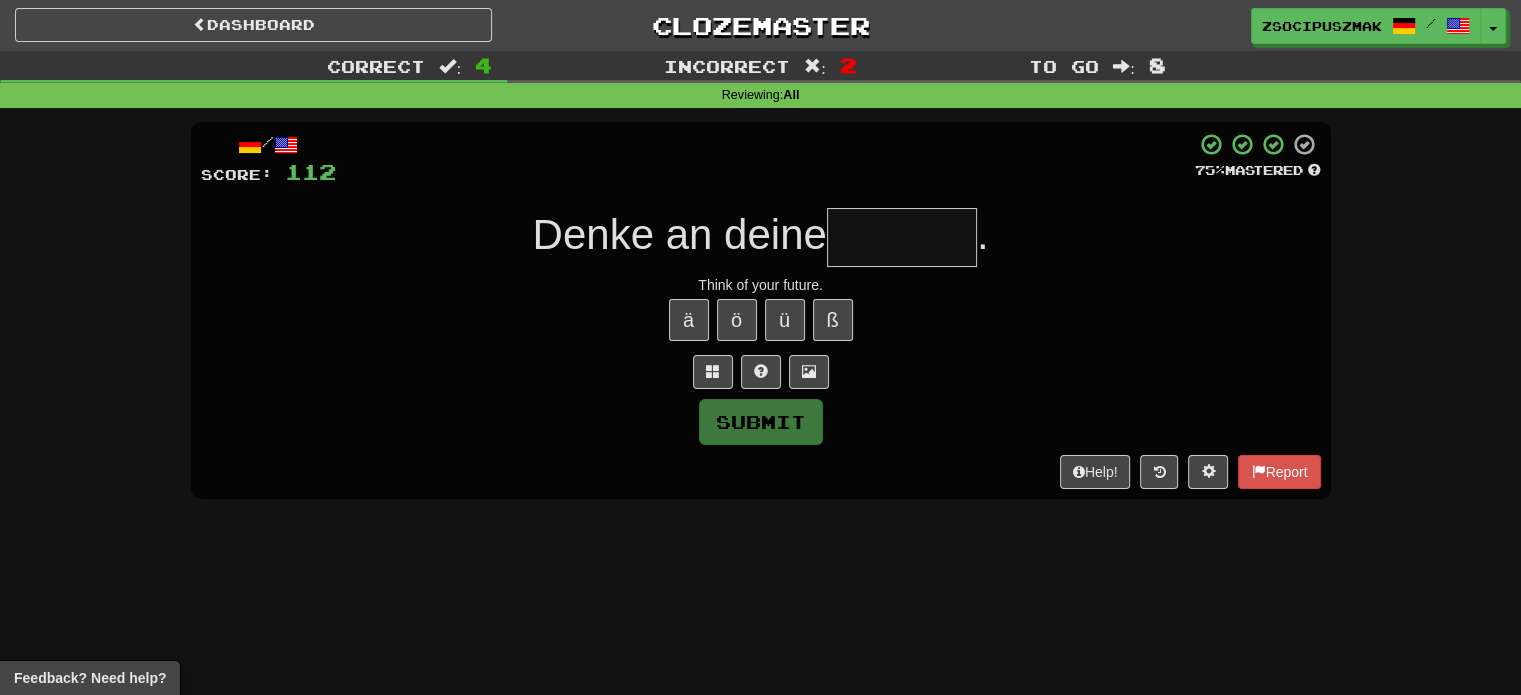 type on "*" 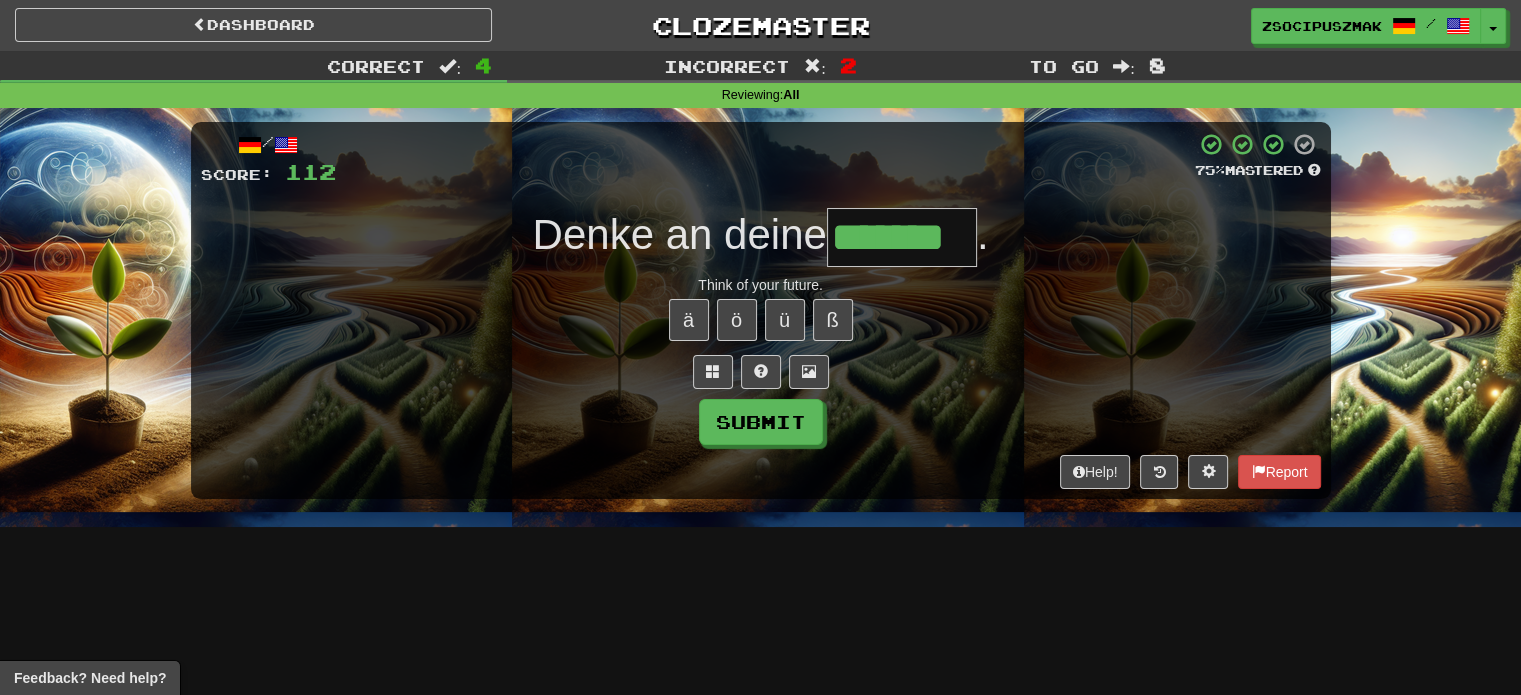 type on "*******" 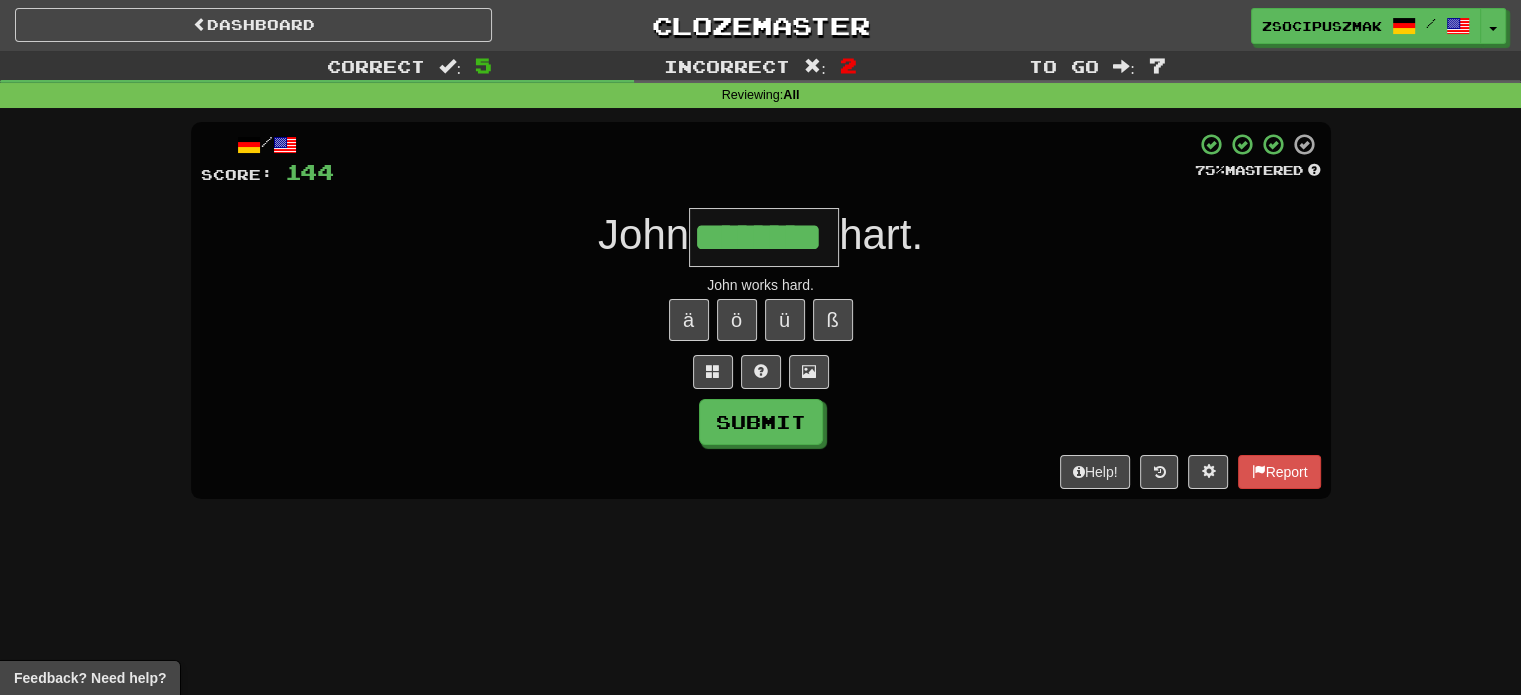 type on "********" 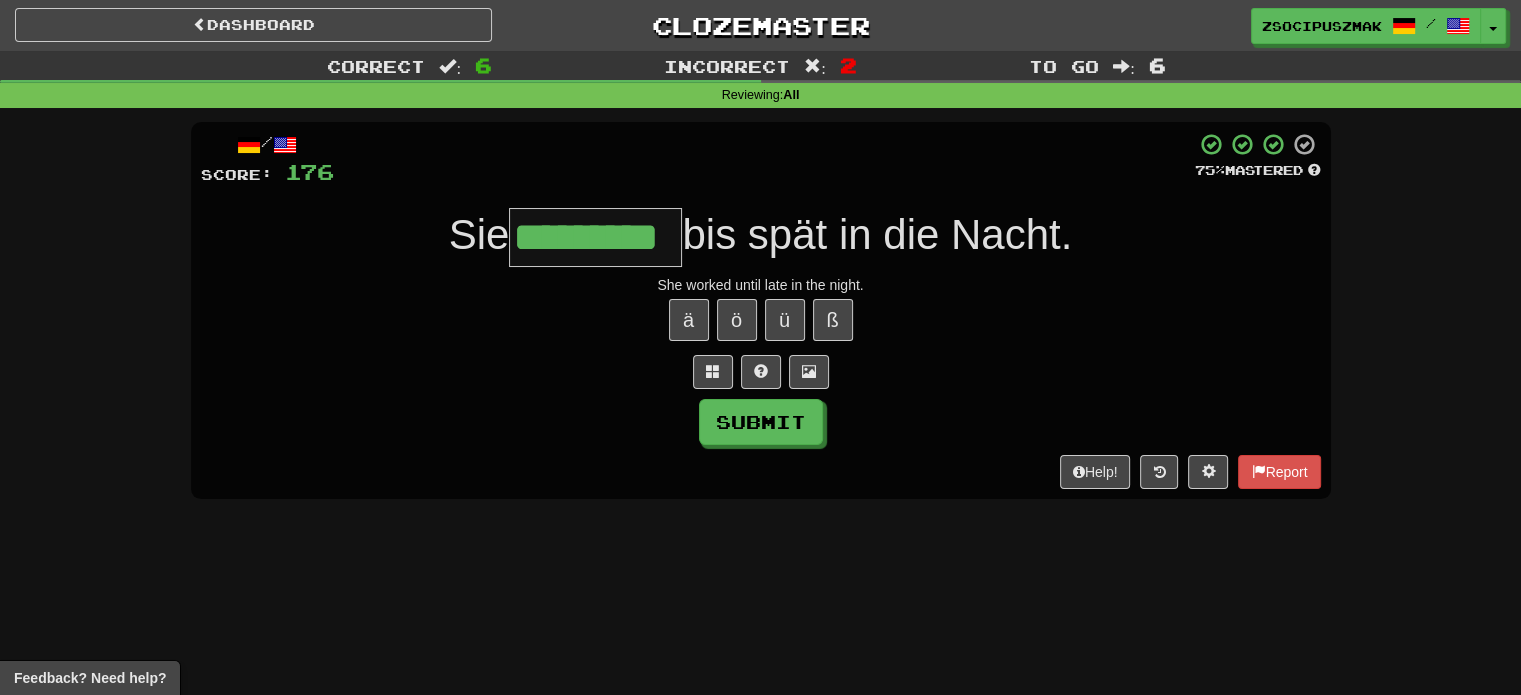 type on "*********" 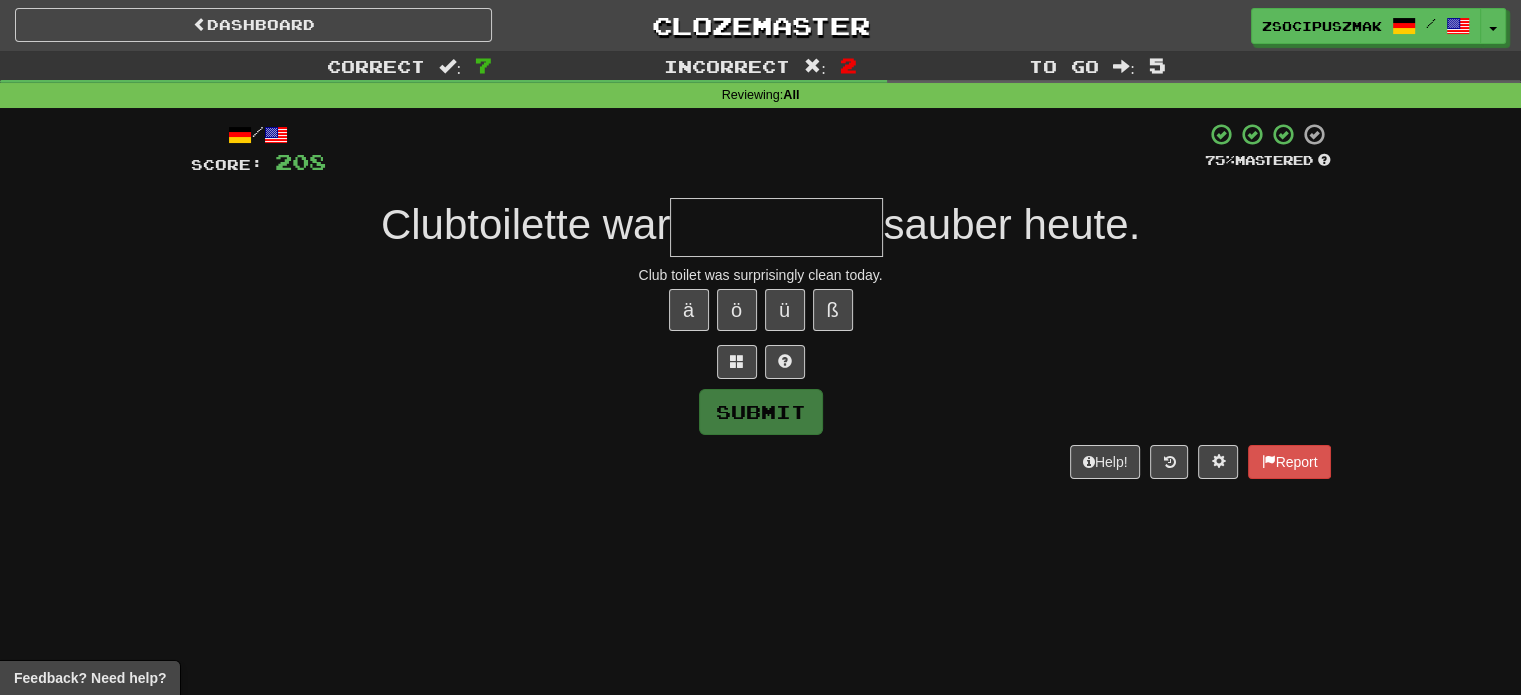type on "*" 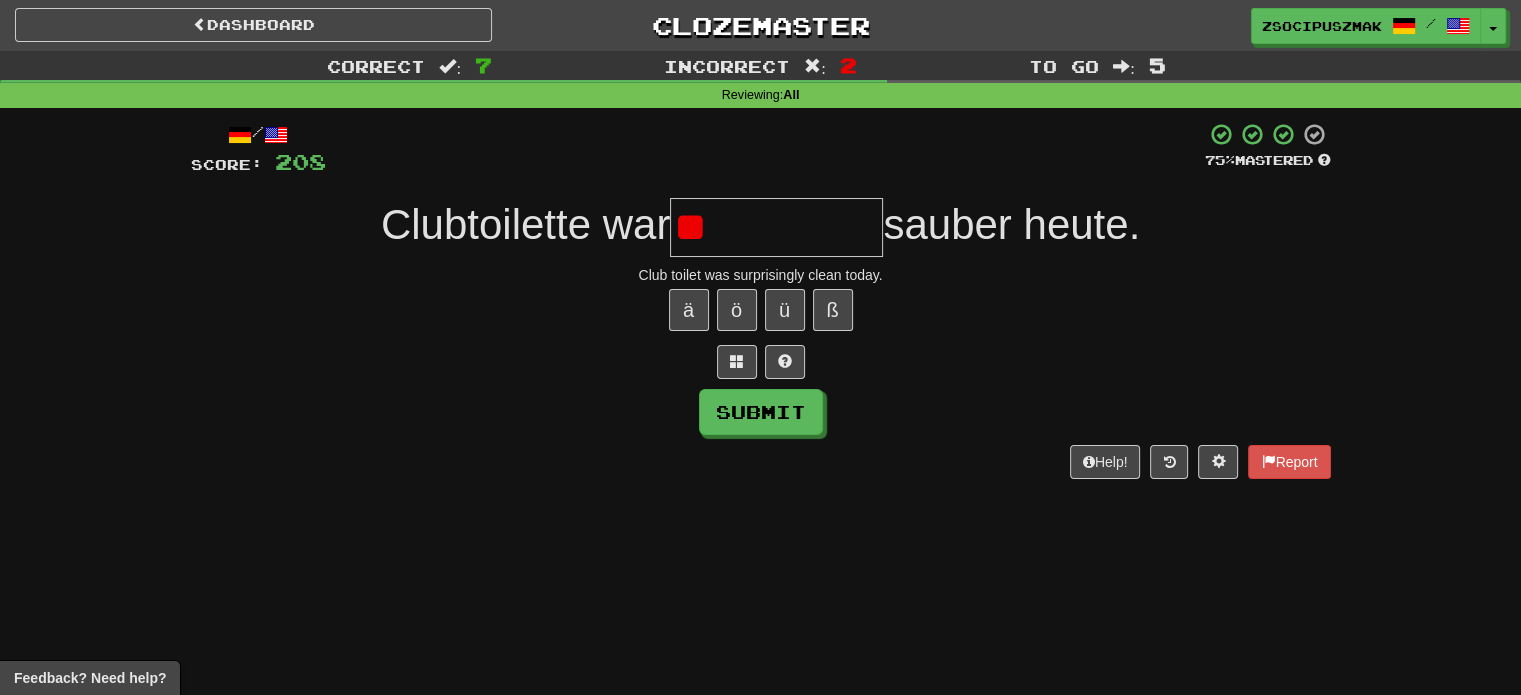 type on "*" 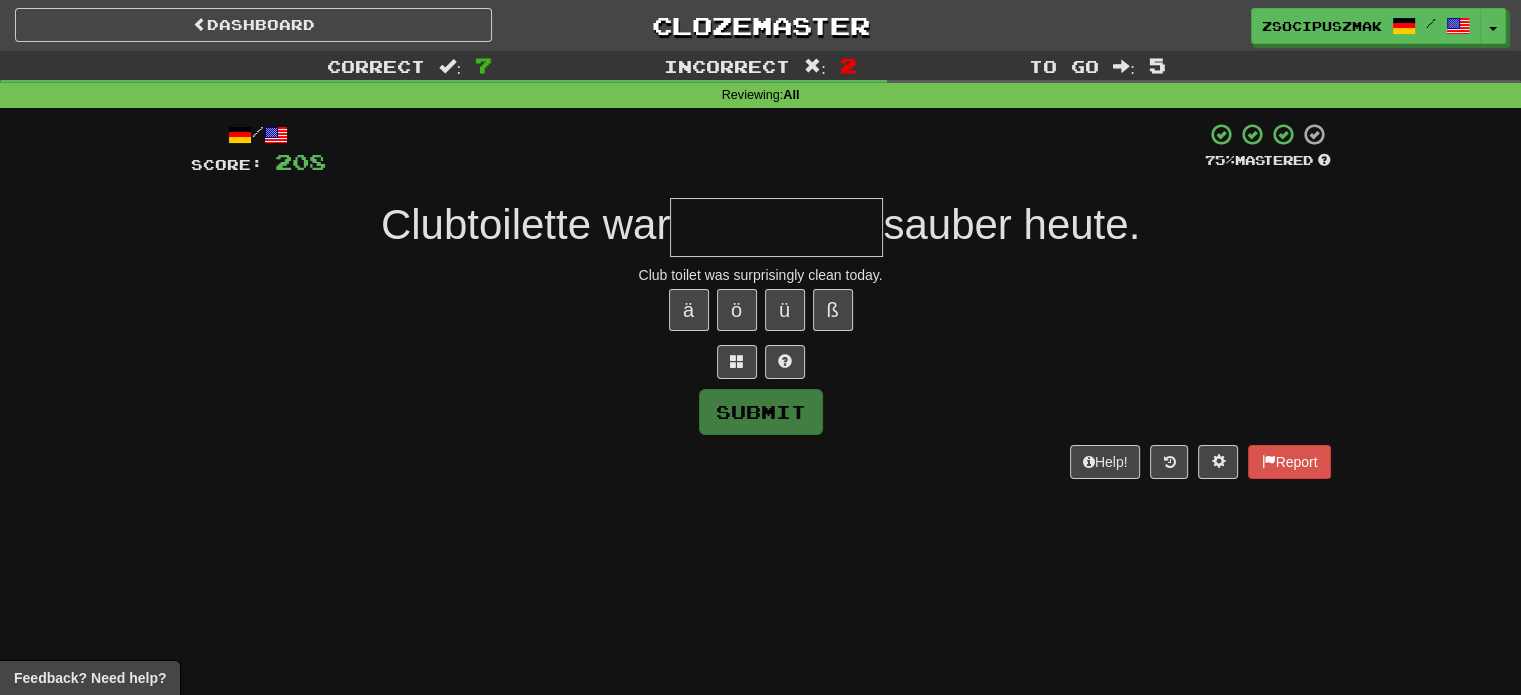 type on "*" 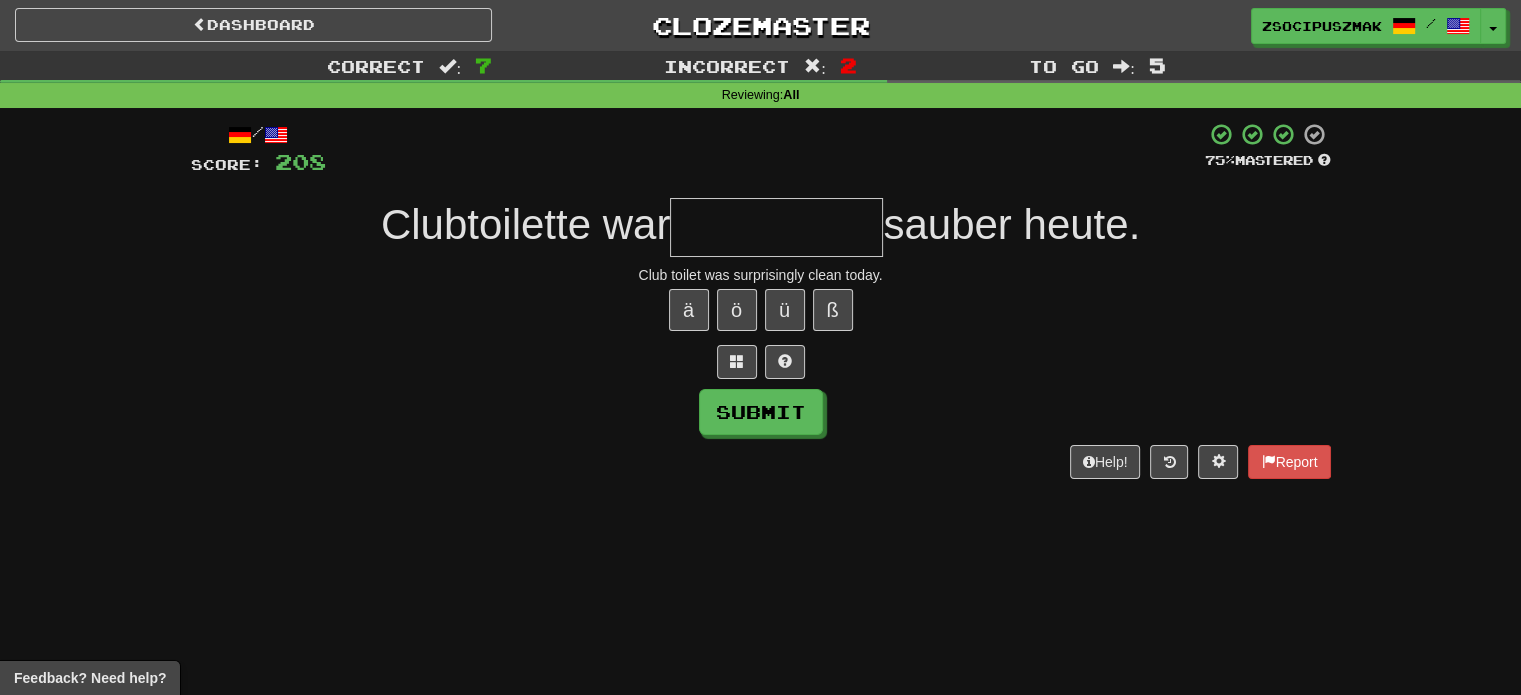 type on "*" 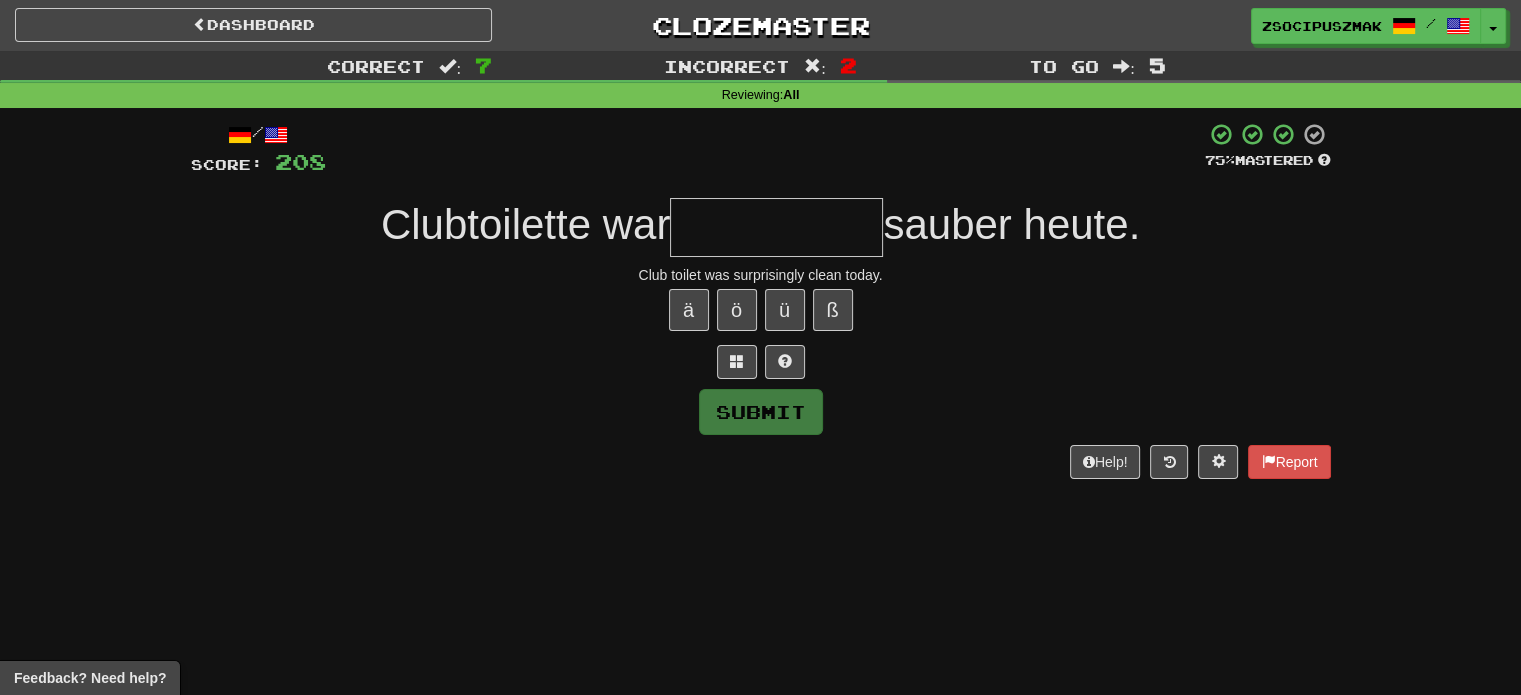 type on "*" 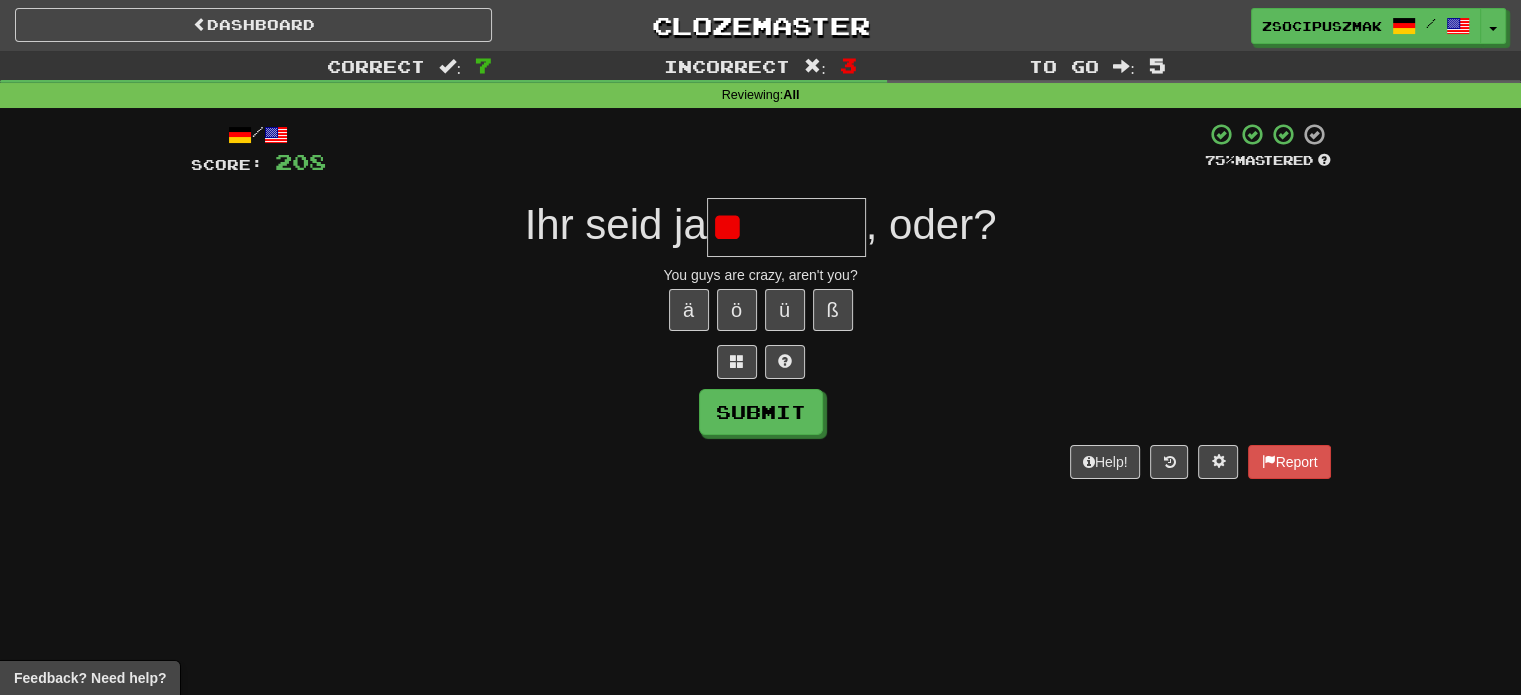 type on "*" 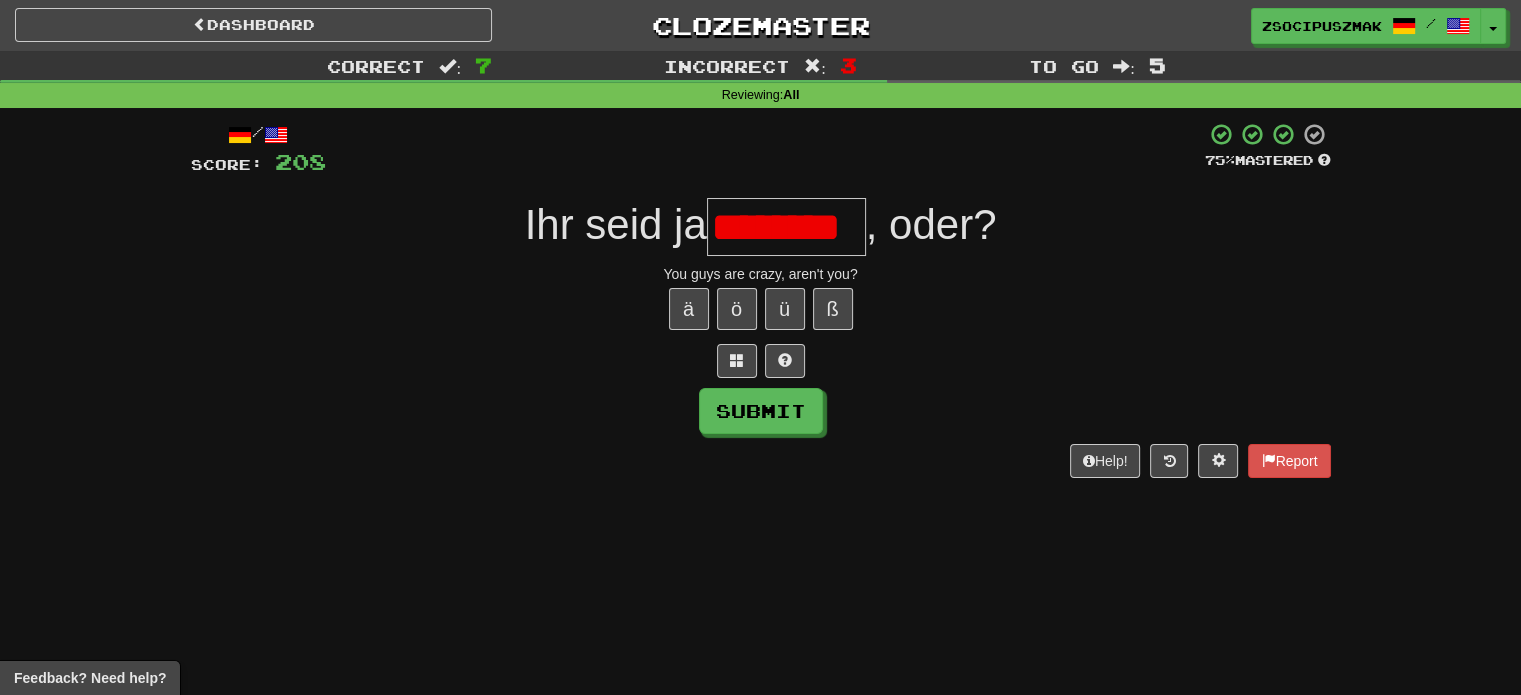 scroll, scrollTop: 0, scrollLeft: 0, axis: both 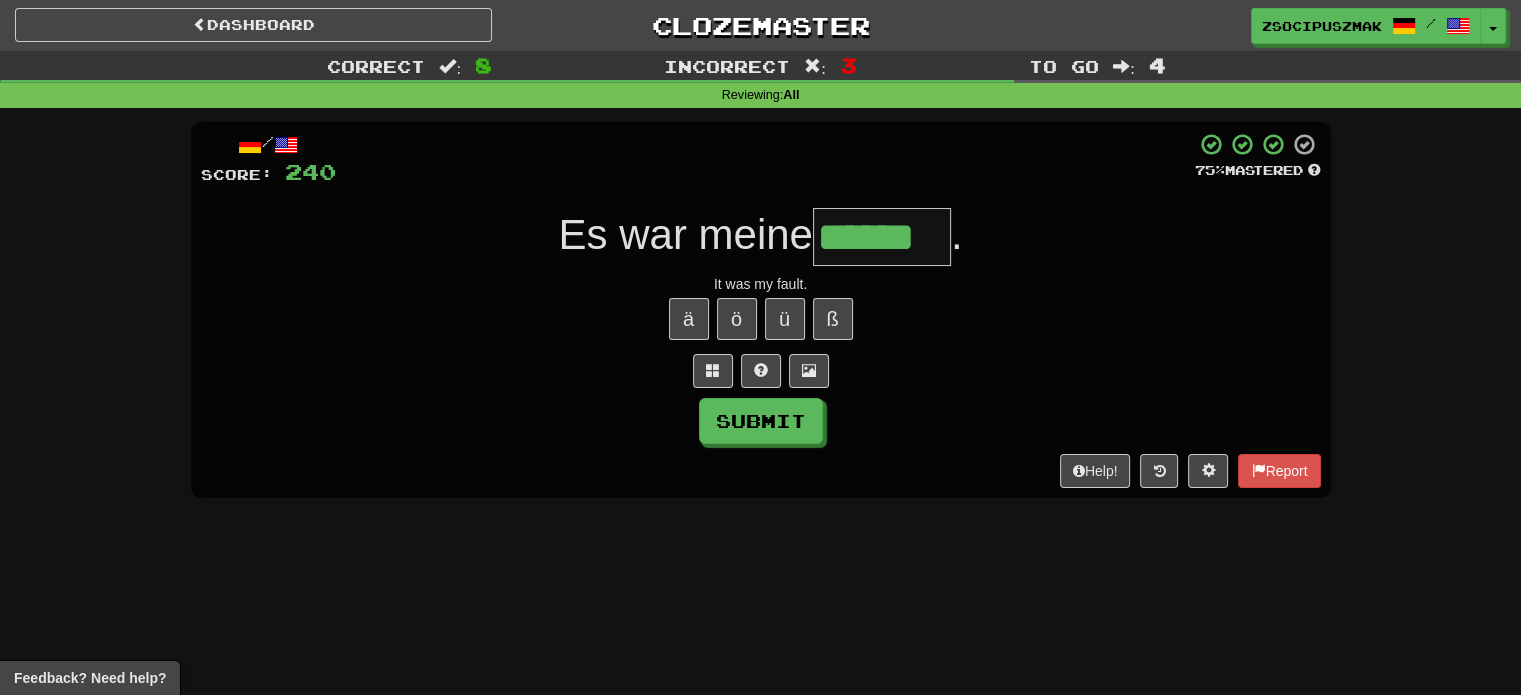 type on "******" 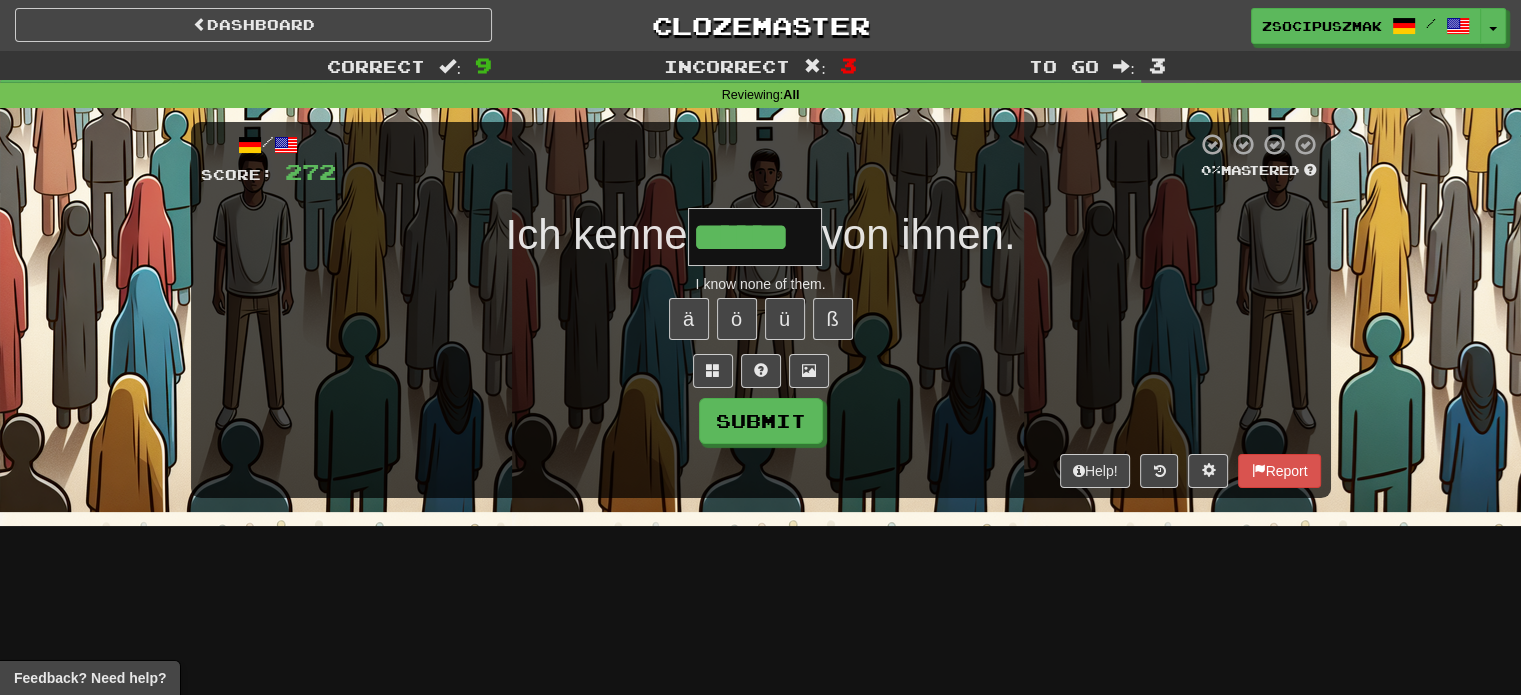 type on "******" 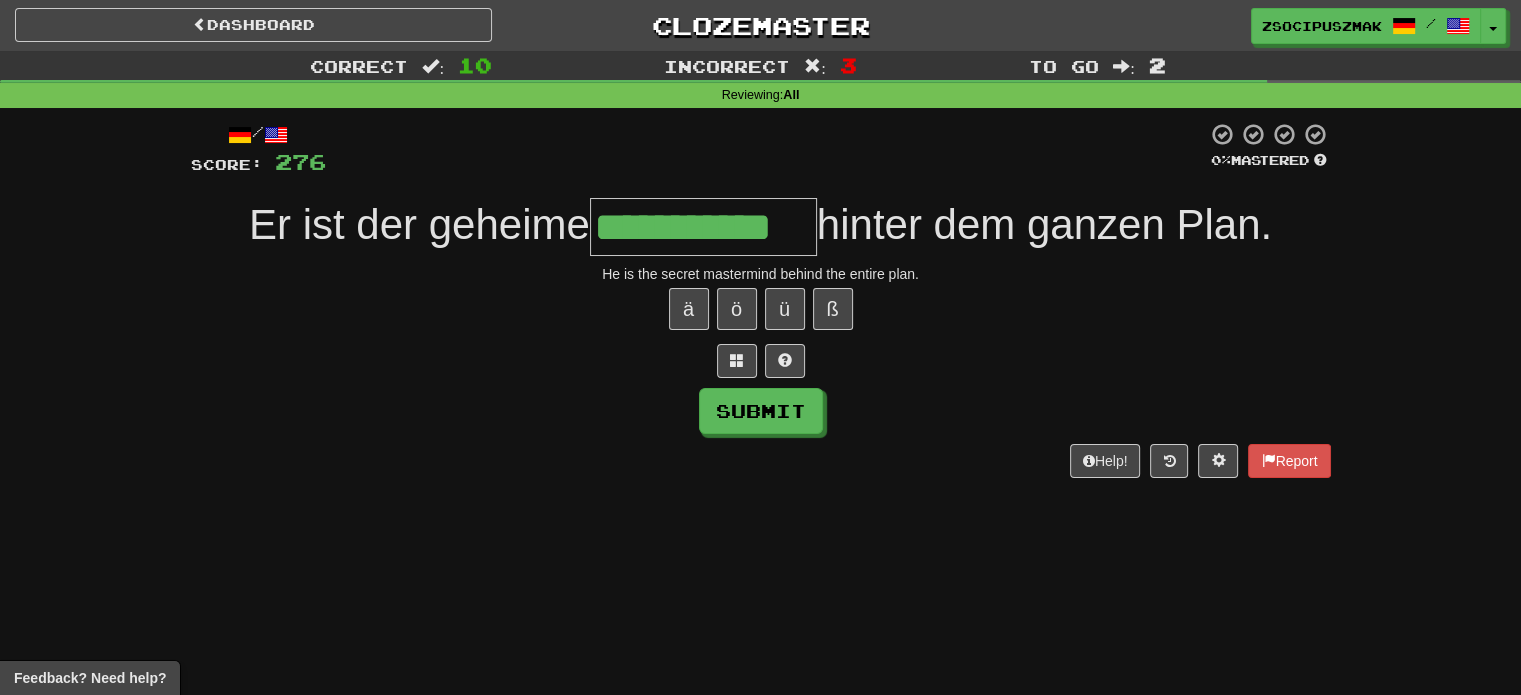 type on "**********" 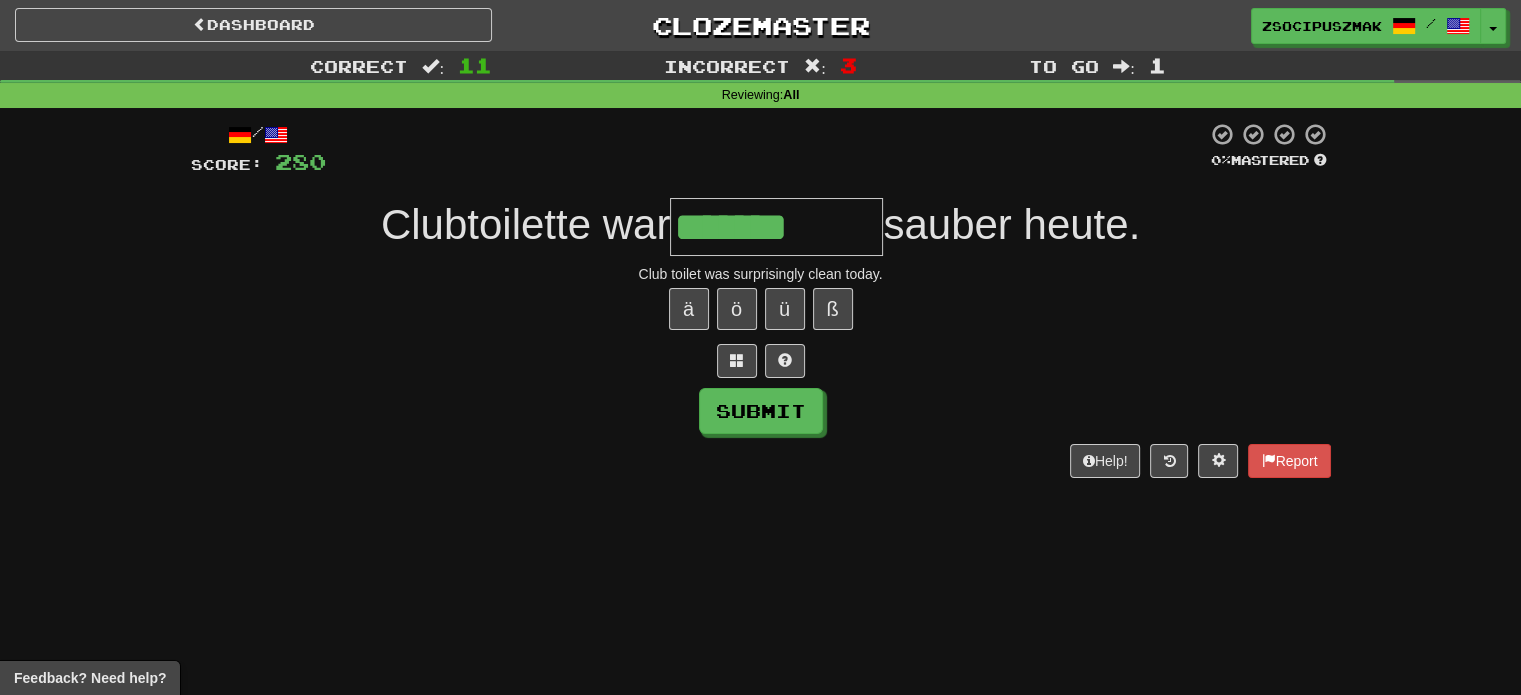 type on "**********" 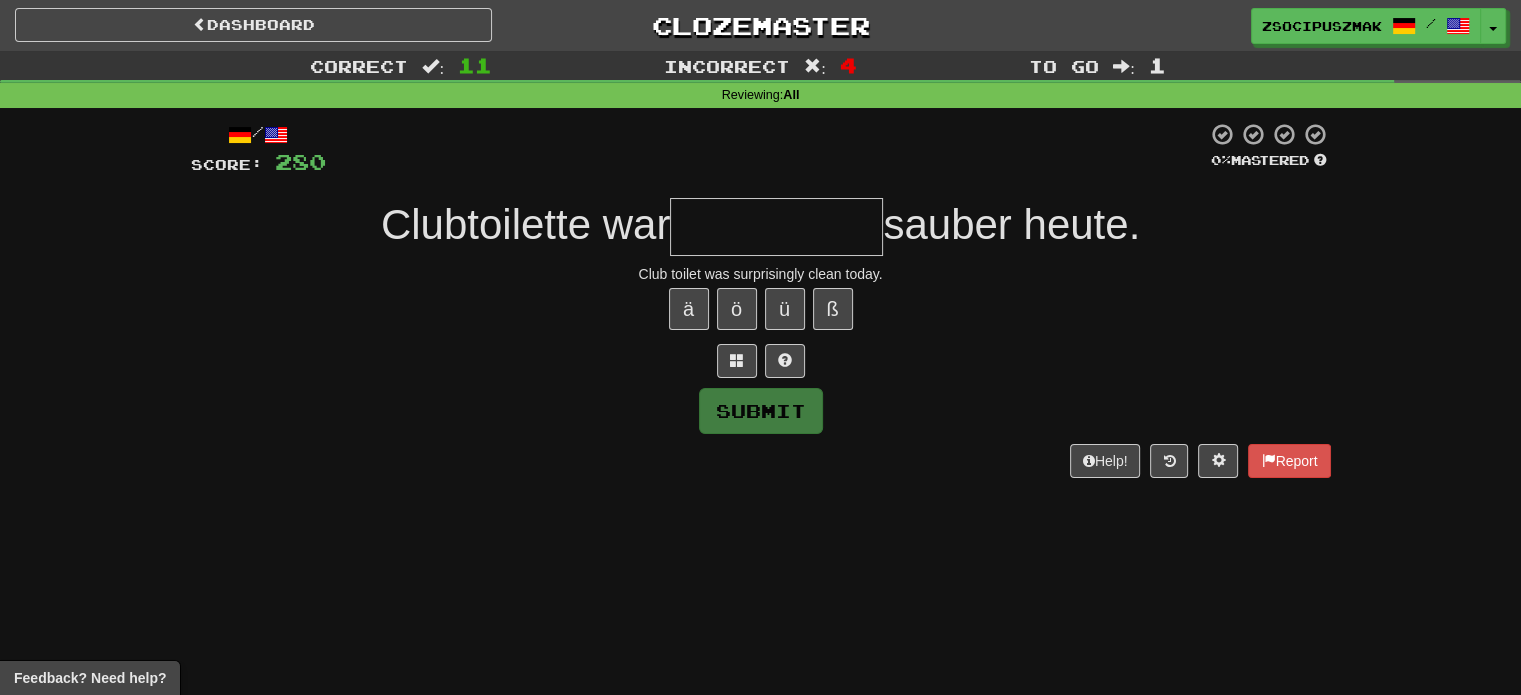type on "*" 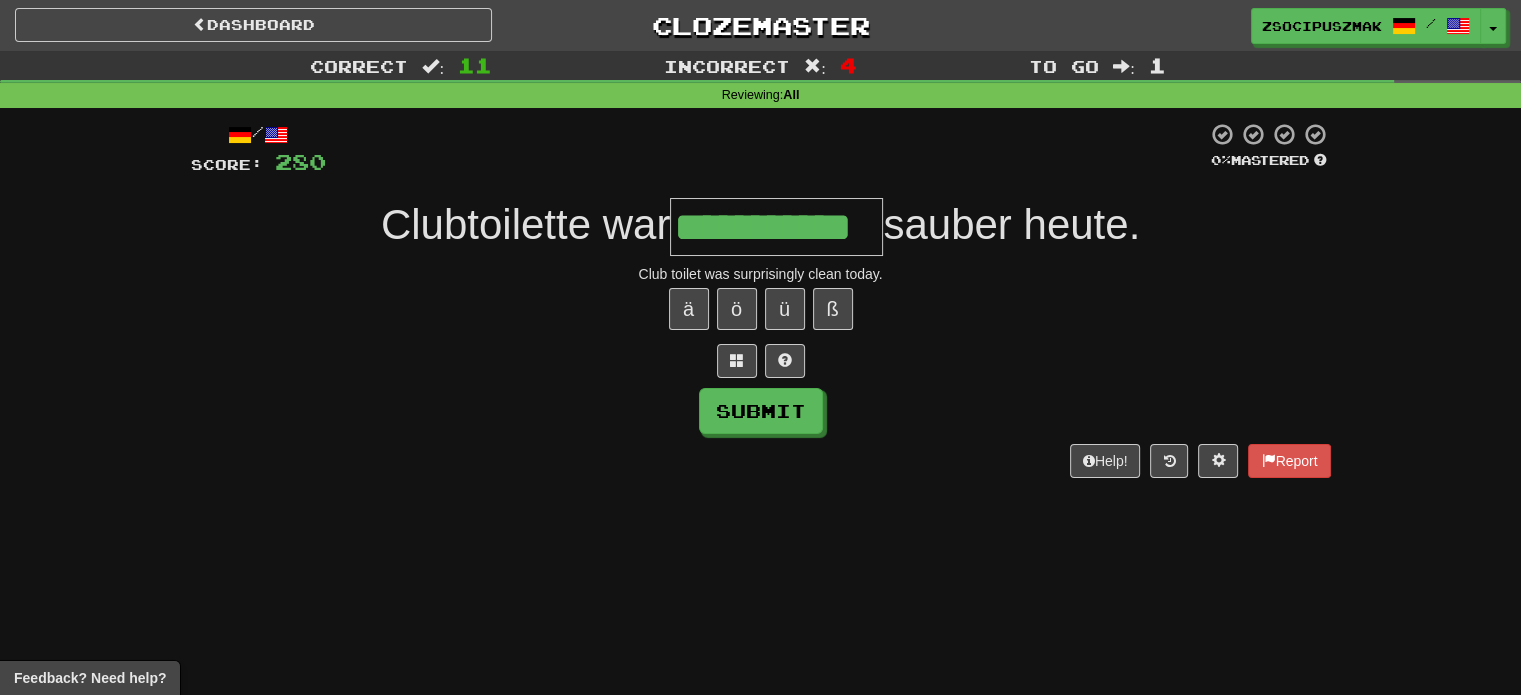 type on "**********" 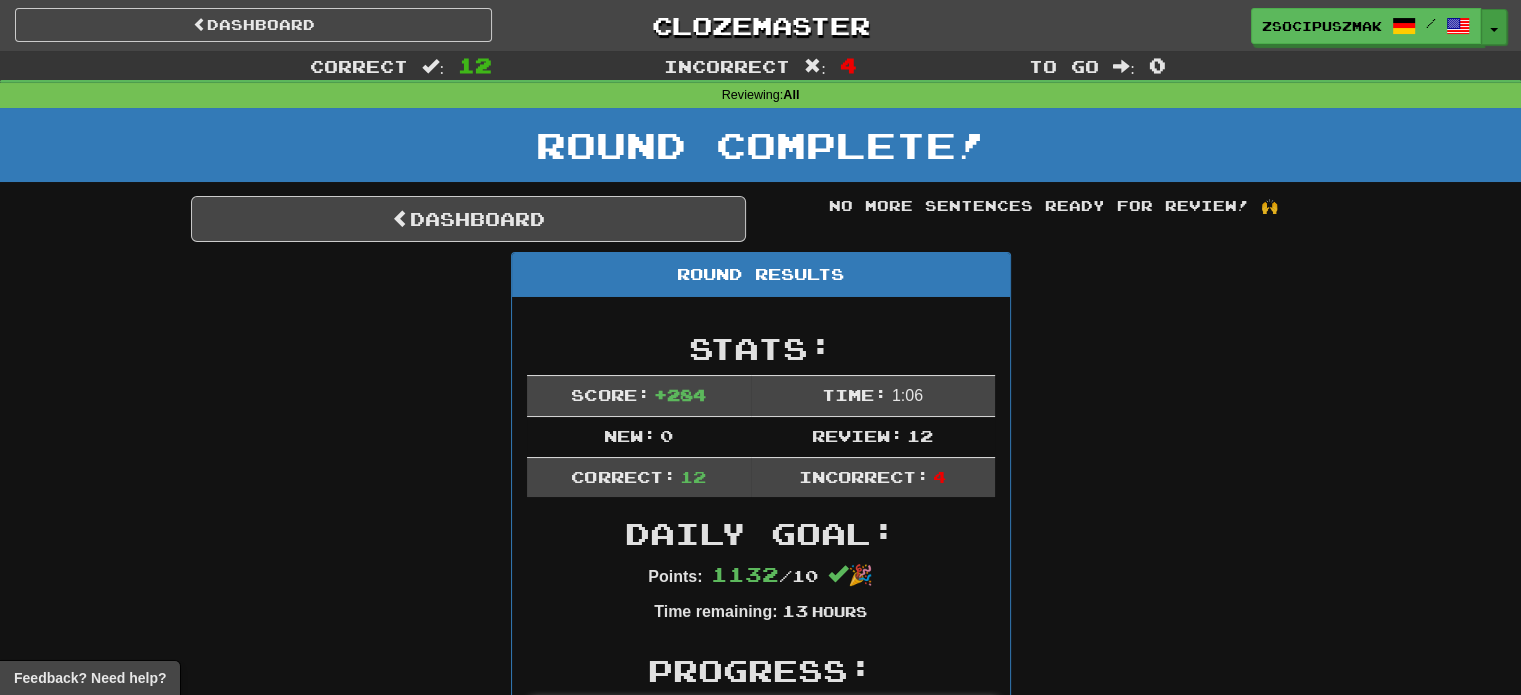 click on "Toggle Dropdown" at bounding box center (1494, 27) 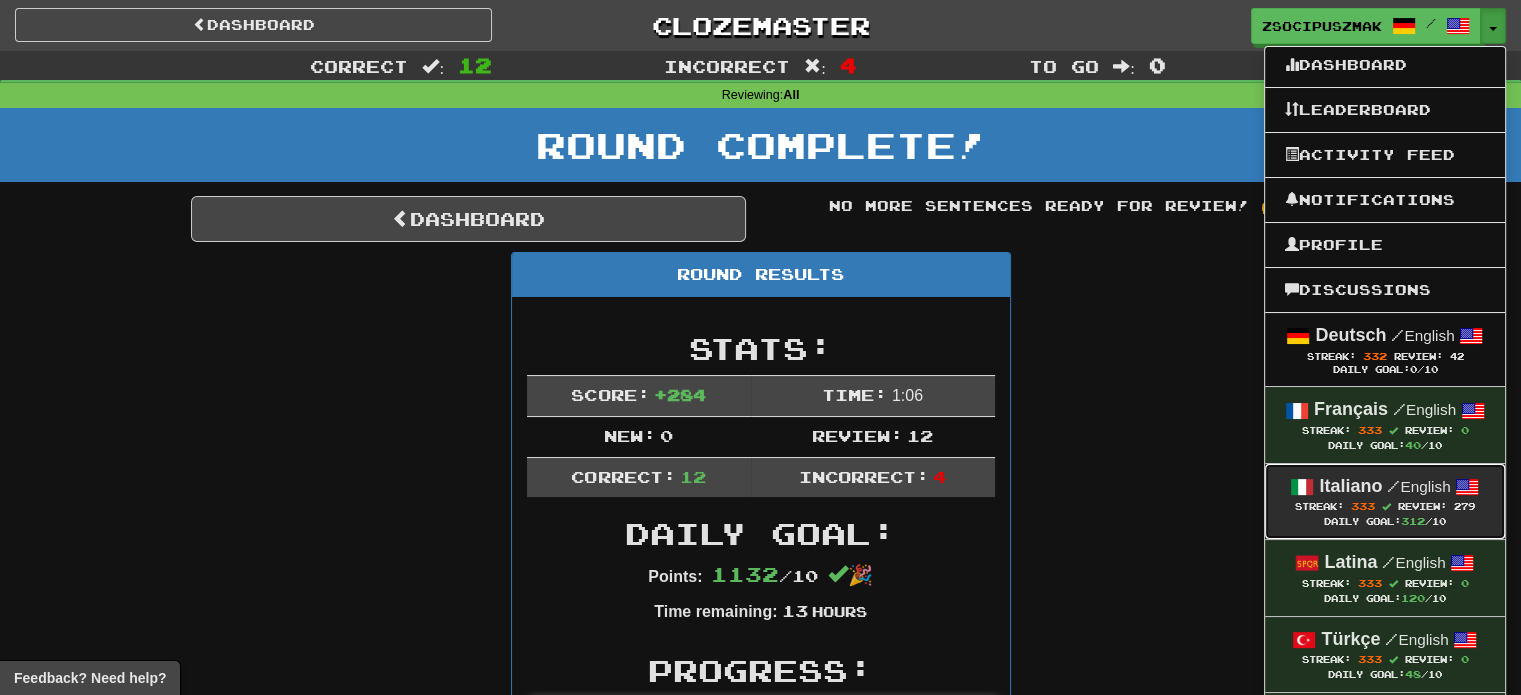click on "Streak:
333
Review:
279" at bounding box center (1385, 506) 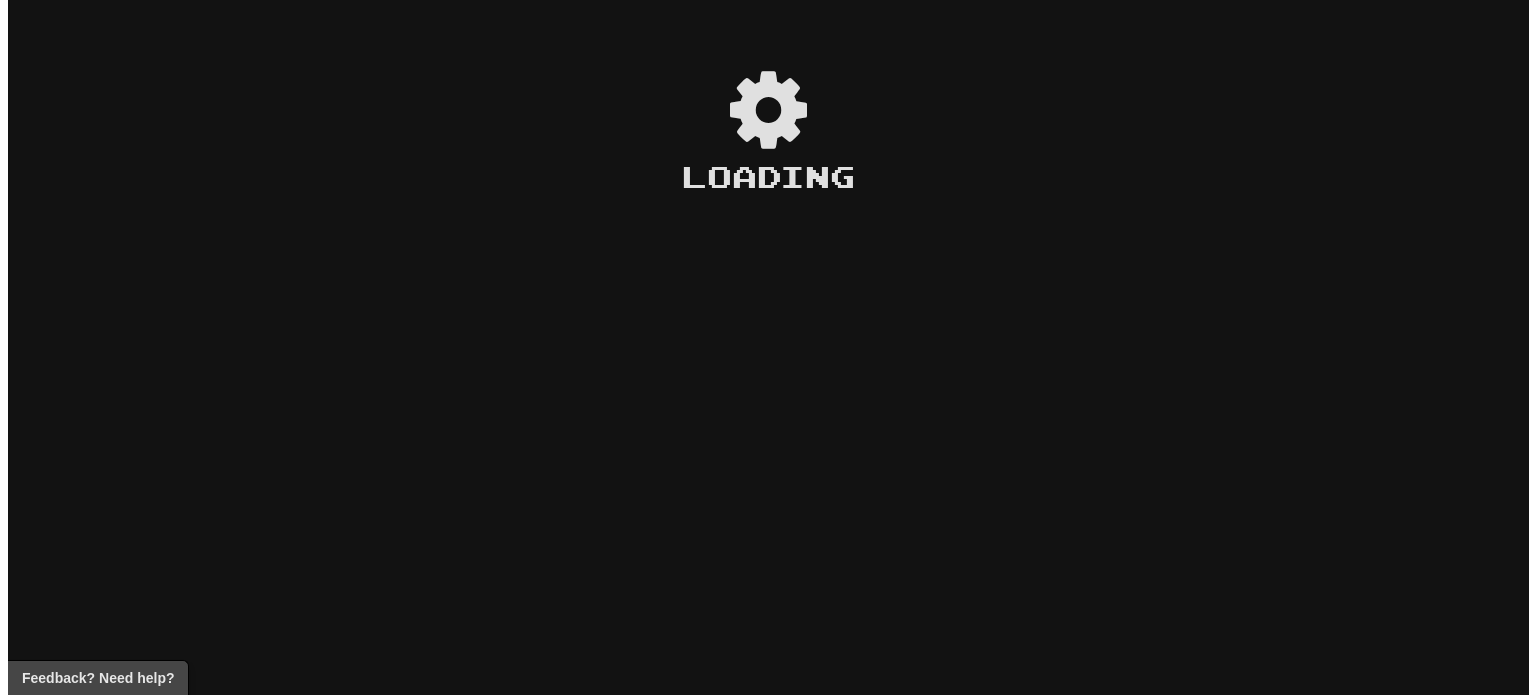 scroll, scrollTop: 0, scrollLeft: 0, axis: both 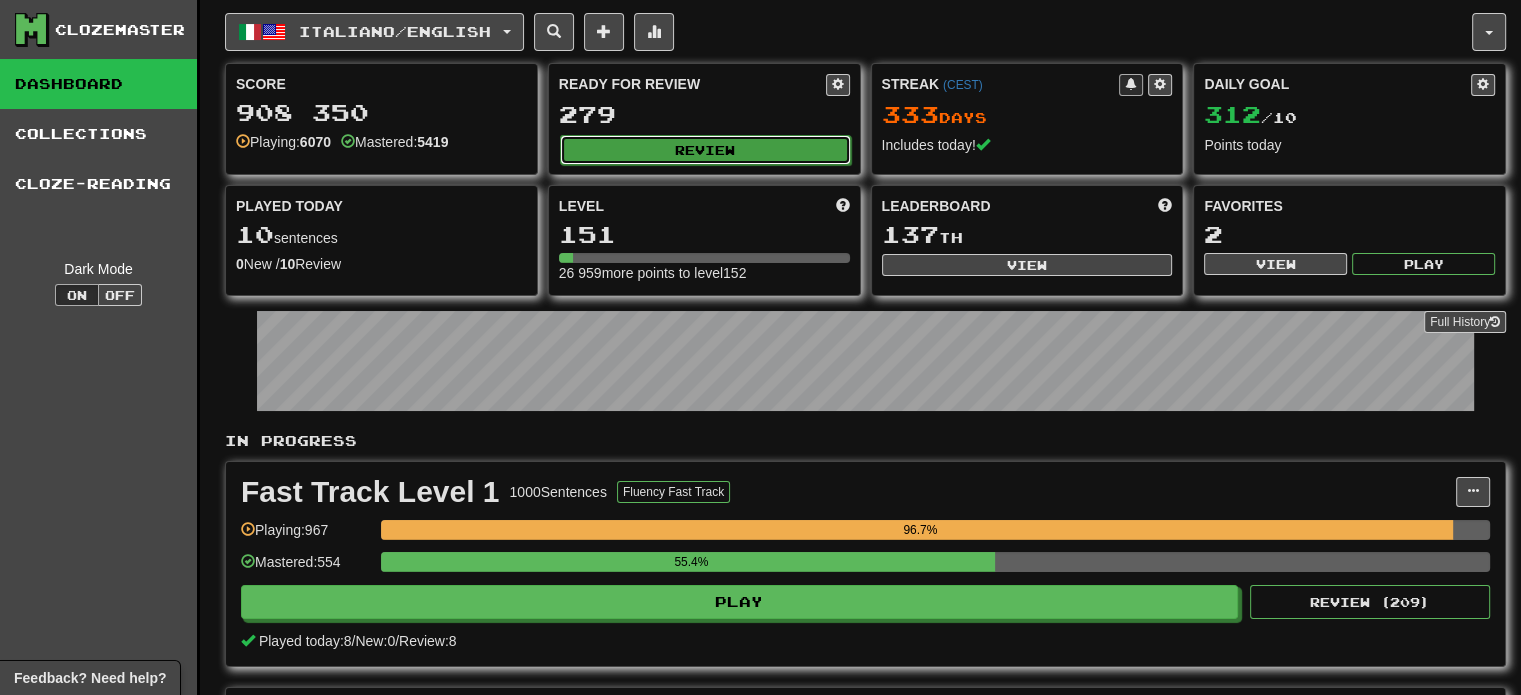 click on "Review" at bounding box center (705, 150) 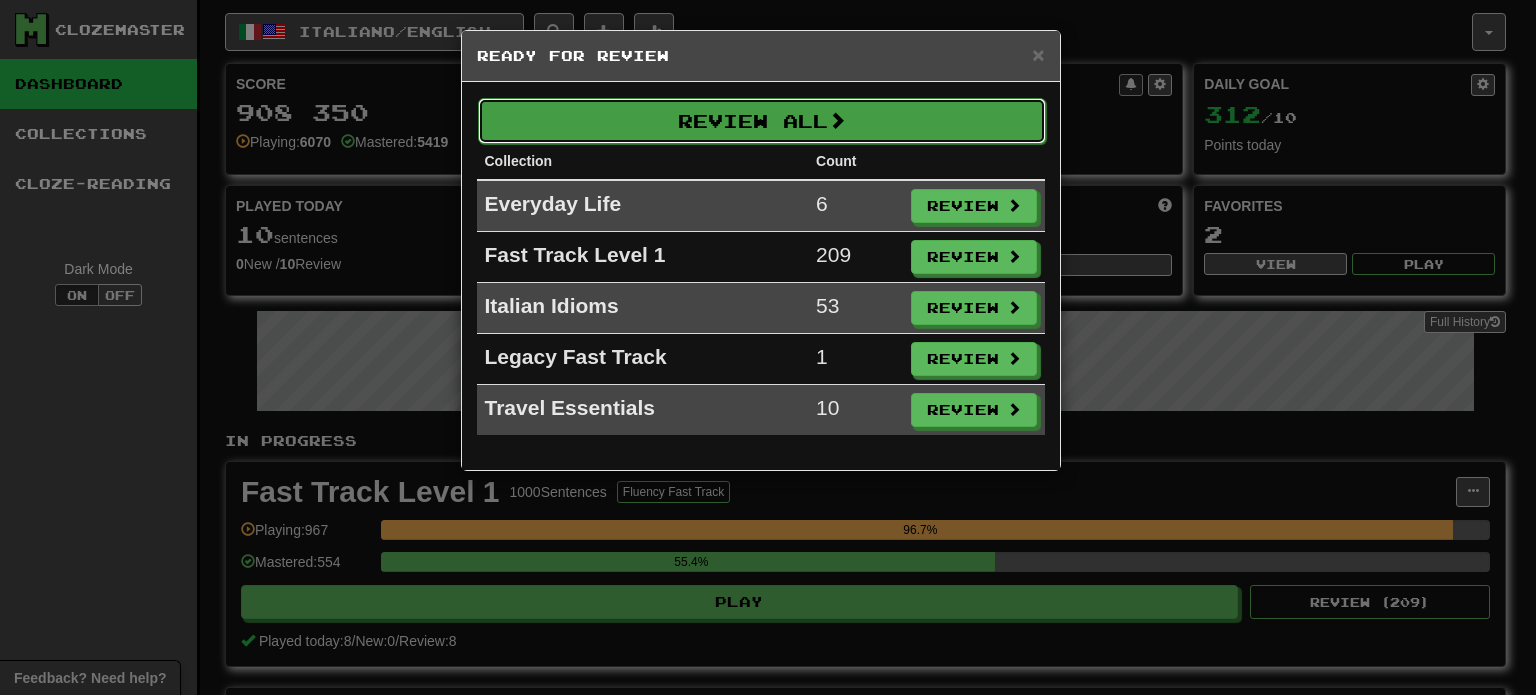 click on "Review All" at bounding box center [762, 121] 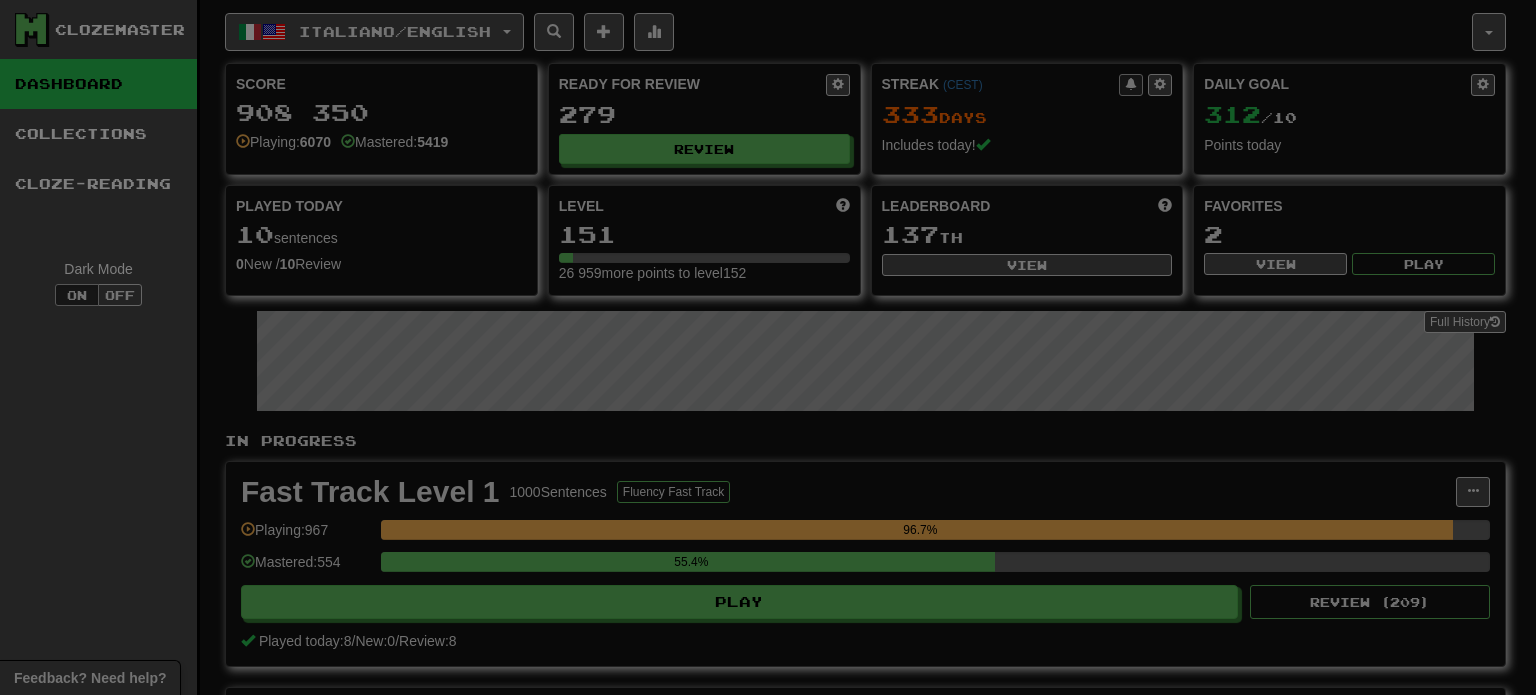 select on "**" 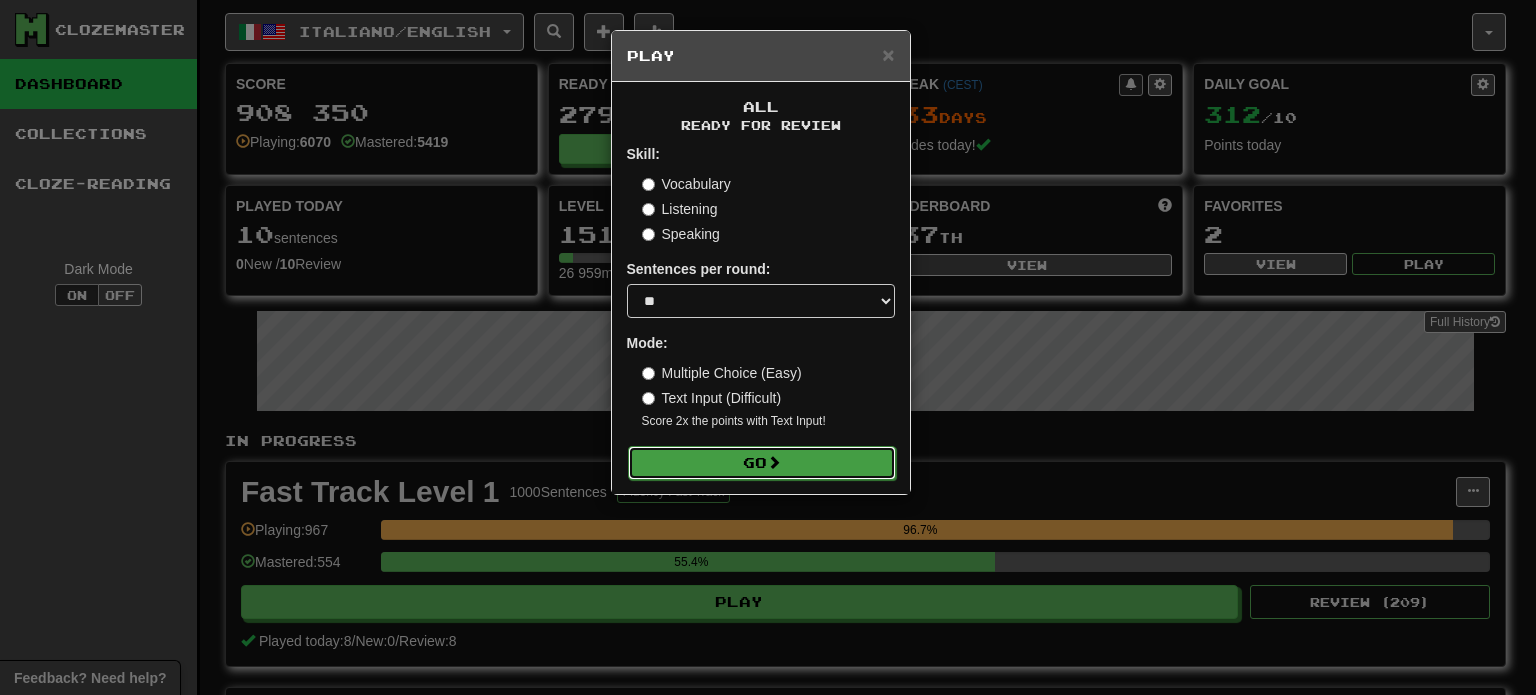 click on "Go" at bounding box center [762, 463] 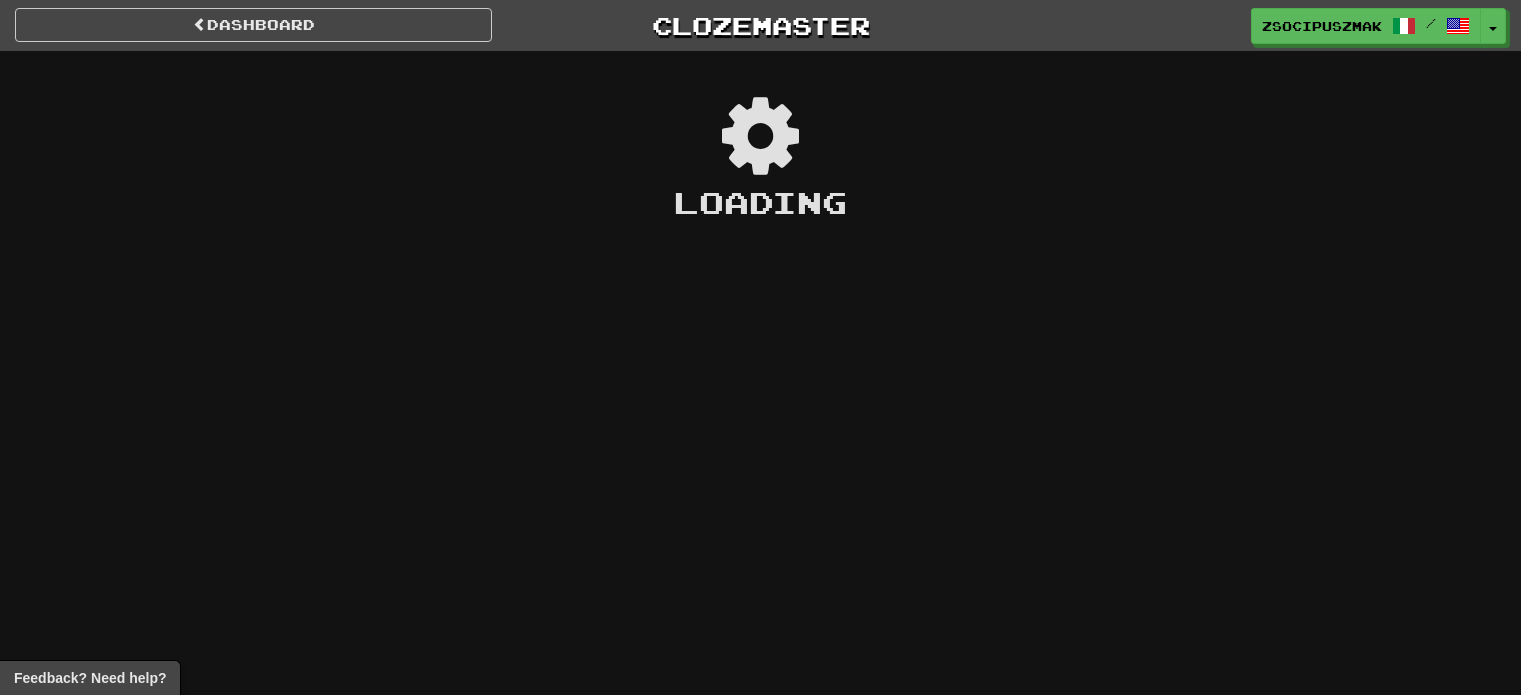 scroll, scrollTop: 0, scrollLeft: 0, axis: both 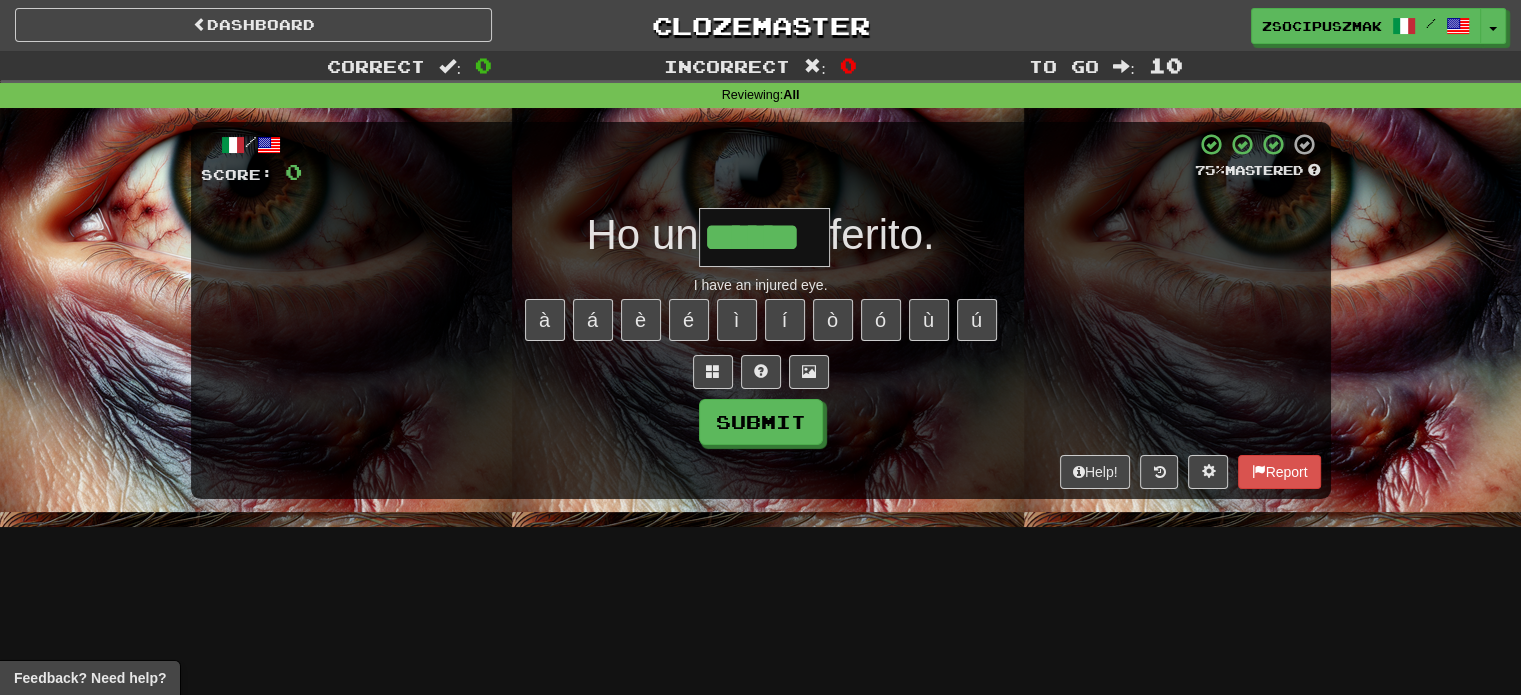 type on "******" 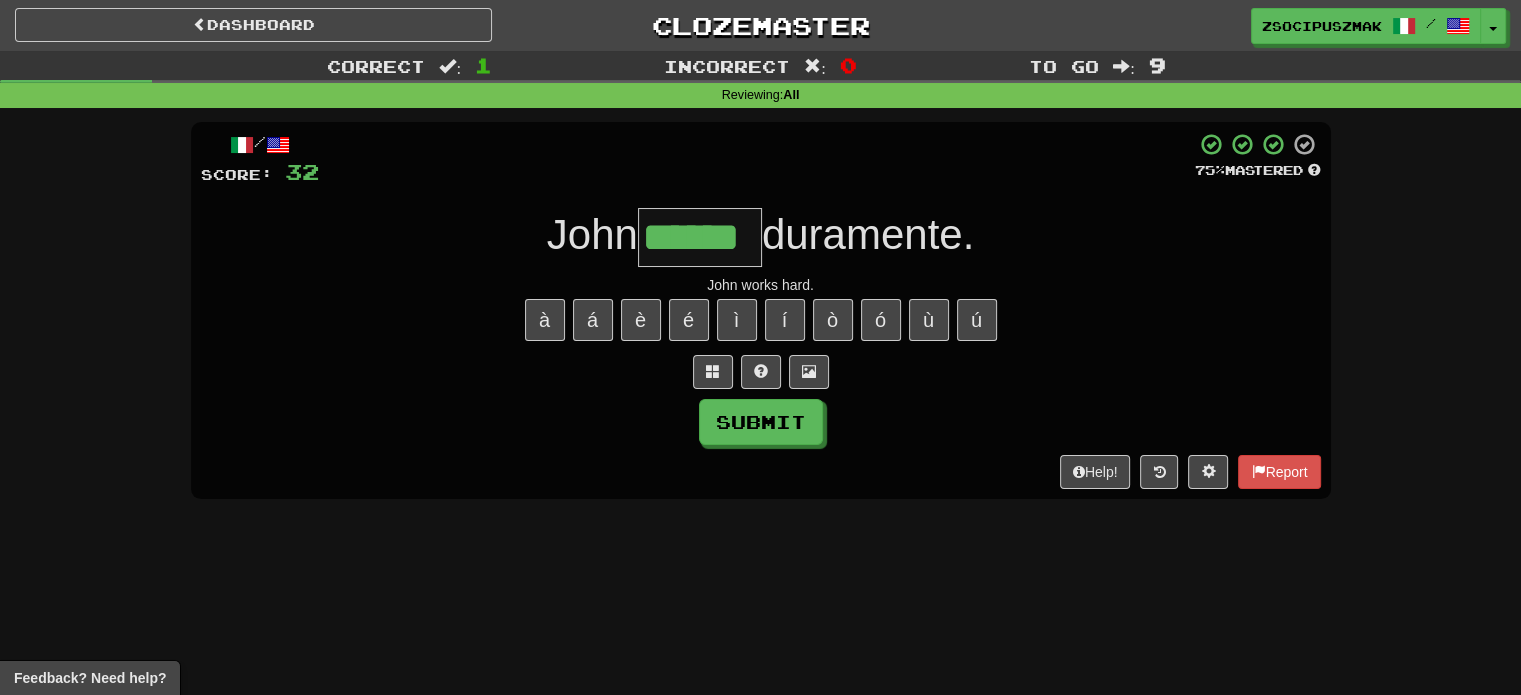type on "******" 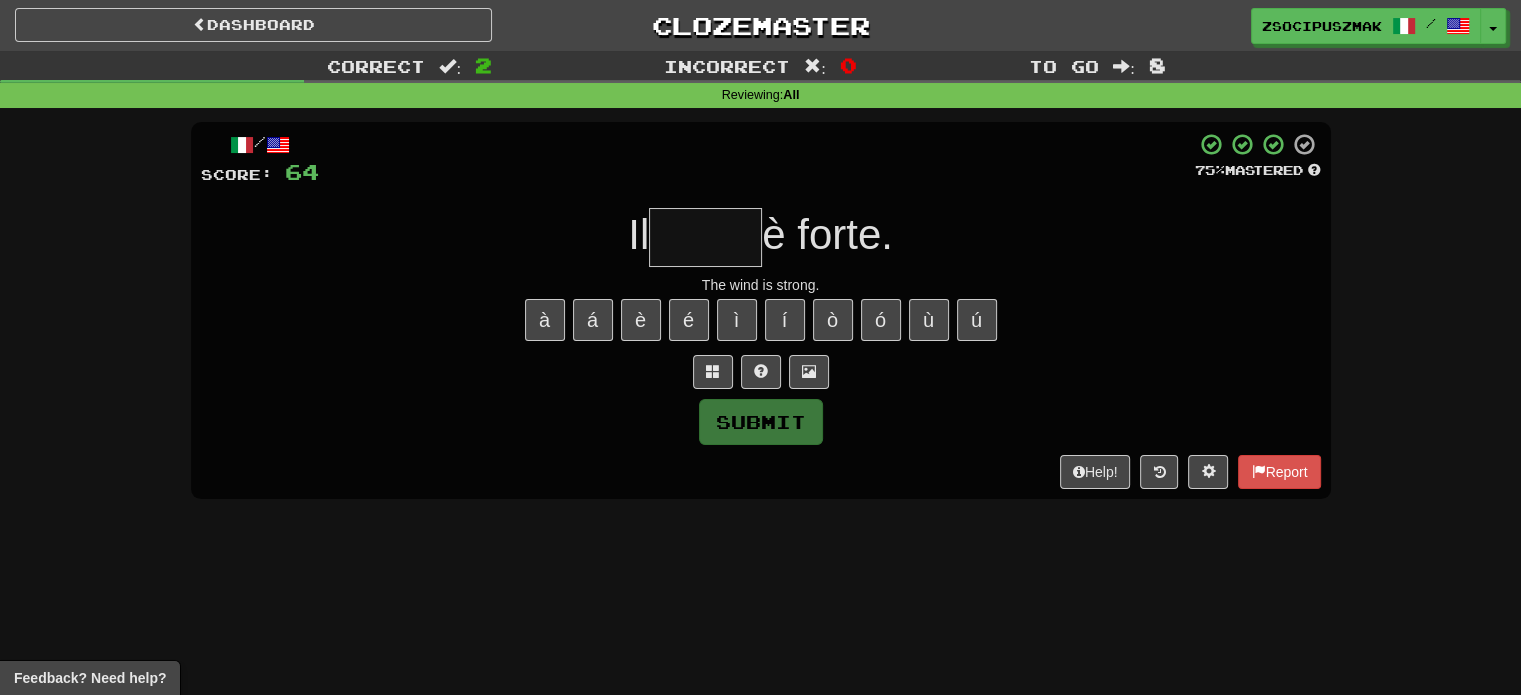 type on "*" 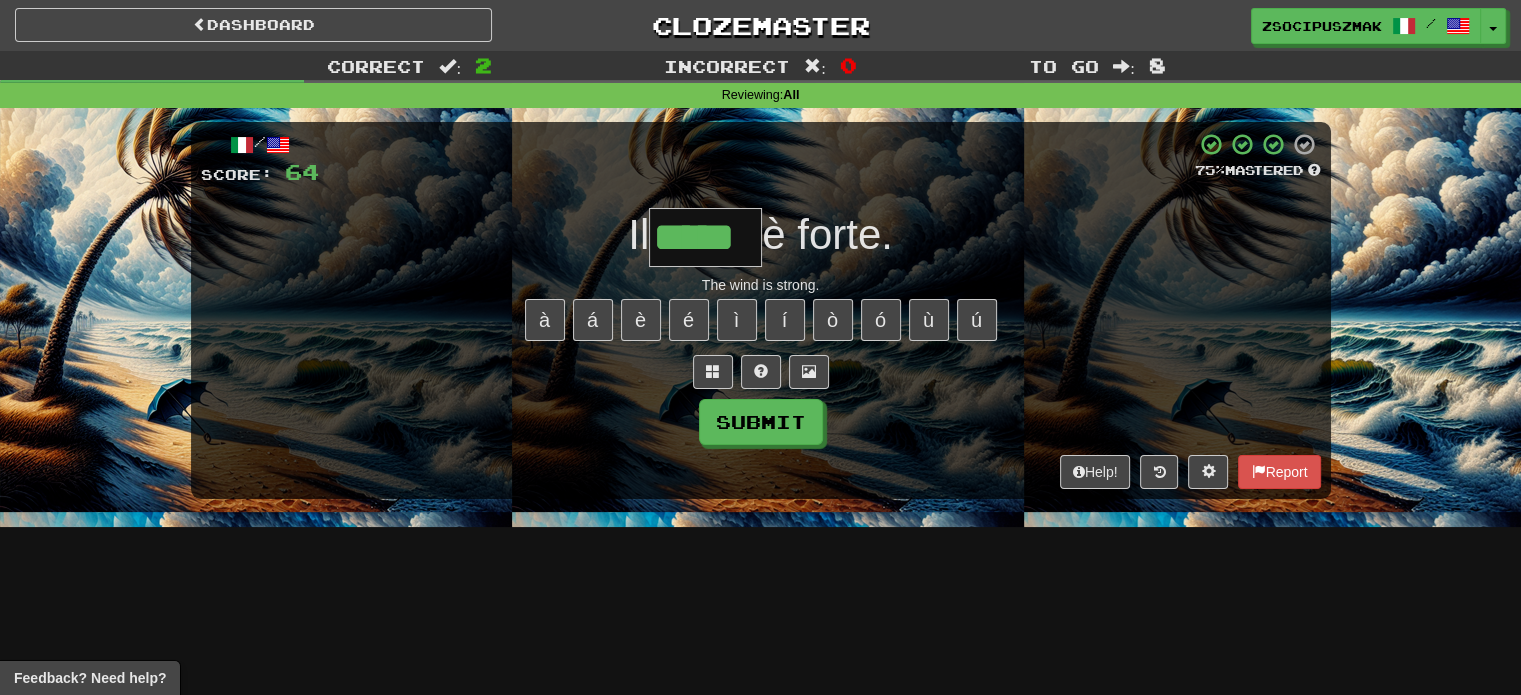 type on "*****" 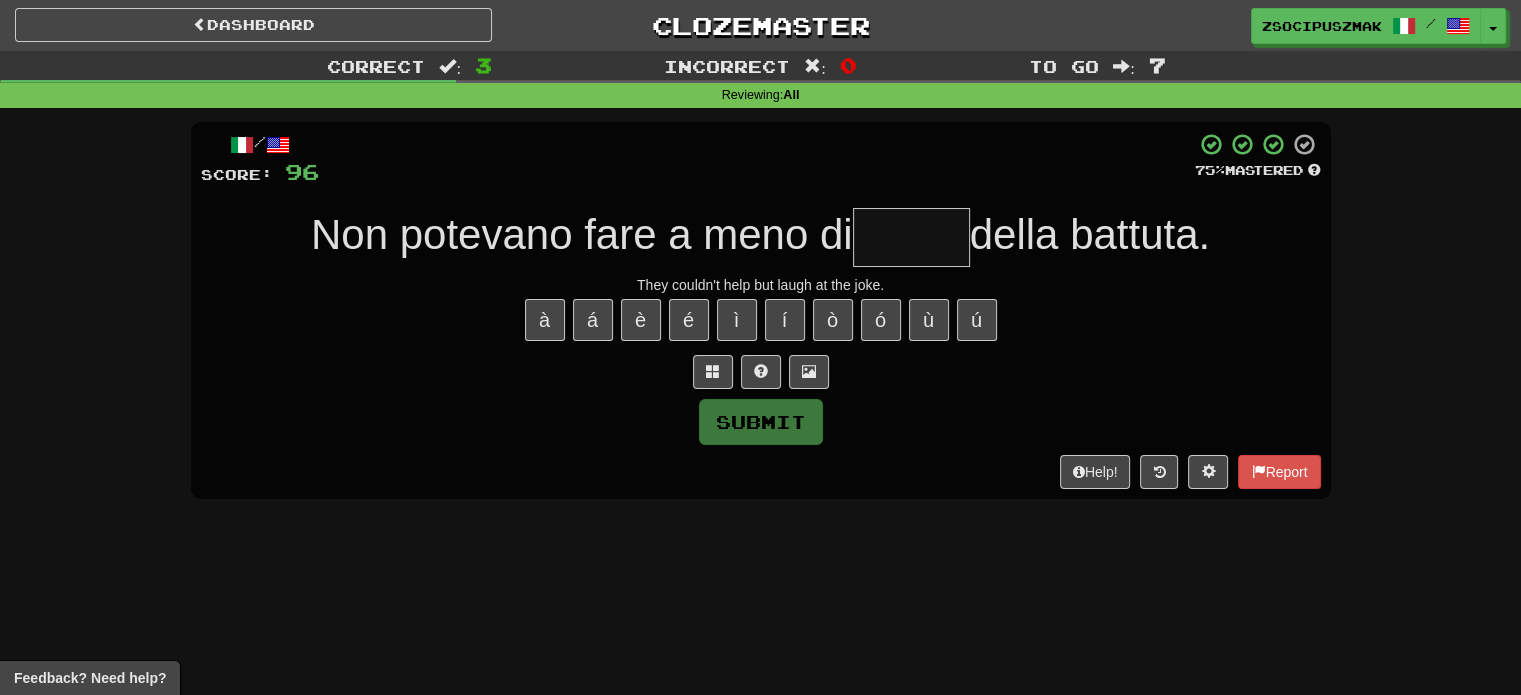 type on "*" 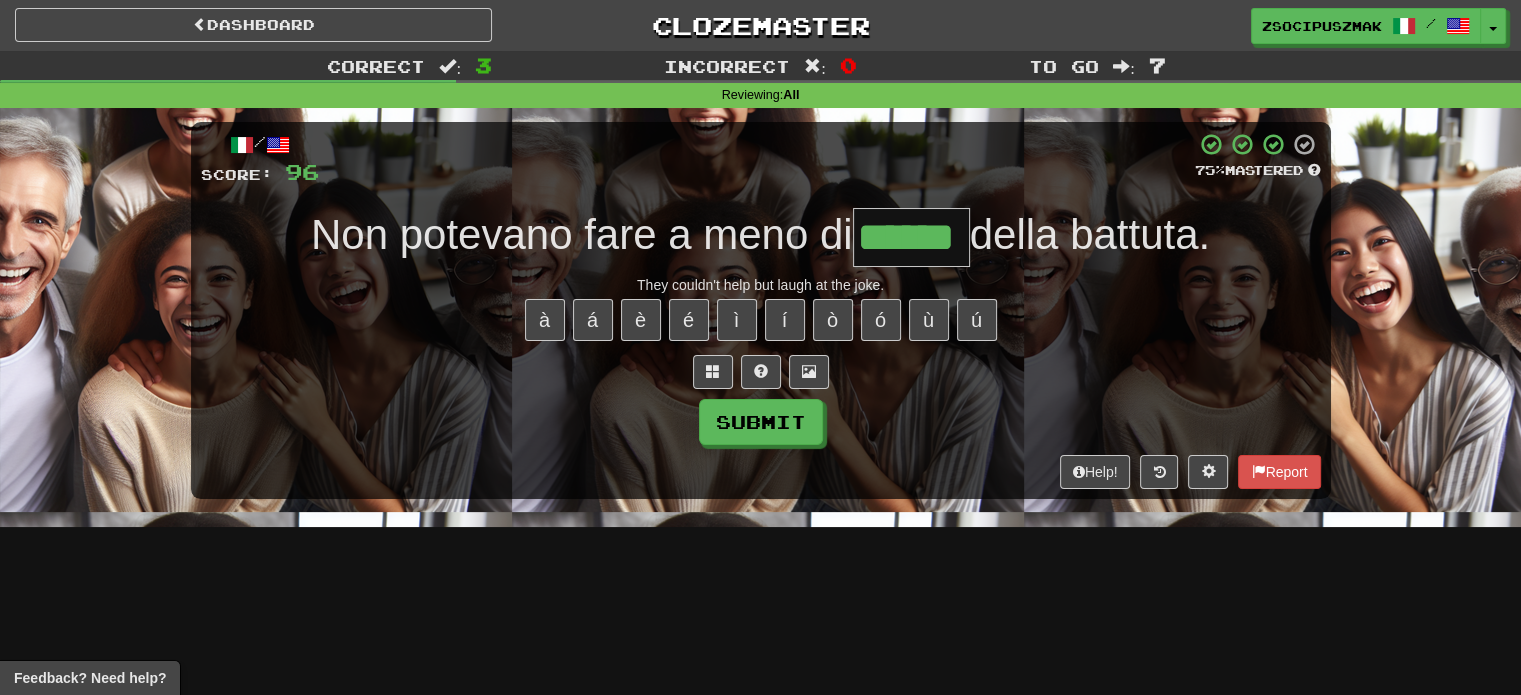 type on "******" 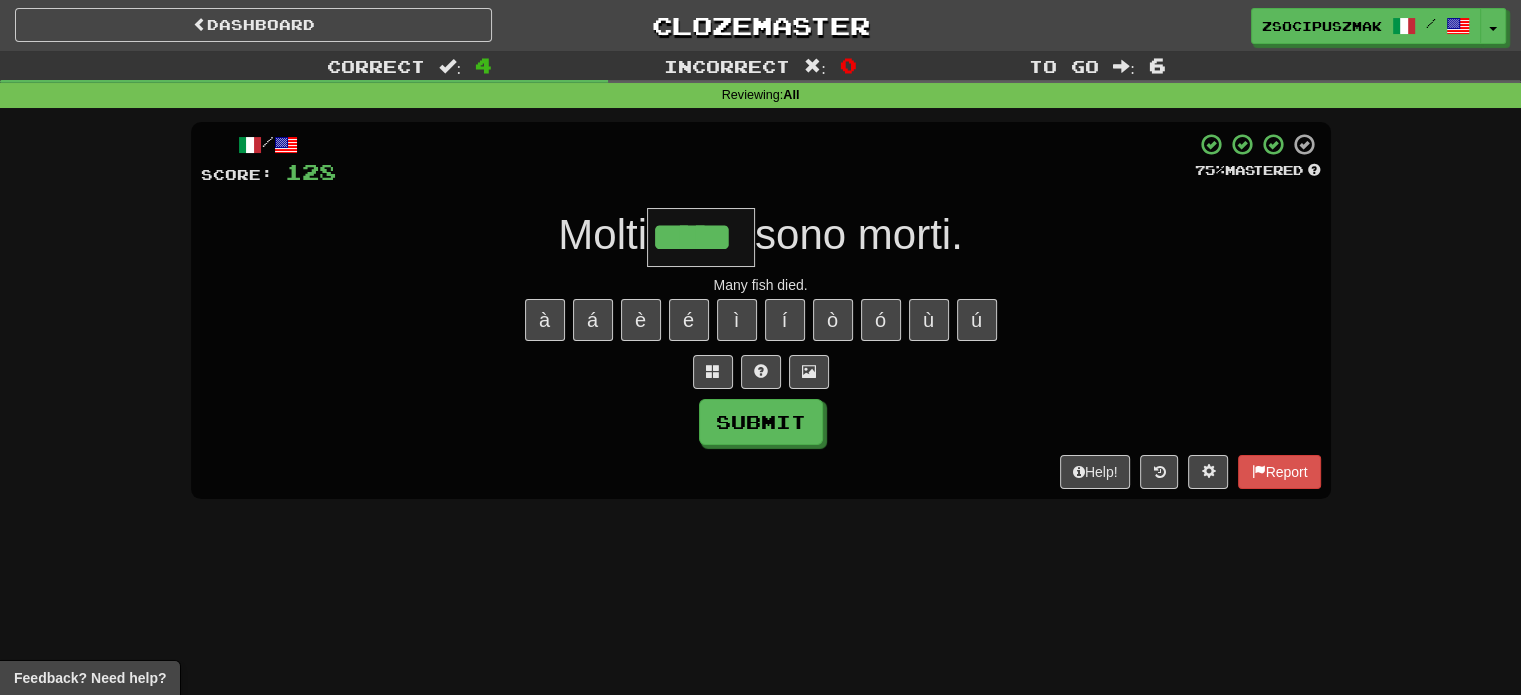 type on "*****" 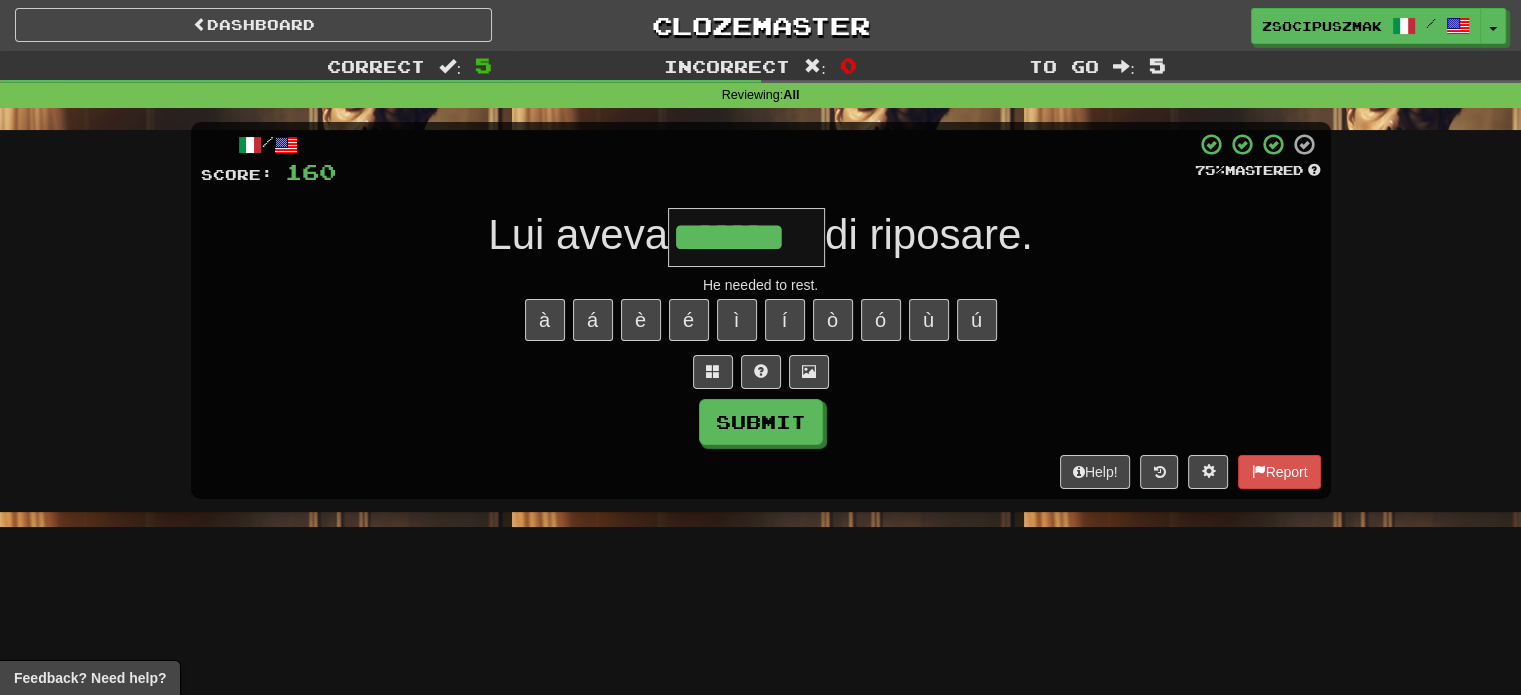type on "*******" 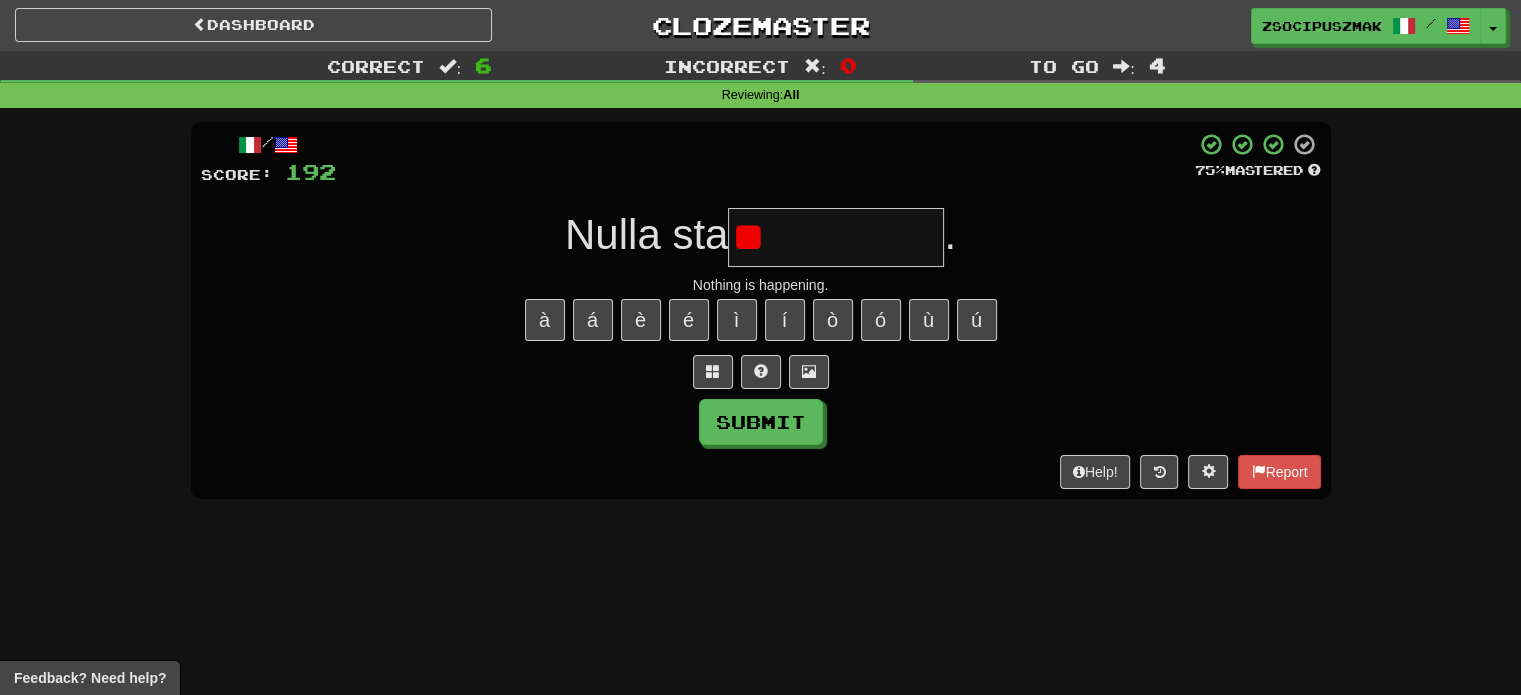type on "*" 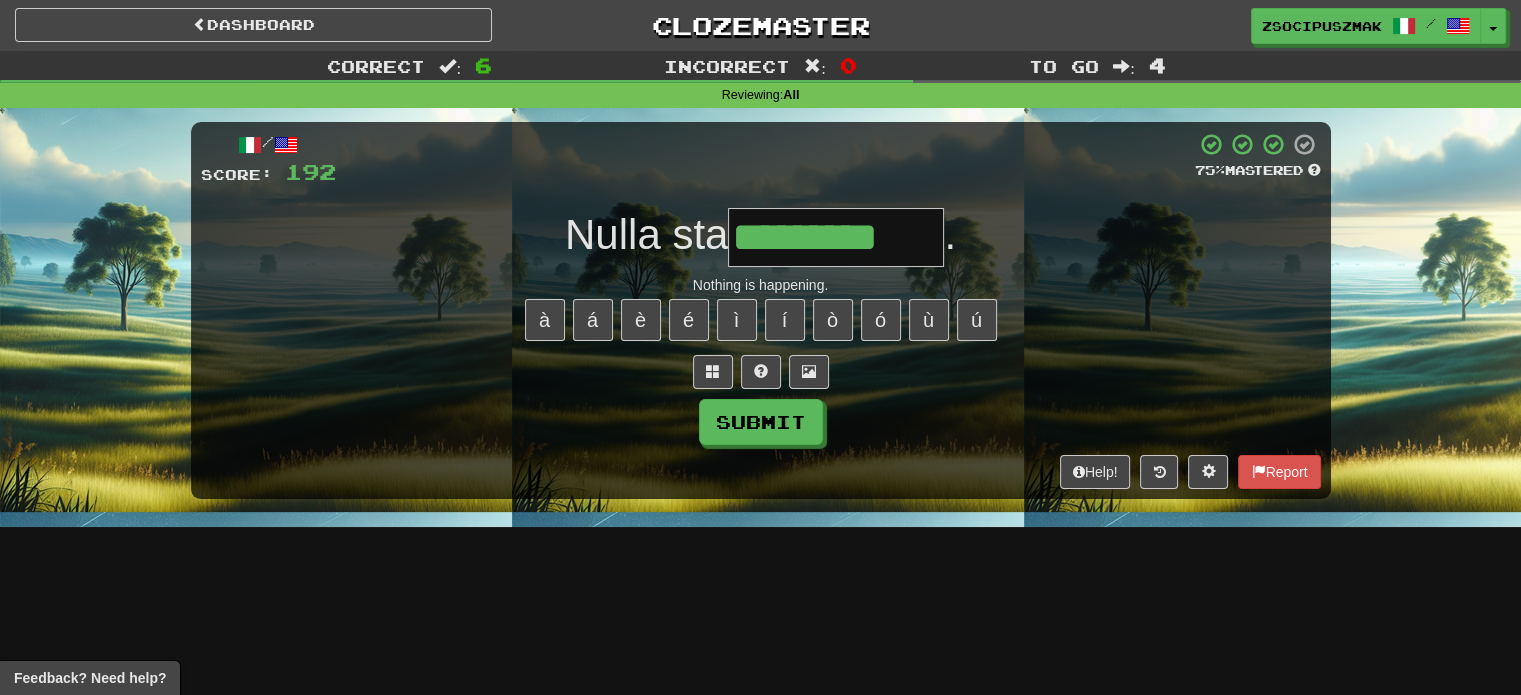 type on "*********" 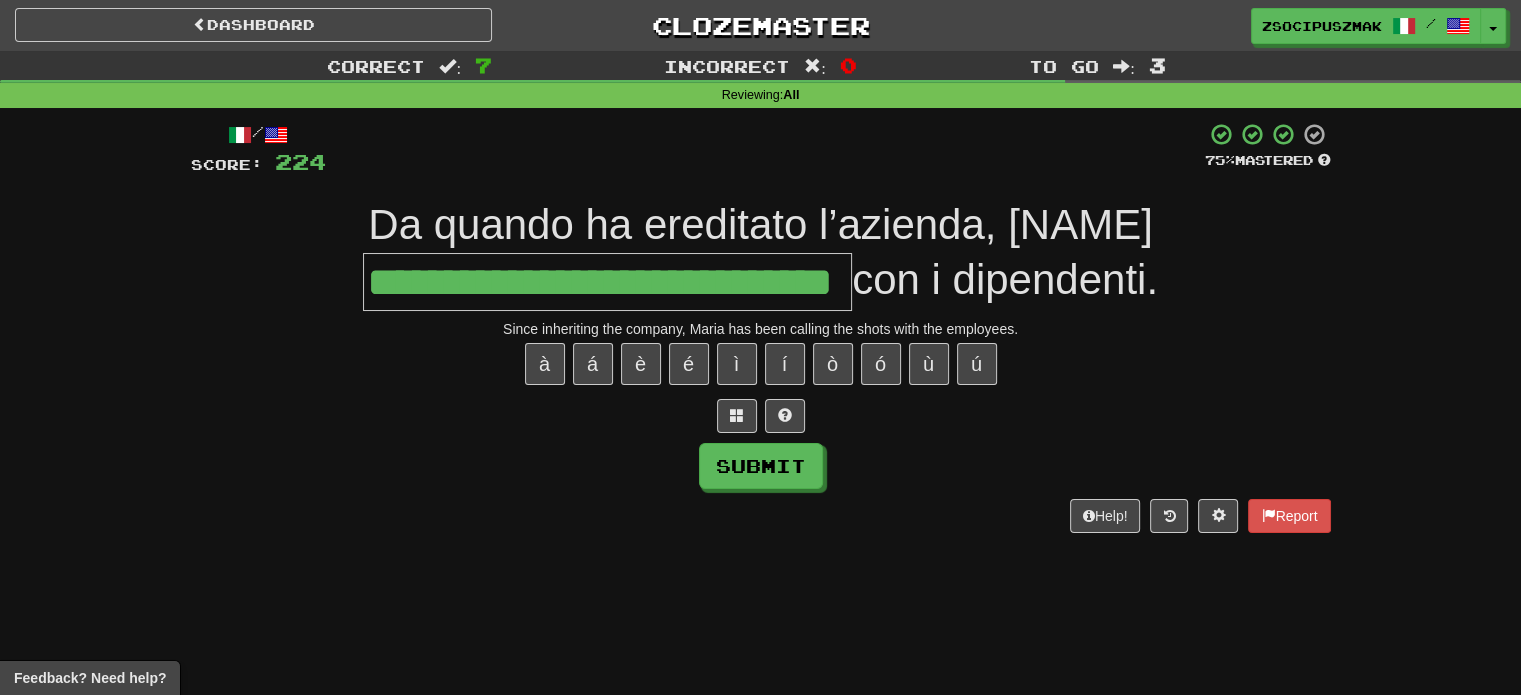 type on "**********" 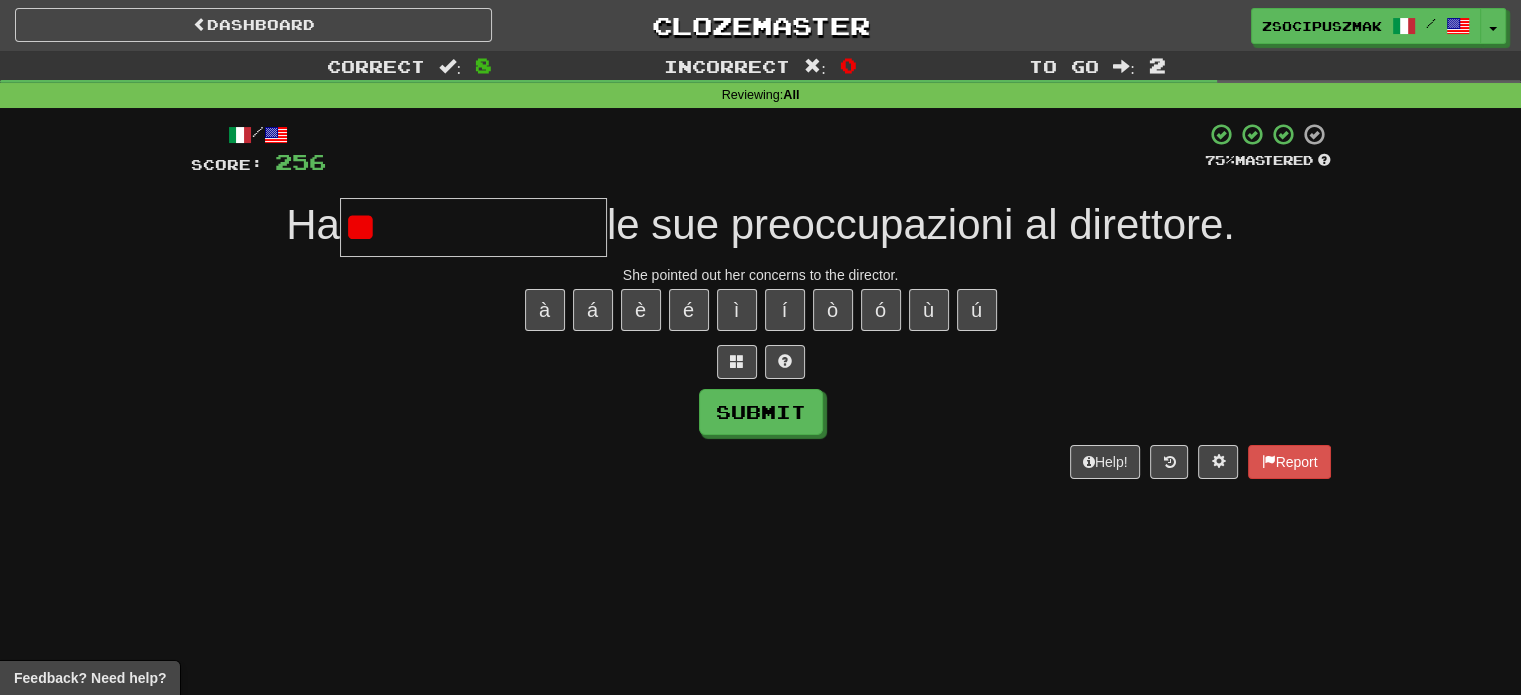 type on "*" 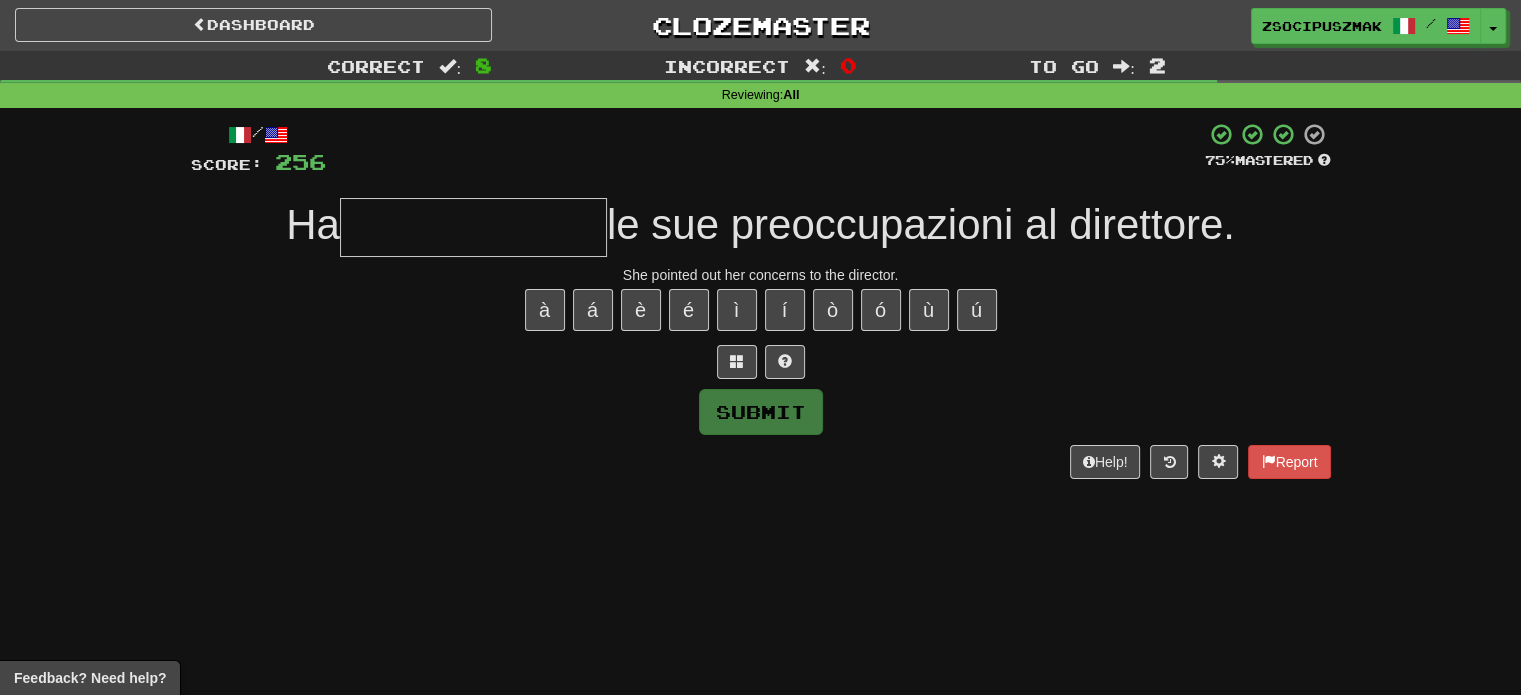type on "*" 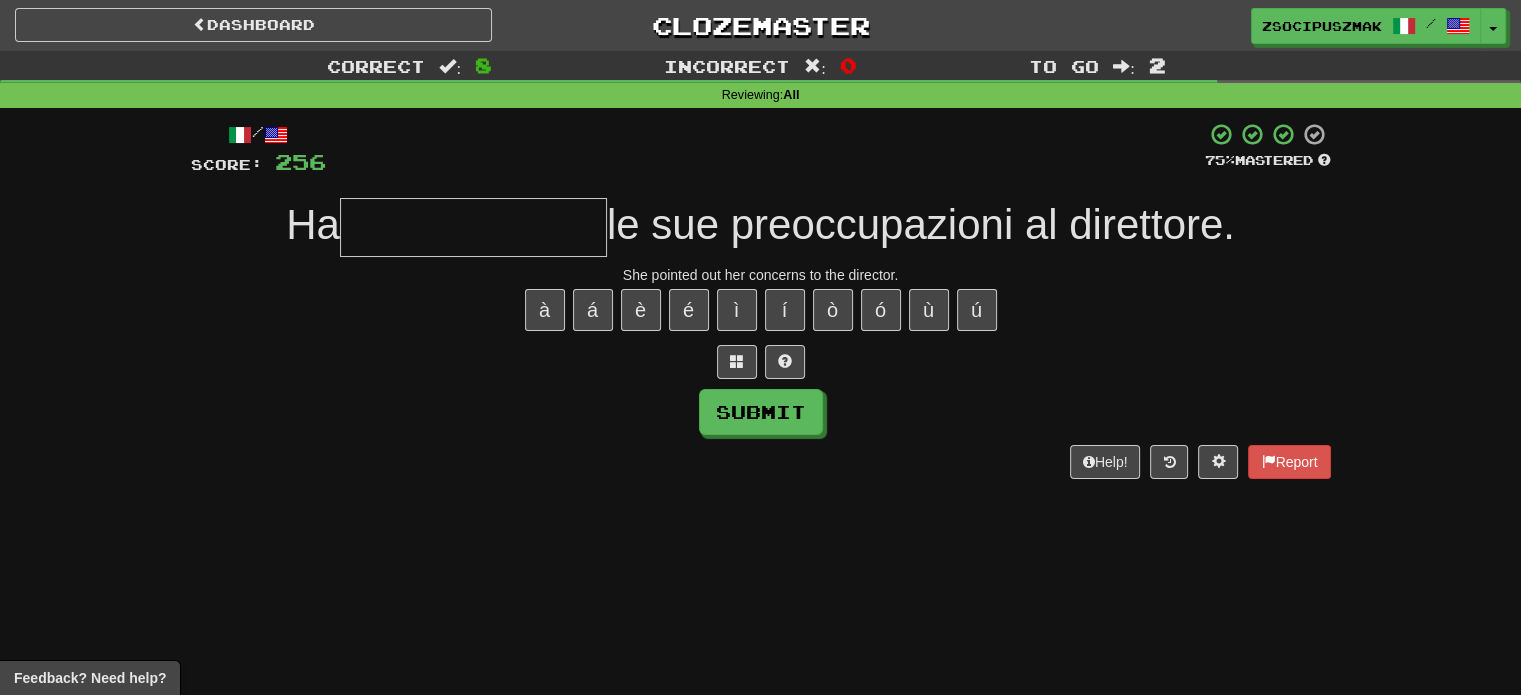 type on "**********" 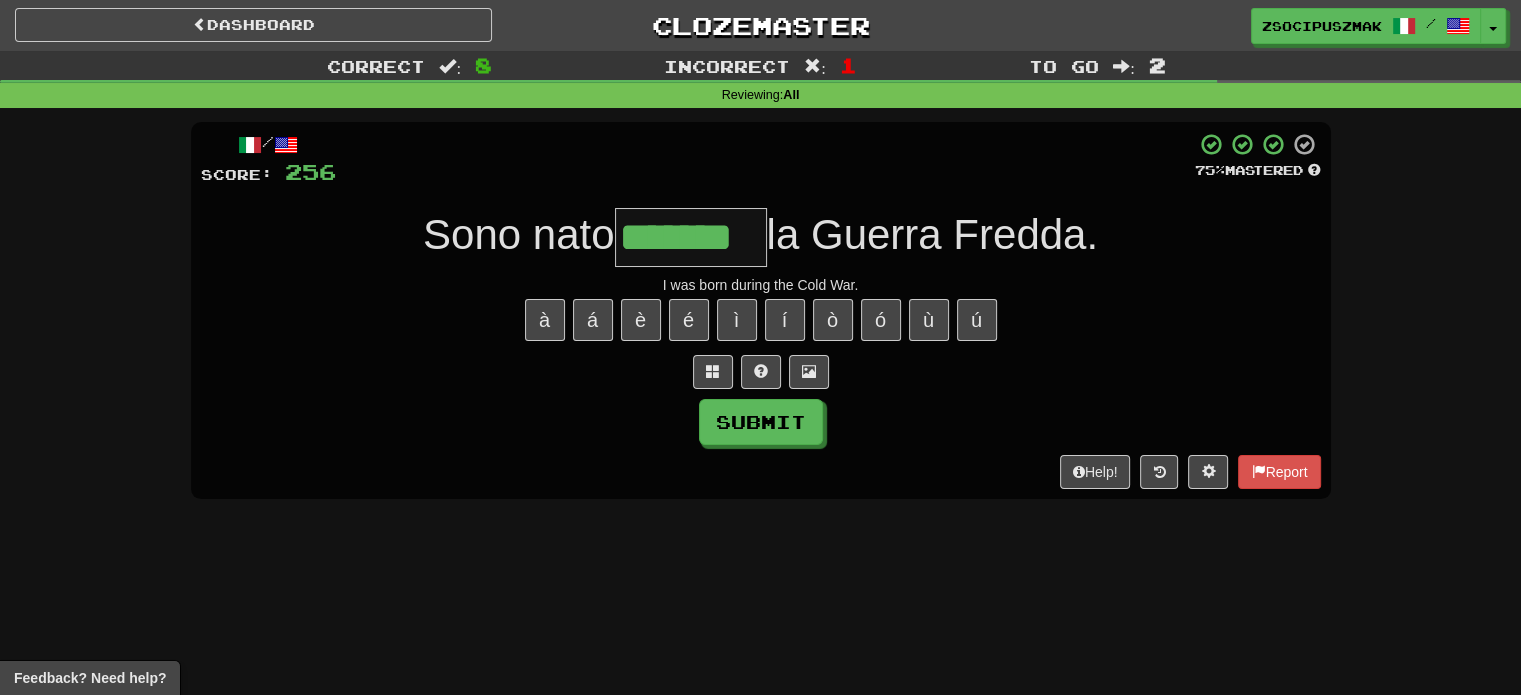 type on "*******" 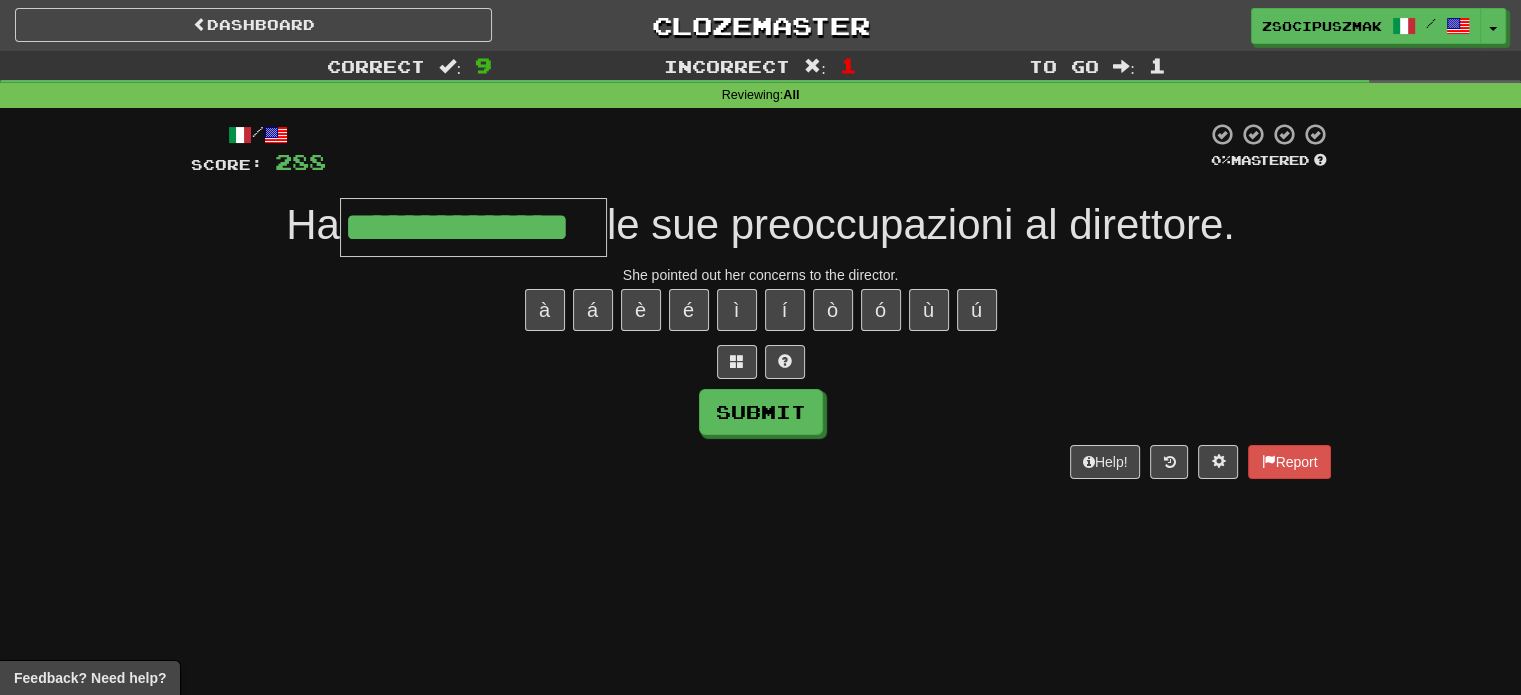 type on "**********" 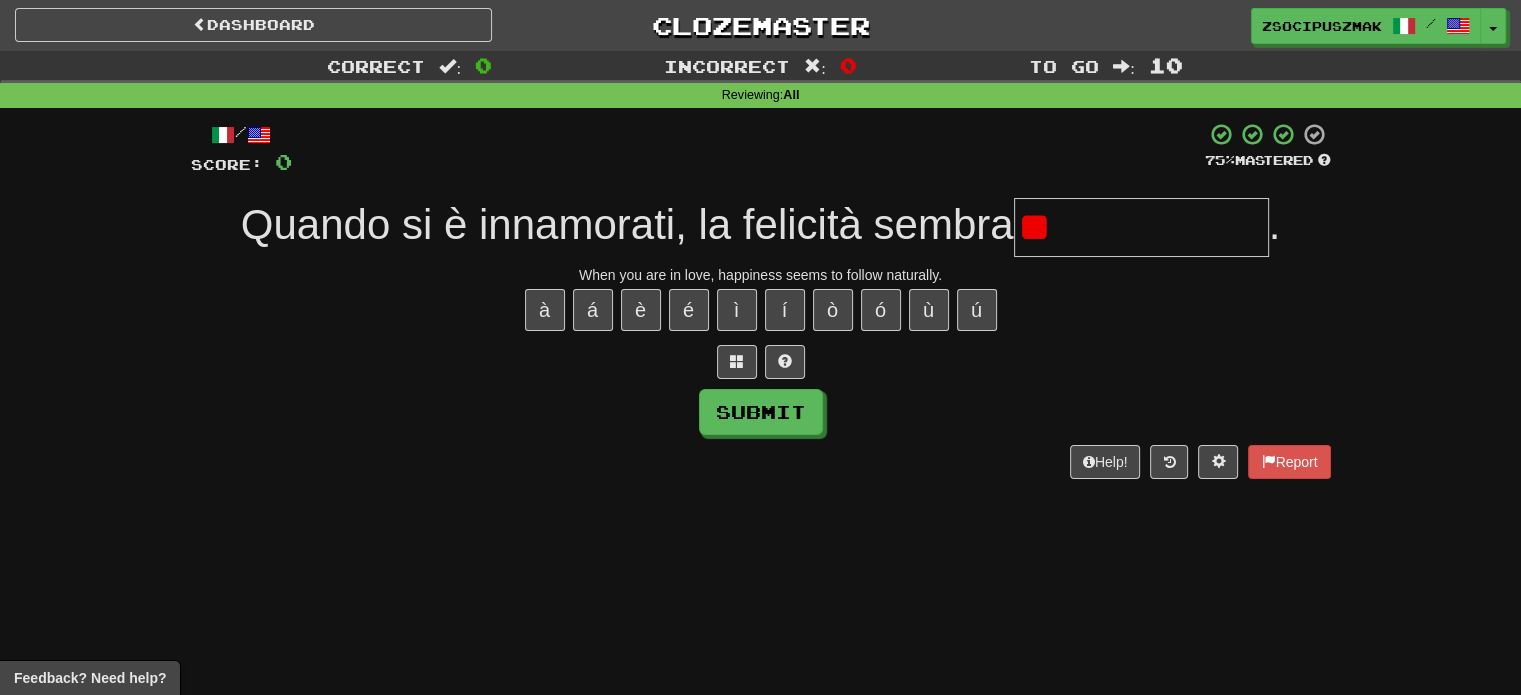 type on "*" 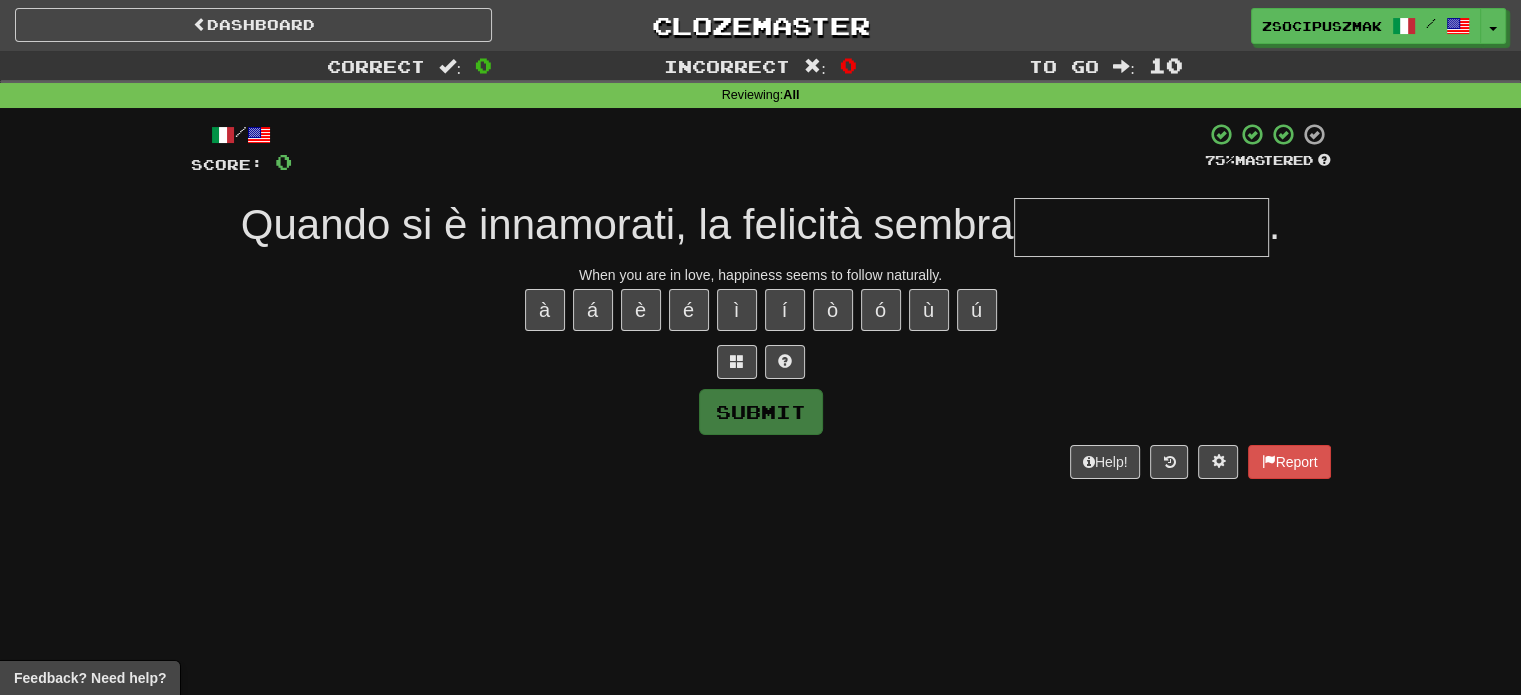 type on "*" 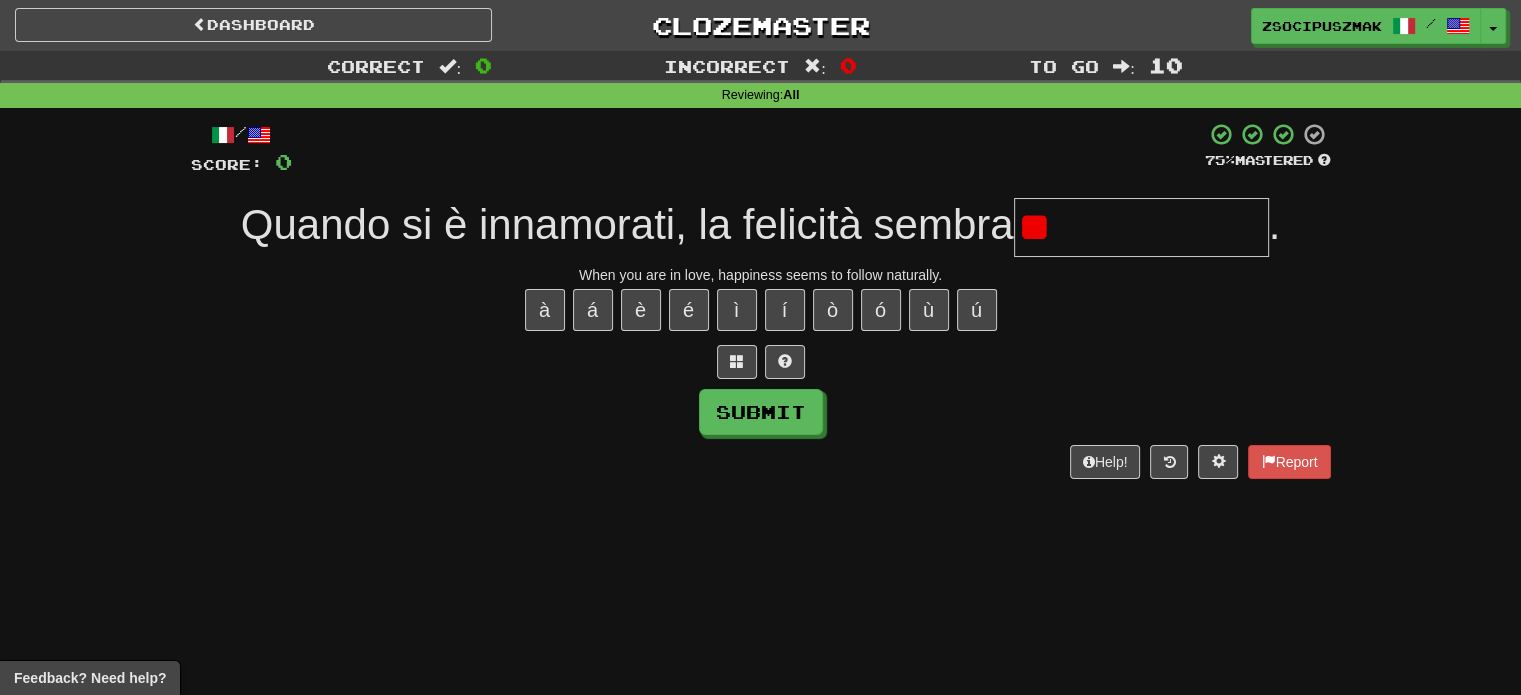 type on "*" 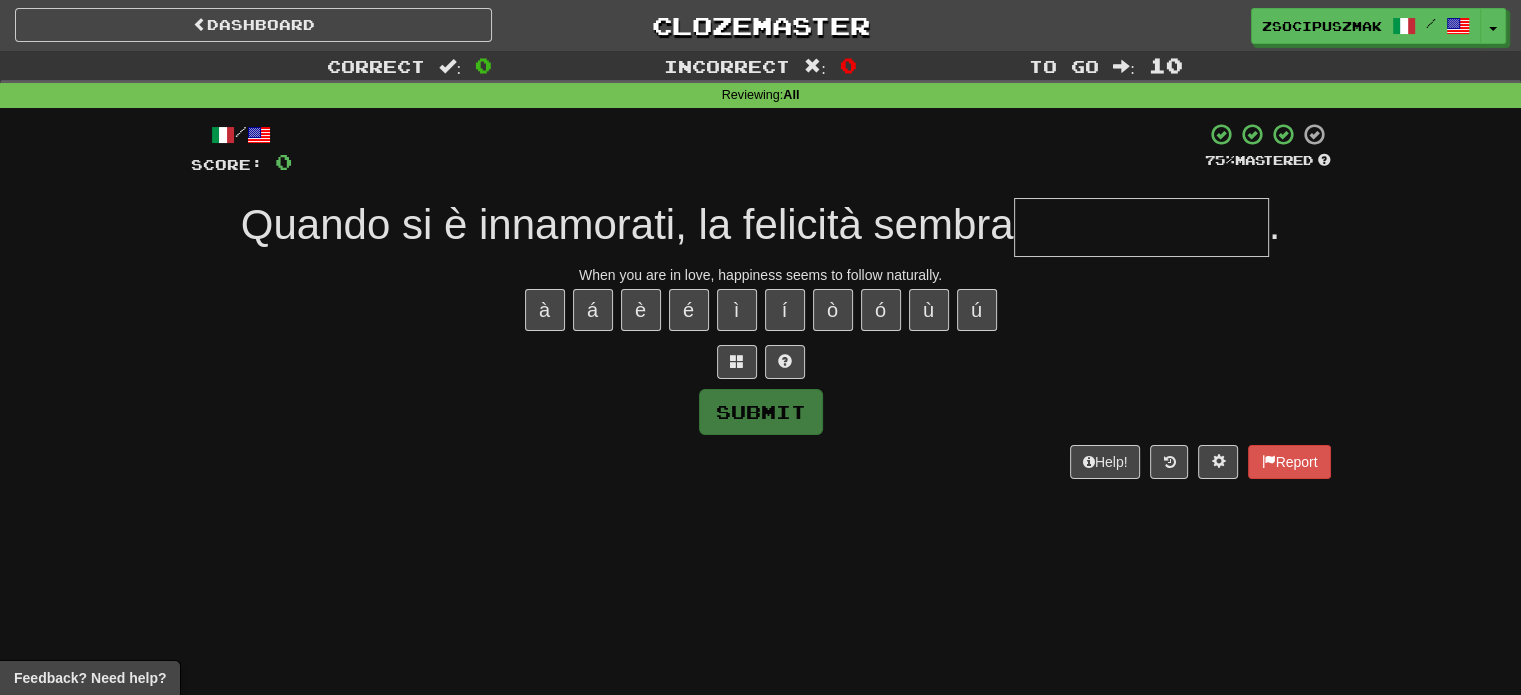 type on "*" 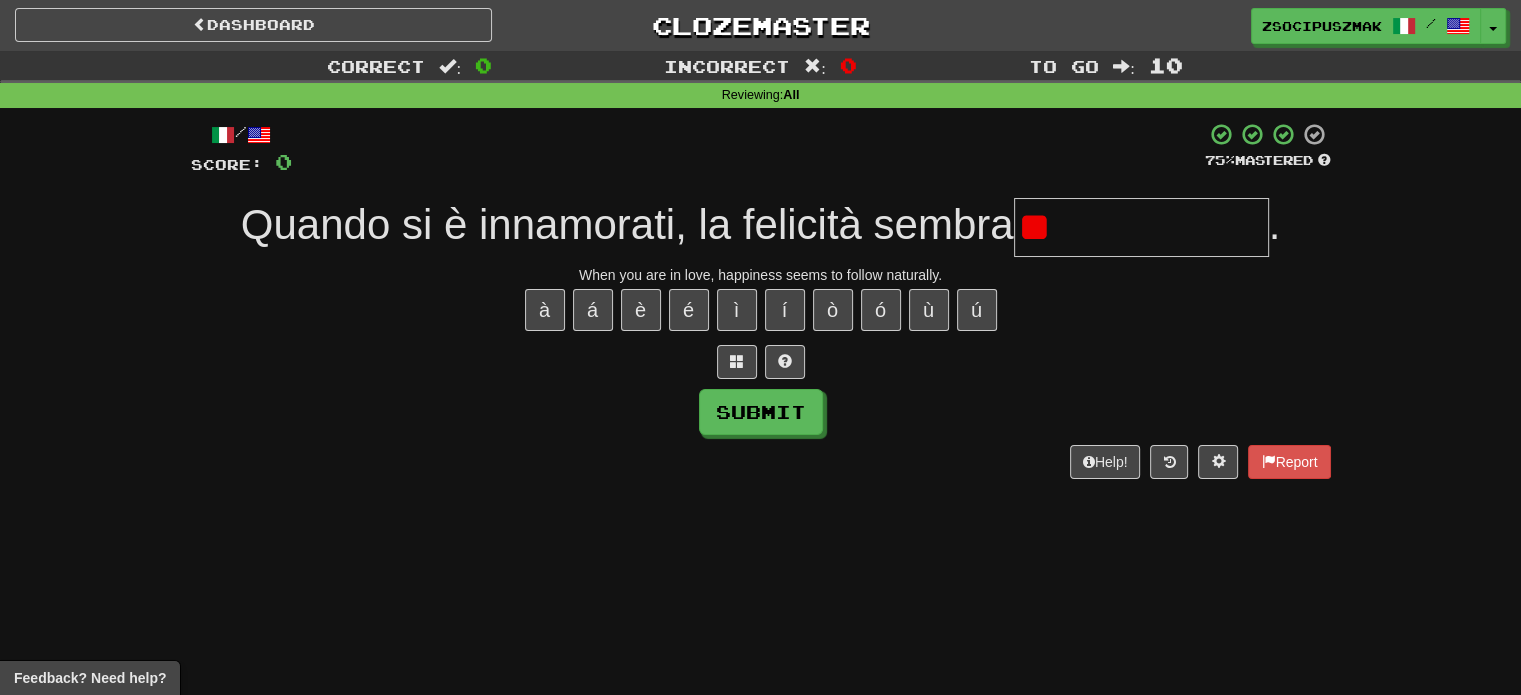 type on "*" 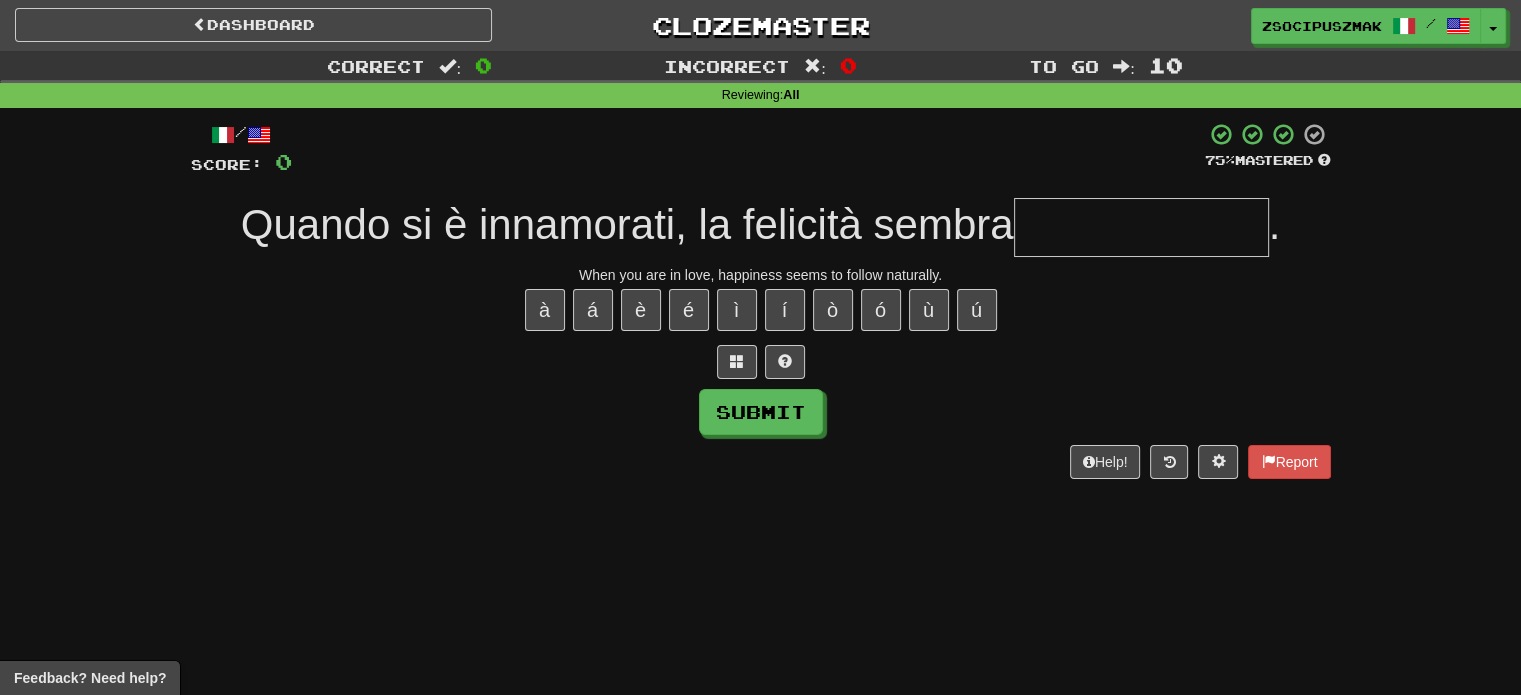 type on "*" 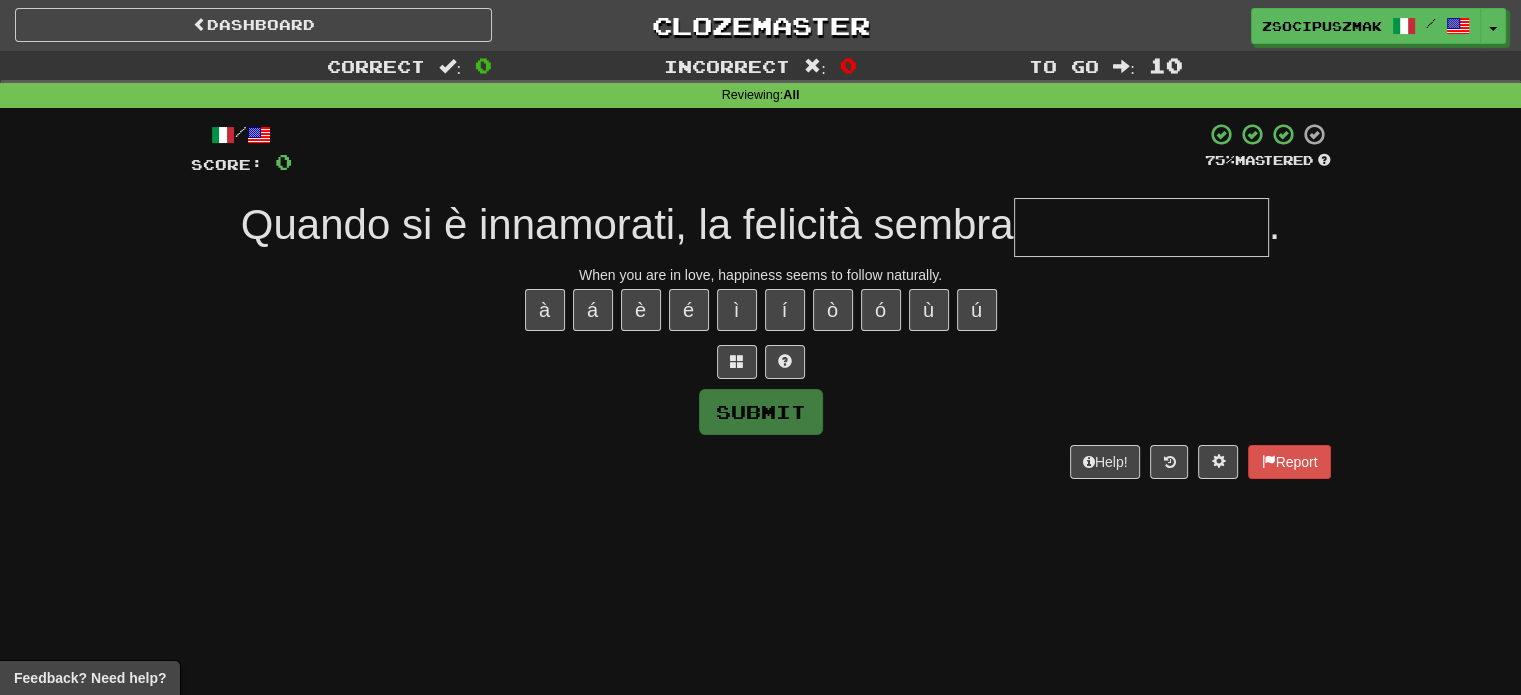type on "**********" 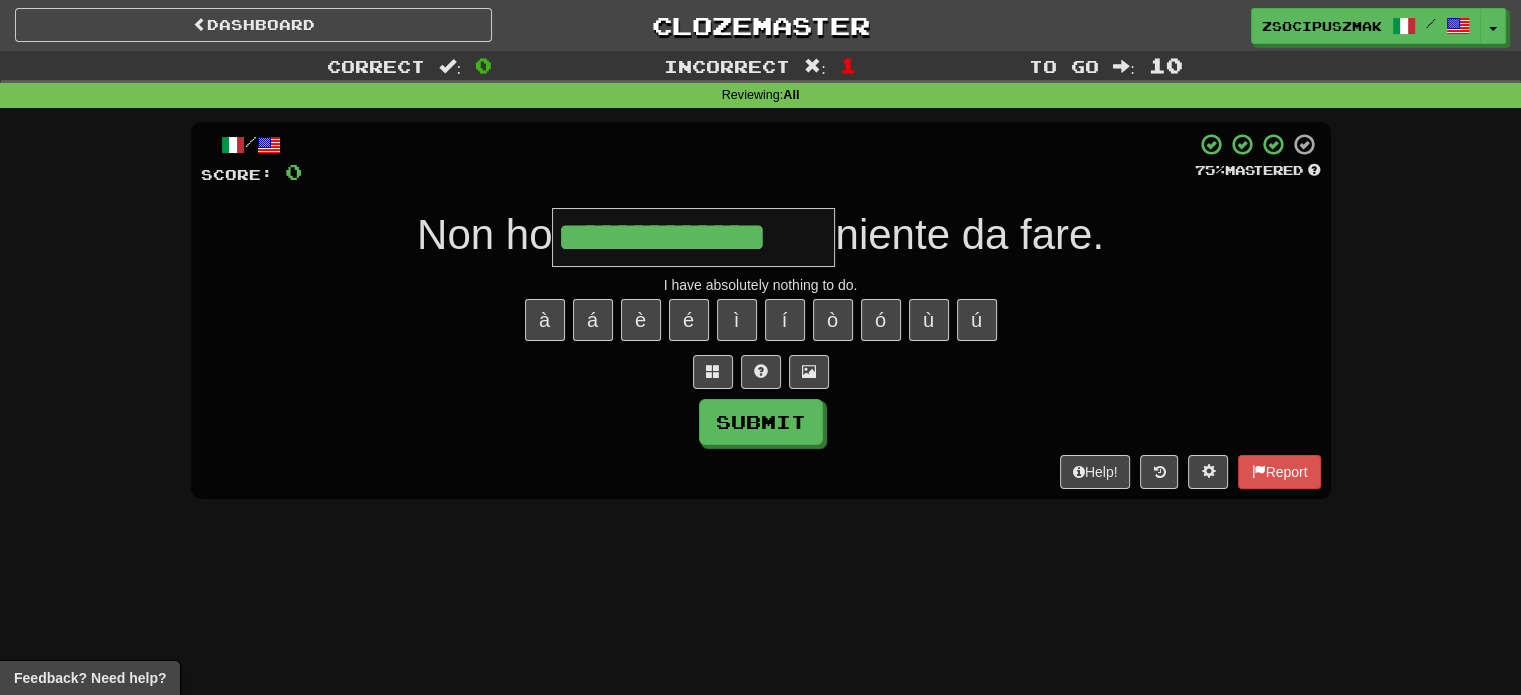 type on "**********" 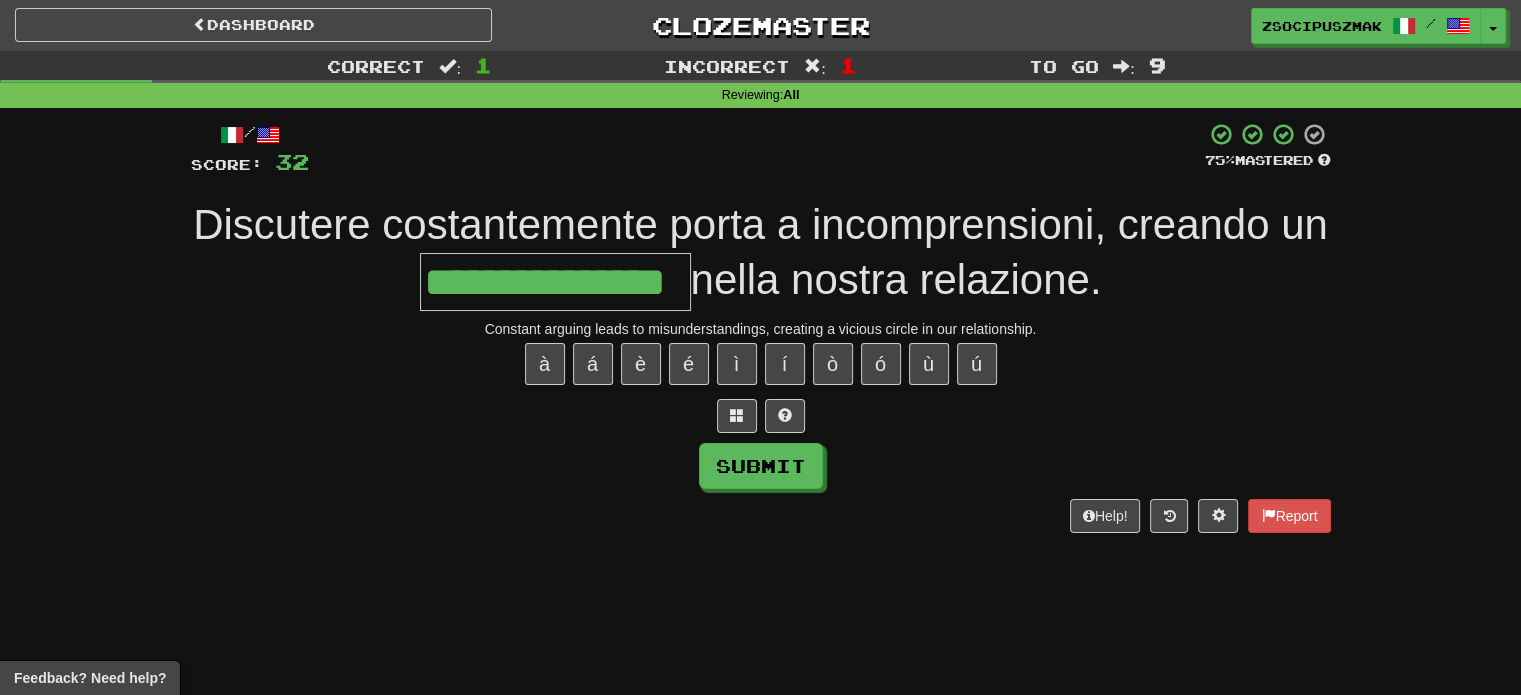 type on "**********" 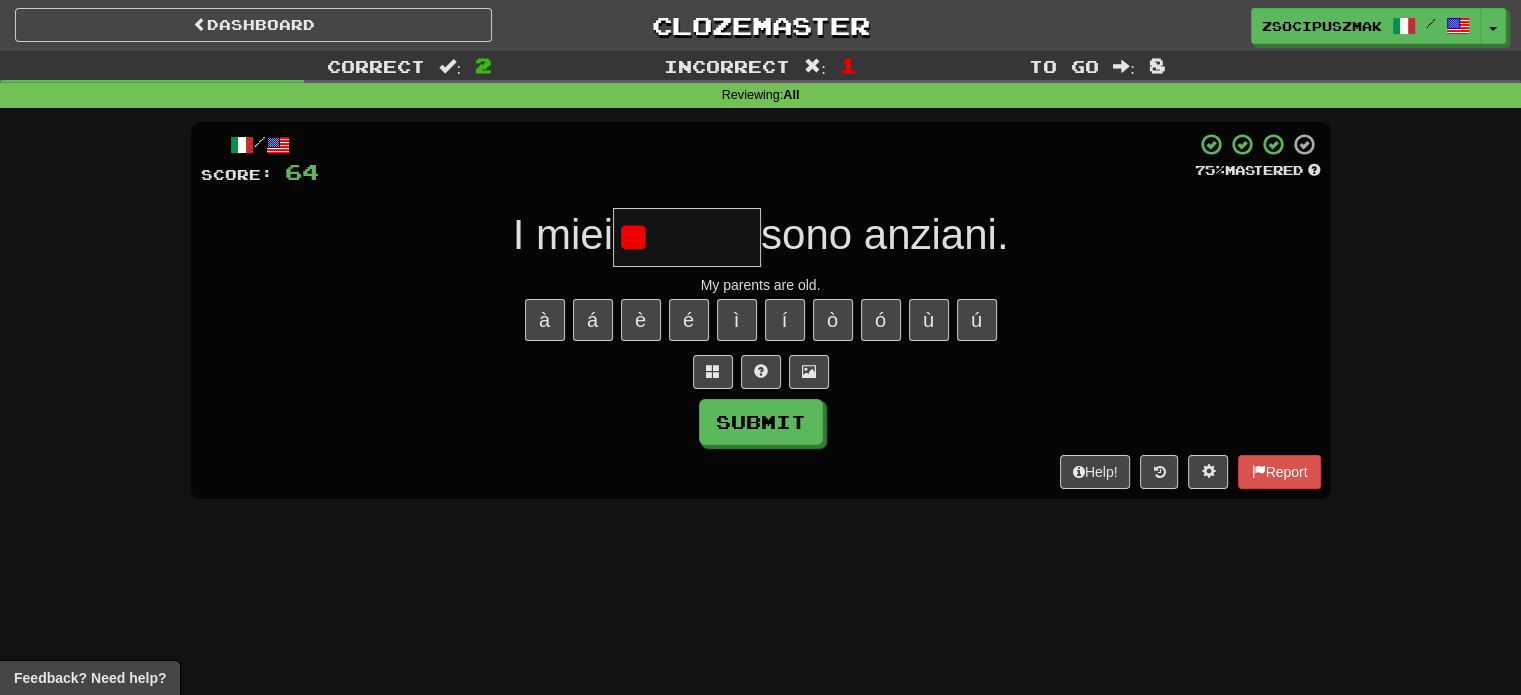 type on "*" 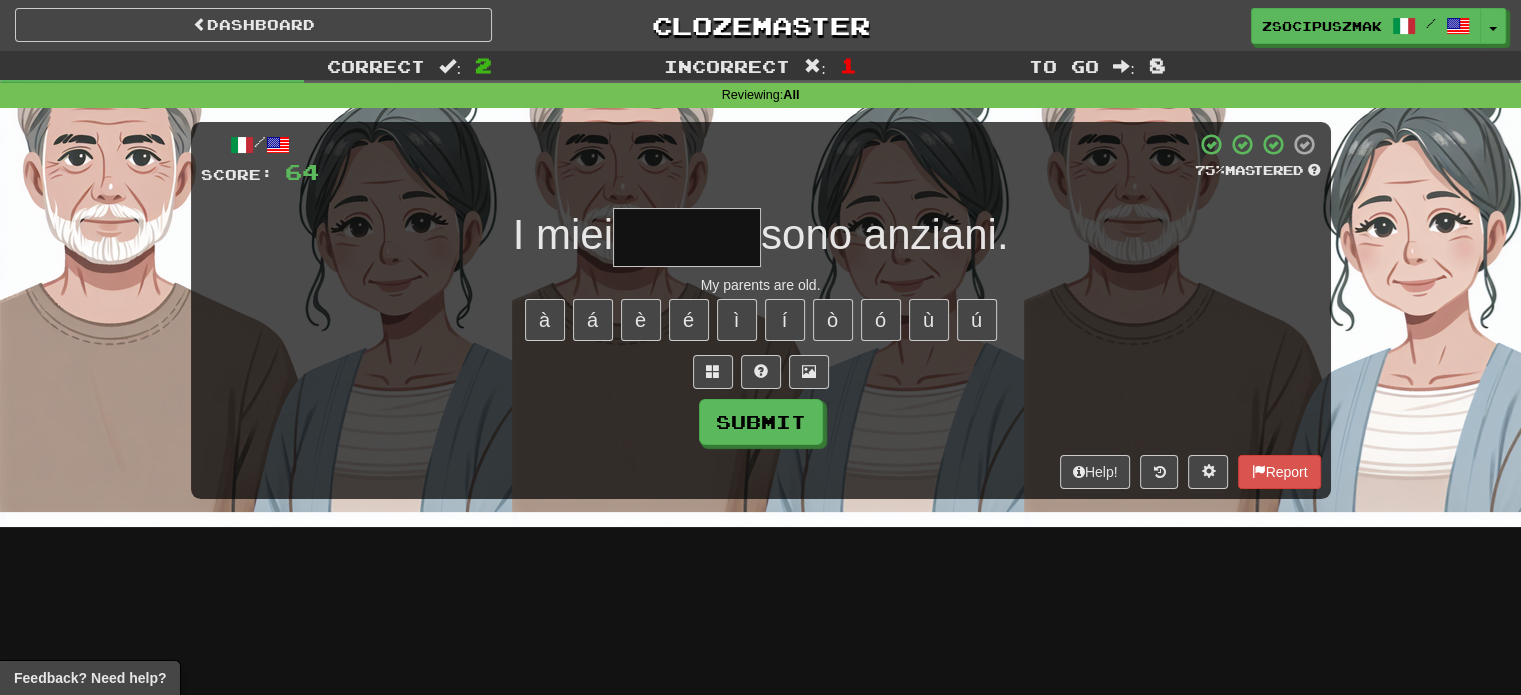 type on "*" 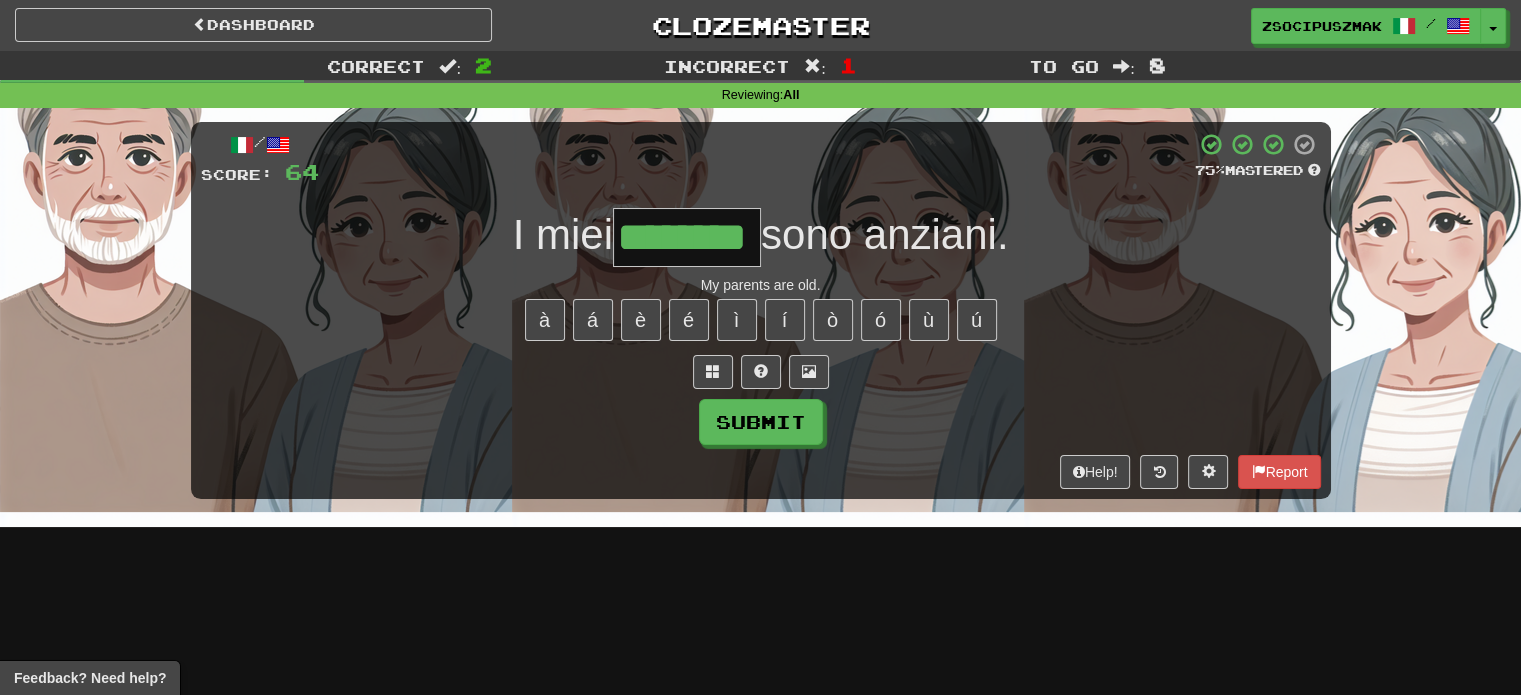 type on "********" 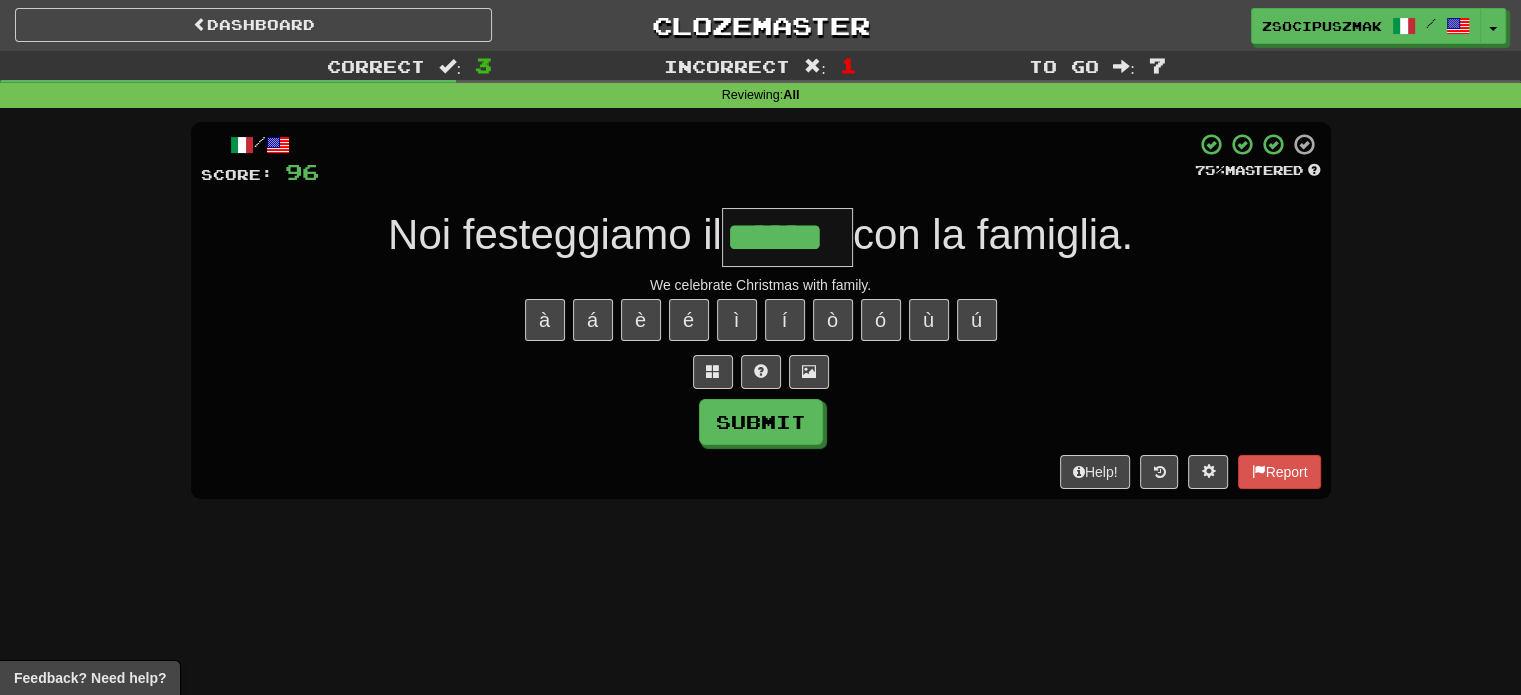 type on "******" 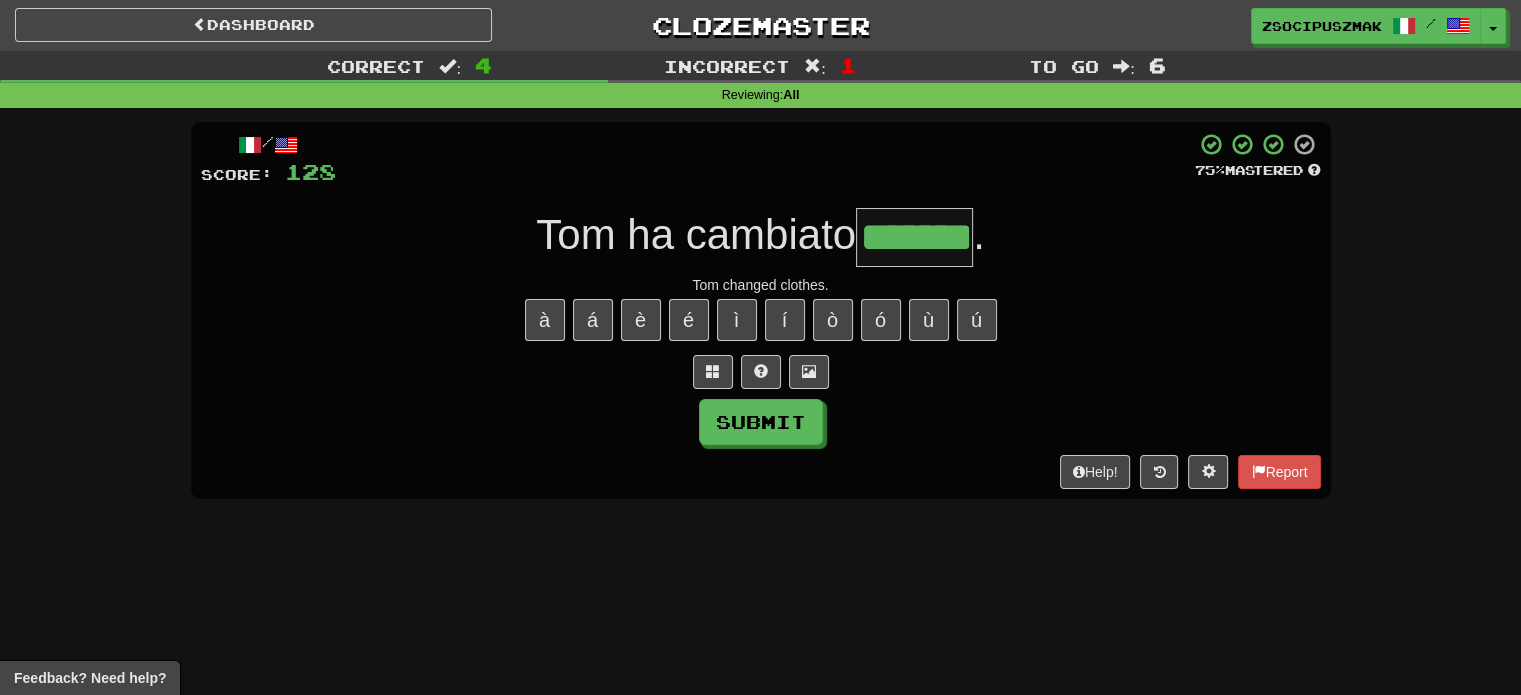 type on "*******" 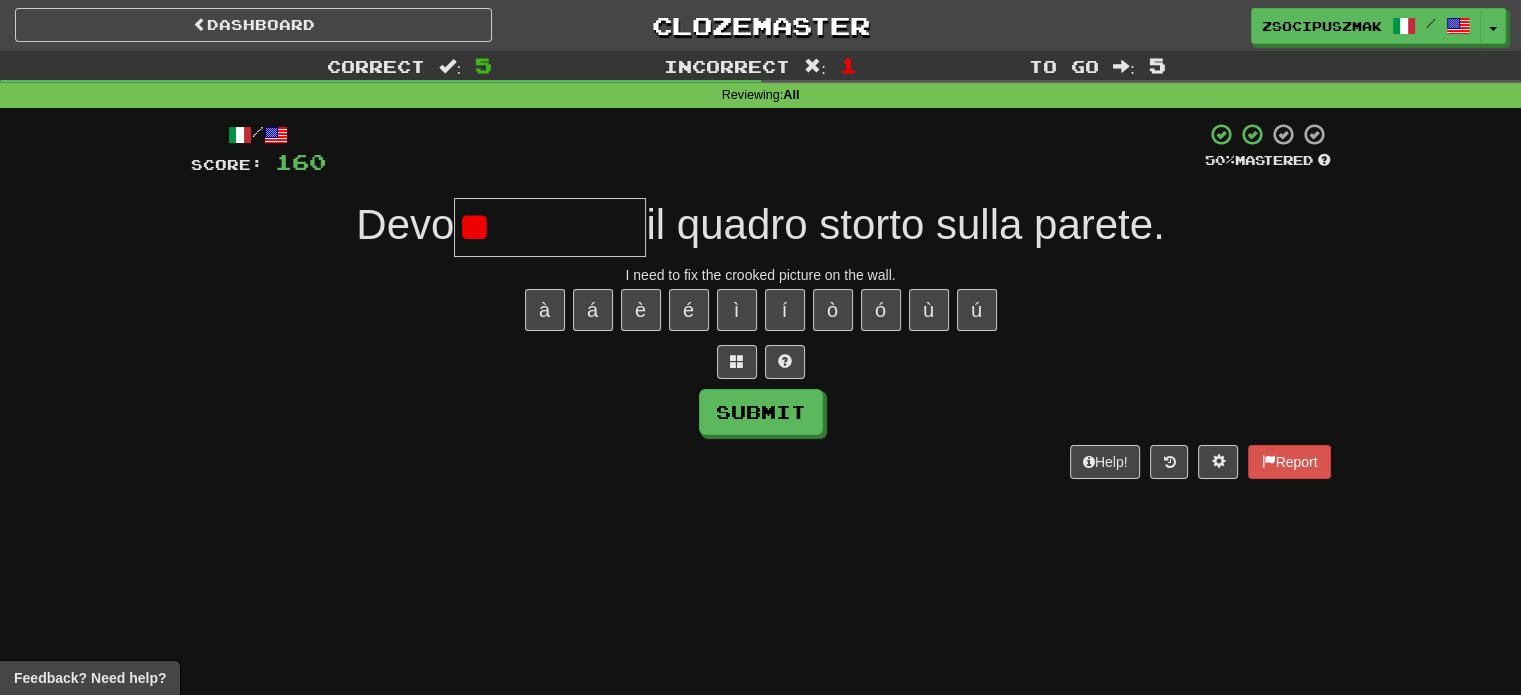 type on "*" 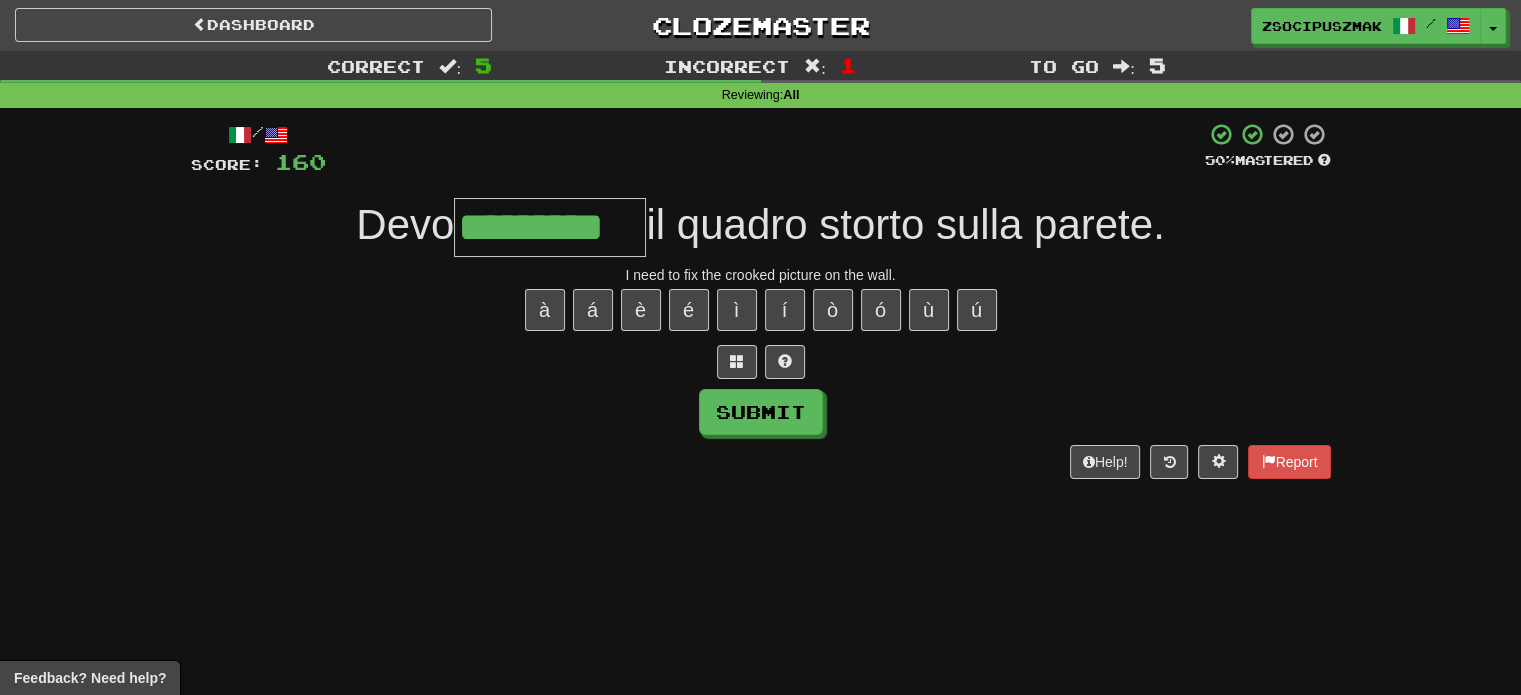 type on "*********" 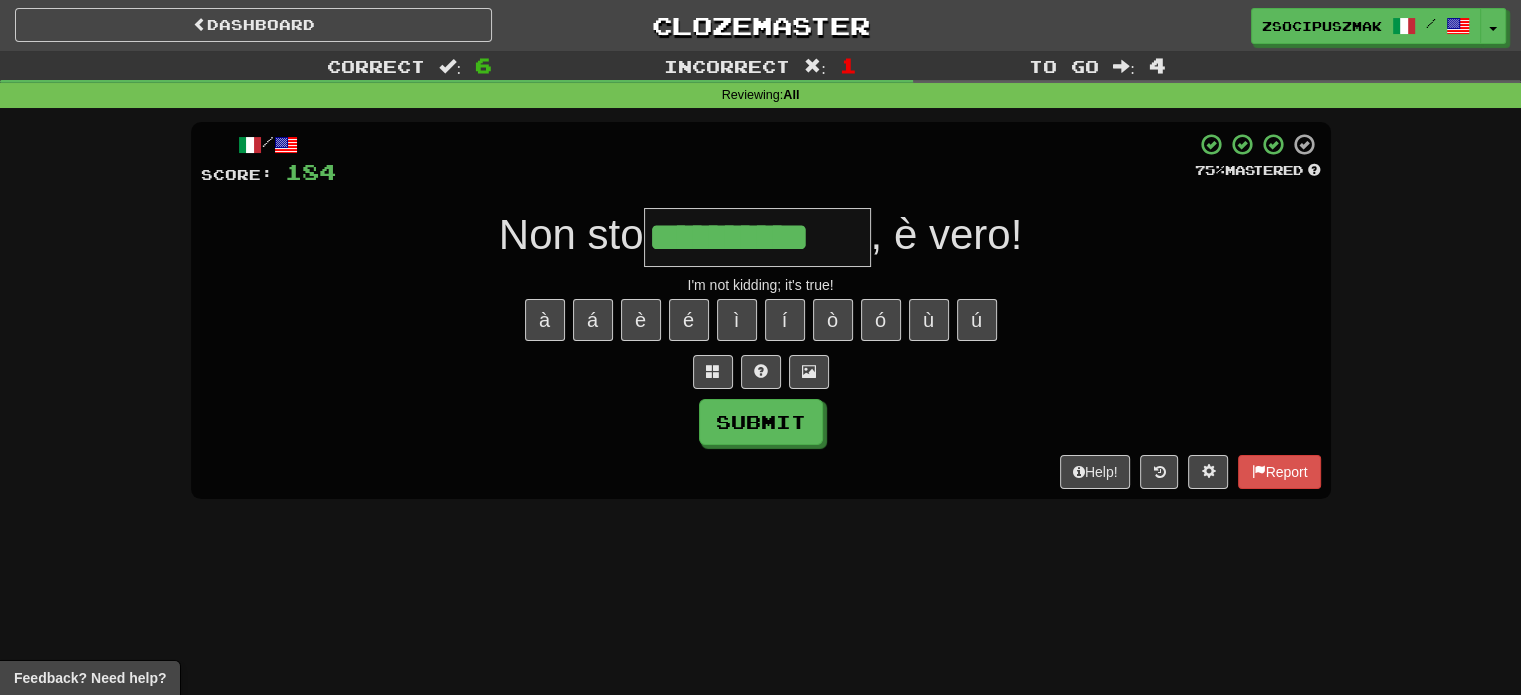 type on "**********" 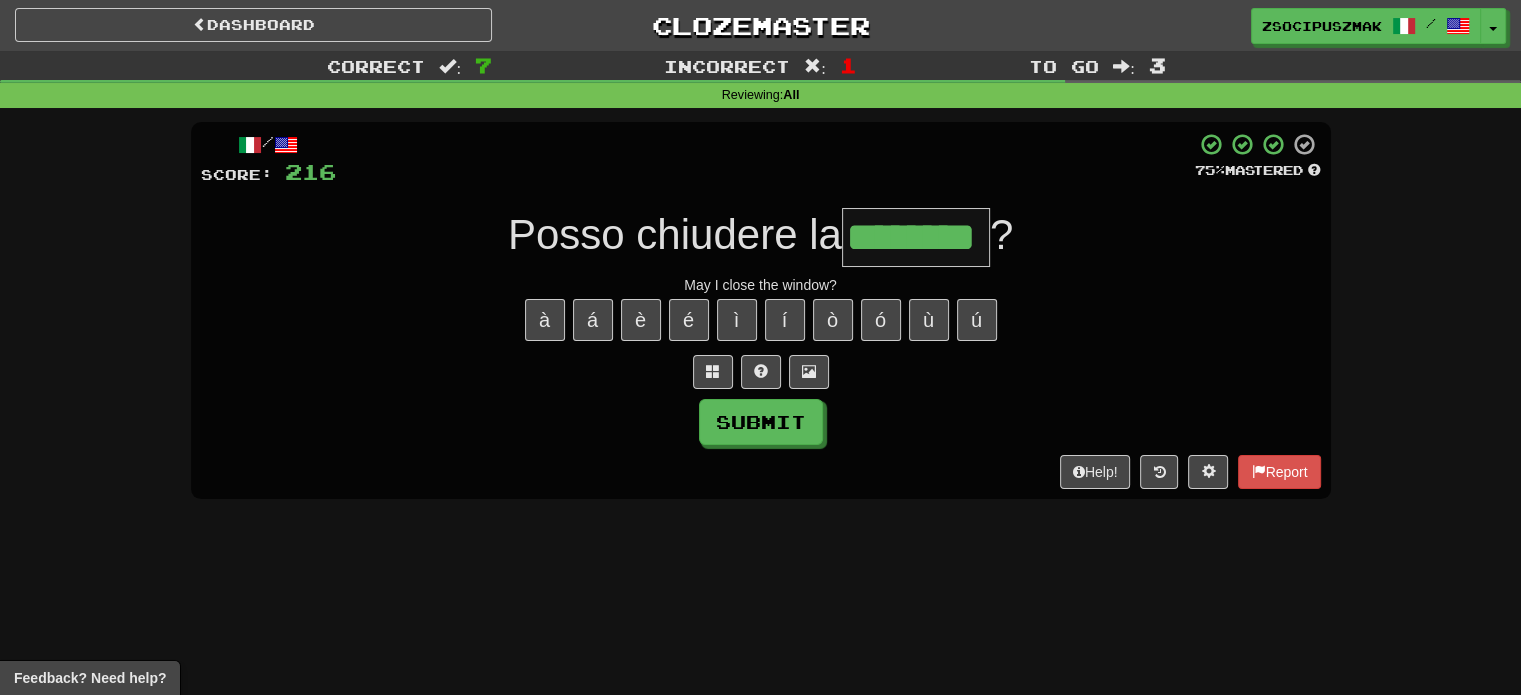 type on "********" 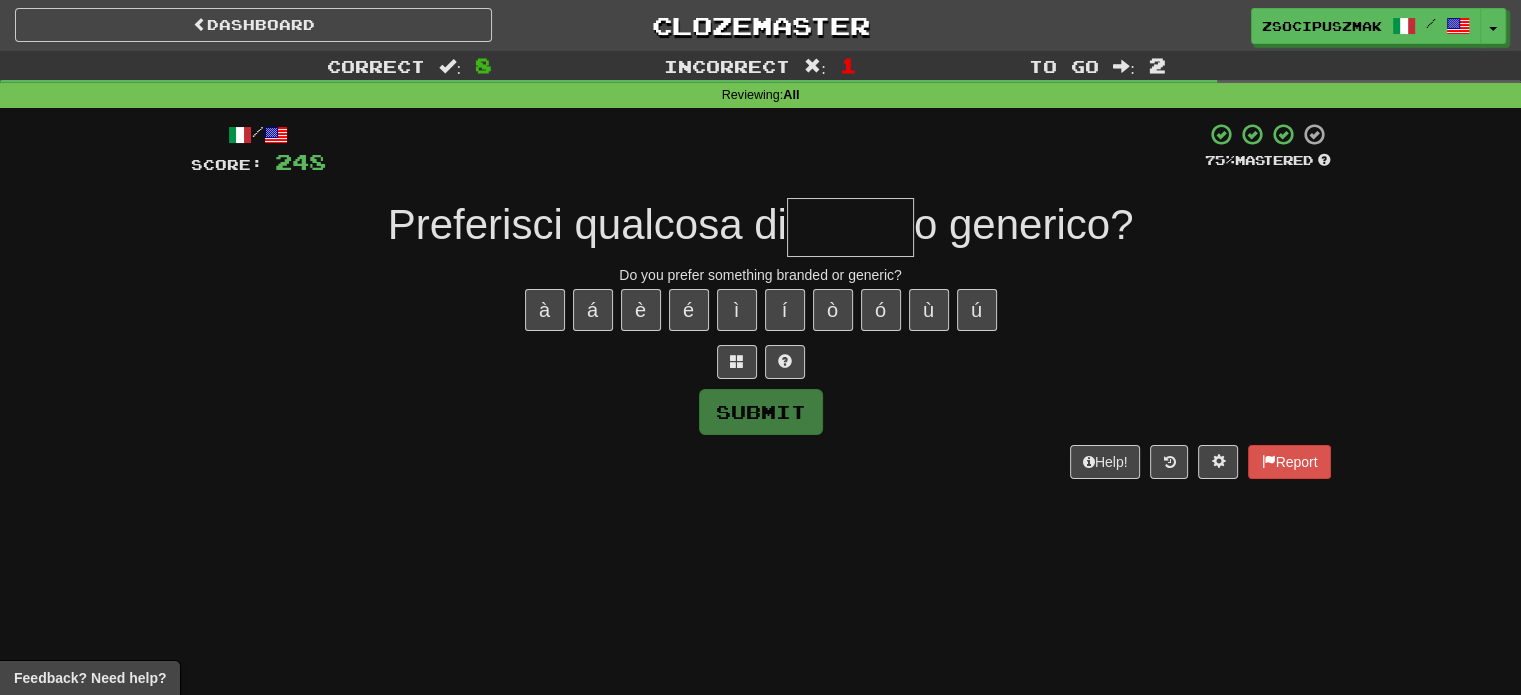 type on "*" 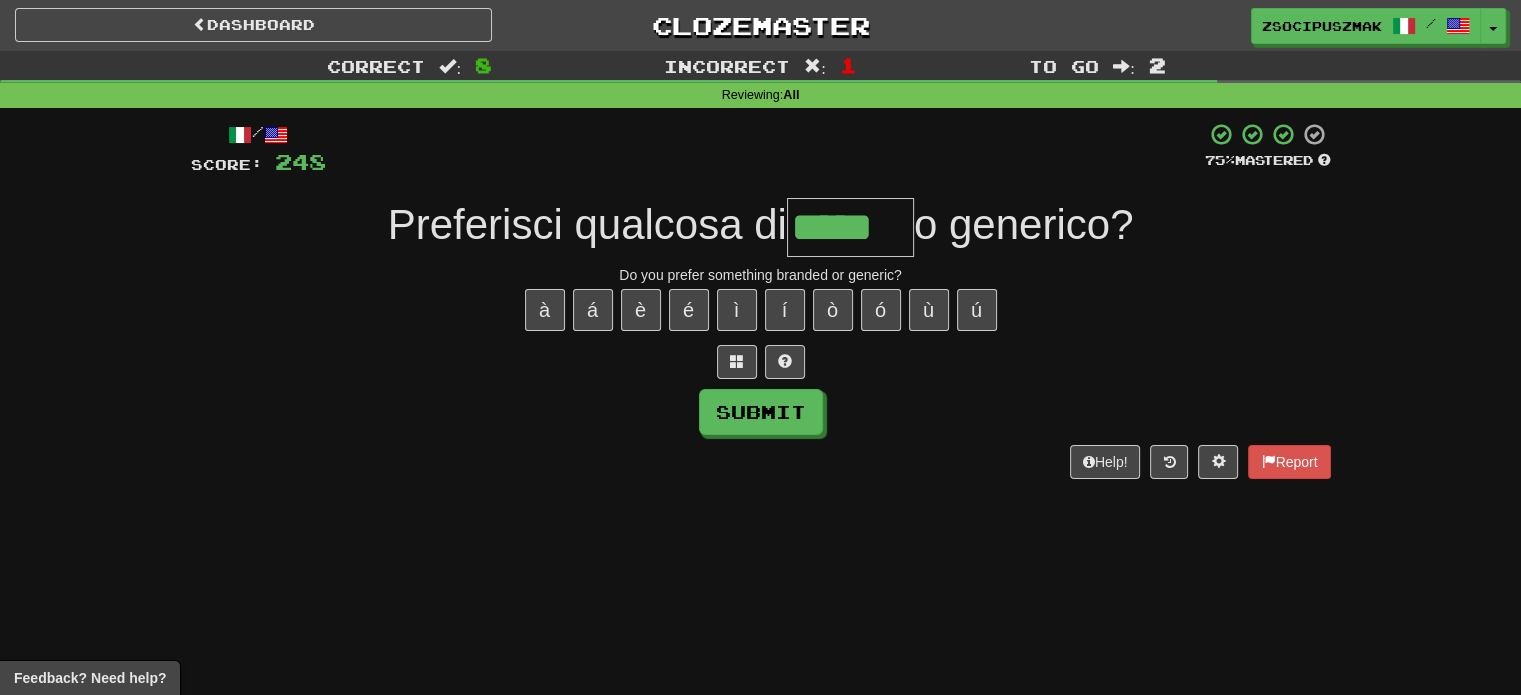 type on "*****" 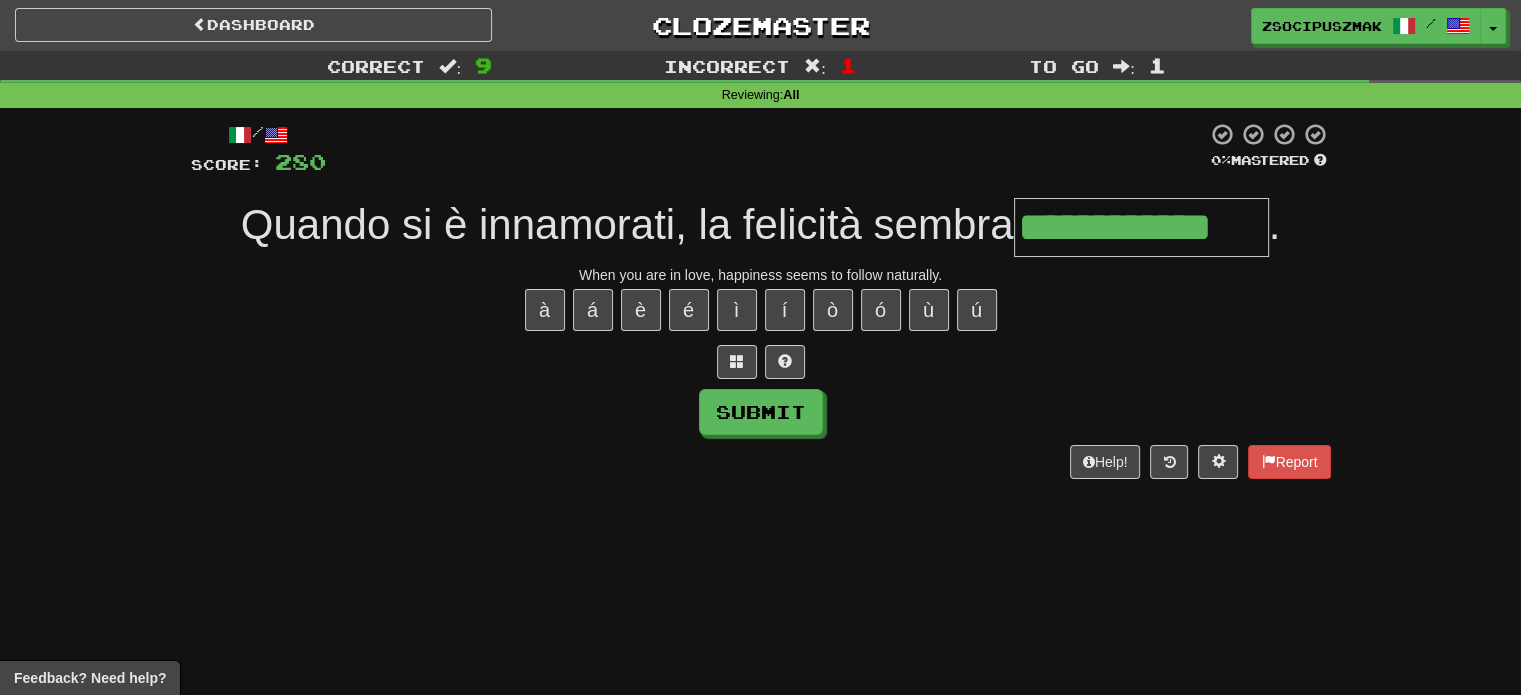 type on "**********" 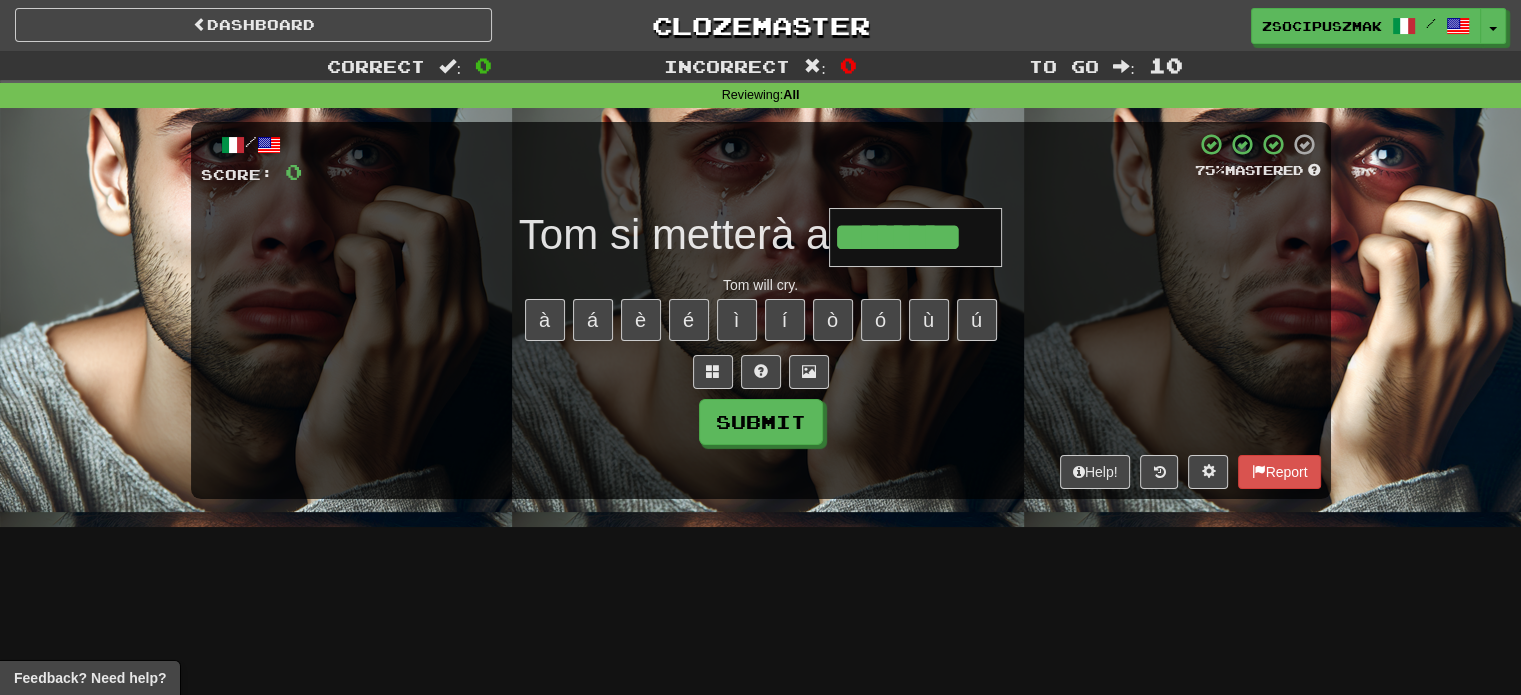 type on "********" 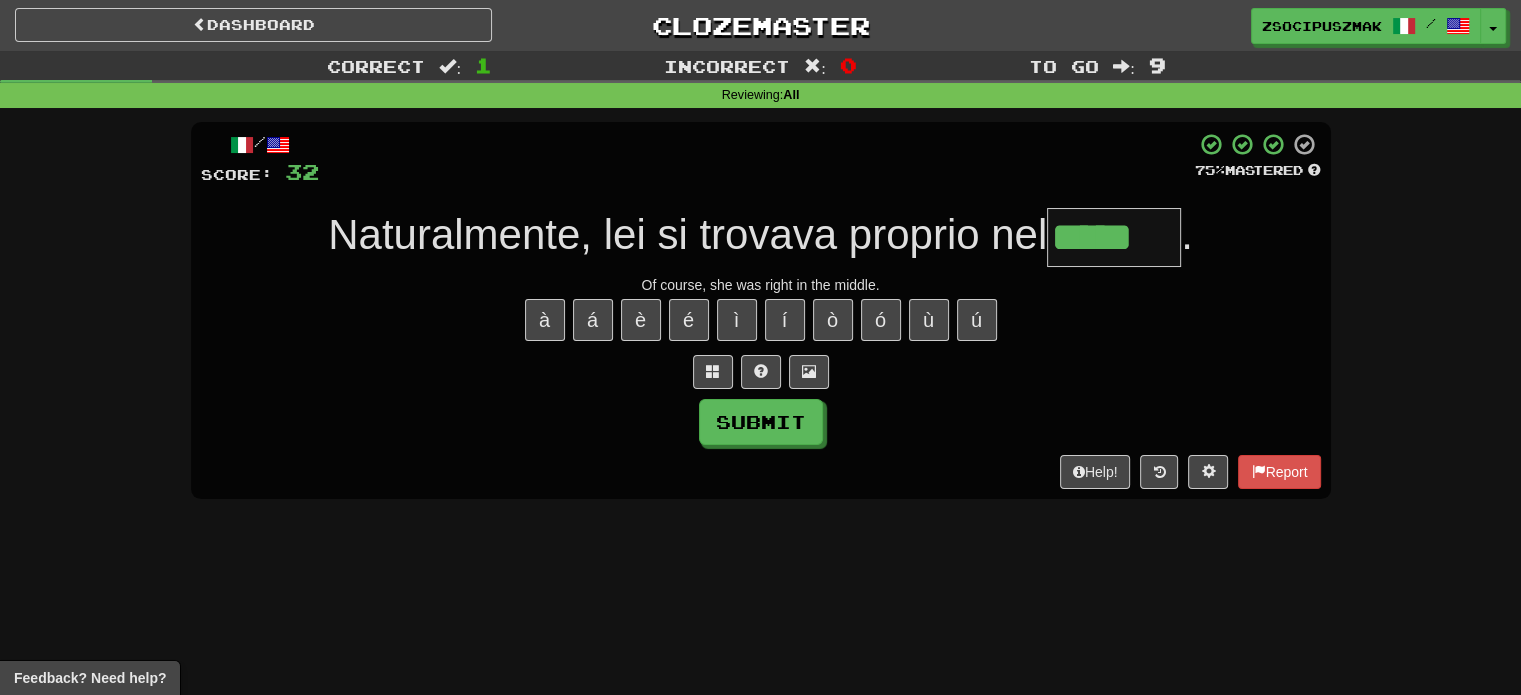 type on "*****" 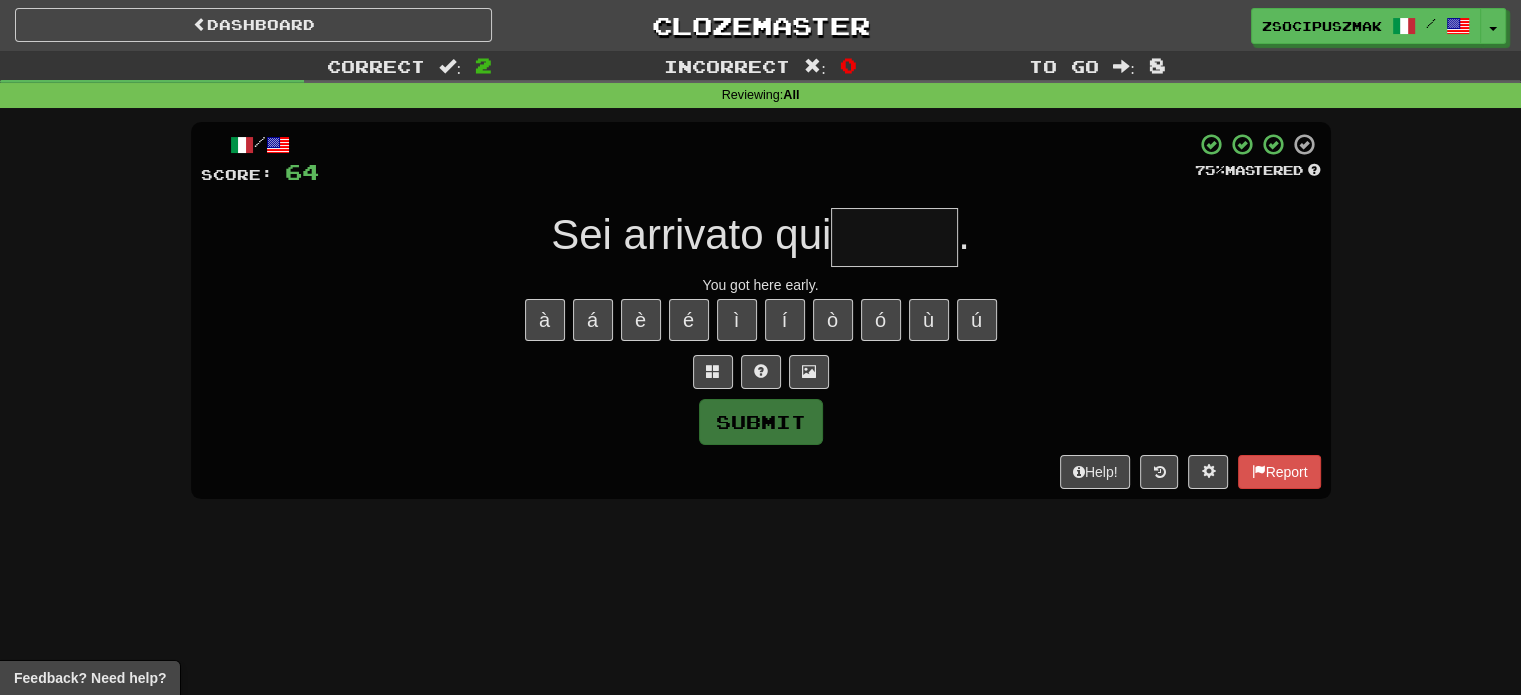type on "*" 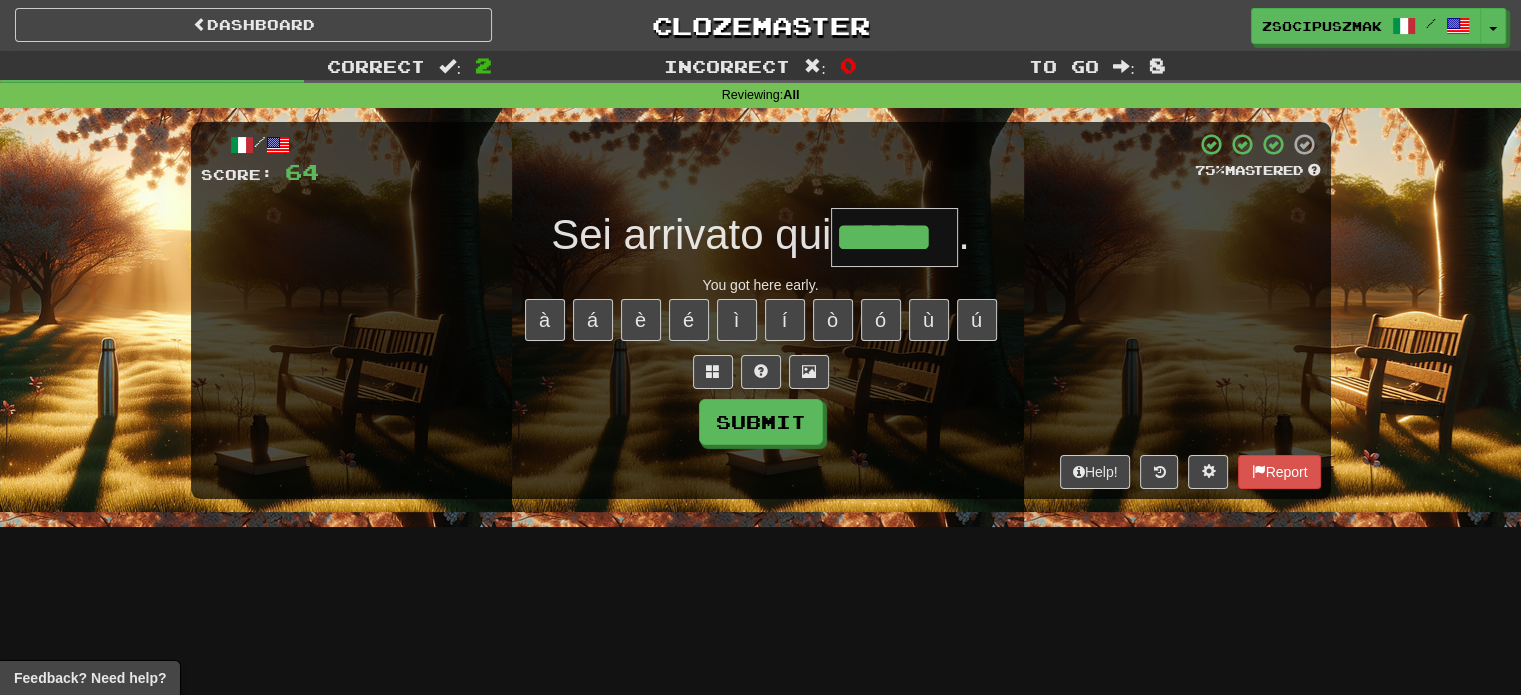 type on "******" 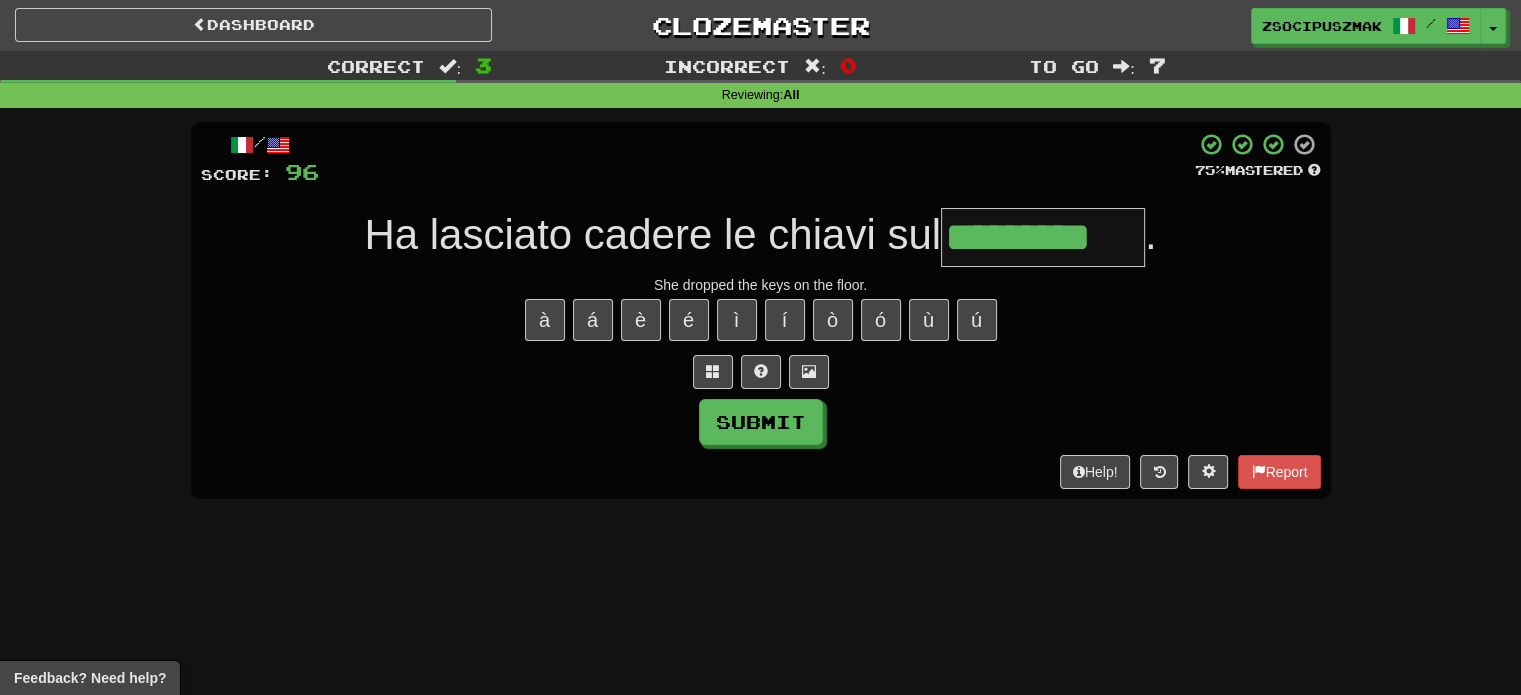 type on "*********" 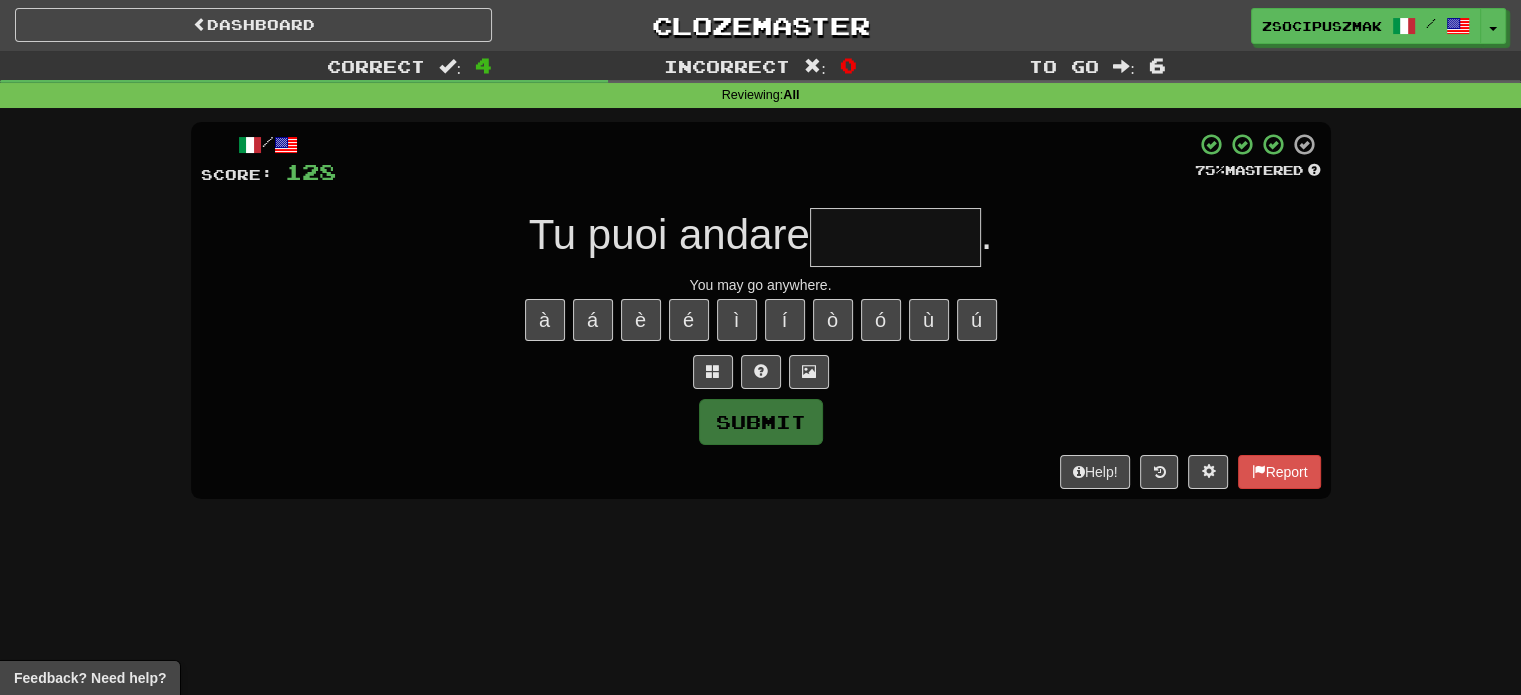 type on "*" 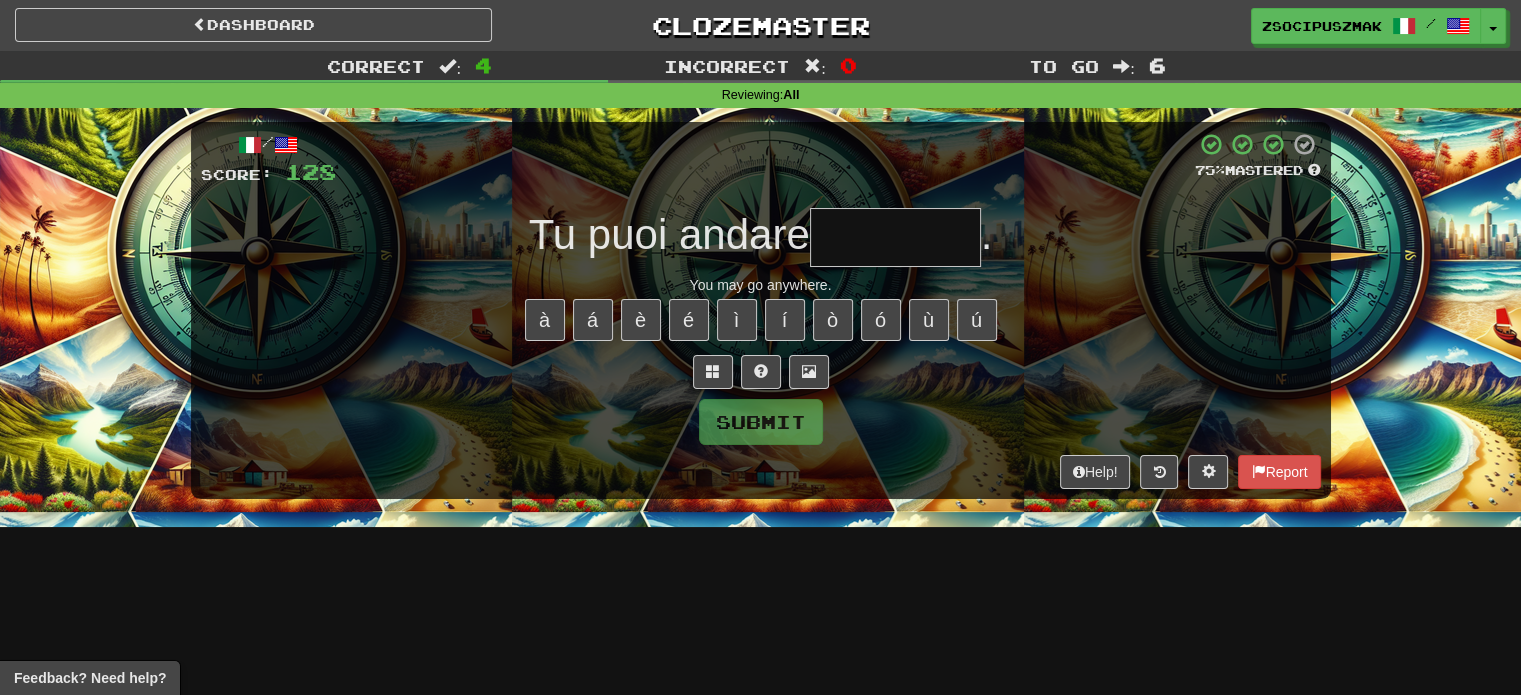 type on "*" 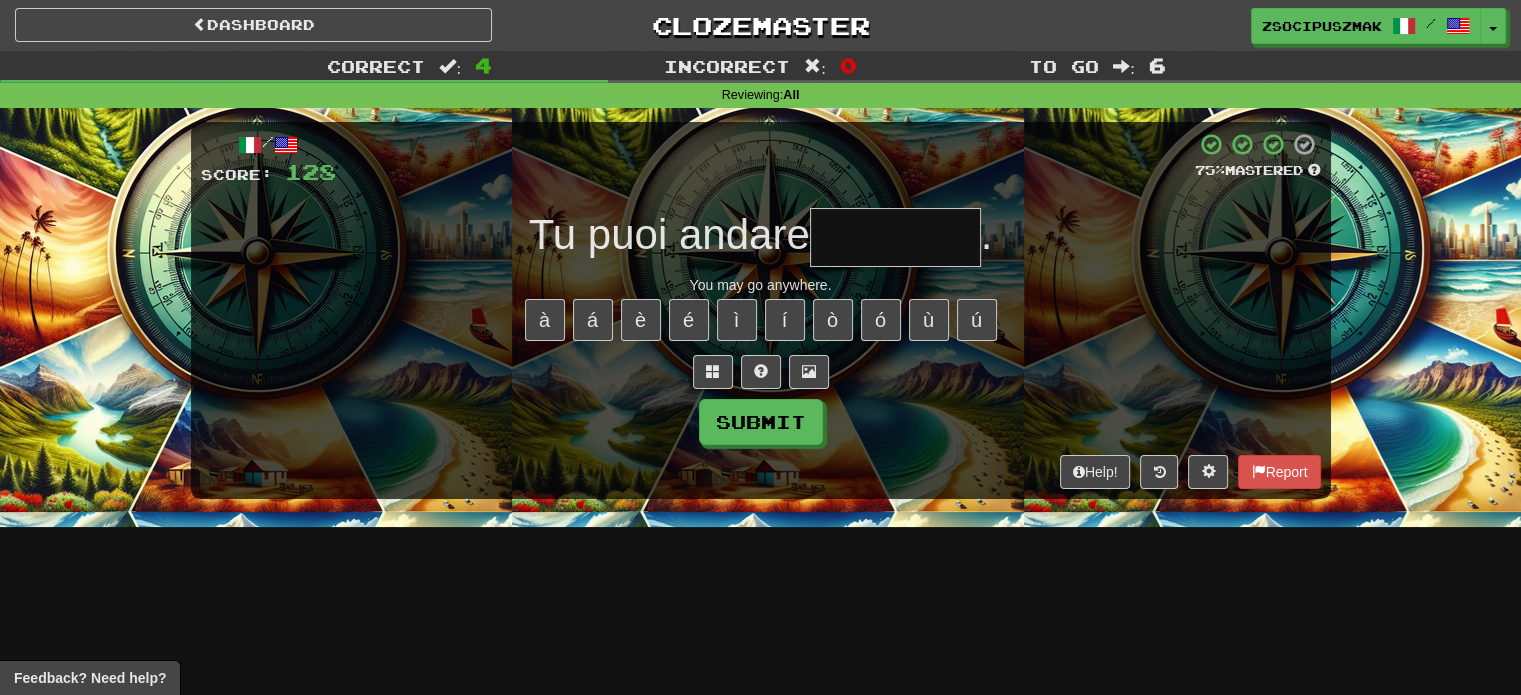 type on "*" 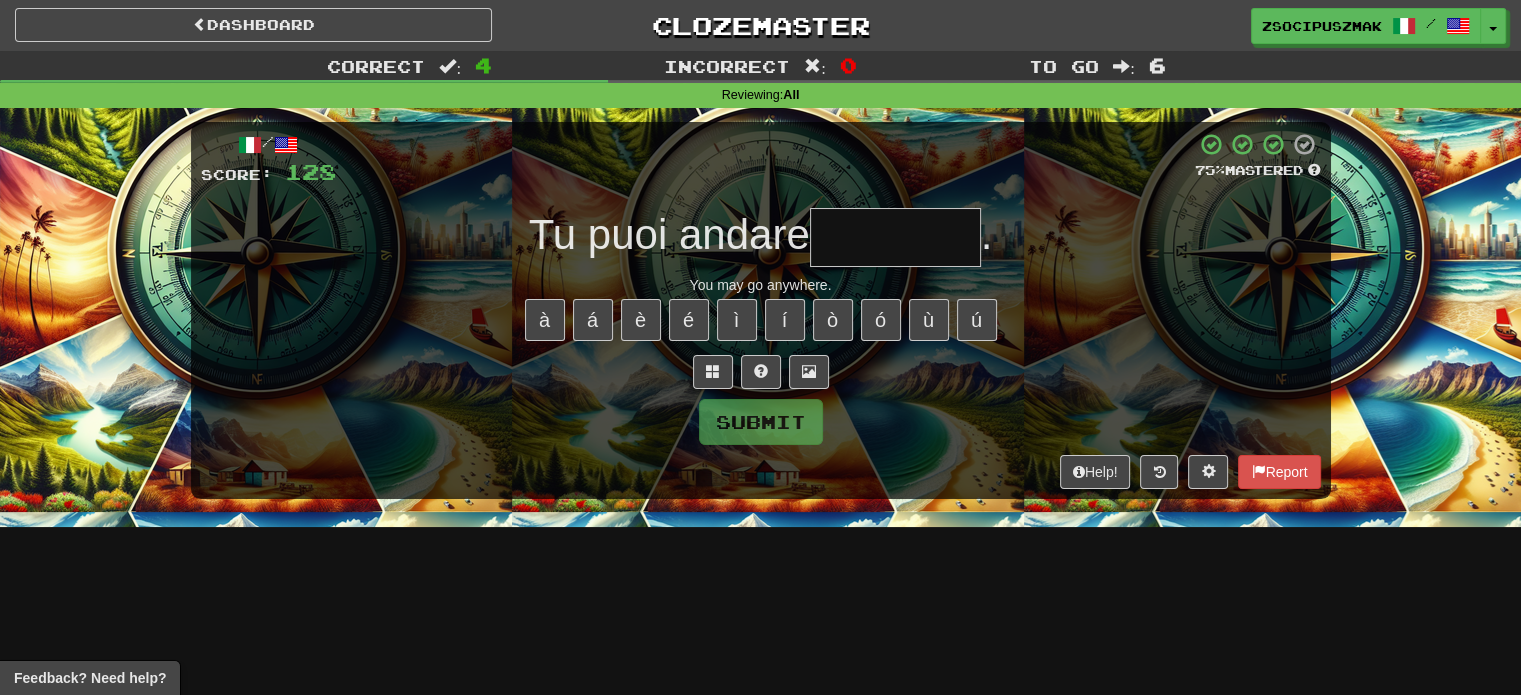 type on "*" 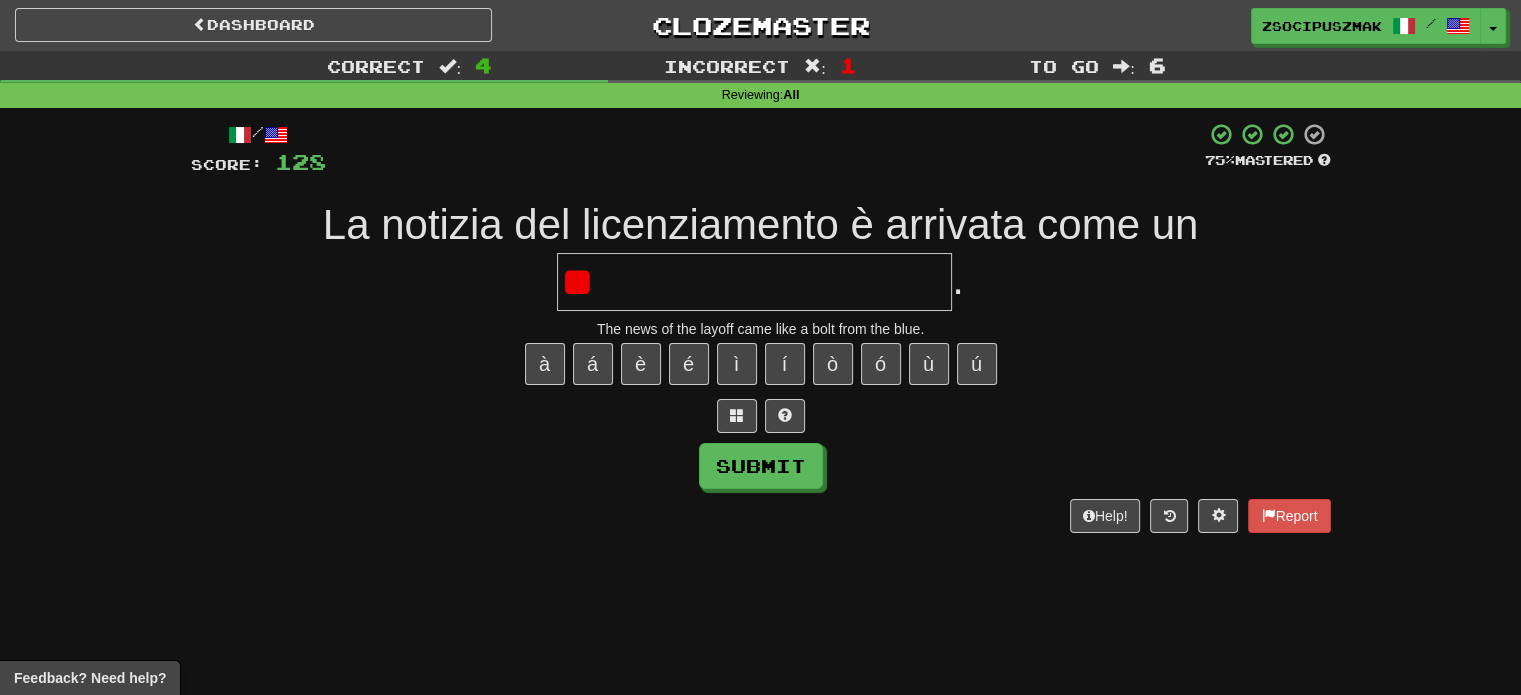 type on "*" 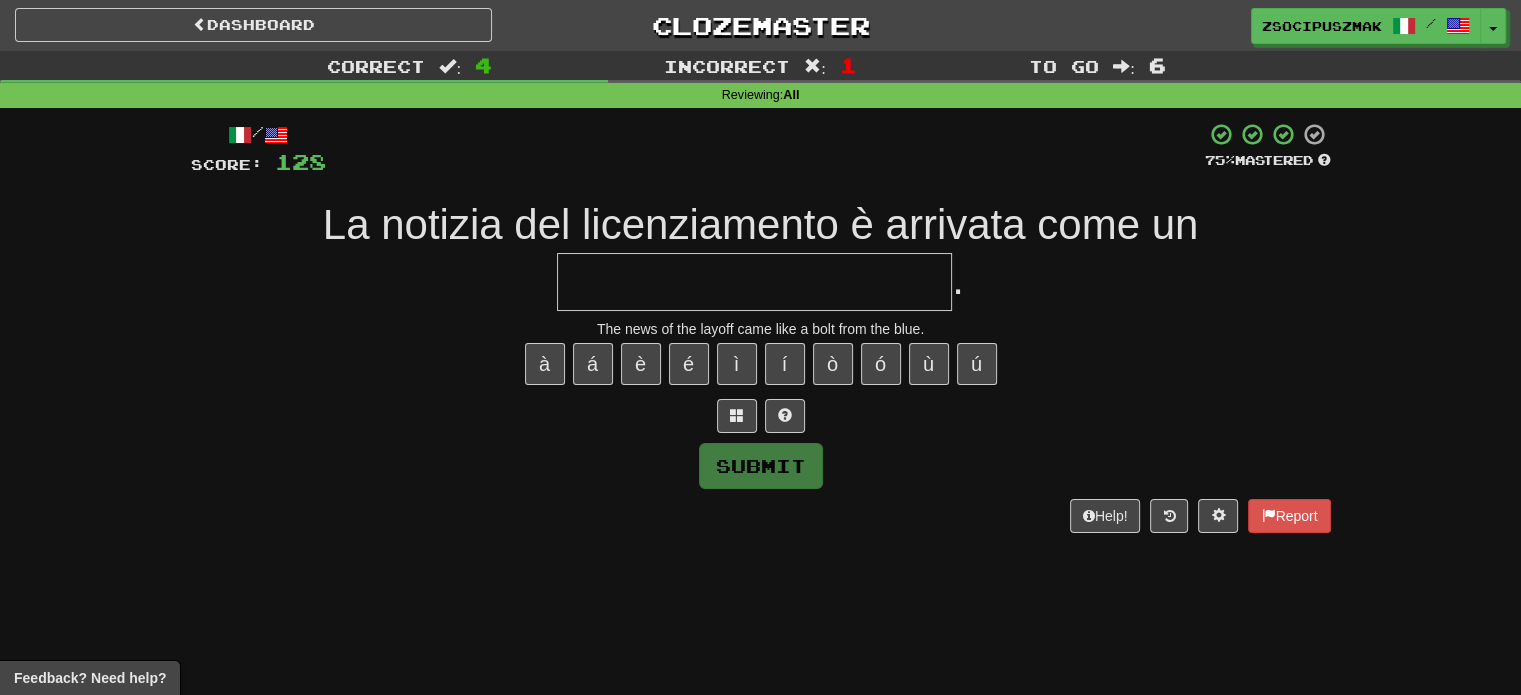 type on "*" 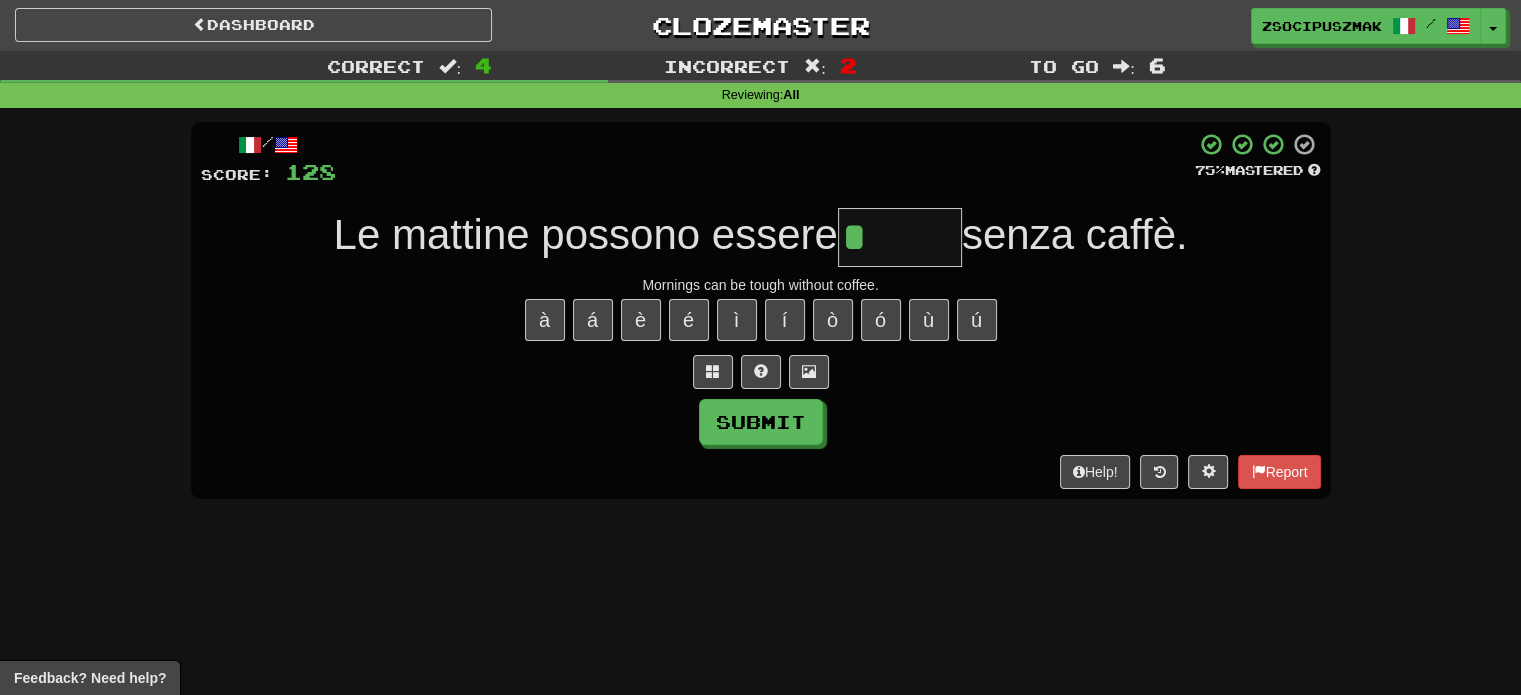 type on "*********" 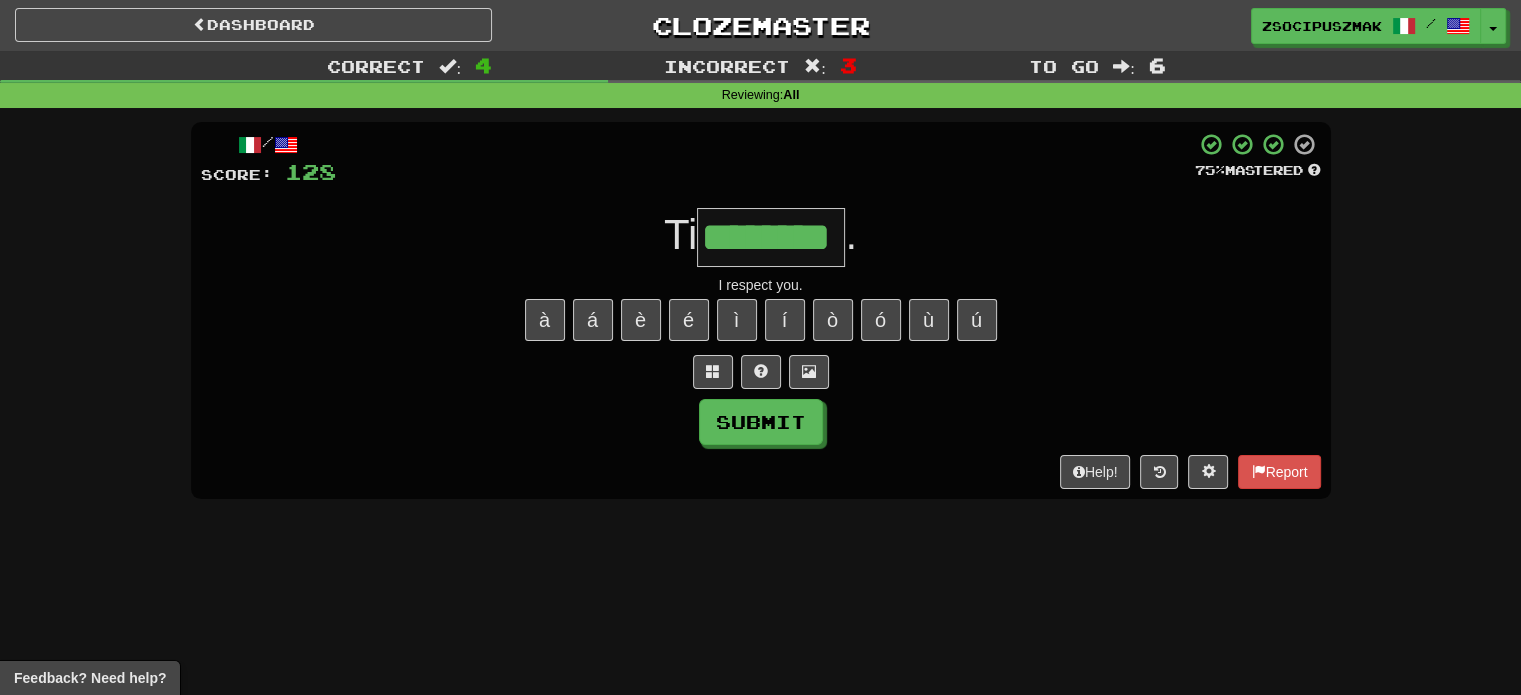 type on "********" 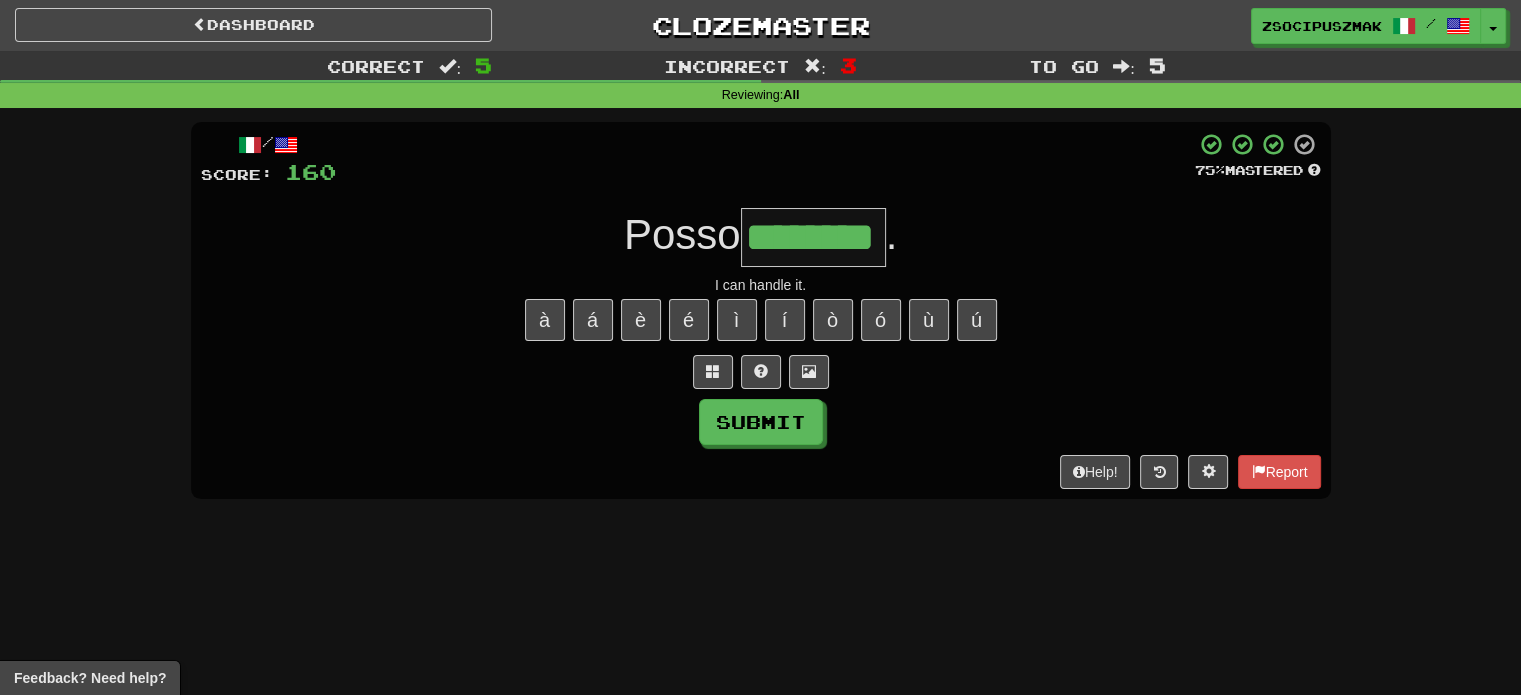 type on "********" 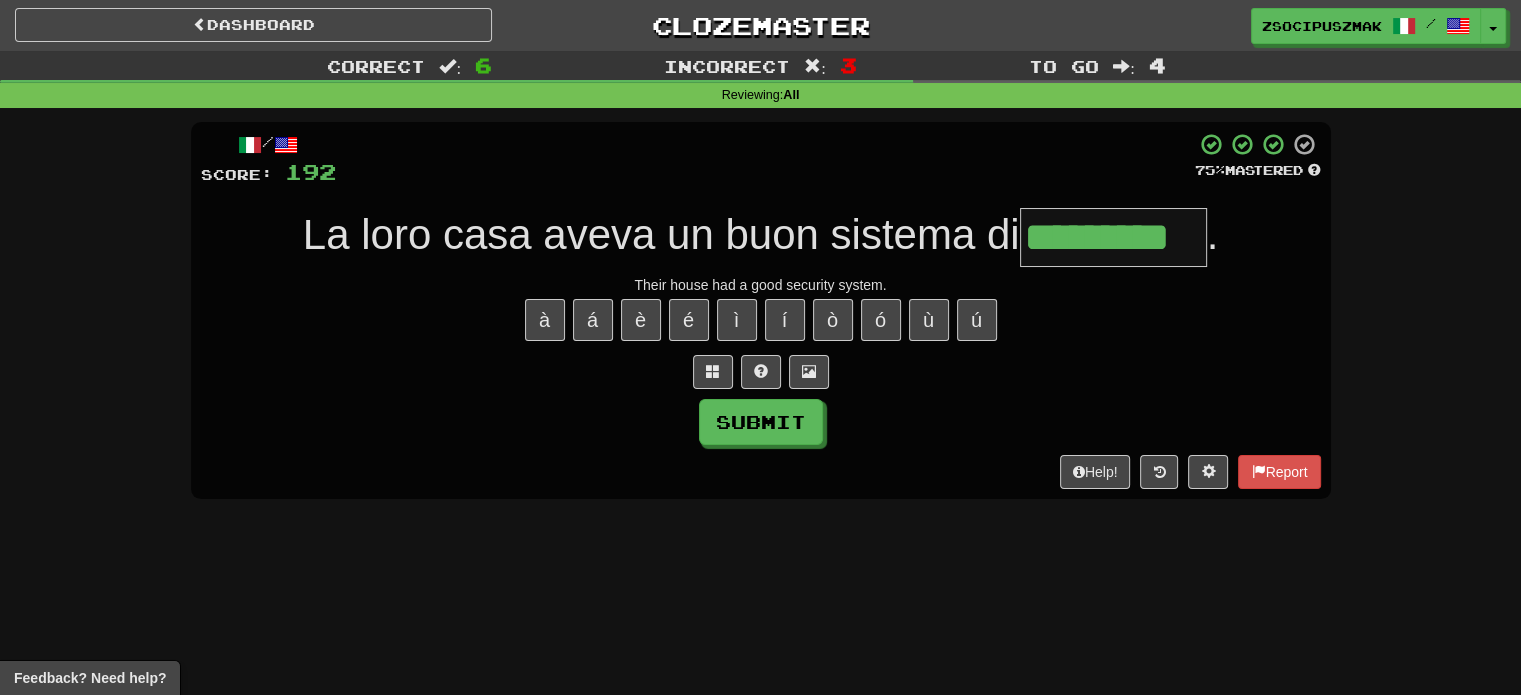 type on "*********" 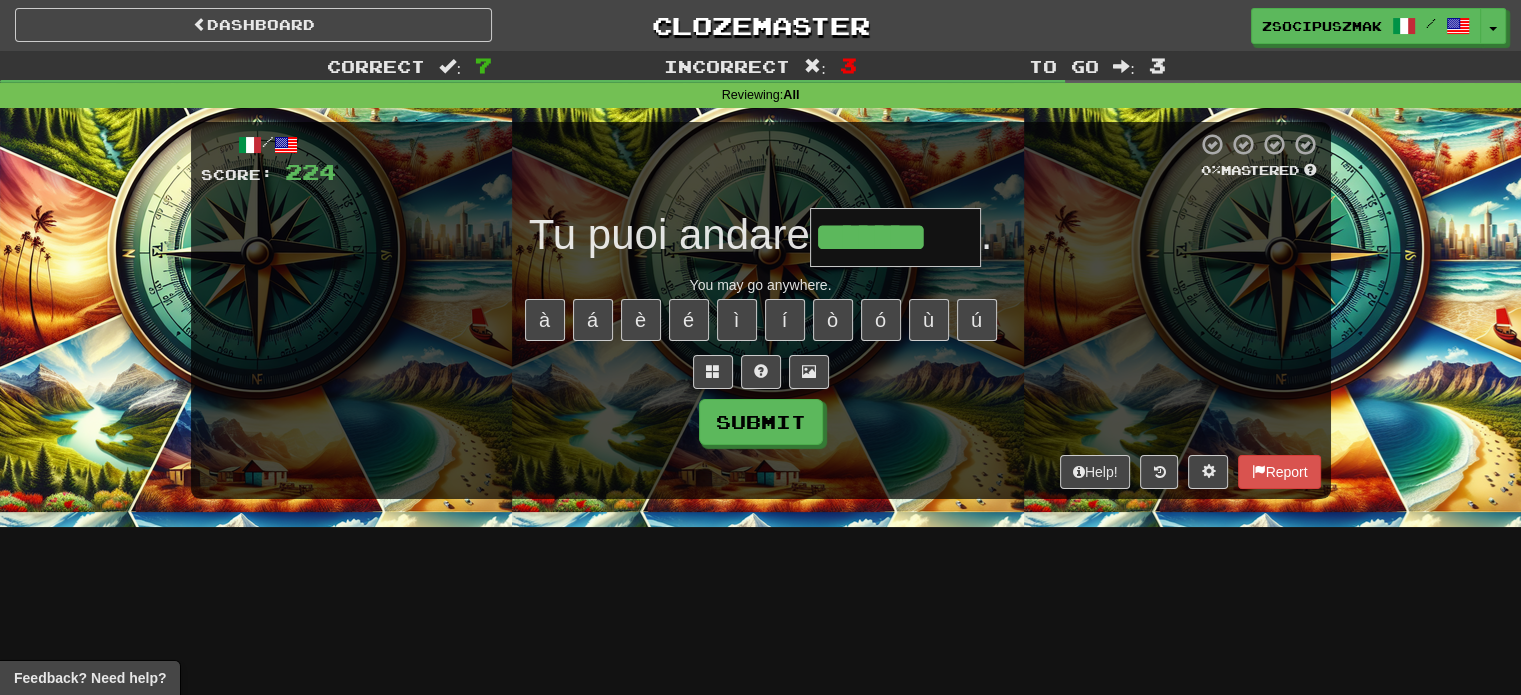 type on "*******" 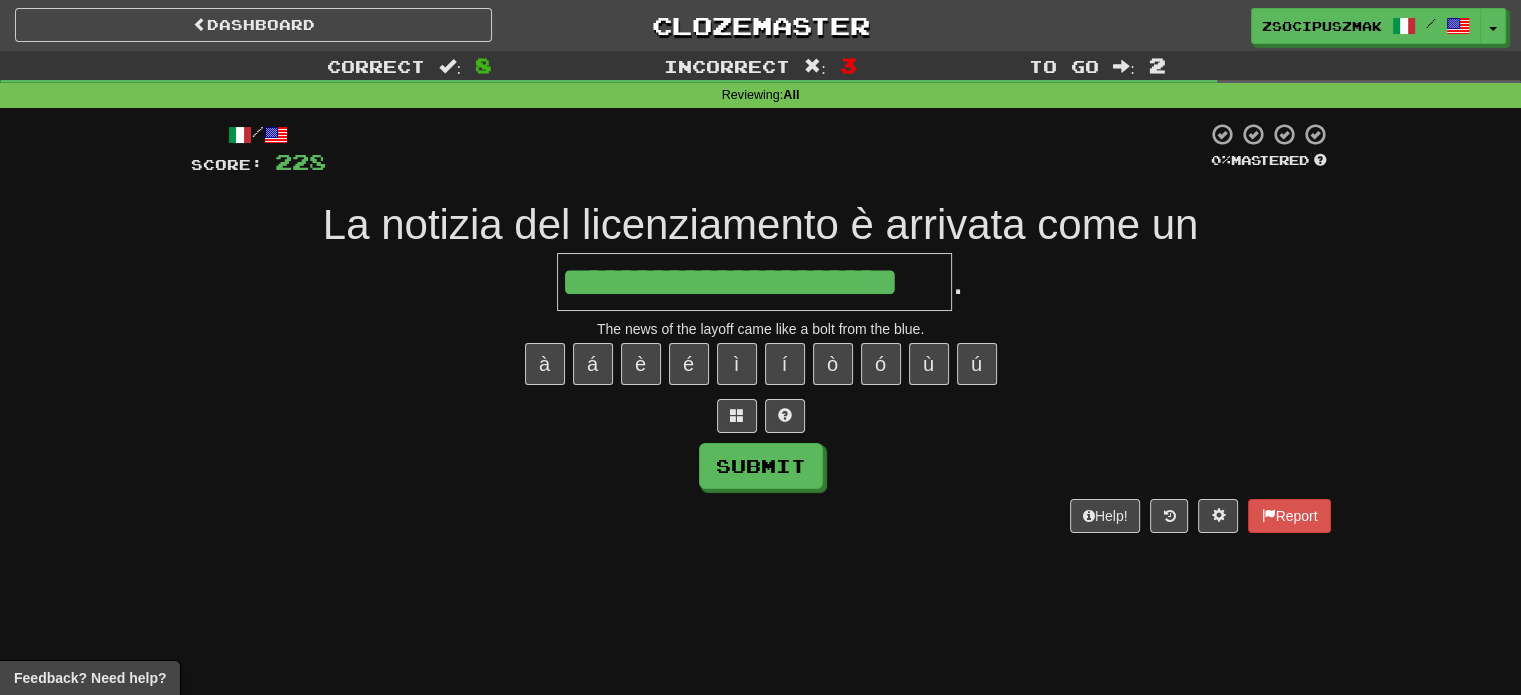 type on "**********" 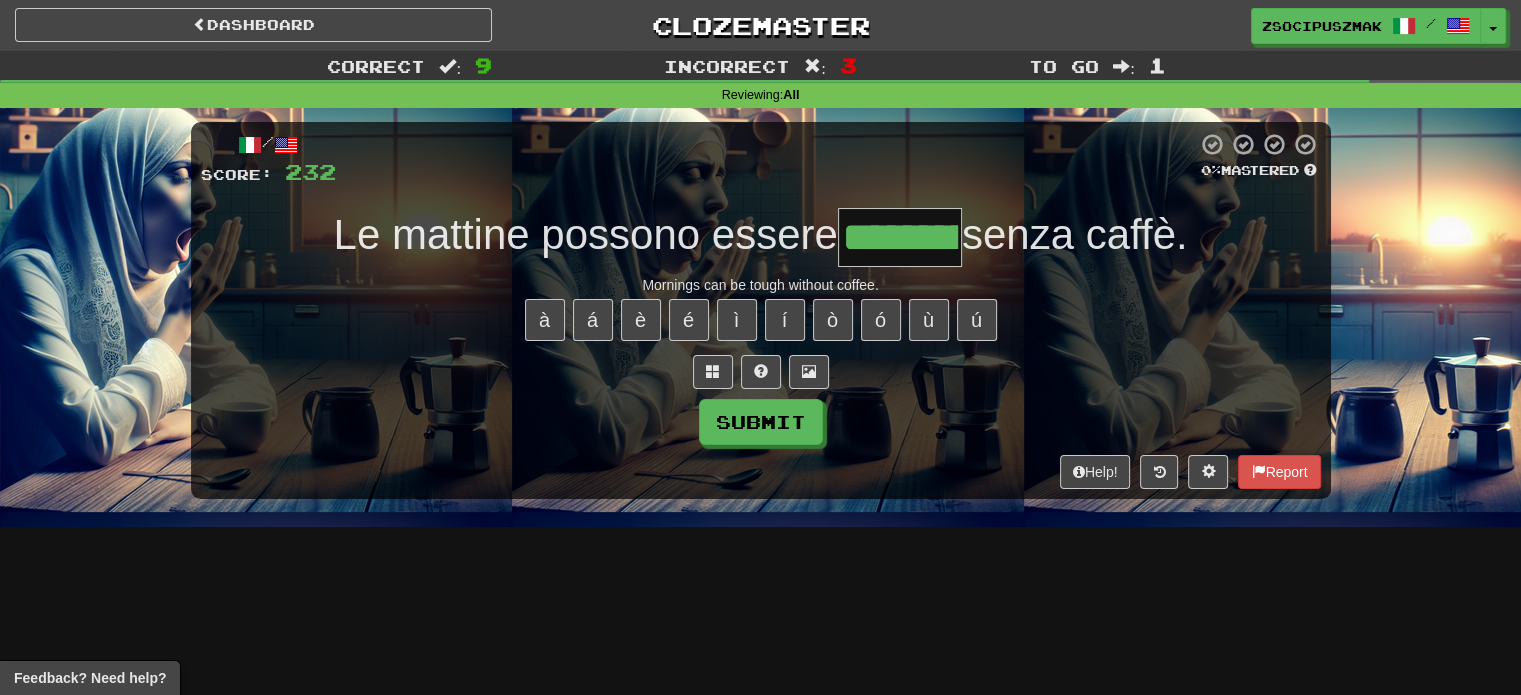 type on "*********" 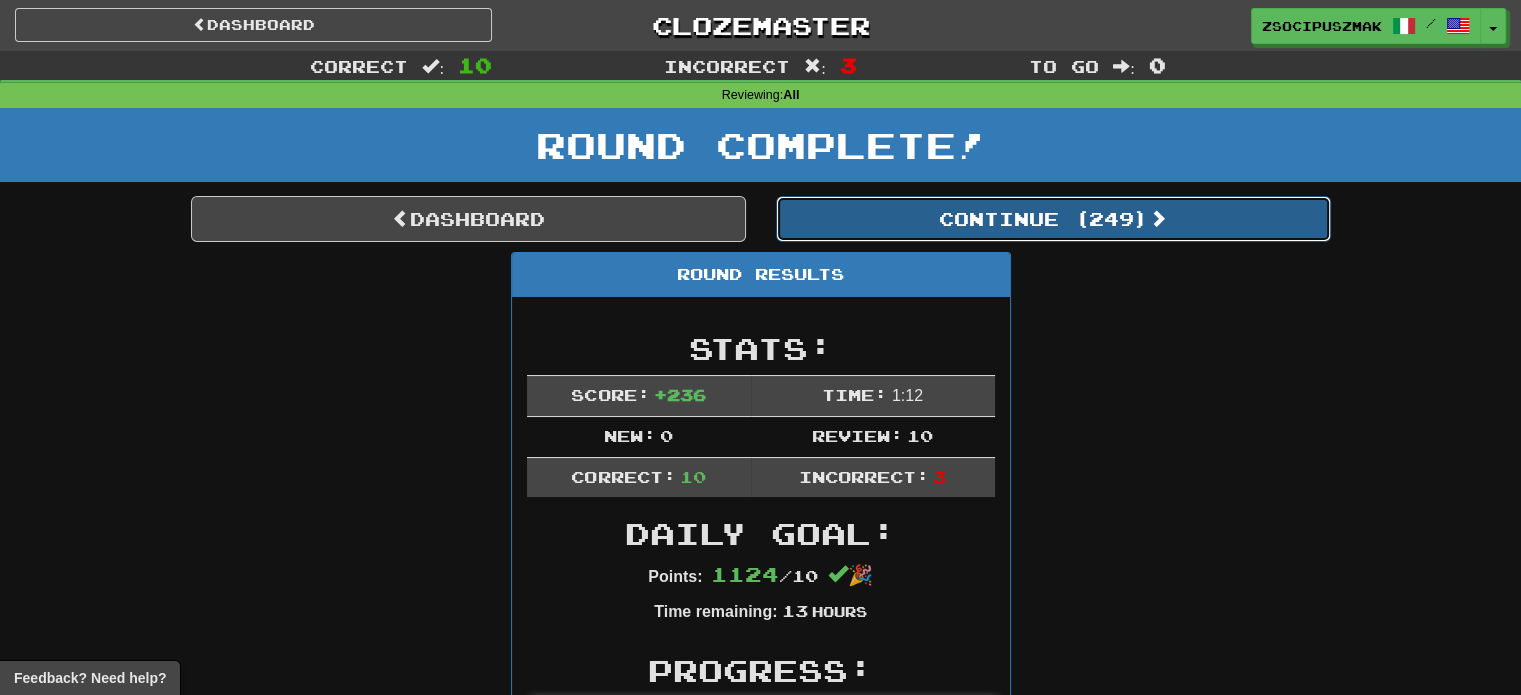 click on "Continue ( 249 )" at bounding box center [1053, 219] 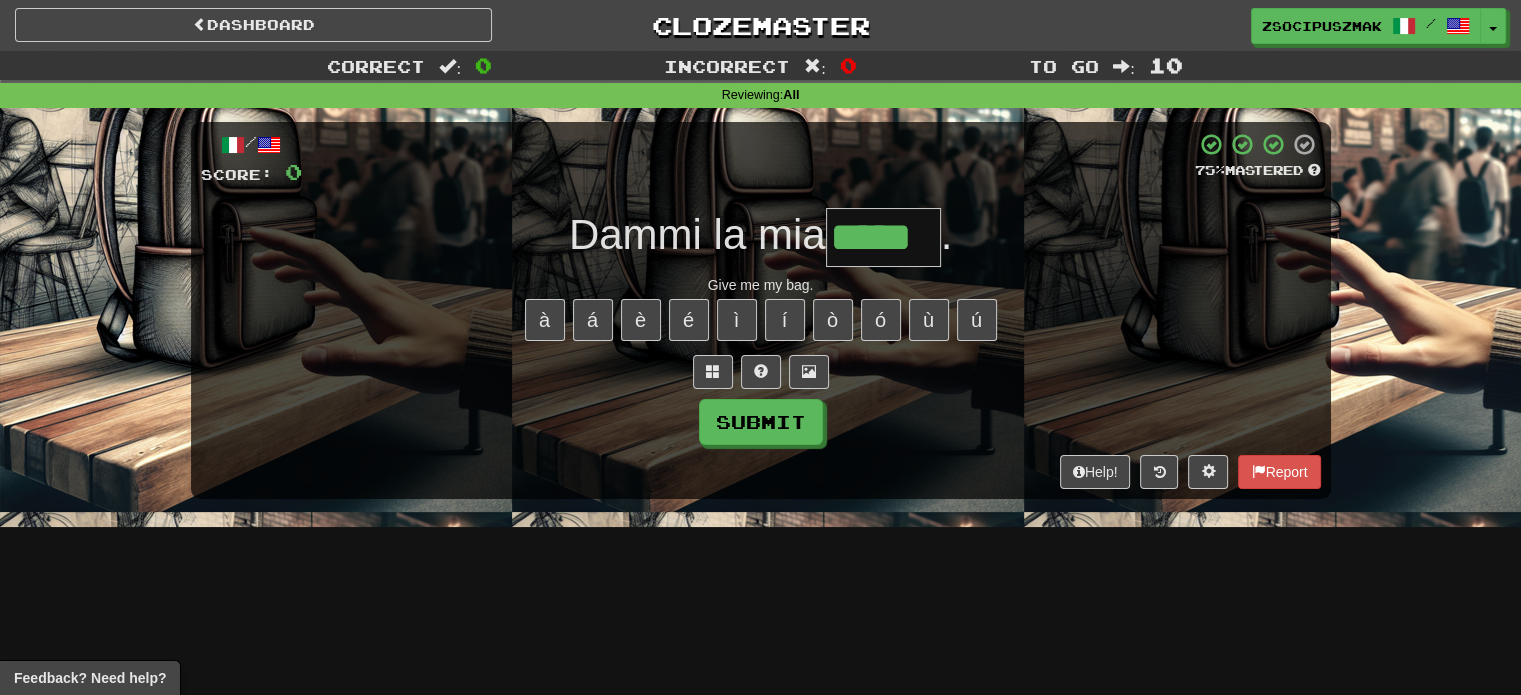 type on "*****" 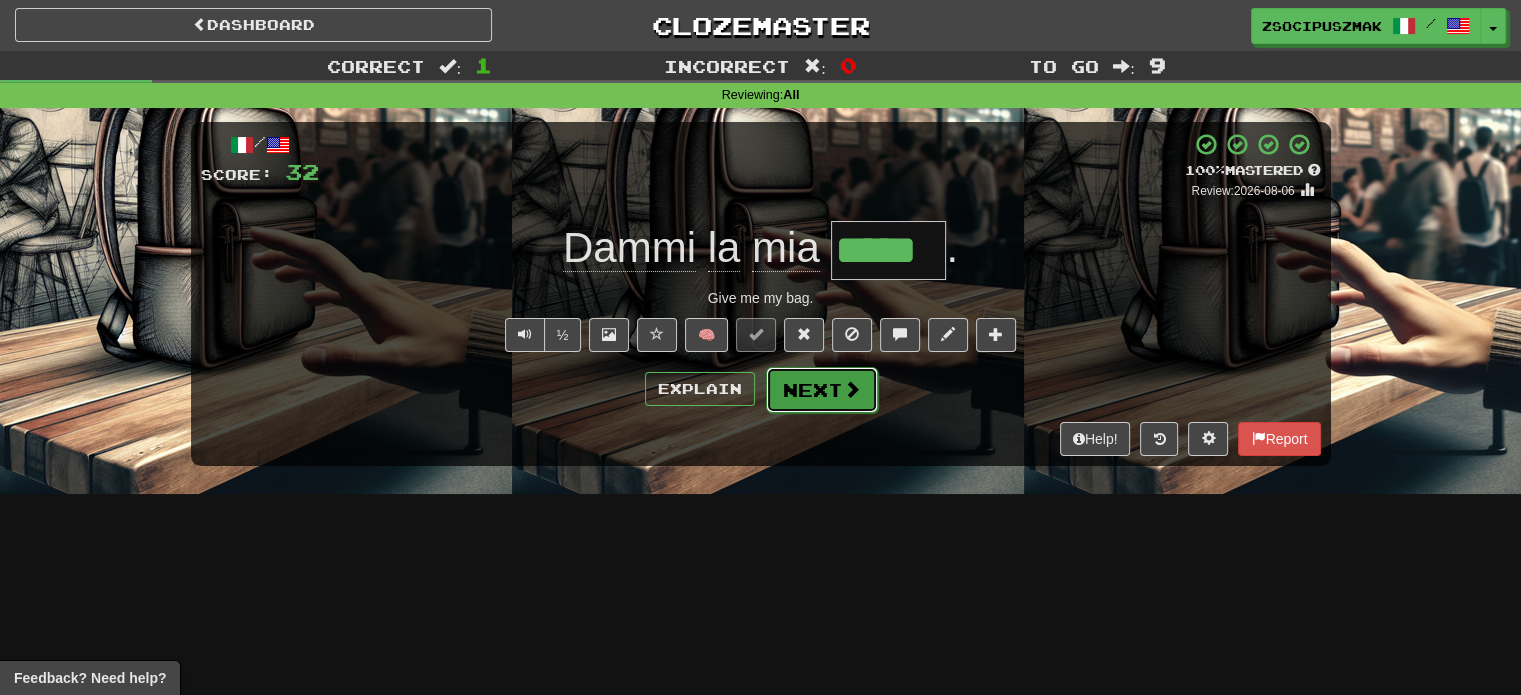 click at bounding box center (852, 389) 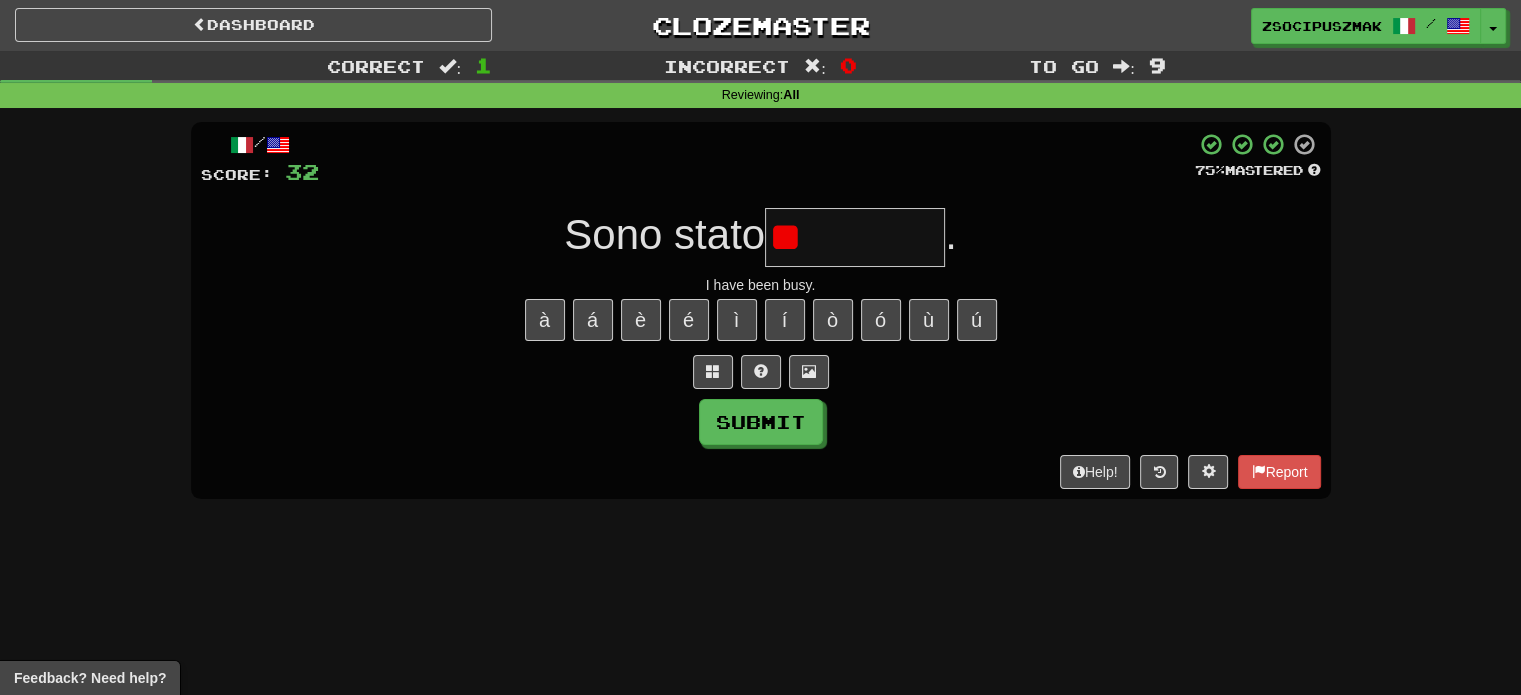type on "*" 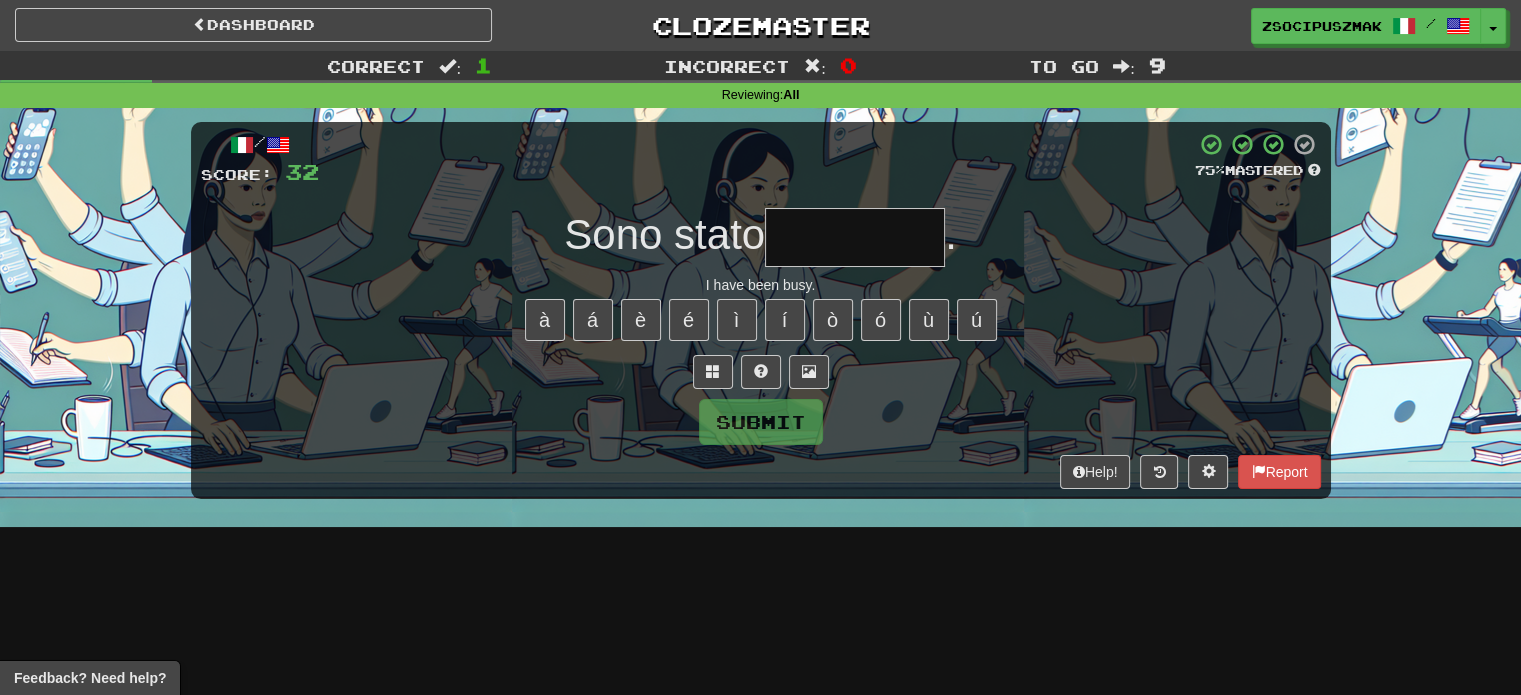 type on "*" 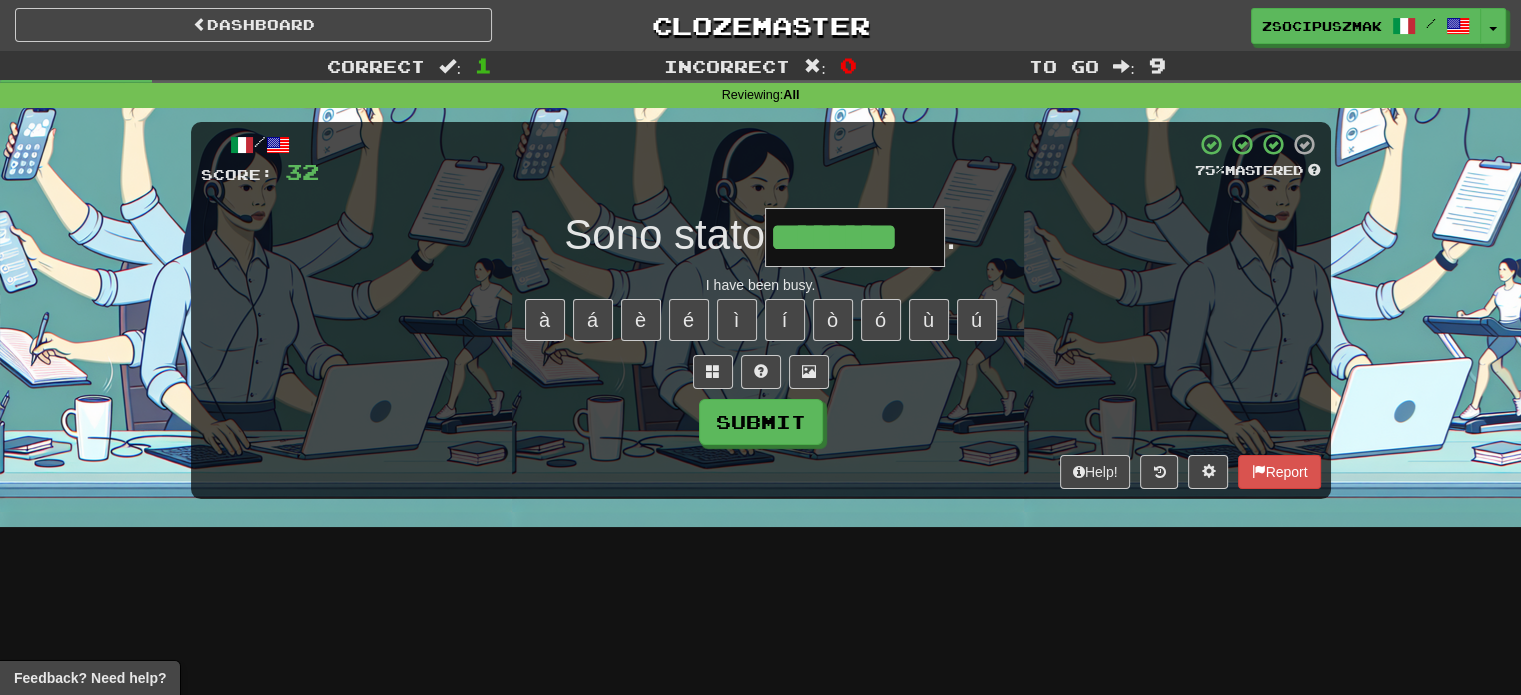 type on "********" 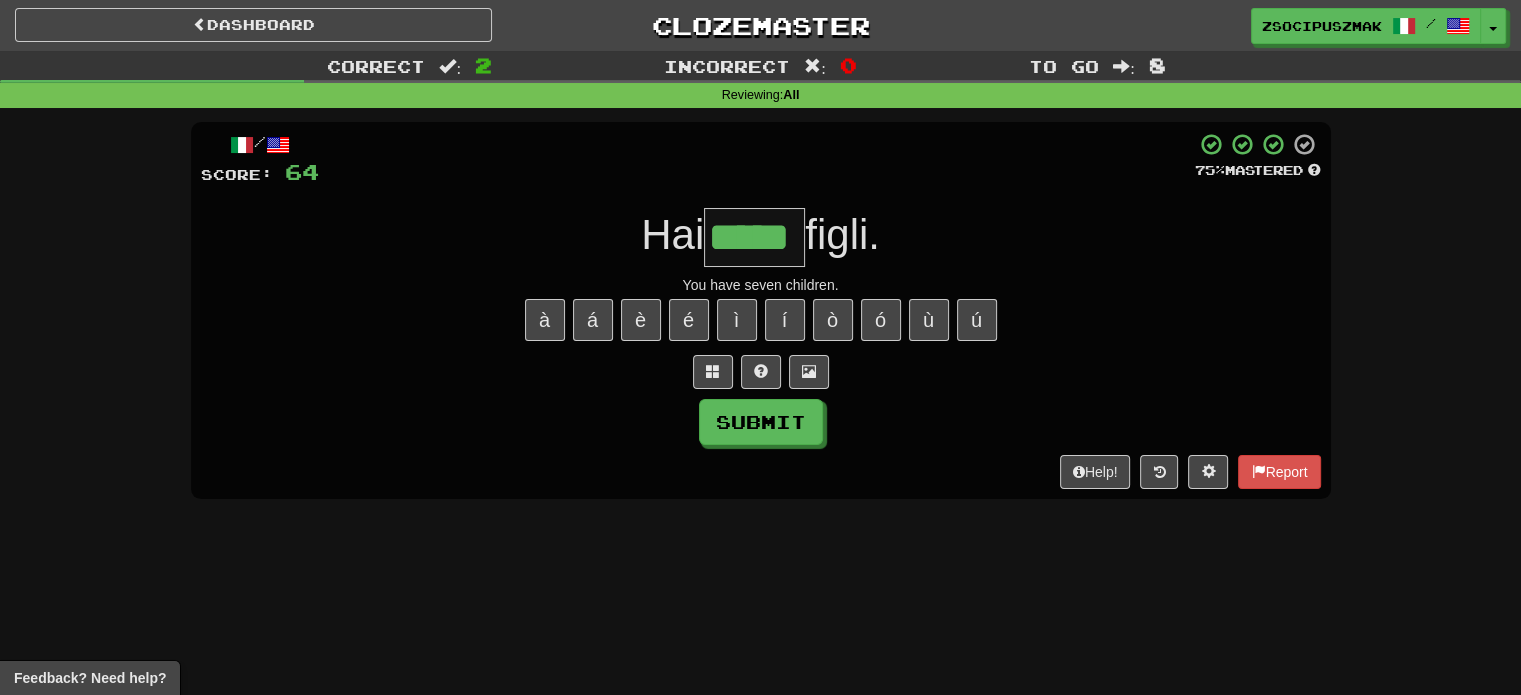 type on "*****" 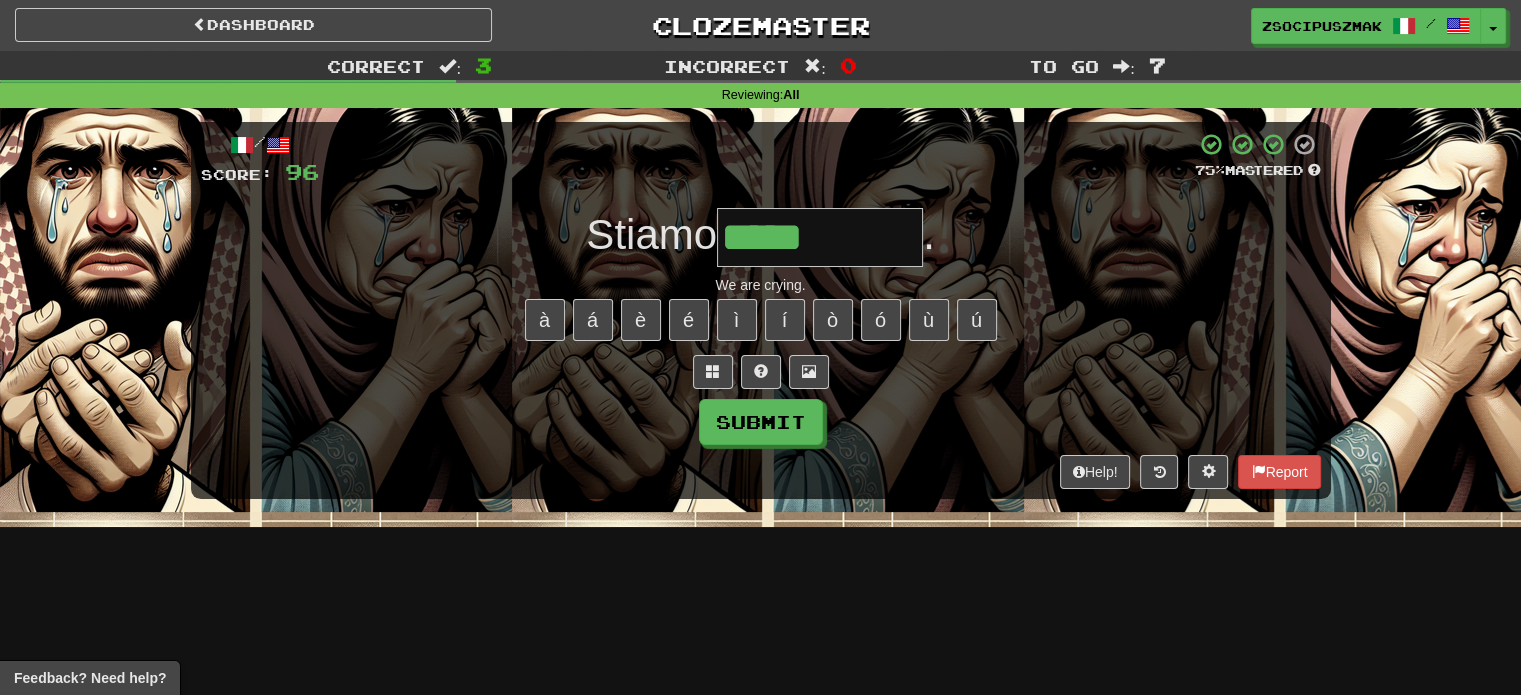 click on "*****" at bounding box center [820, 237] 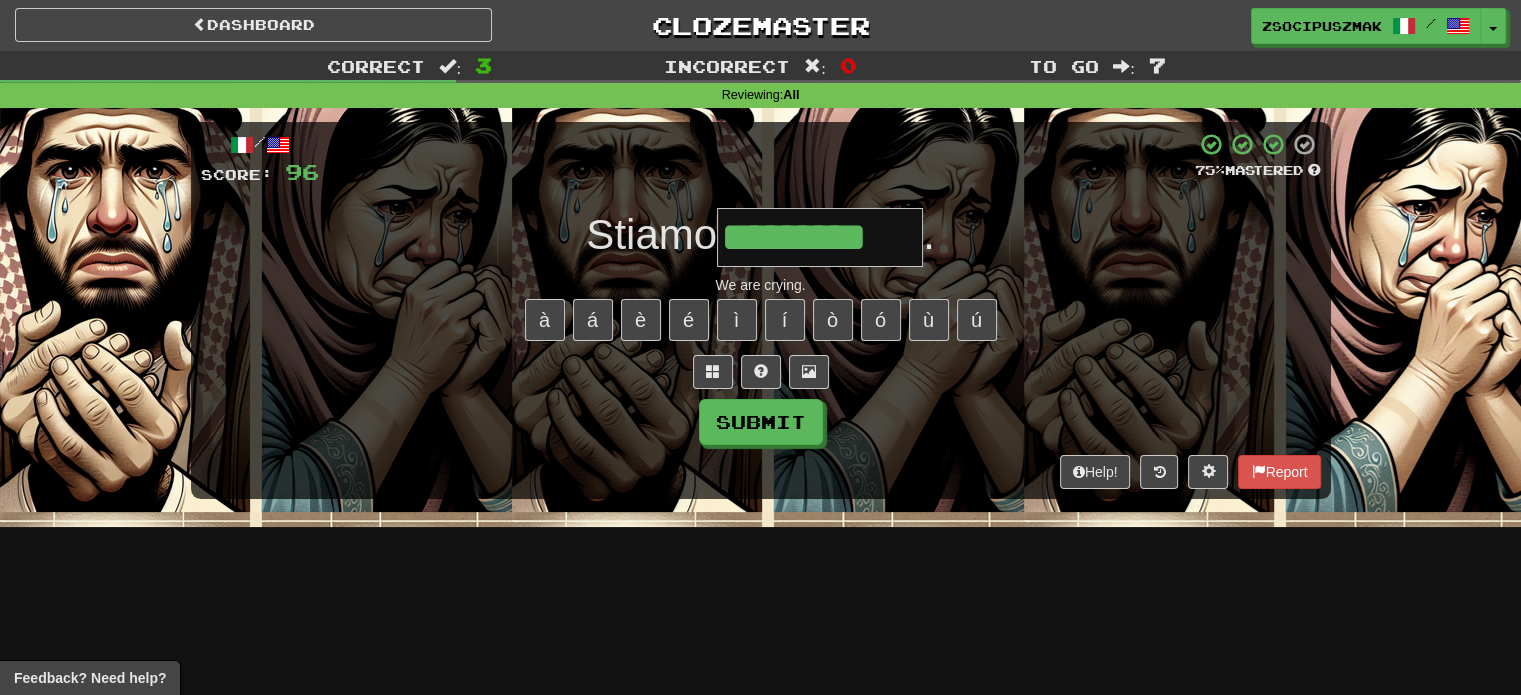 type on "*********" 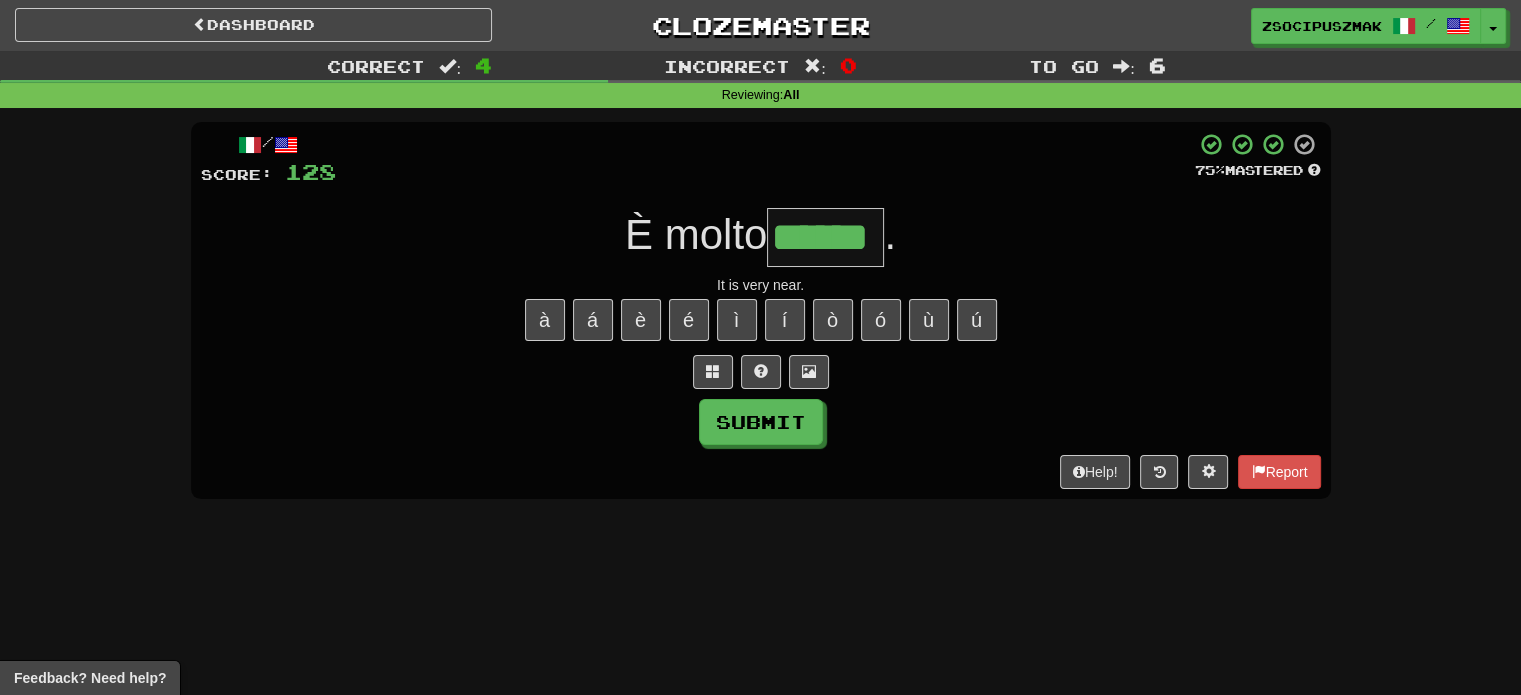 type on "******" 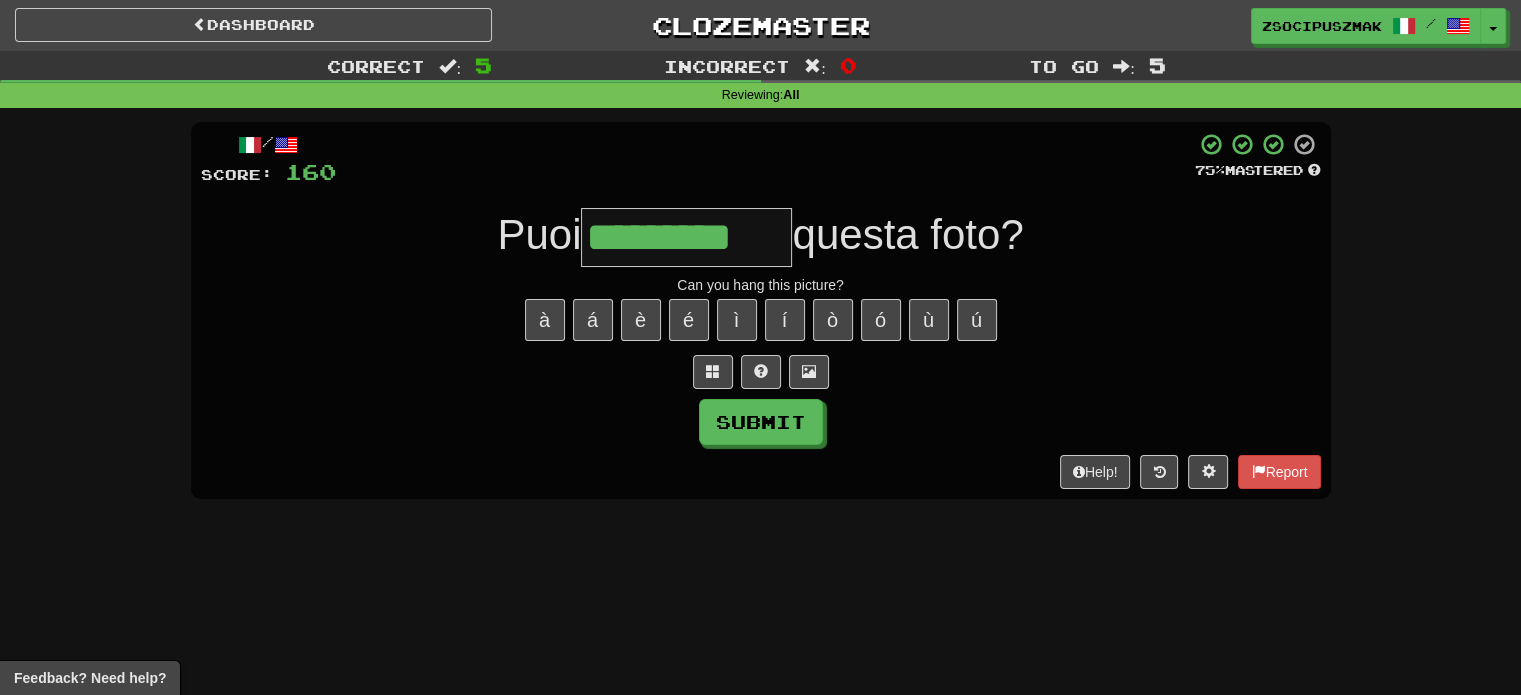 type on "*********" 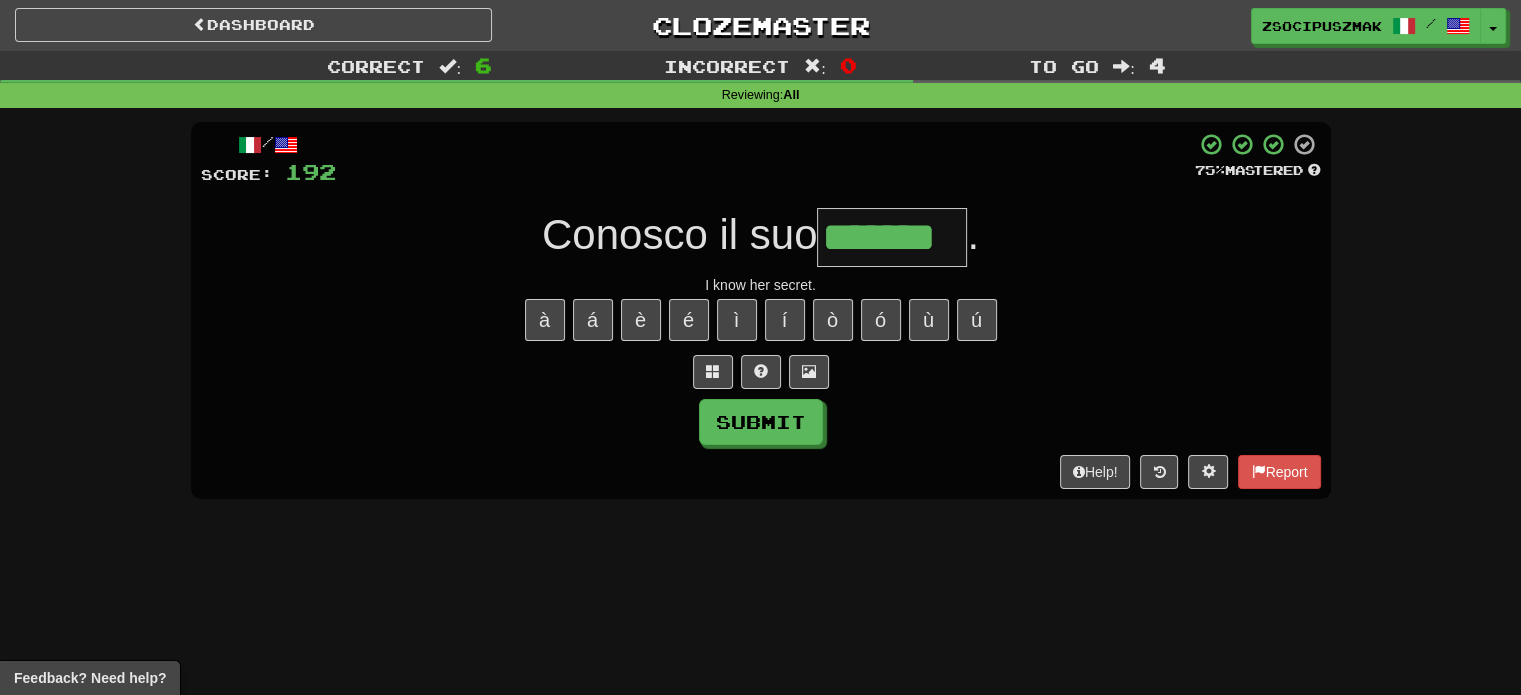 type on "*******" 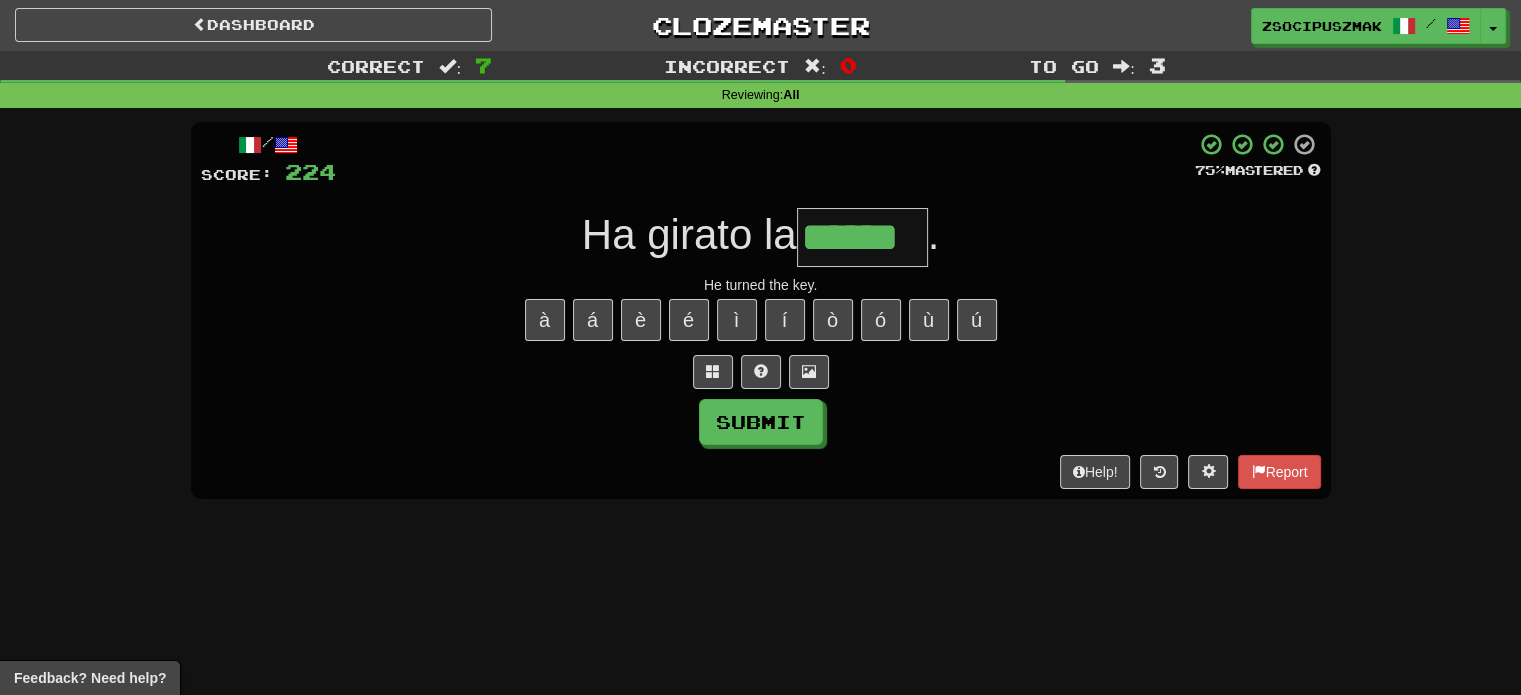type on "******" 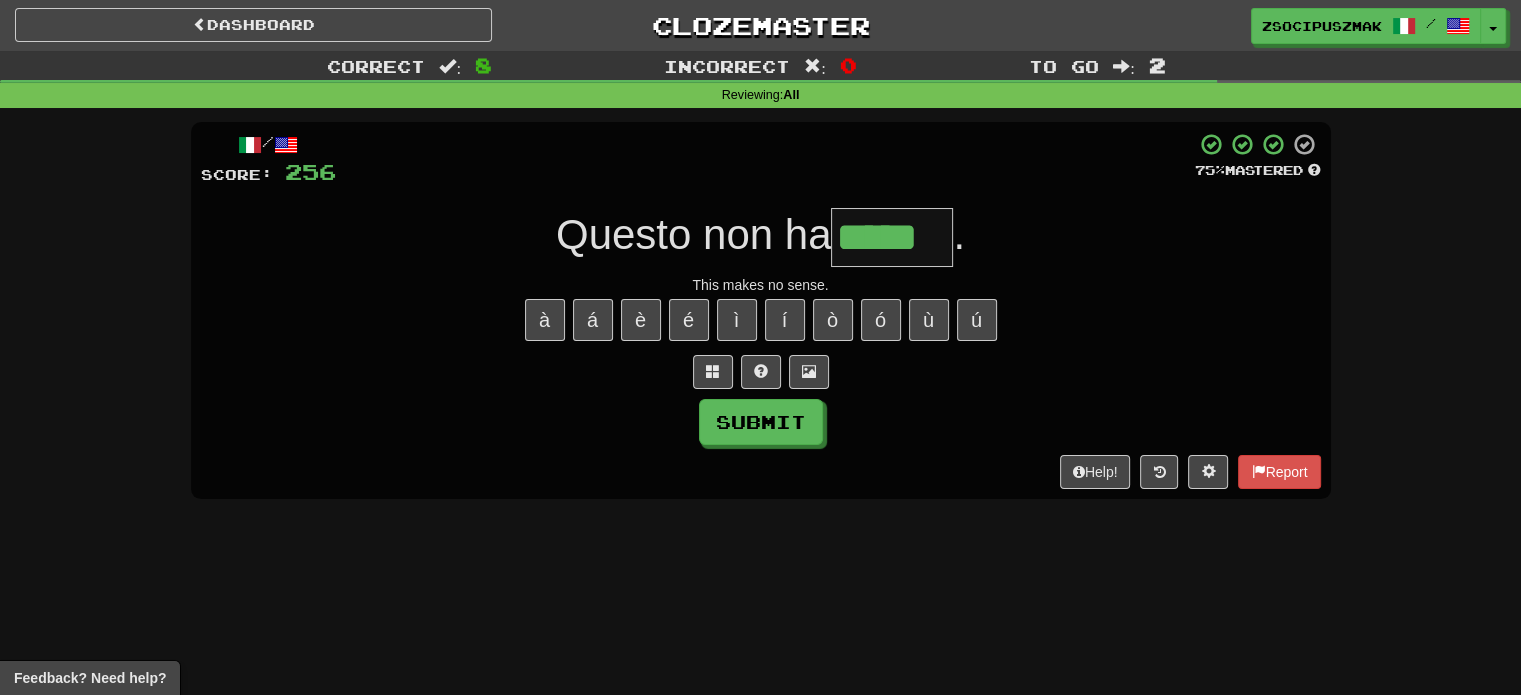 type on "*****" 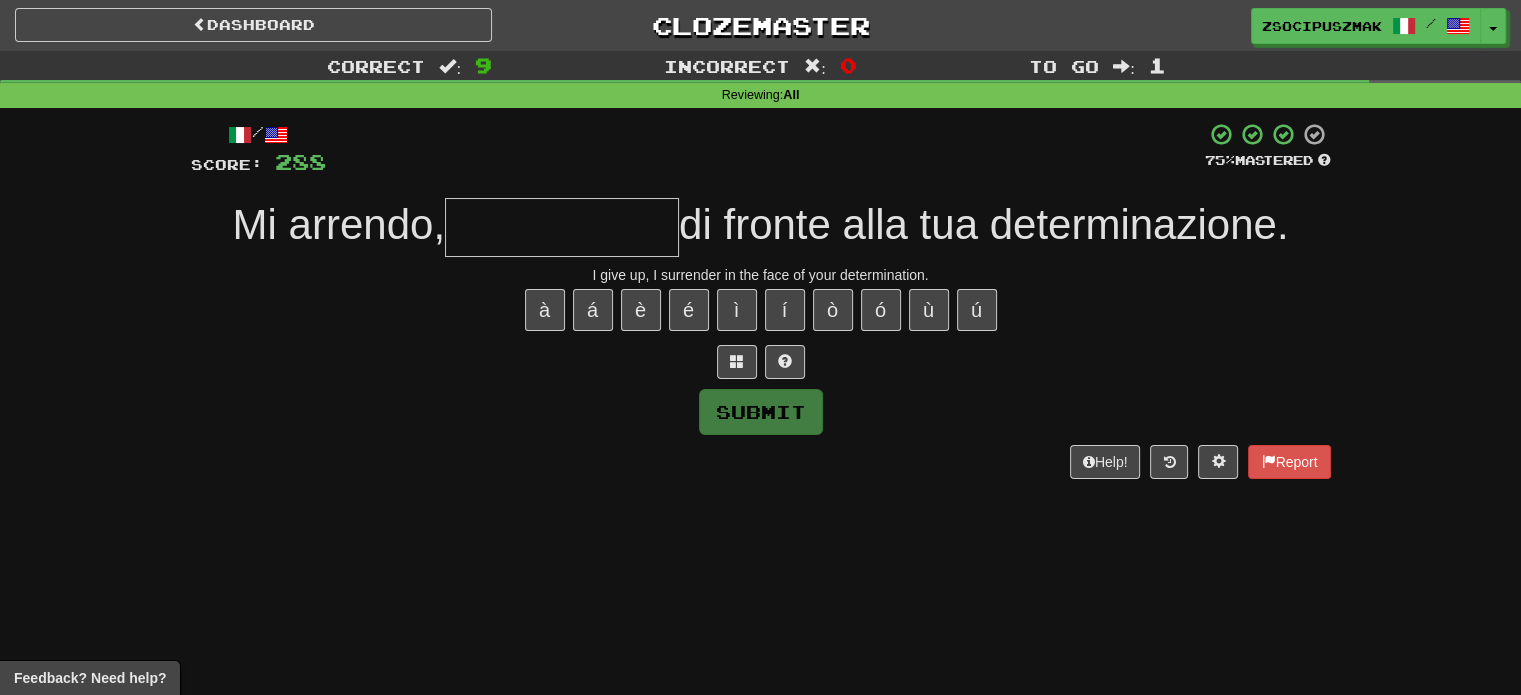 type on "*" 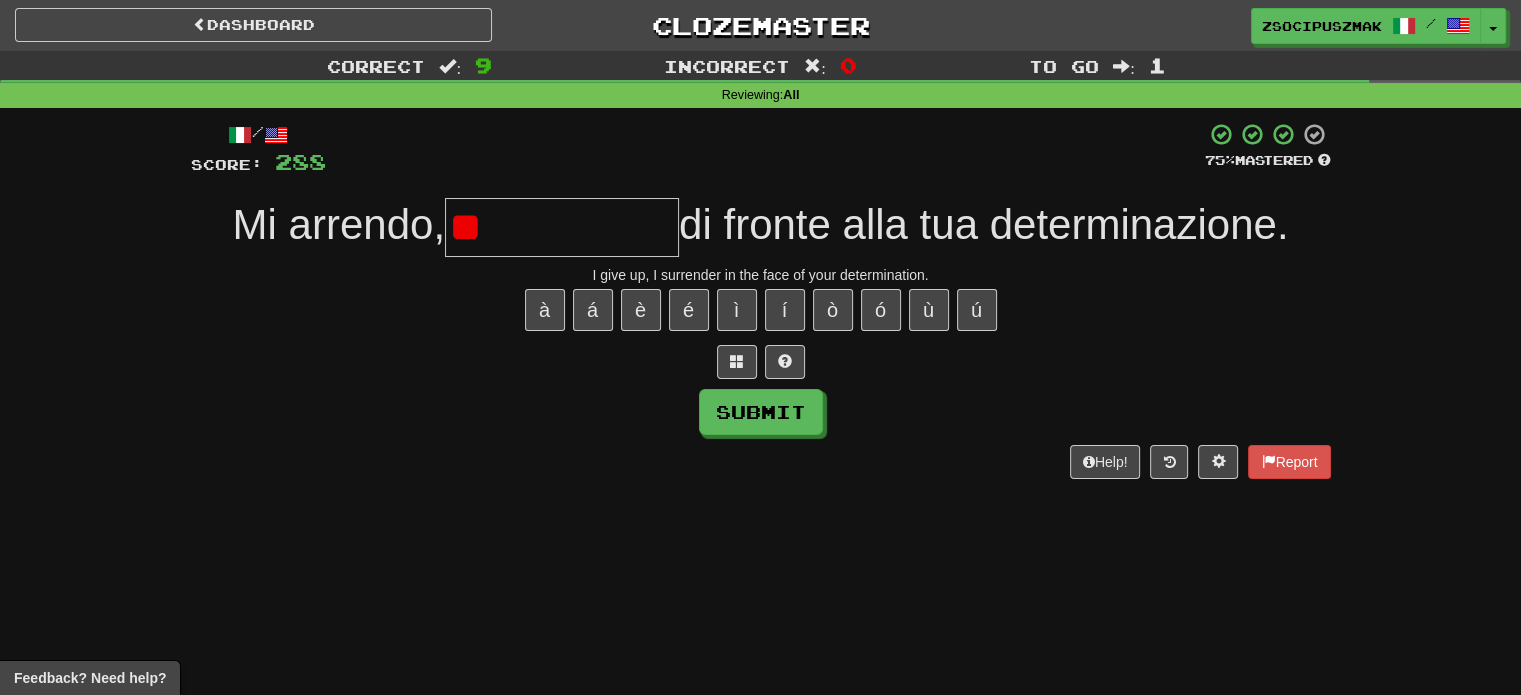 type on "*" 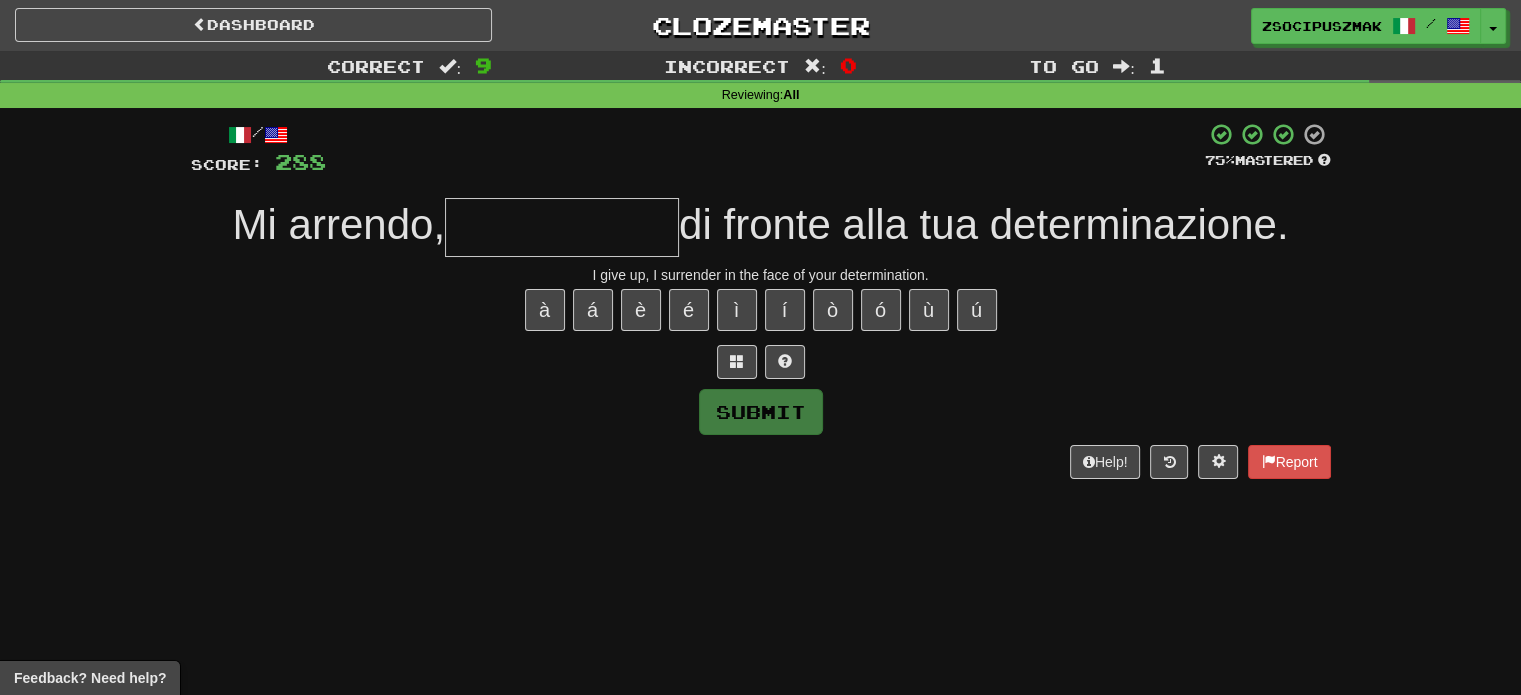 type on "*" 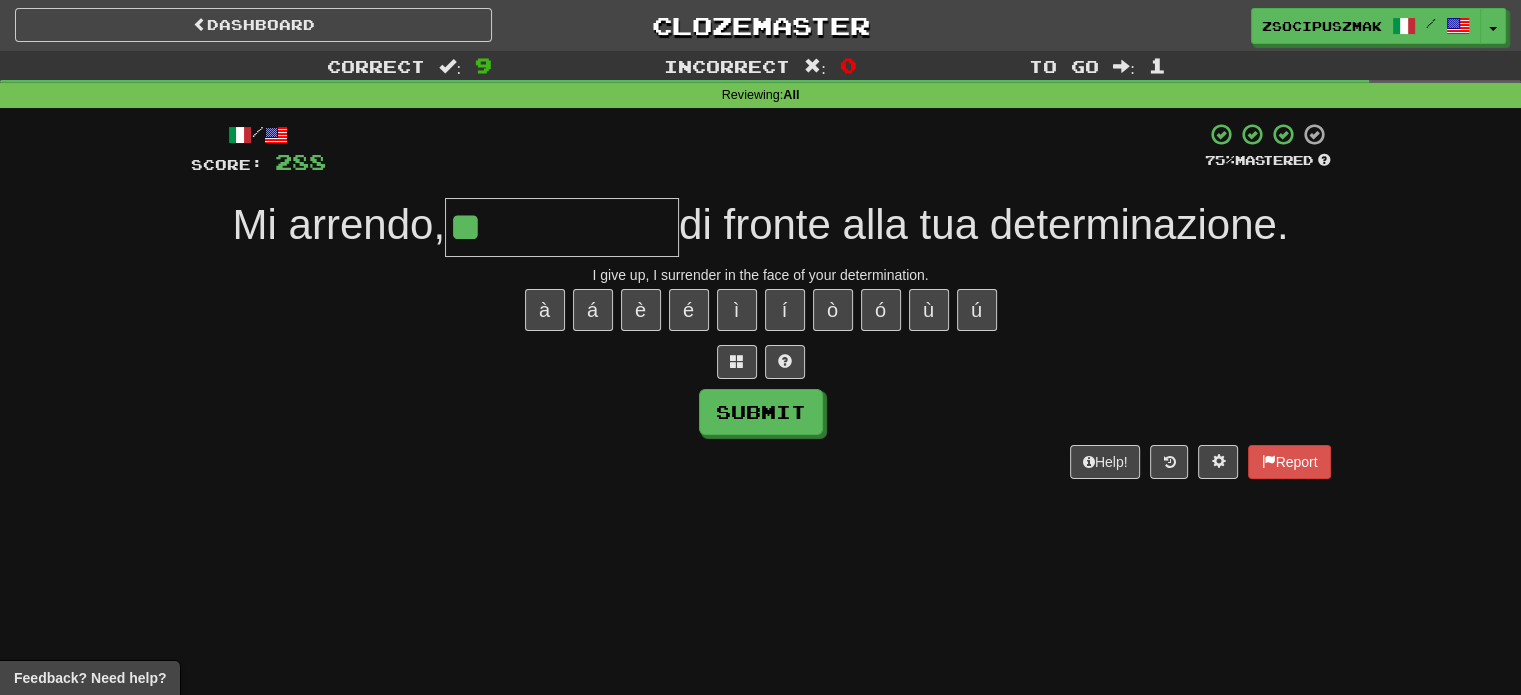 type on "**********" 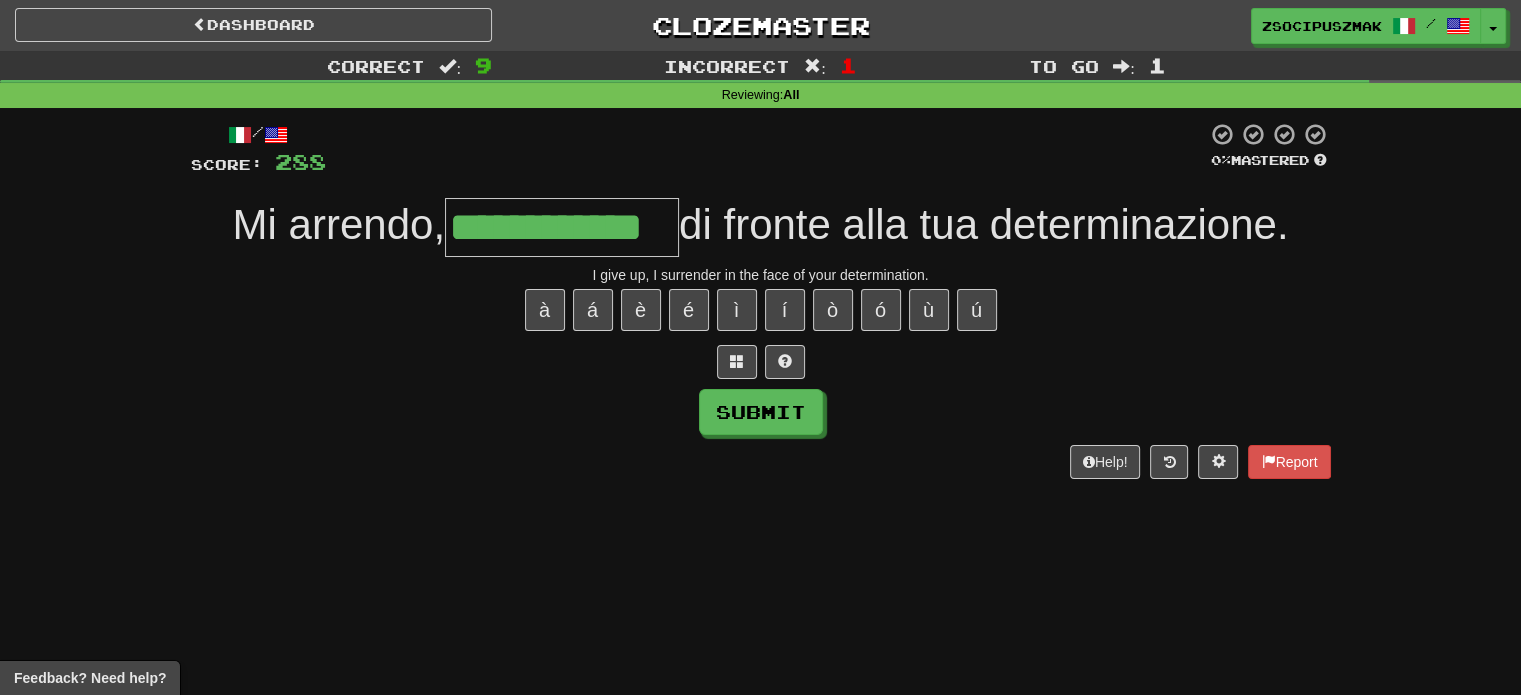 type on "**********" 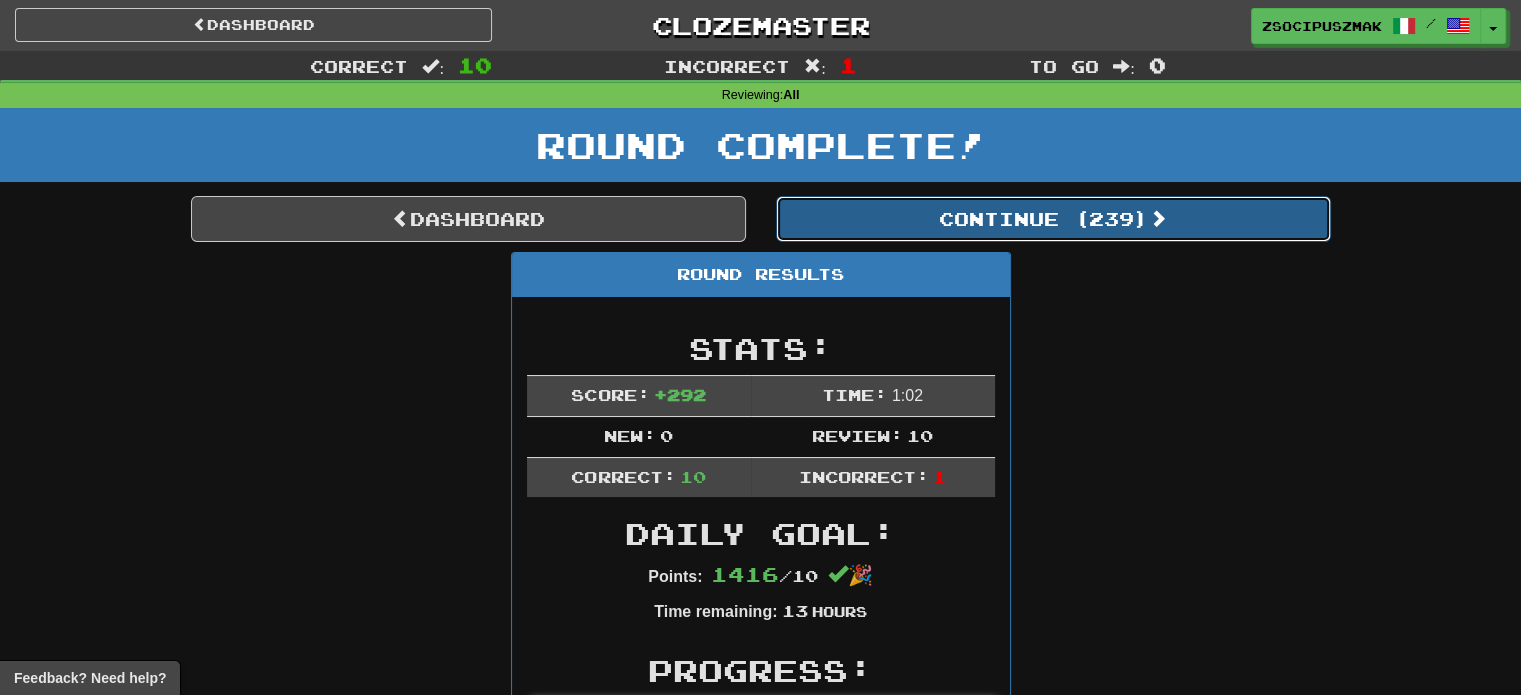 click on "Continue ( 239 )" at bounding box center [1053, 219] 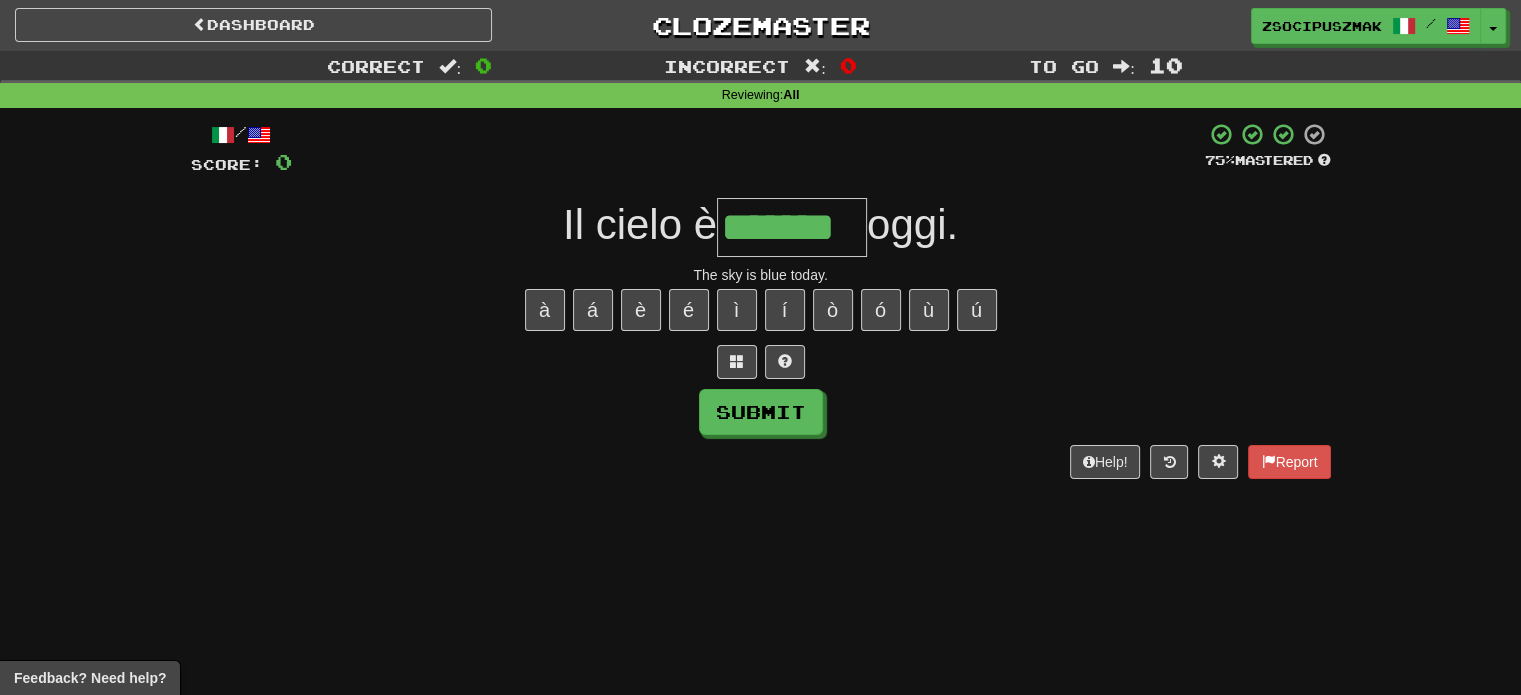 type on "*******" 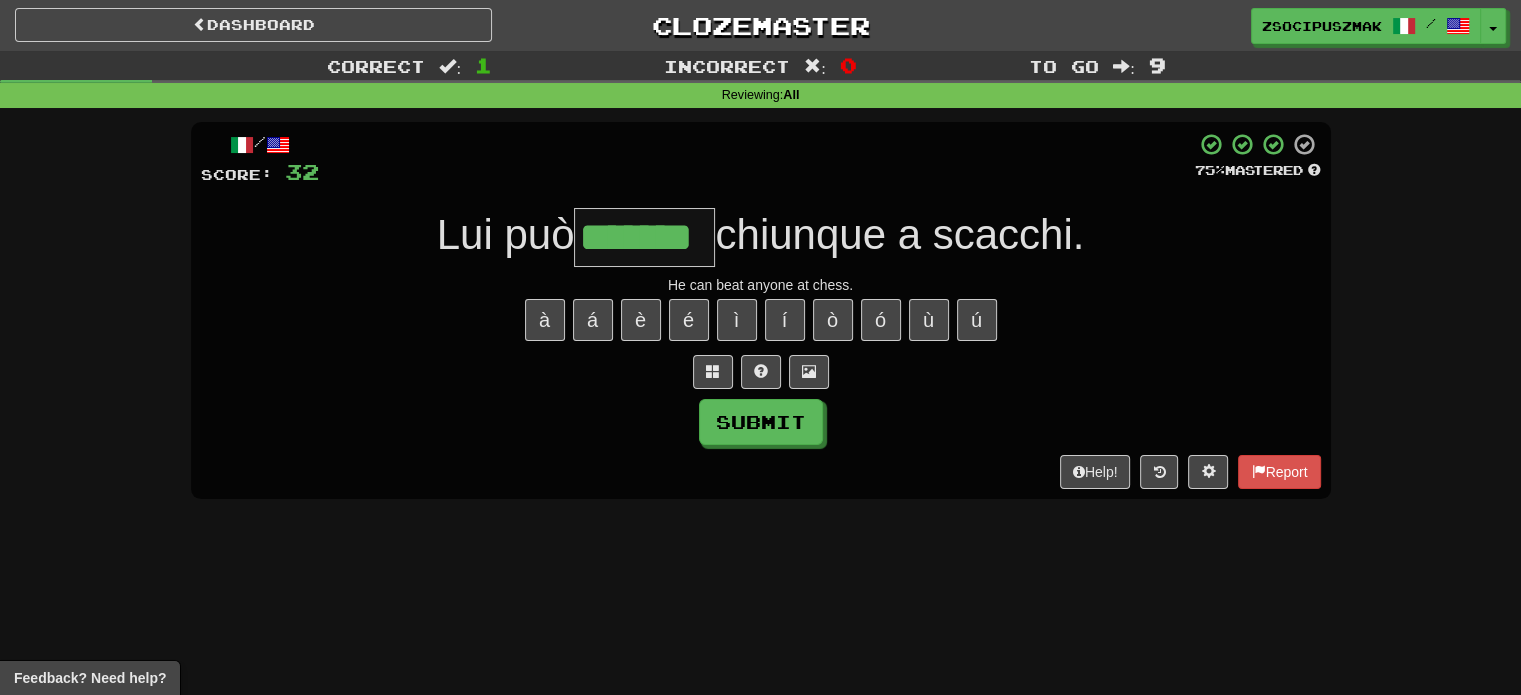 type on "*******" 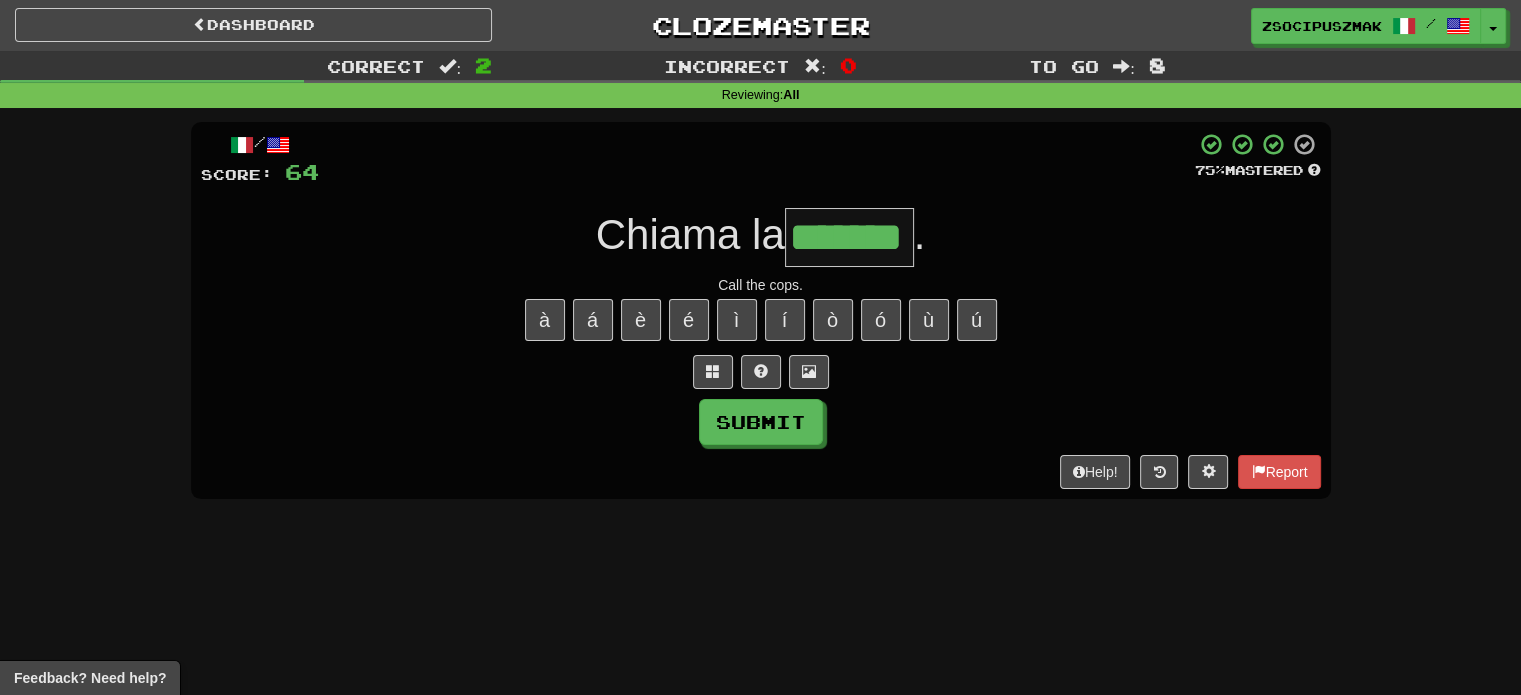 type on "*******" 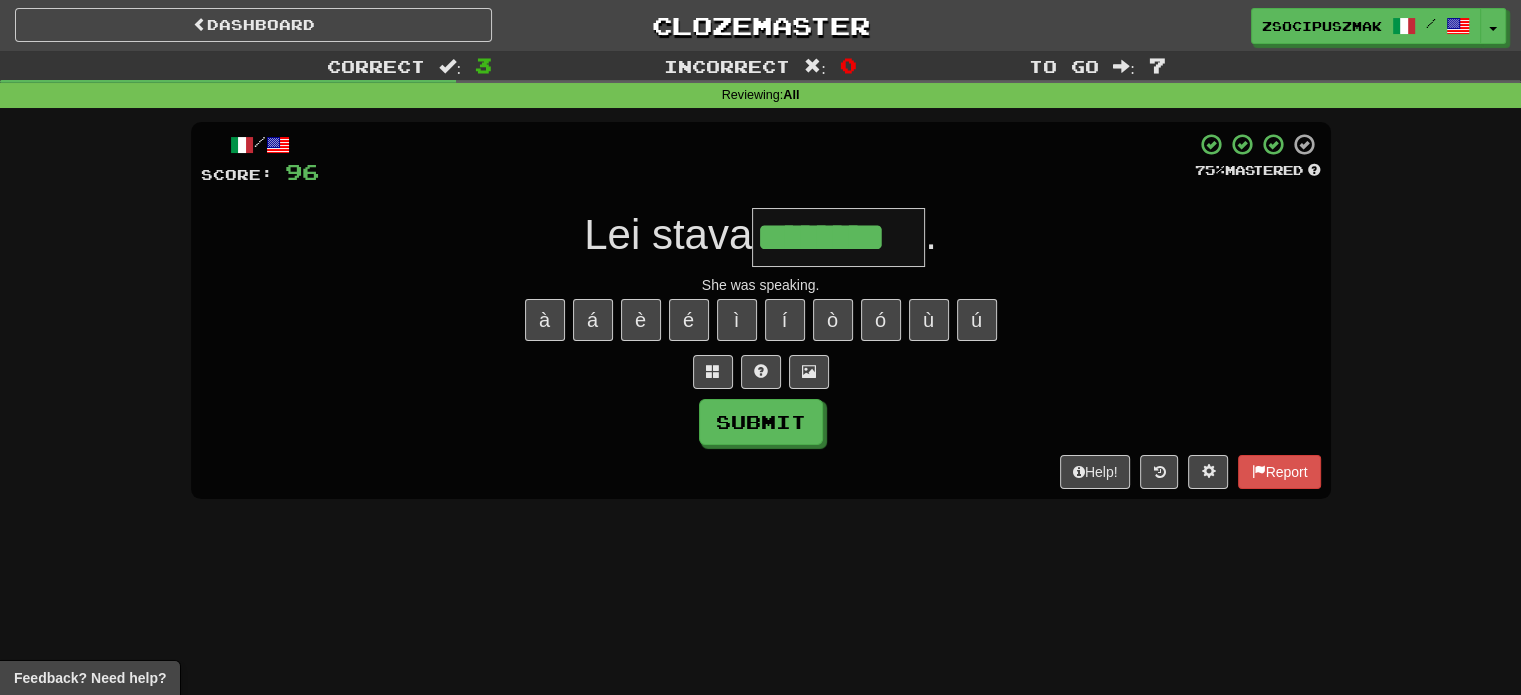 type on "********" 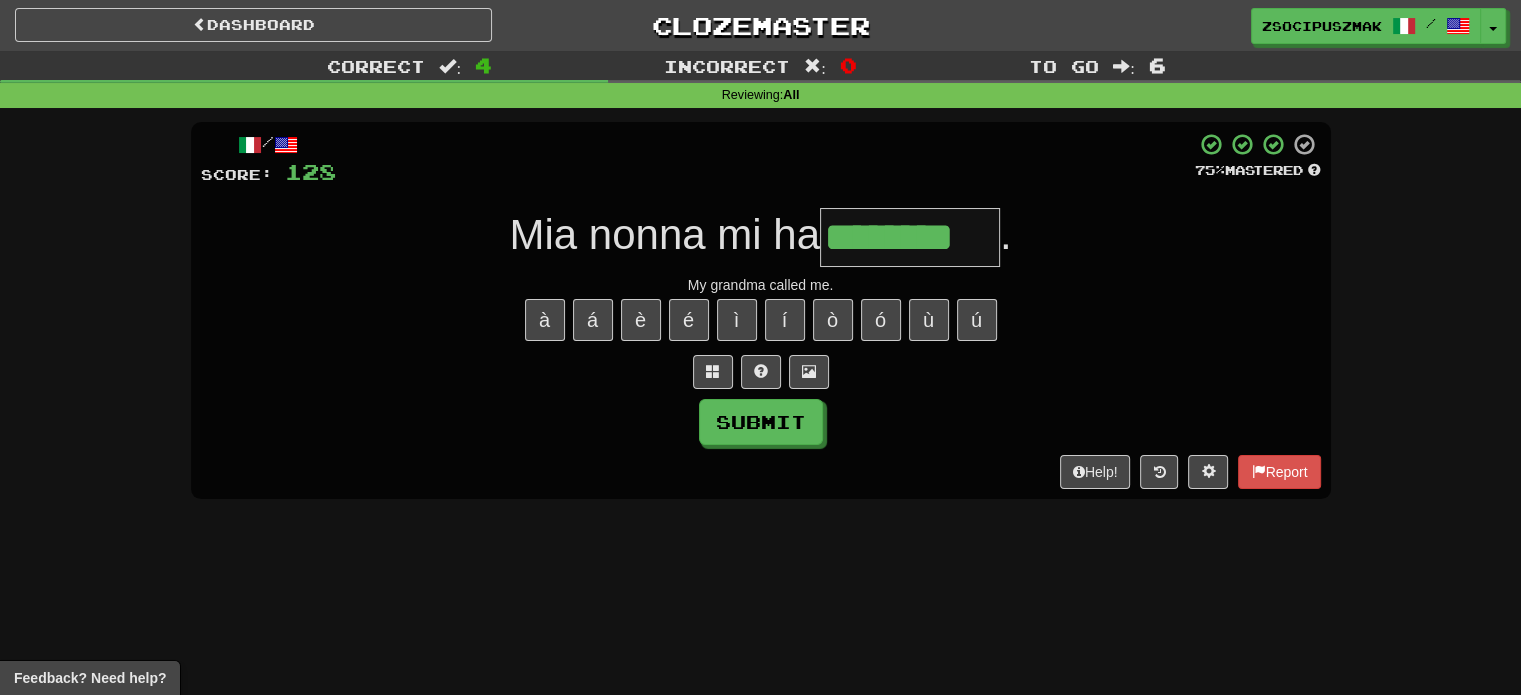 type on "********" 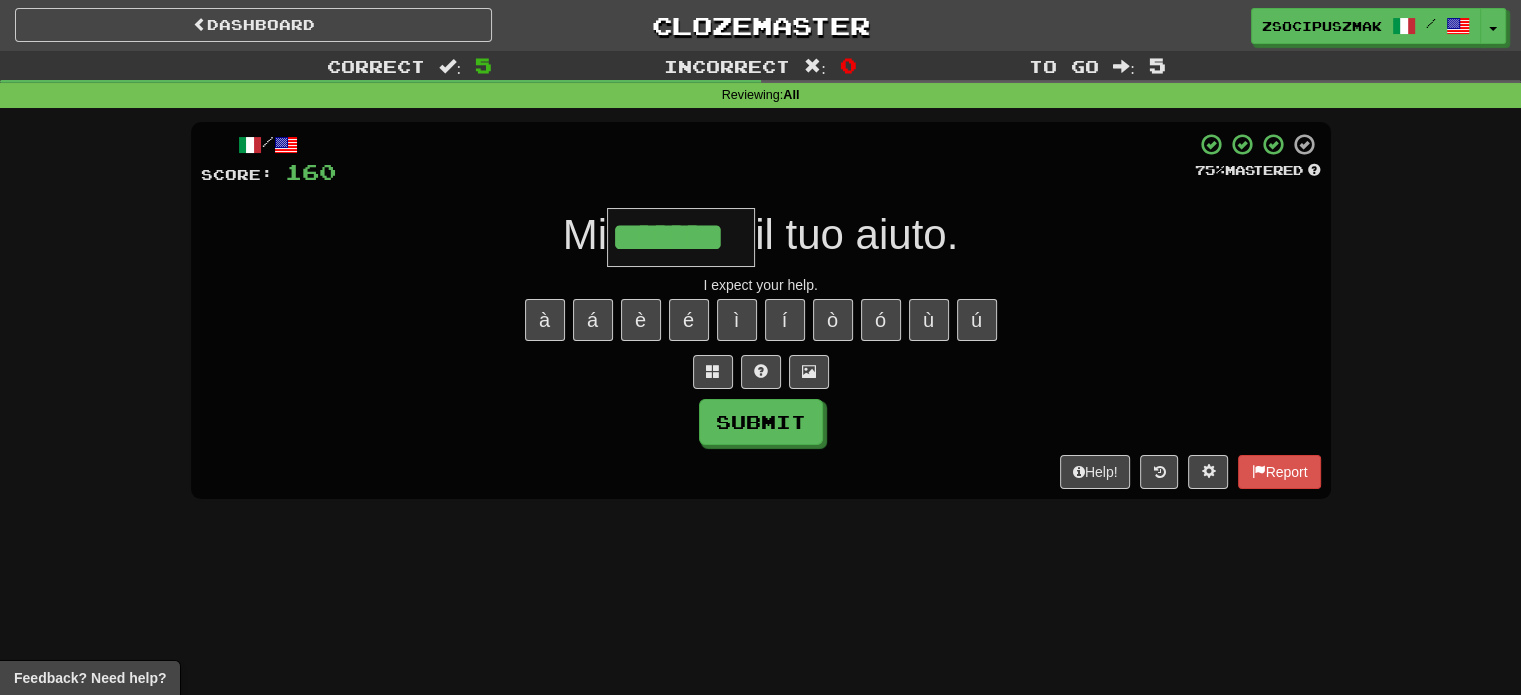 type on "*******" 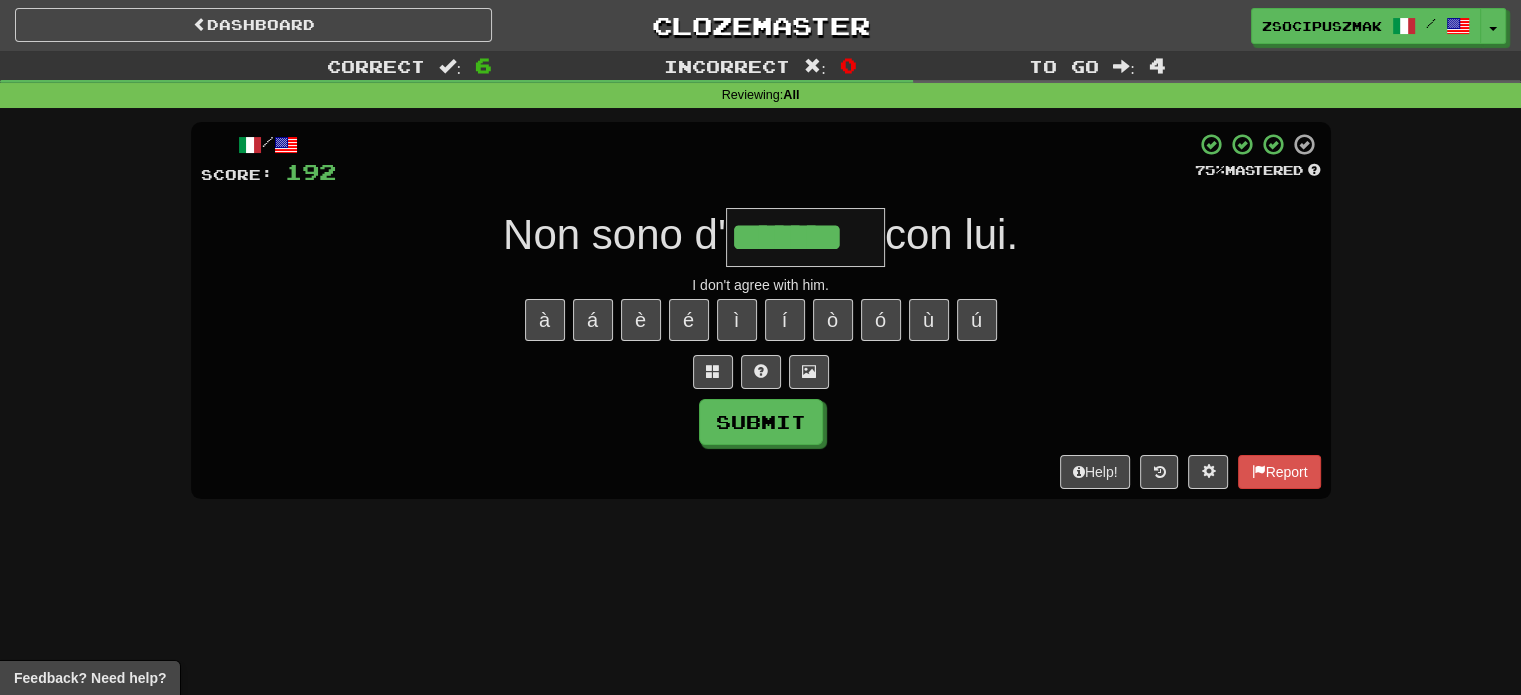 type on "*******" 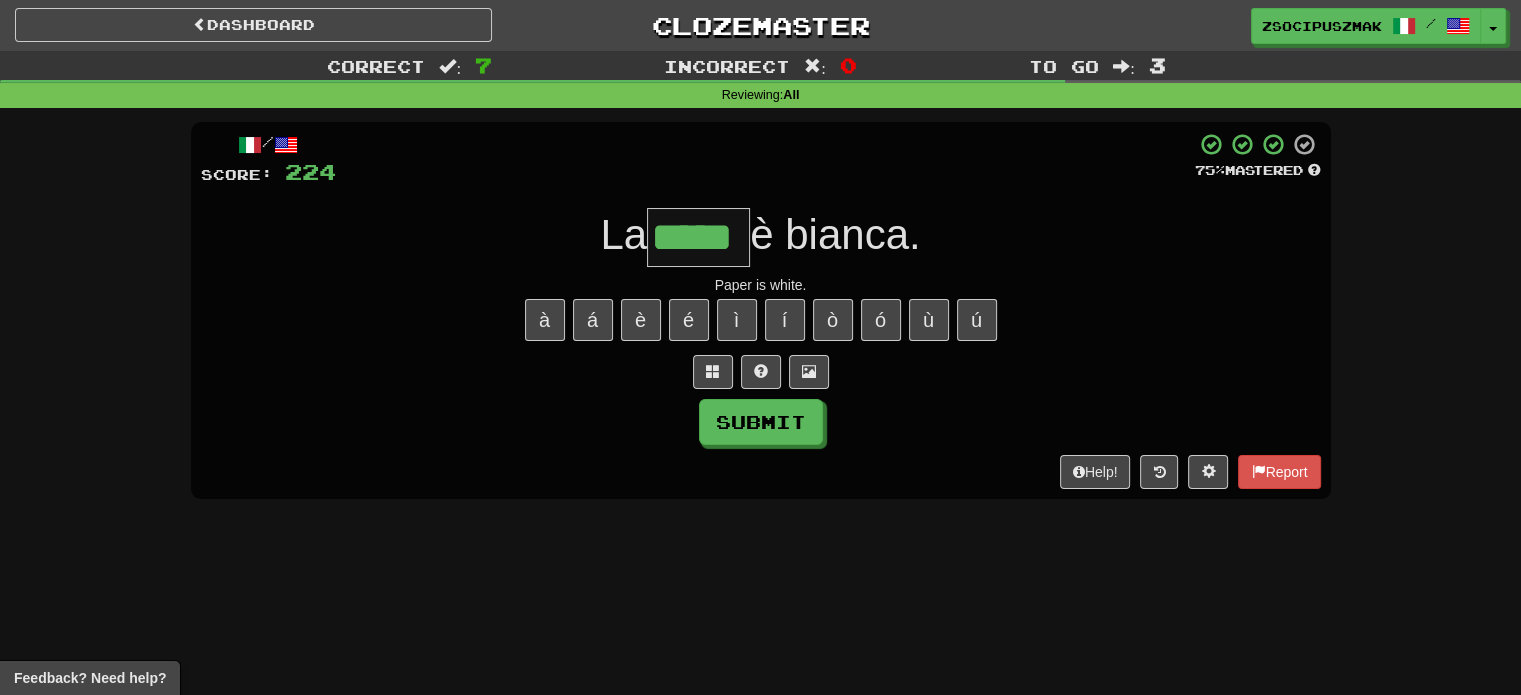 type on "*****" 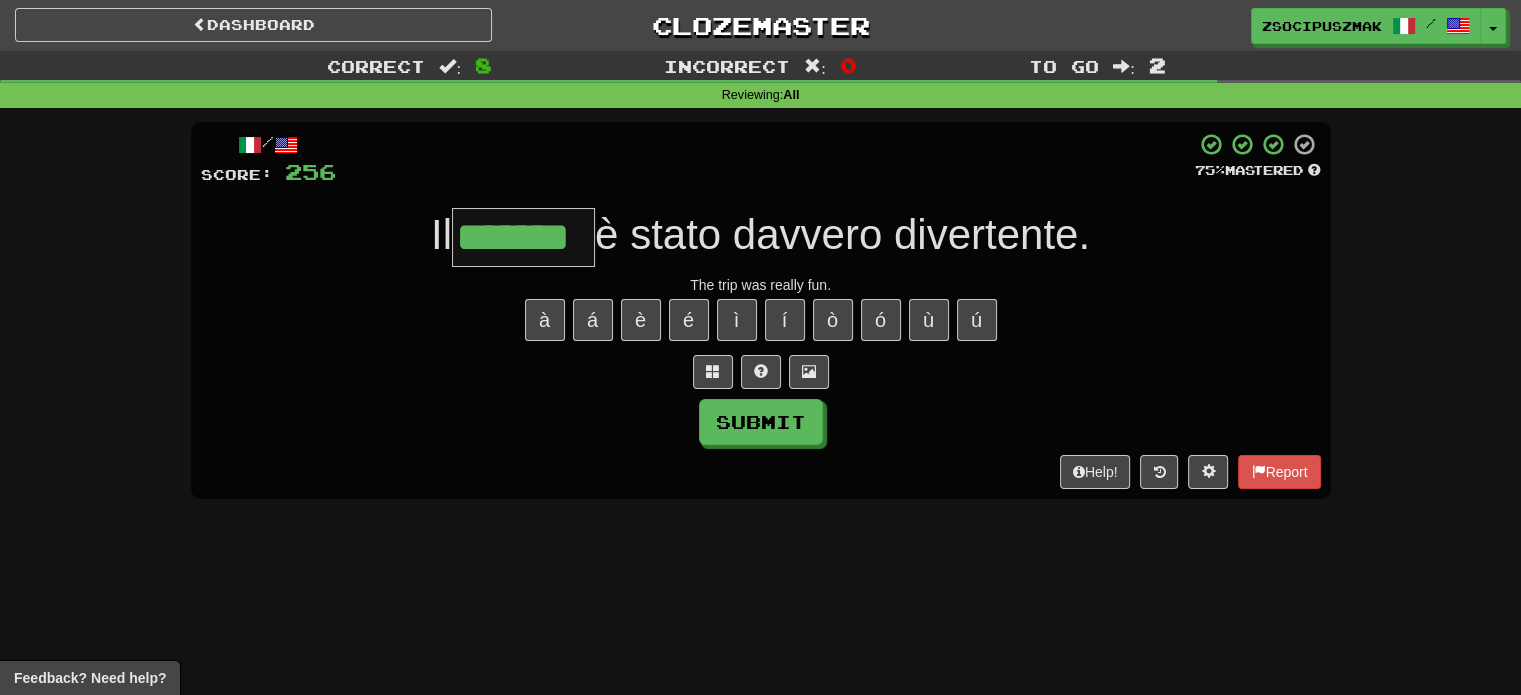 type on "*******" 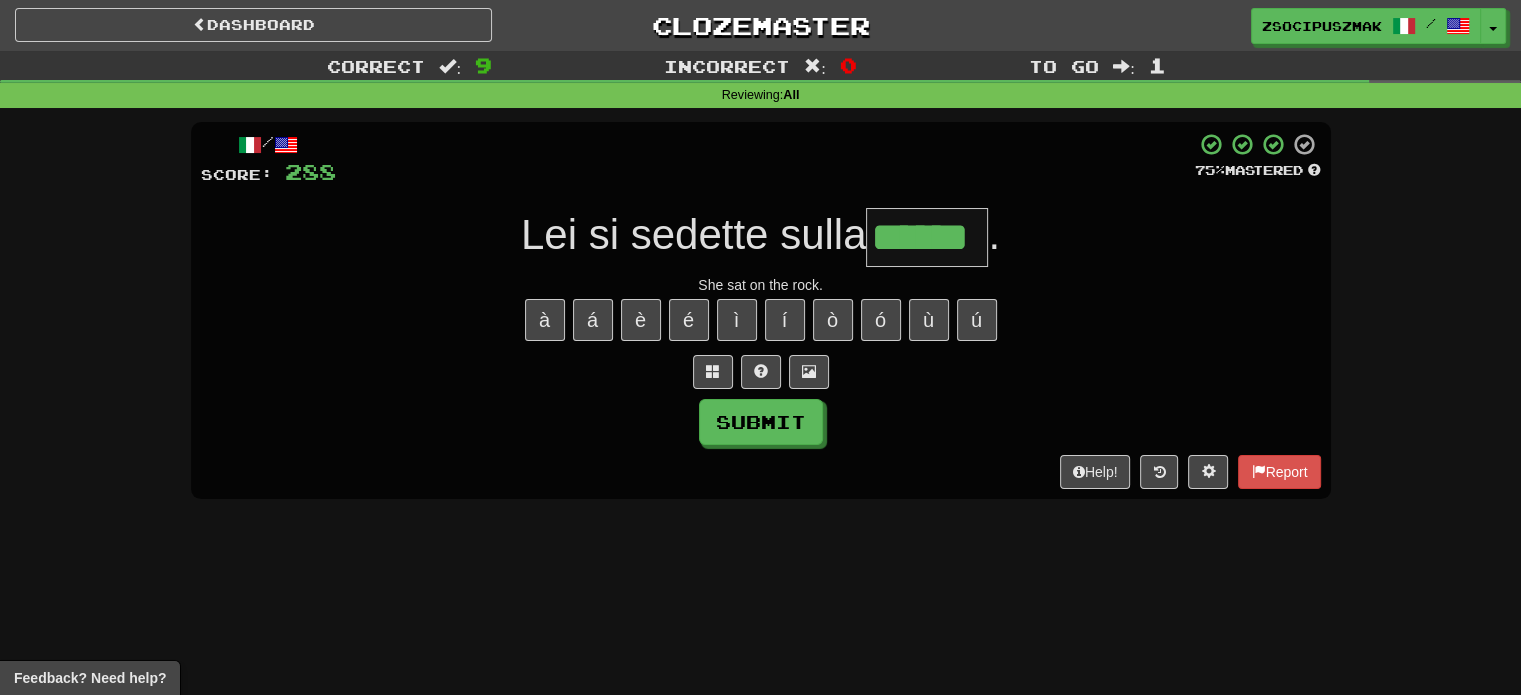 type on "******" 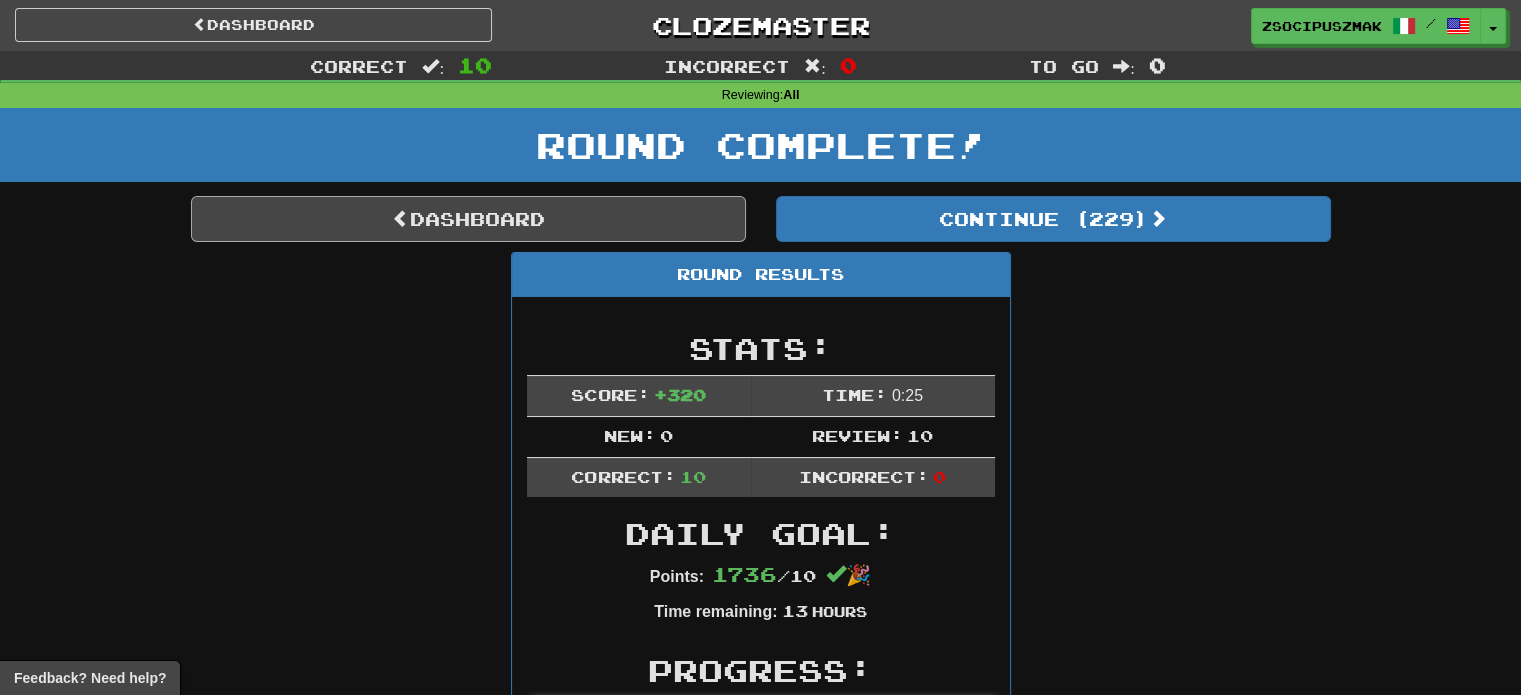 click on "Correct   :   10 Incorrect   :   0 To go   :   0 Reviewing :  All Round Complete!  Dashboard Continue ( 229 )  Round Results Stats: Score:   + 320 Time:   0 : 25 New:   0 Review:   10 Correct:   10 Incorrect:   0 Daily Goal: Points:   1736  /  10  🎉 Time remaining: 13   Hours Progress:  /  Level:  151 25 535  points to level  152  - keep going! Ranked:  67 th  this week ( 44  points to  66 th ) Sentences:  Report Il cielo è  azzurro  oggi. The sky is blue today.  Report Lui può  battere  chiunque a scacchi. He can beat anyone at chess.  Report Chiama la  polizia . Call the cops.  Report Lei stava  parlando . She was speaking.  Report Mia nonna mi ha  chiamato . My grandma called me.  Report Mi  aspetto  il tuo aiuto. I expect your help.  Report Non sono d' accordo  con lui. I don't agree with him.  Report La  carta  è bianca. Paper is white.  Report Il  viaggio  è stato davvero divertente. The trip was really fun.  Report Lei si sedette sulla  roccia . She sat on the rock.  Dashboard Continue ( 229 )" at bounding box center [760, 997] 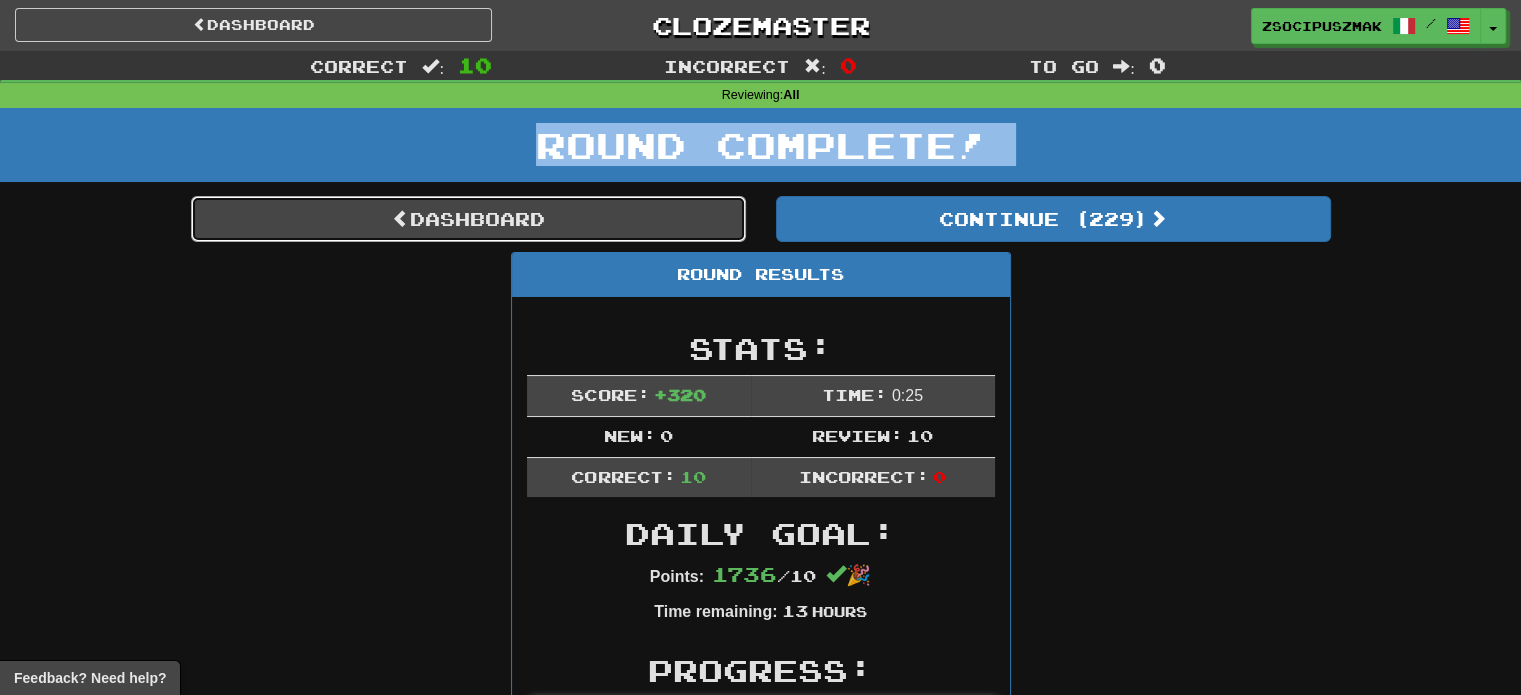 click on "Dashboard" at bounding box center (468, 219) 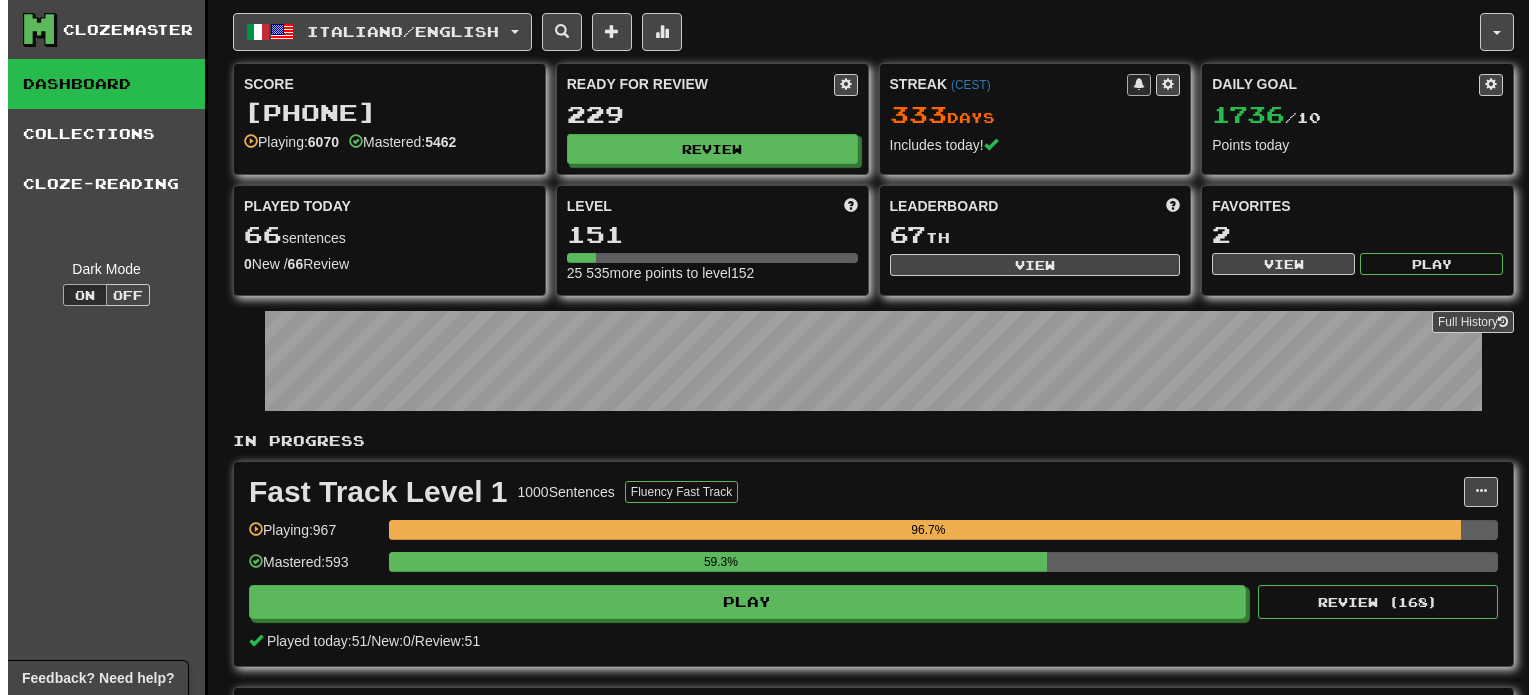 scroll, scrollTop: 0, scrollLeft: 0, axis: both 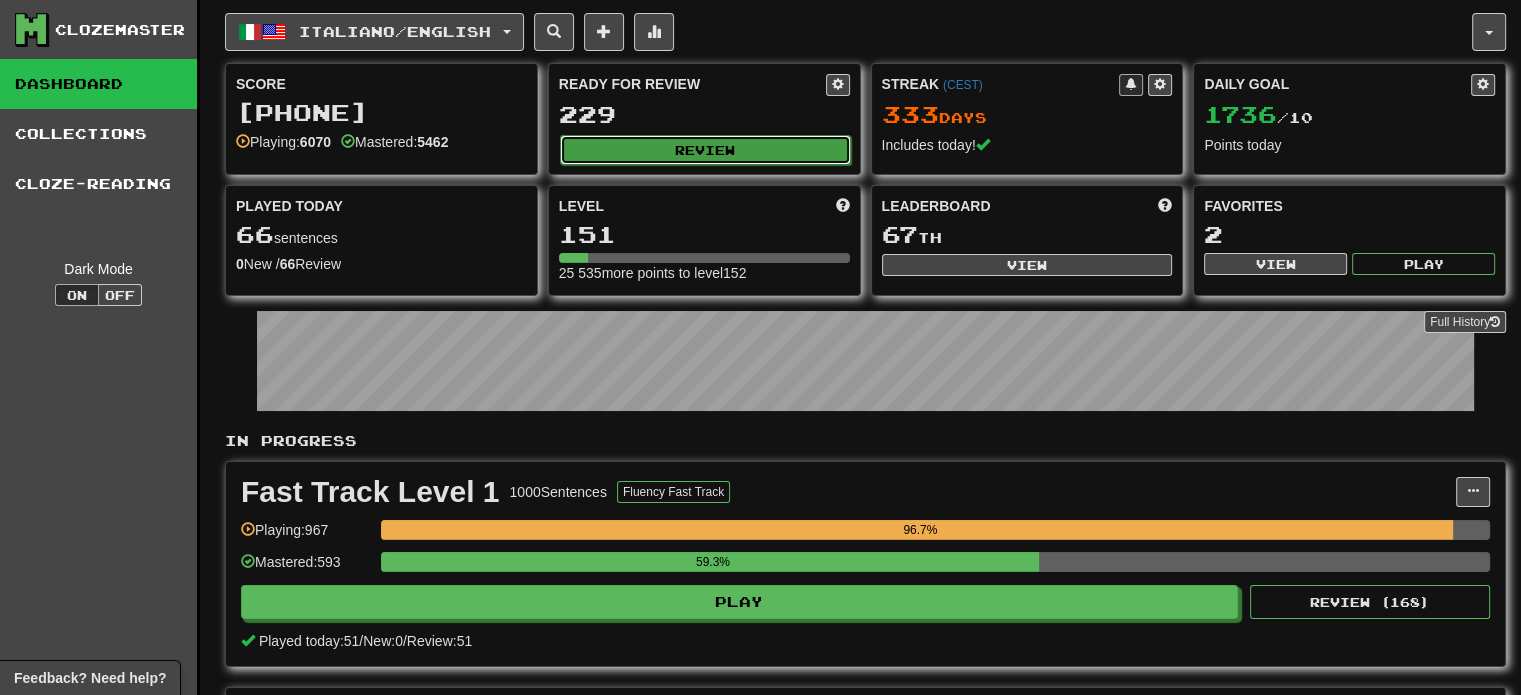 click on "Review" 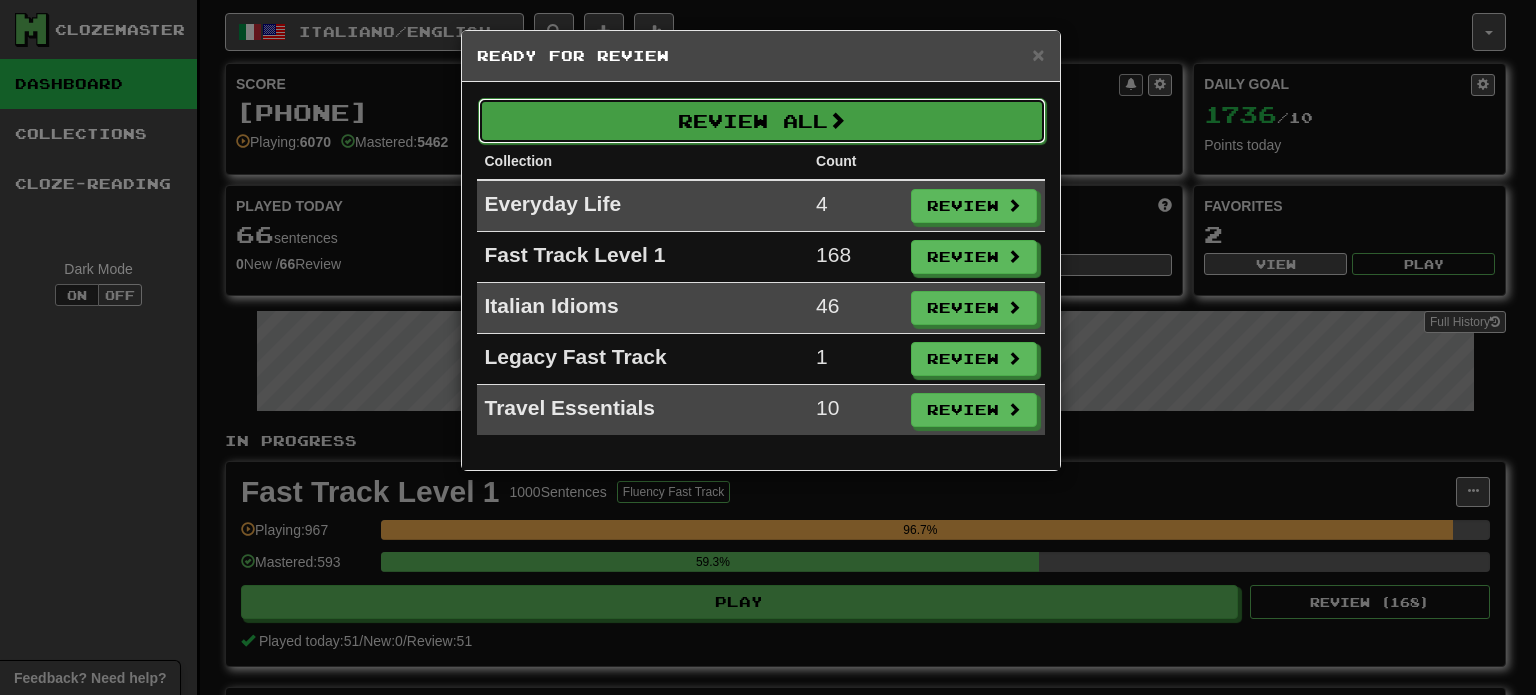 click on "Review All" at bounding box center [762, 121] 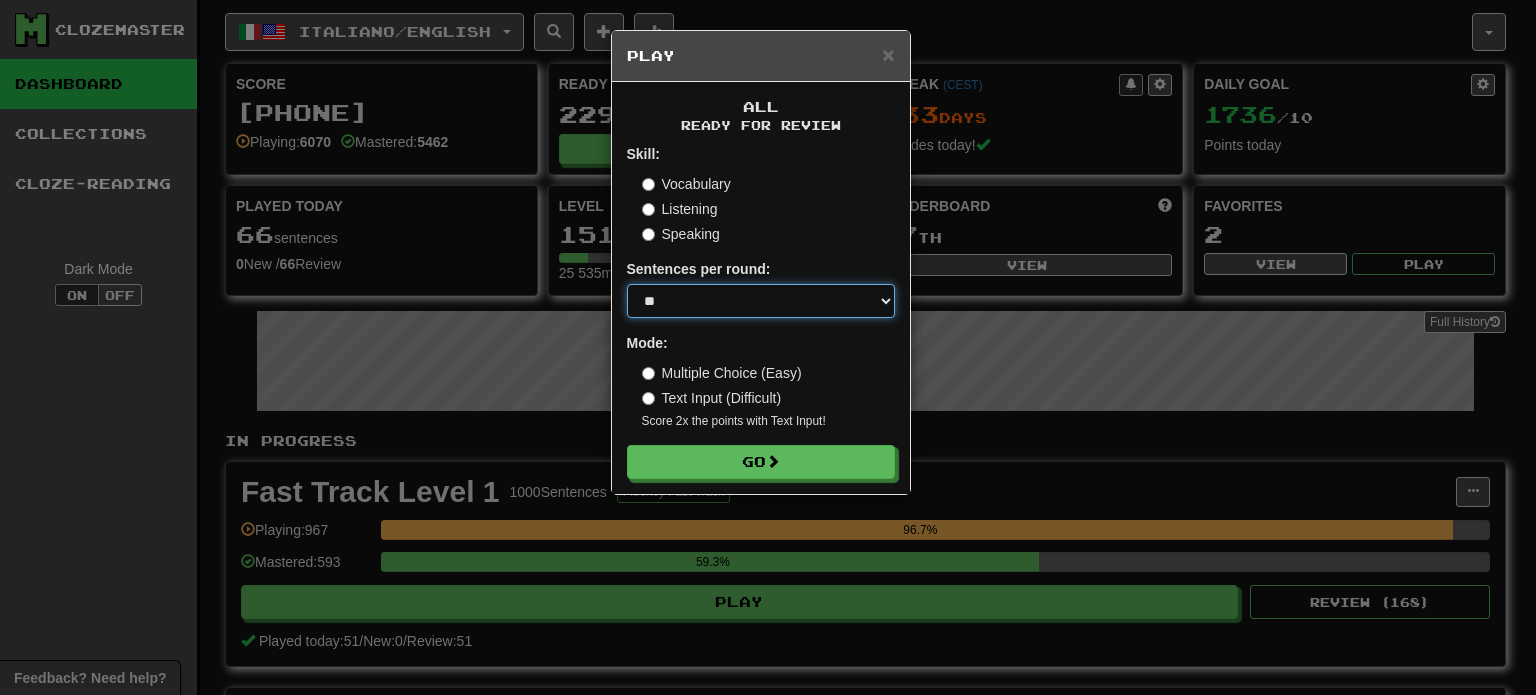 click on "* ** ** ** ** ** *** ********" at bounding box center (761, 301) 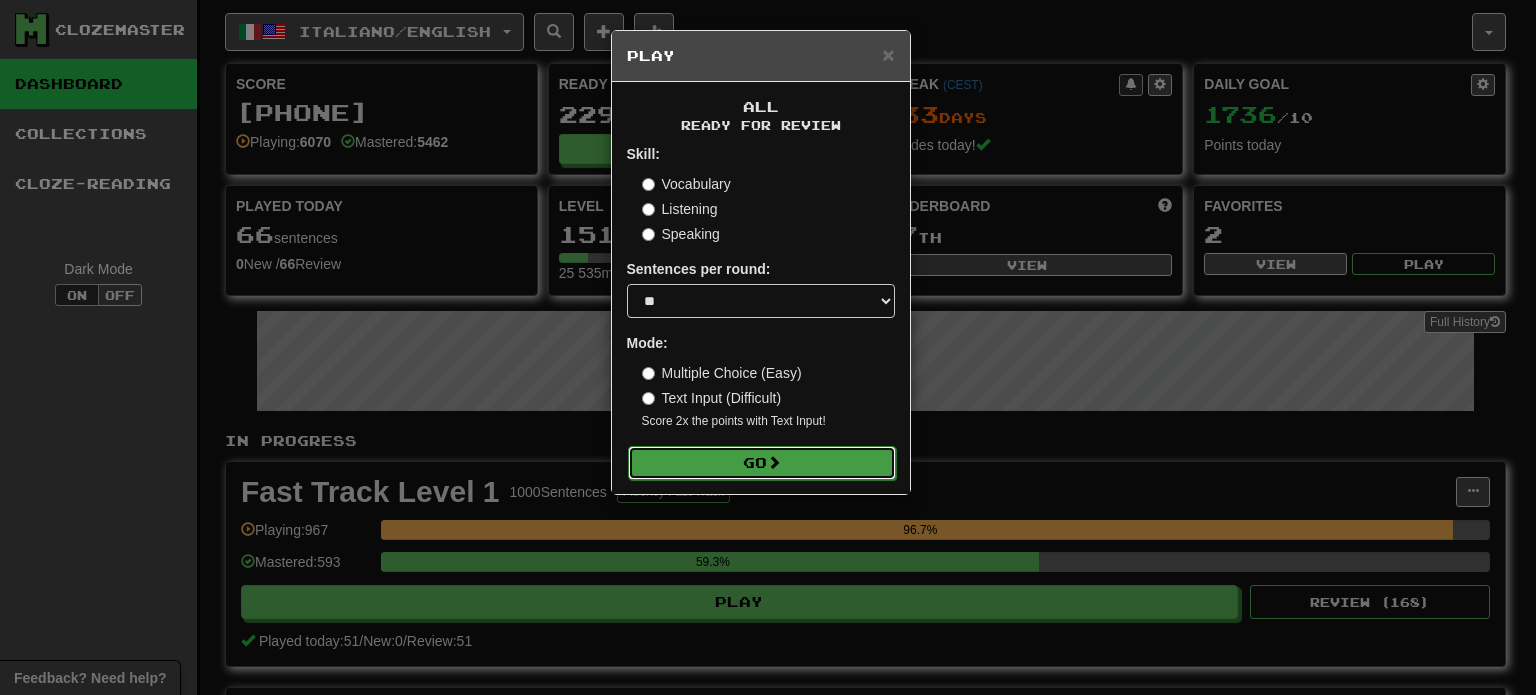 click on "Go" at bounding box center (762, 463) 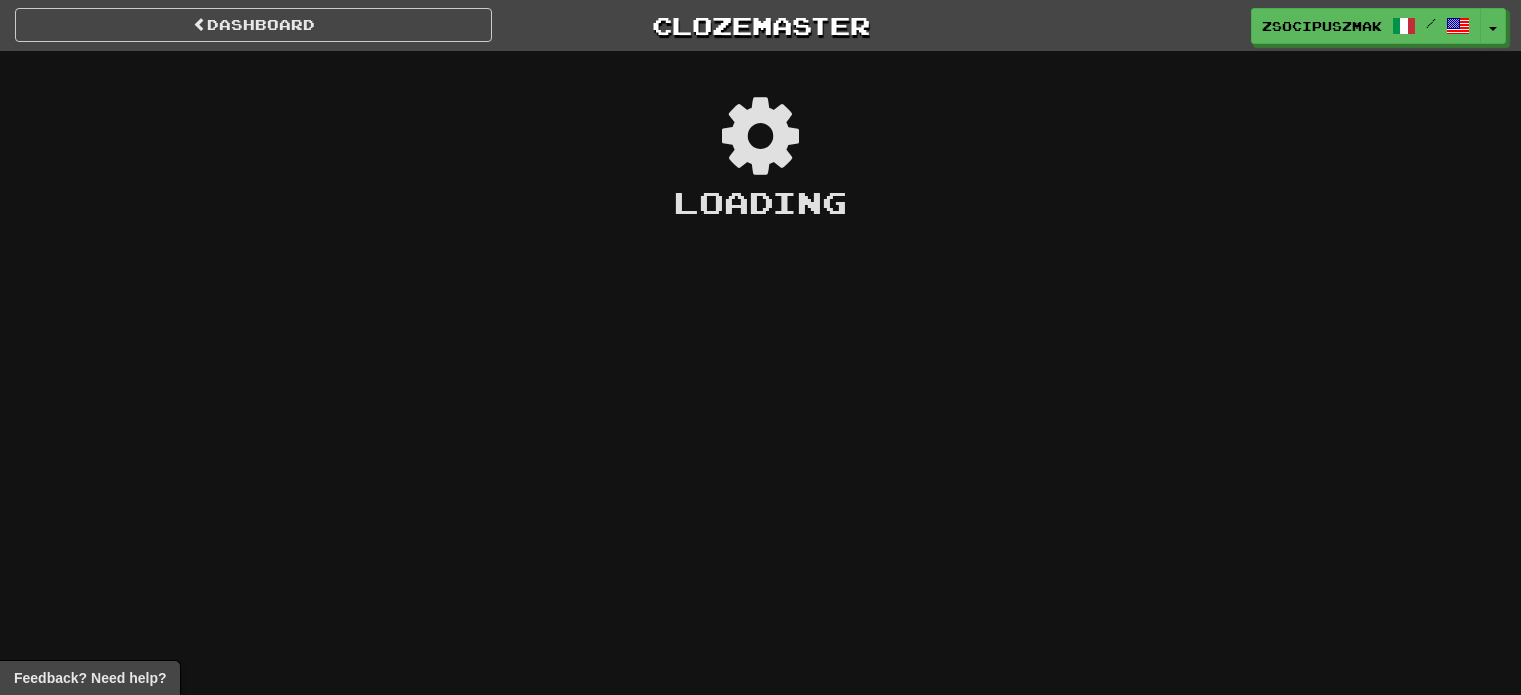 scroll, scrollTop: 0, scrollLeft: 0, axis: both 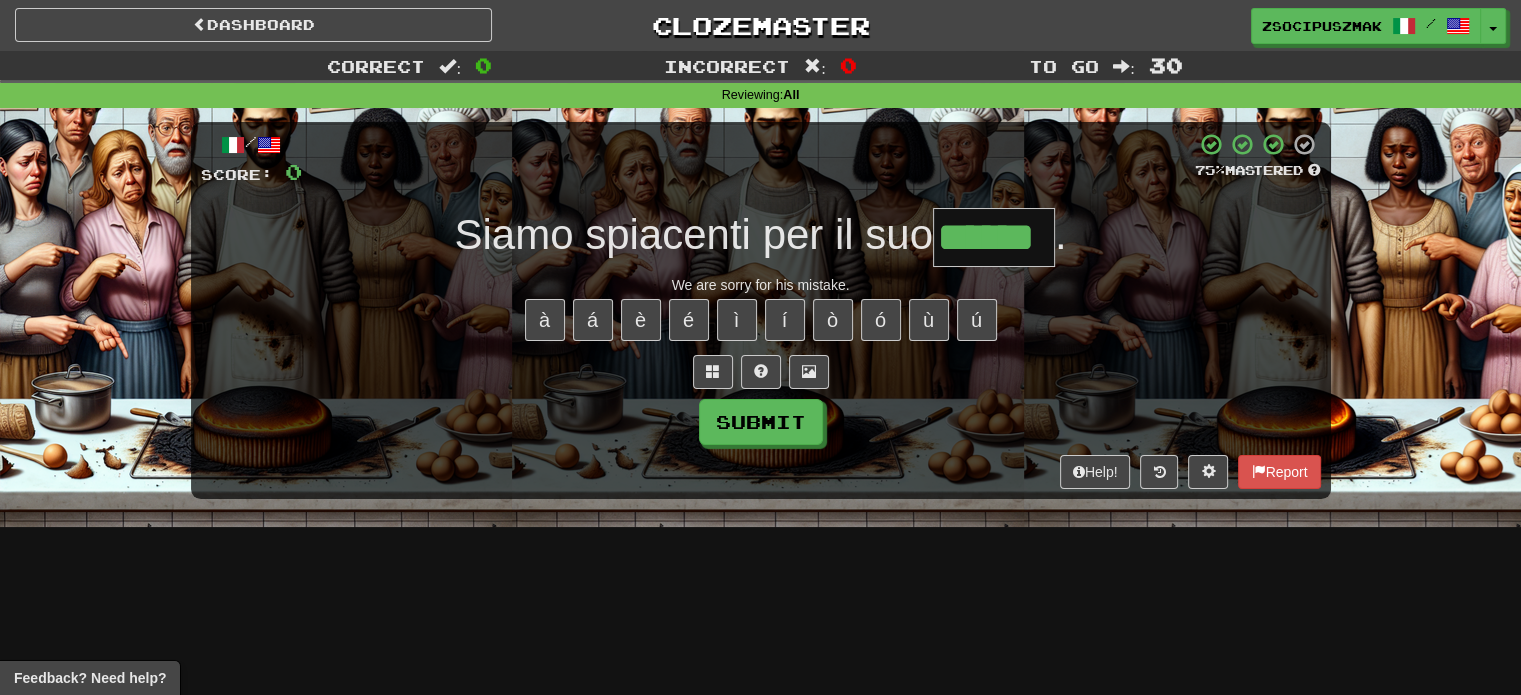 type on "******" 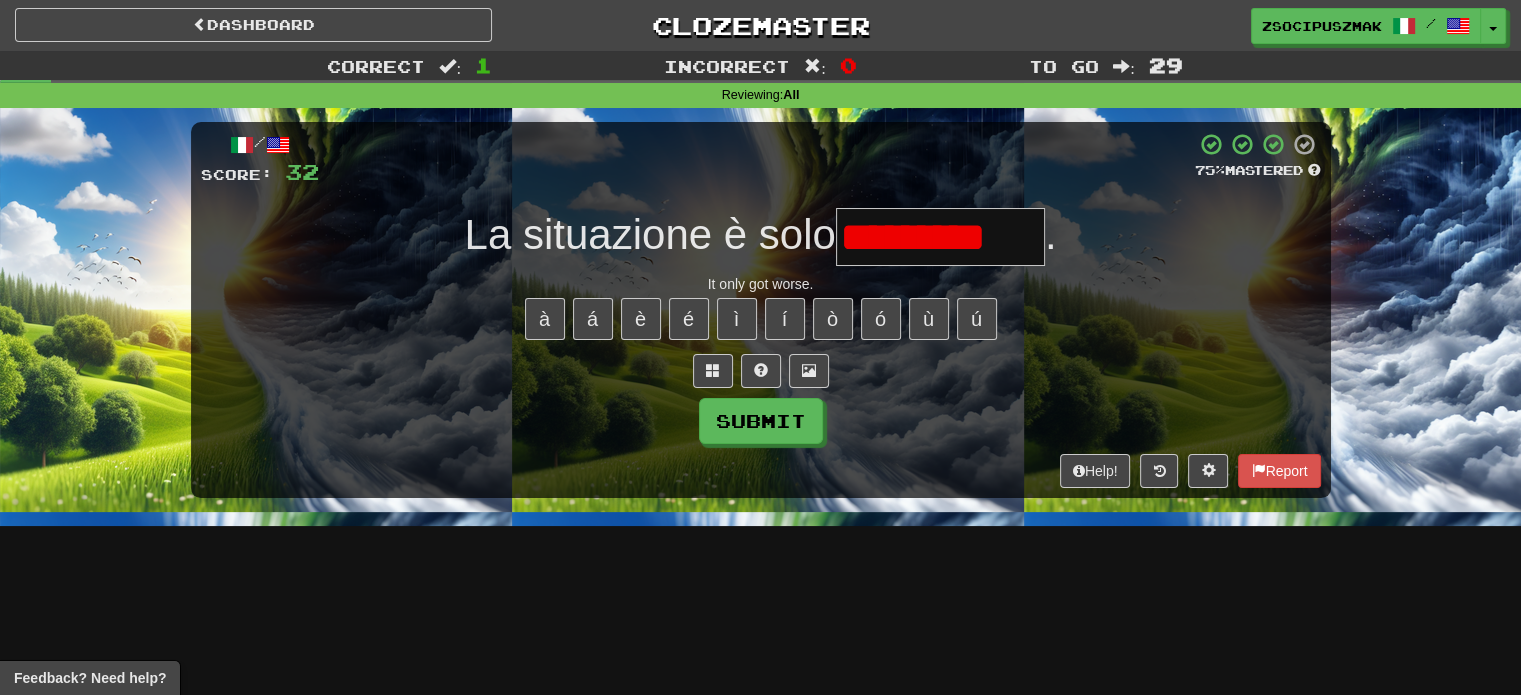 scroll, scrollTop: 0, scrollLeft: 0, axis: both 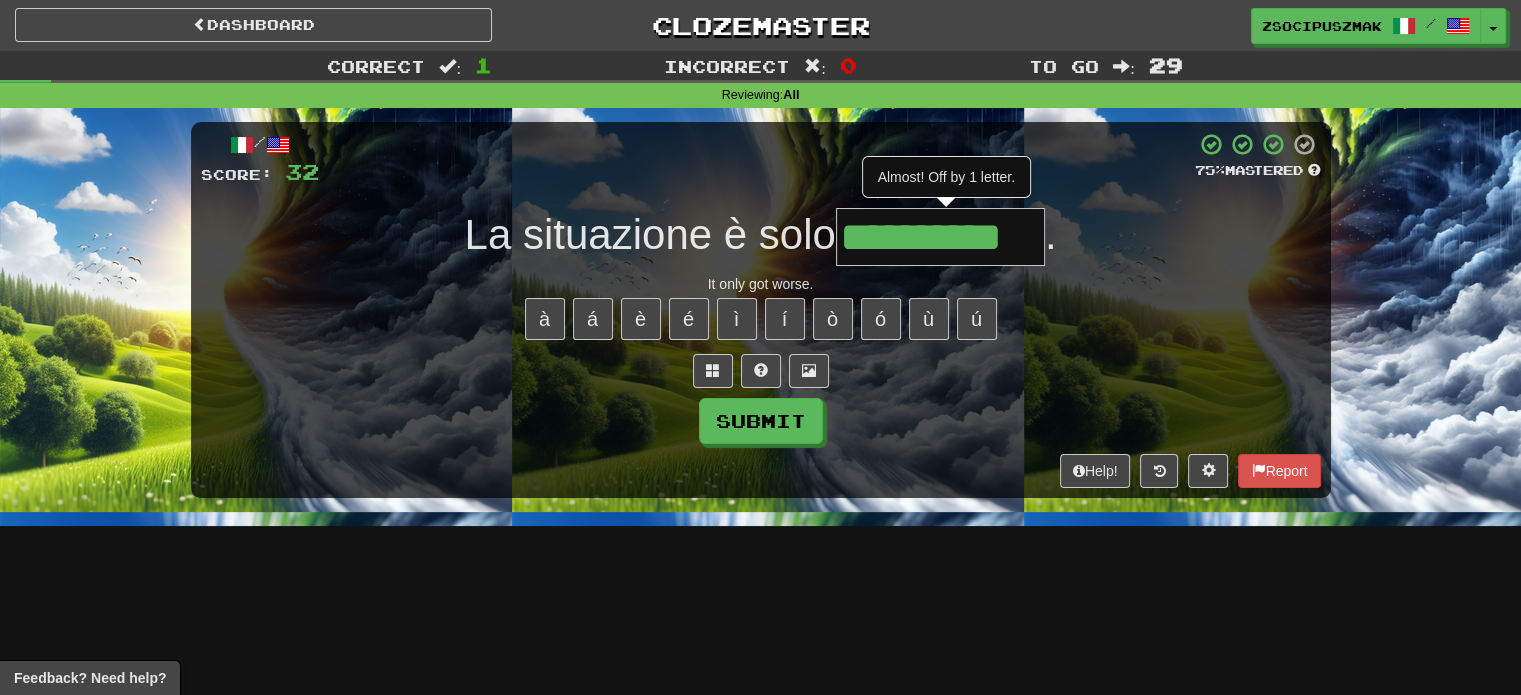 type on "**********" 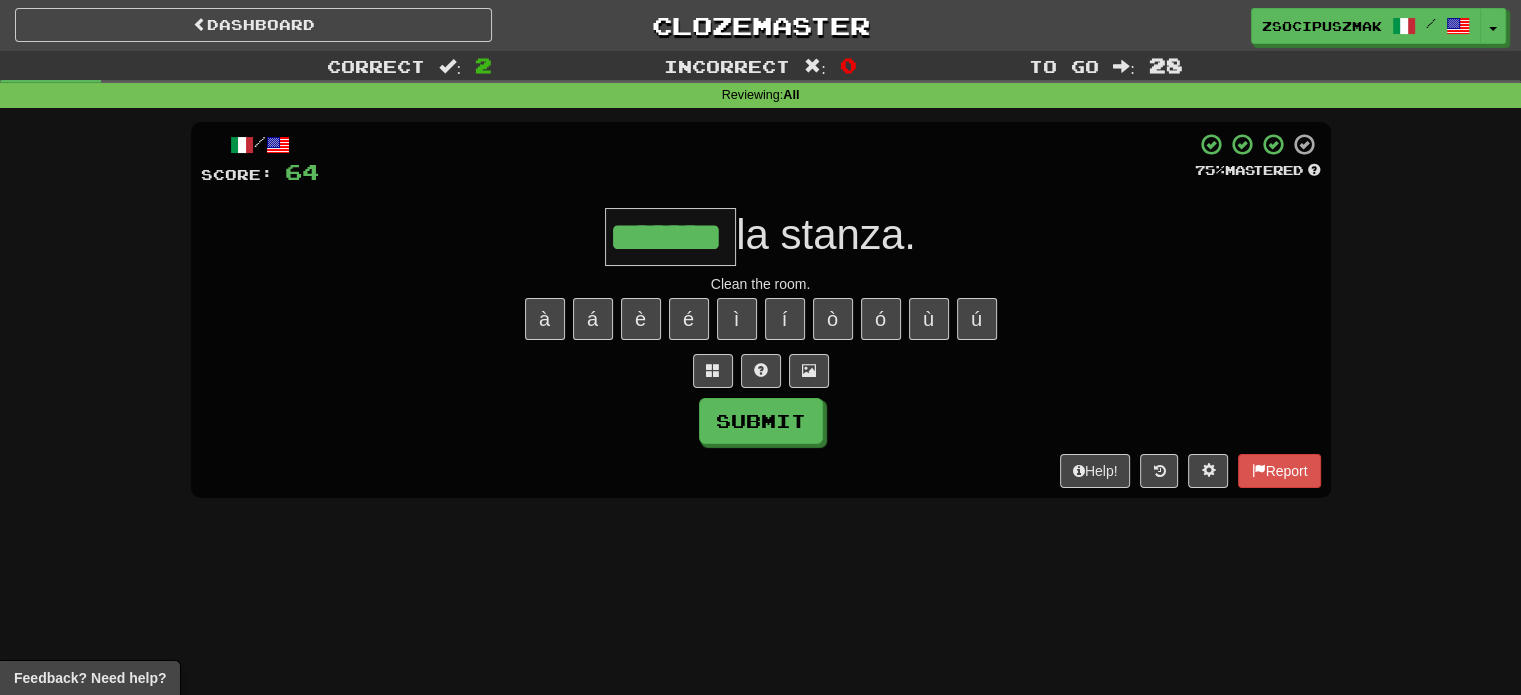 type on "*******" 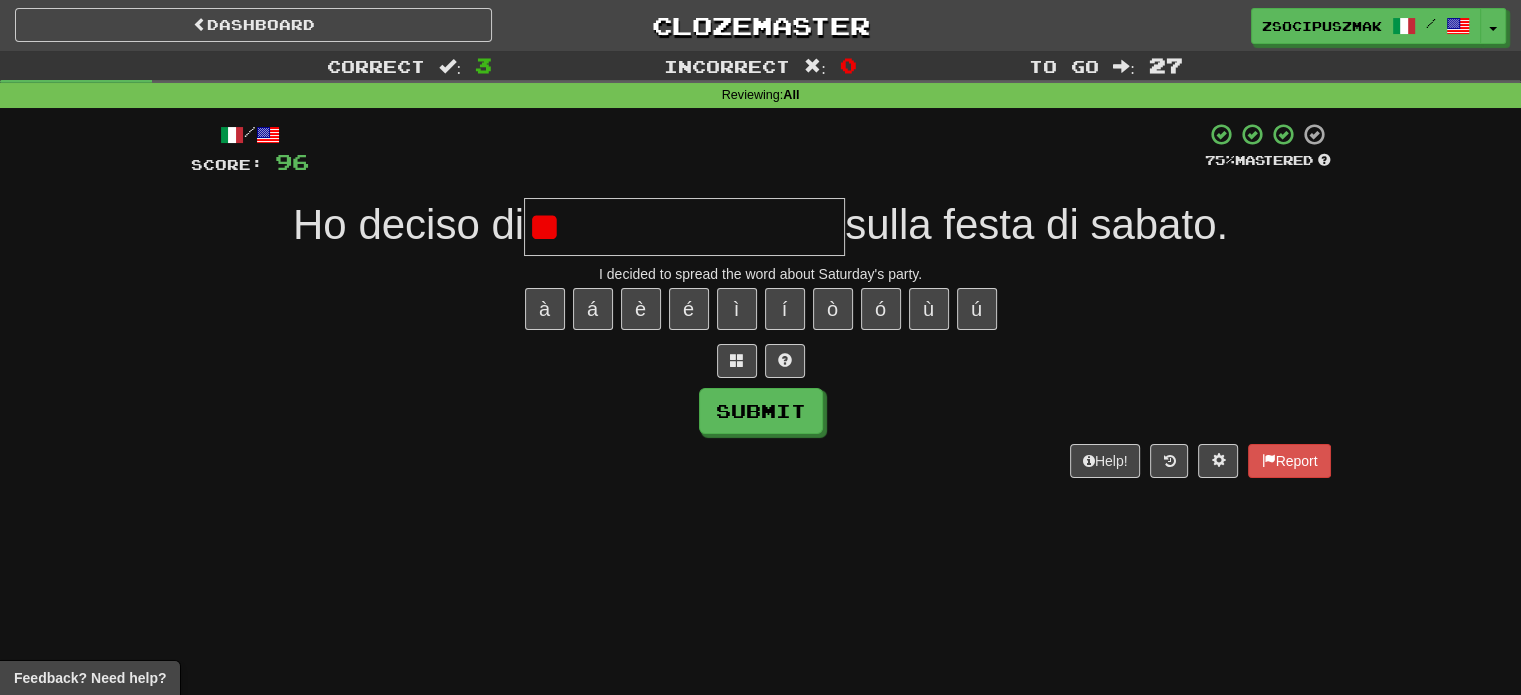 type on "*" 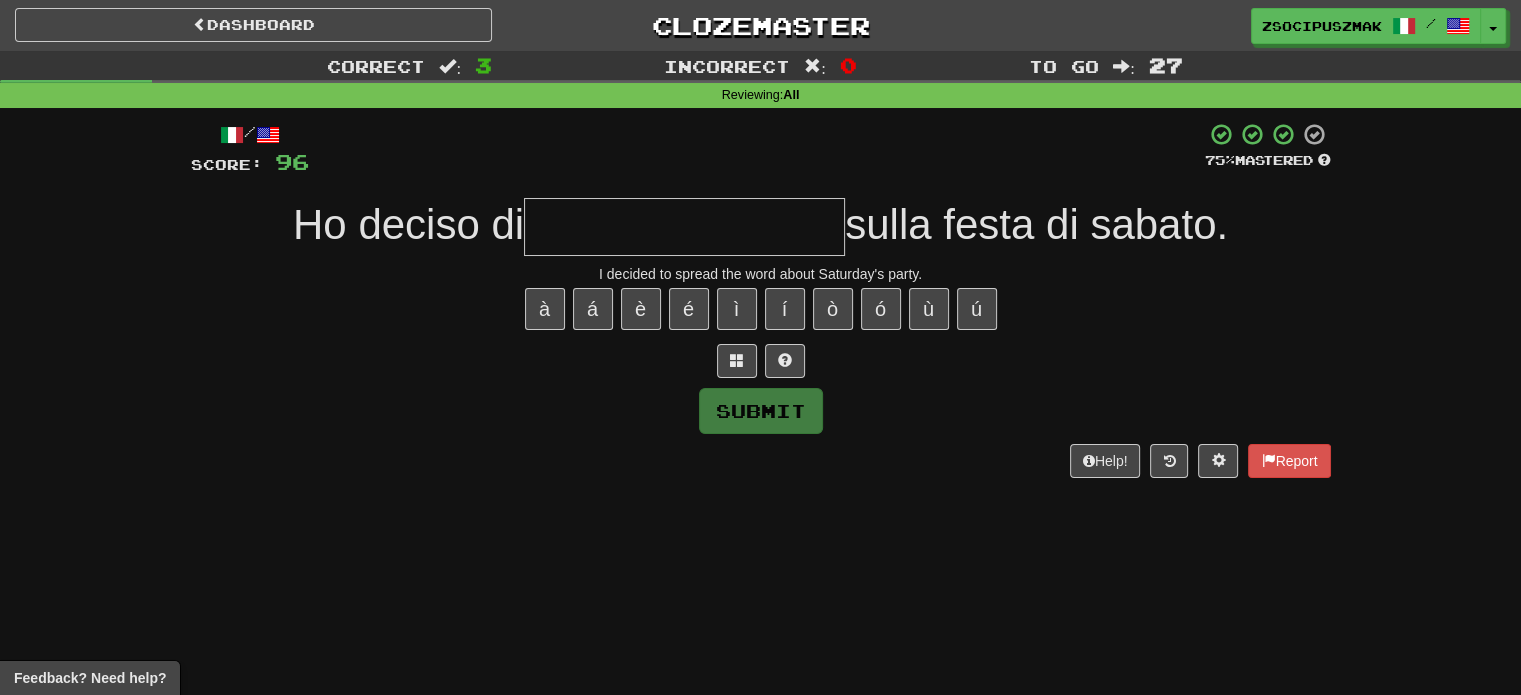 type on "*" 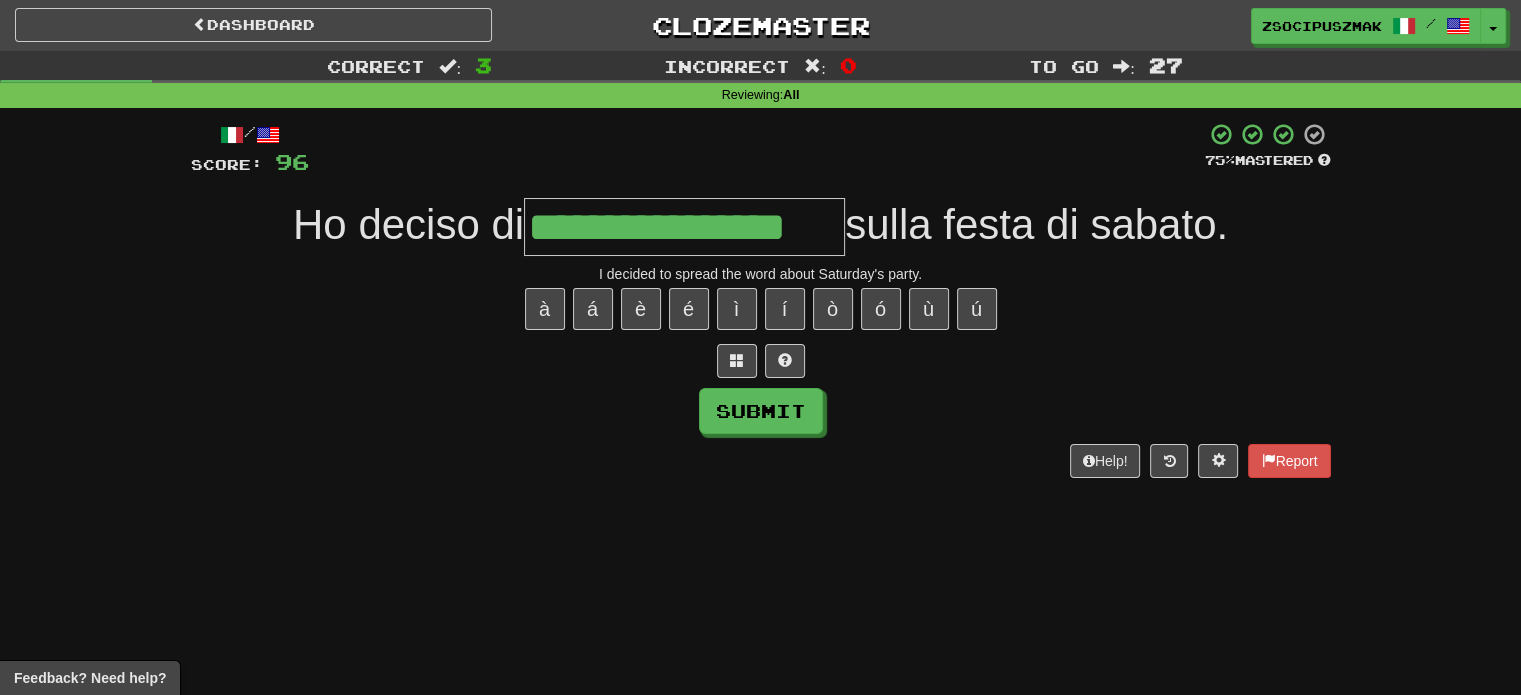 type on "**********" 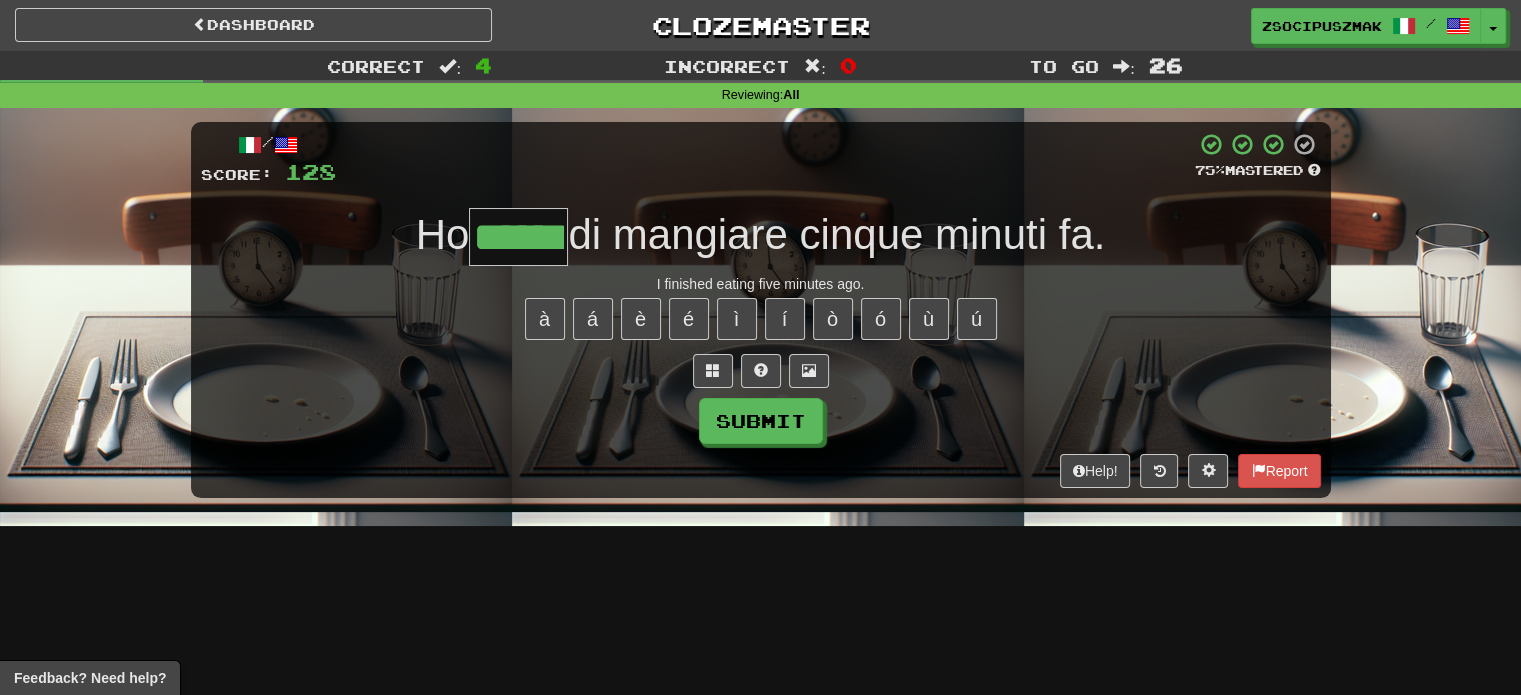 type on "******" 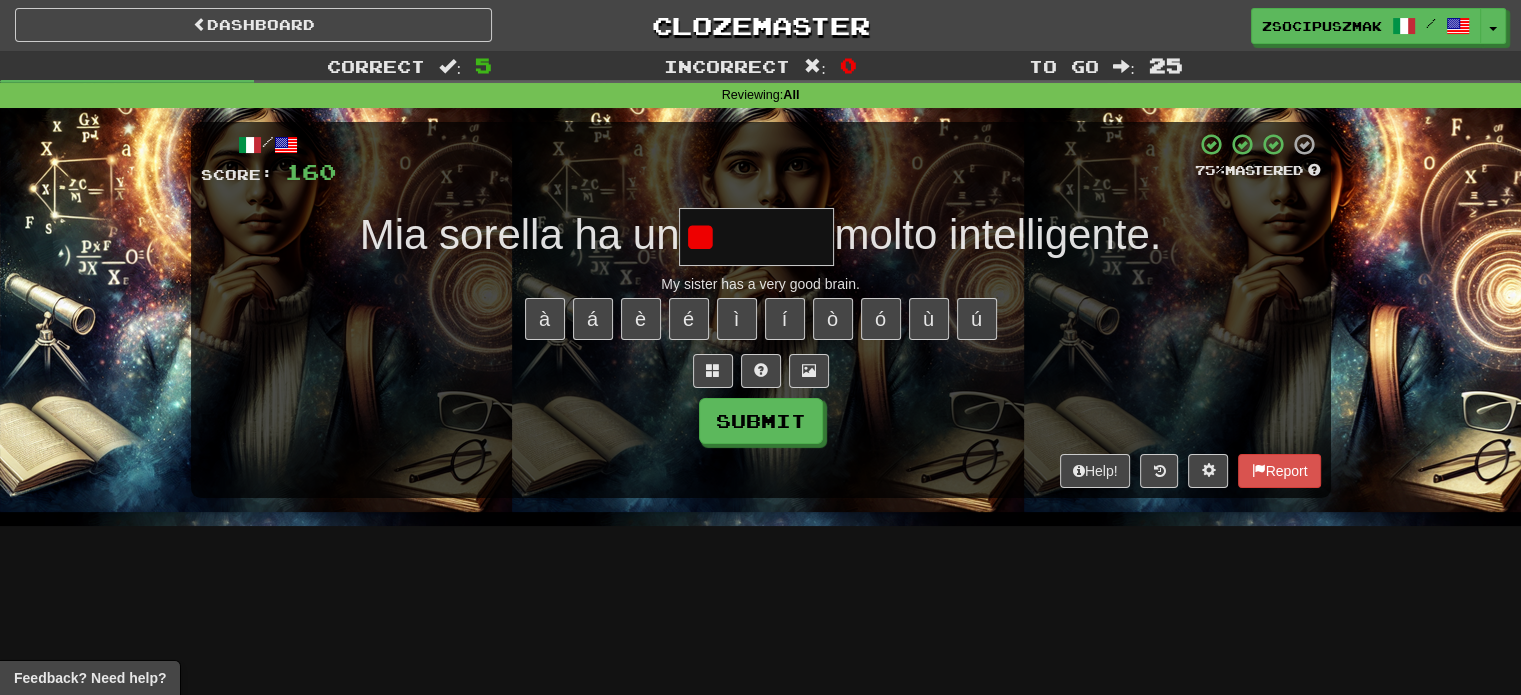 type on "*" 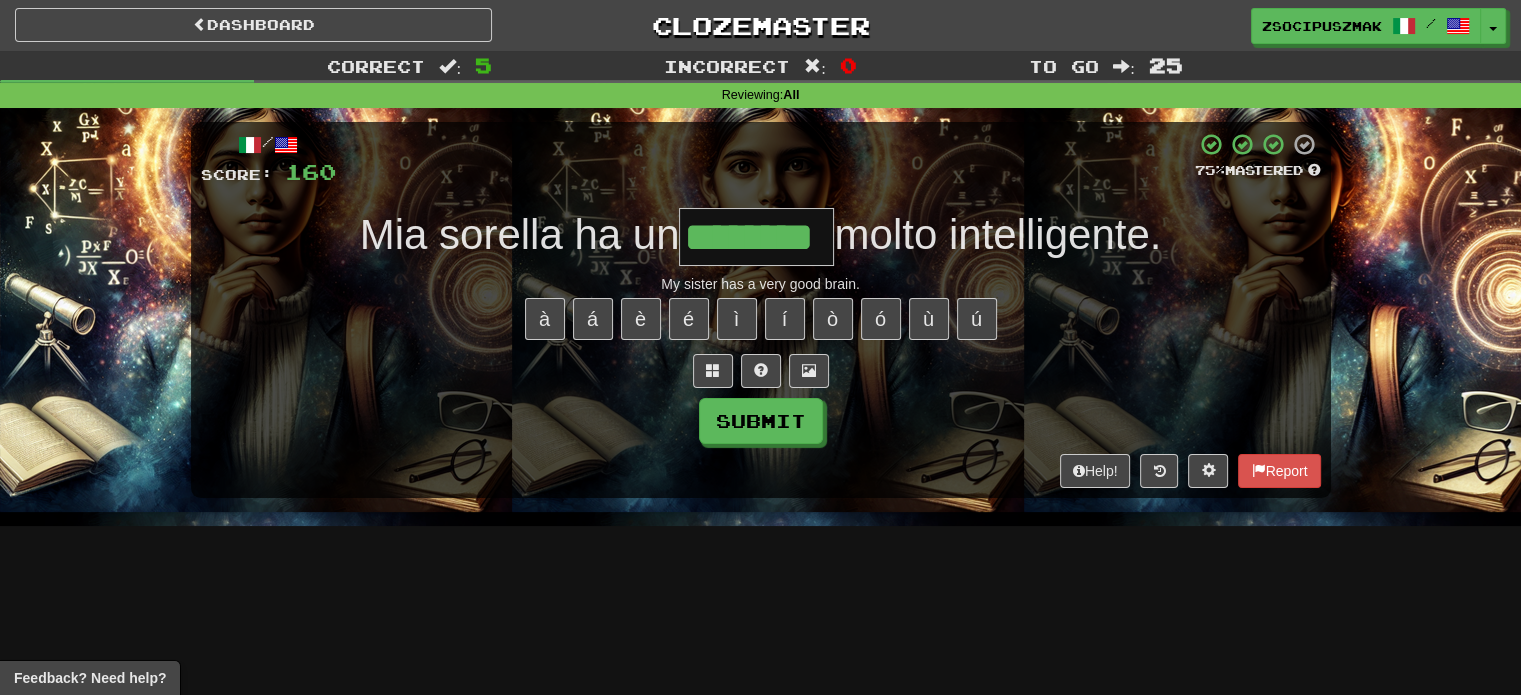 type on "********" 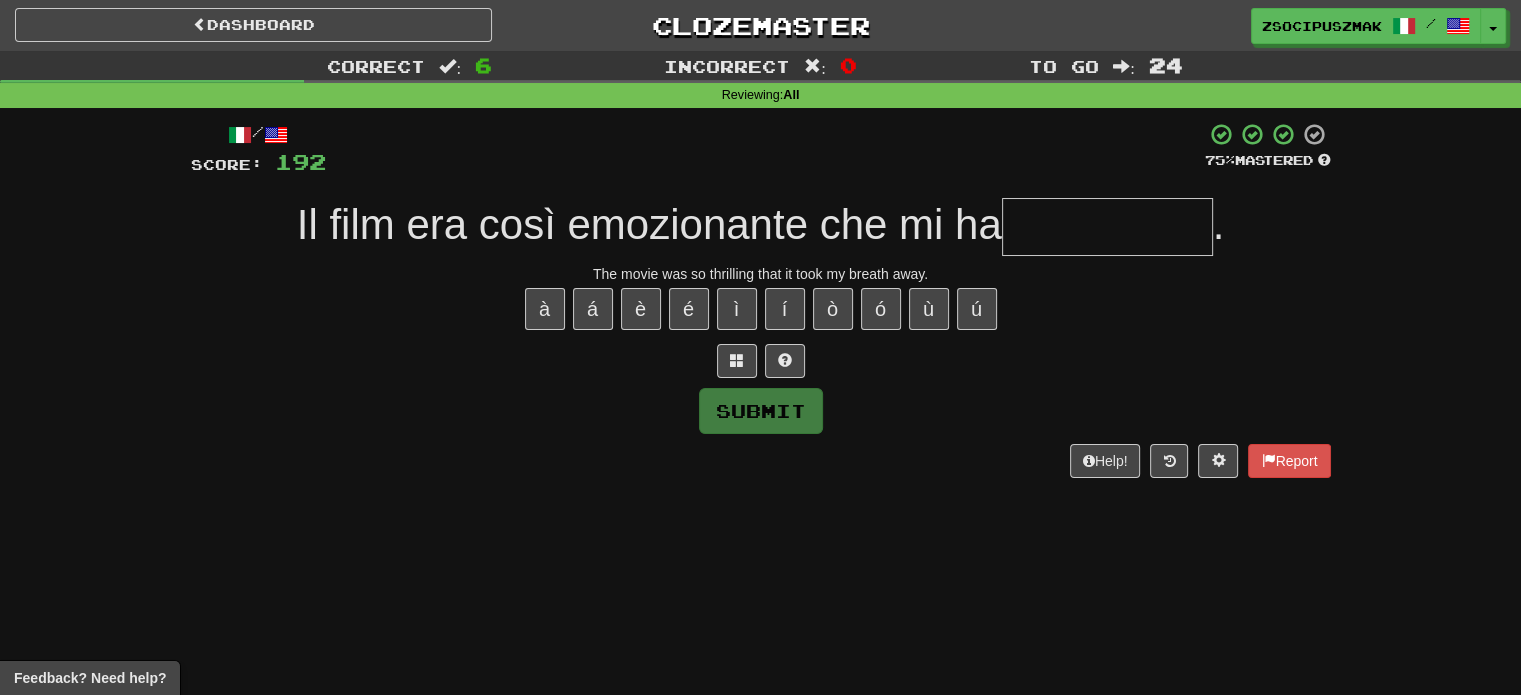 type on "*" 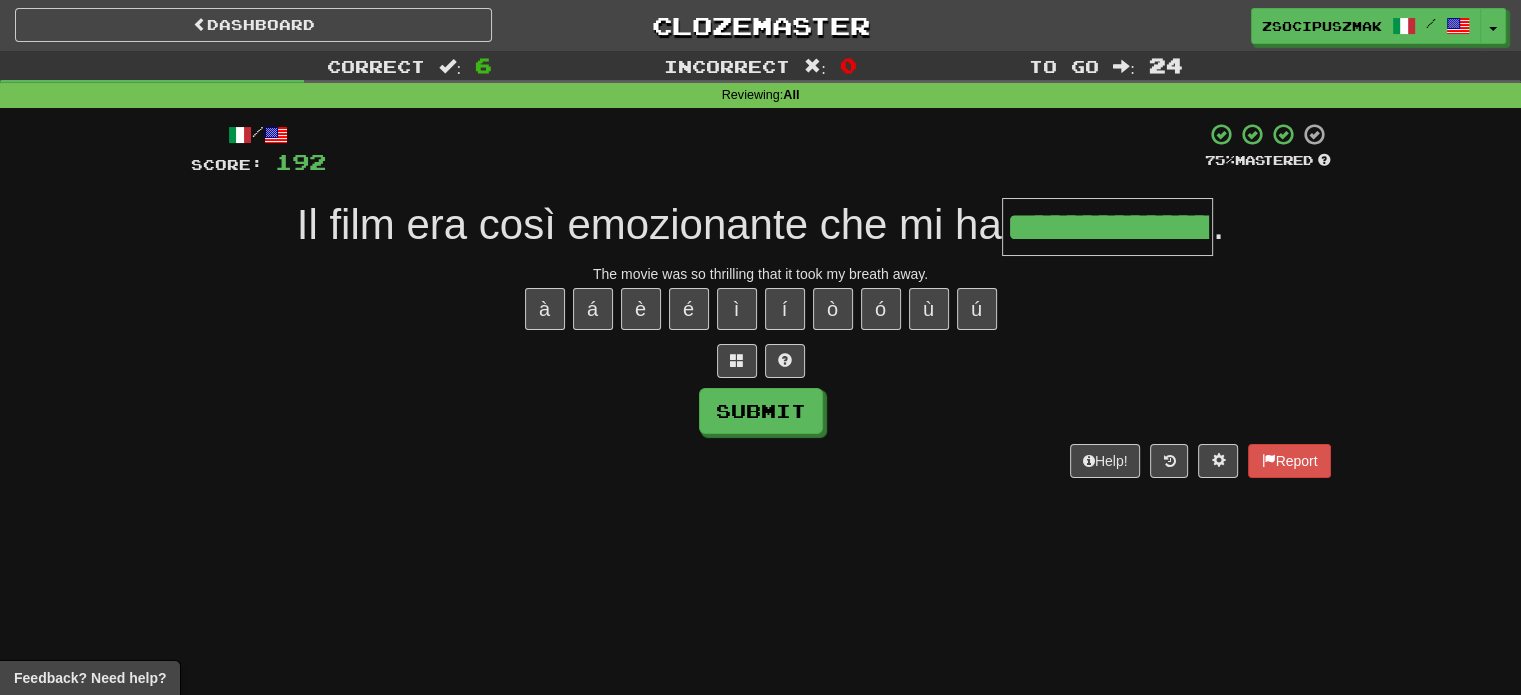 type on "**********" 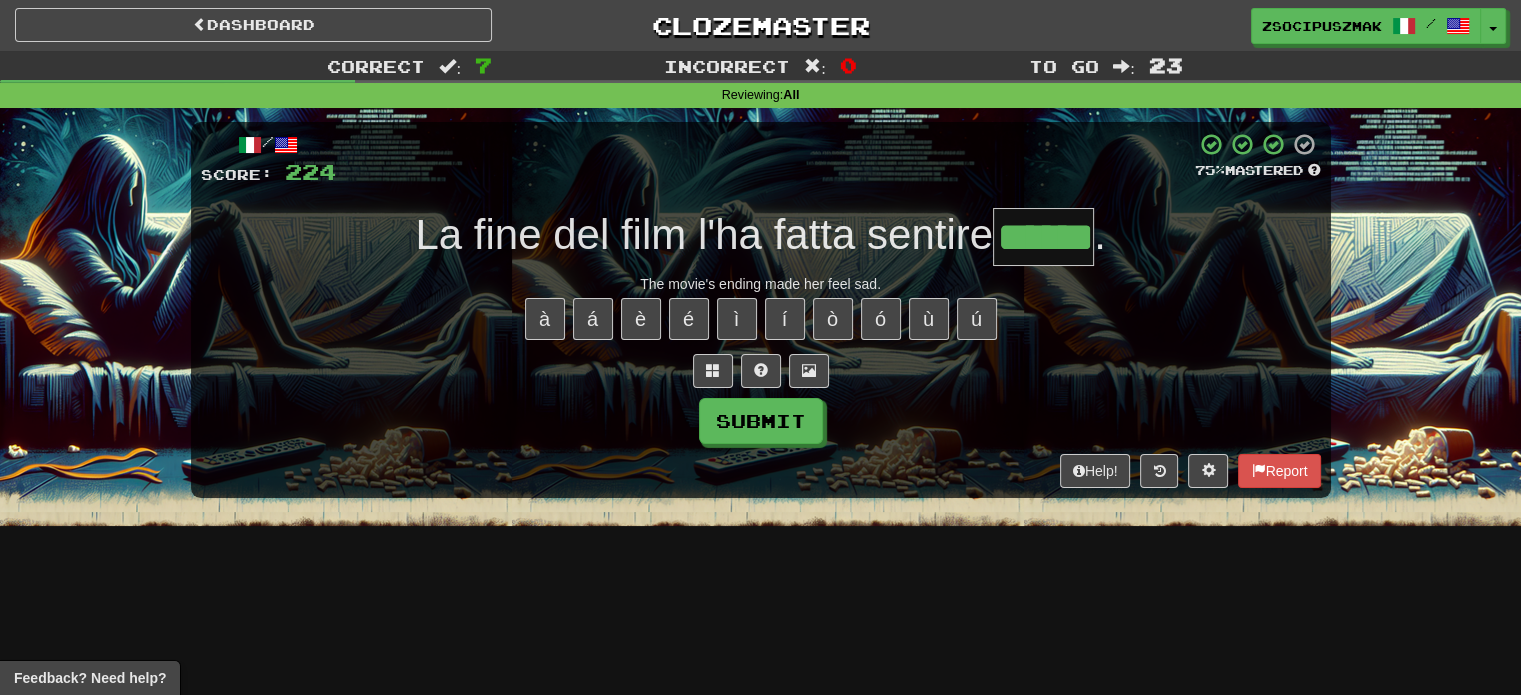type on "******" 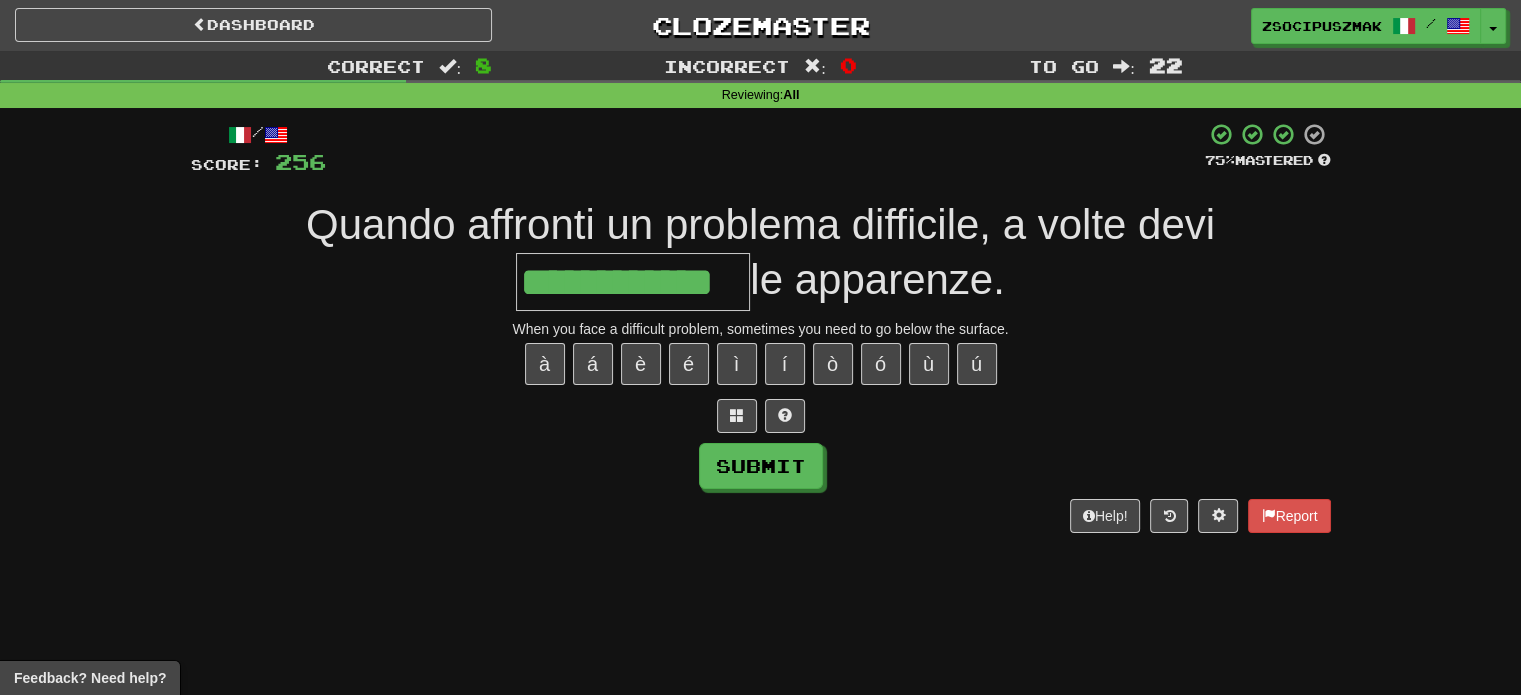 type on "**********" 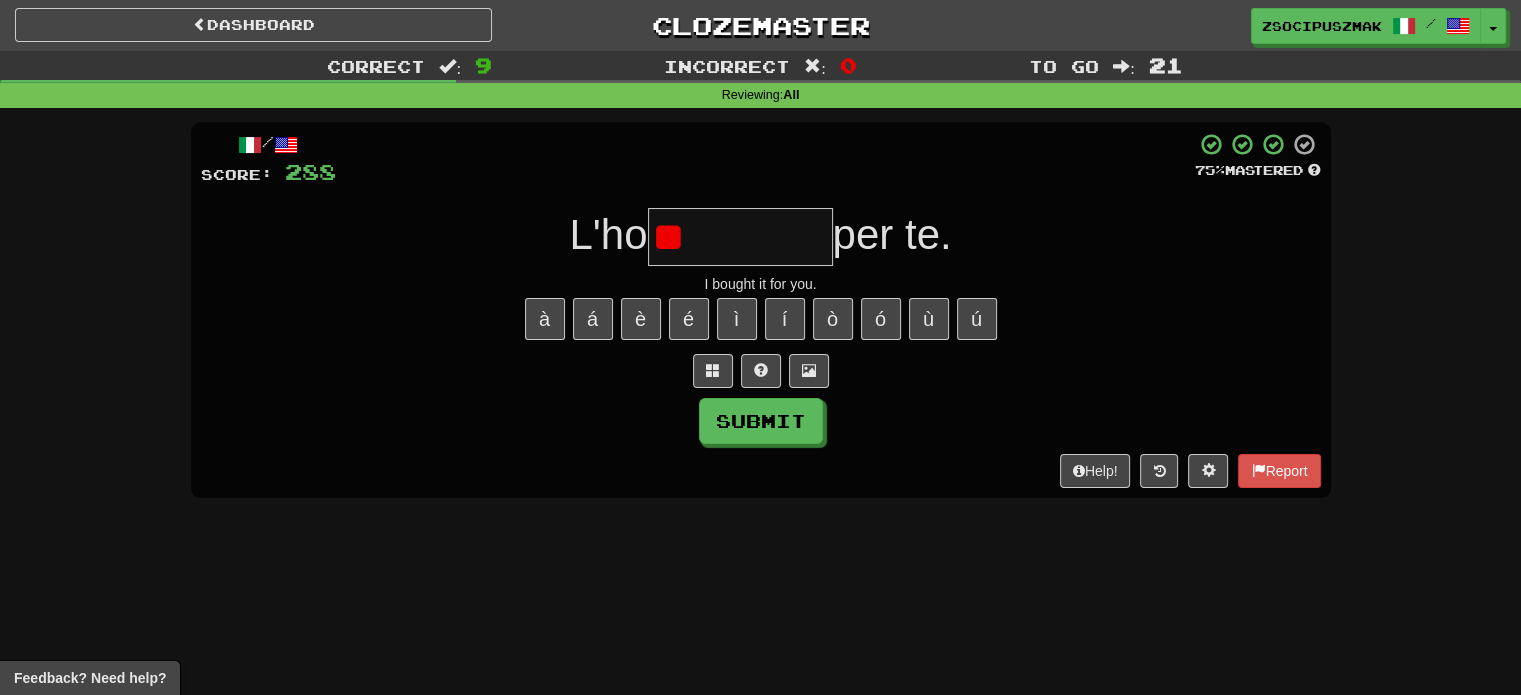 type on "*" 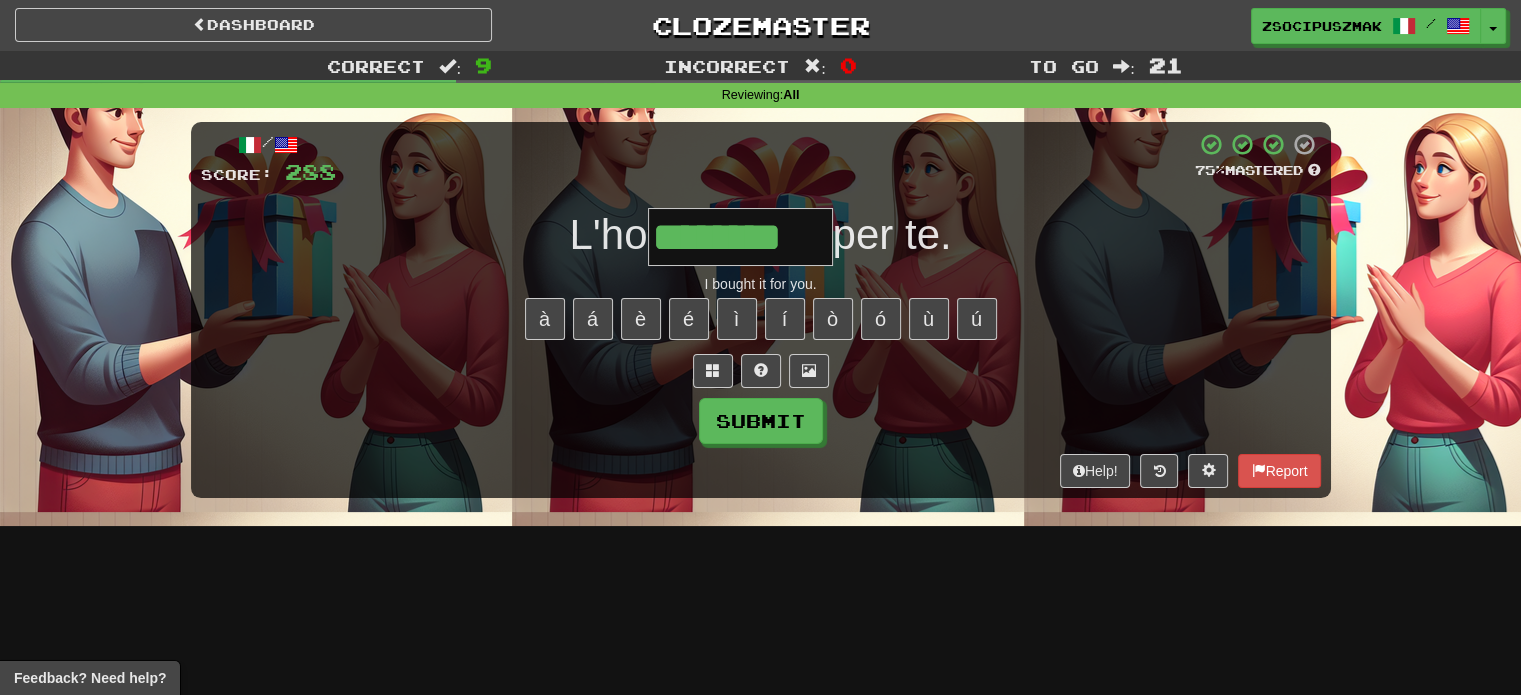 type on "********" 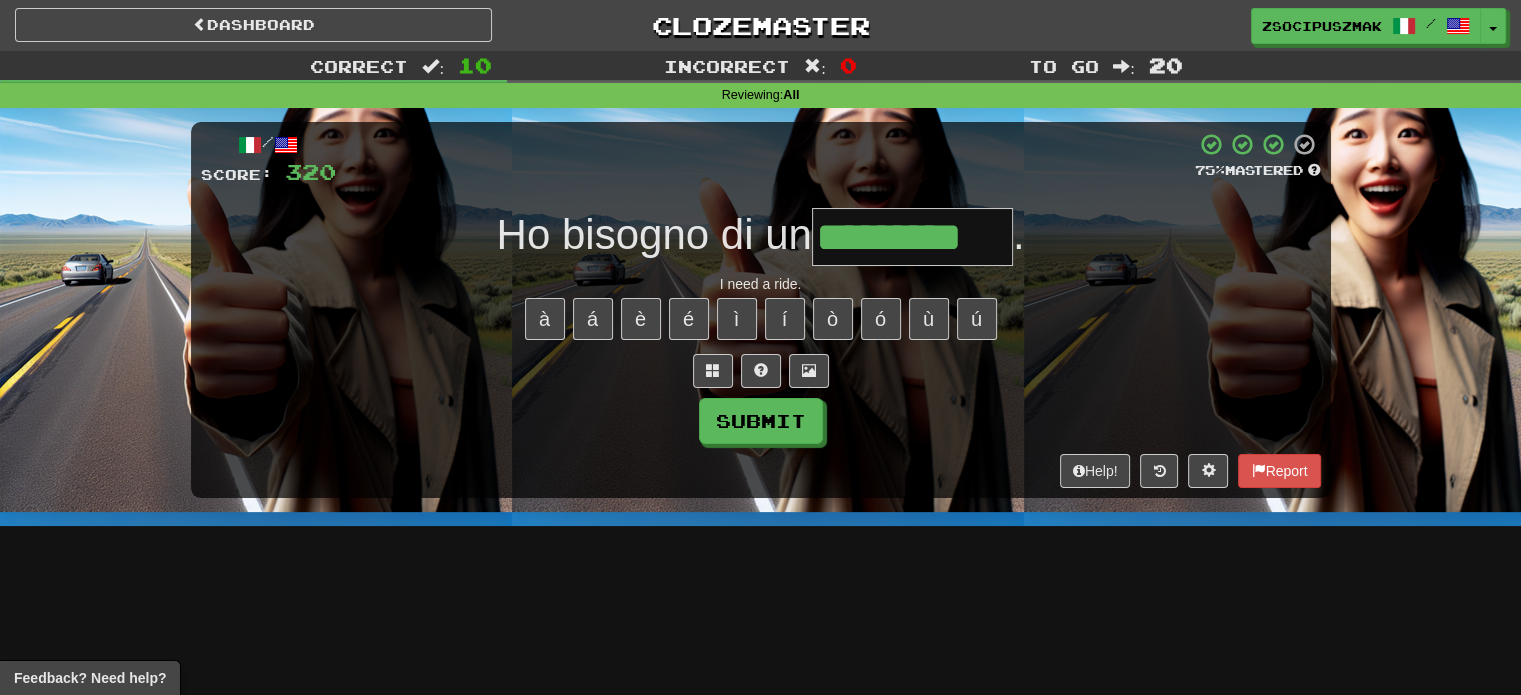 type on "*********" 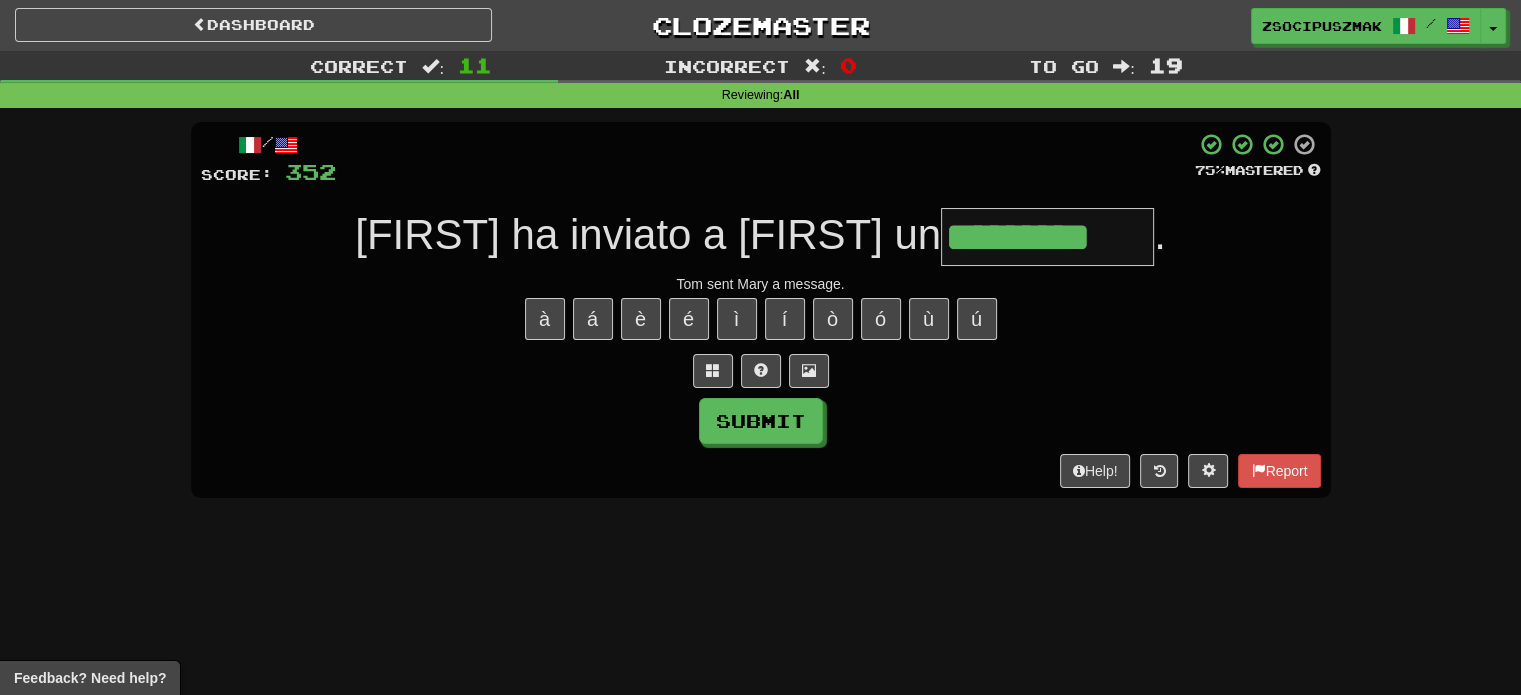 type on "*********" 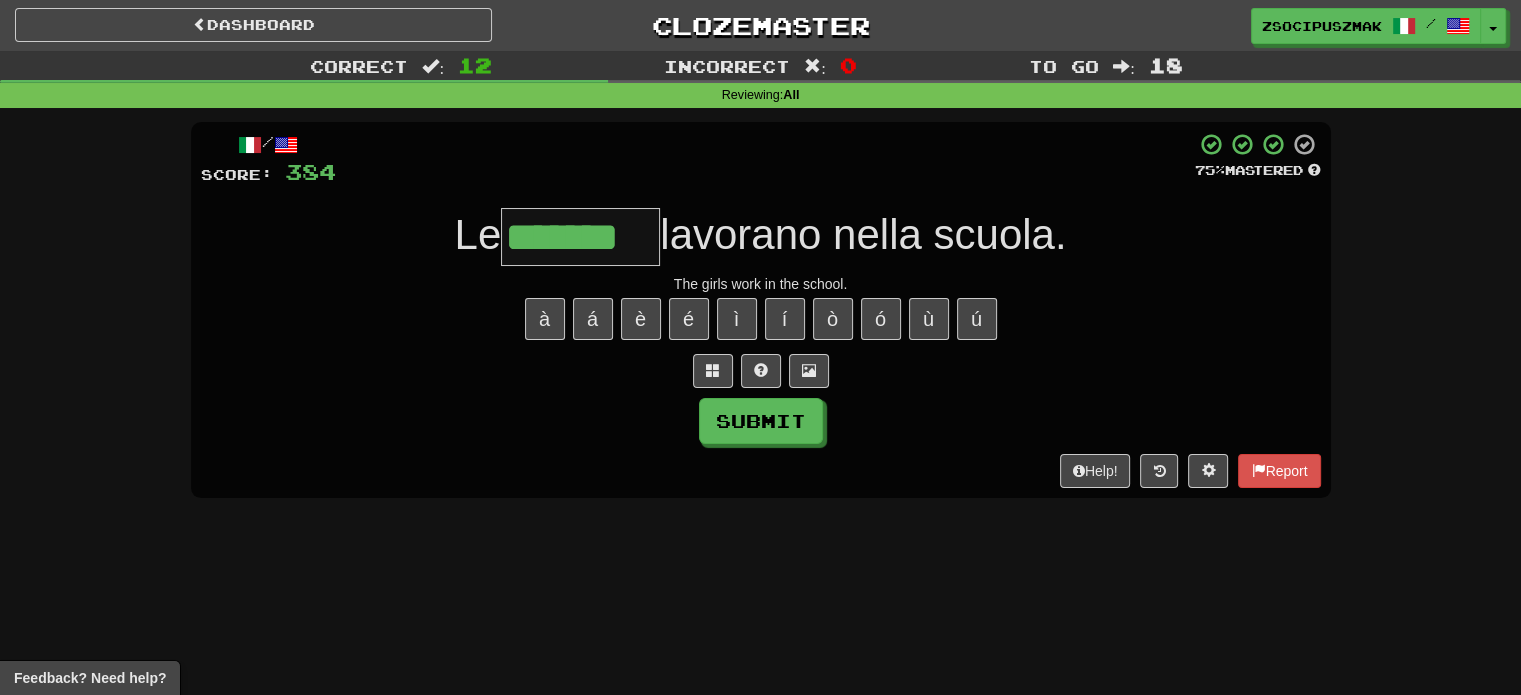 type on "*******" 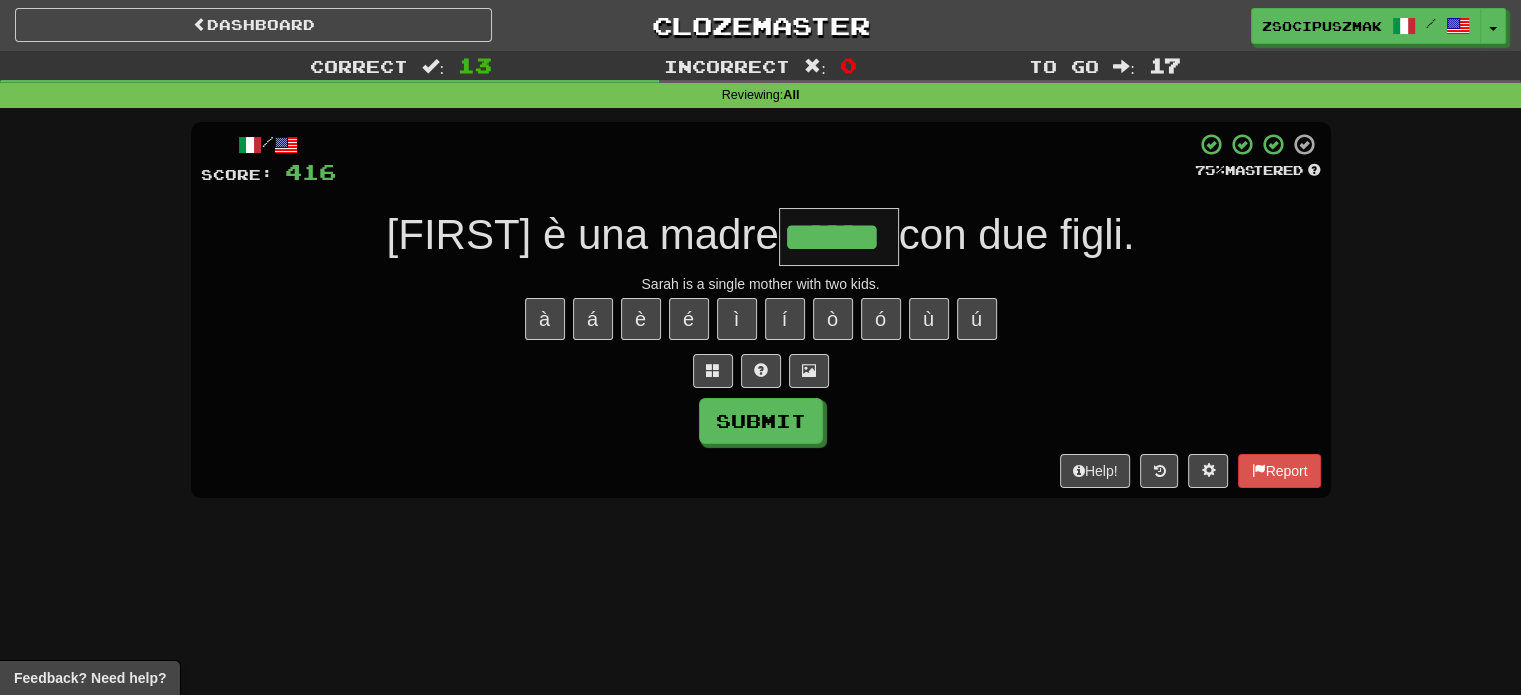 type on "******" 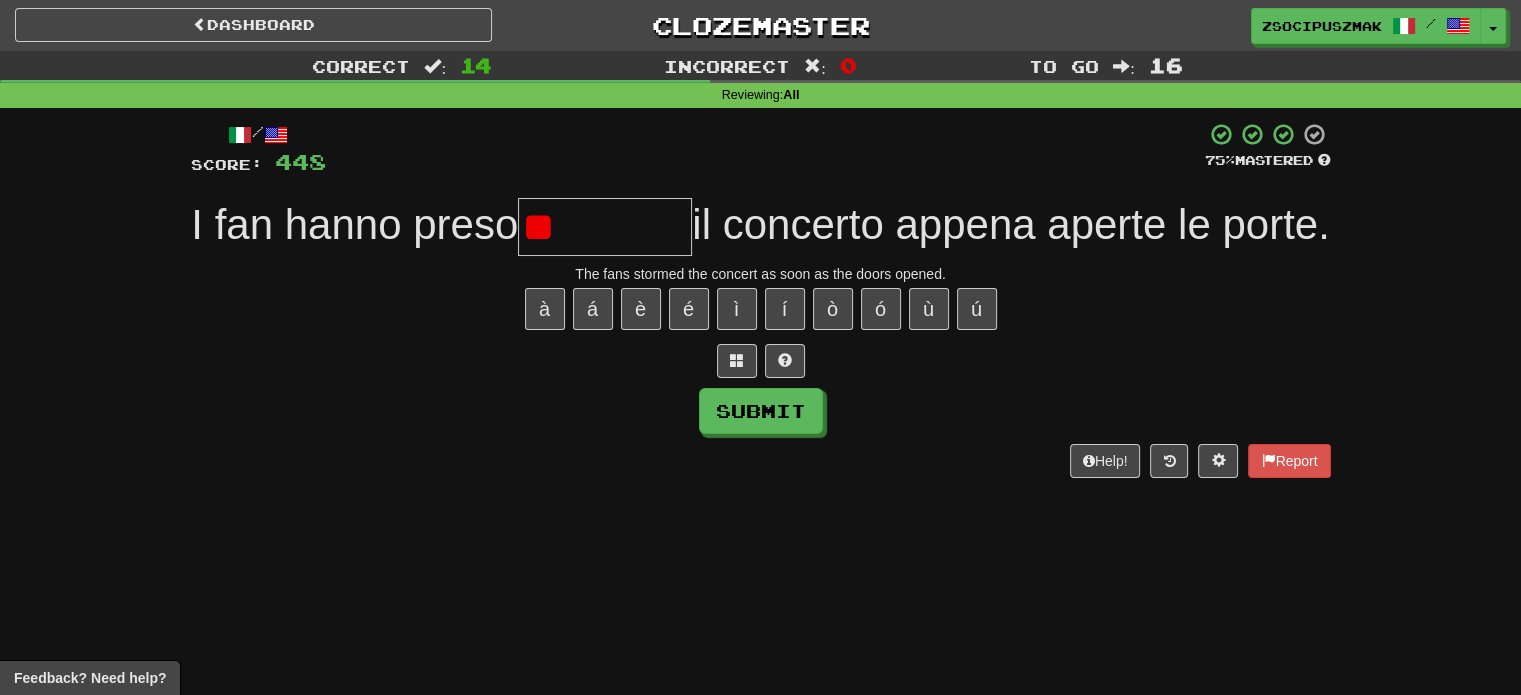 type on "*" 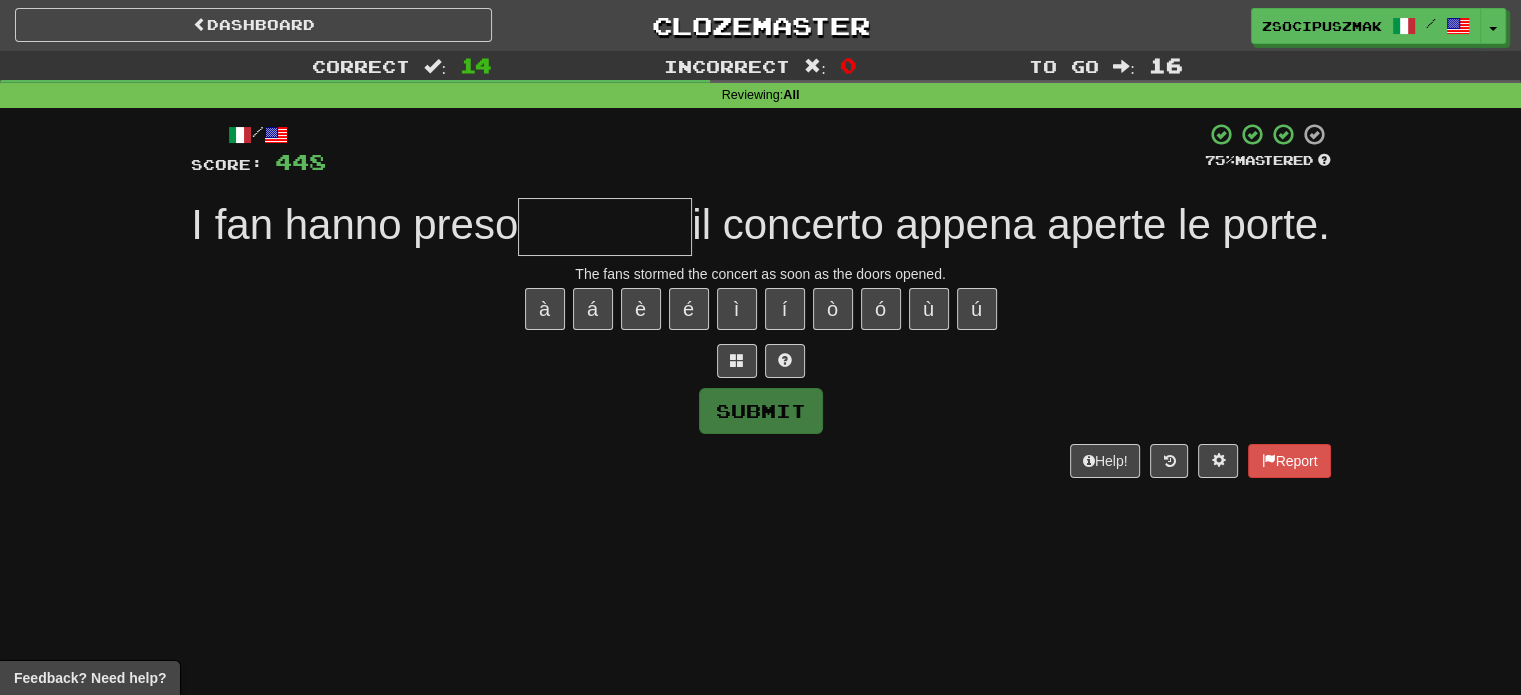 type on "*" 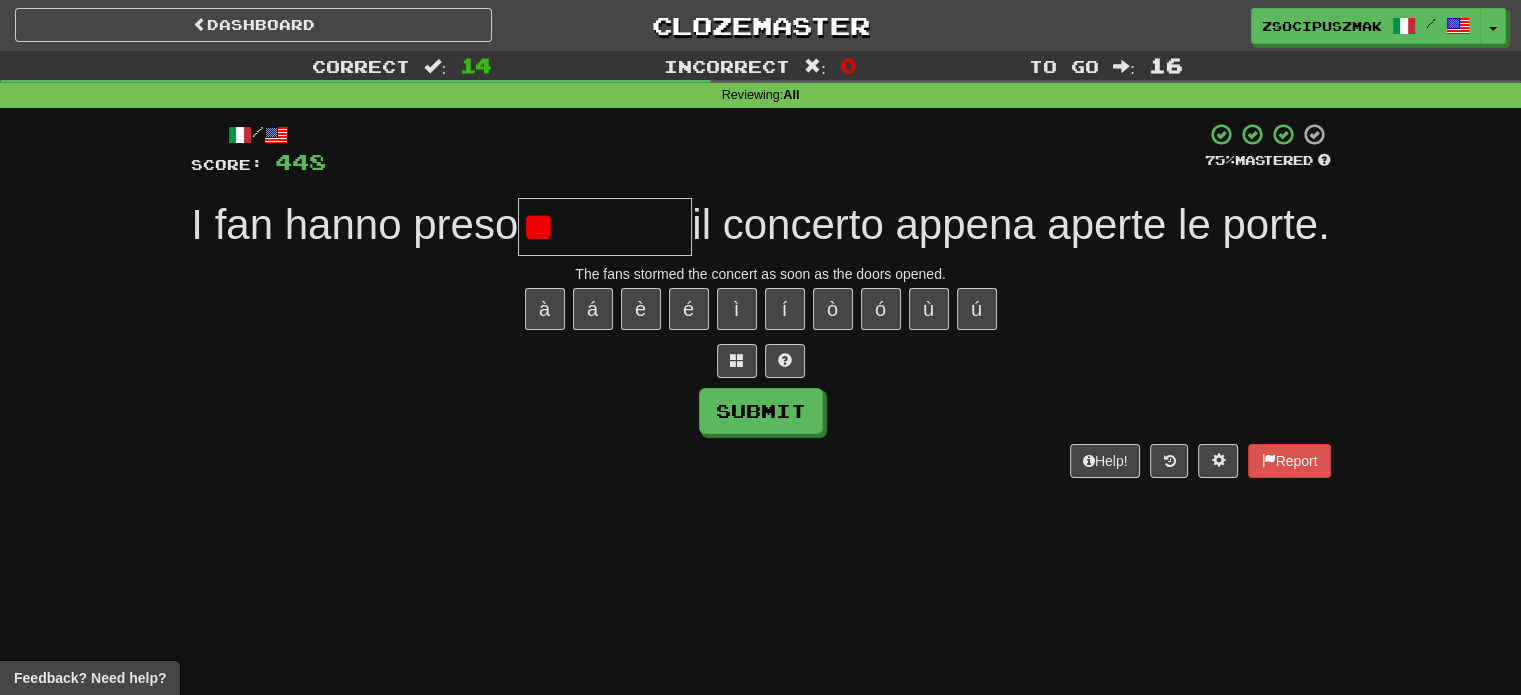 type on "*" 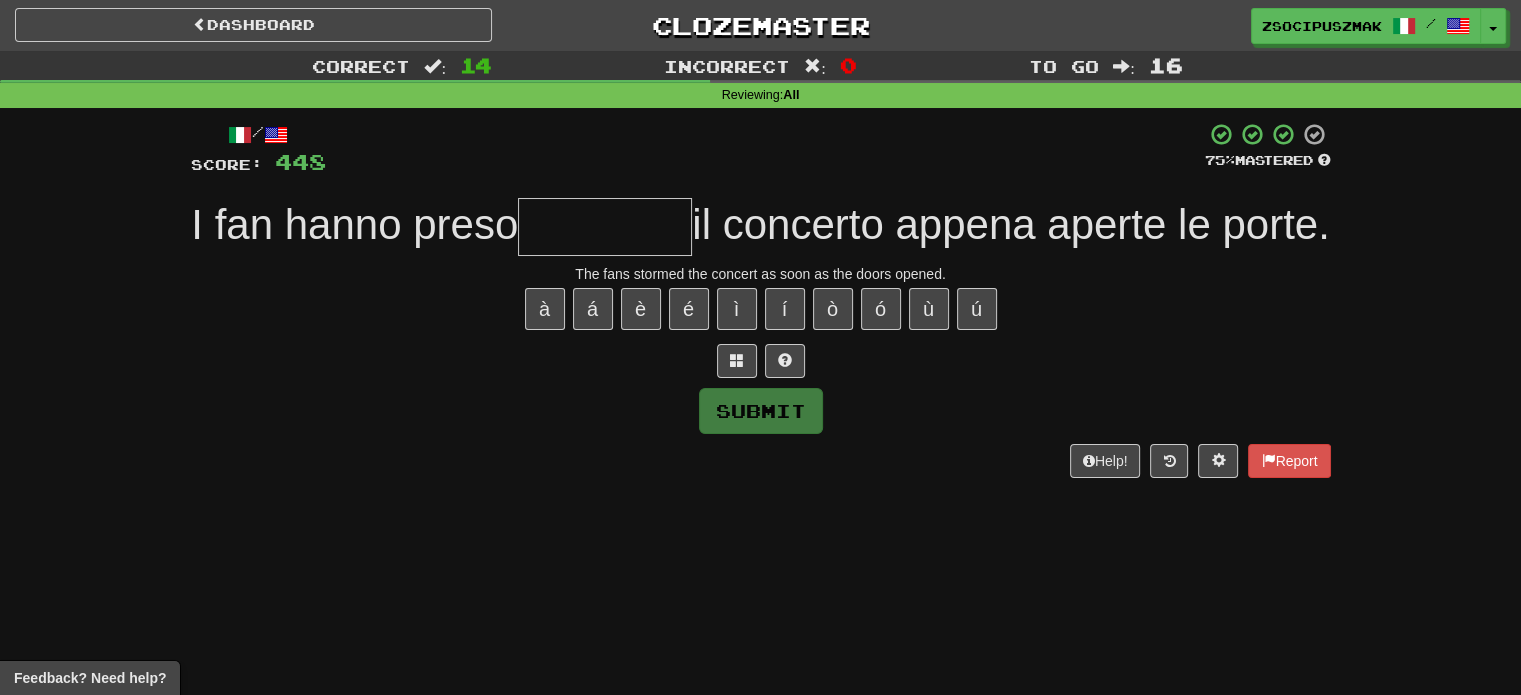 type on "*" 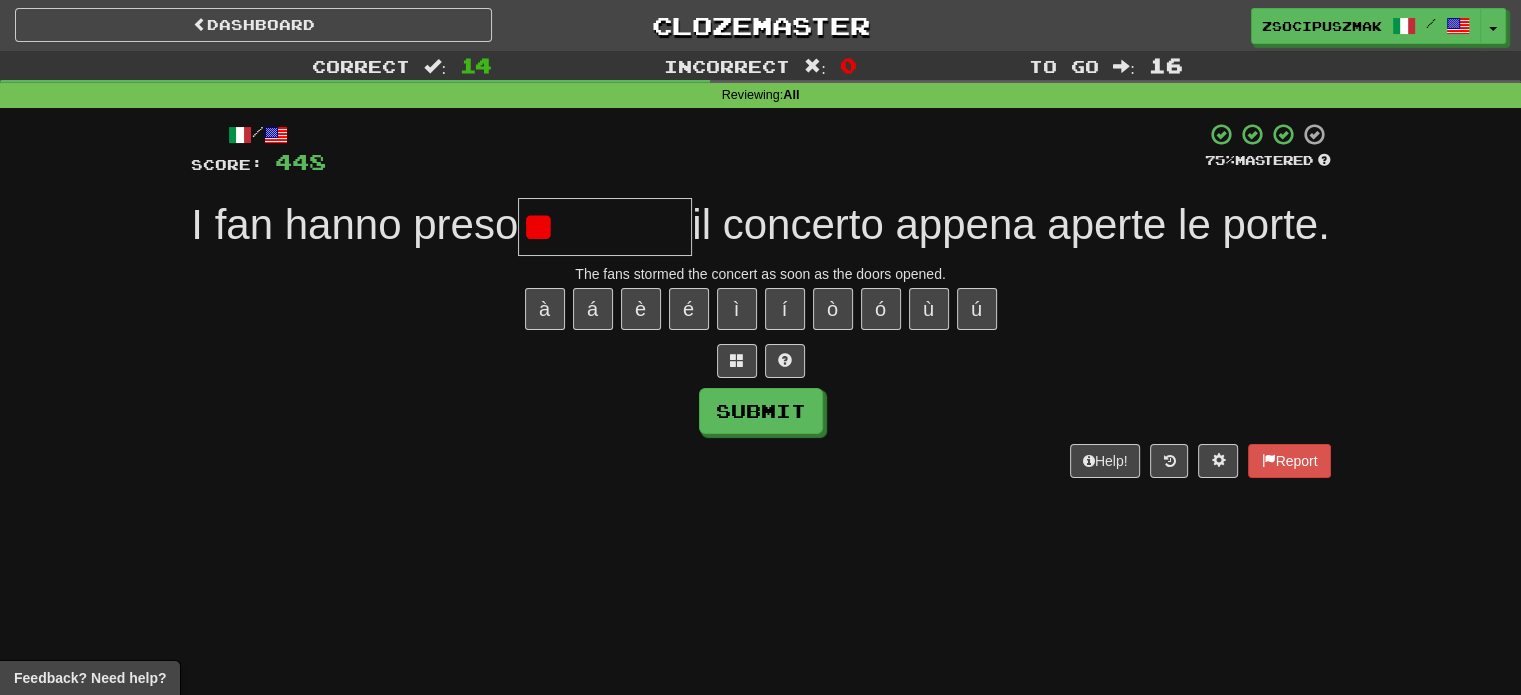type on "*" 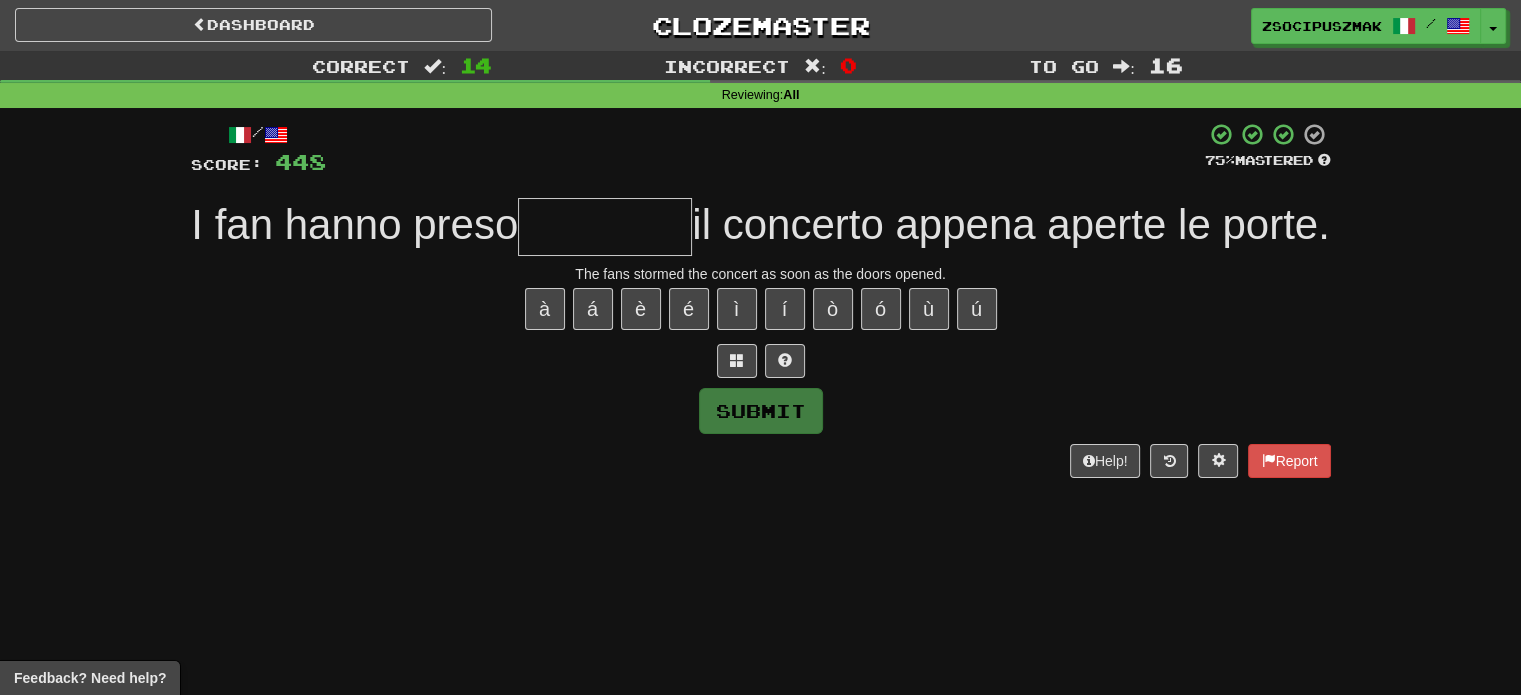 type on "*" 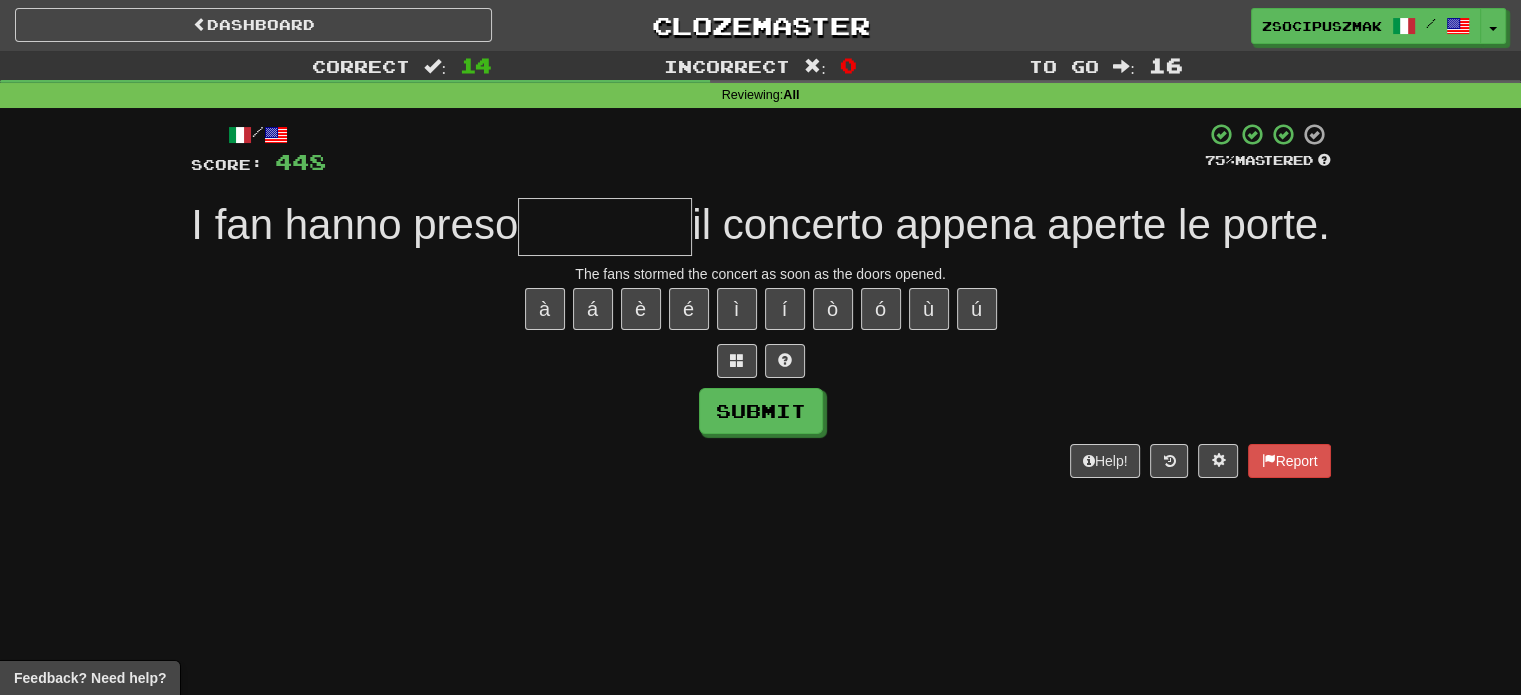 type on "*" 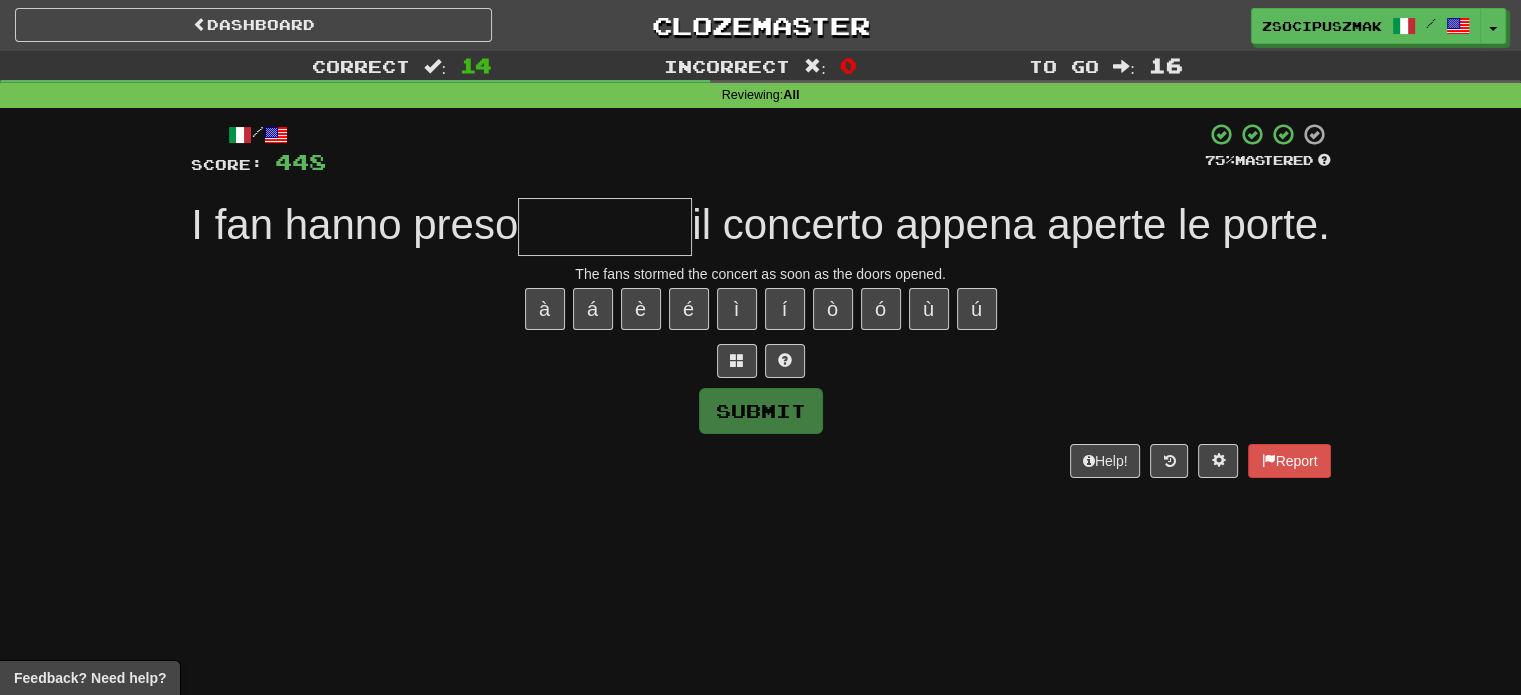 type on "*" 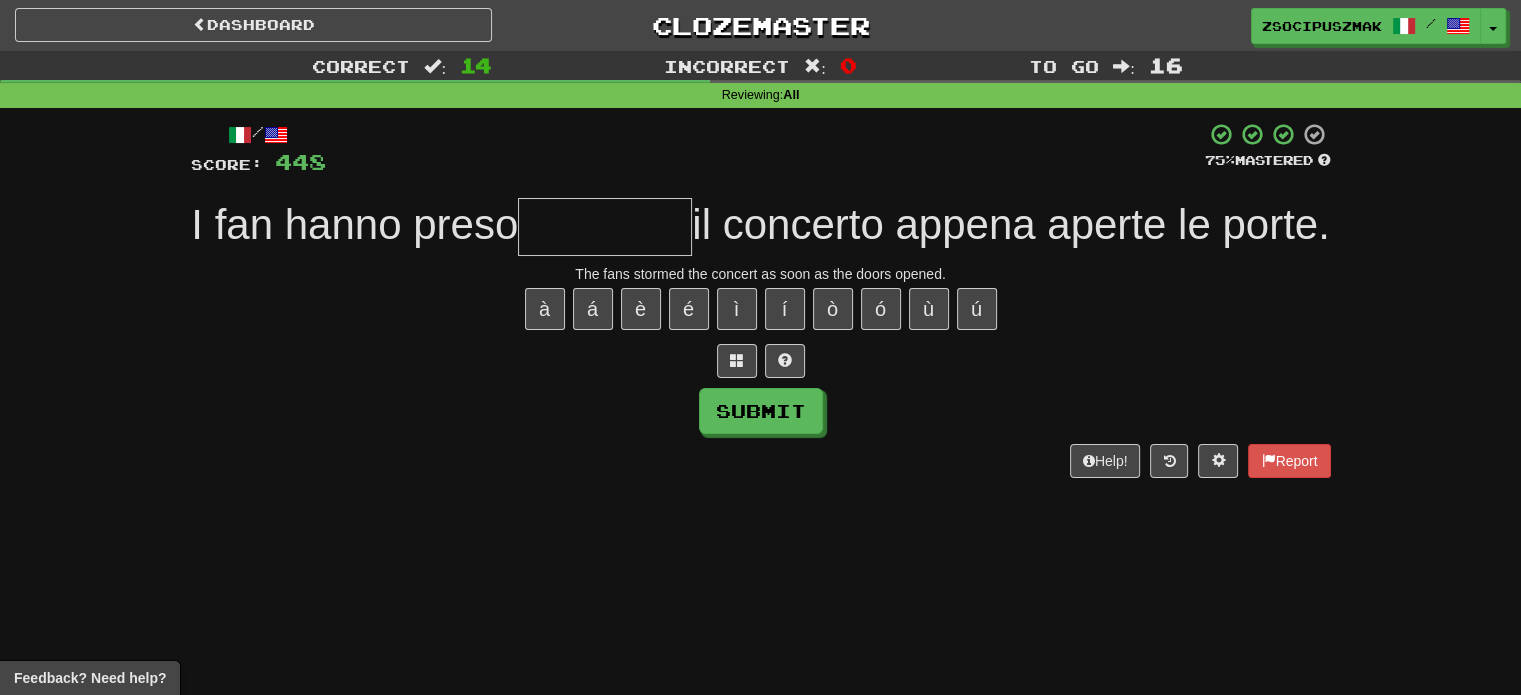 type on "*" 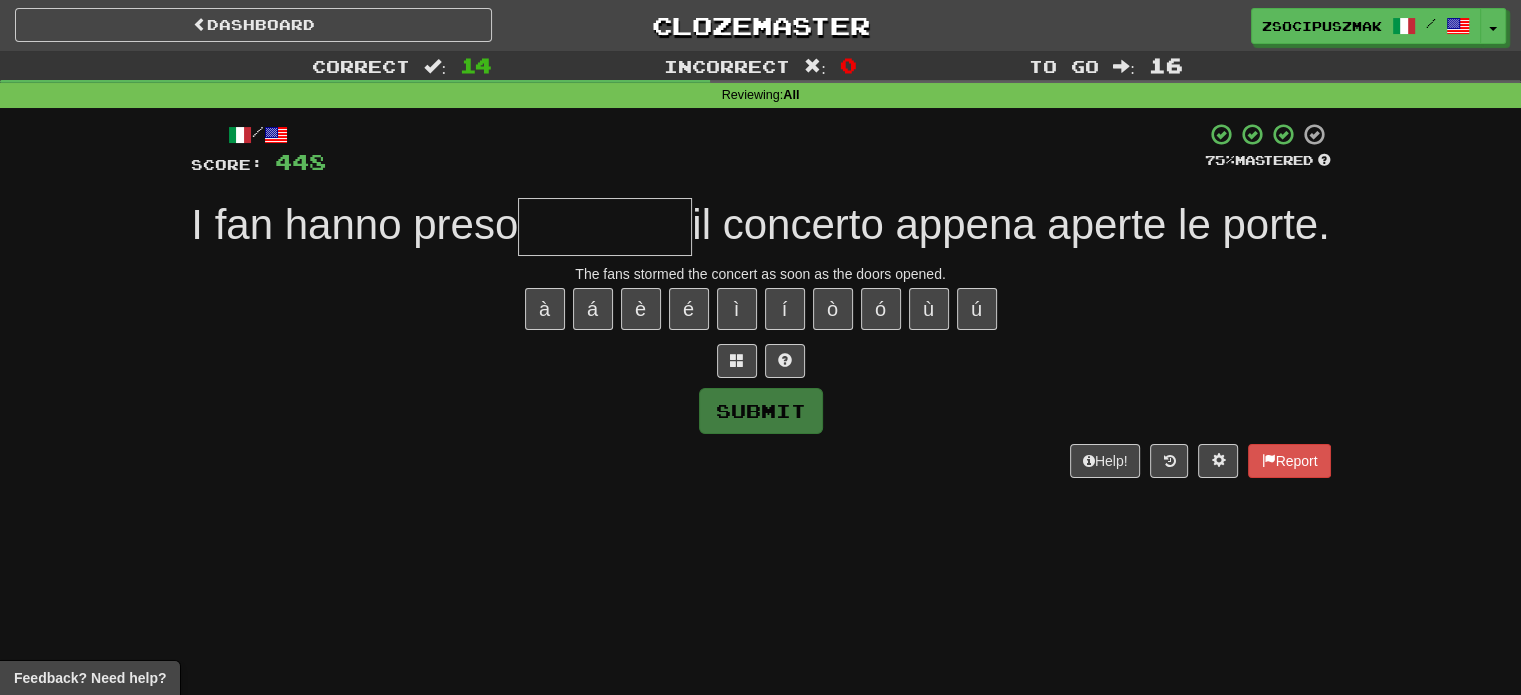 type on "*********" 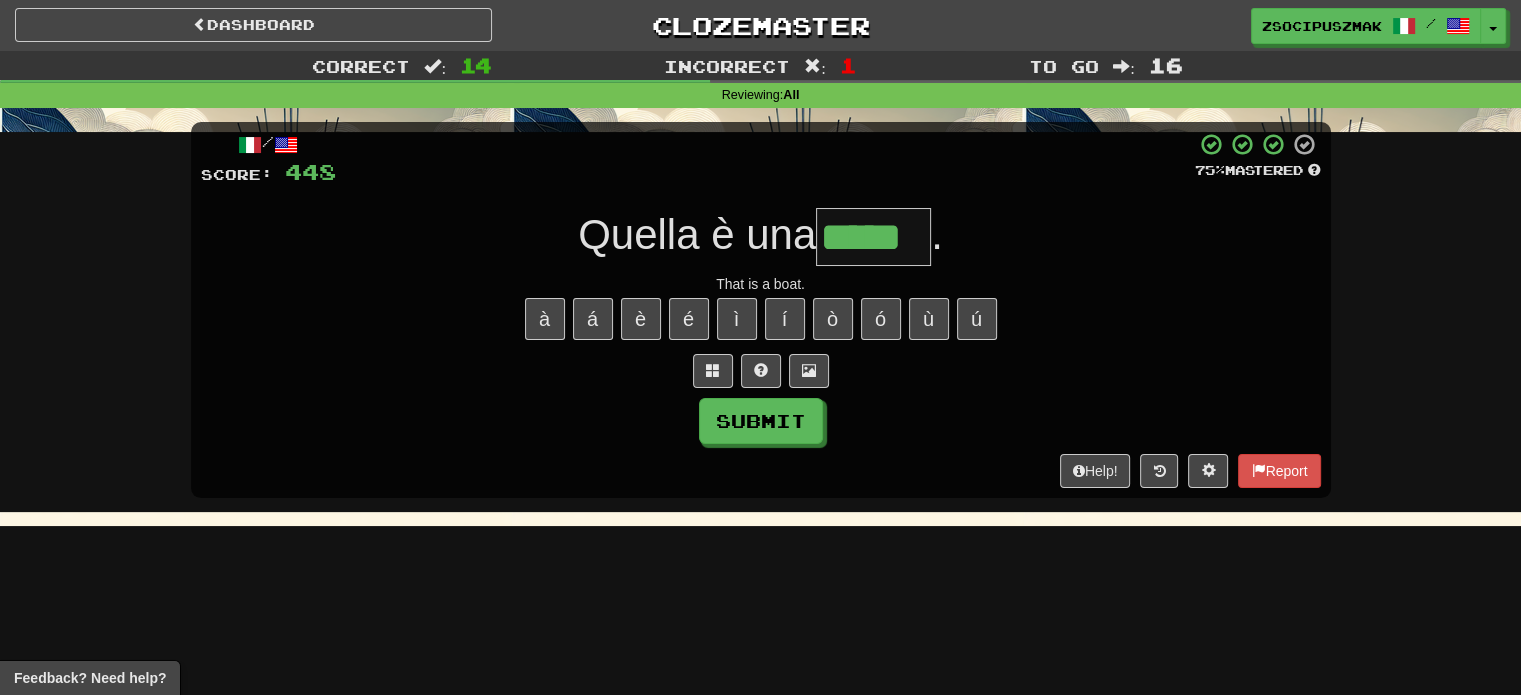 type on "*****" 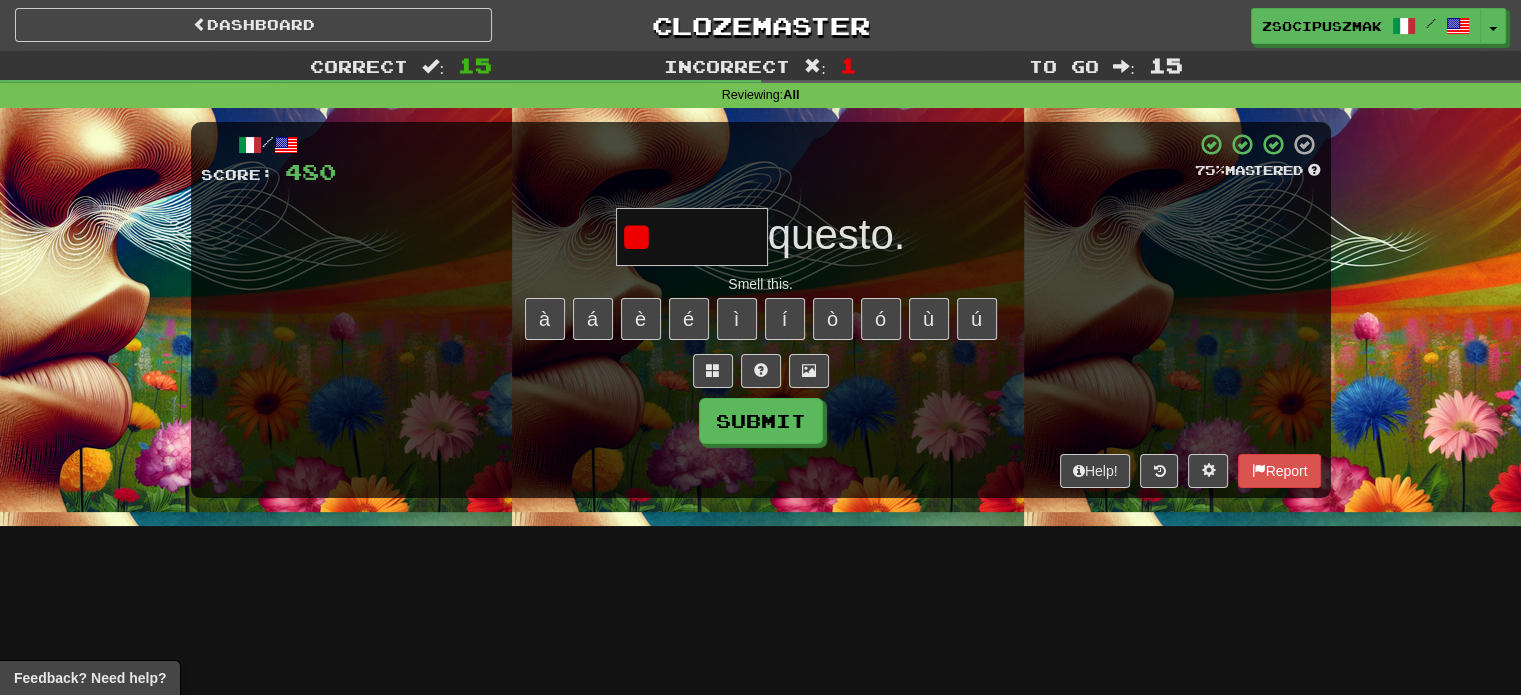 type on "*" 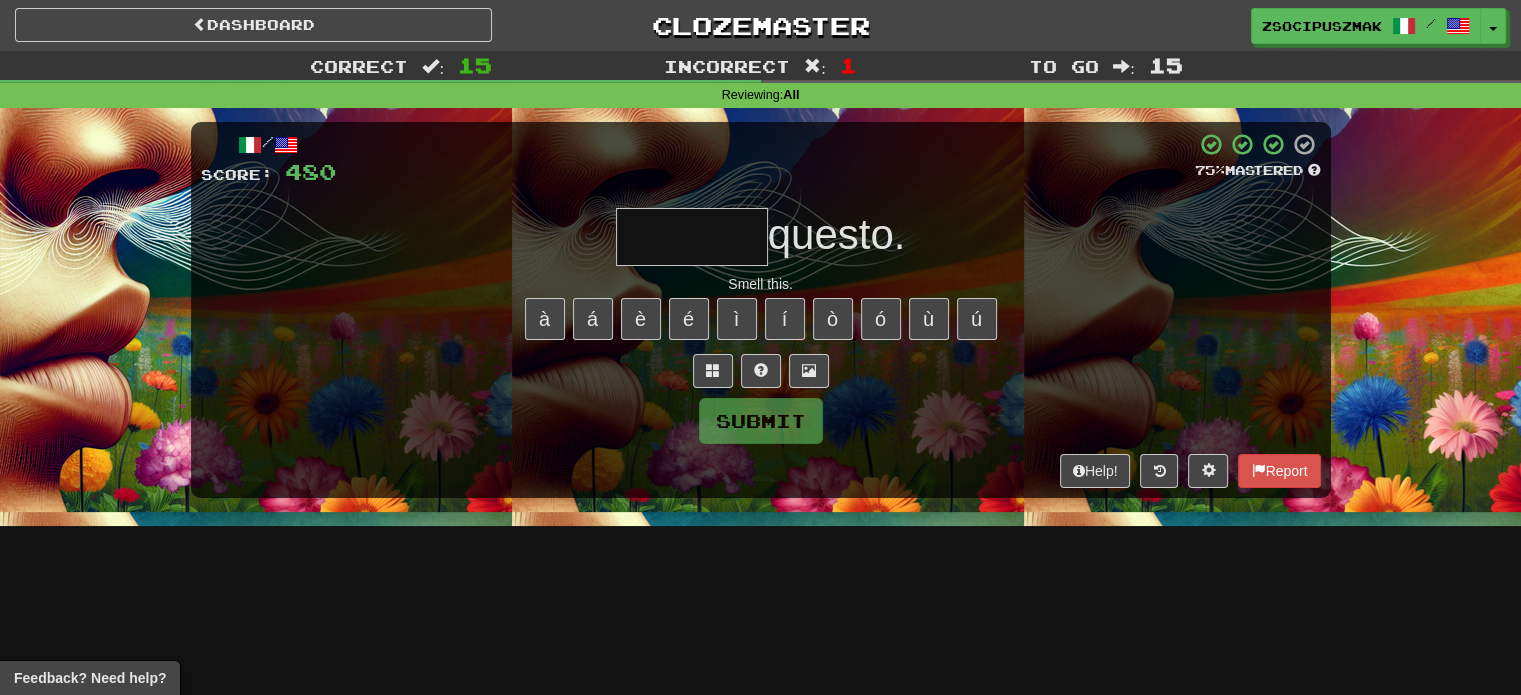 type on "*" 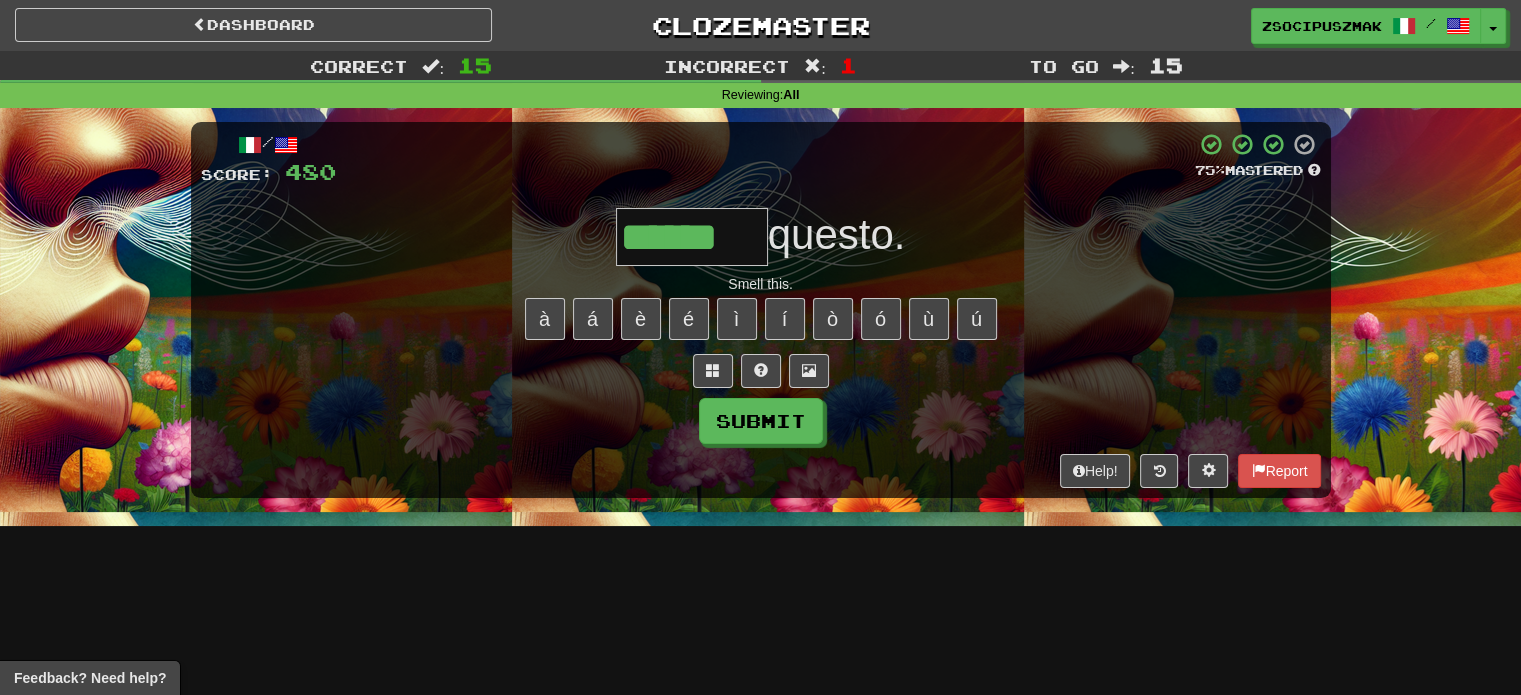 type on "******" 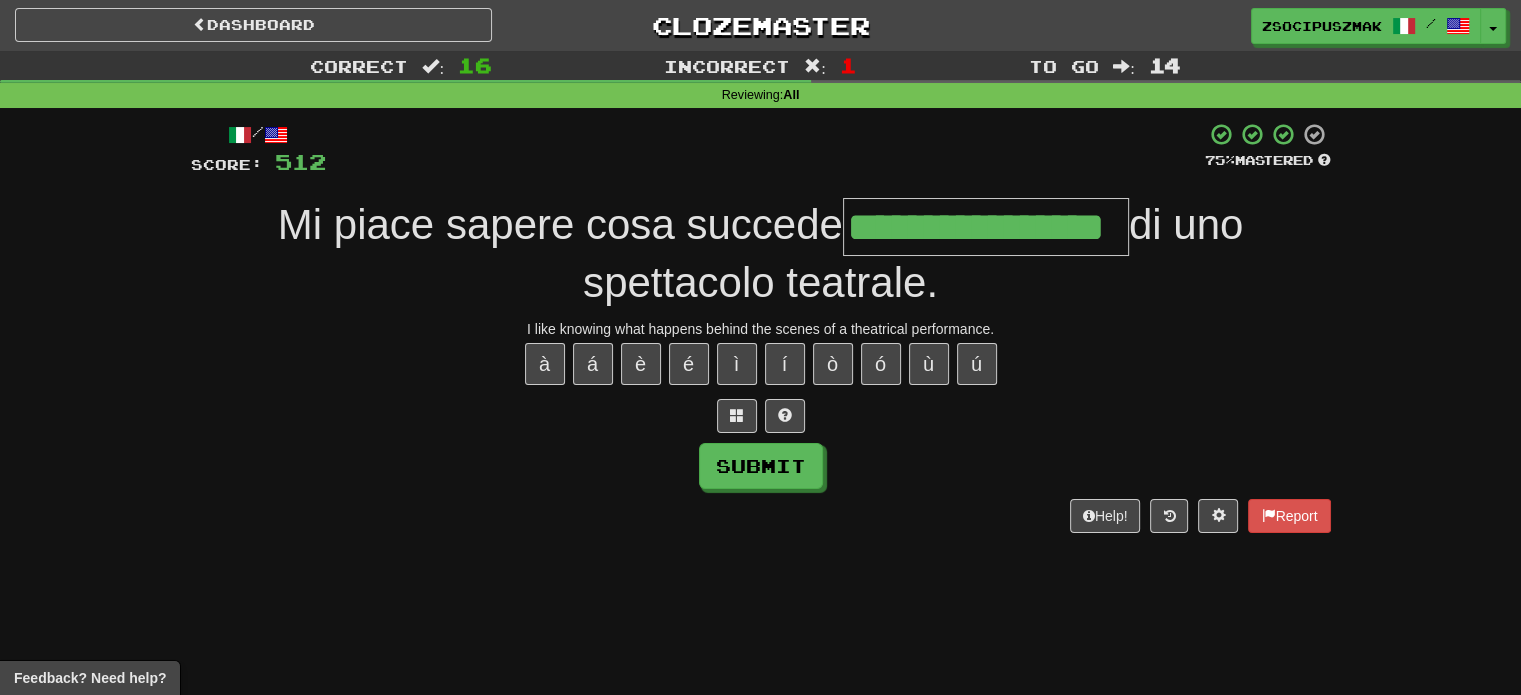 type on "**********" 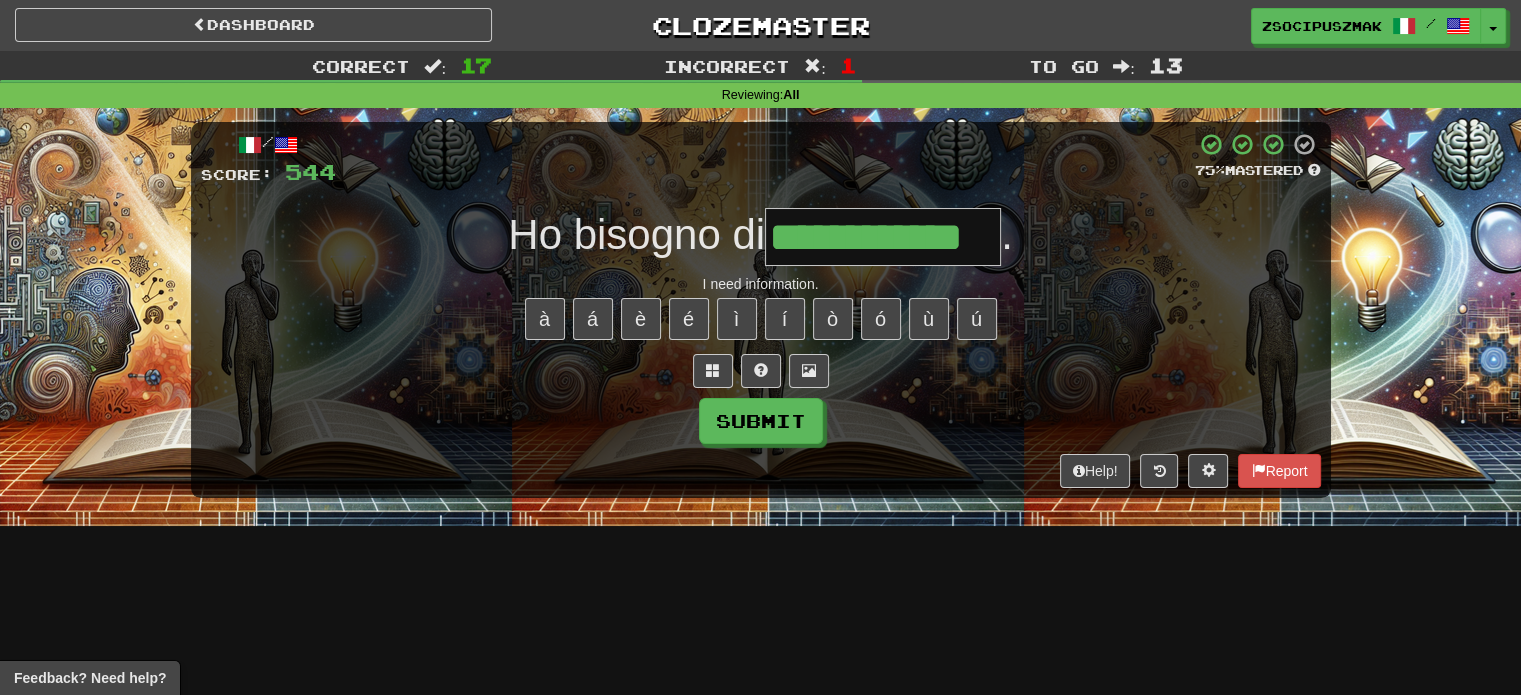 type on "**********" 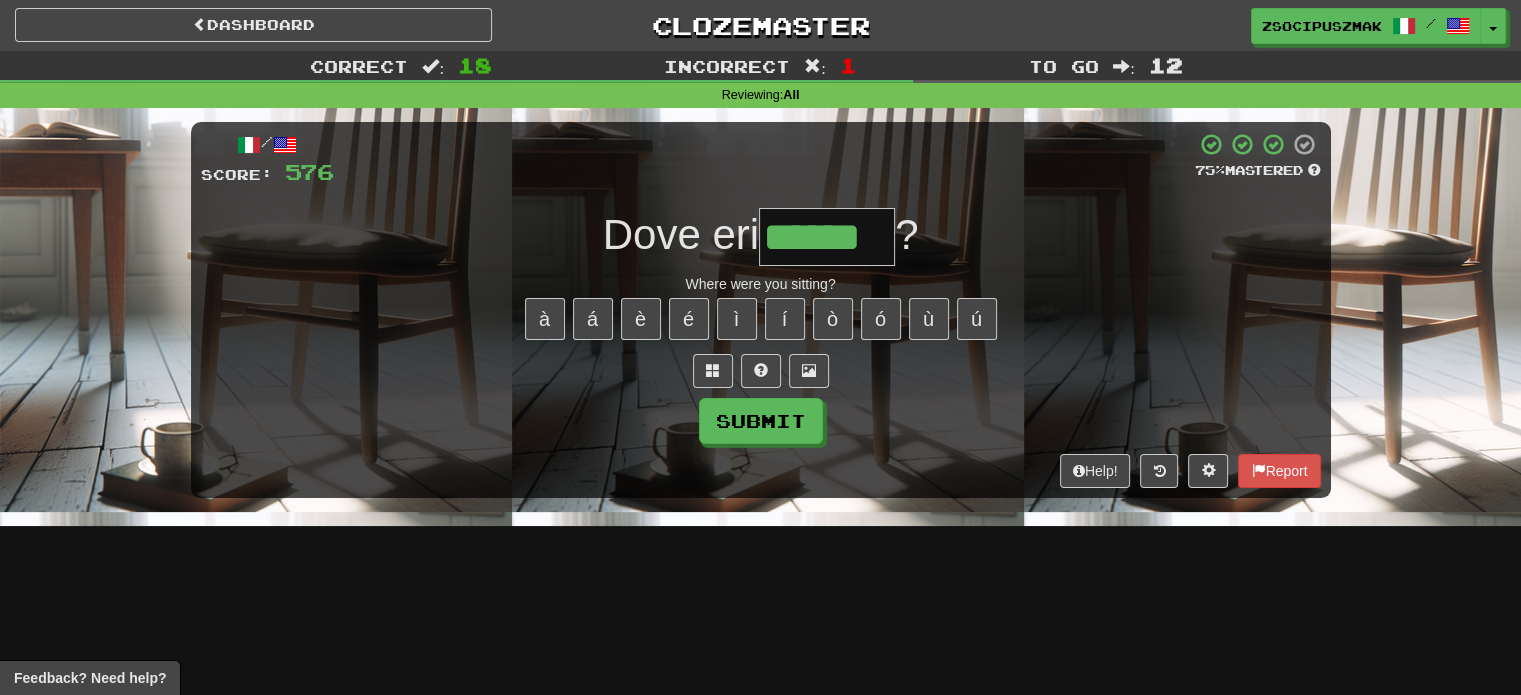 type on "******" 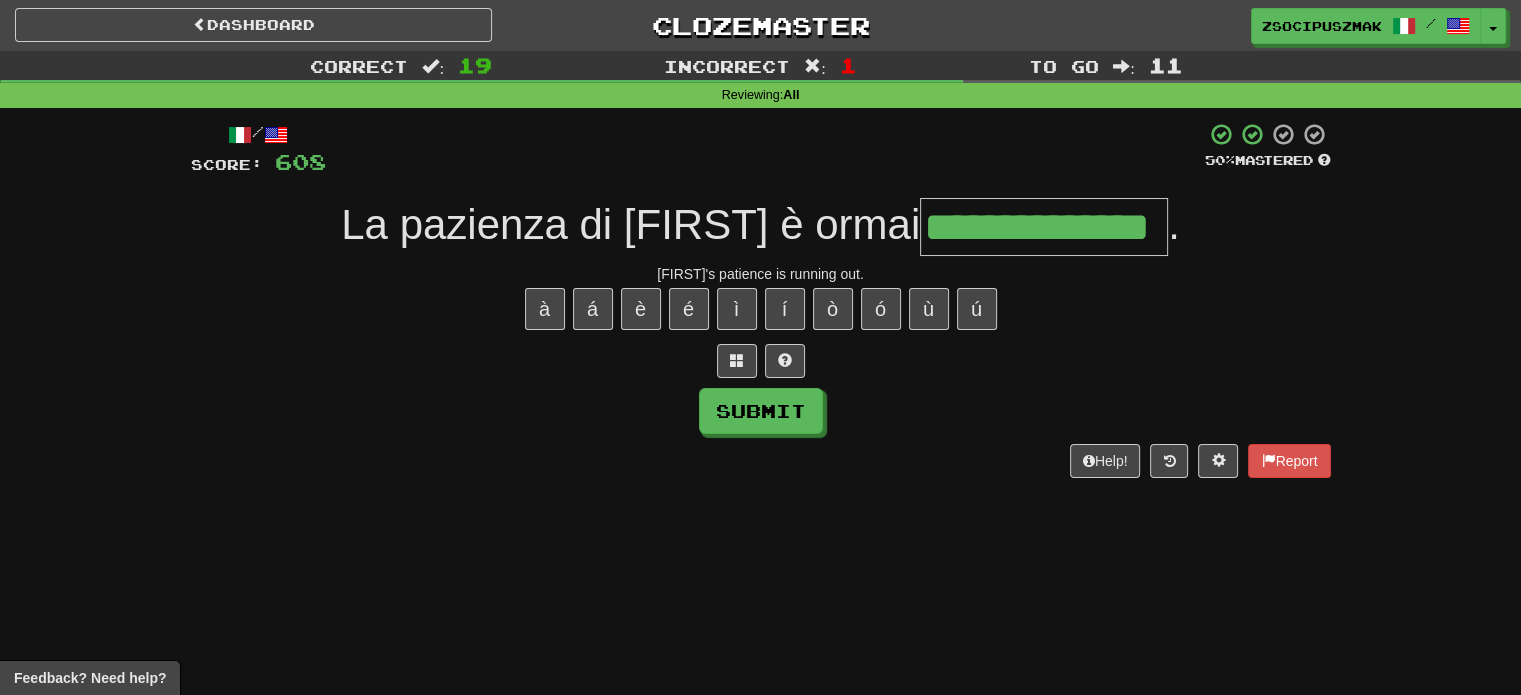 type on "**********" 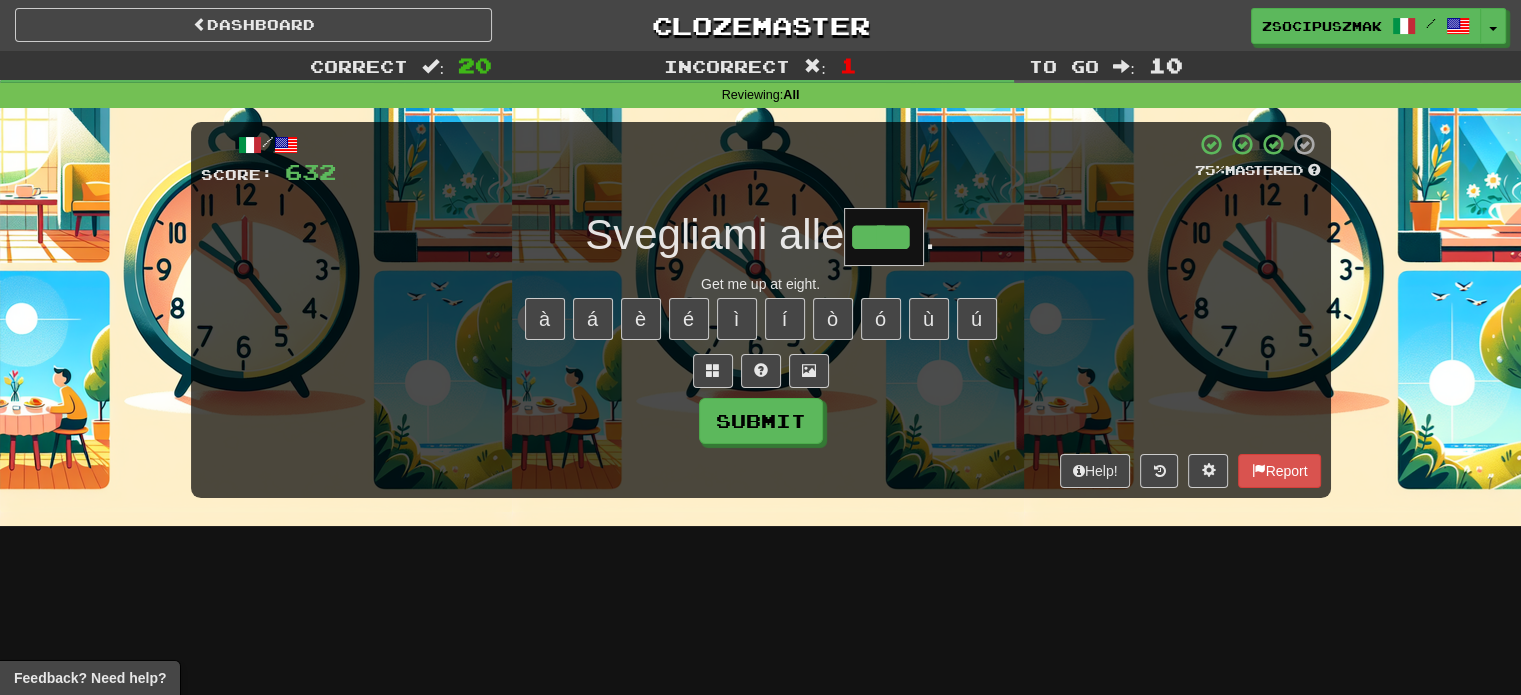 type on "****" 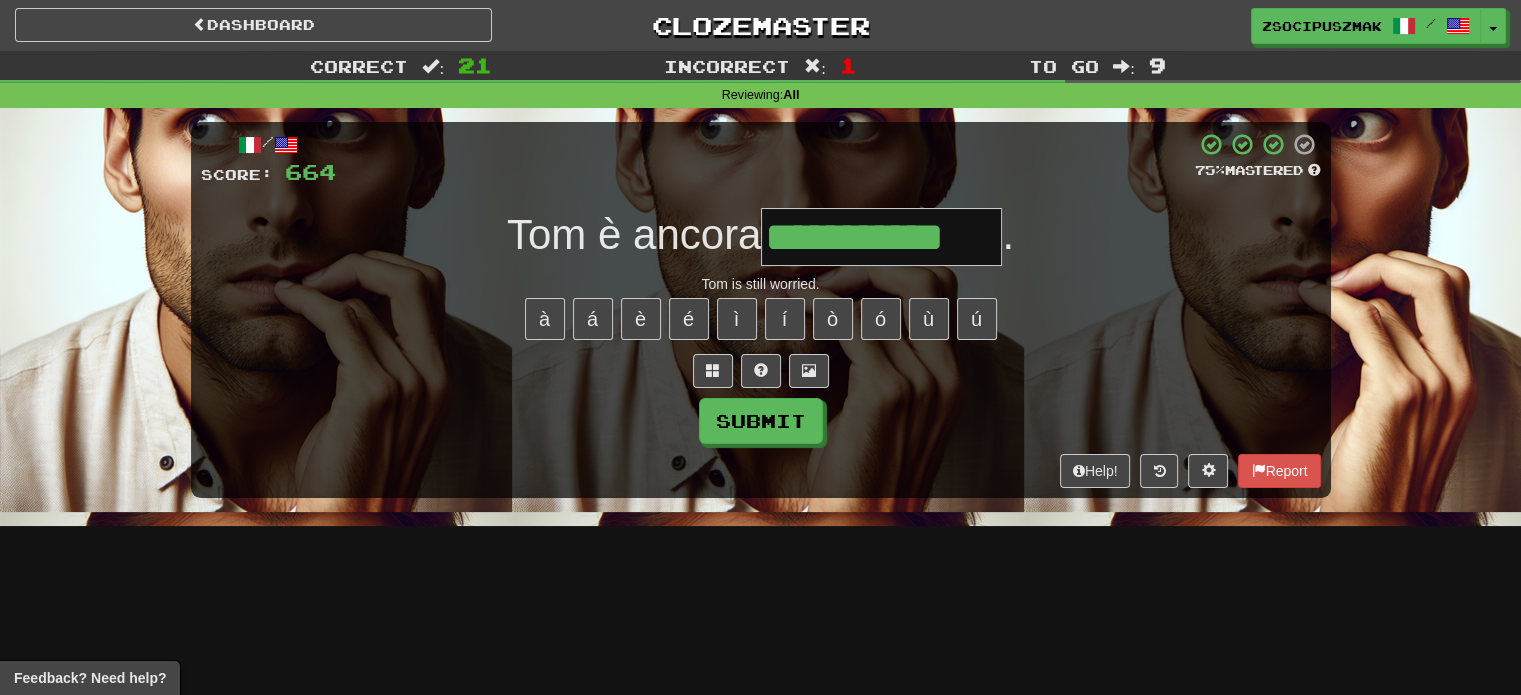 type on "**********" 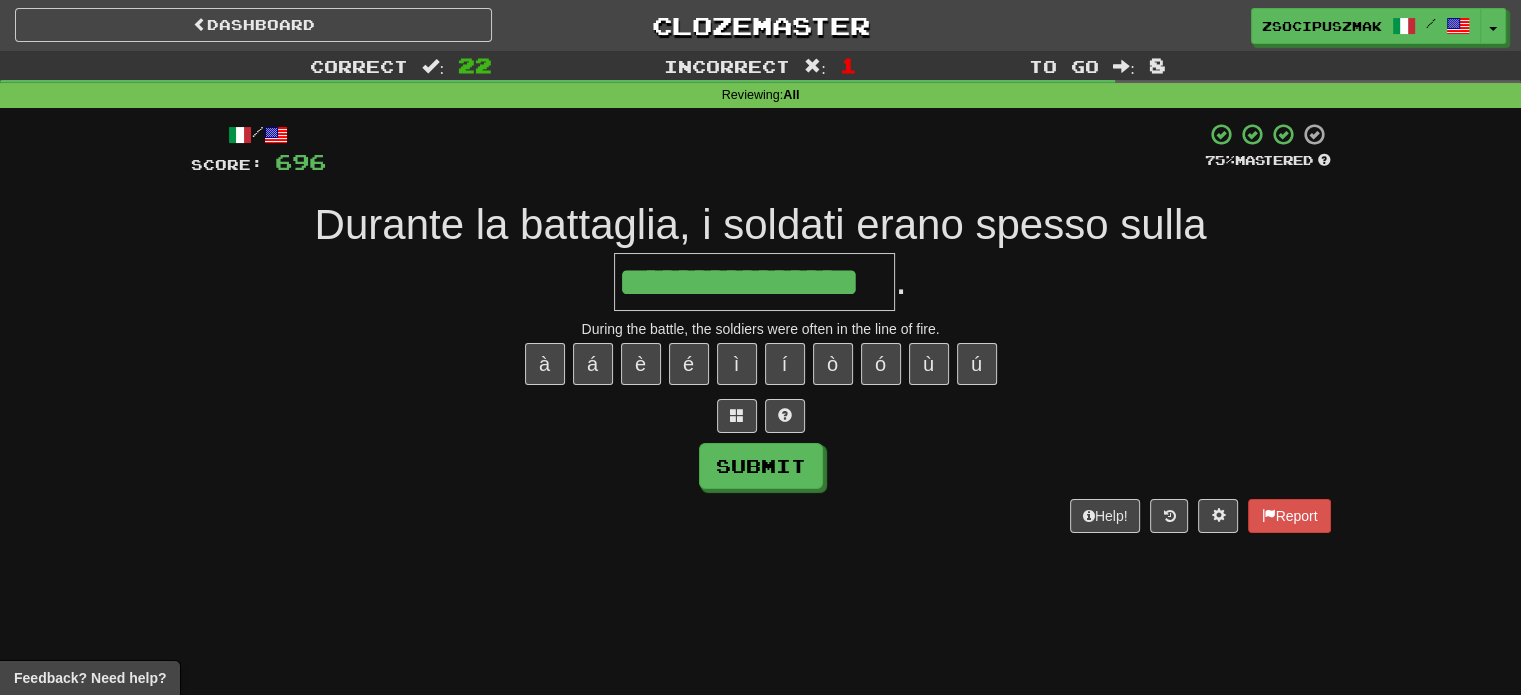 type on "**********" 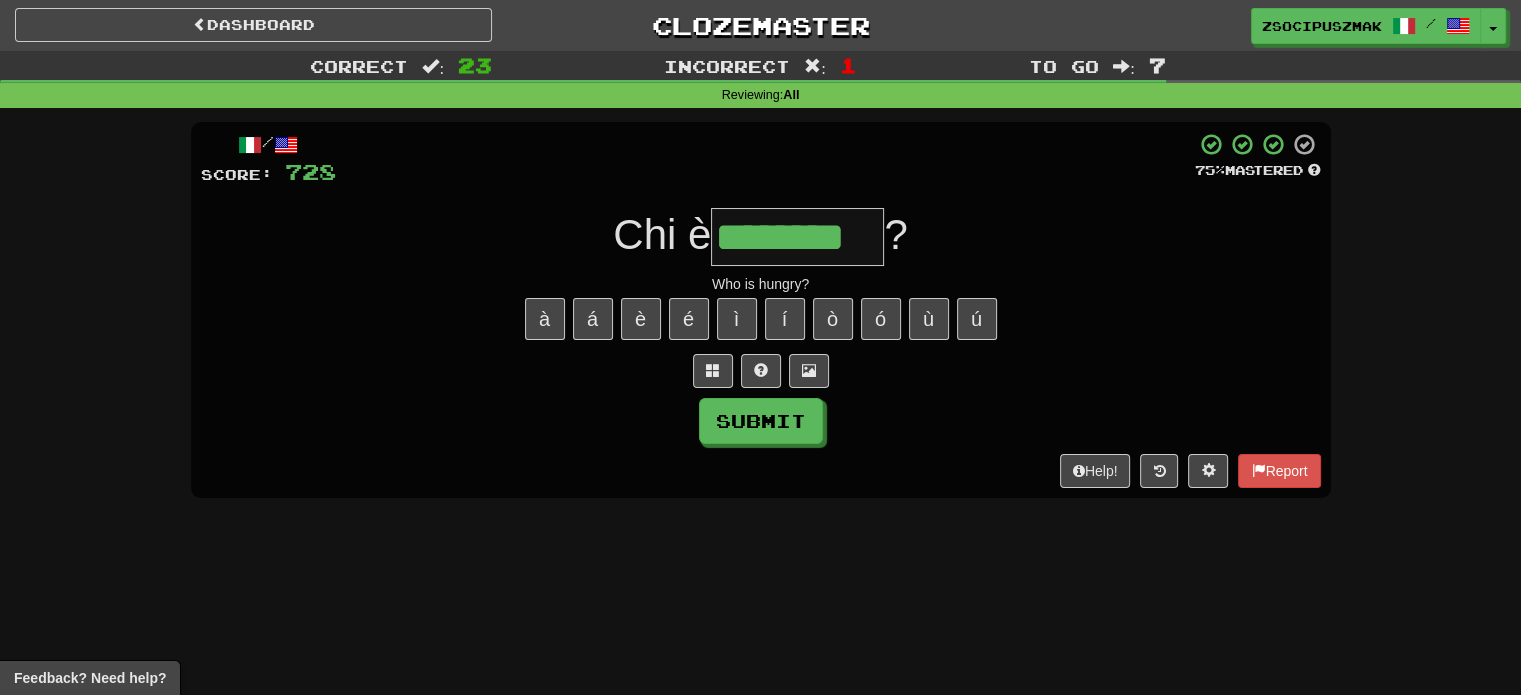 type on "********" 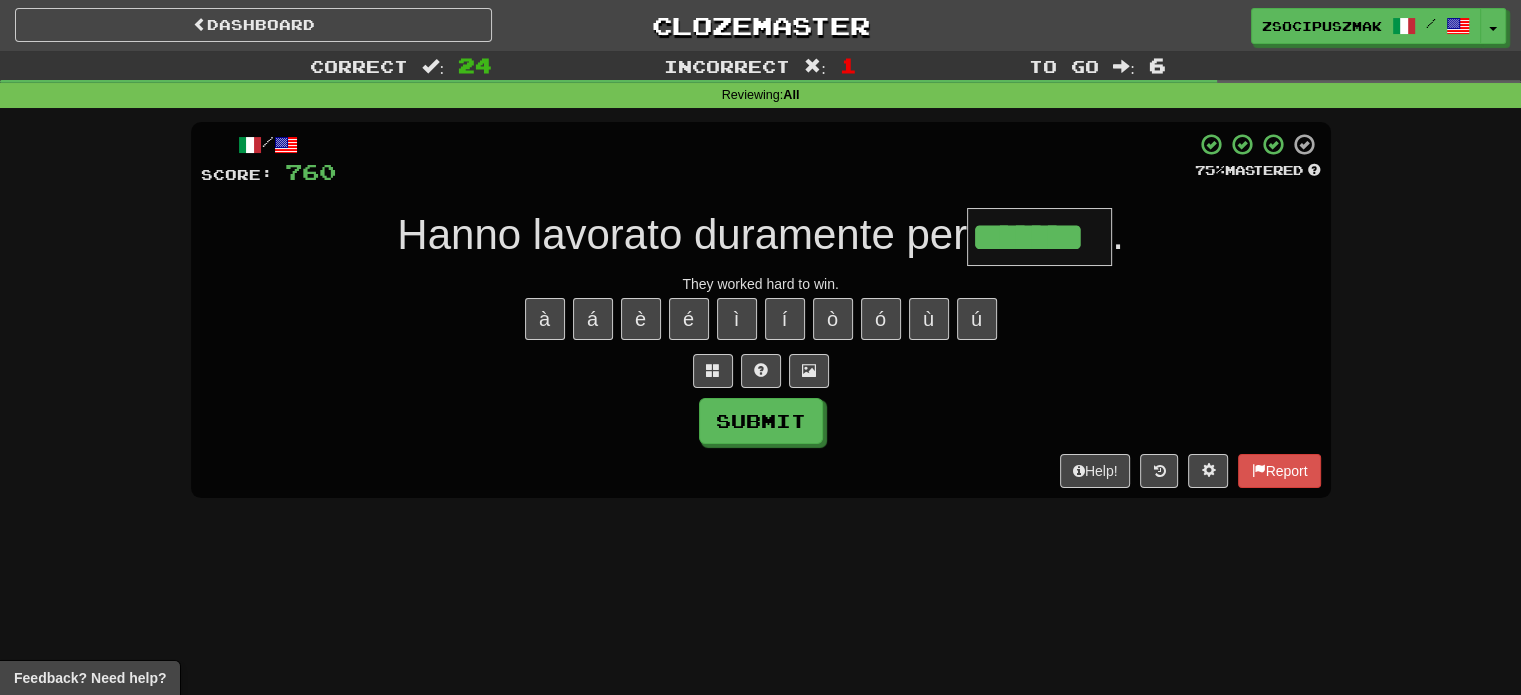 type on "*******" 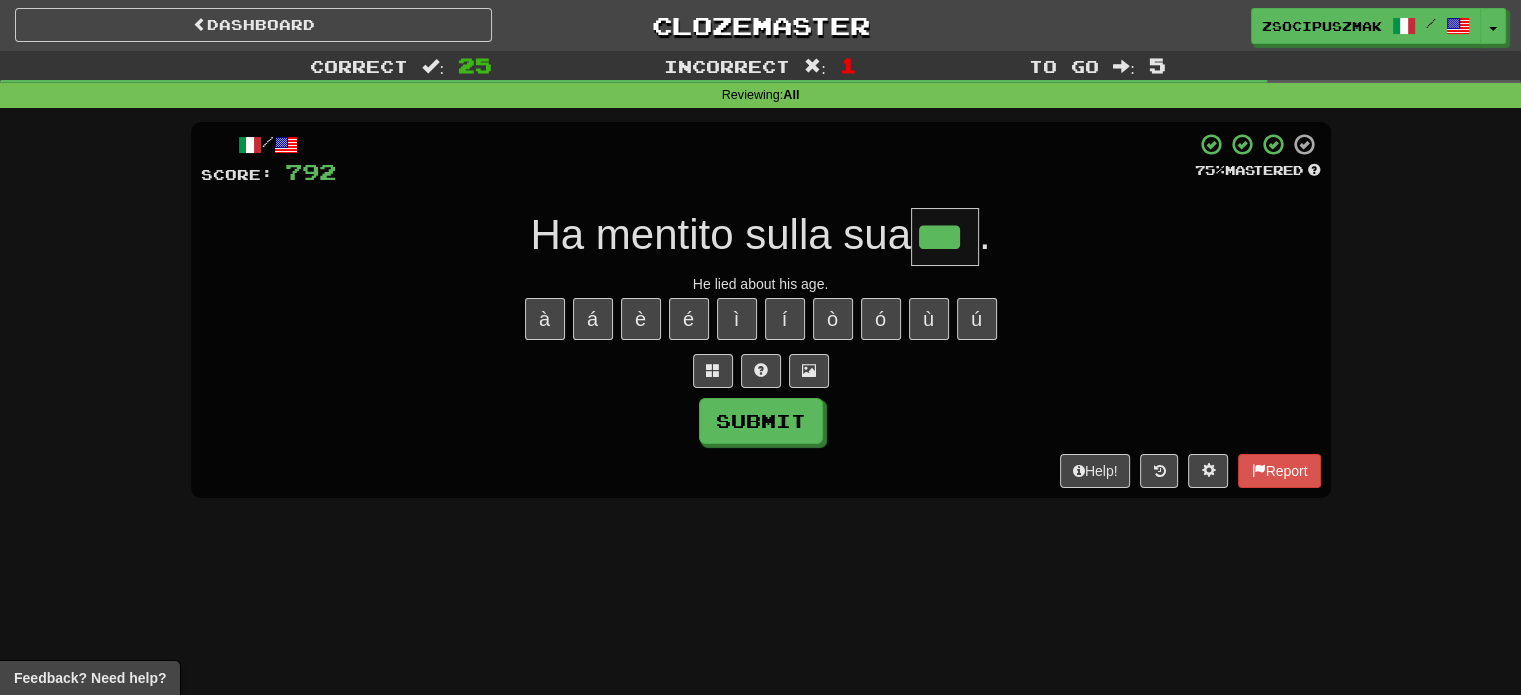 type on "***" 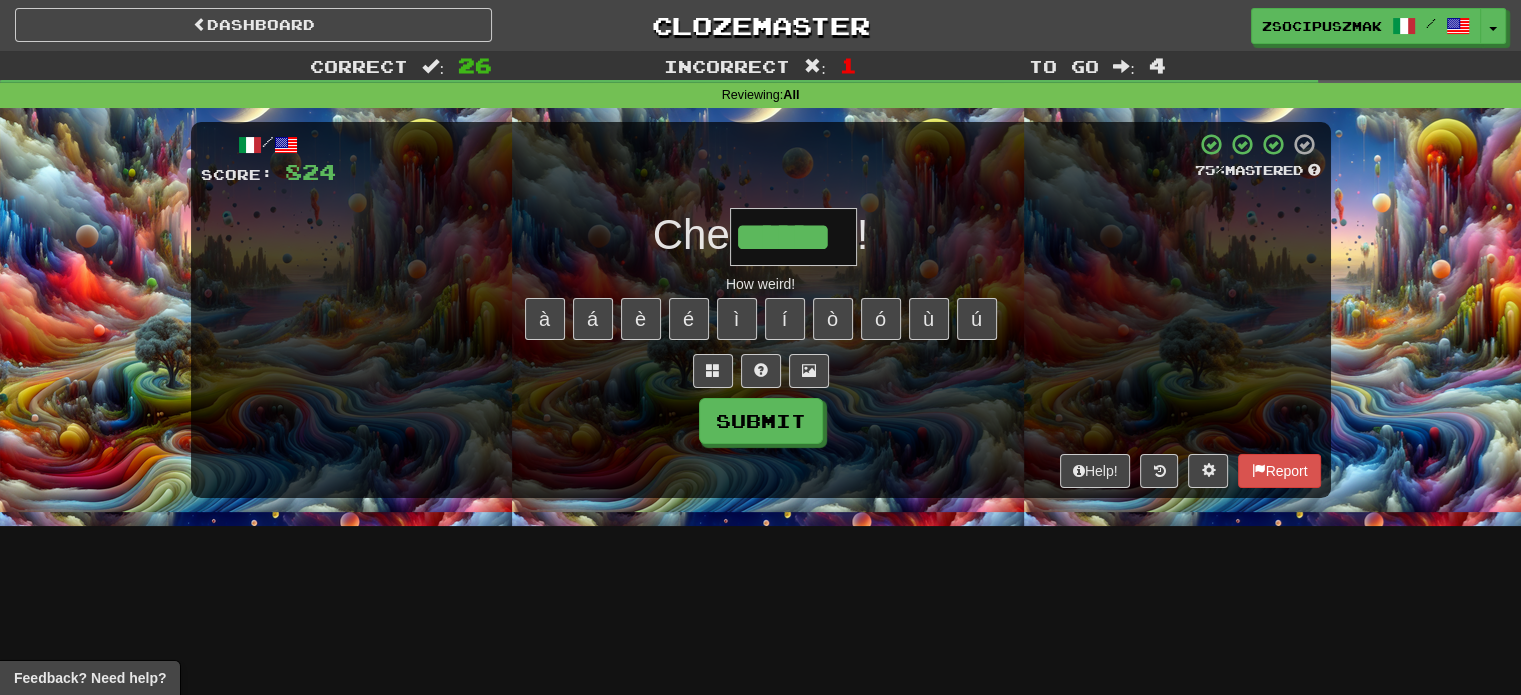 type on "******" 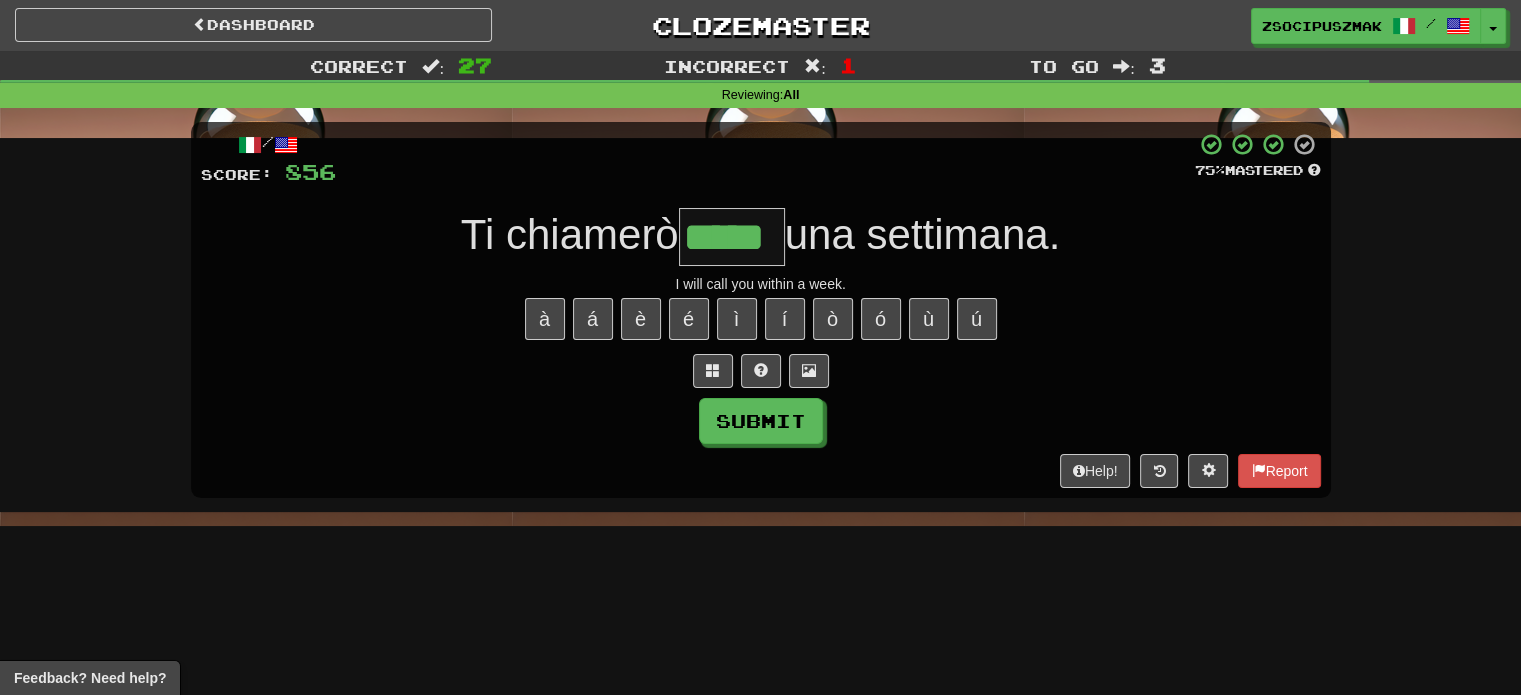 type on "*****" 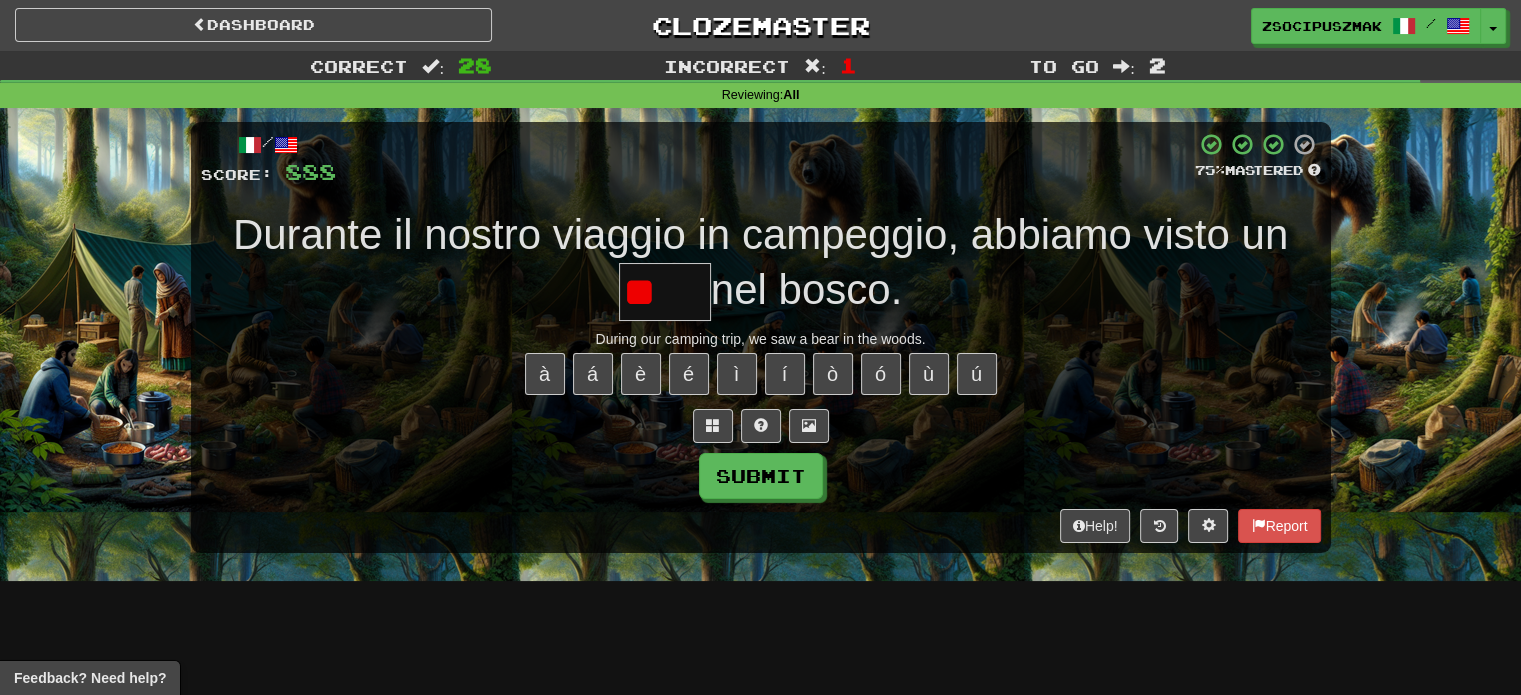 type on "*" 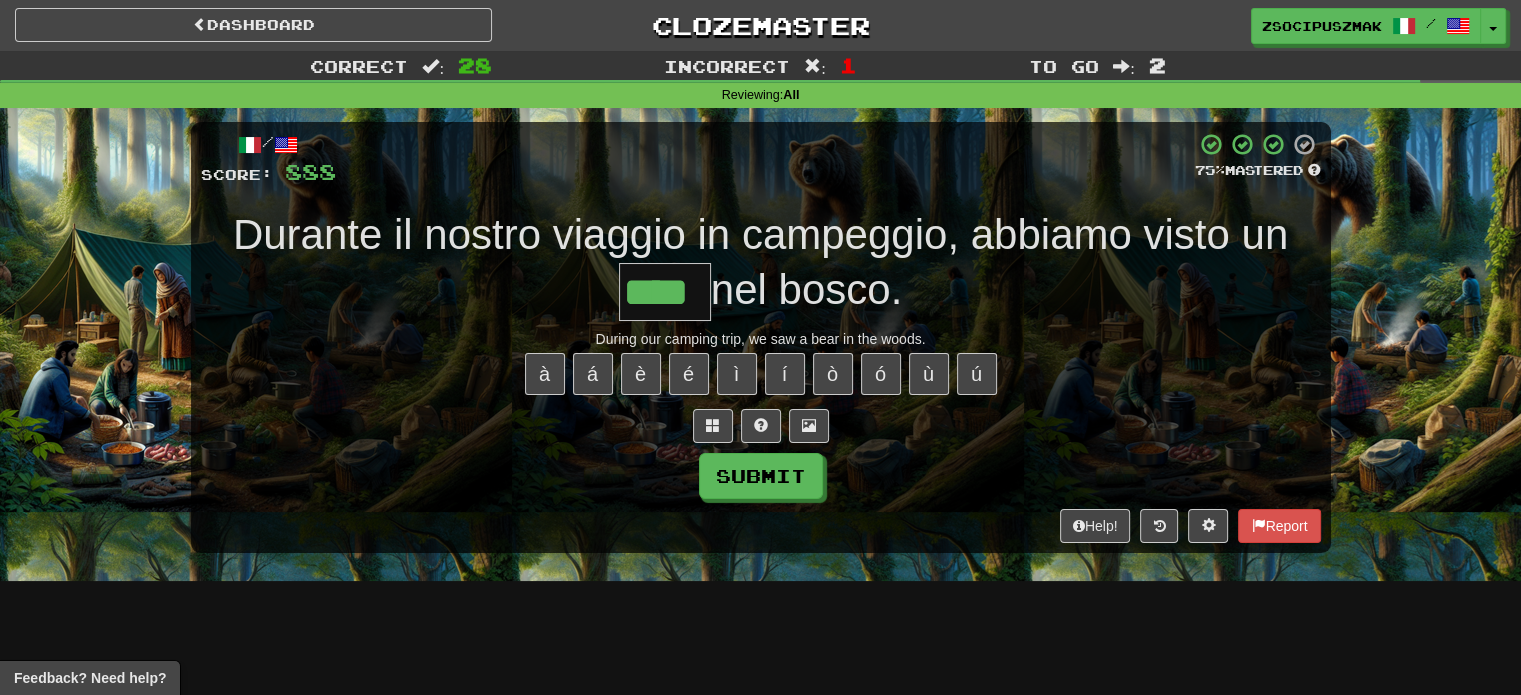type on "****" 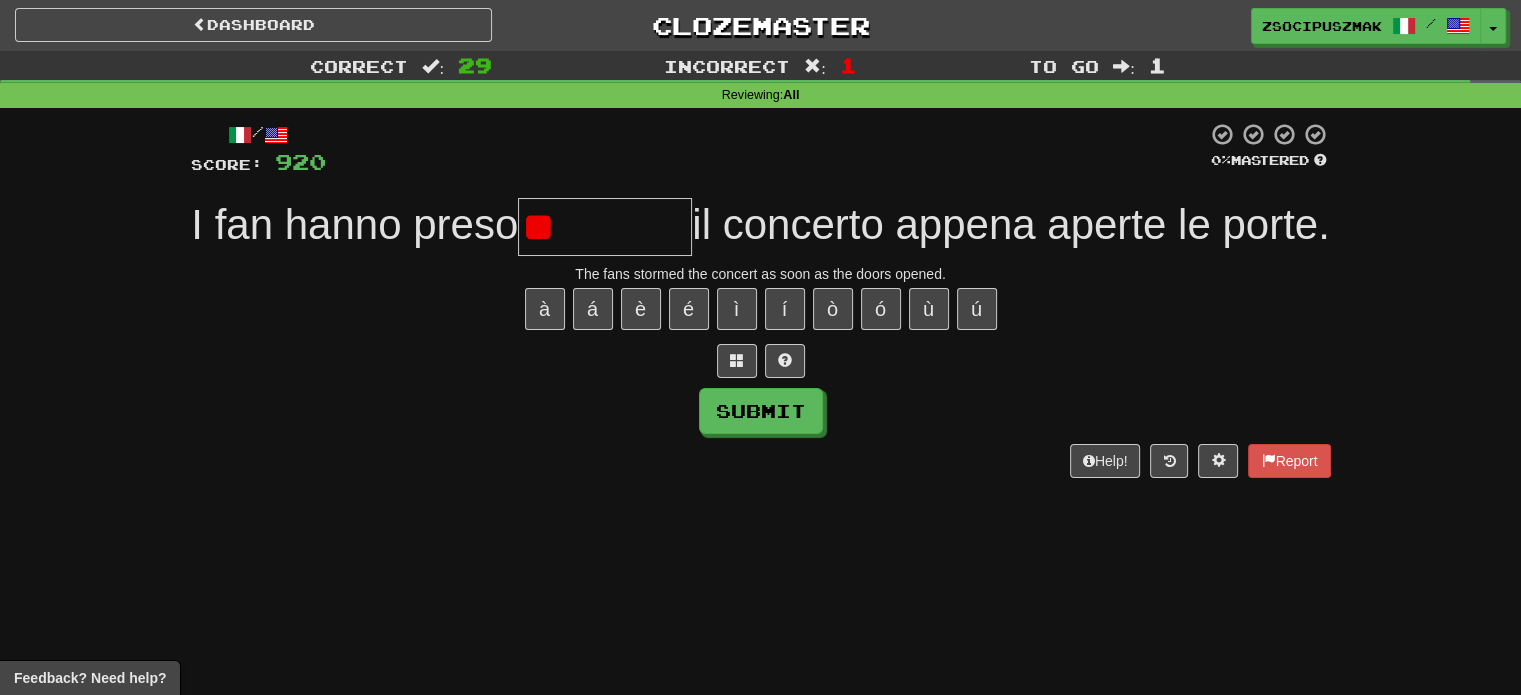 type on "*" 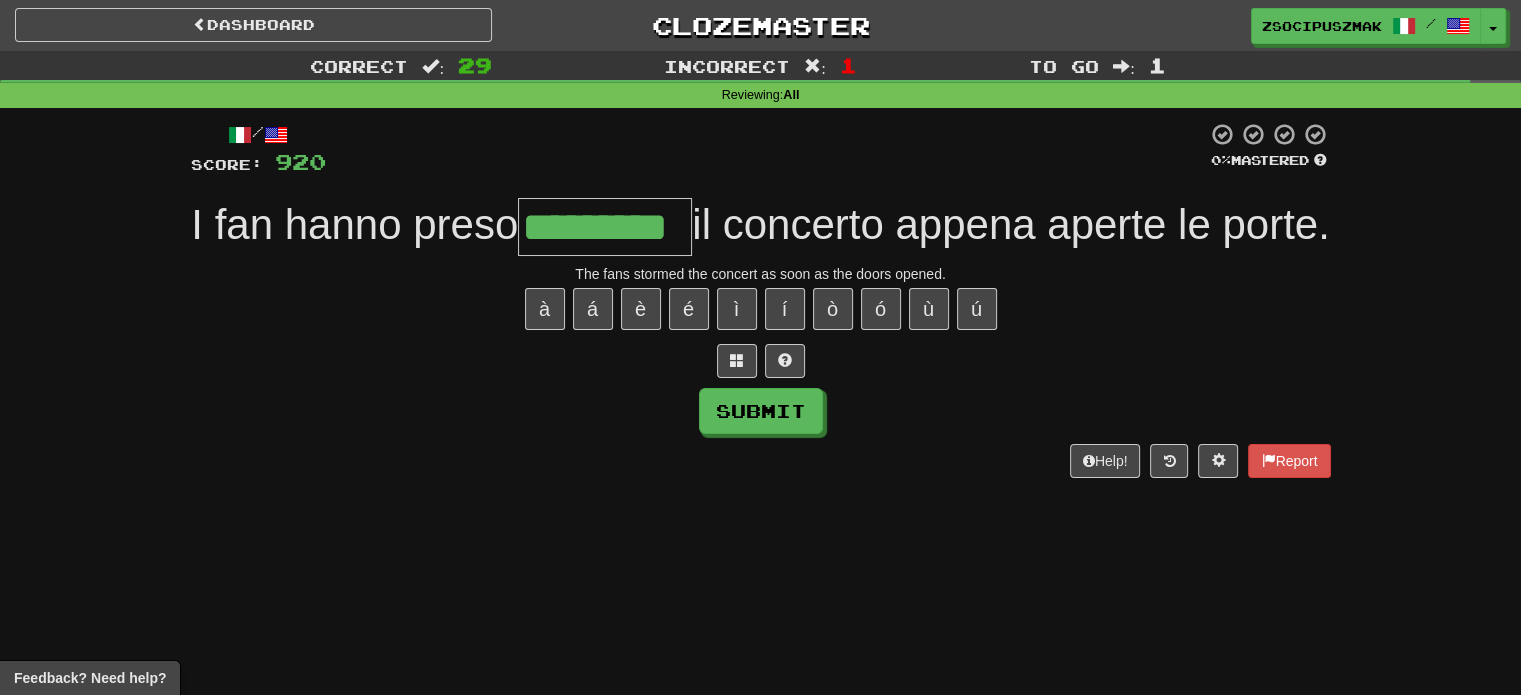 type on "*********" 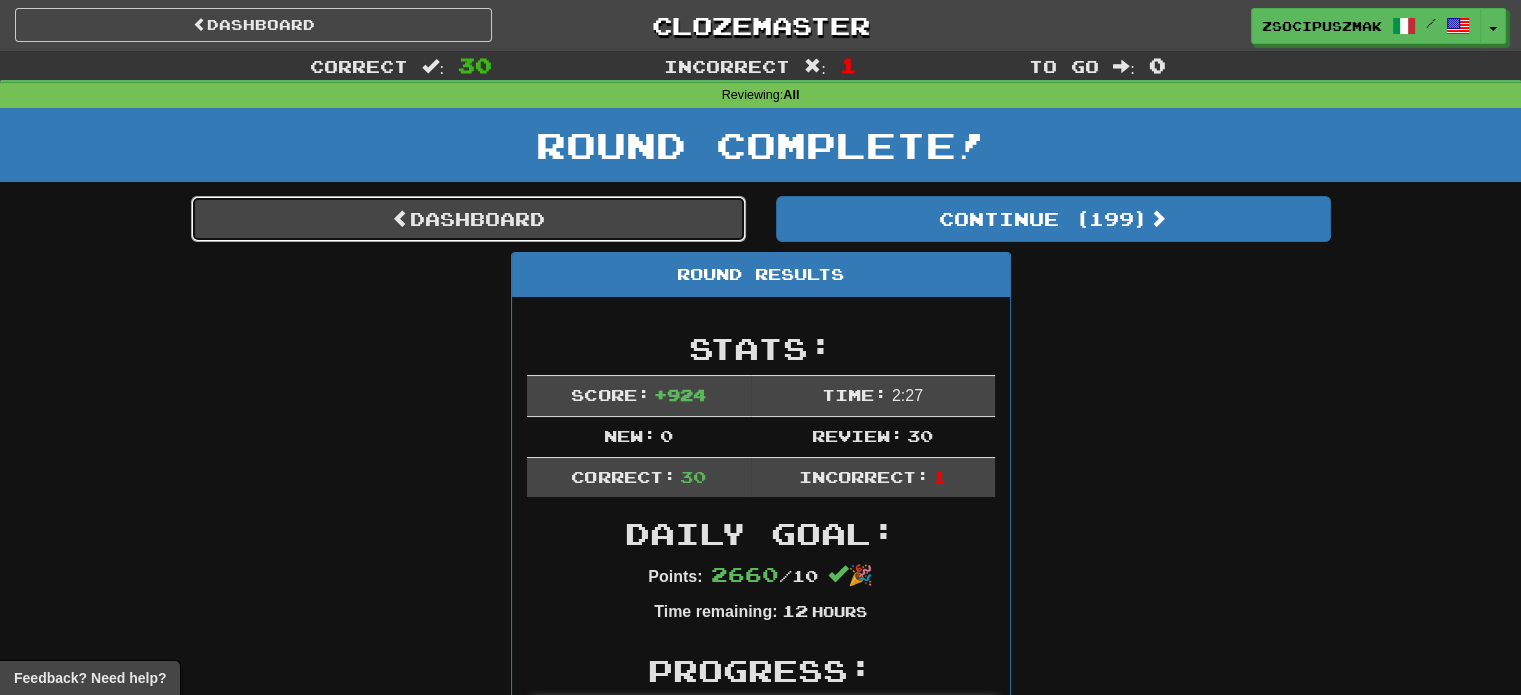 click on "Dashboard" at bounding box center [468, 219] 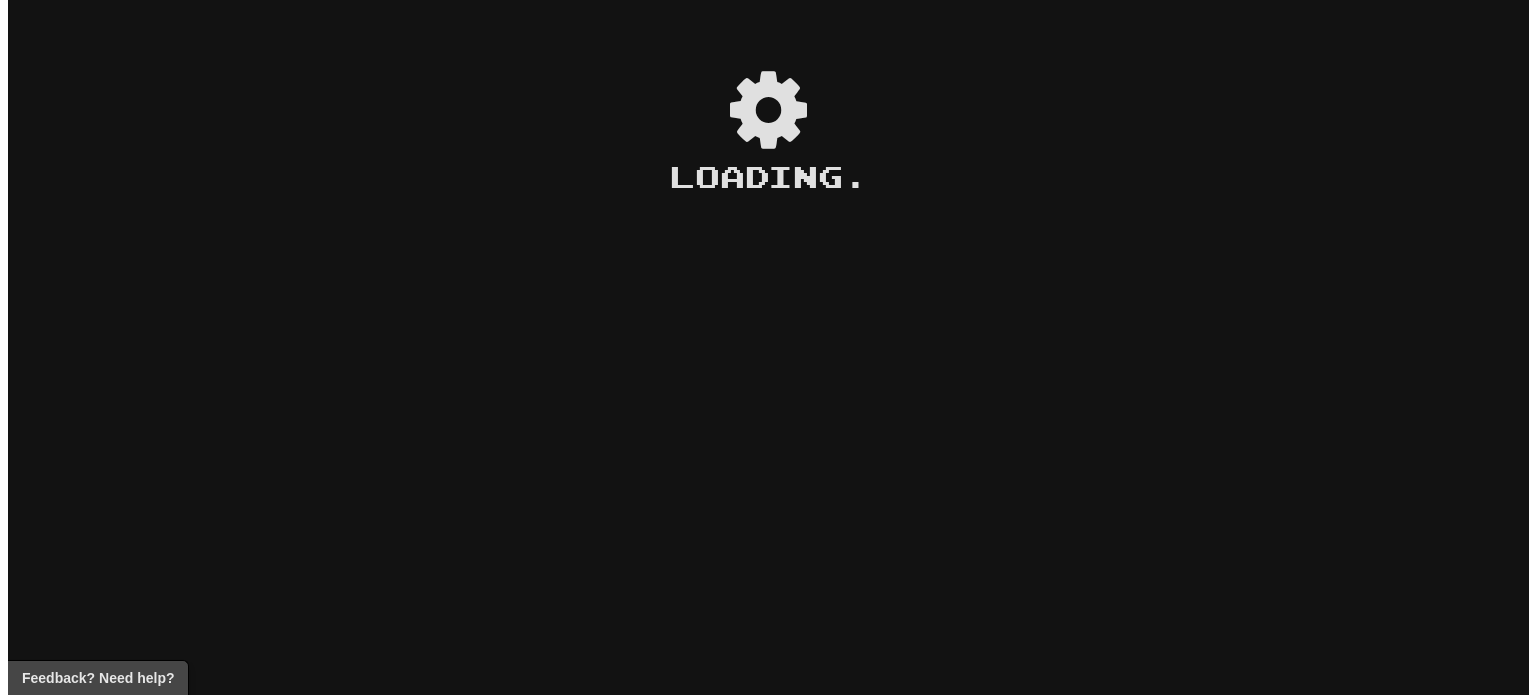 scroll, scrollTop: 0, scrollLeft: 0, axis: both 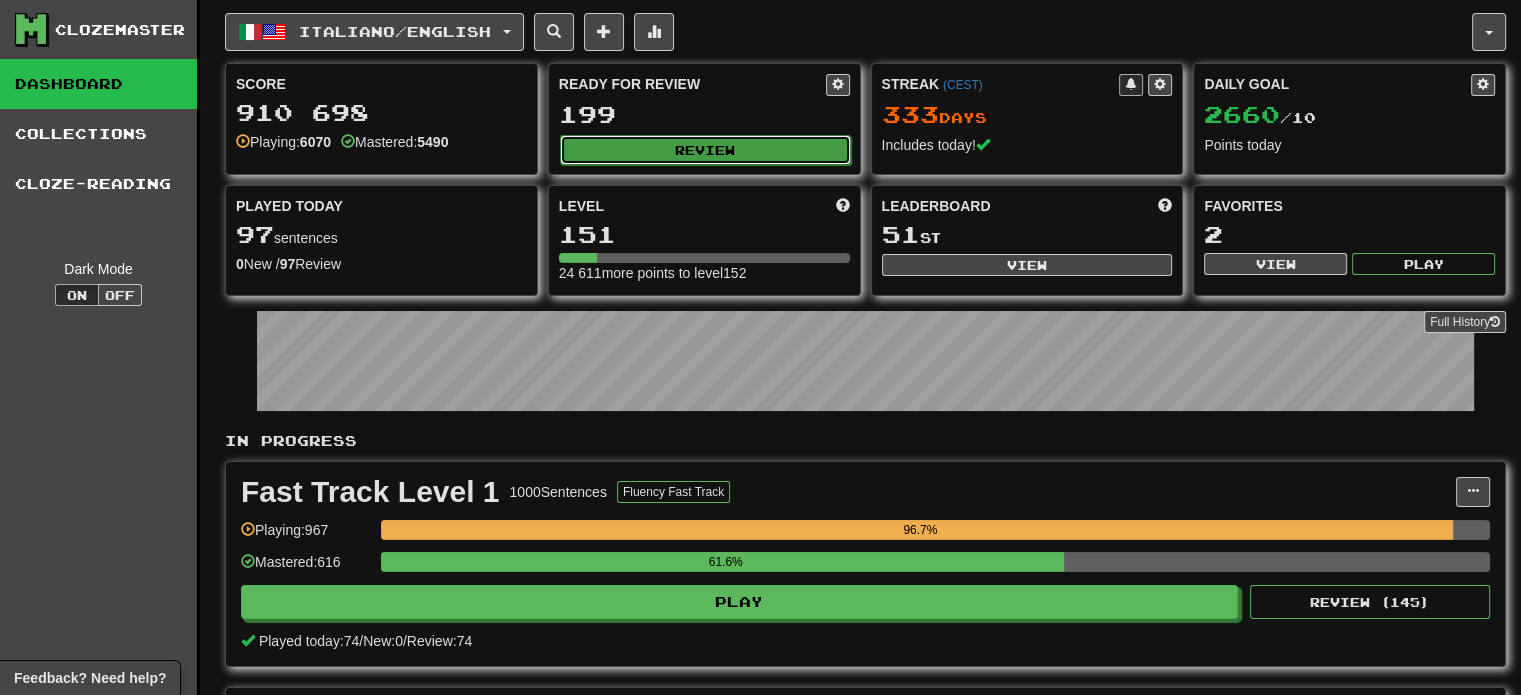 click on "Review" 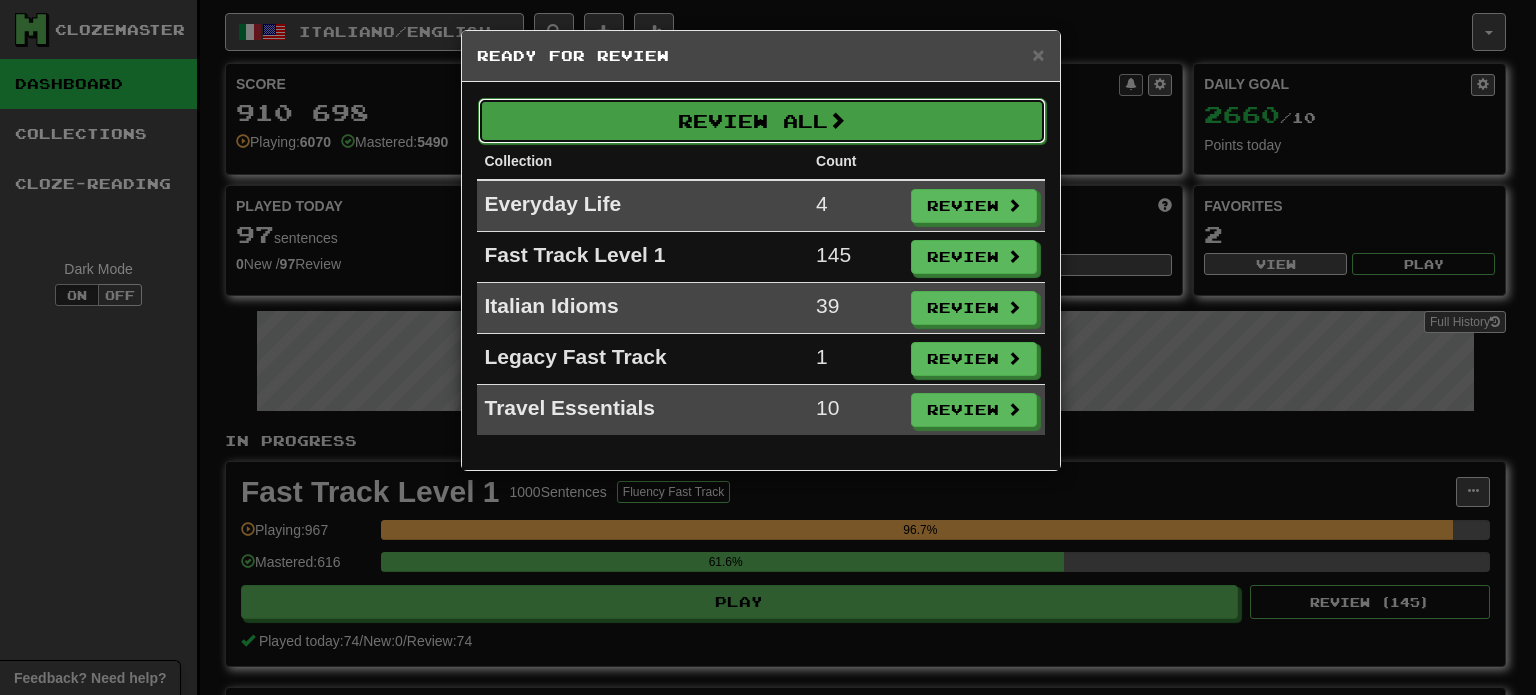click on "Review All" at bounding box center [762, 121] 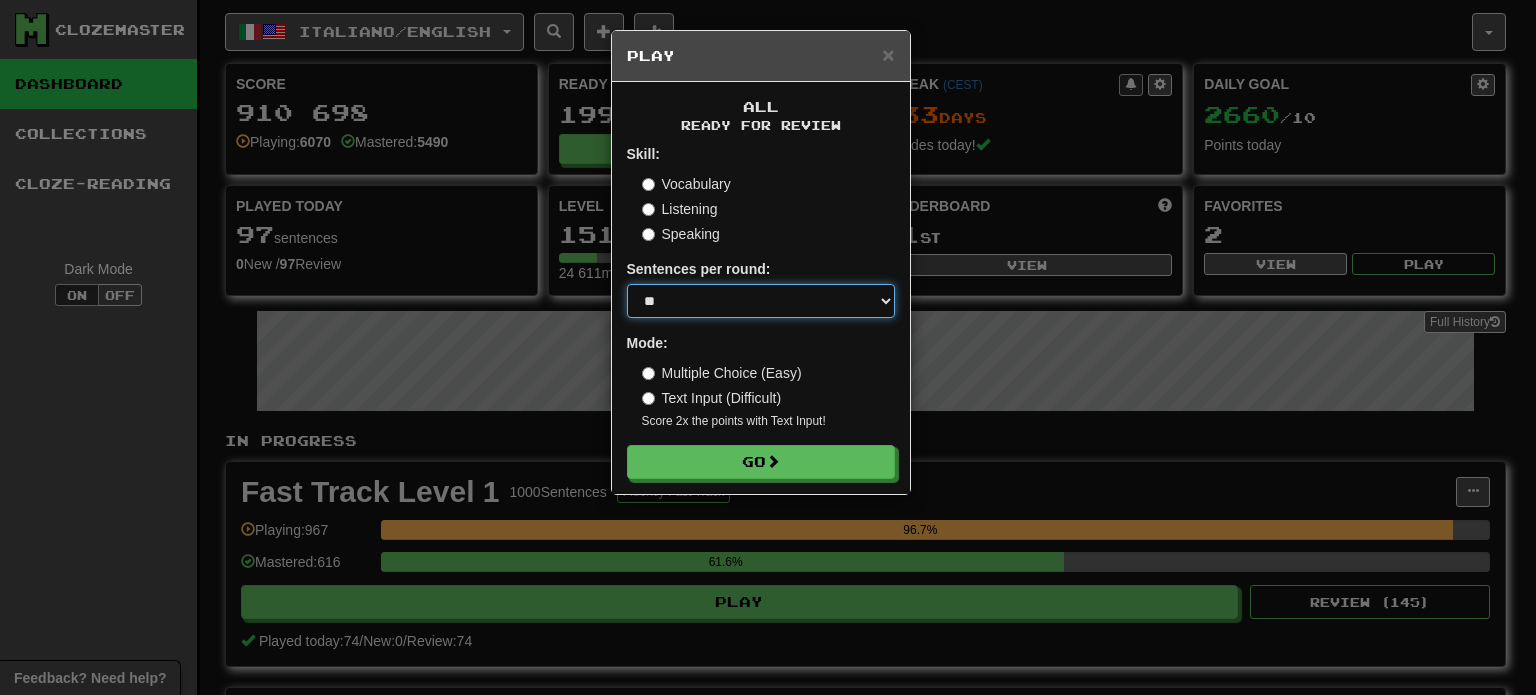 click on "* ** ** ** ** ** *** ********" at bounding box center (761, 301) 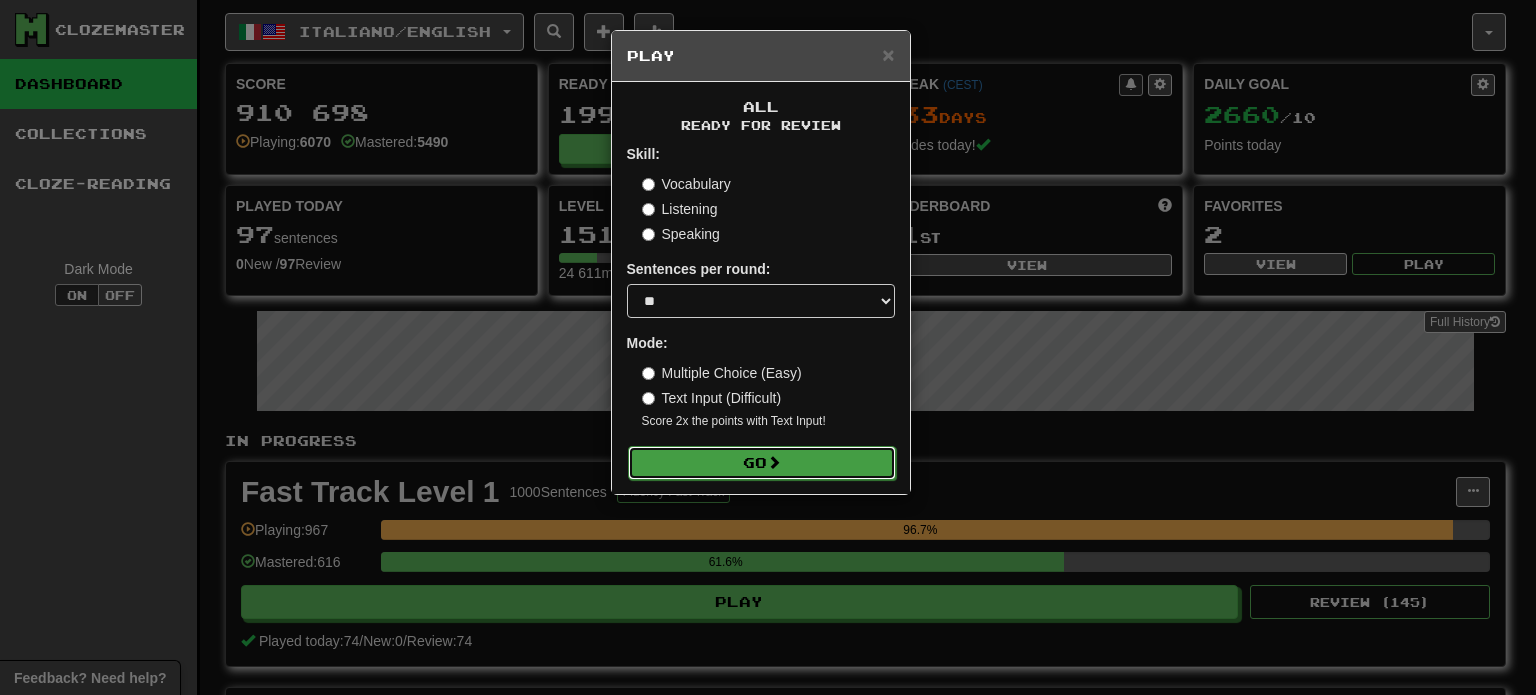 click on "Go" at bounding box center [762, 463] 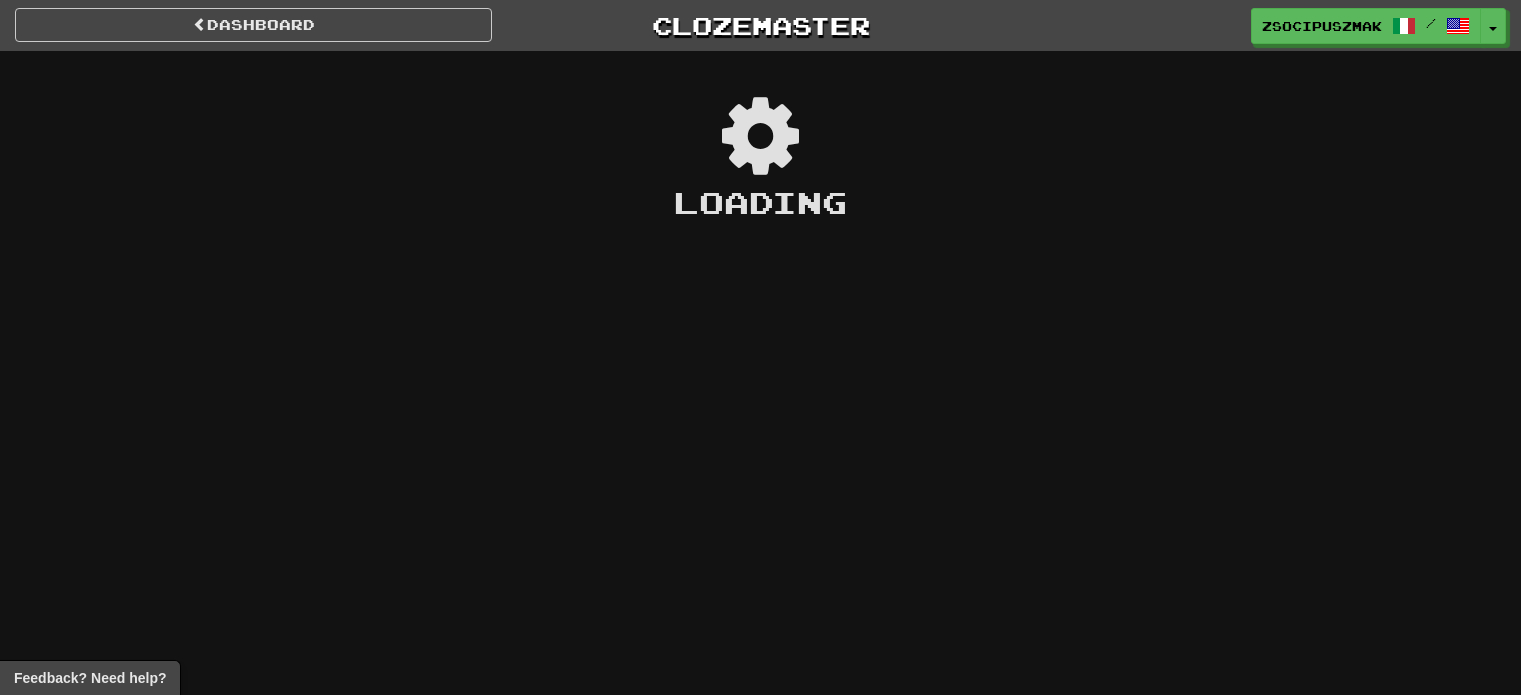 scroll, scrollTop: 0, scrollLeft: 0, axis: both 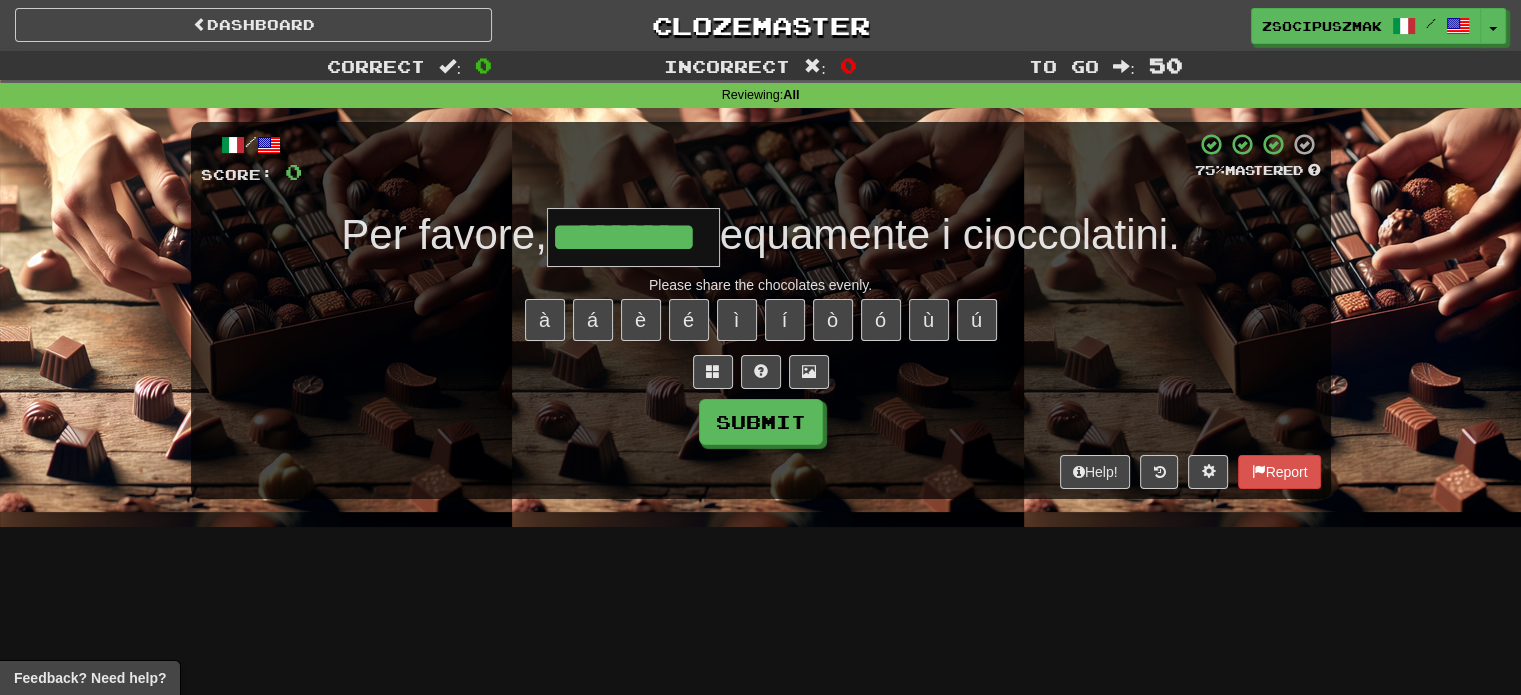 type on "*********" 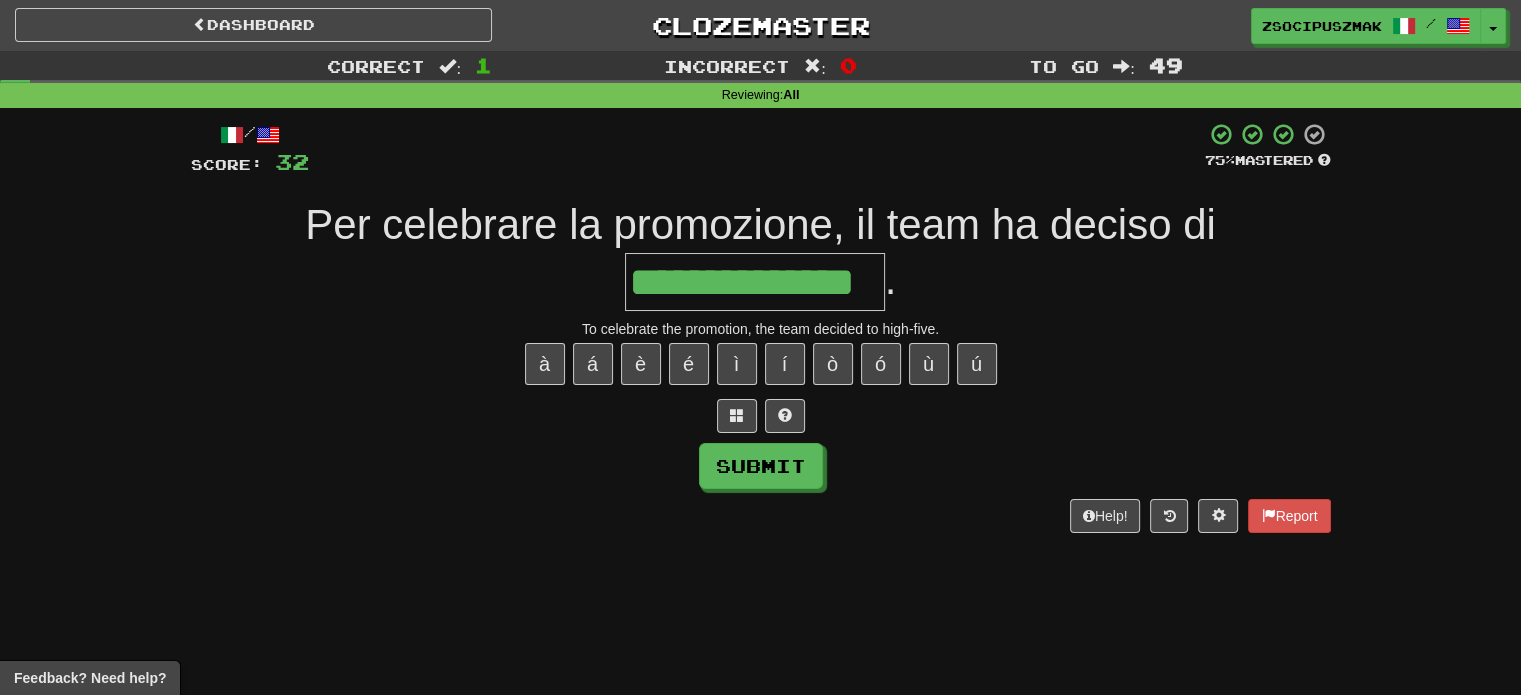 type on "**********" 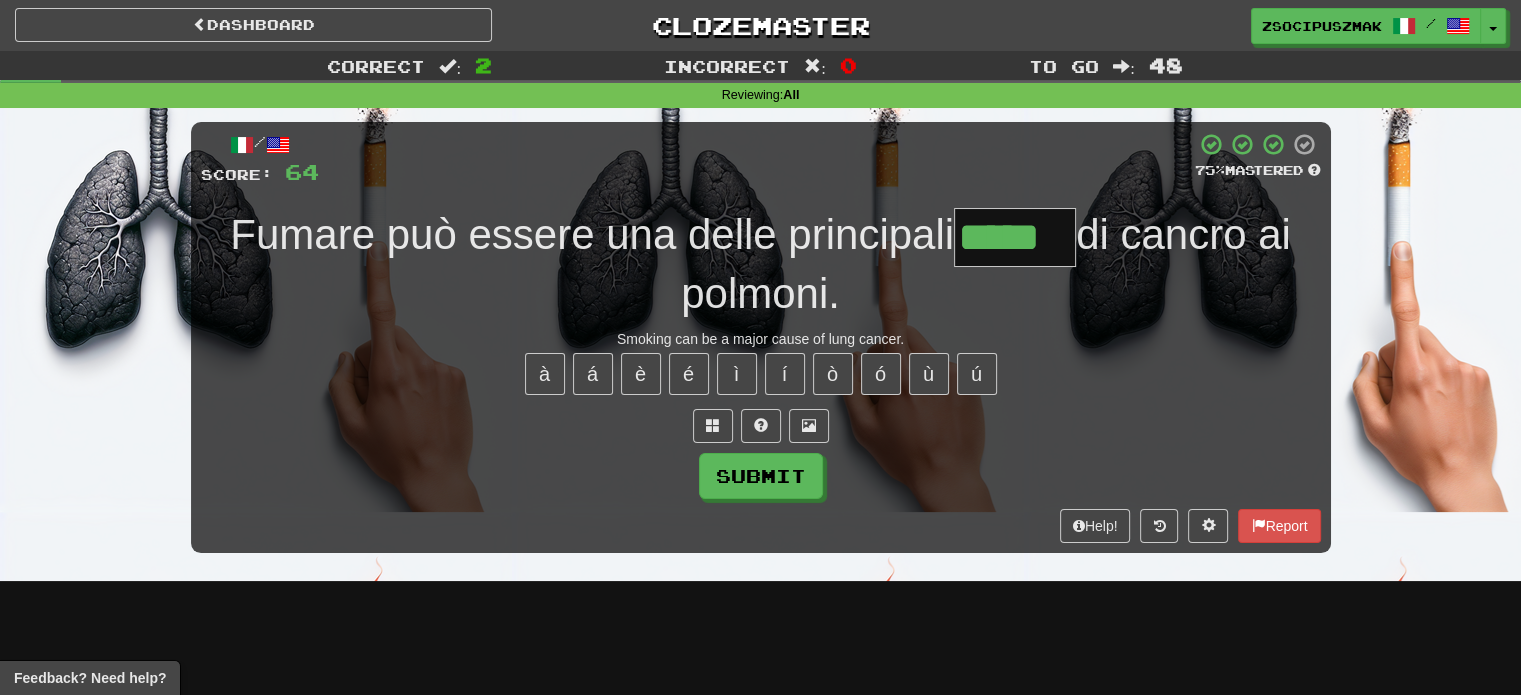 type on "*****" 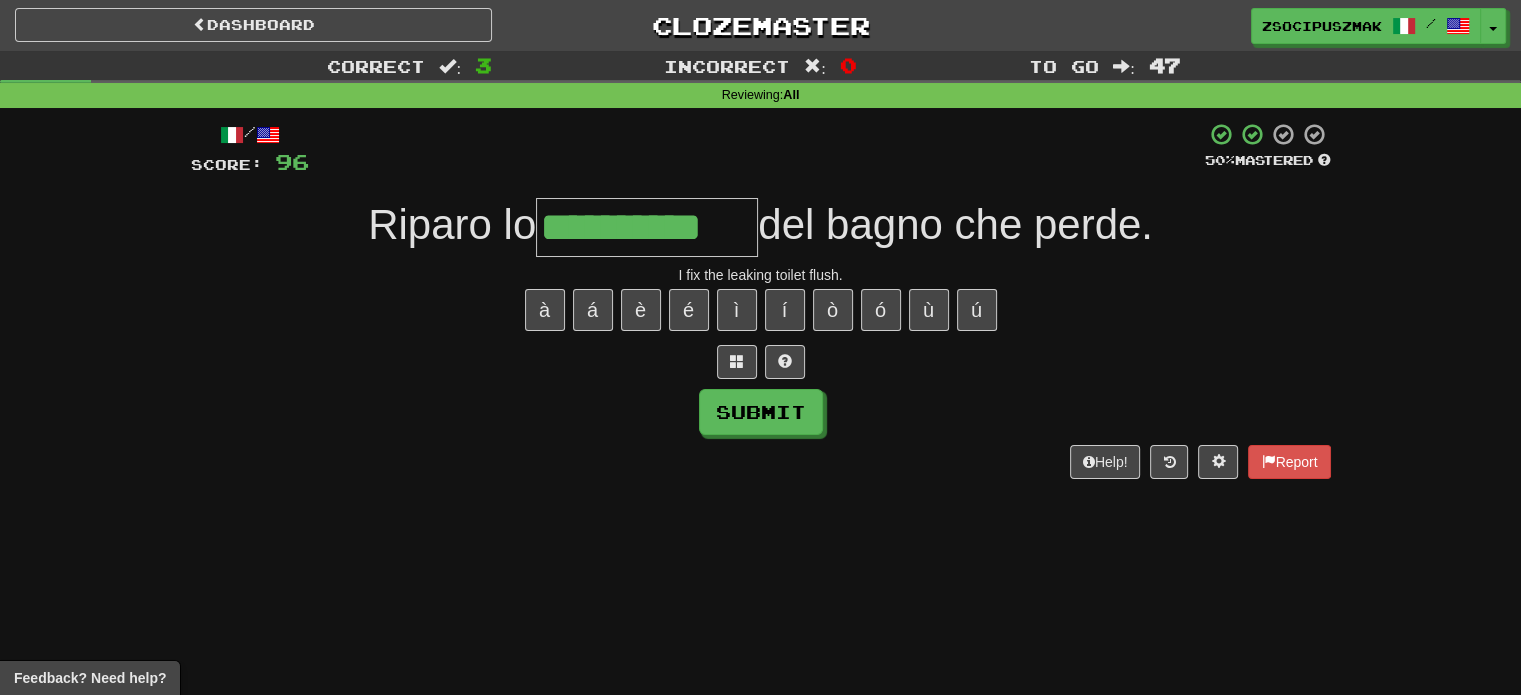 type on "**********" 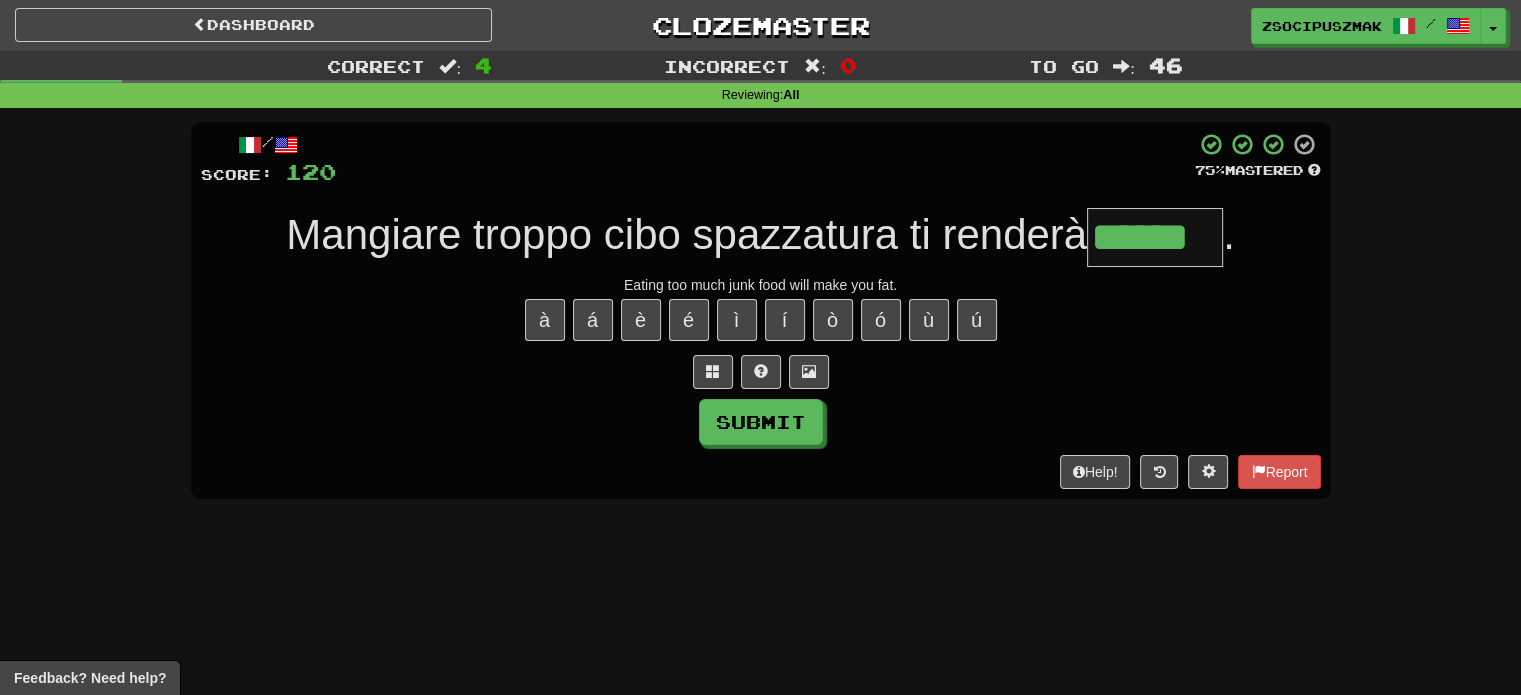 type on "******" 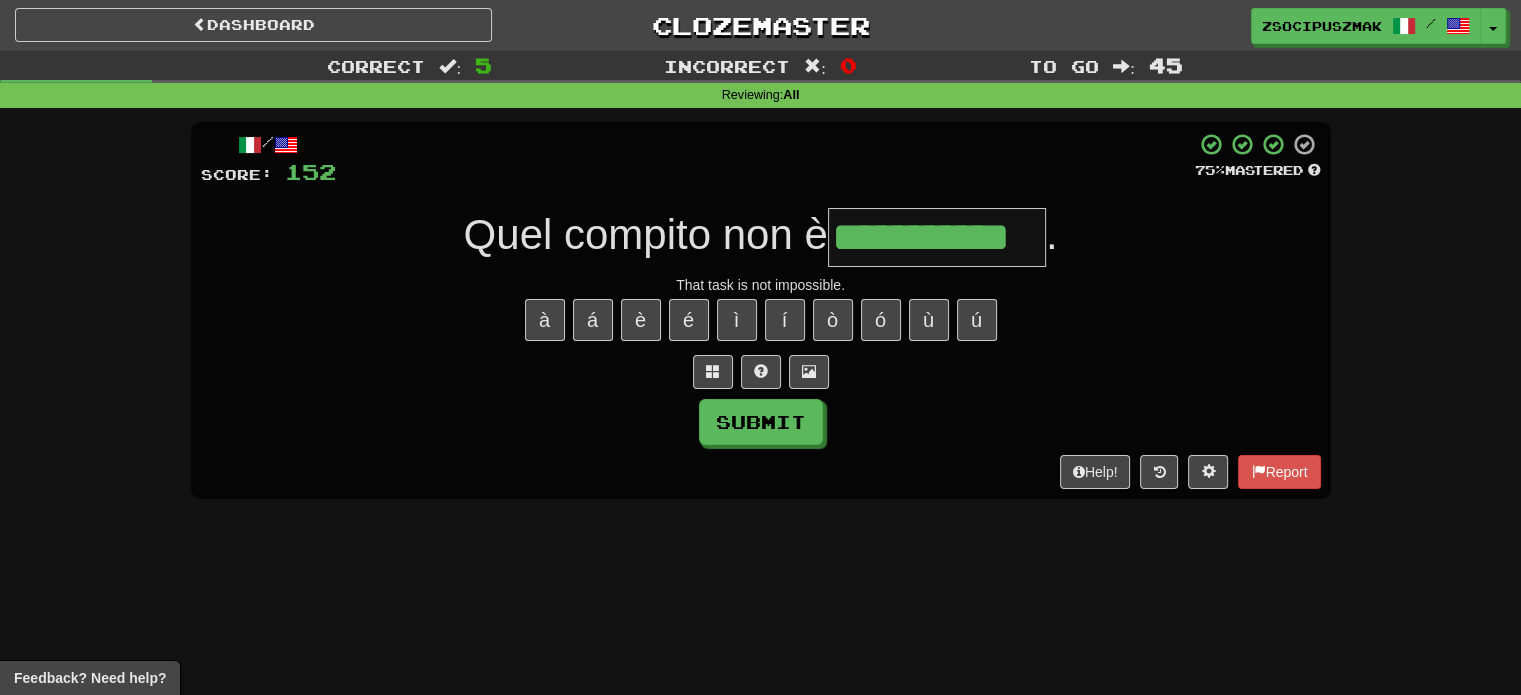 type on "**********" 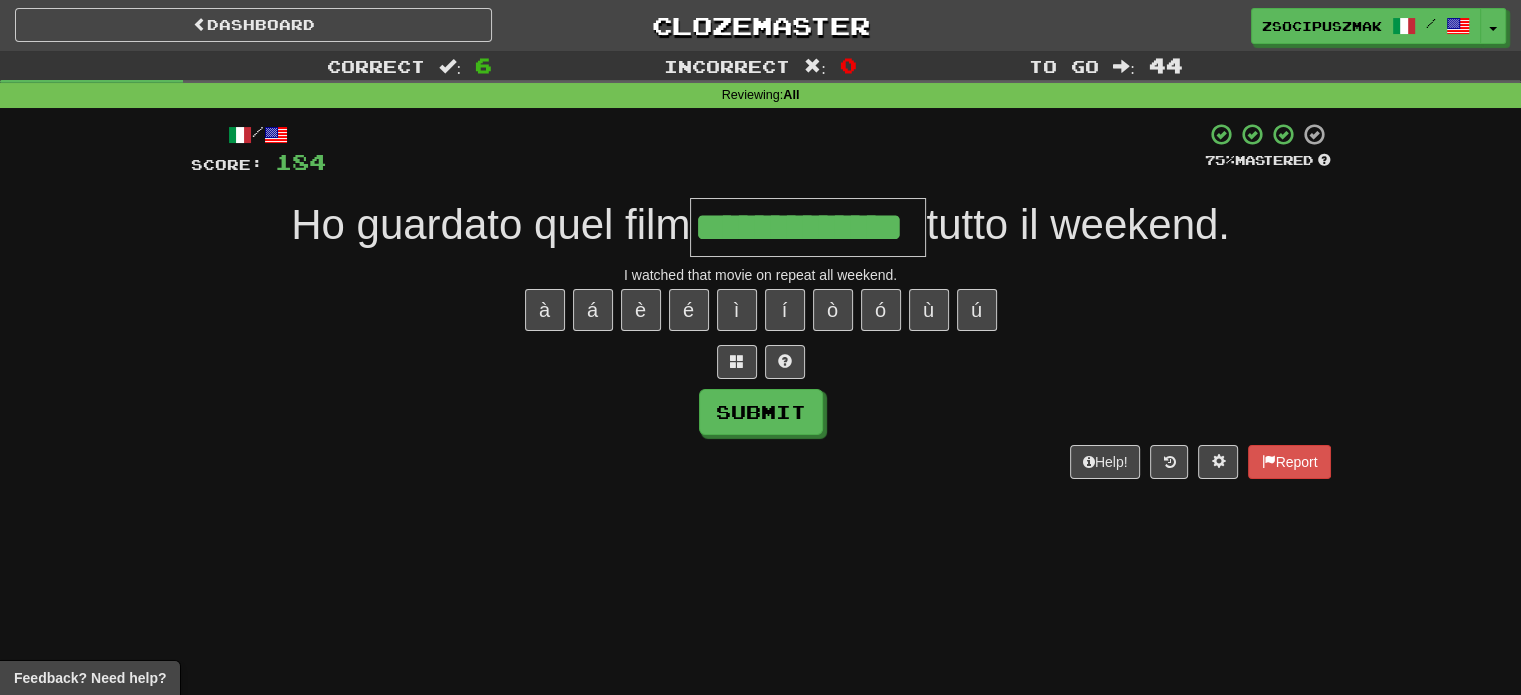 type on "**********" 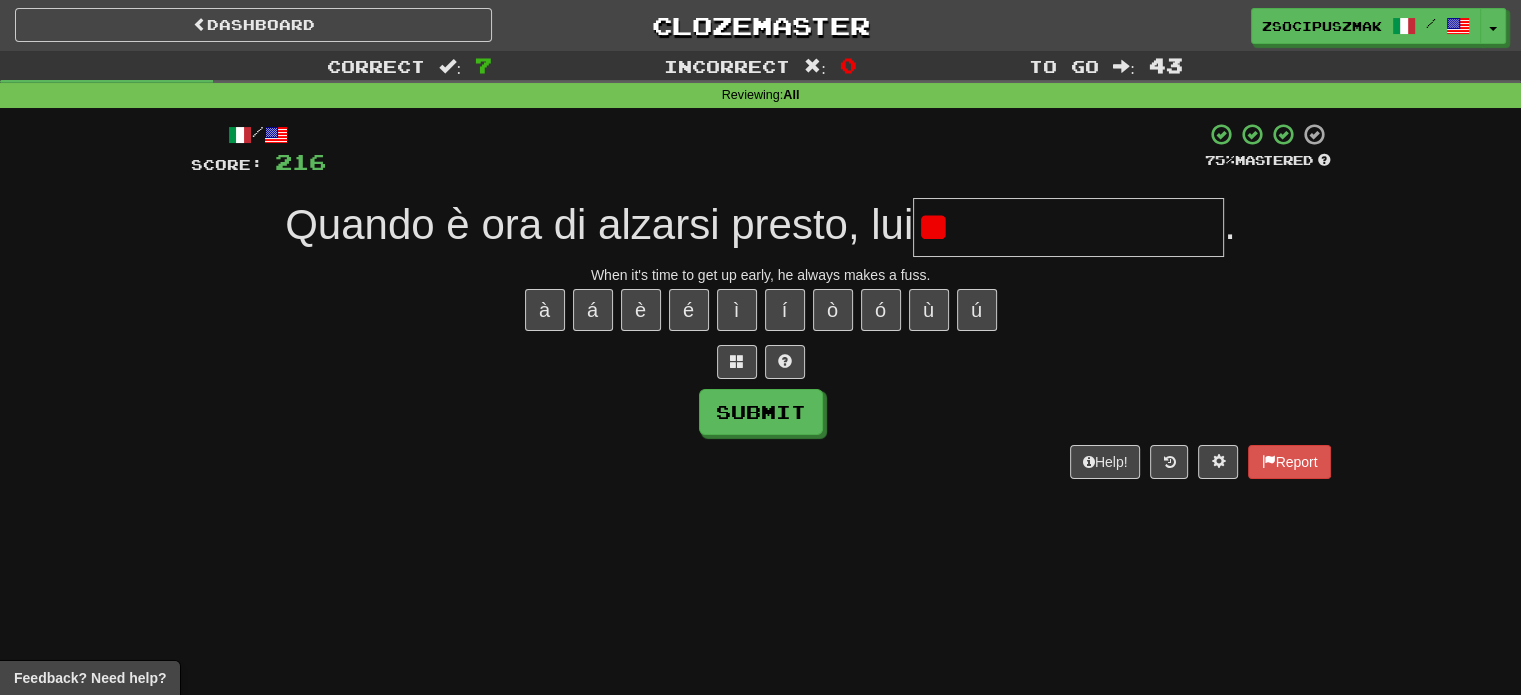 type on "*" 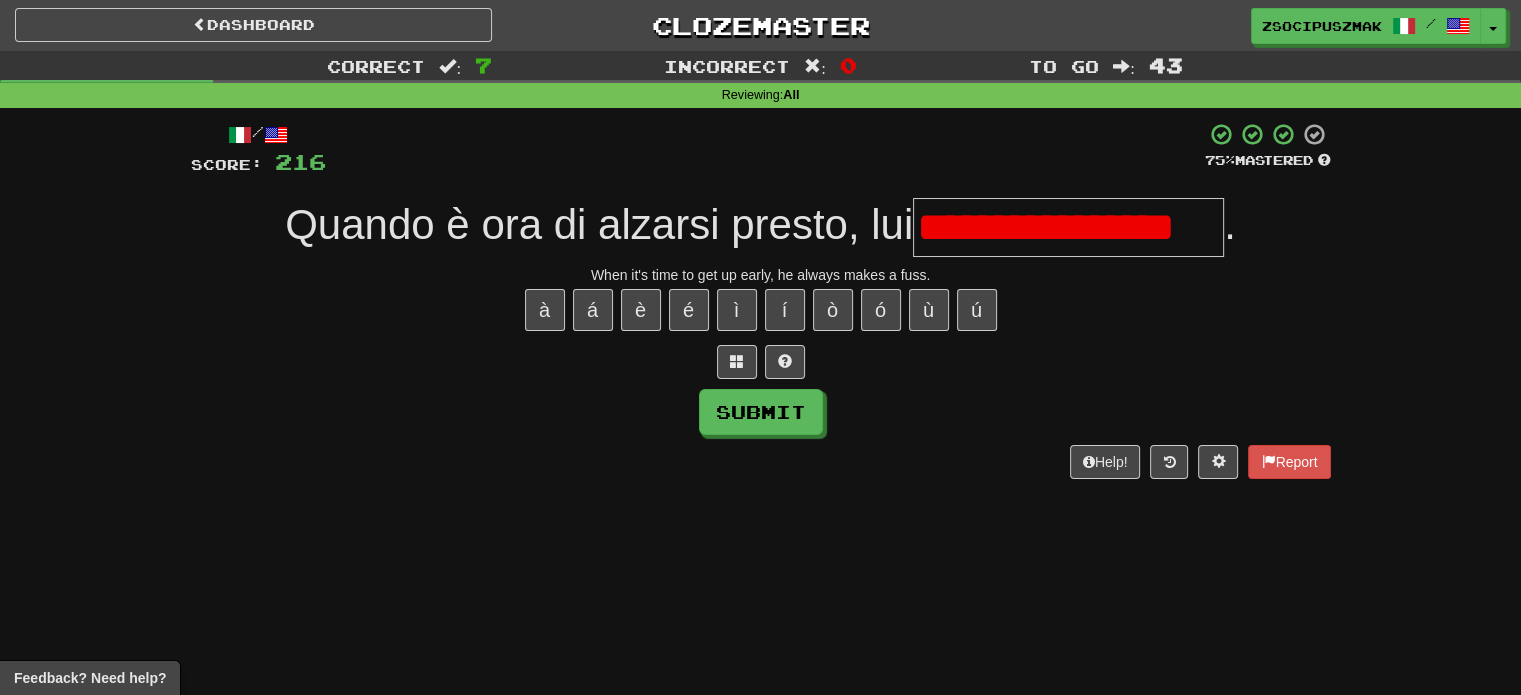 type on "**********" 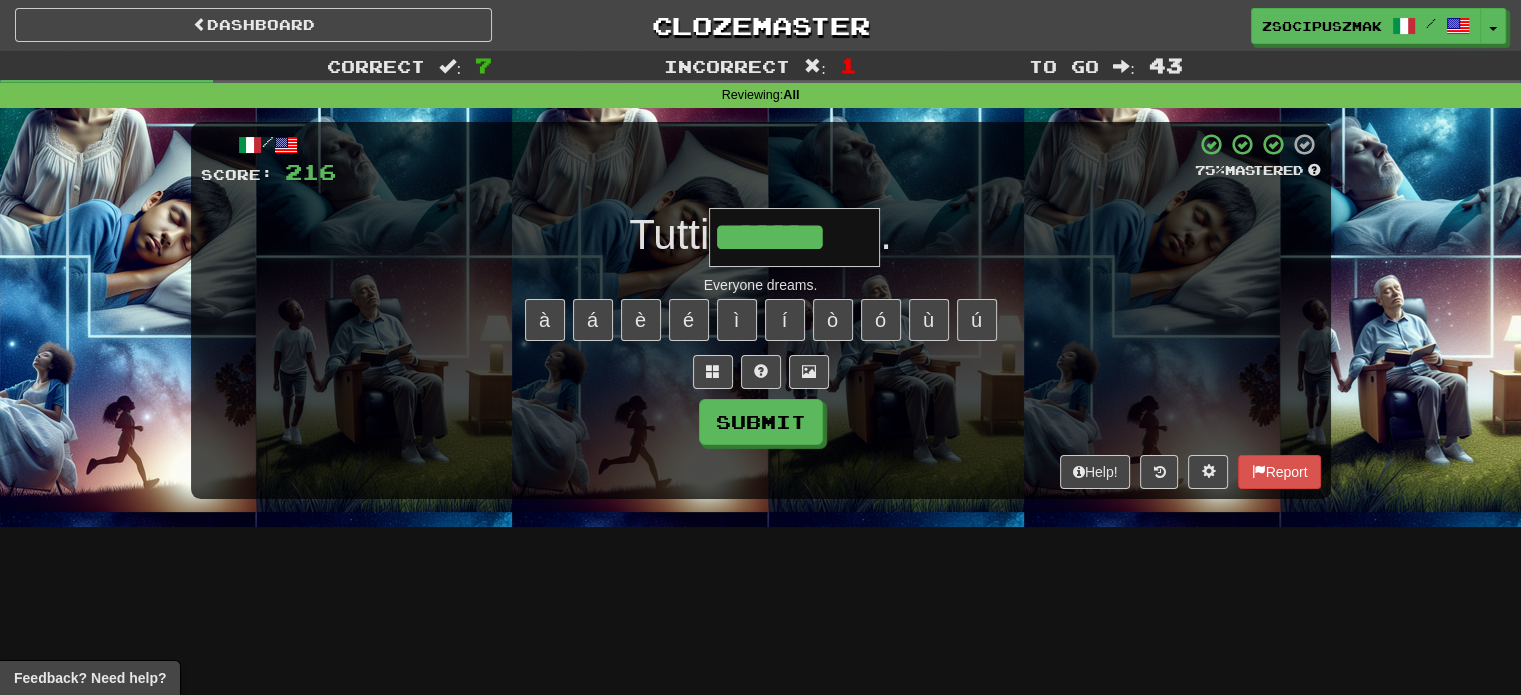 type on "*******" 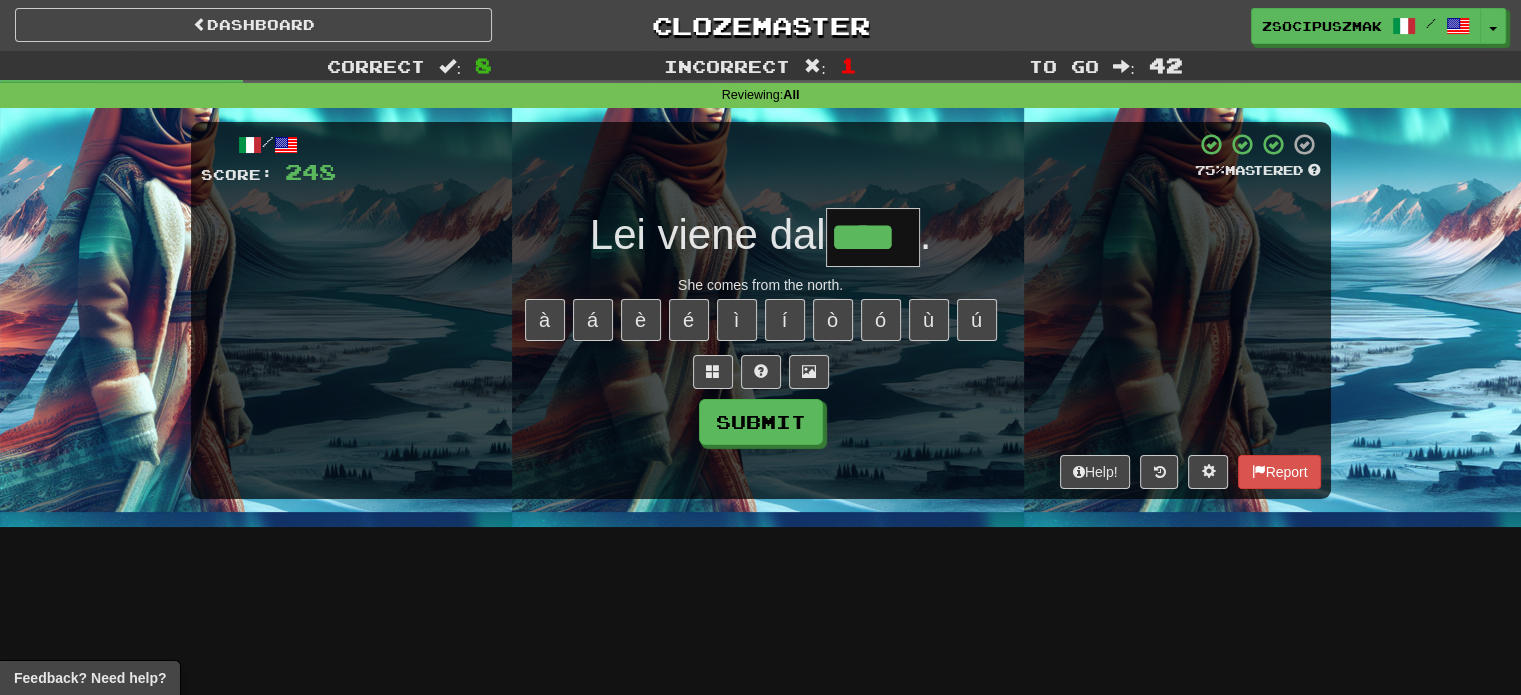 type on "****" 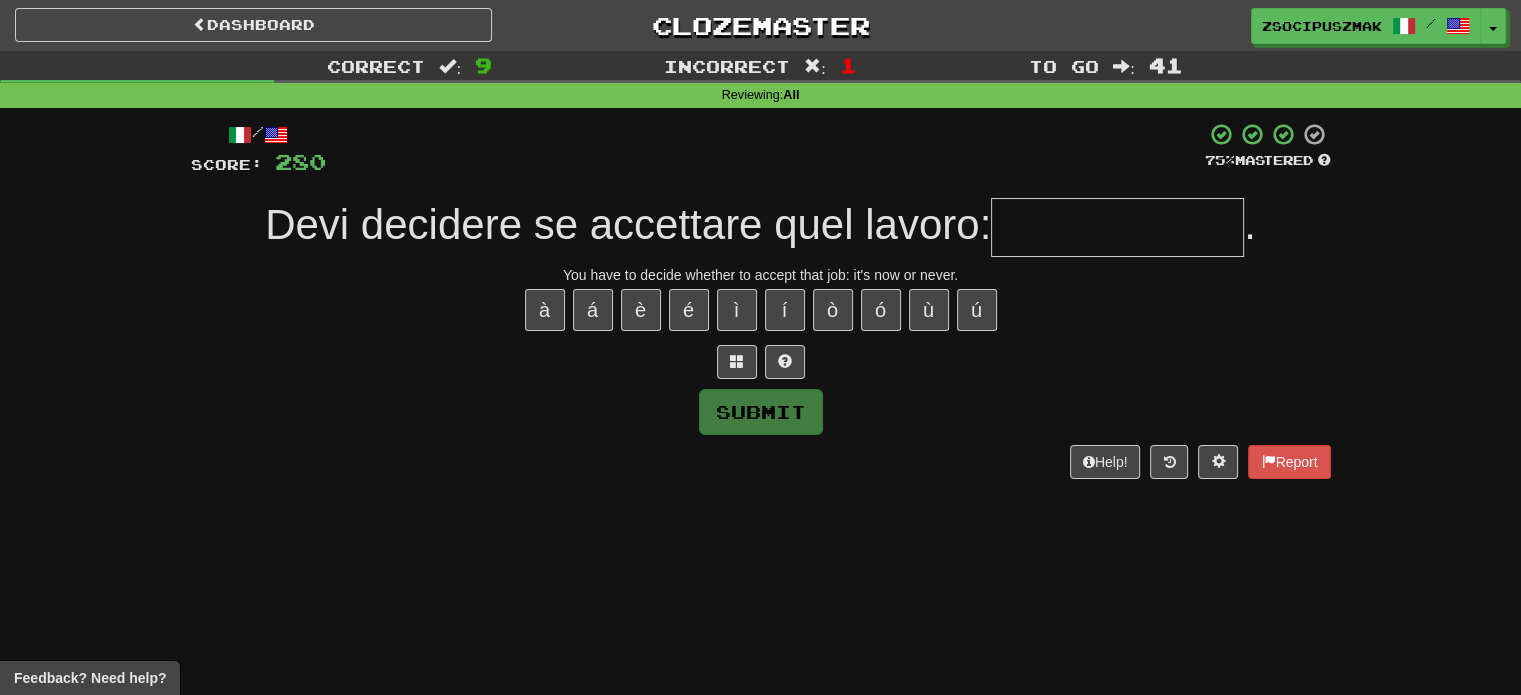 type on "*" 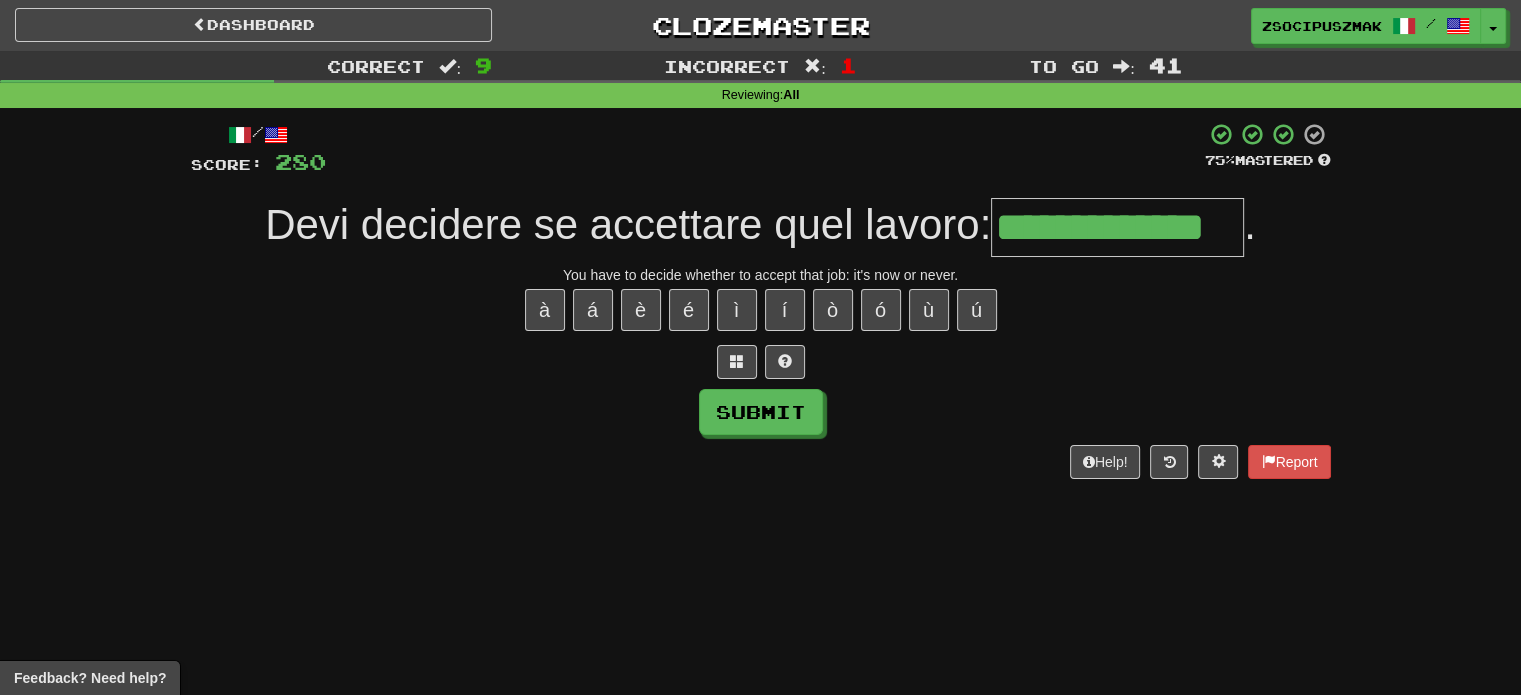 type on "**********" 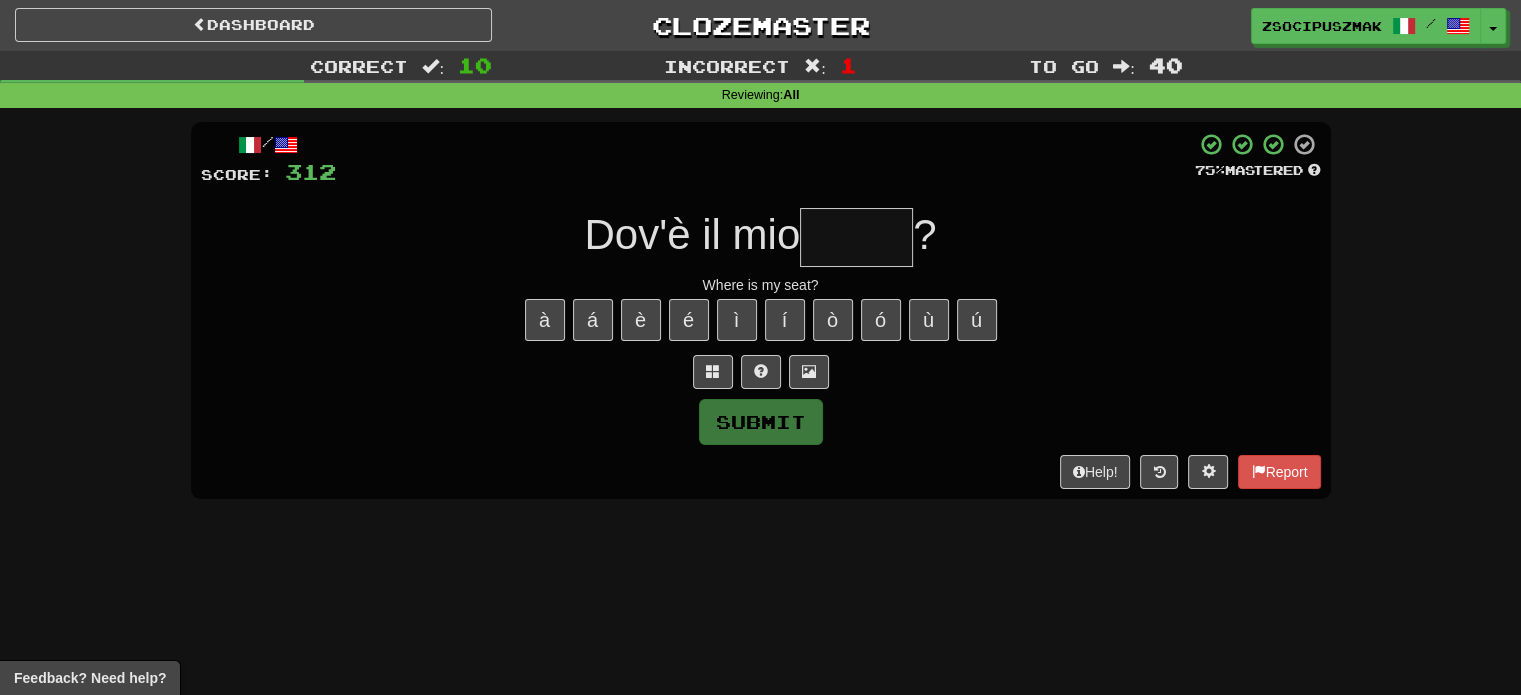 type on "*" 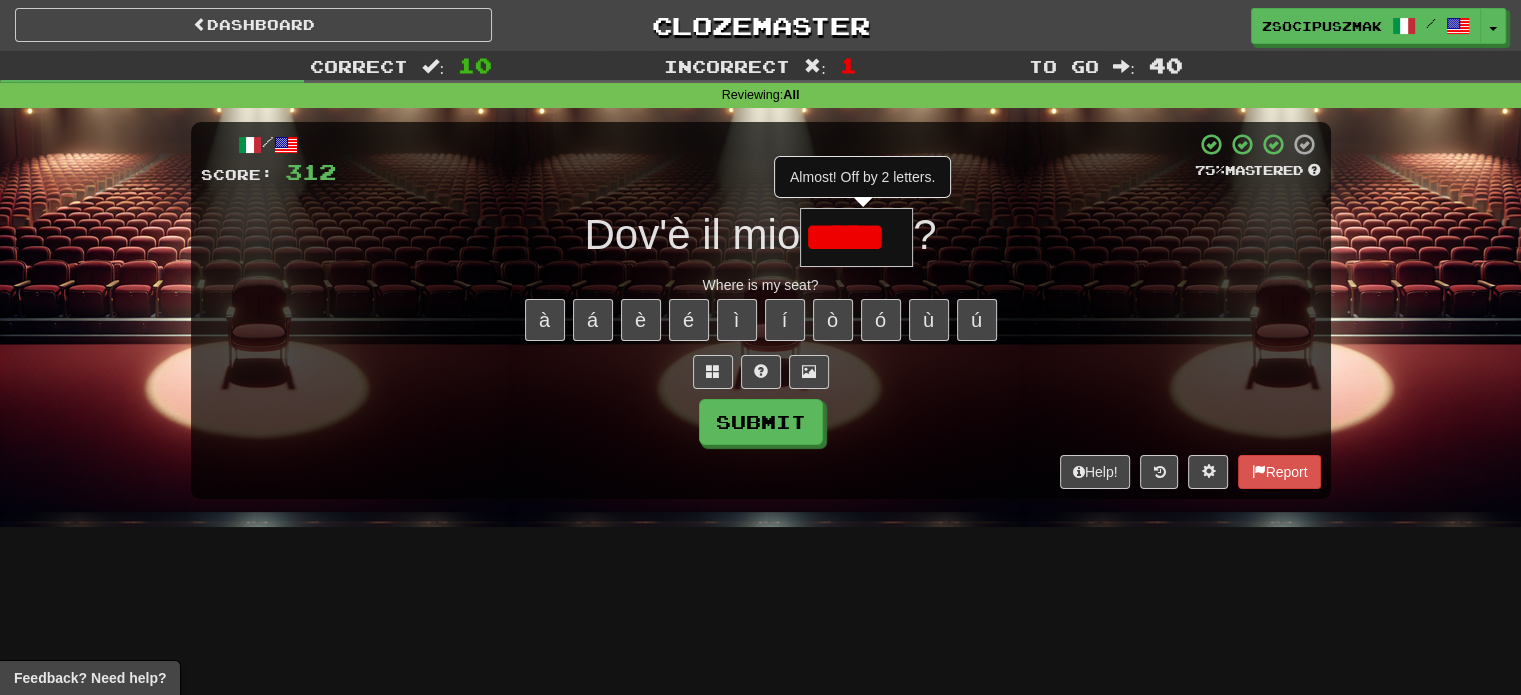 type on "*****" 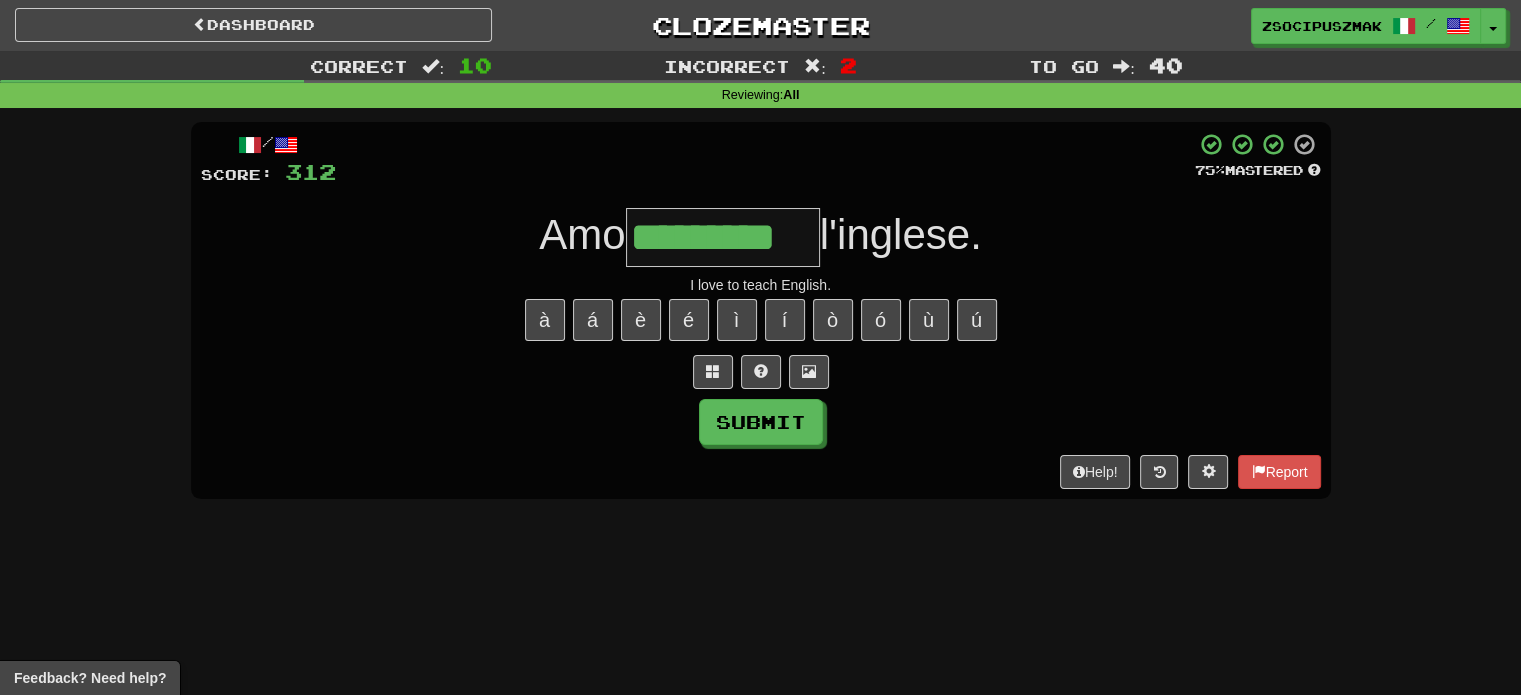 type on "*********" 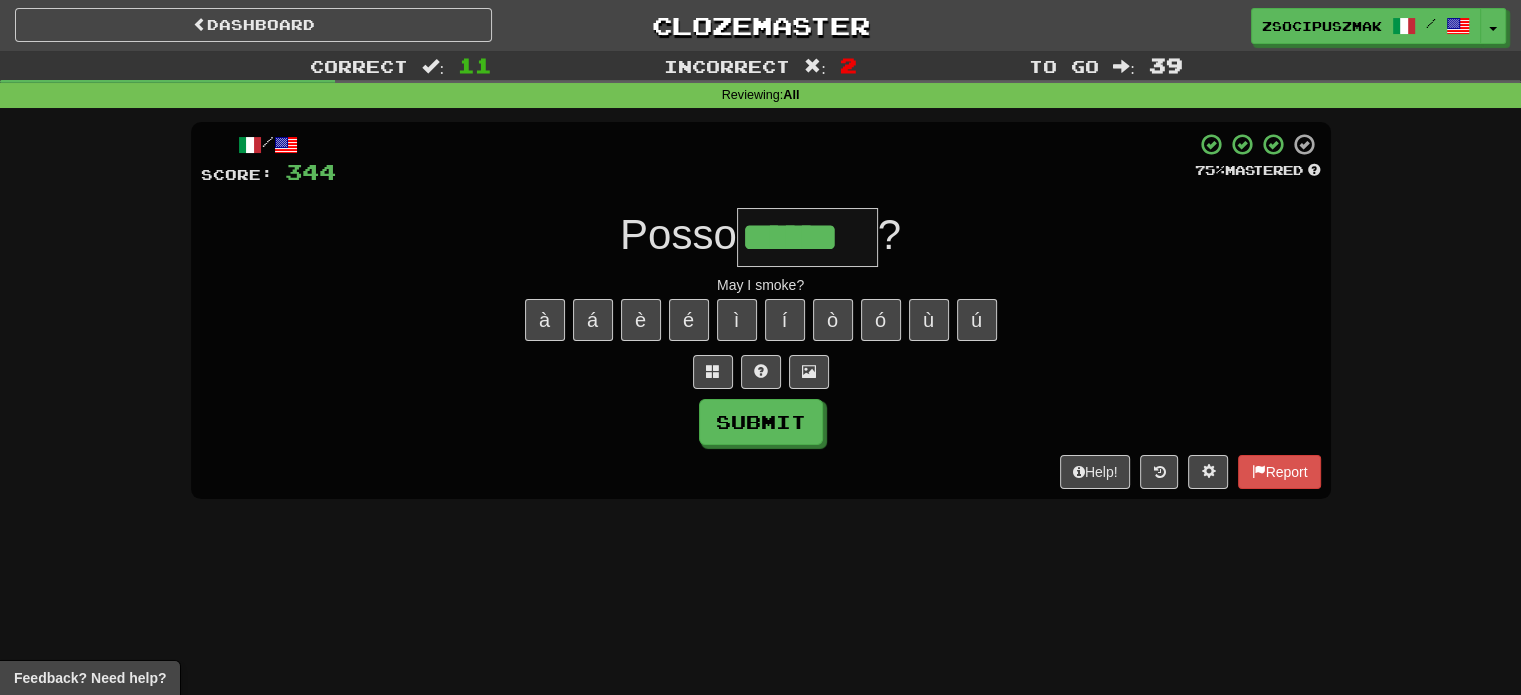 type on "******" 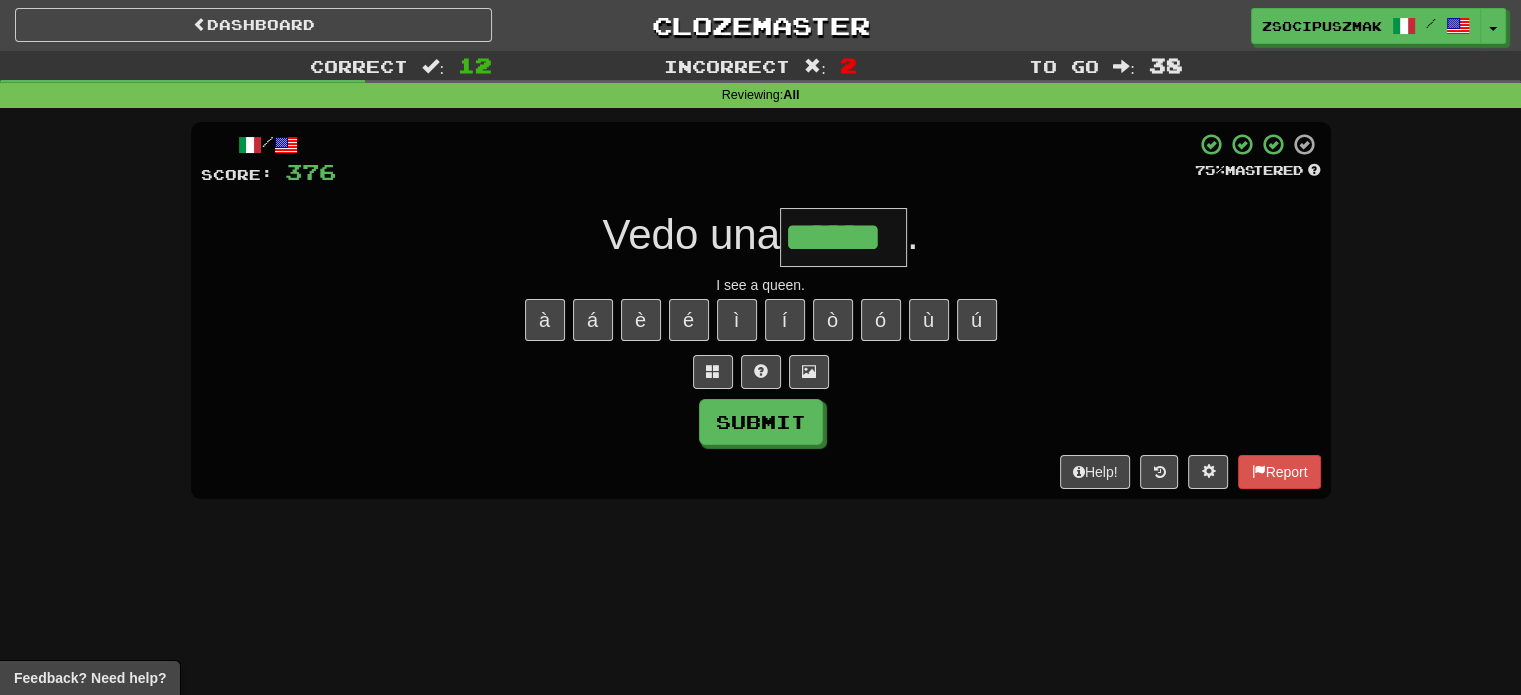 type on "******" 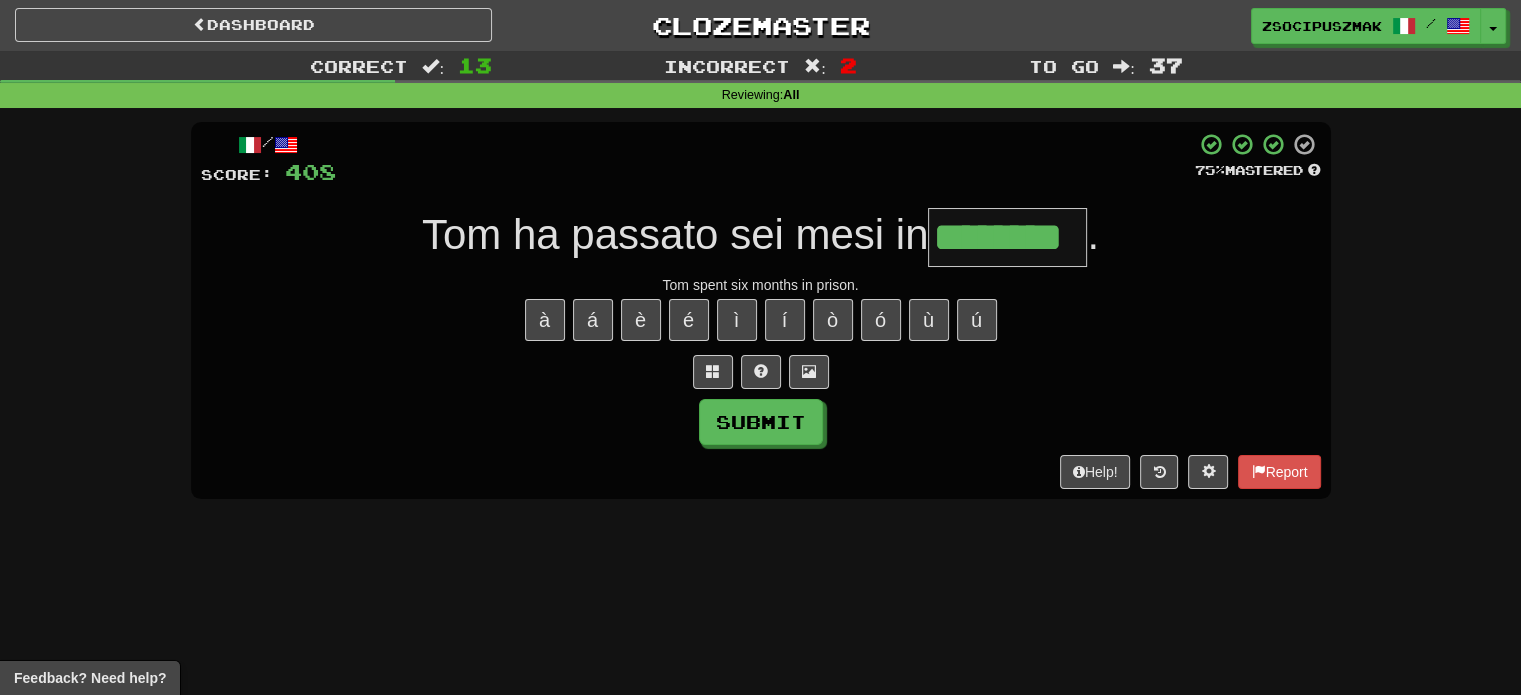 type on "********" 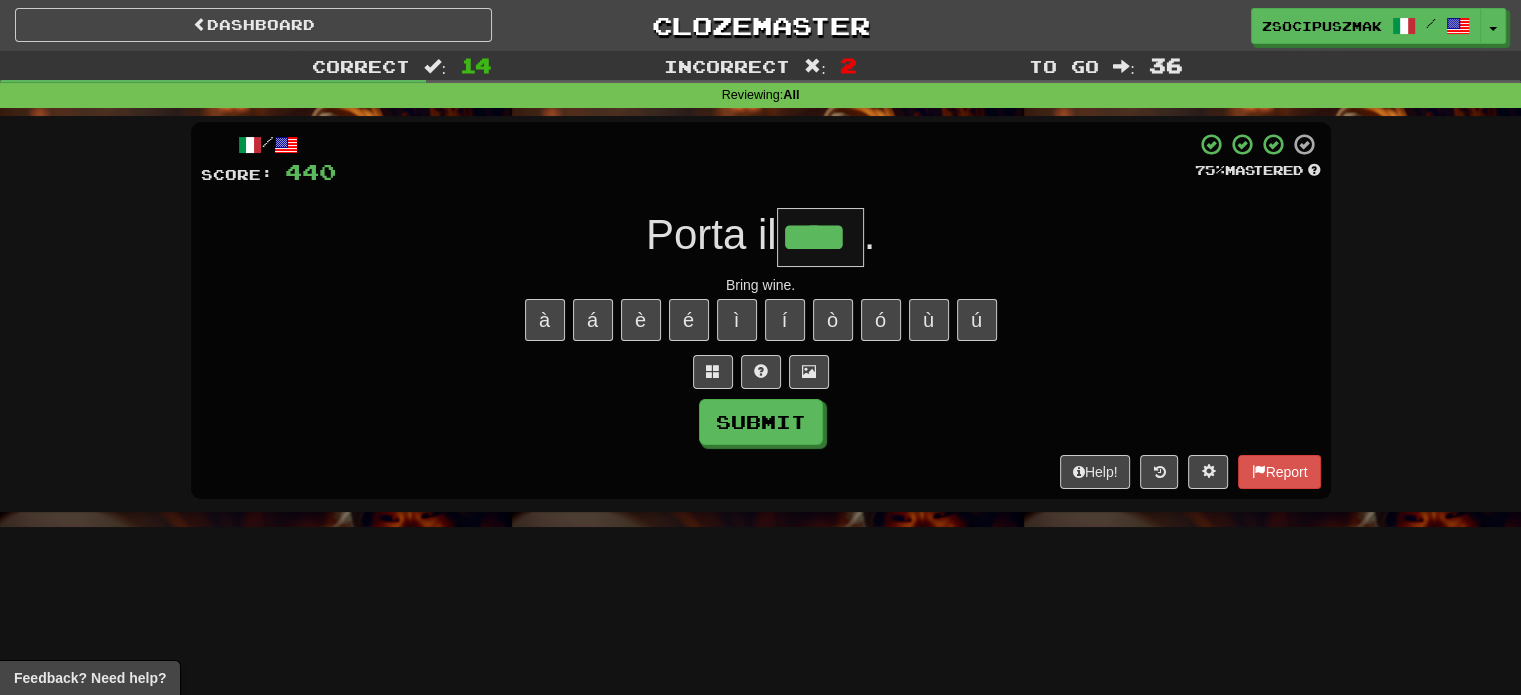 type on "****" 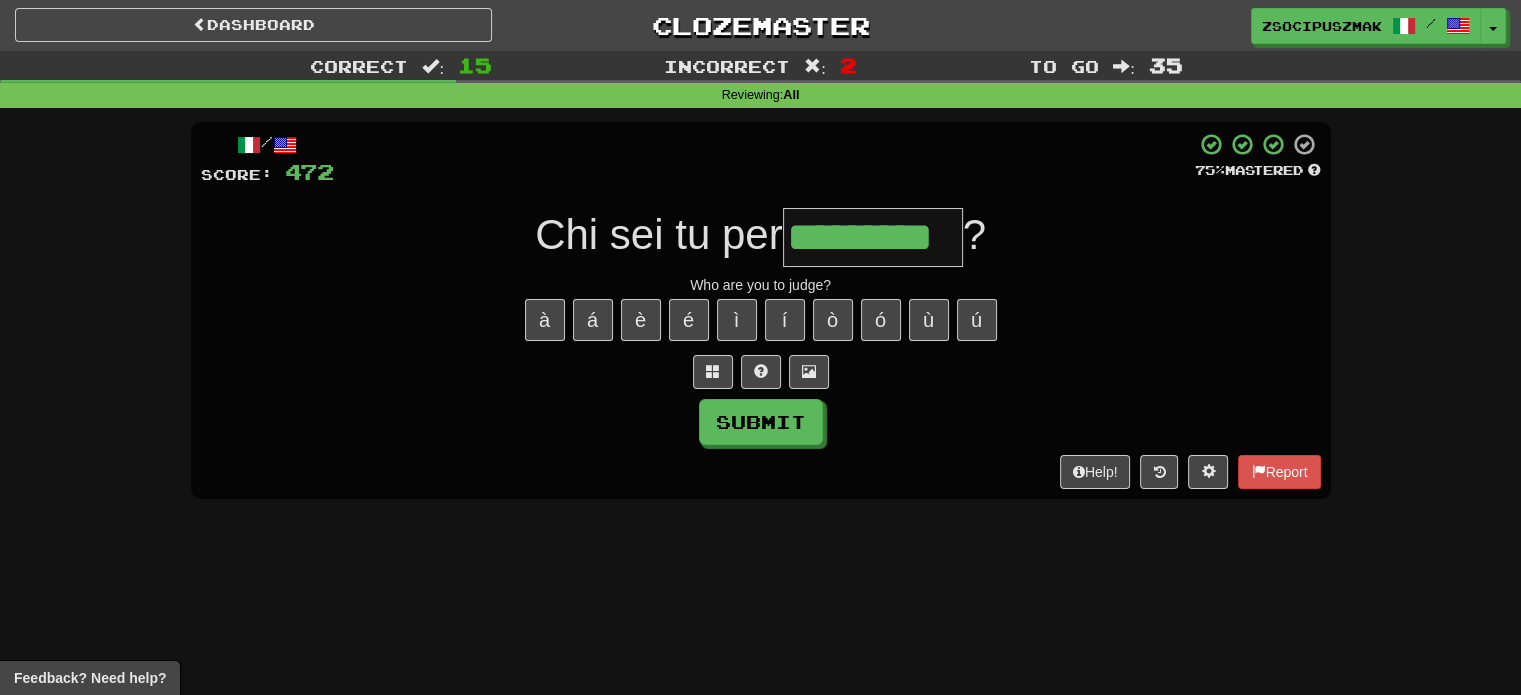 type on "*********" 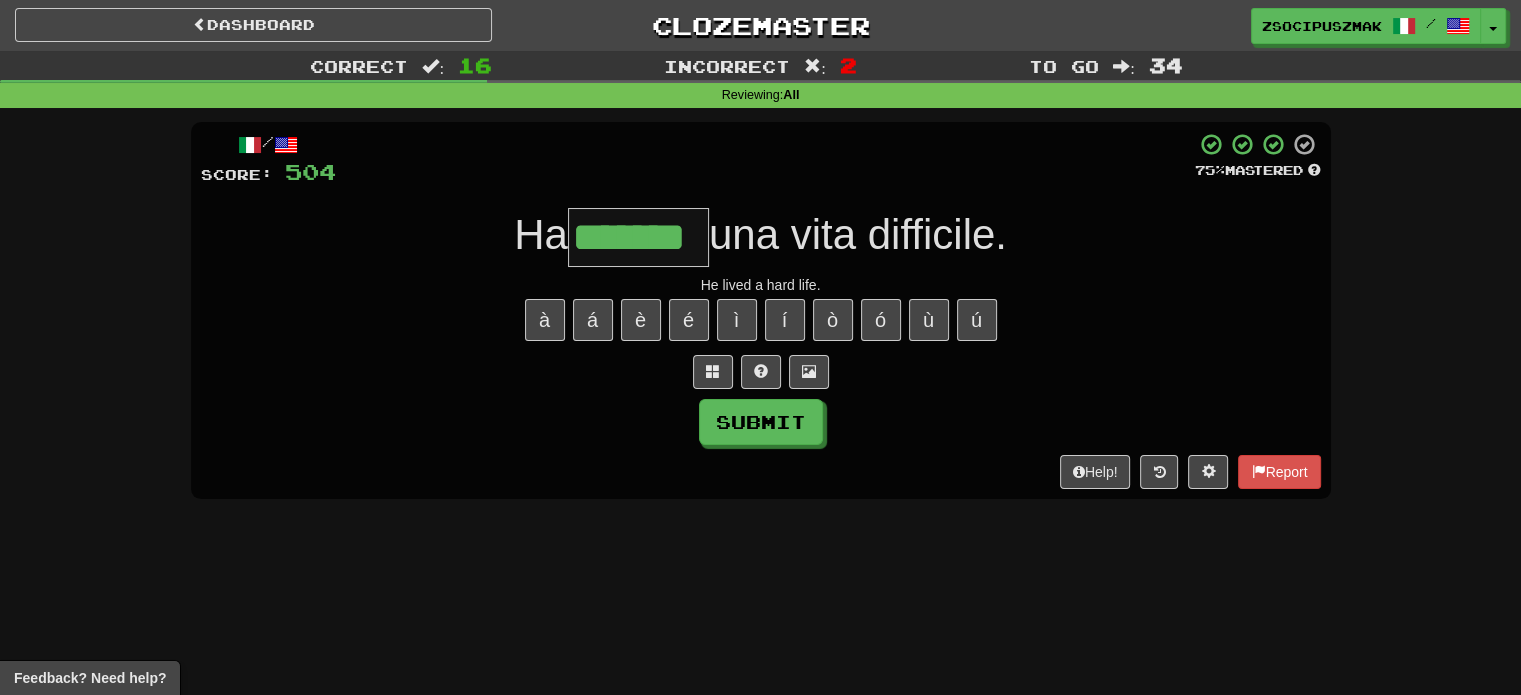 type on "*******" 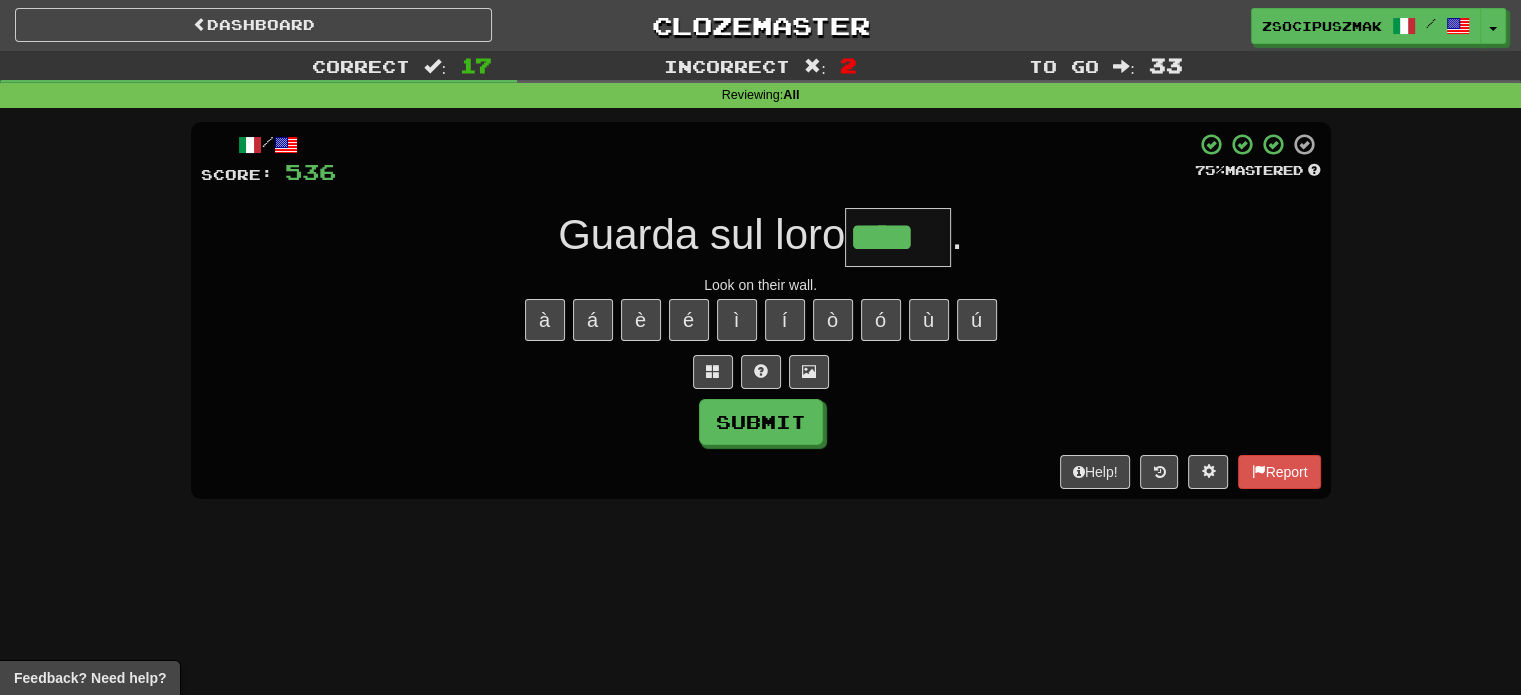 type on "****" 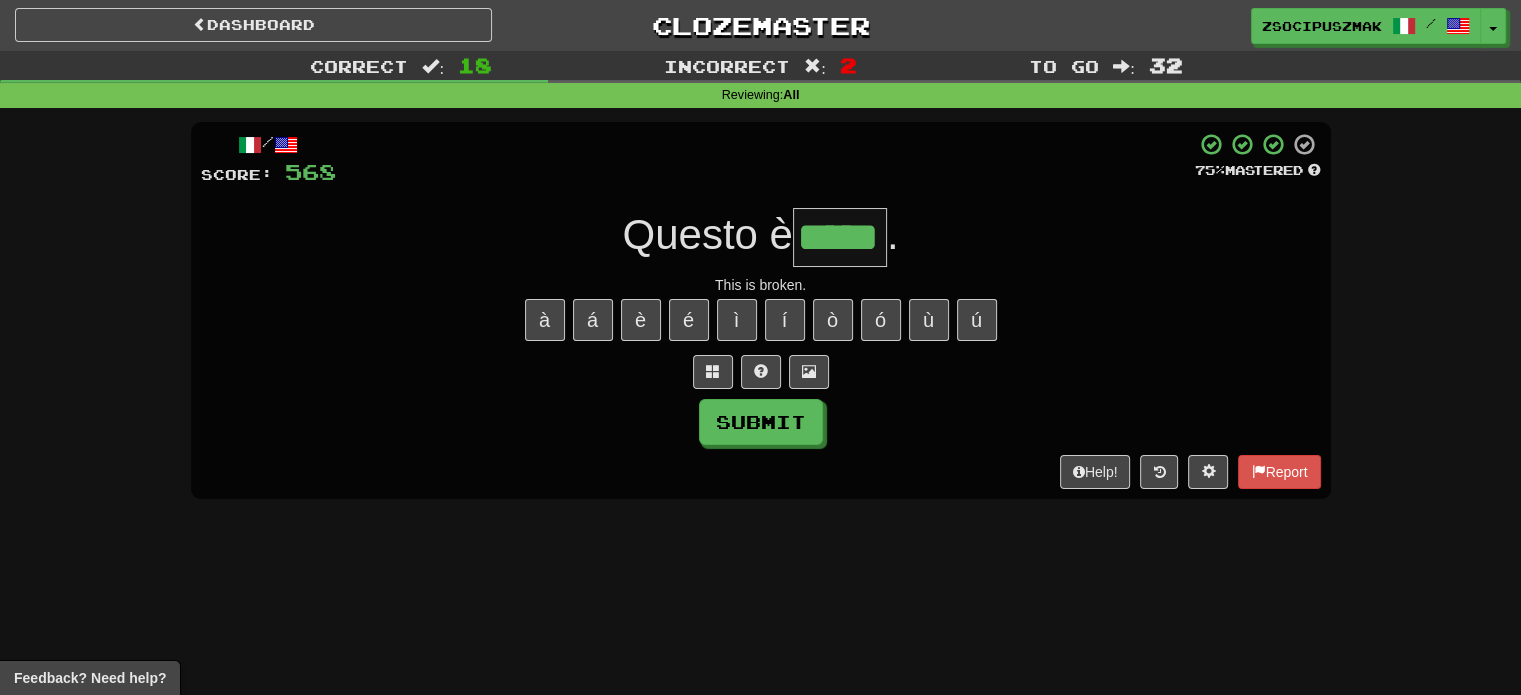 type on "*****" 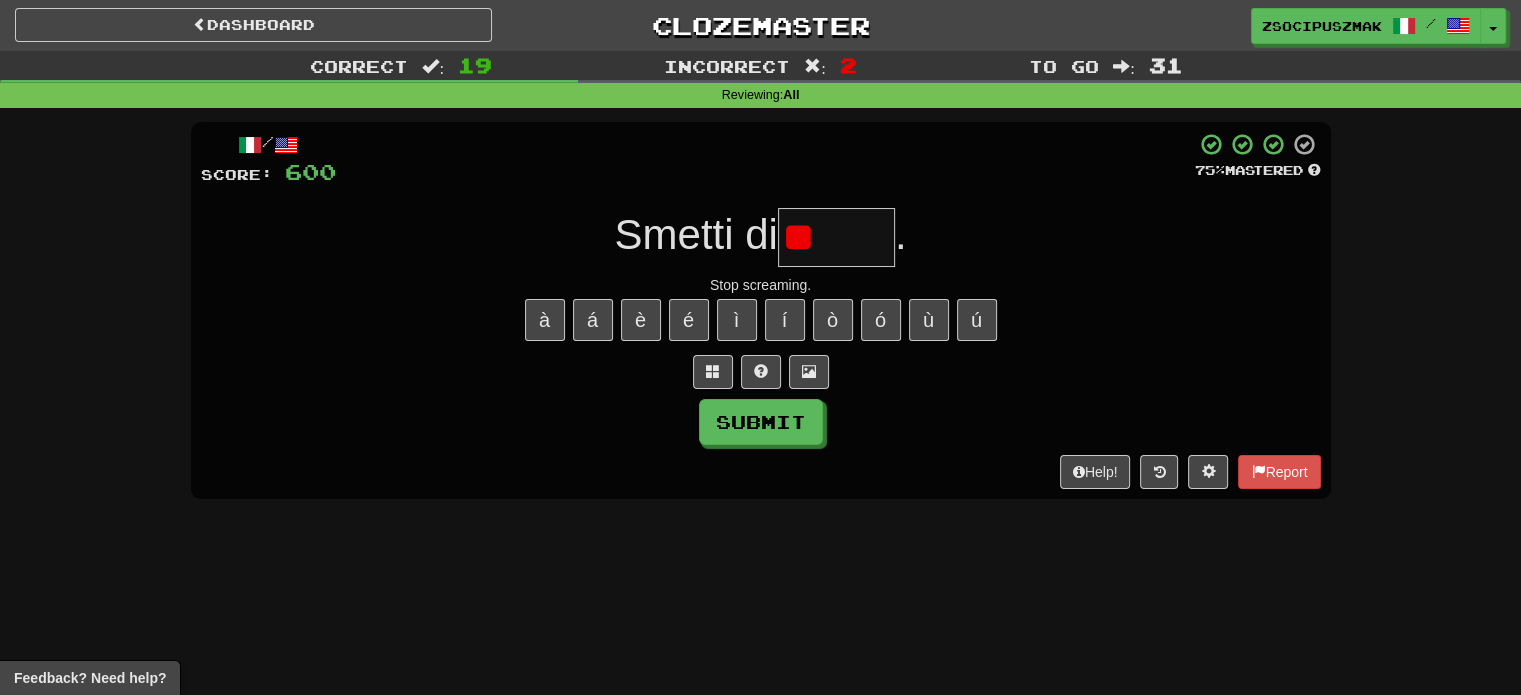 type on "*" 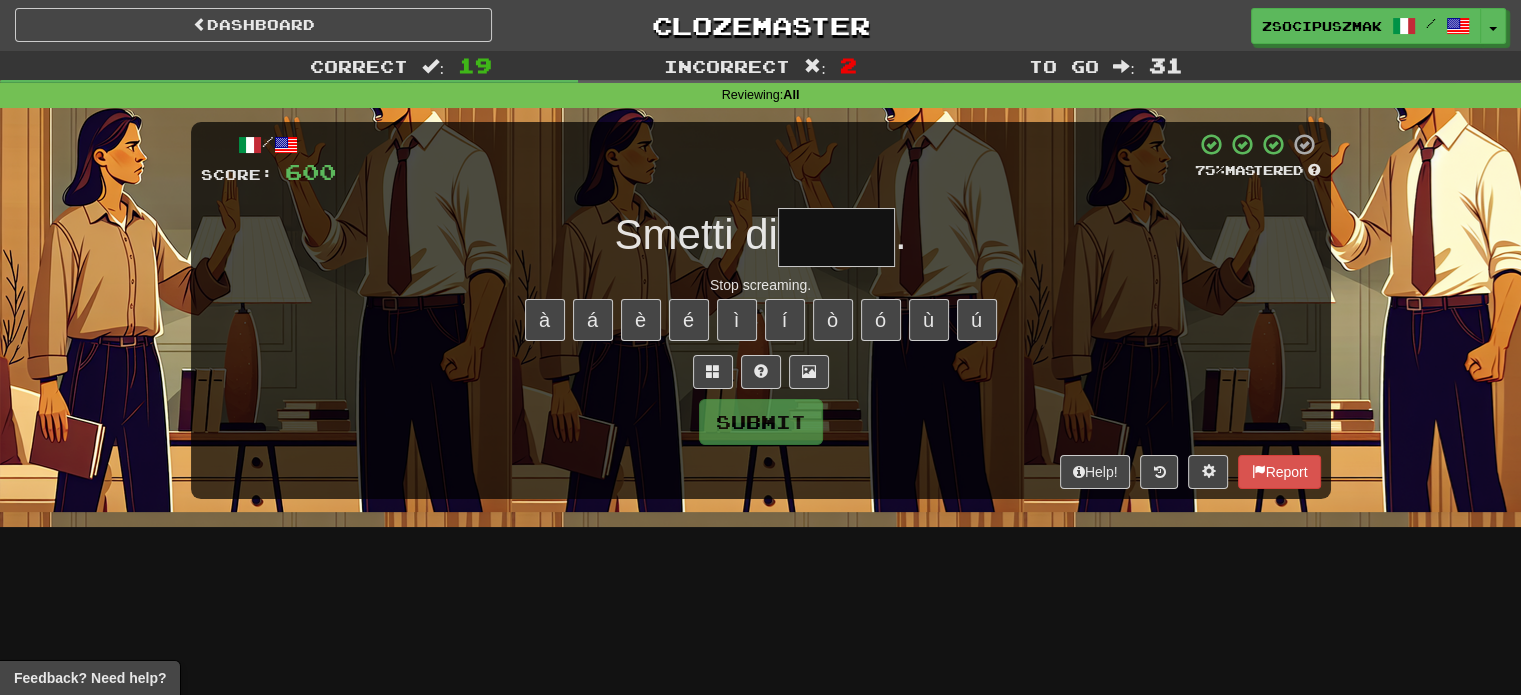 type on "*" 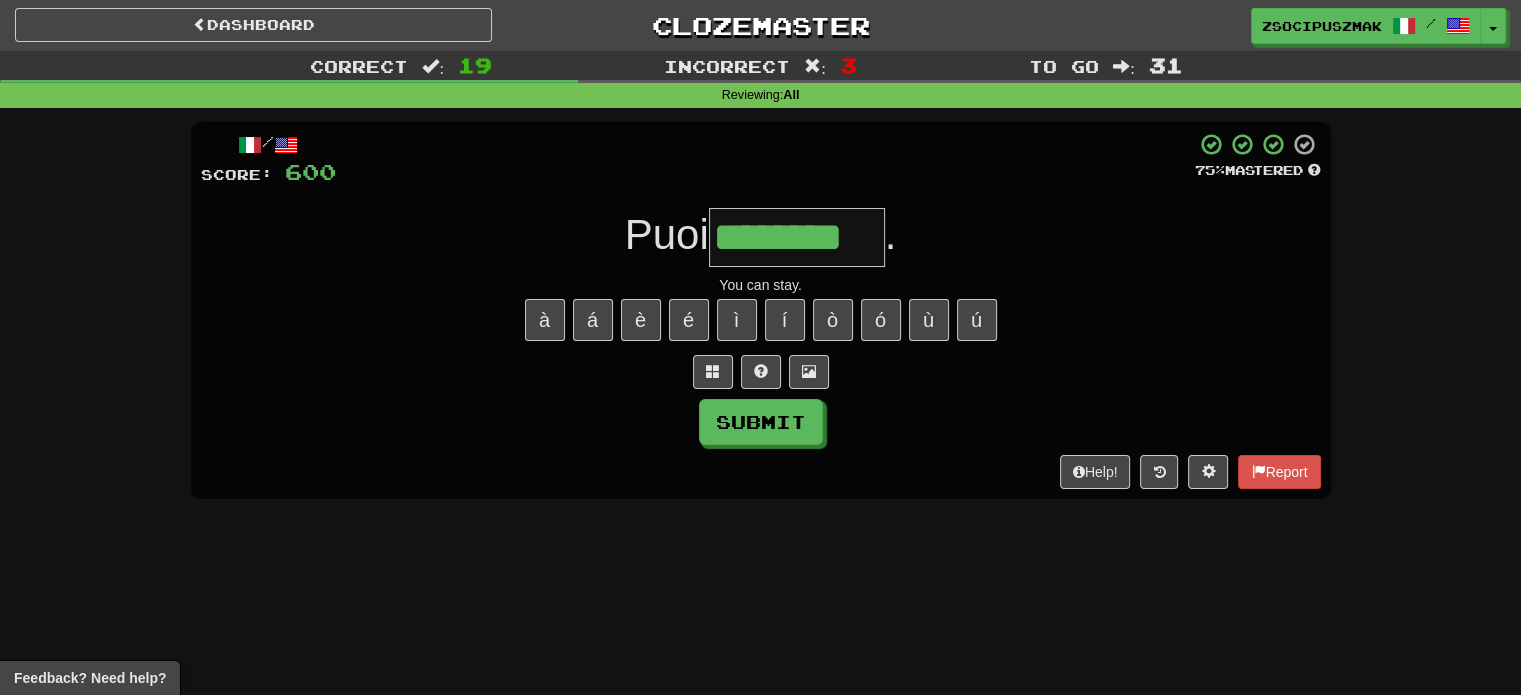 type on "********" 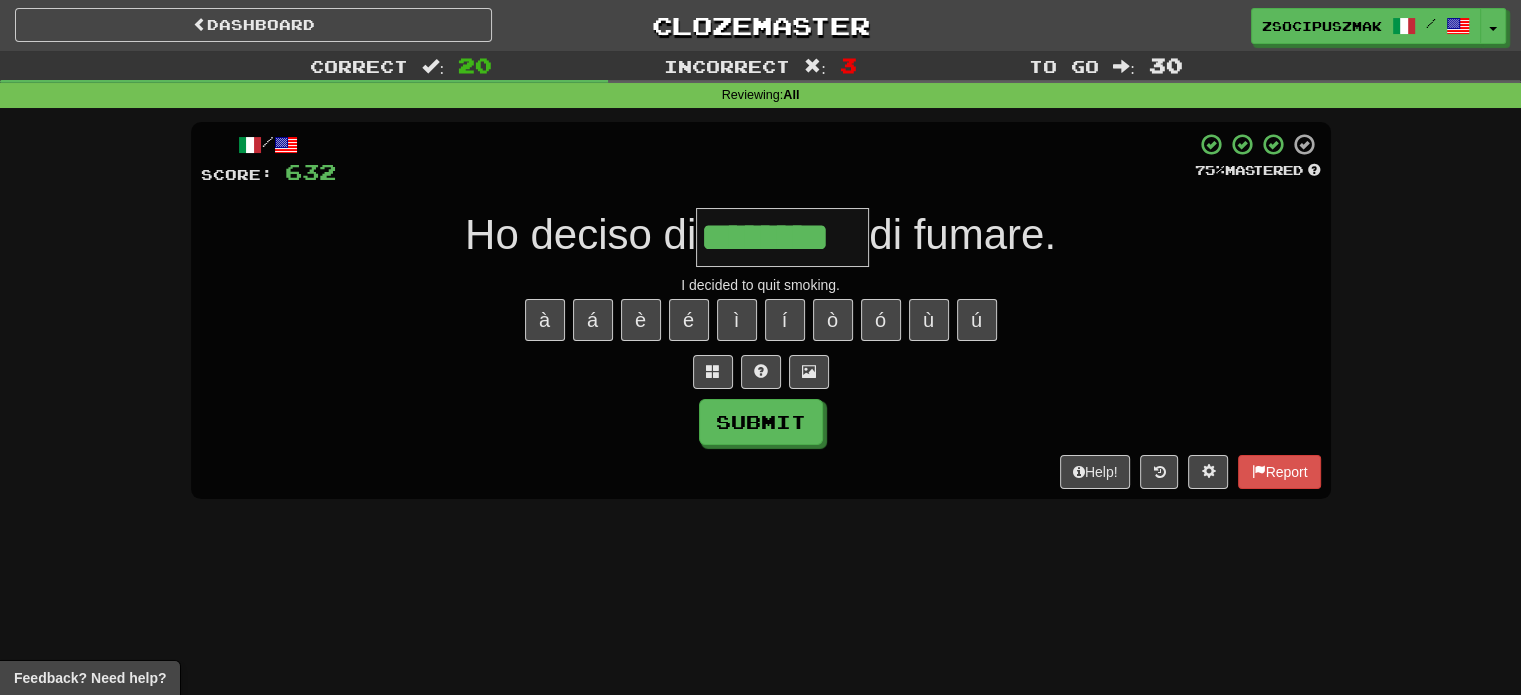 type on "********" 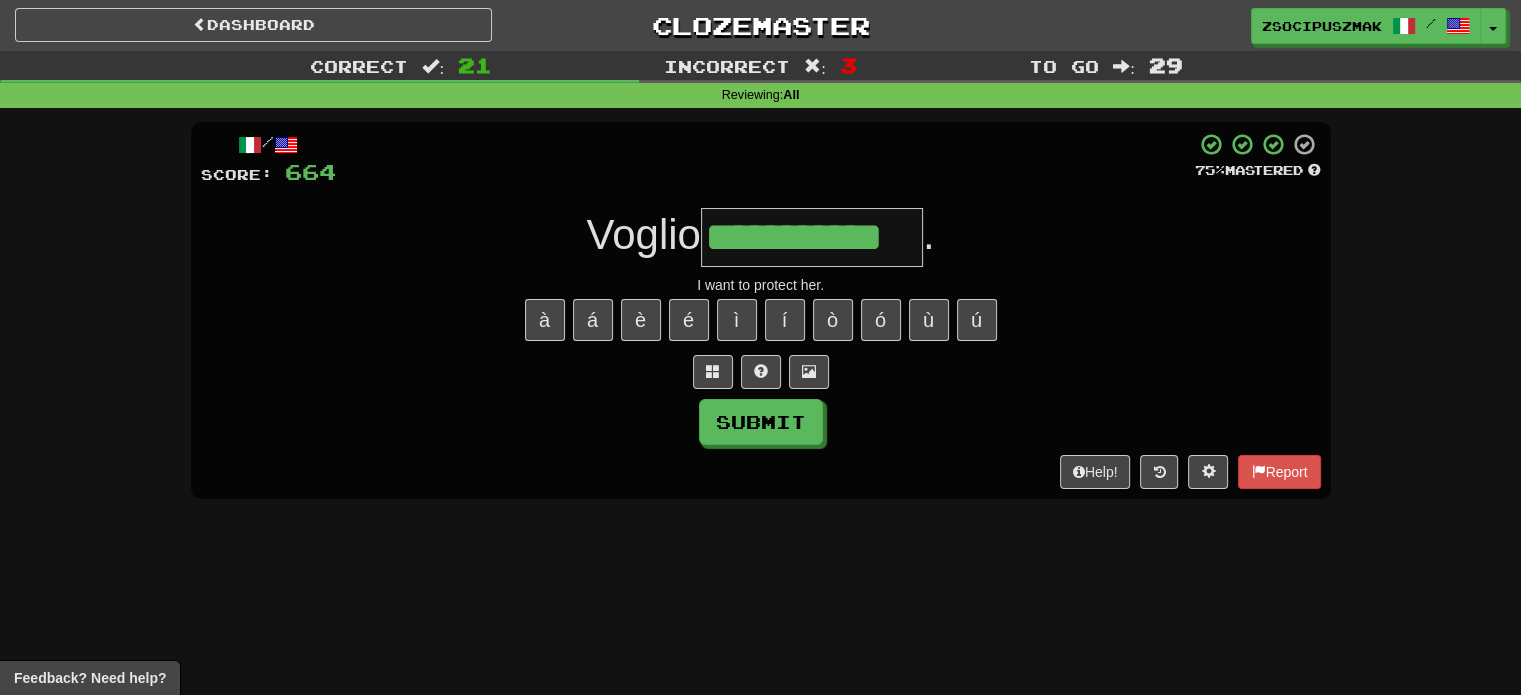 type on "**********" 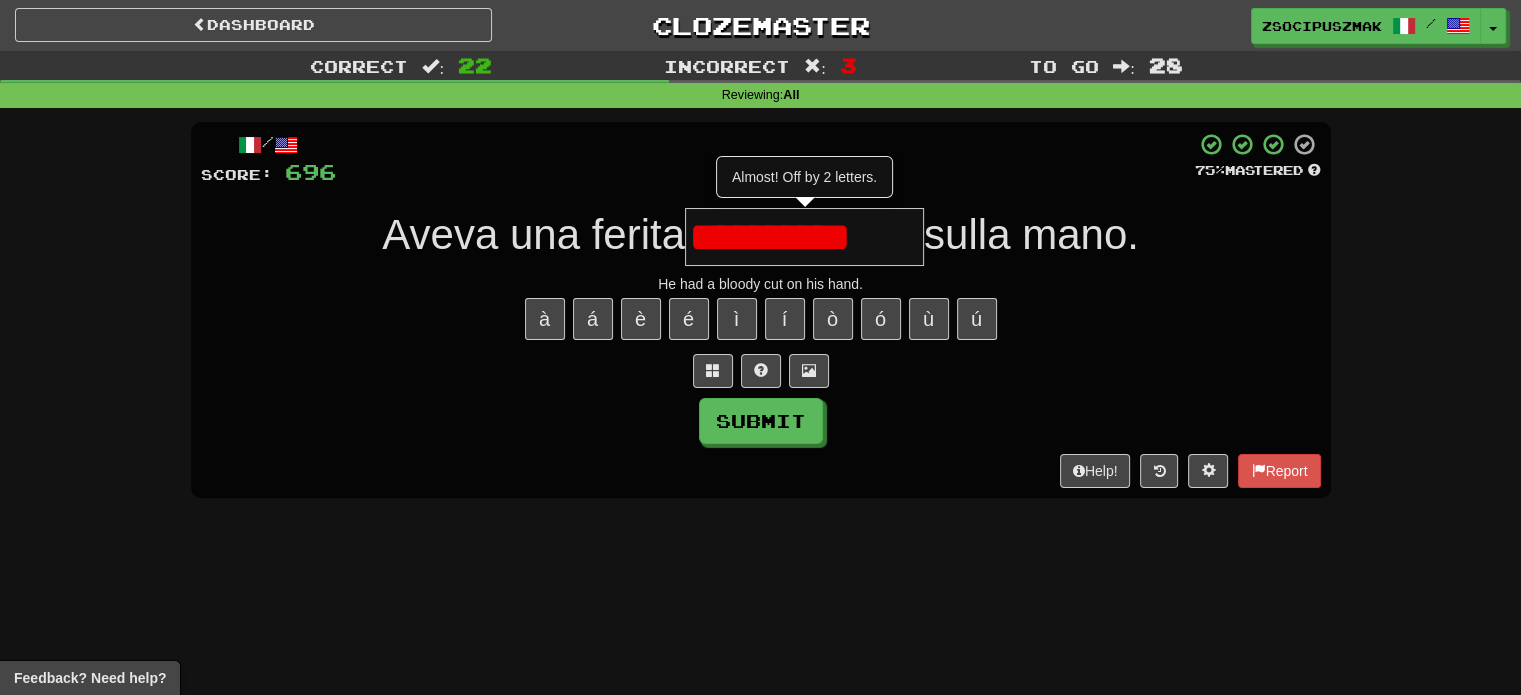 scroll, scrollTop: 0, scrollLeft: 0, axis: both 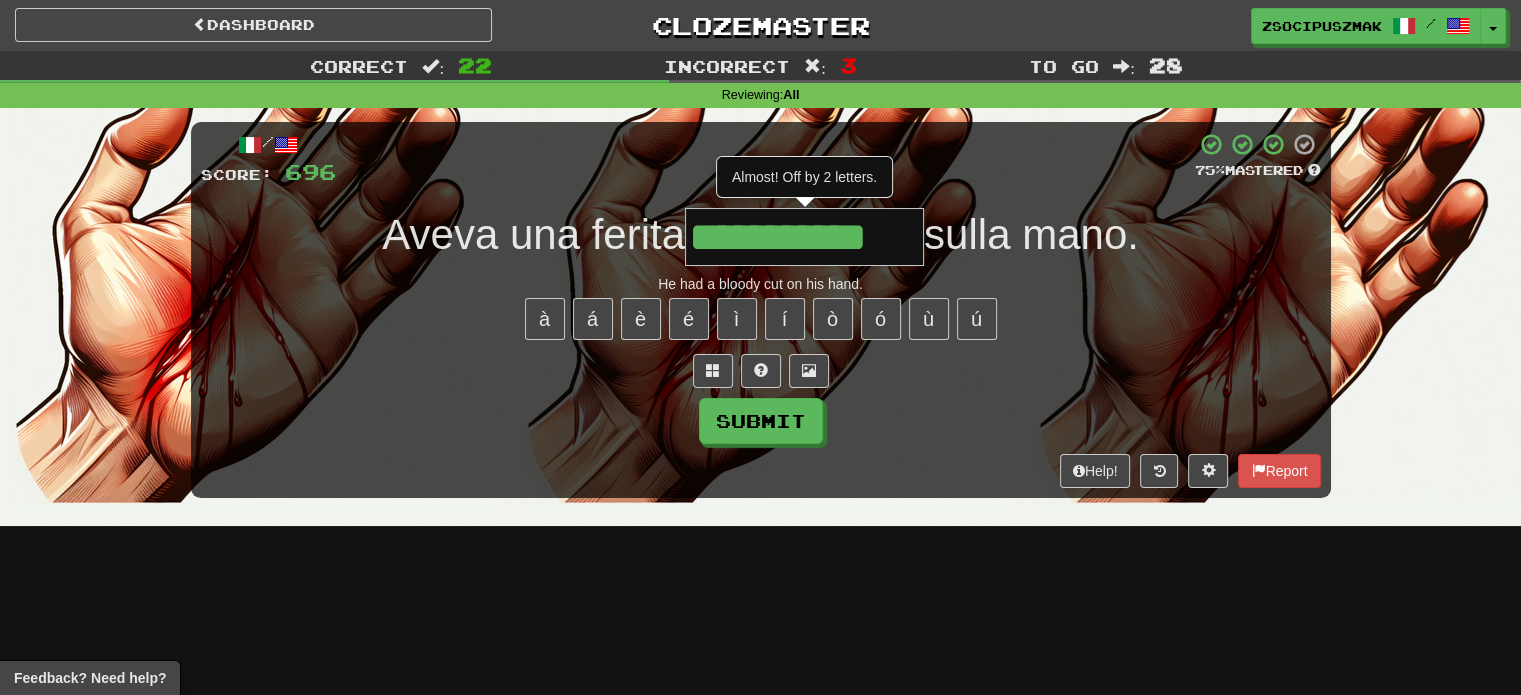 type on "**********" 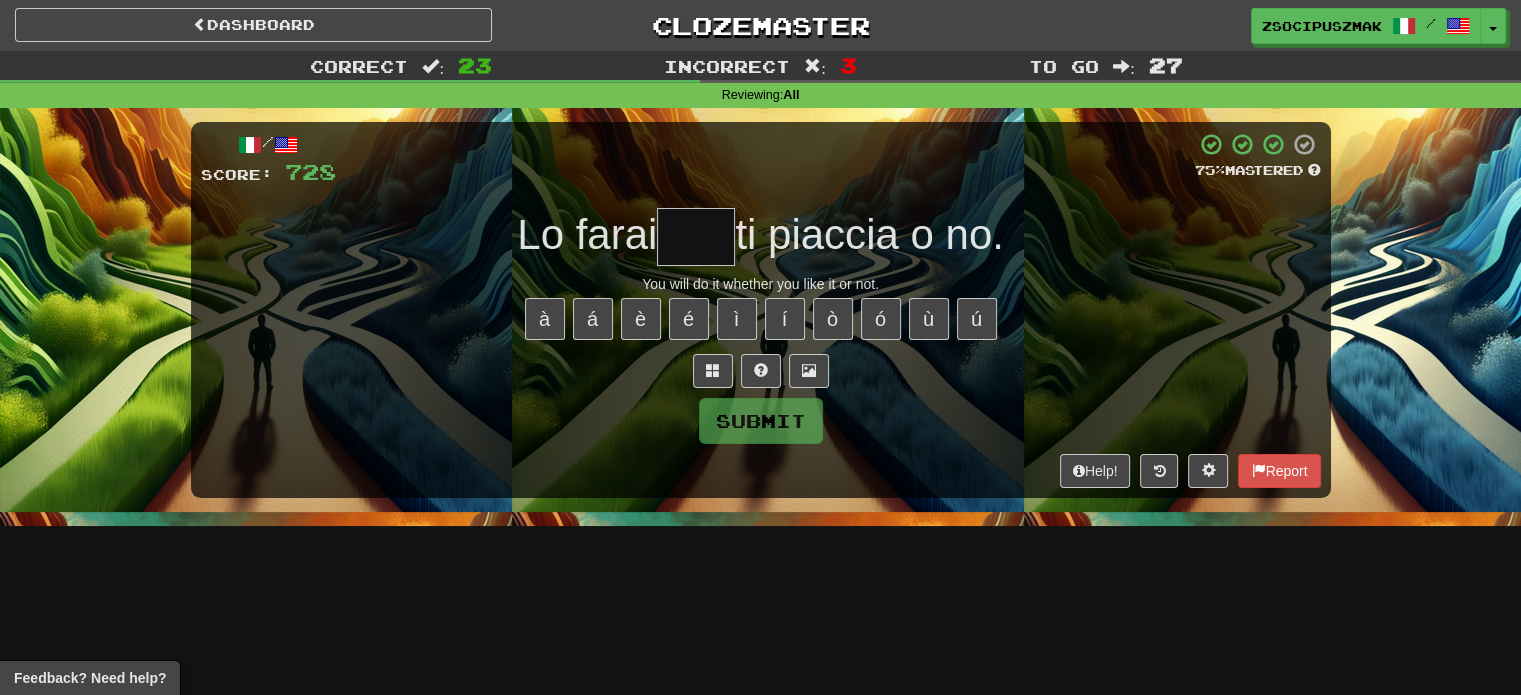 type on "*" 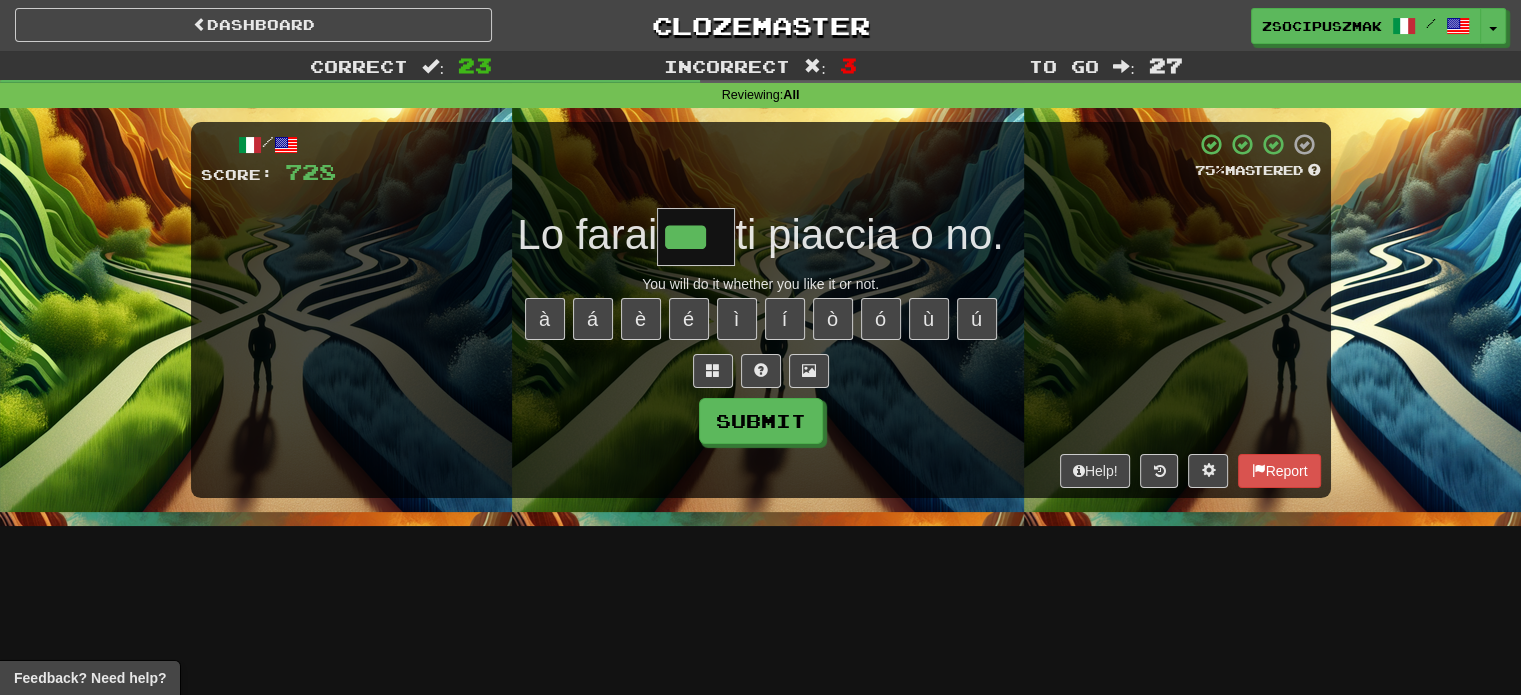 type on "***" 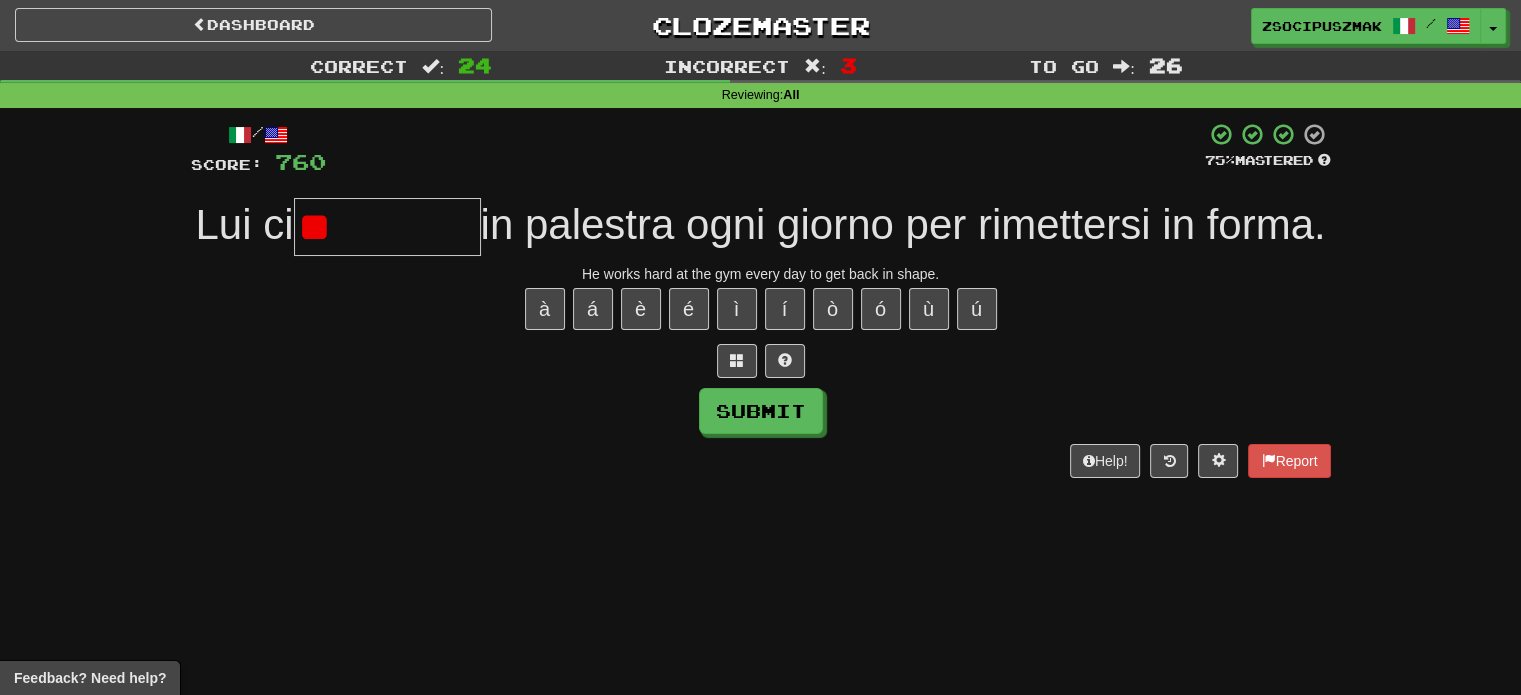 type on "*" 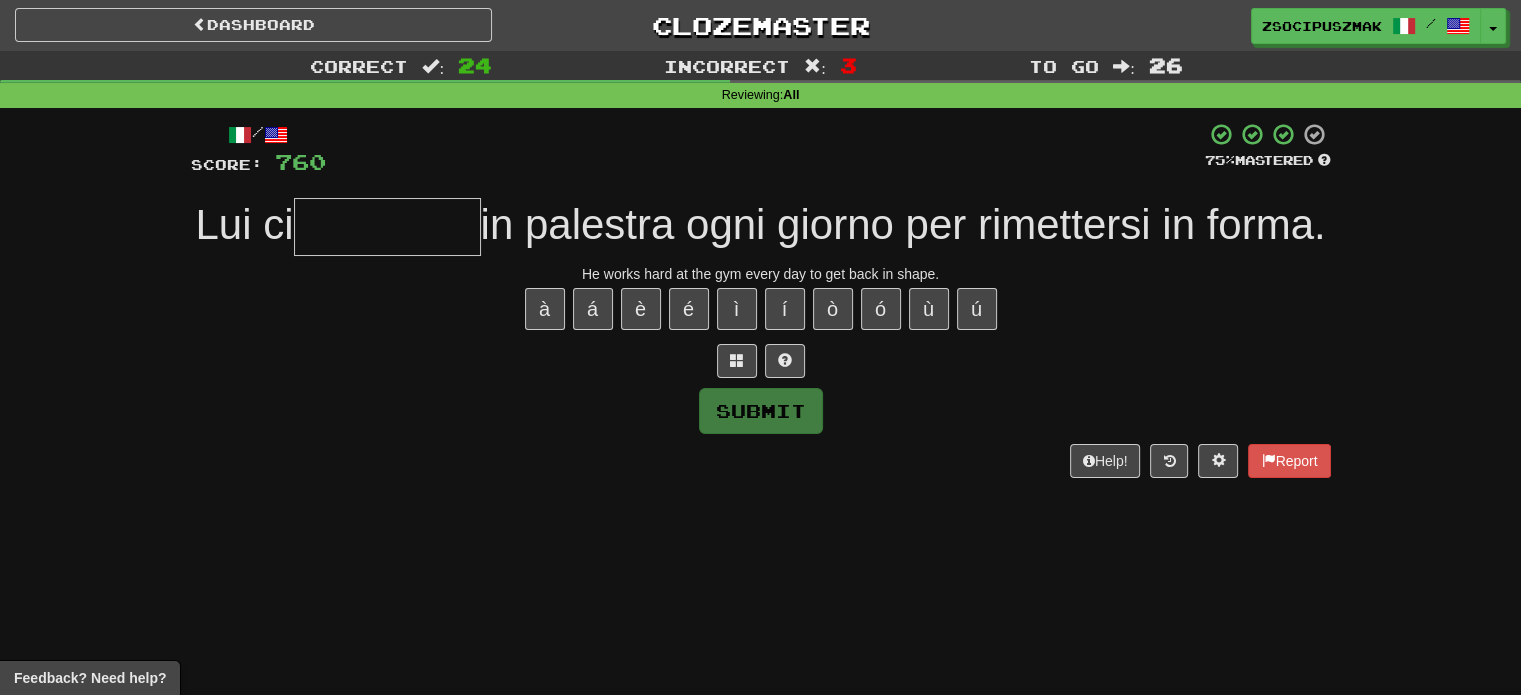 type on "*" 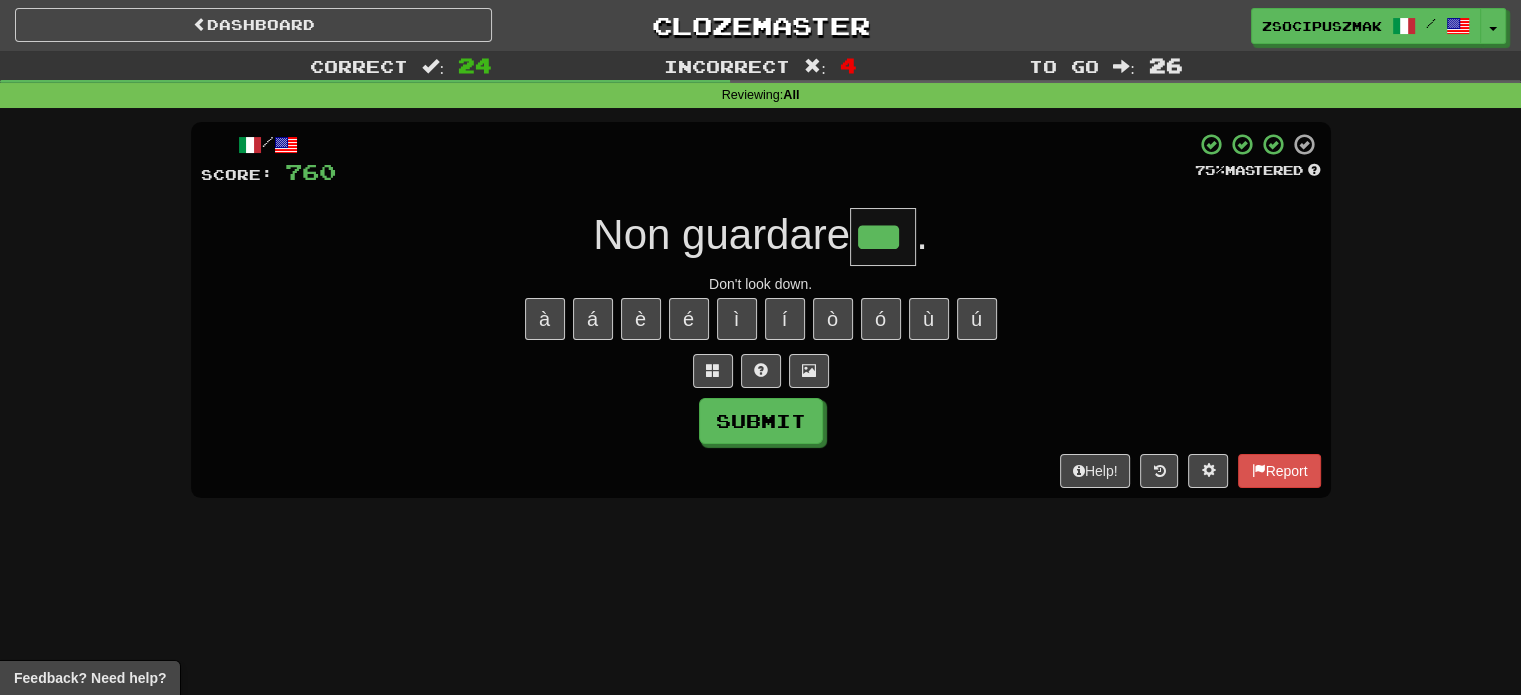 type on "***" 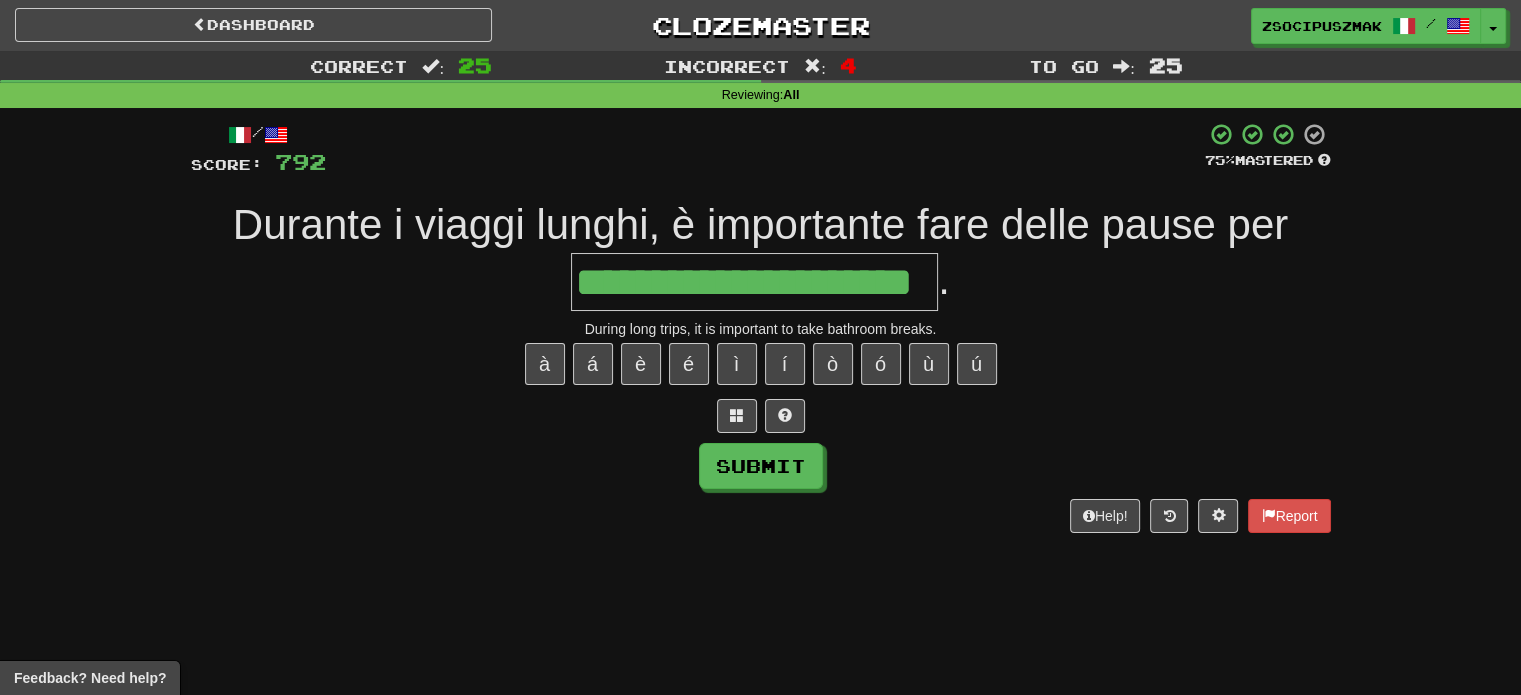 type on "**********" 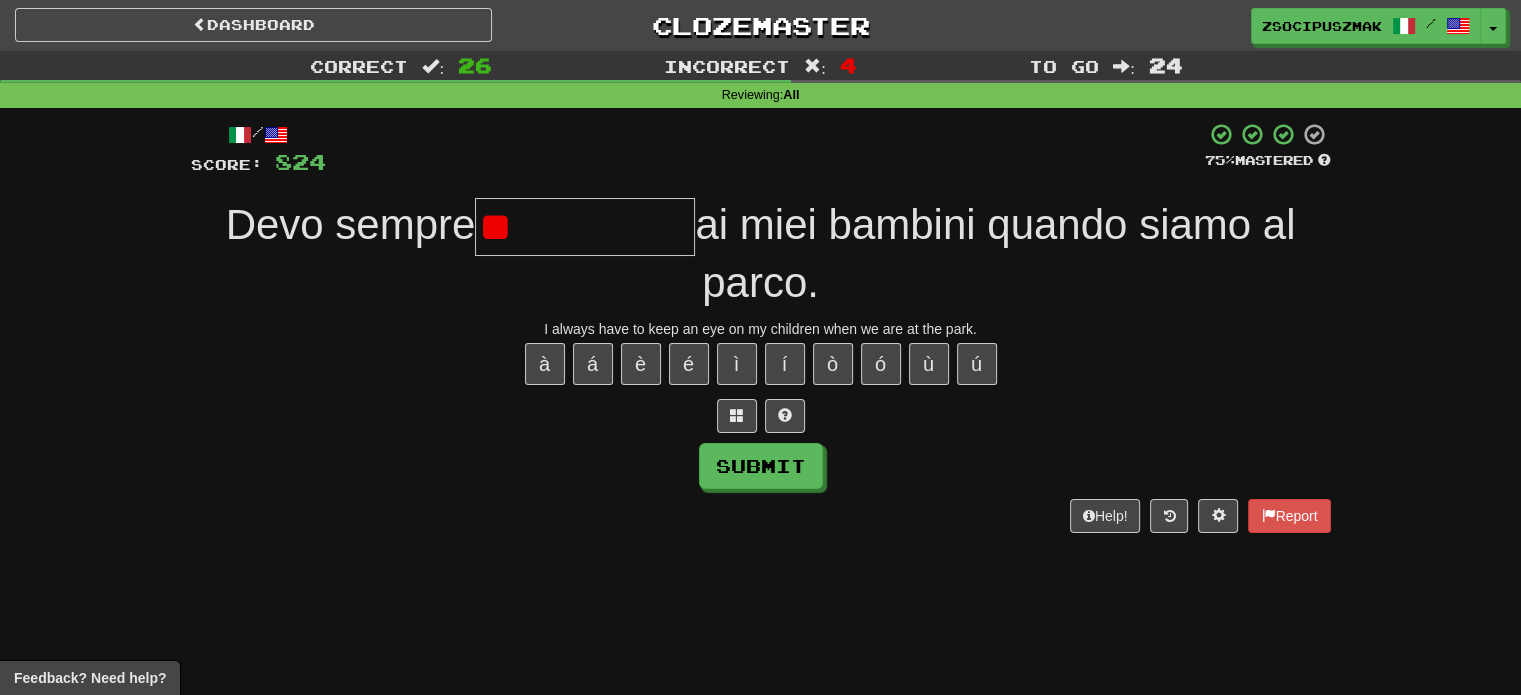 type on "*" 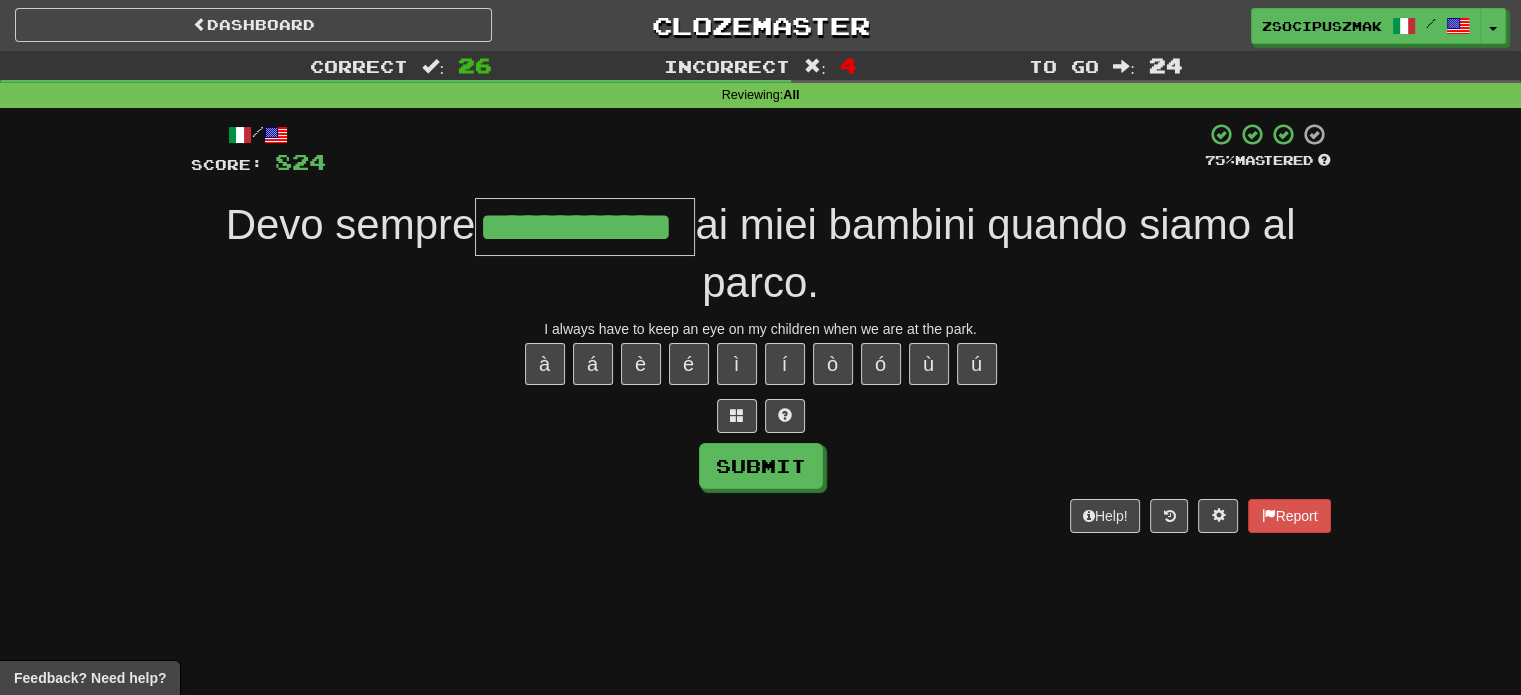 type on "**********" 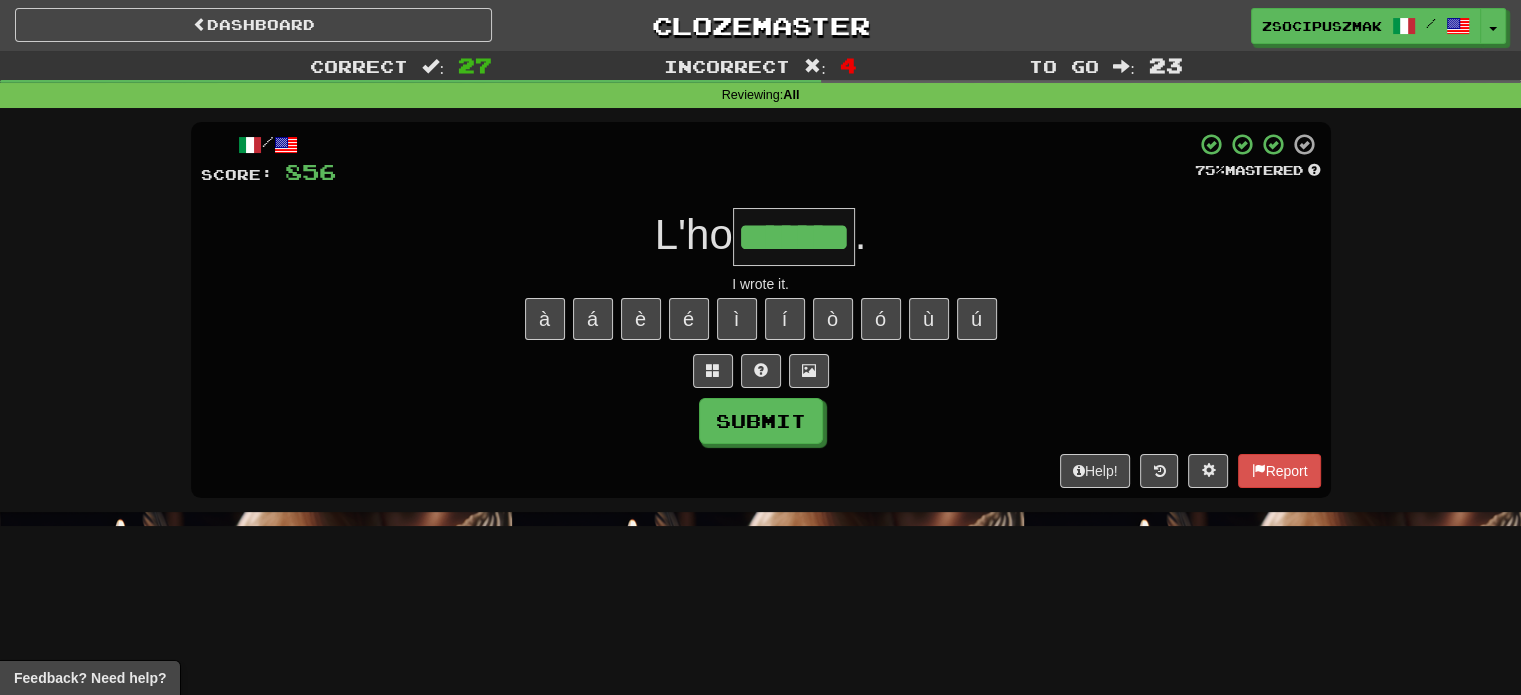 type on "*******" 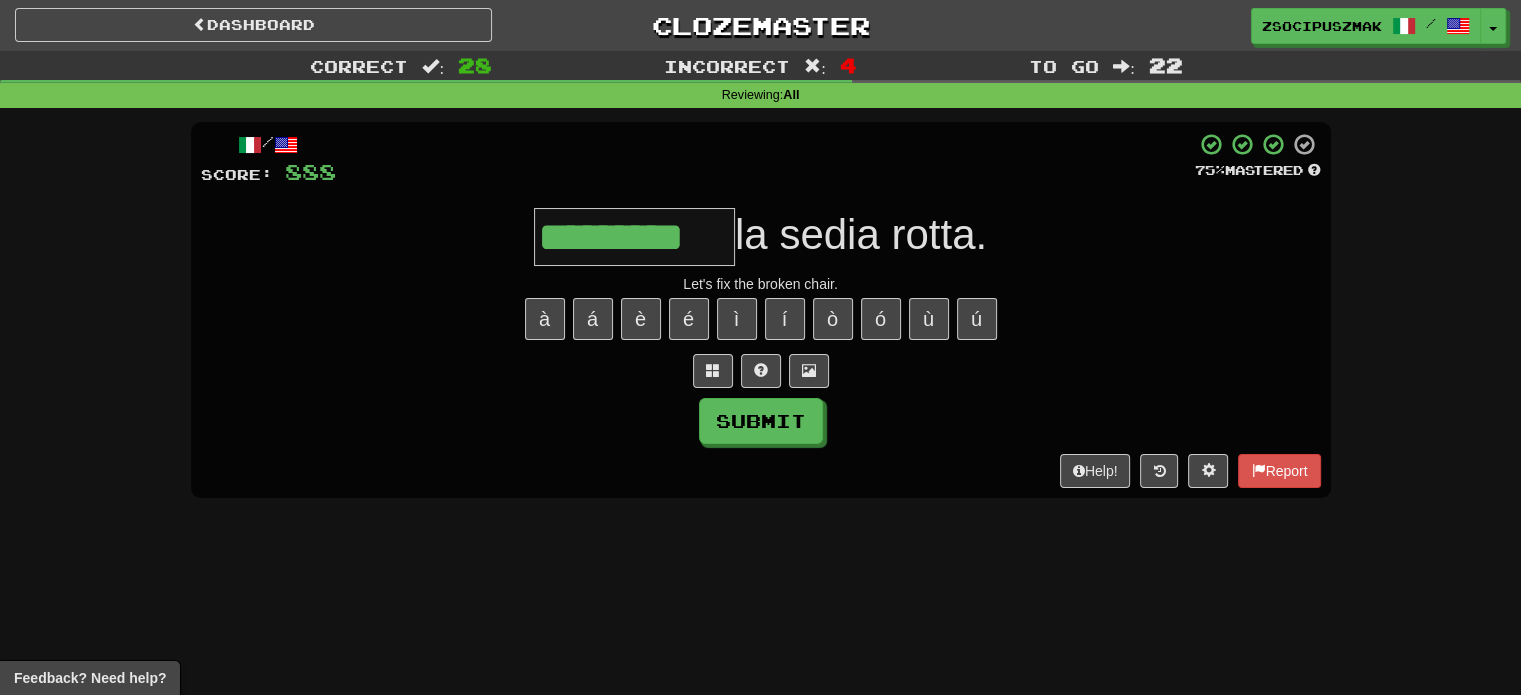 type on "*********" 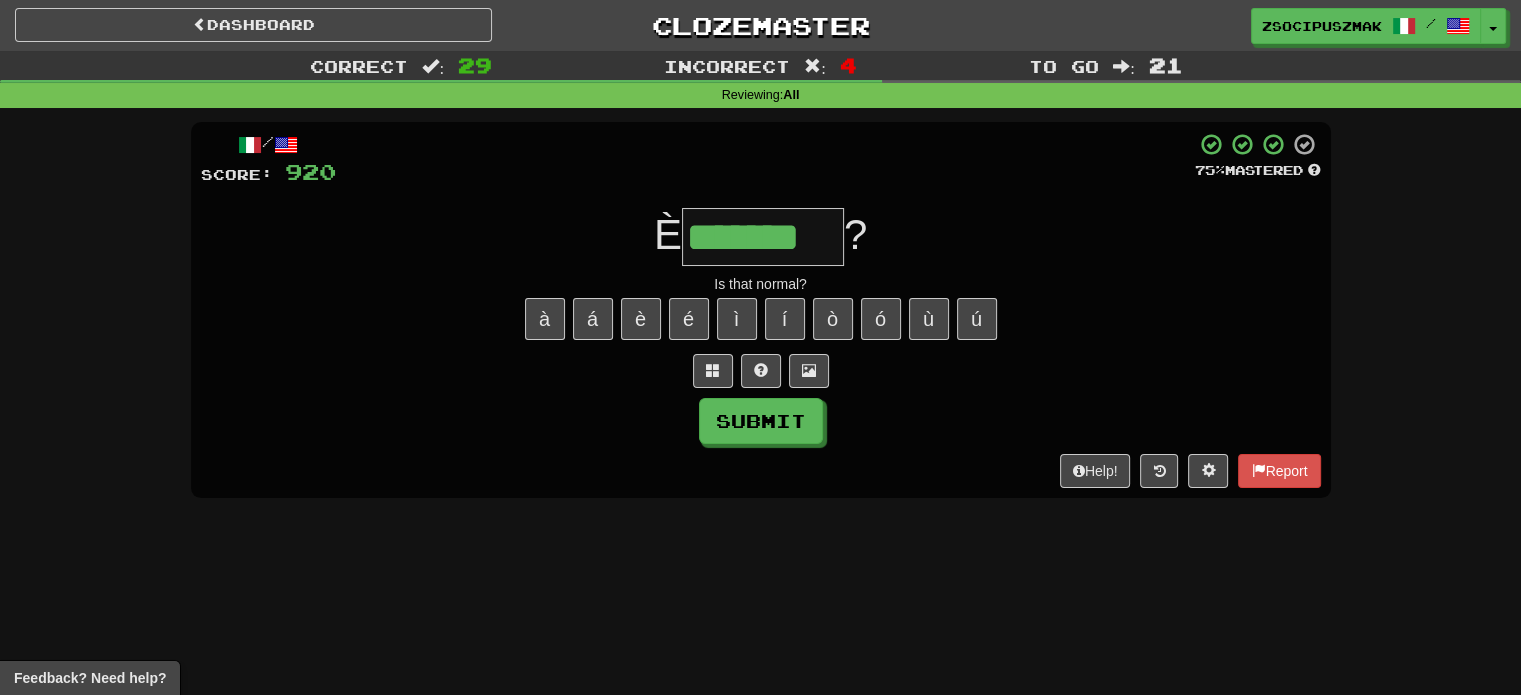 type on "*******" 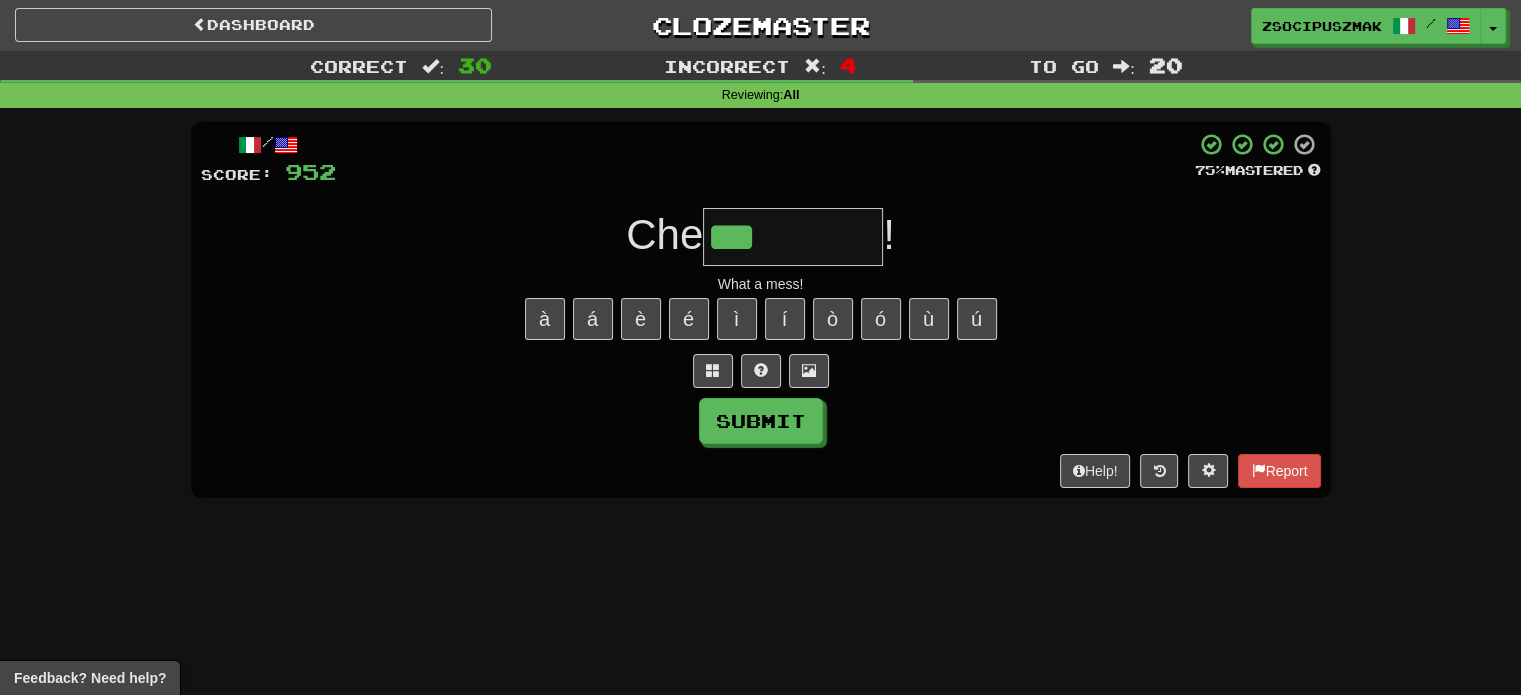 type on "*********" 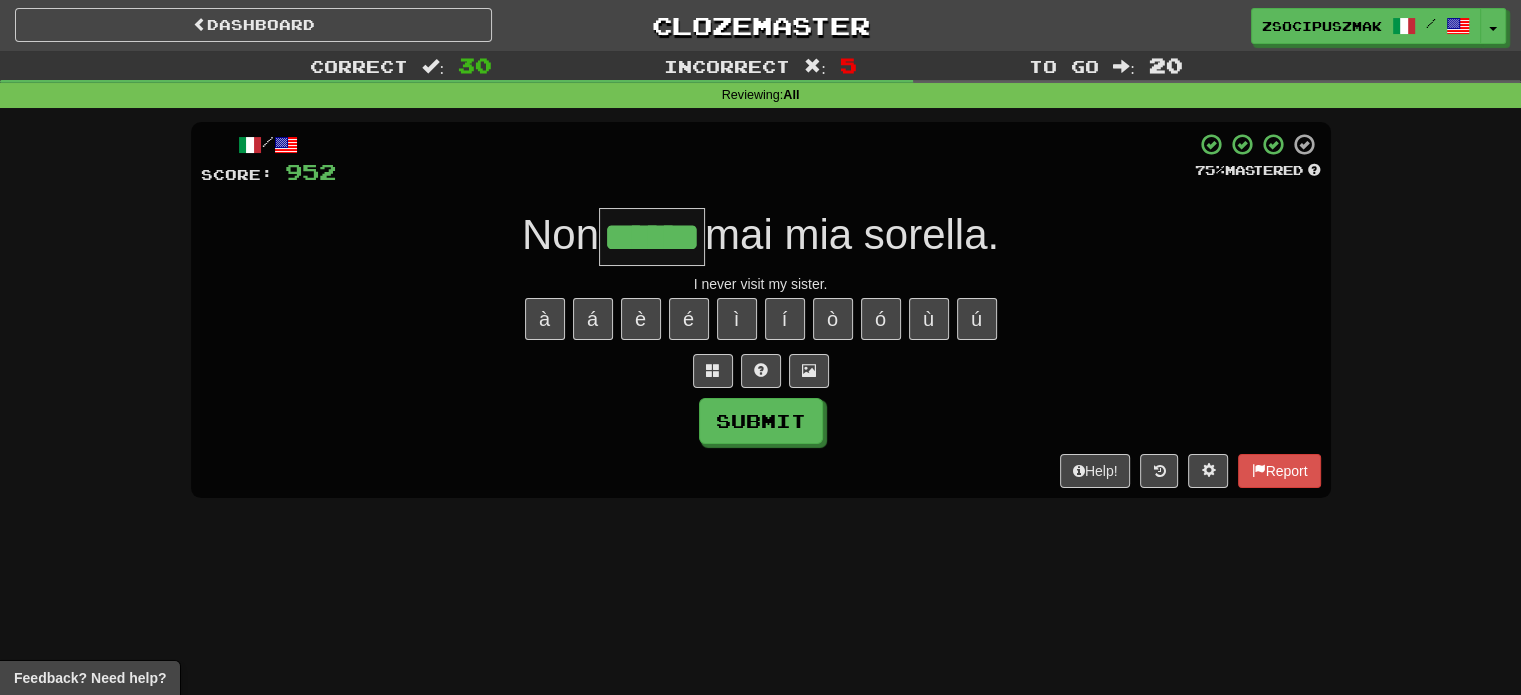 type on "******" 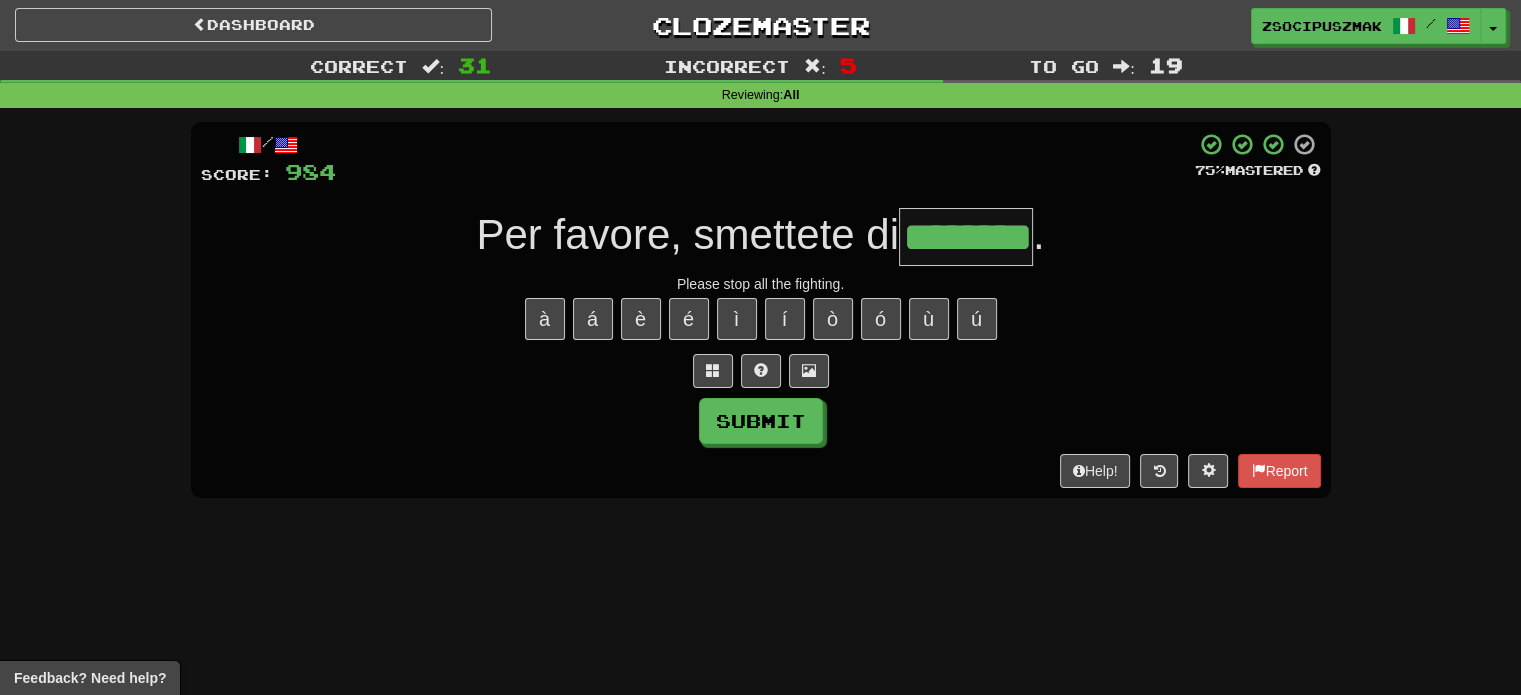 type on "********" 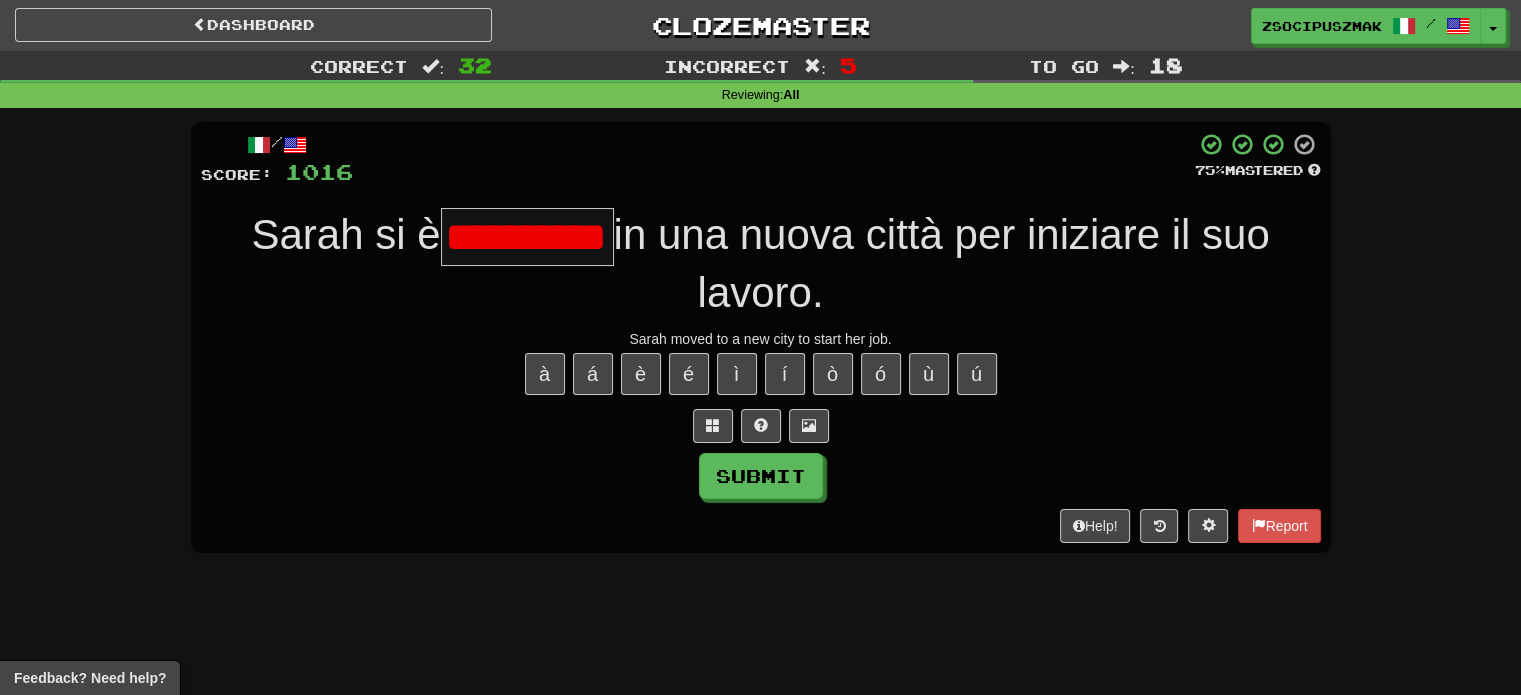 type on "**********" 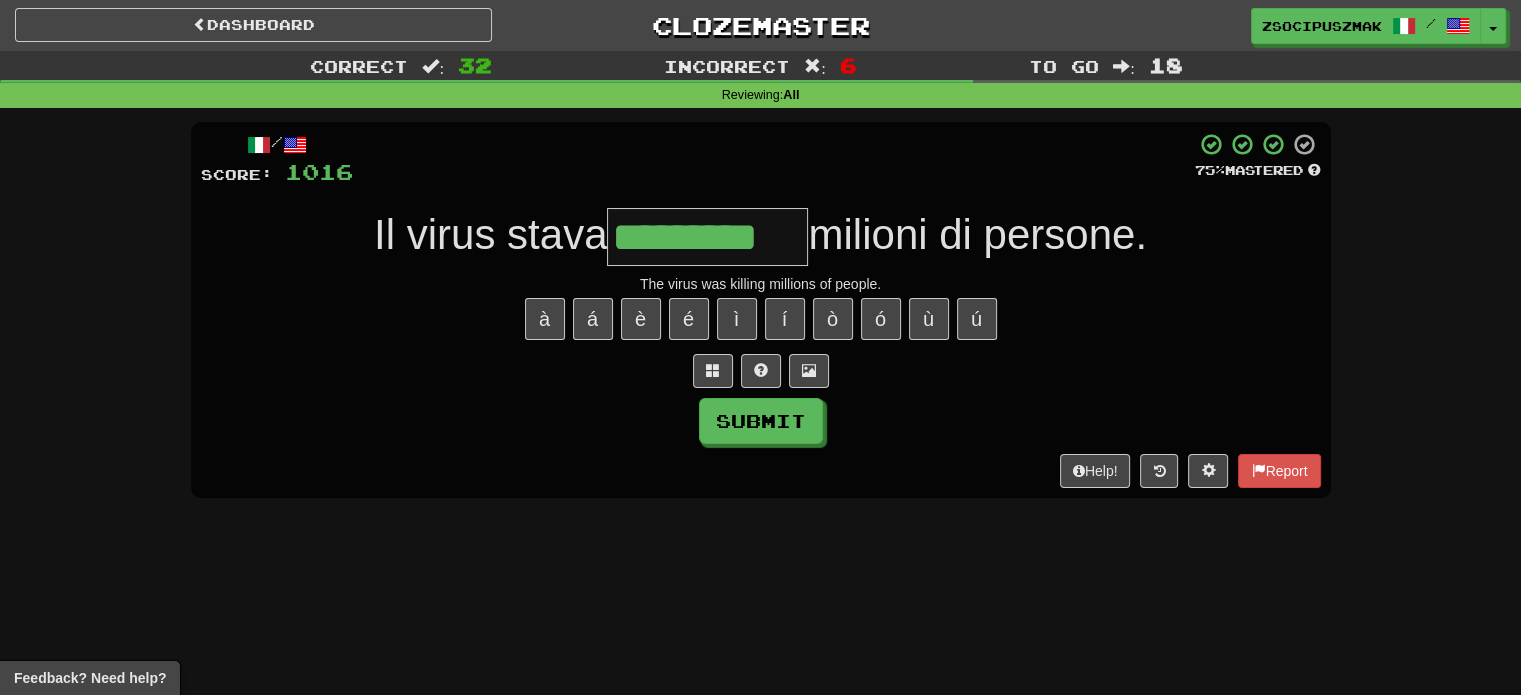 type on "*********" 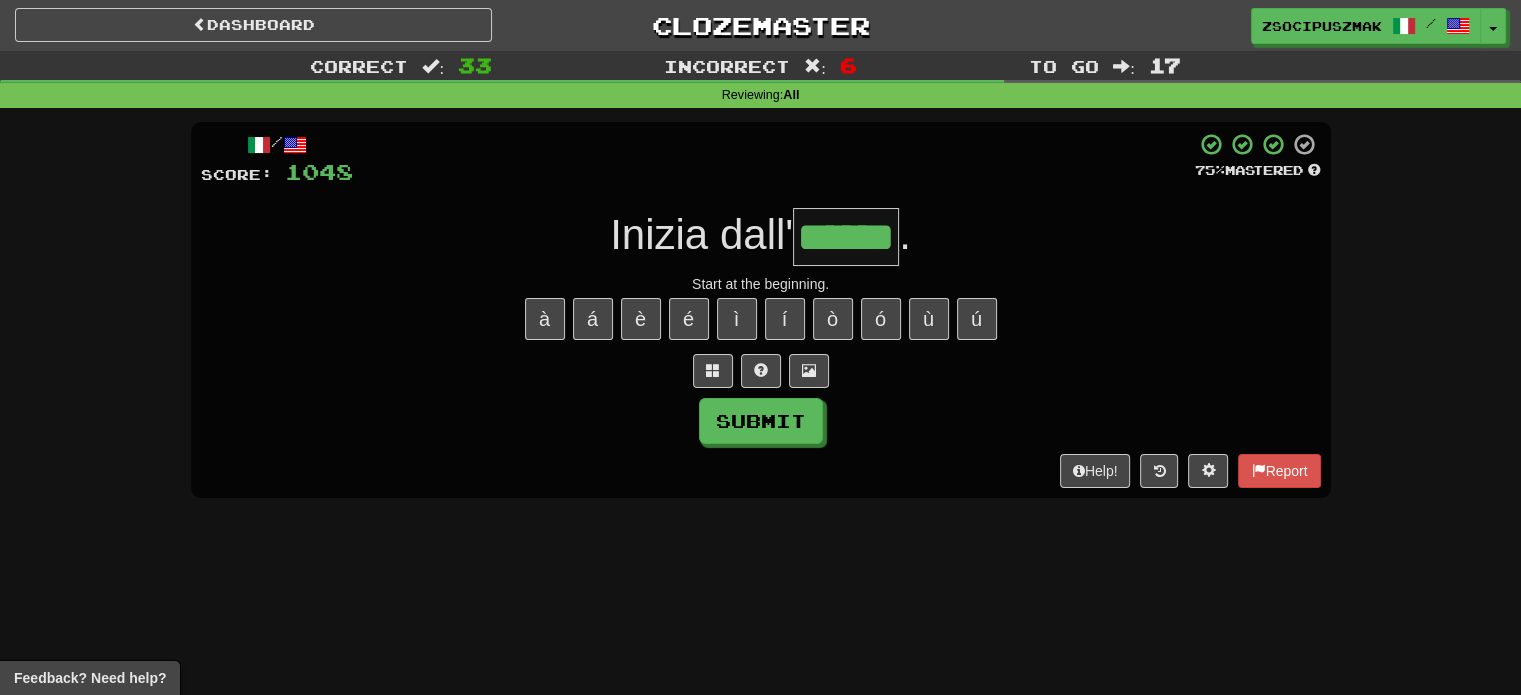 type on "******" 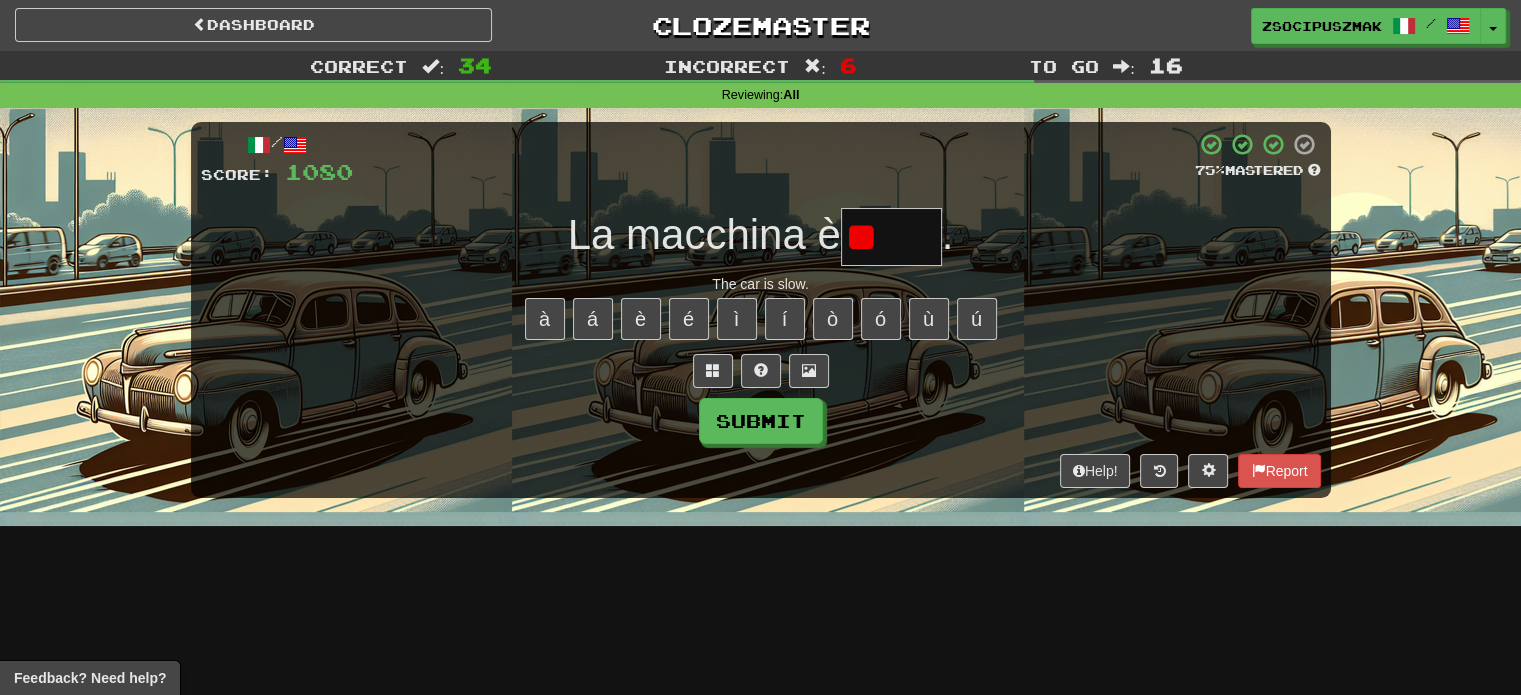 type on "*" 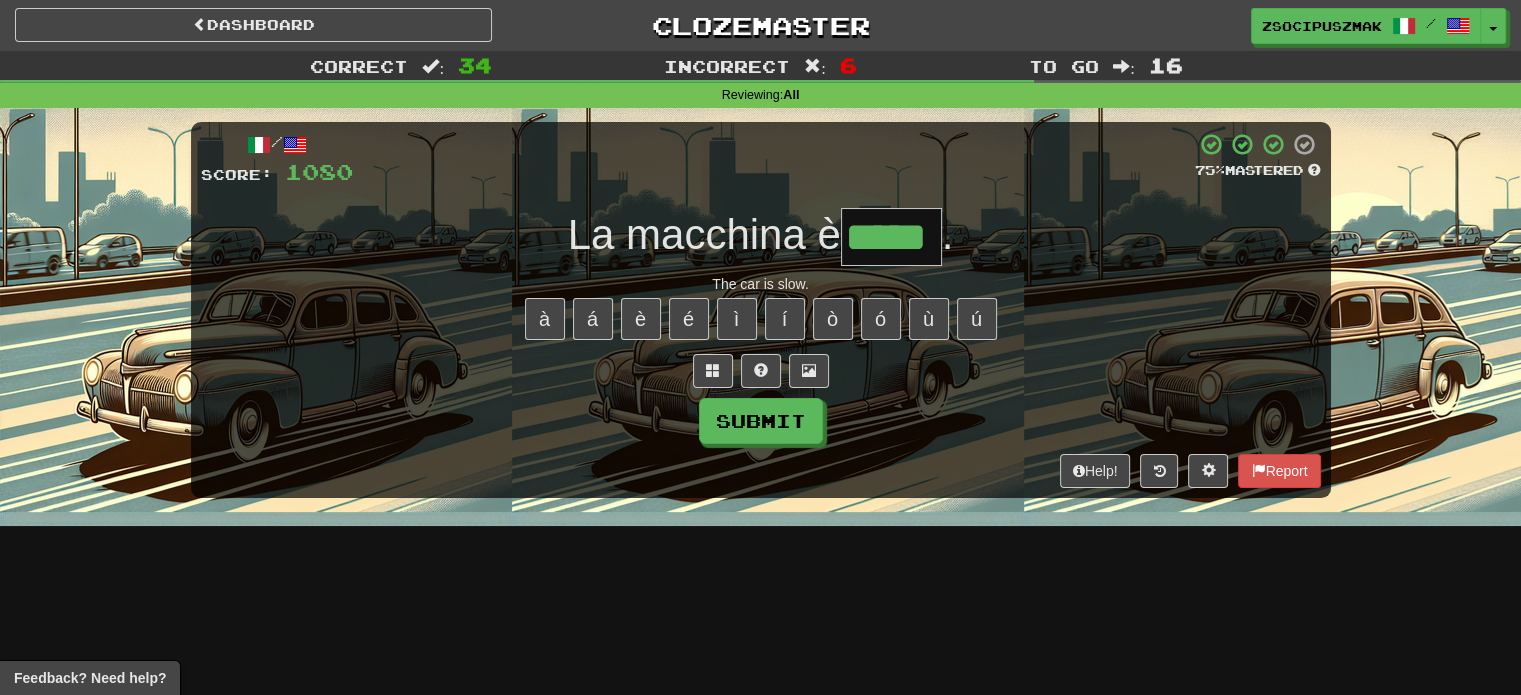 type on "*****" 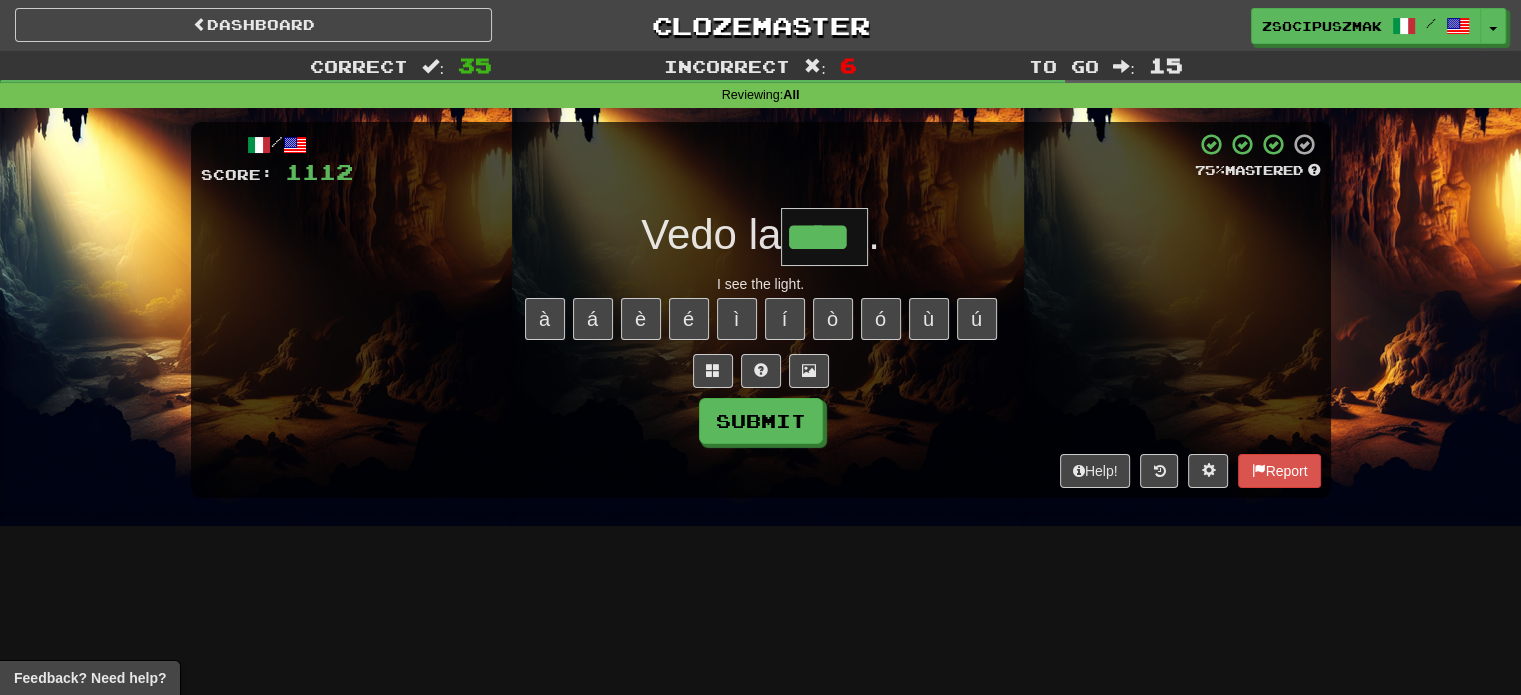 type on "****" 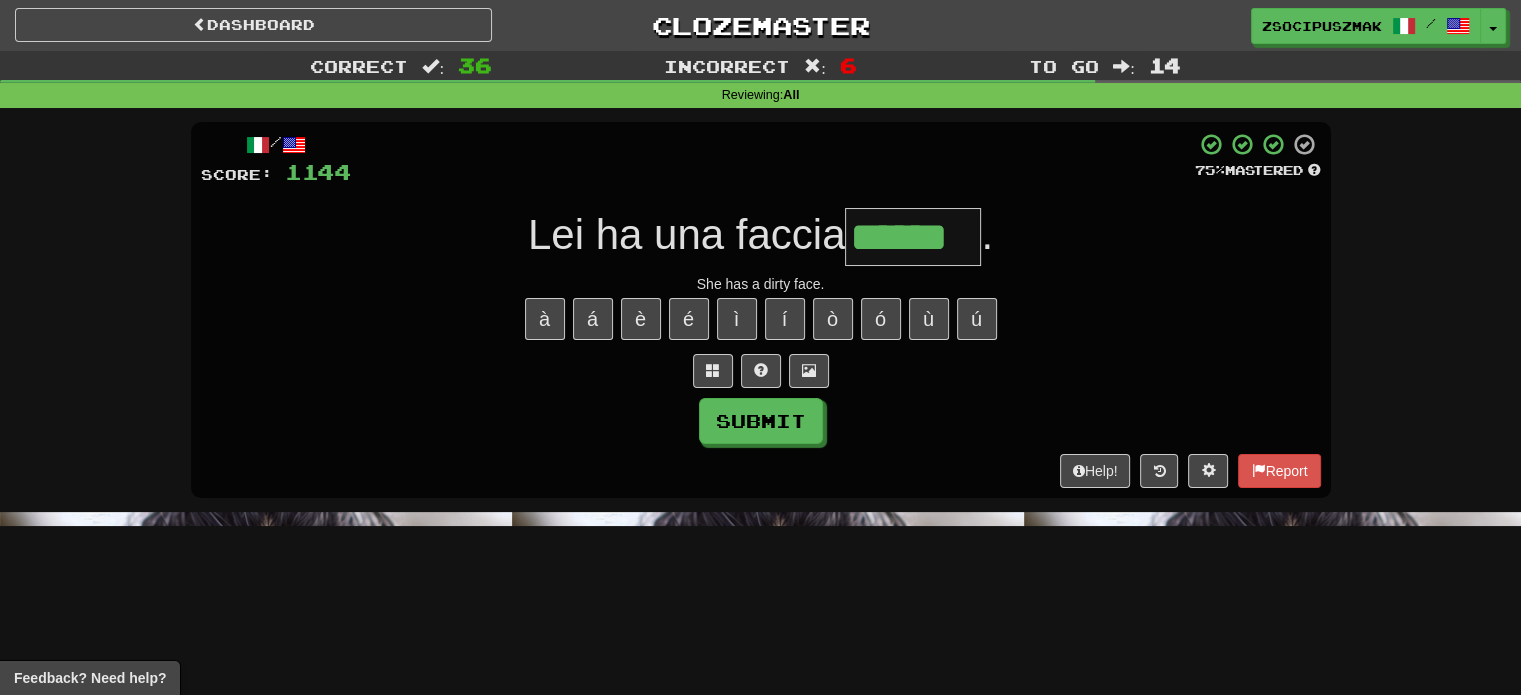type on "******" 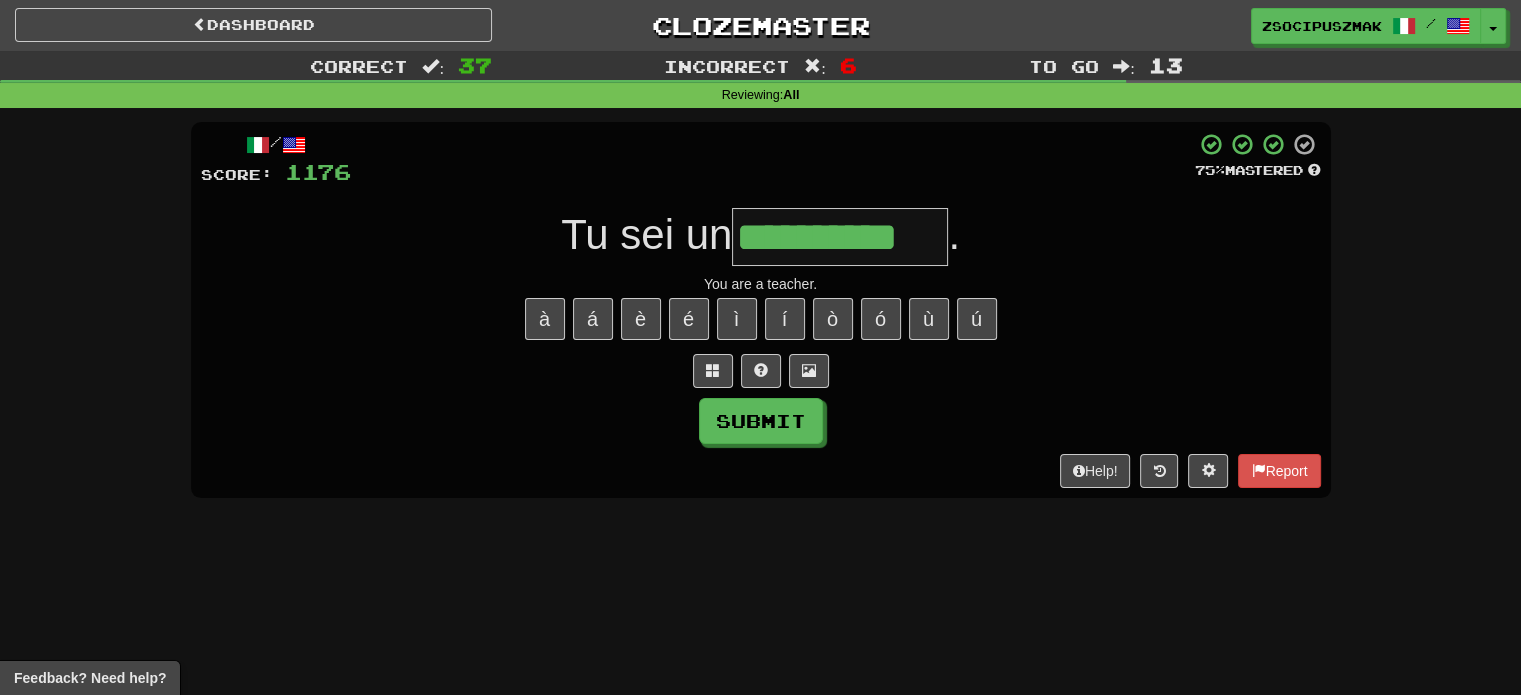 type on "**********" 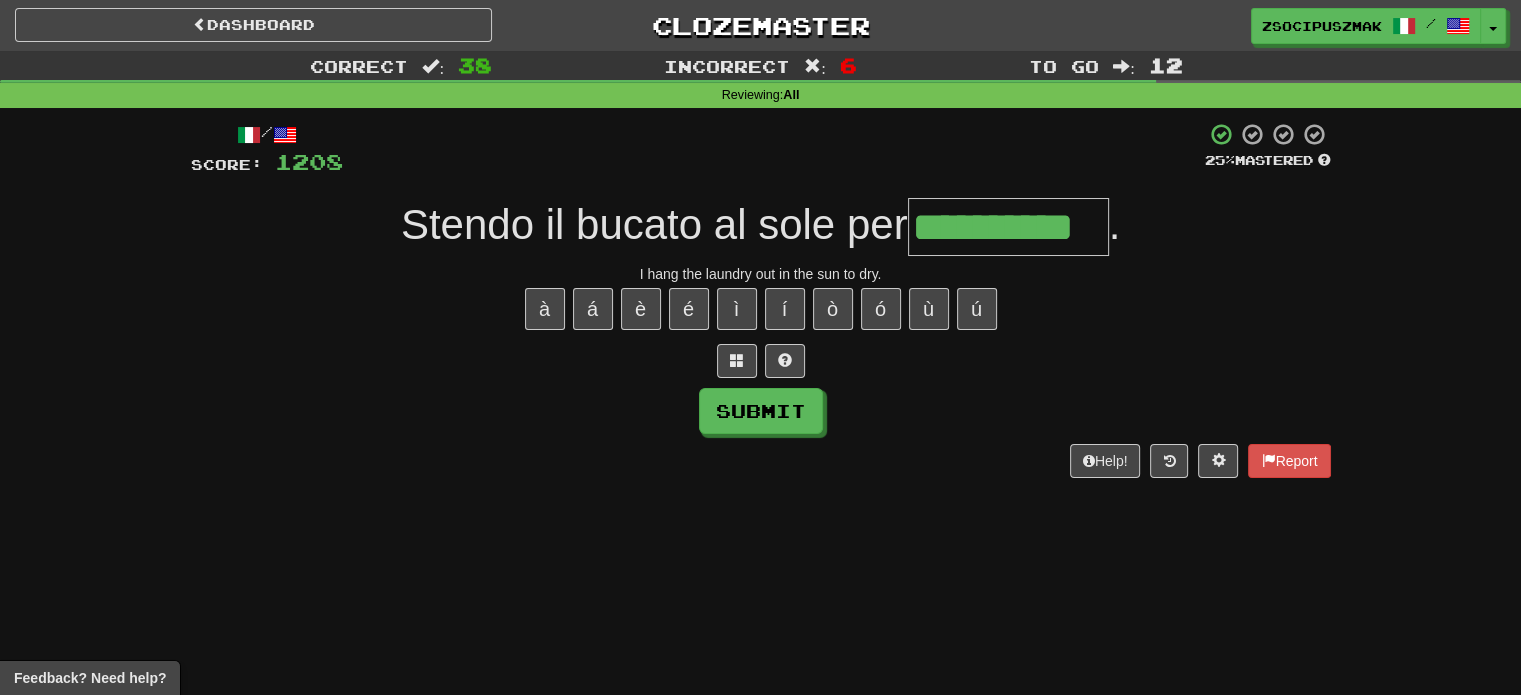 type on "**********" 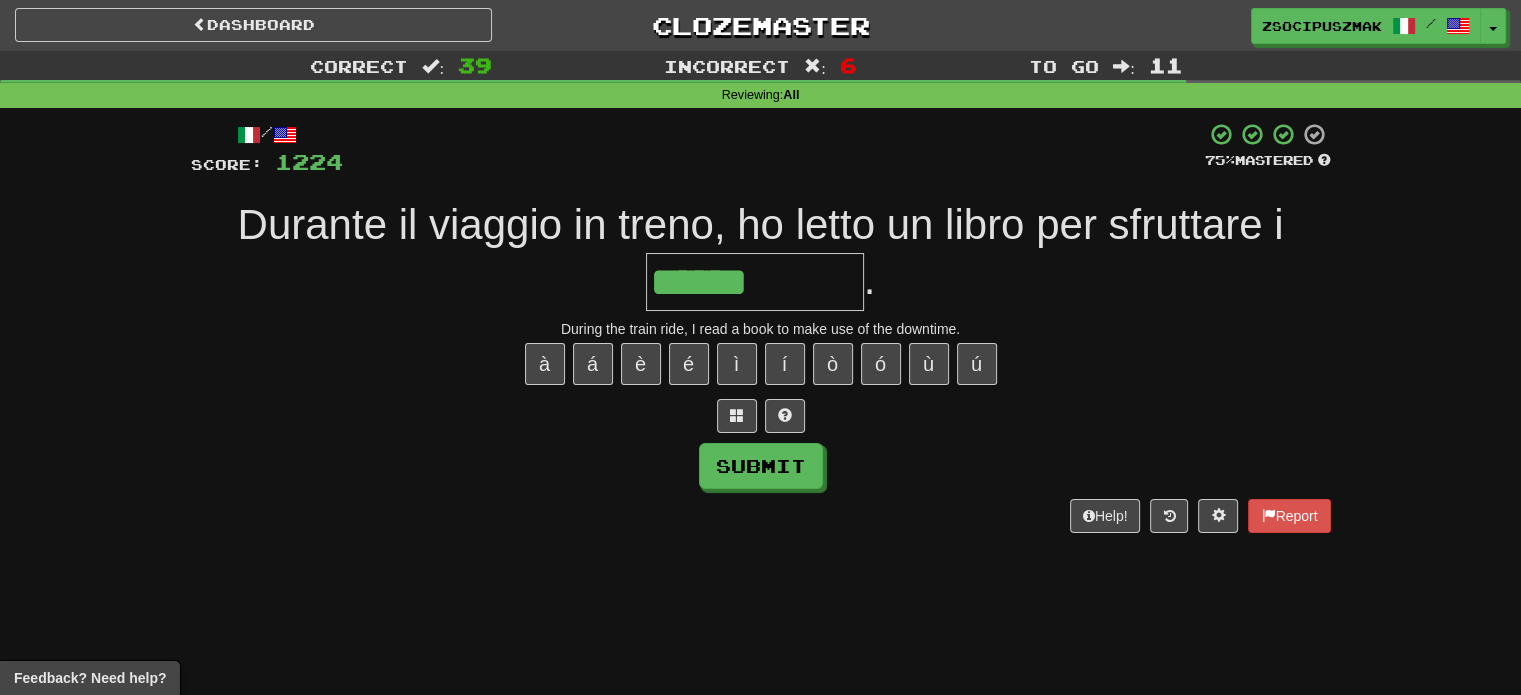 type on "**********" 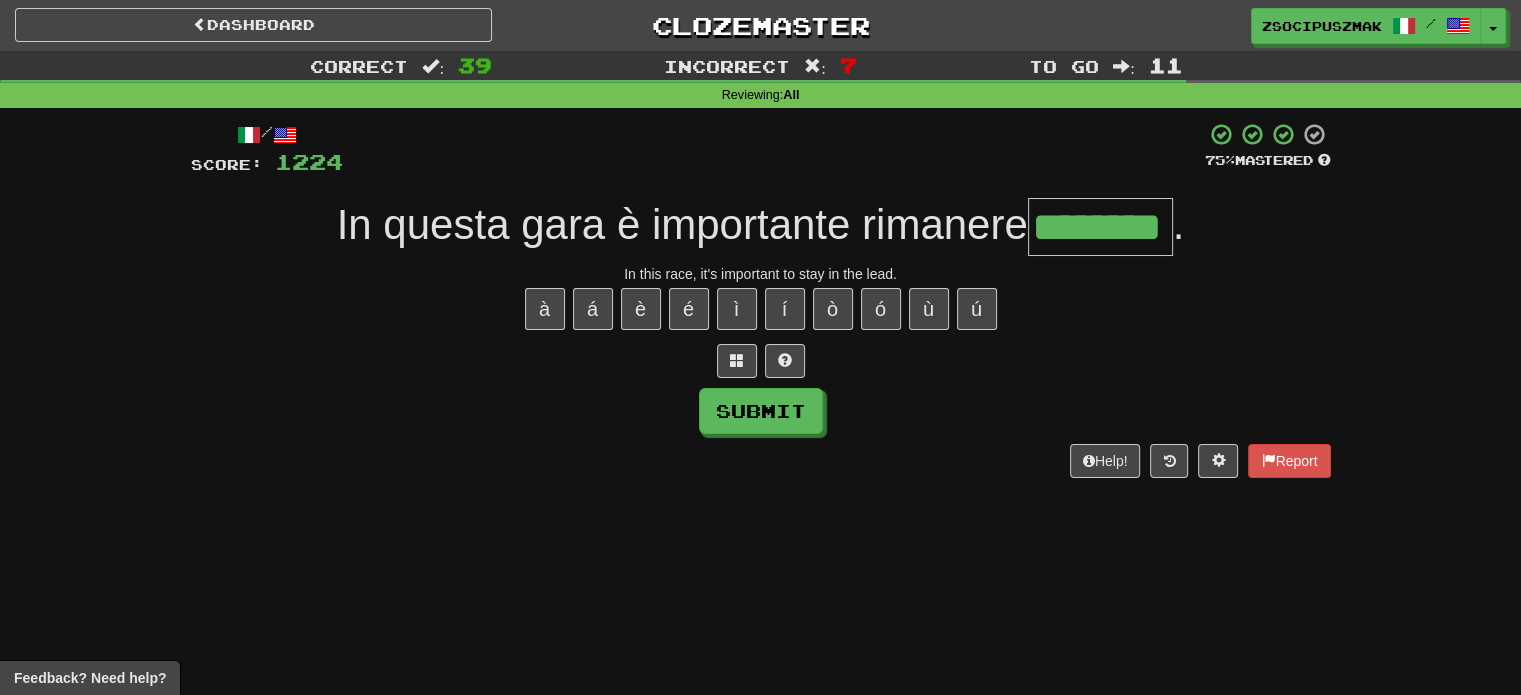 type on "********" 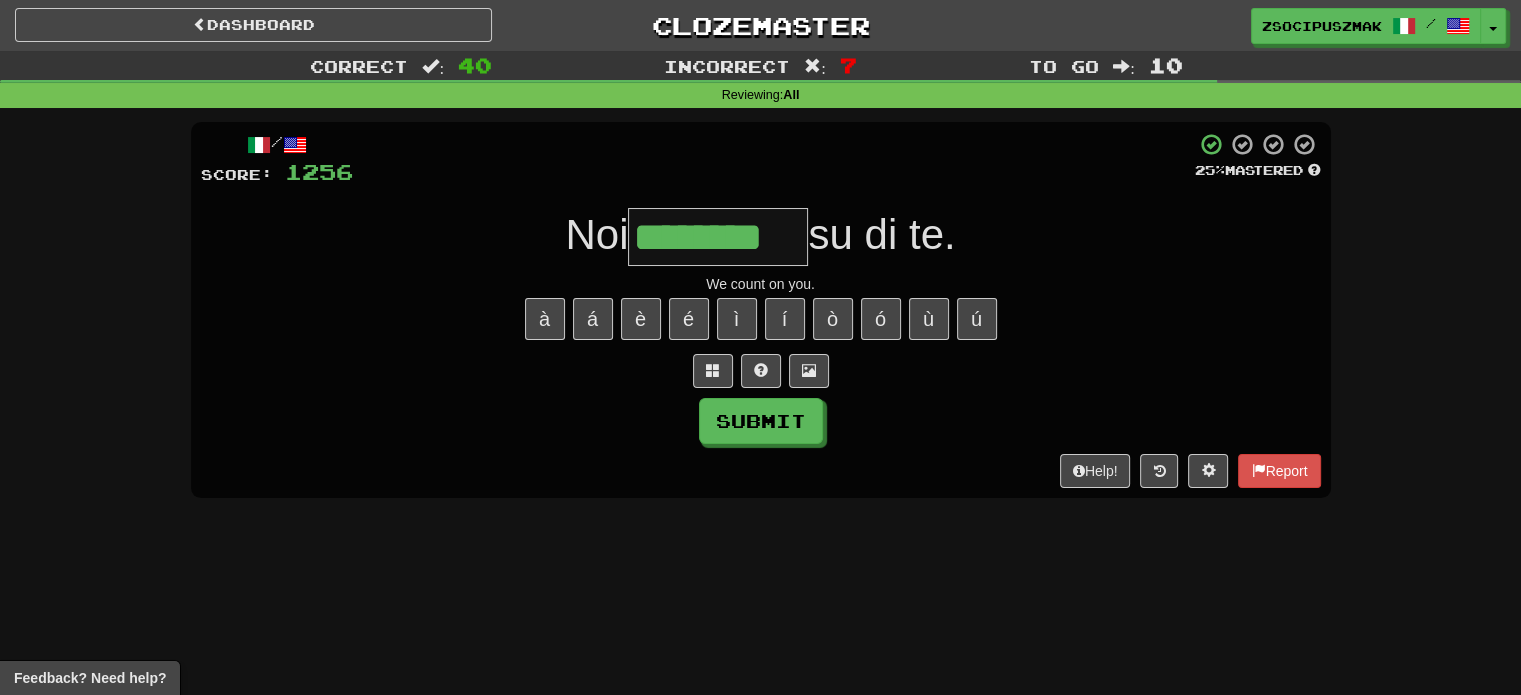 type on "********" 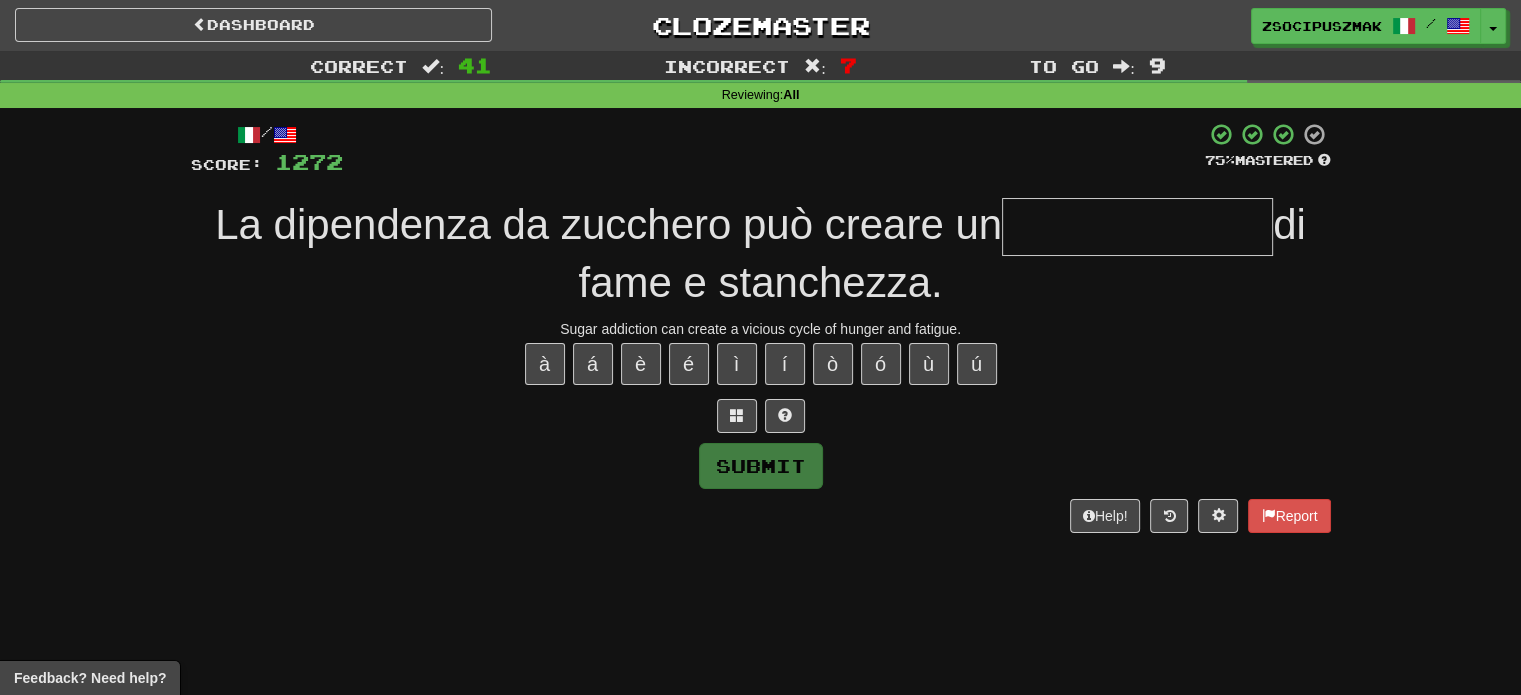 type on "*" 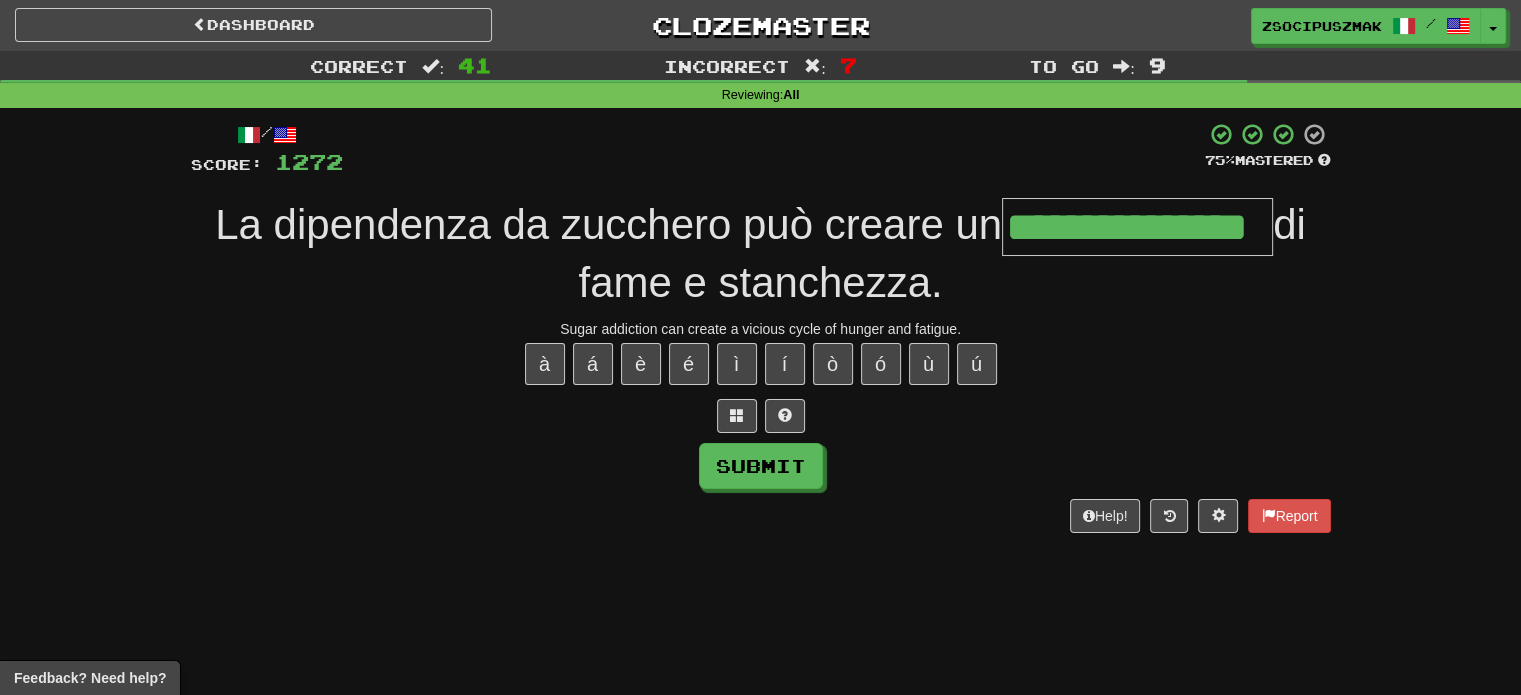 type on "**********" 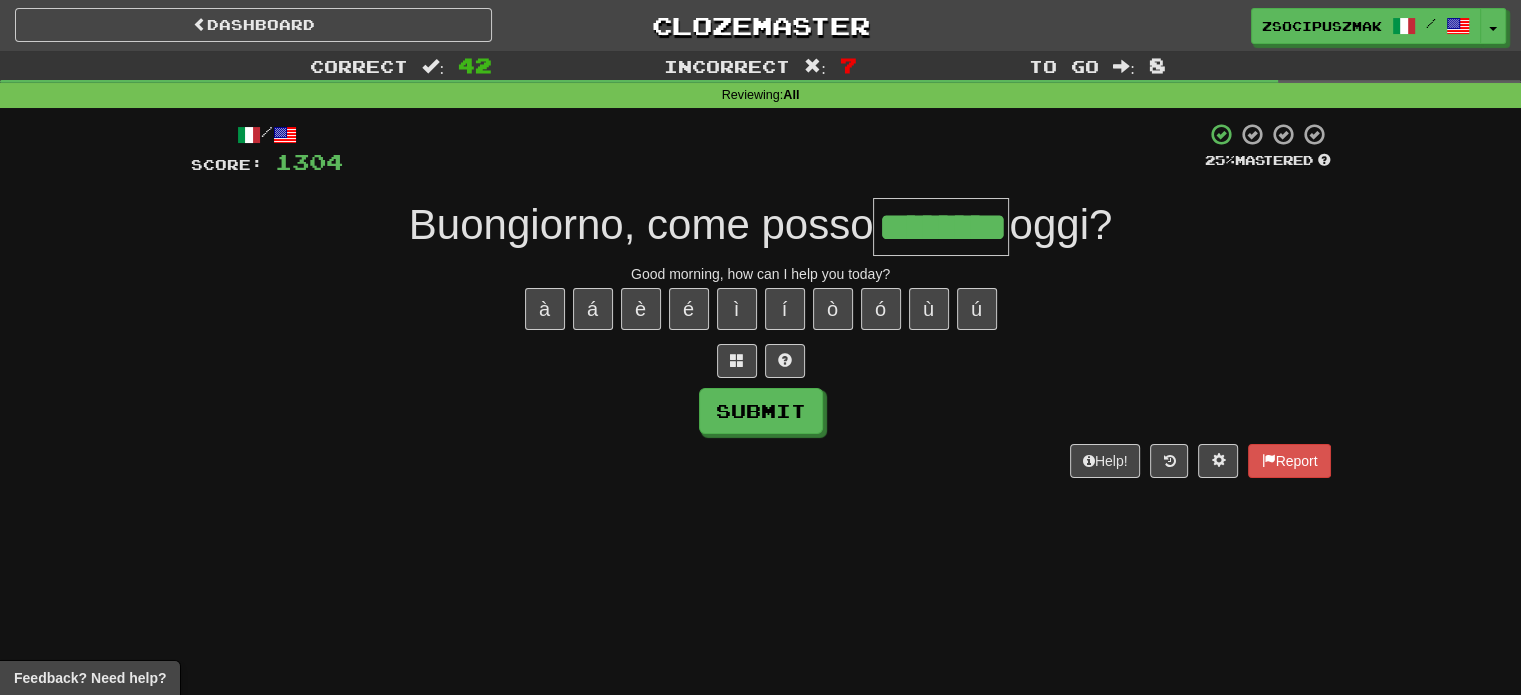type on "********" 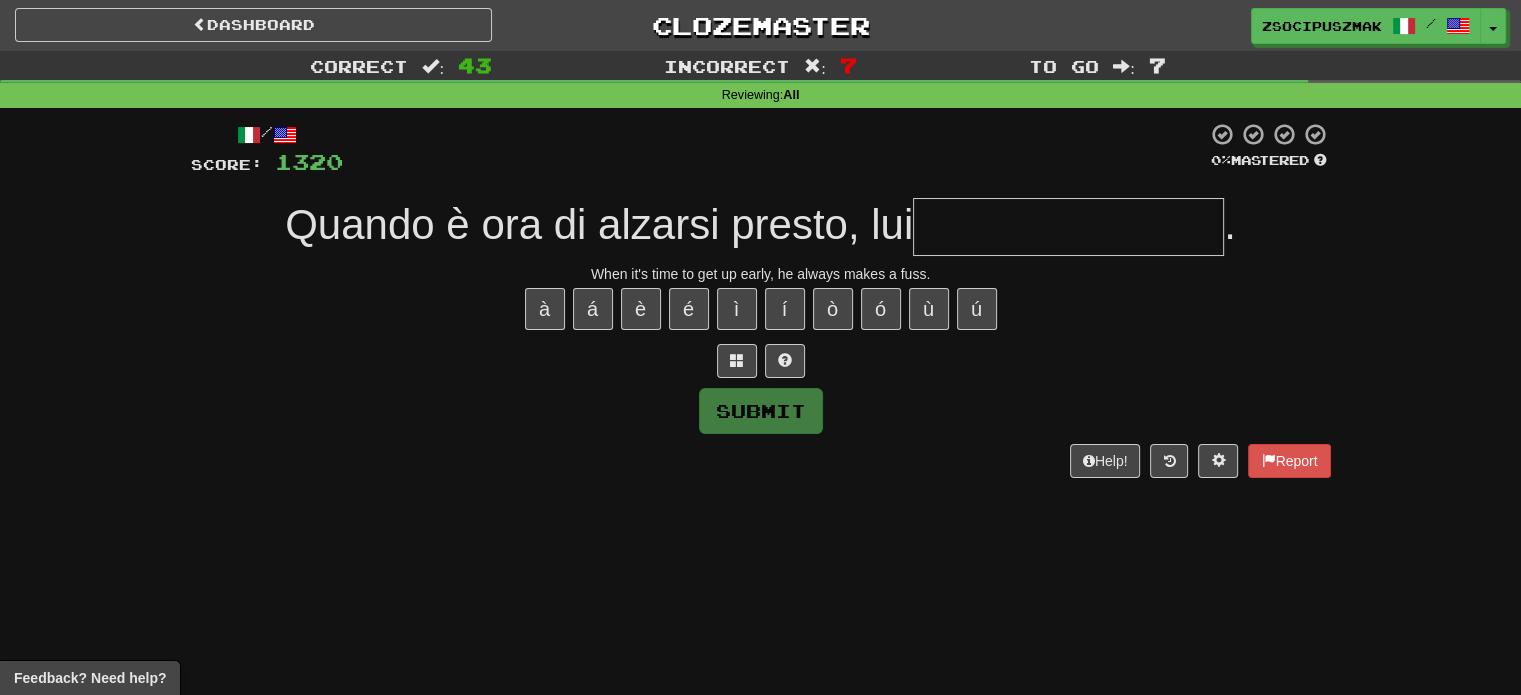 type on "*" 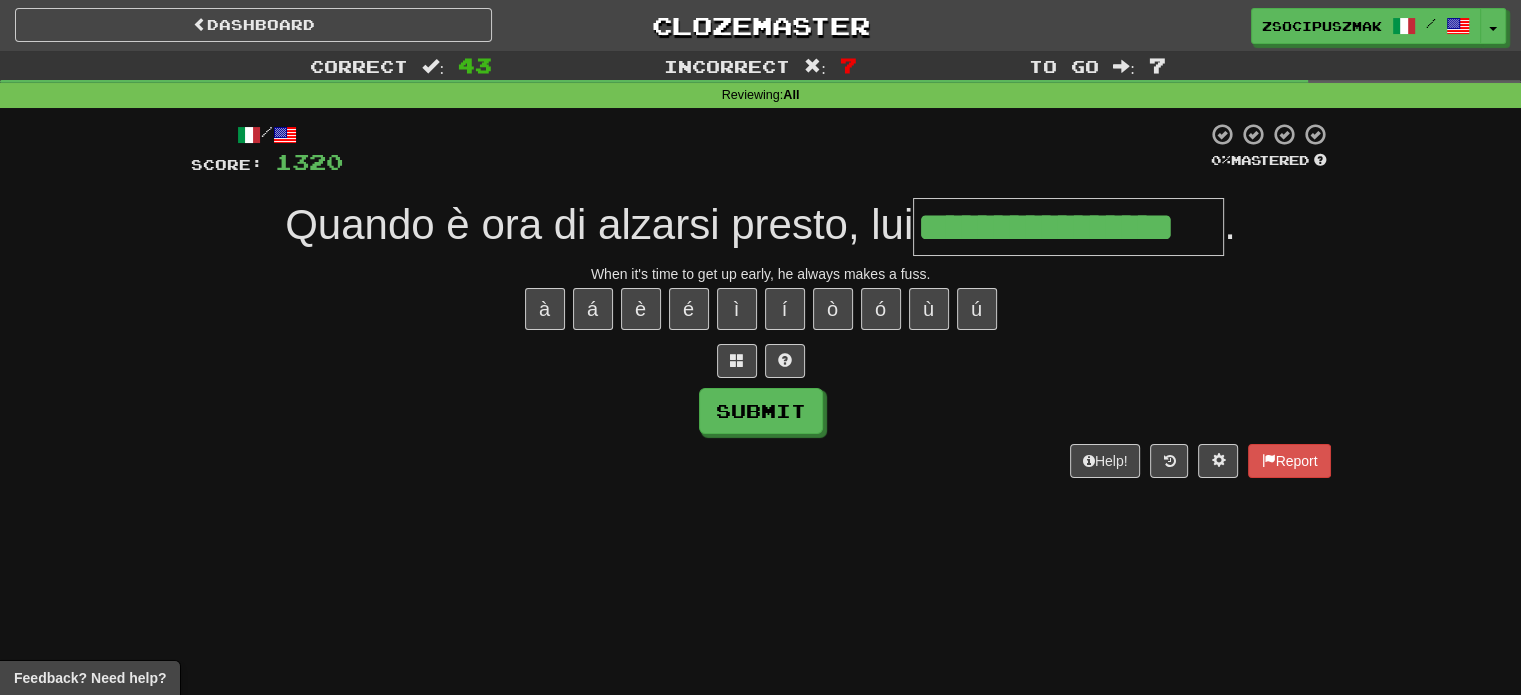 type on "**********" 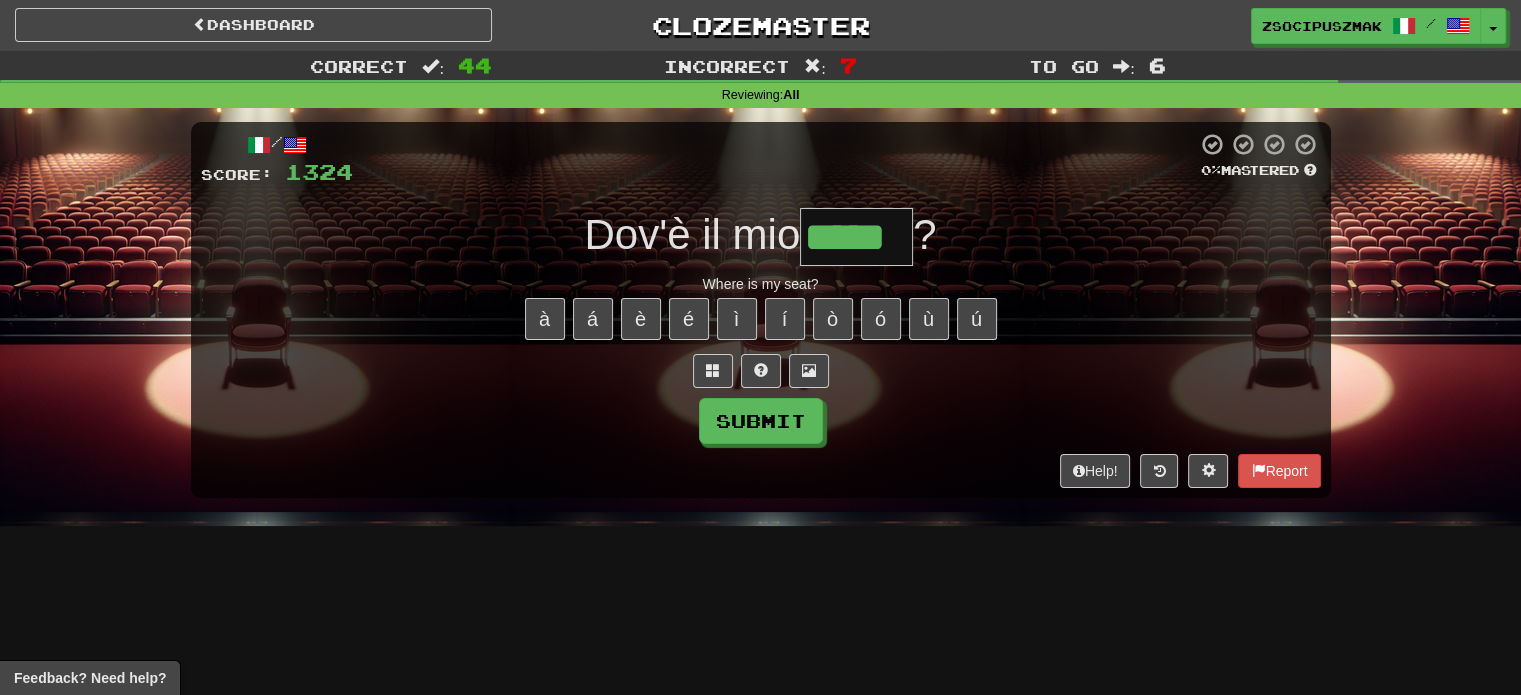 type on "*****" 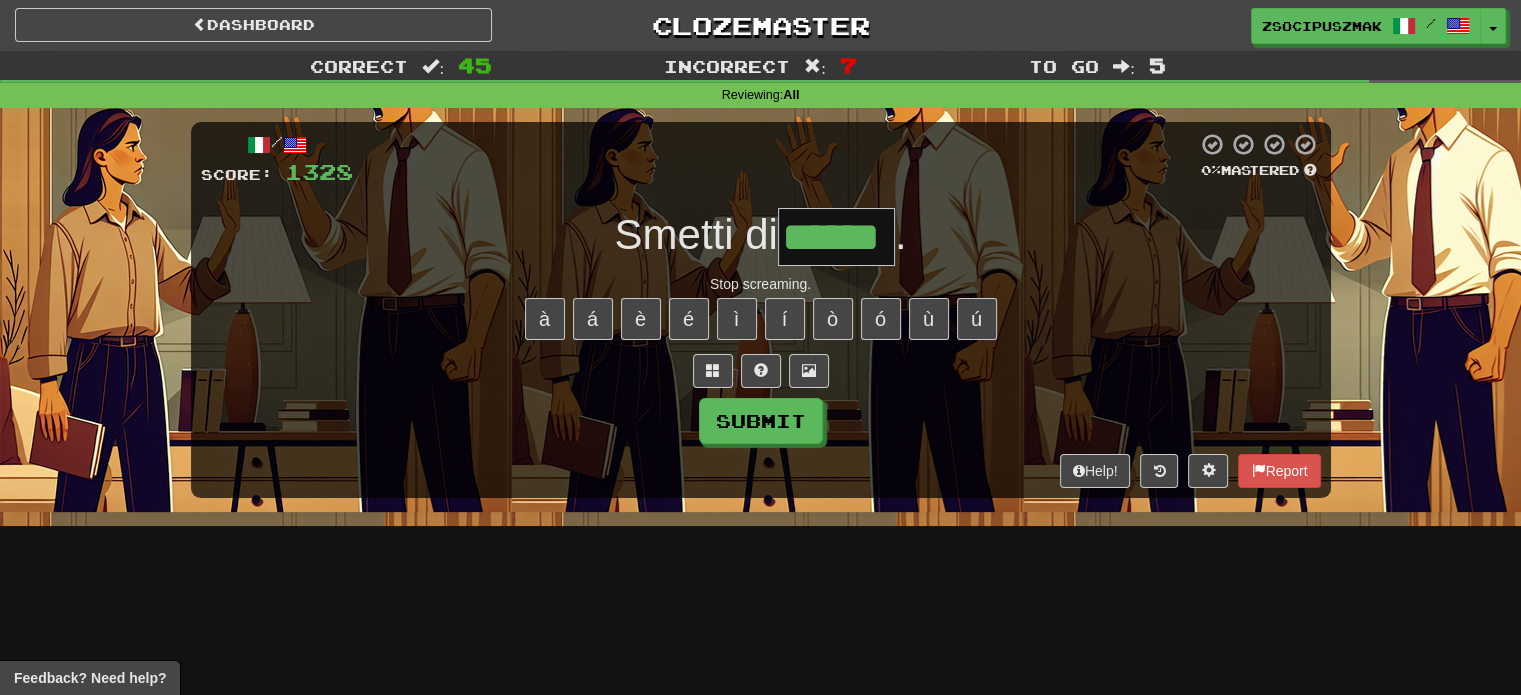 type on "******" 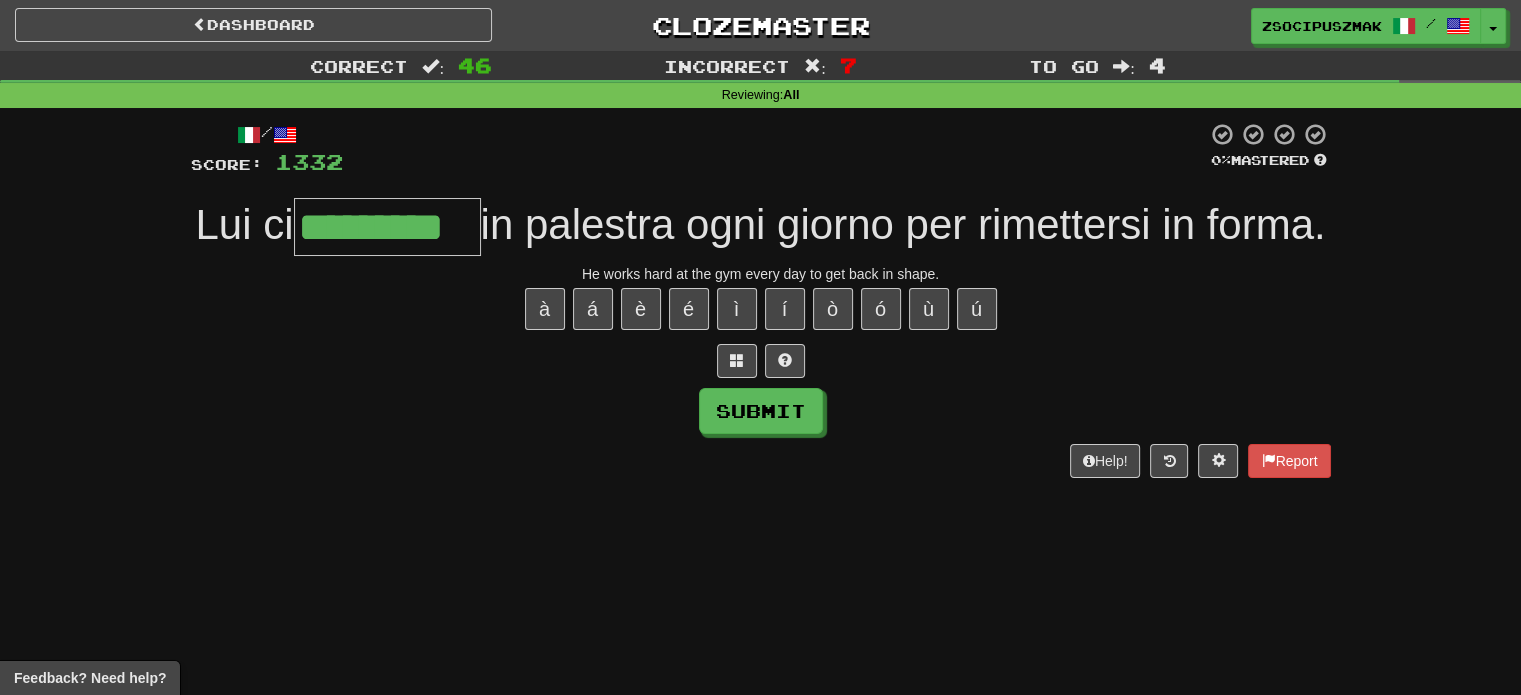 type on "*********" 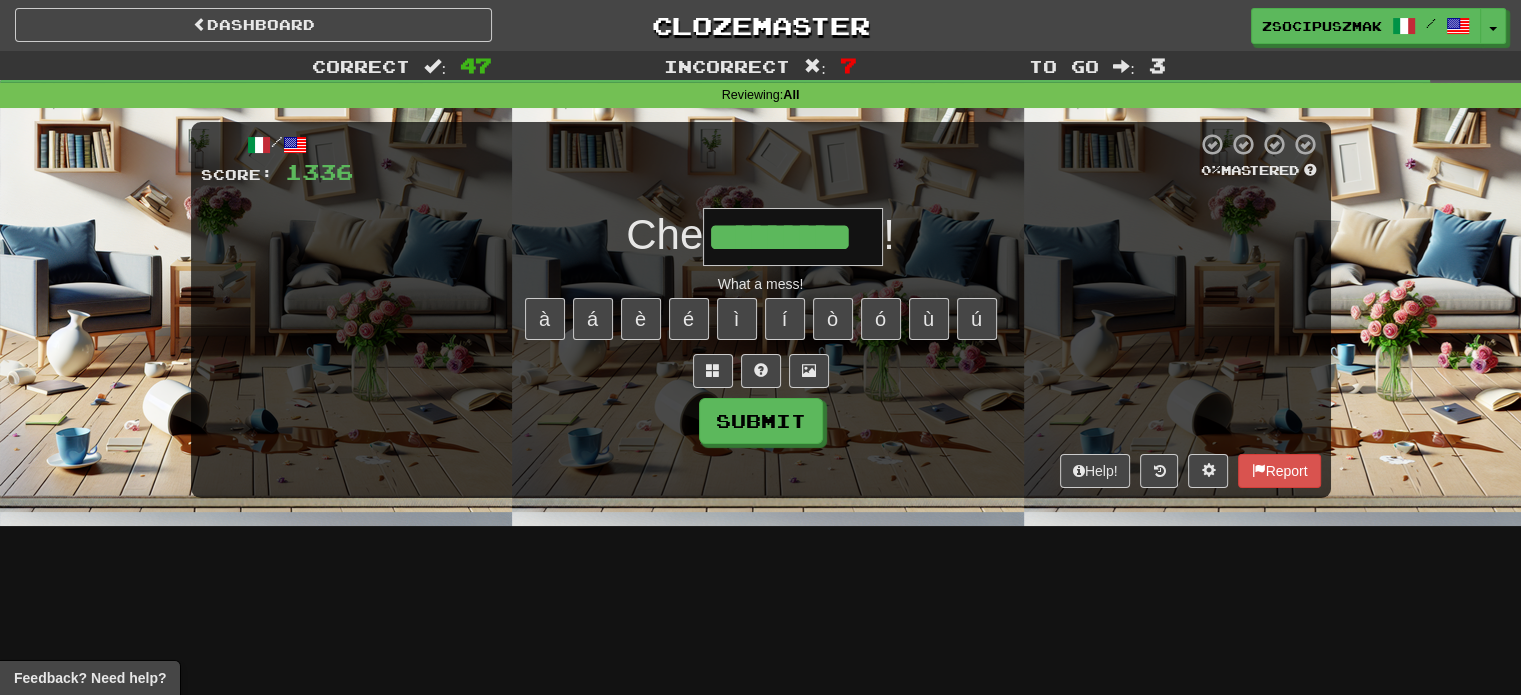 type on "*********" 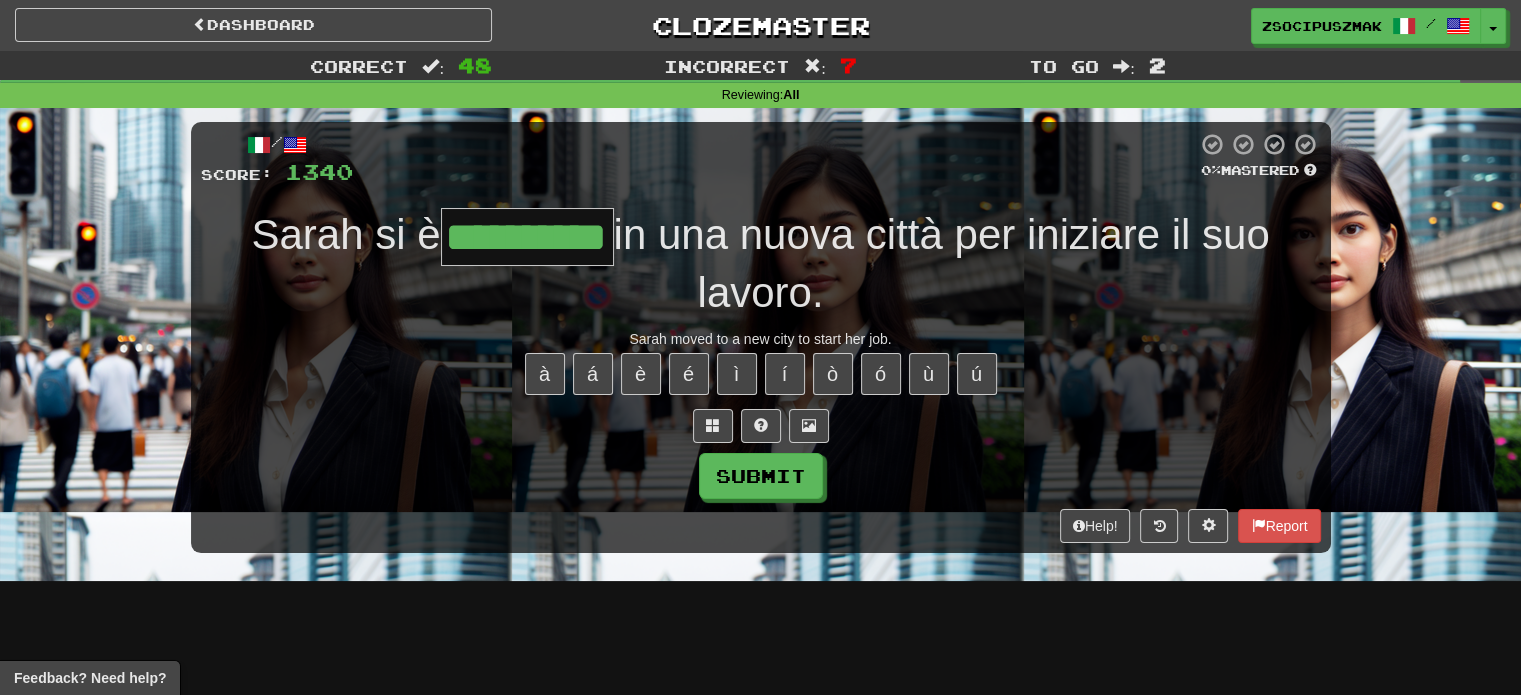 type on "**********" 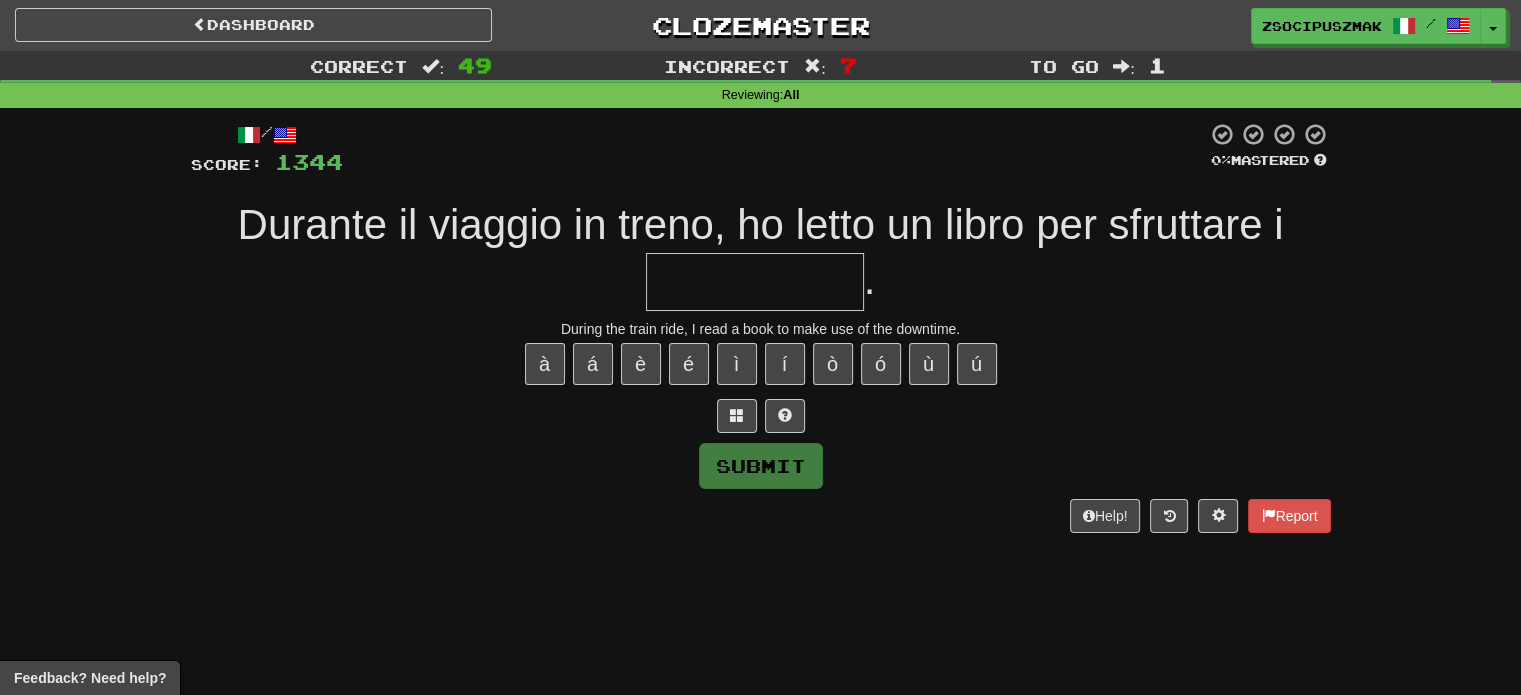 type on "*" 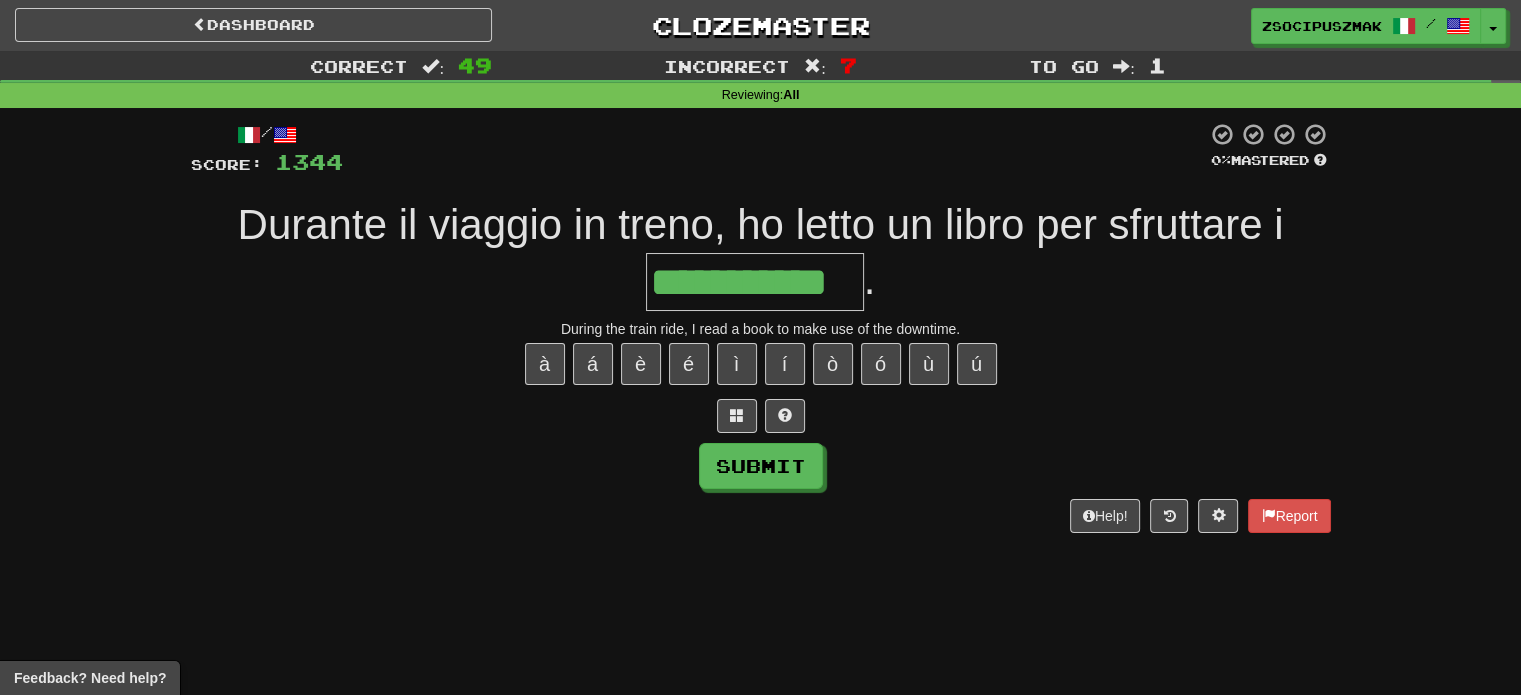 type on "**********" 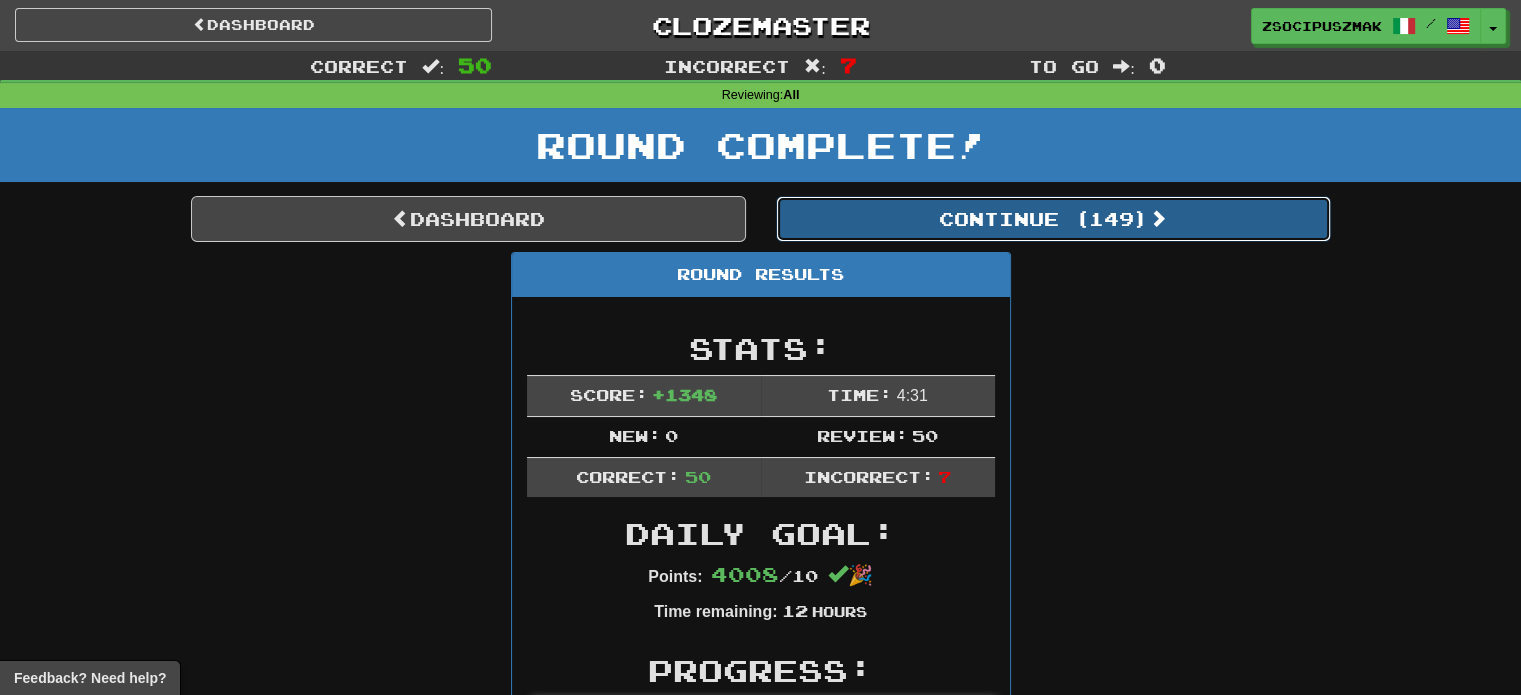 click on "Continue ( 149 )" at bounding box center [1053, 219] 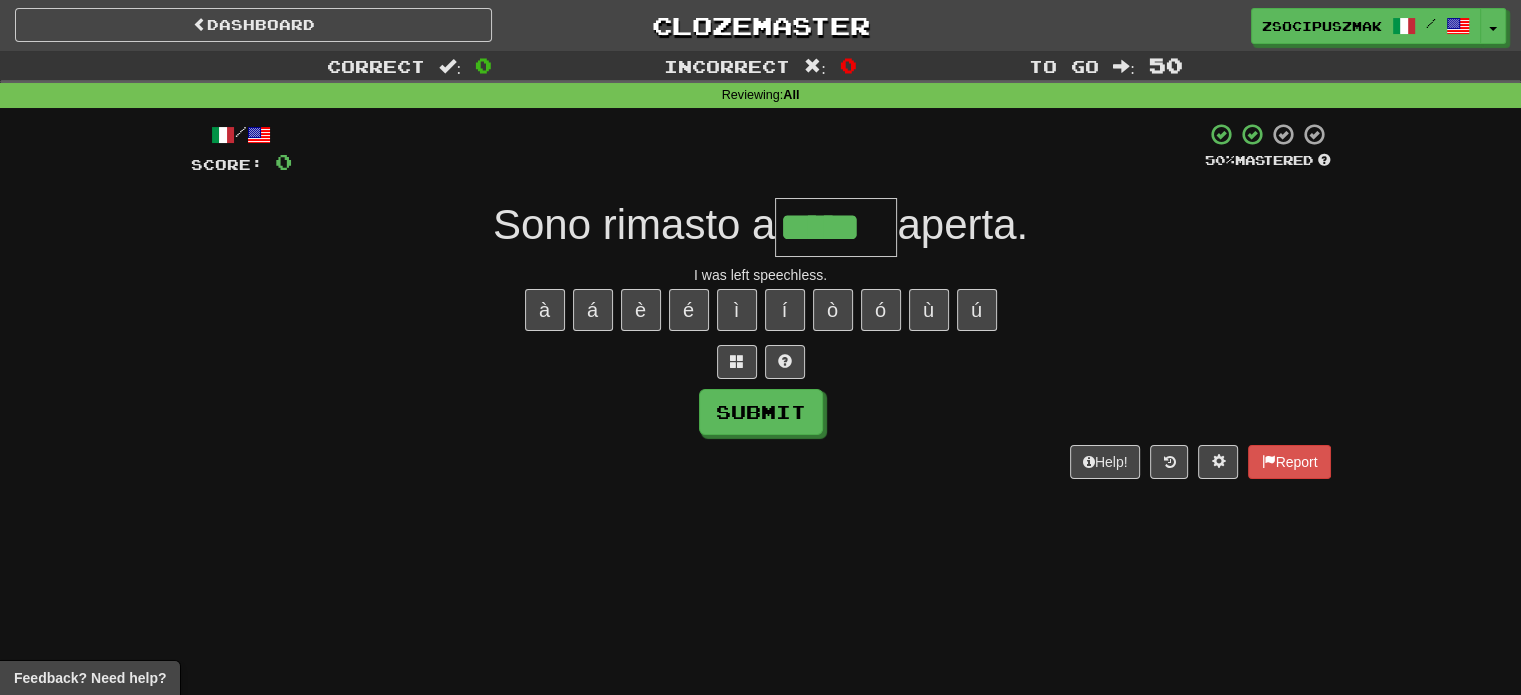 type on "*****" 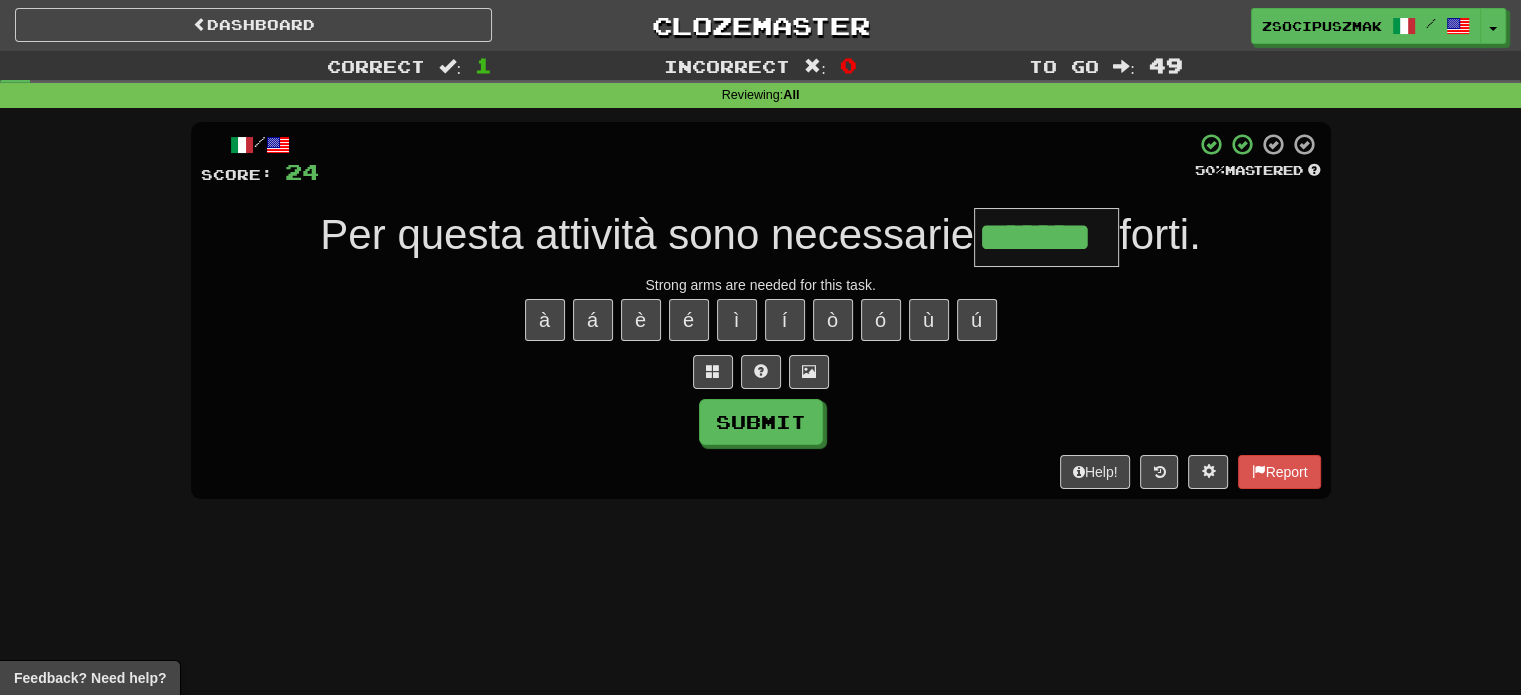 type on "*******" 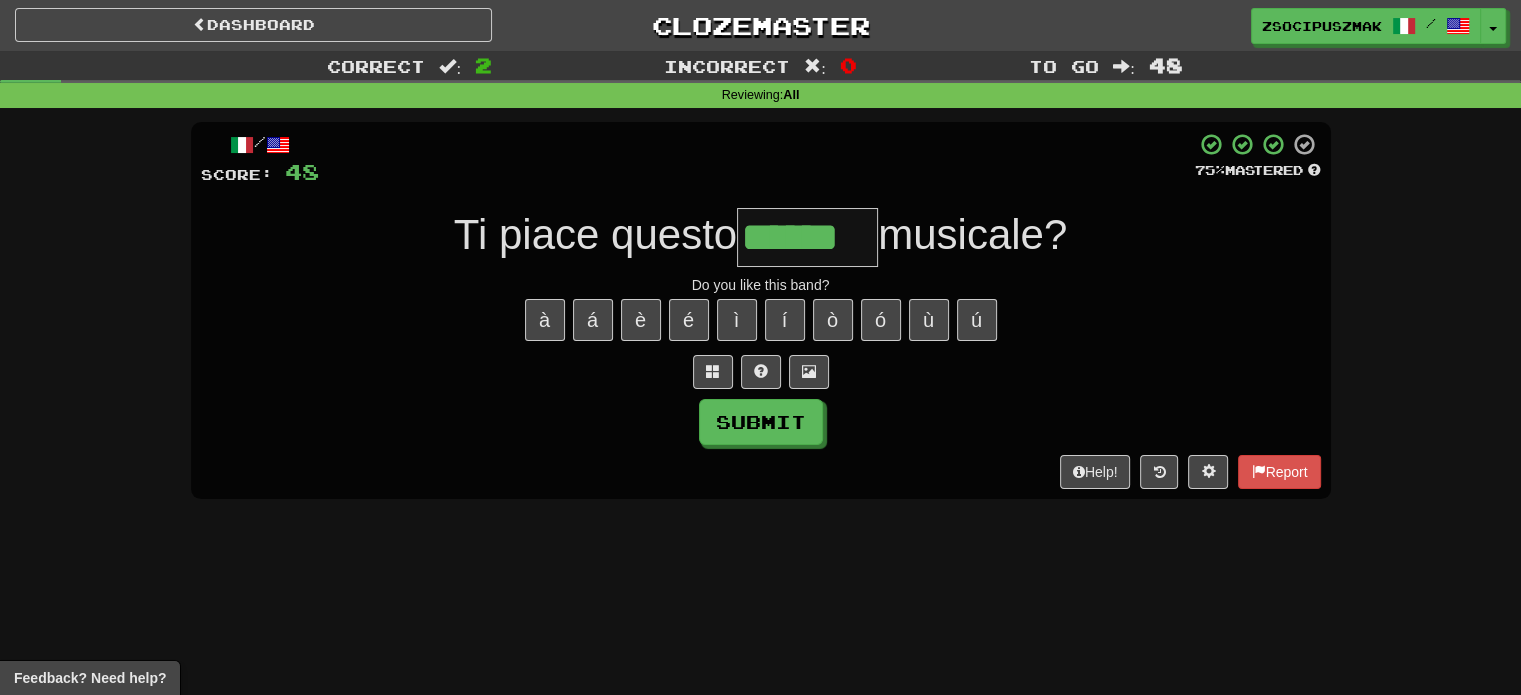 type on "******" 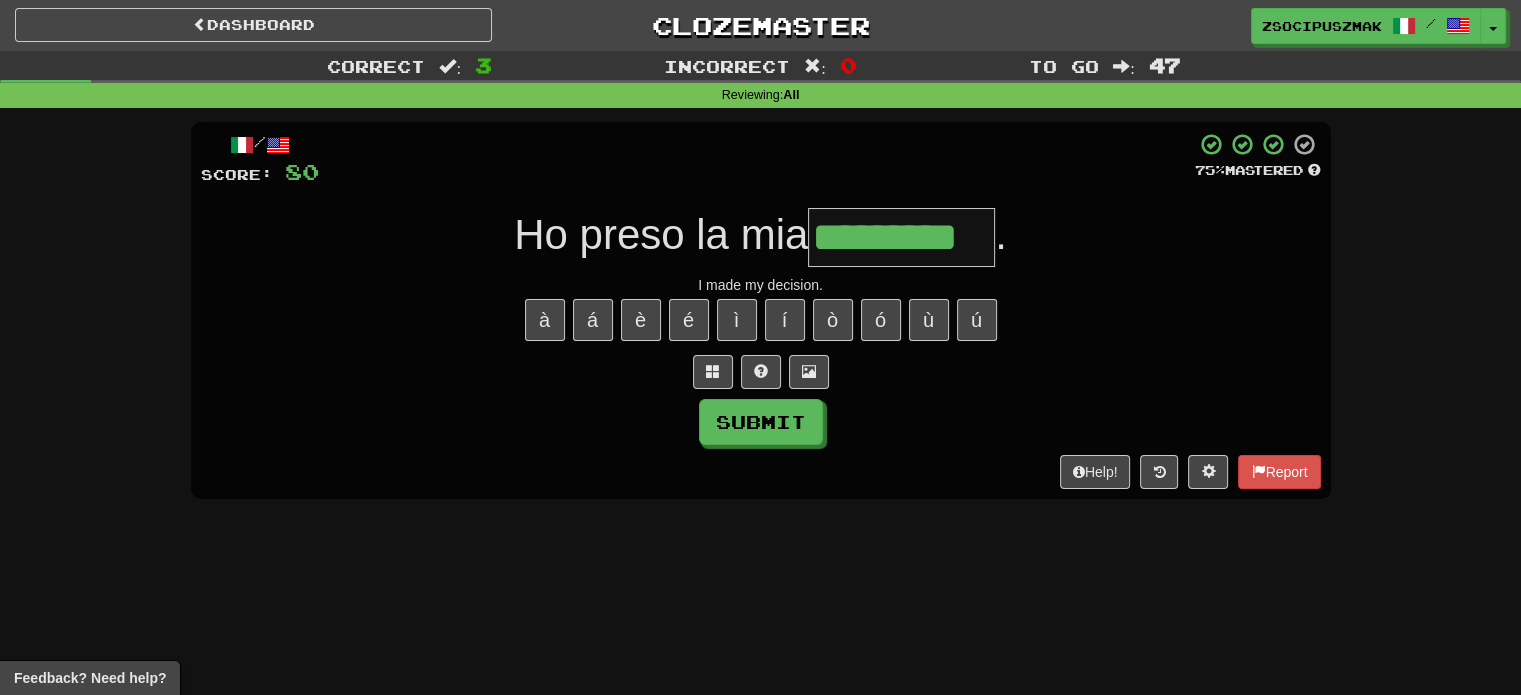 type on "*********" 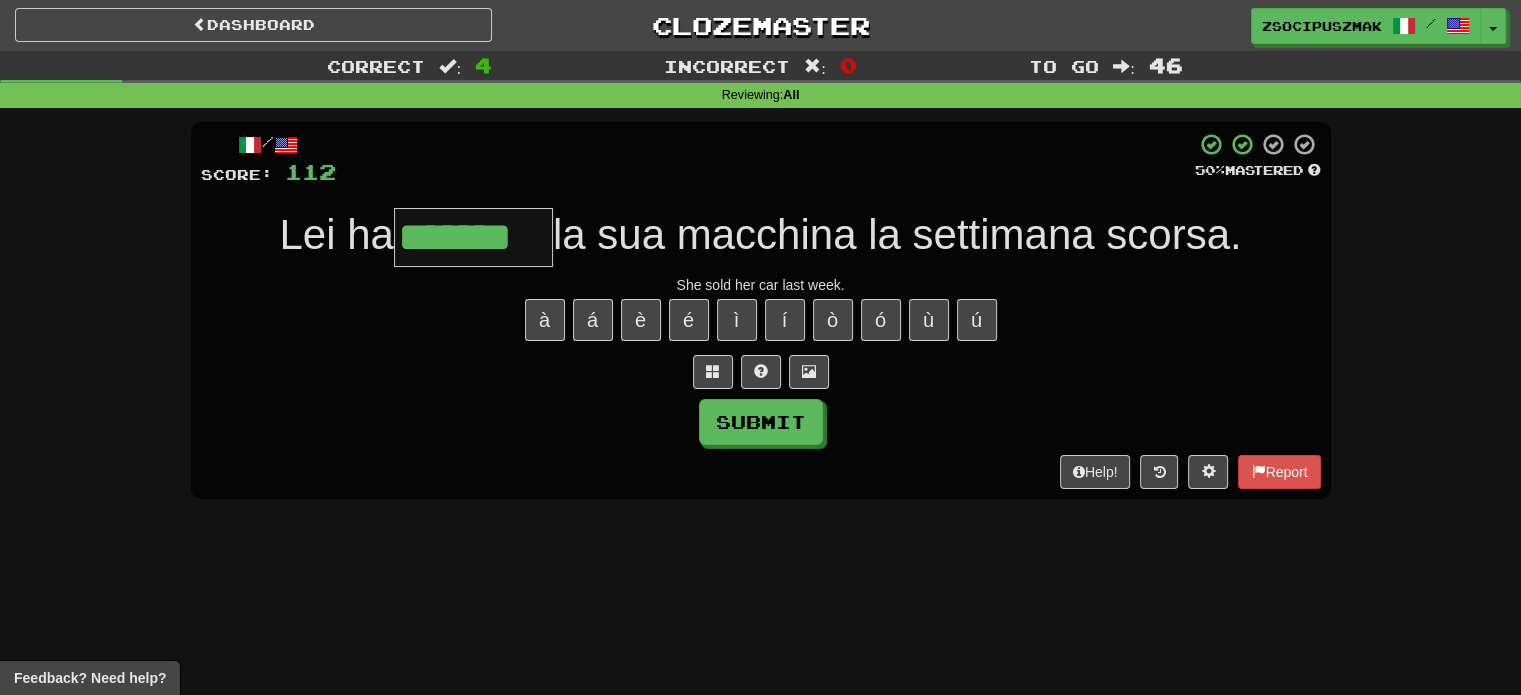 type on "*******" 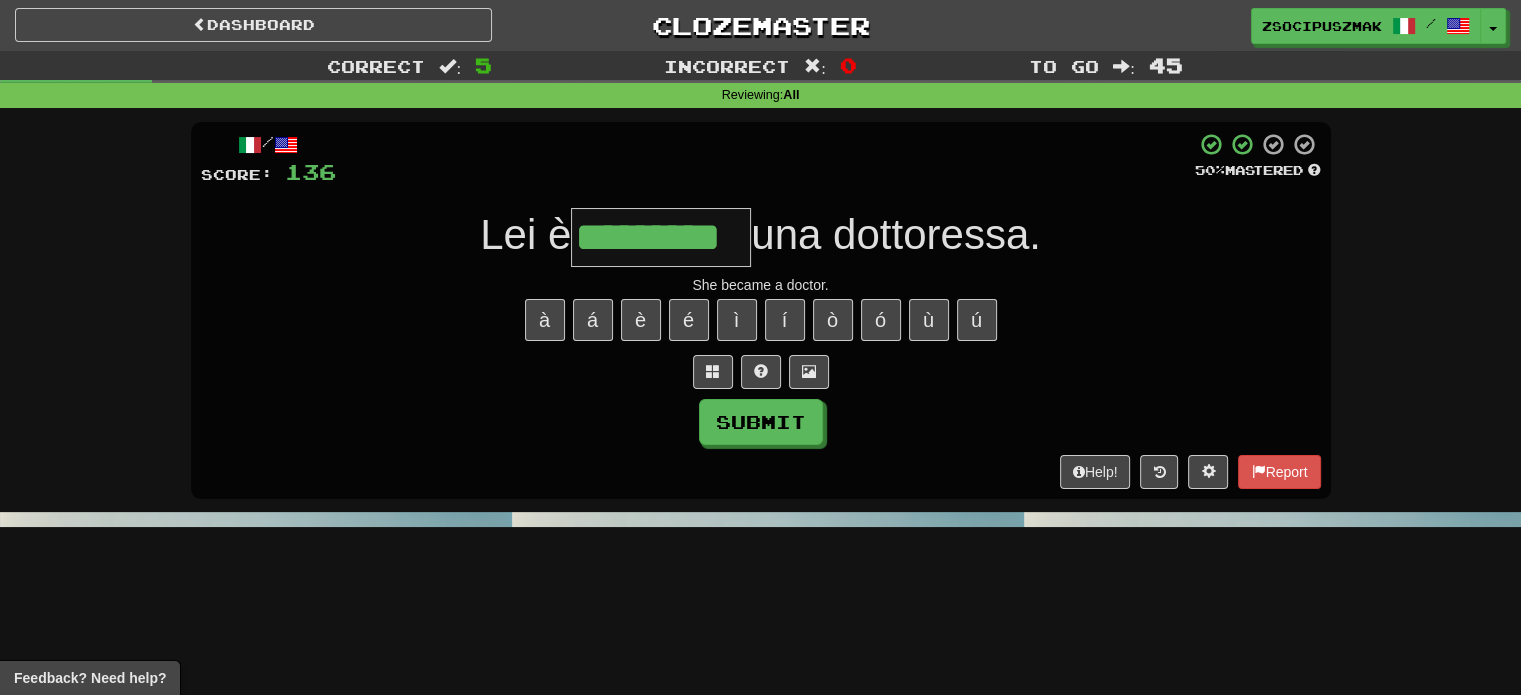 type on "*********" 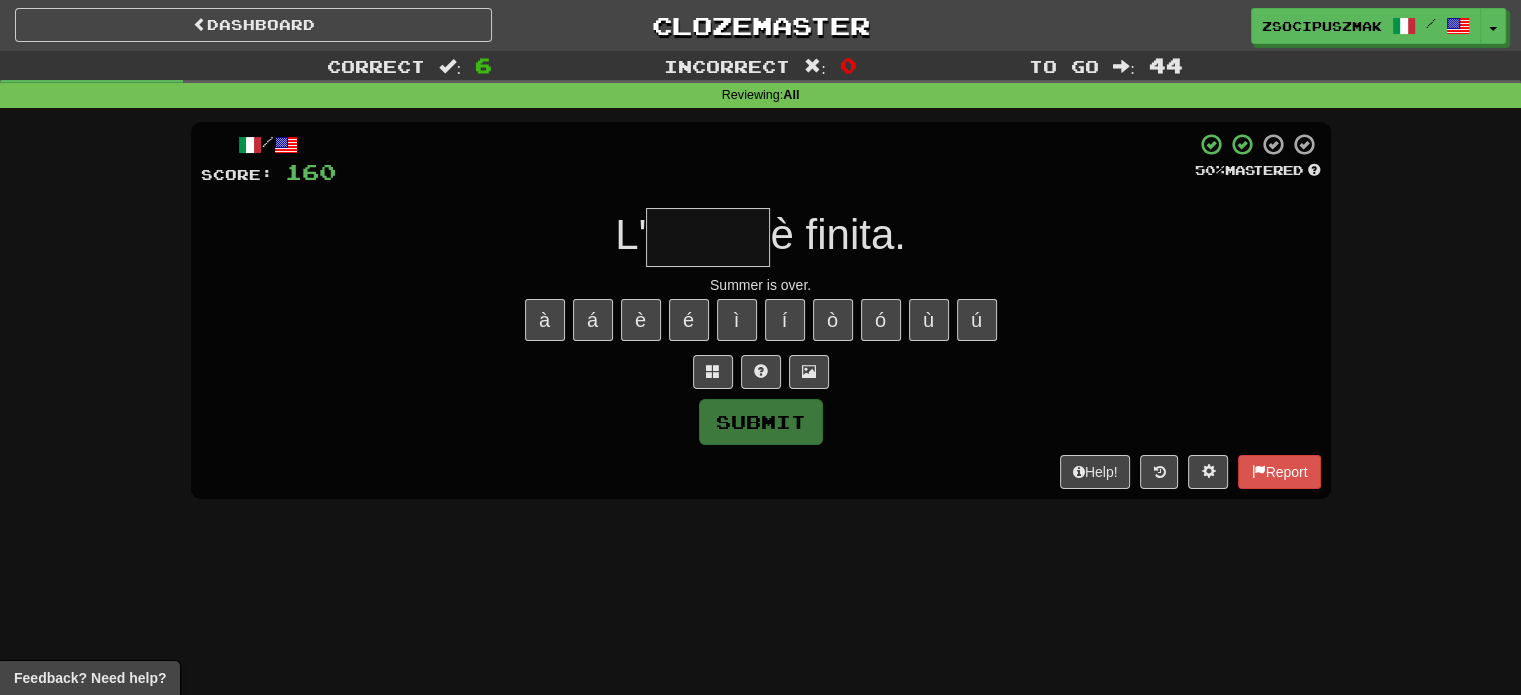 type on "*" 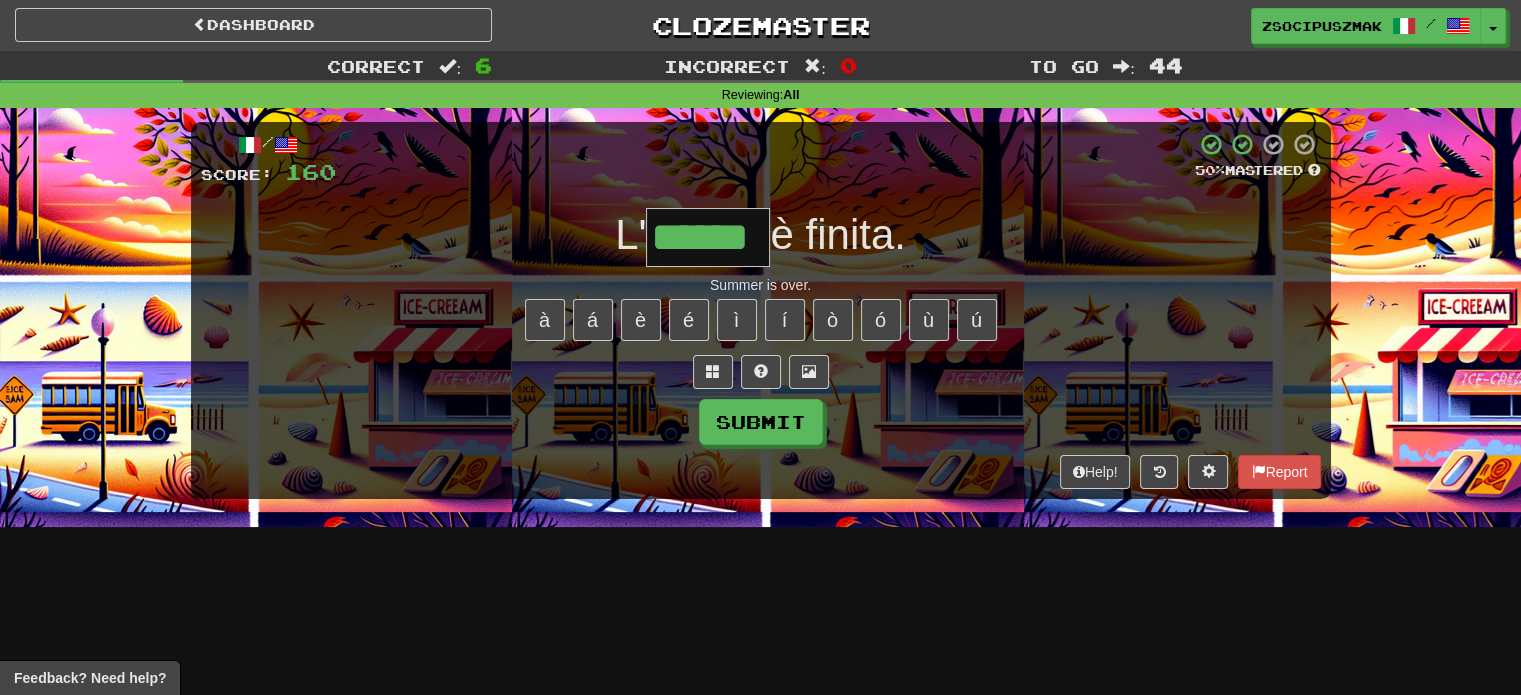 type on "******" 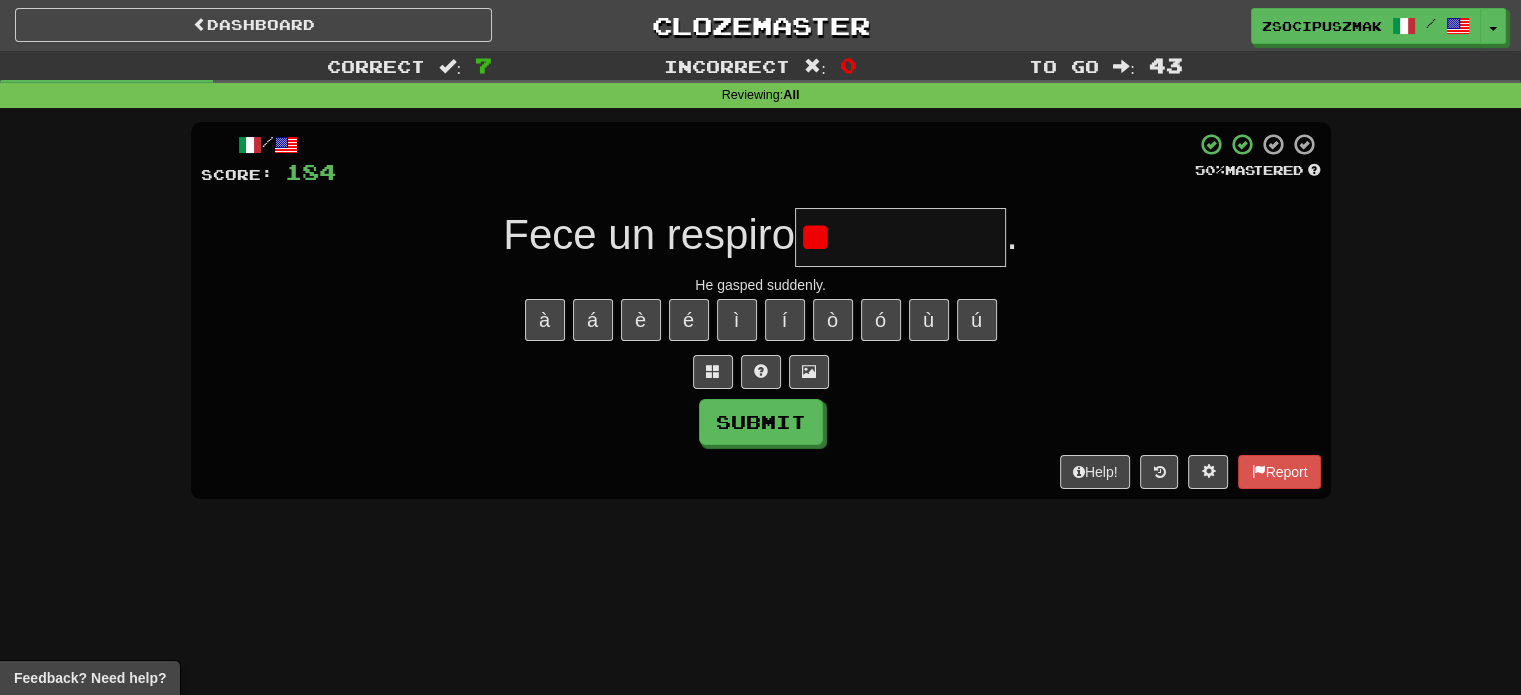 type on "*" 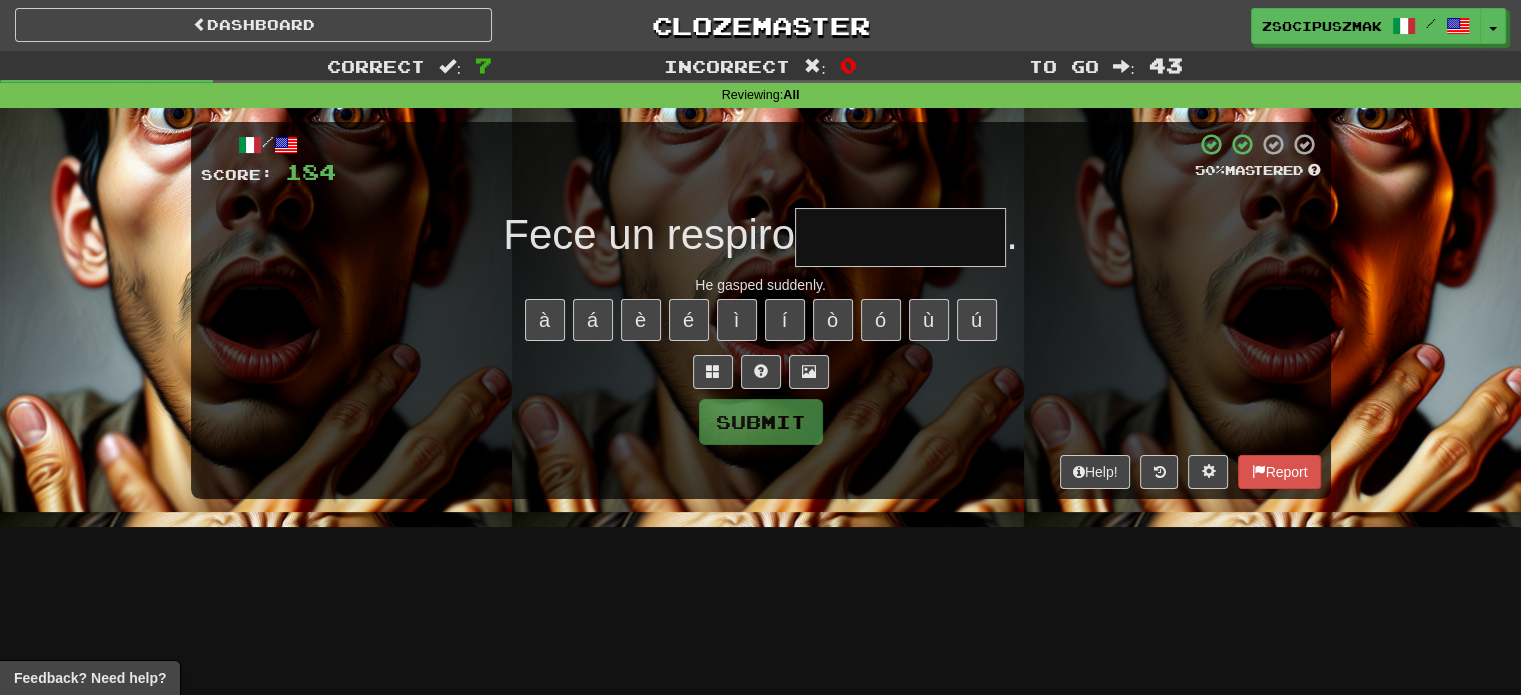 type on "*" 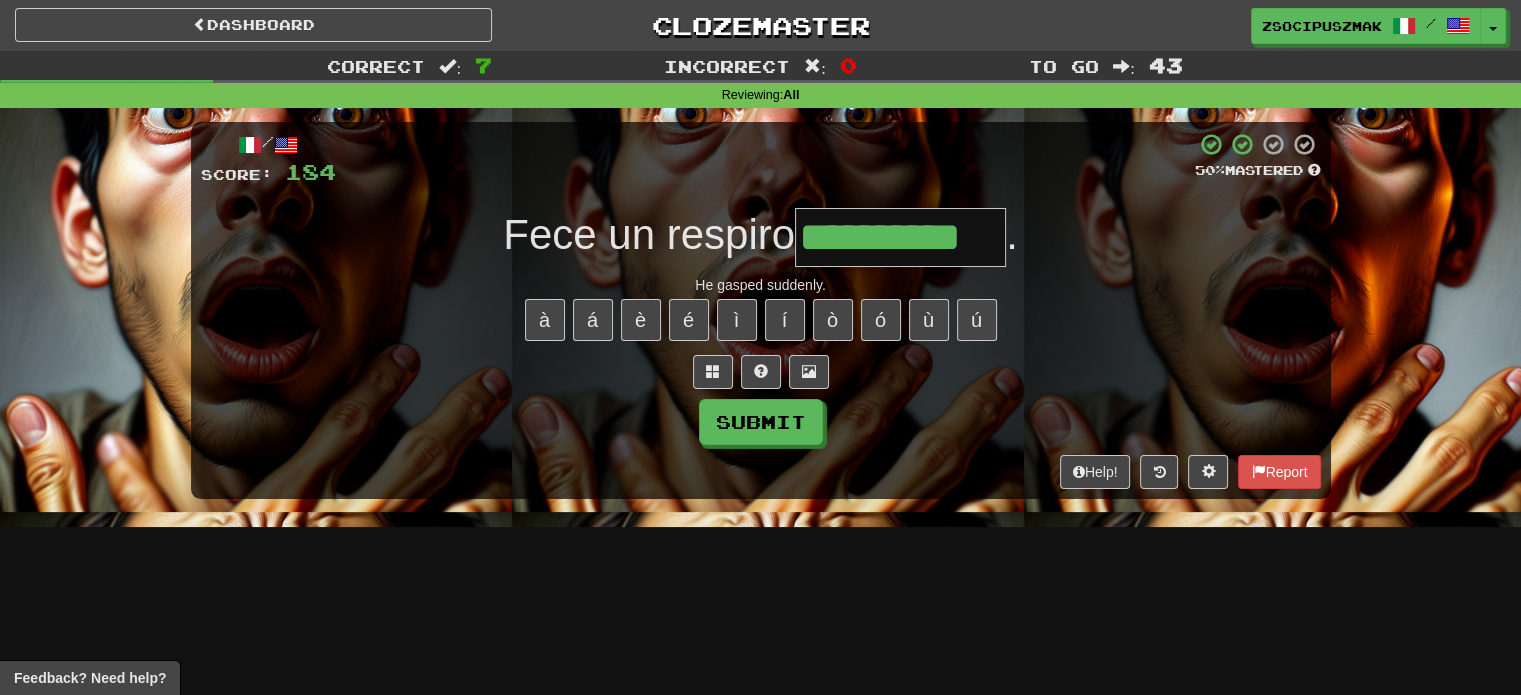 type on "**********" 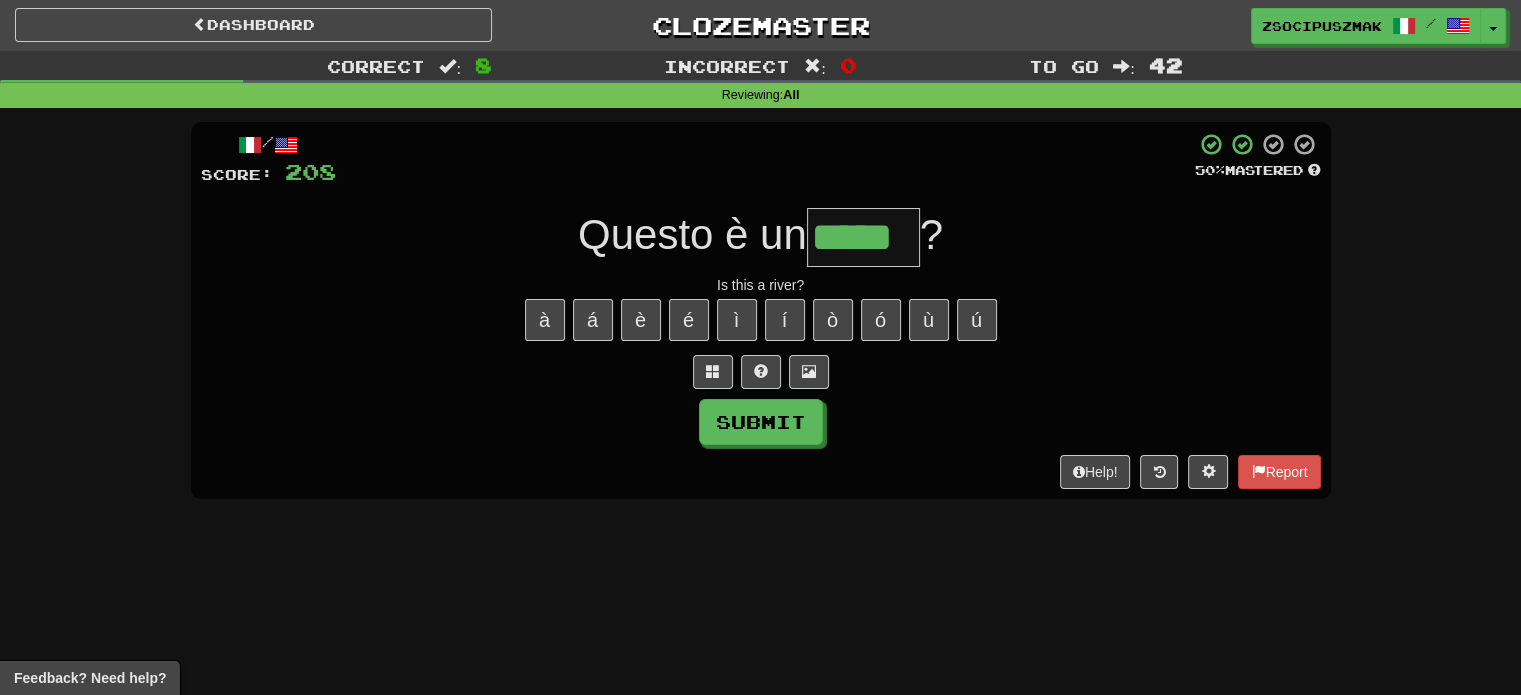 type on "*****" 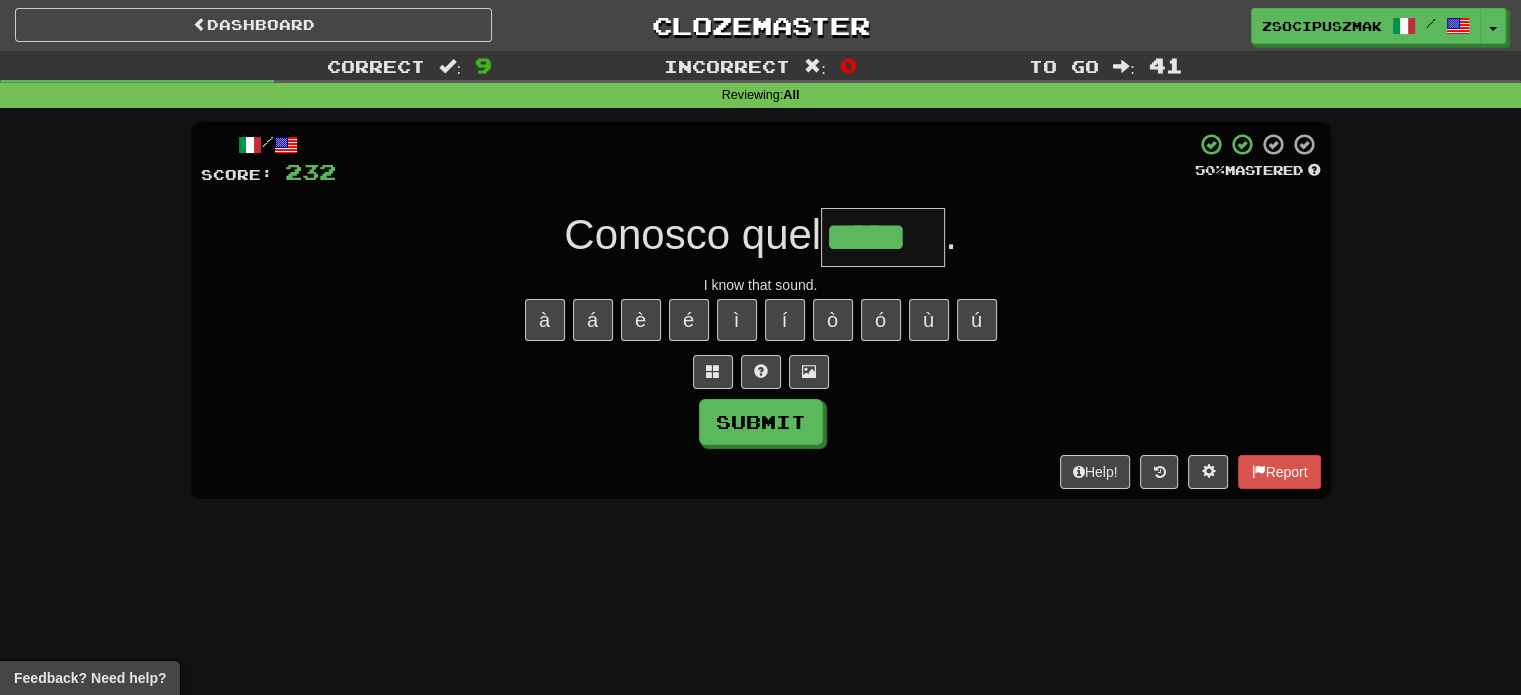 type on "*****" 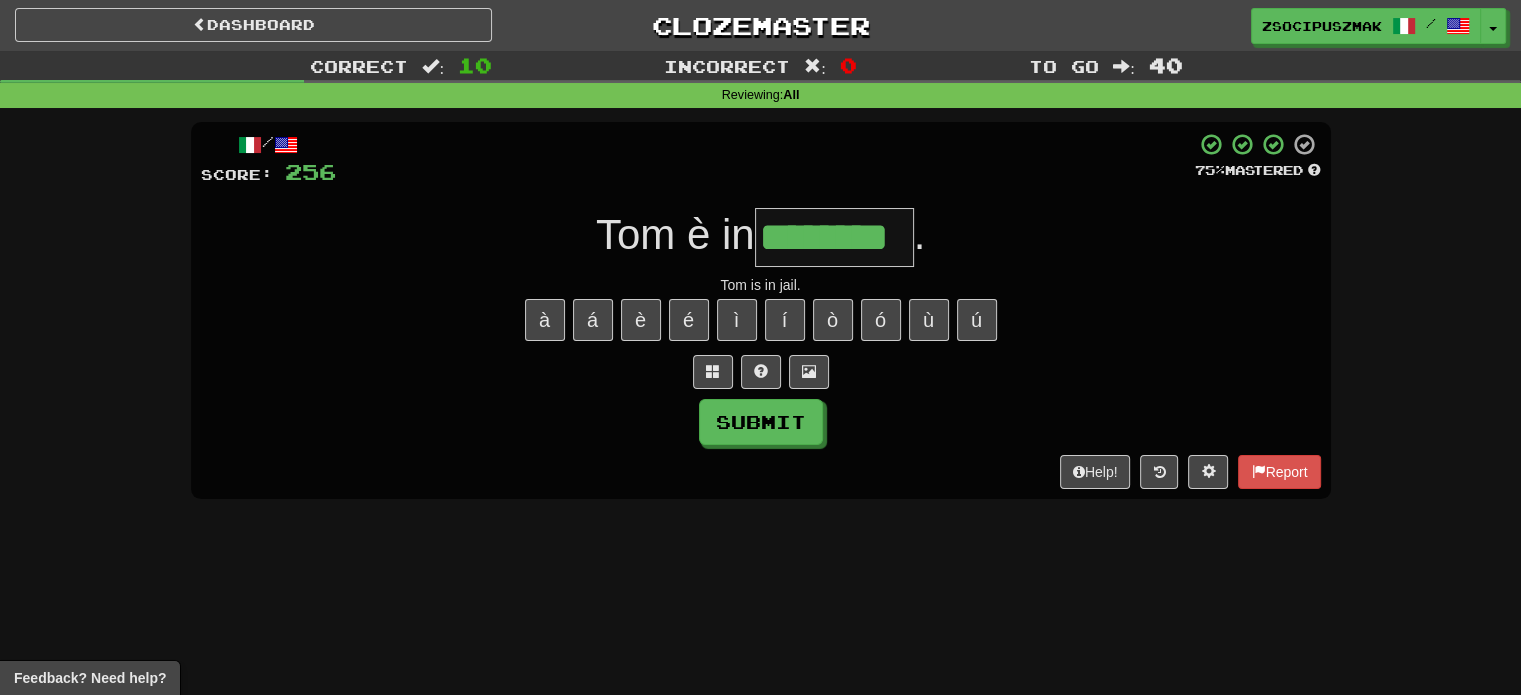type on "********" 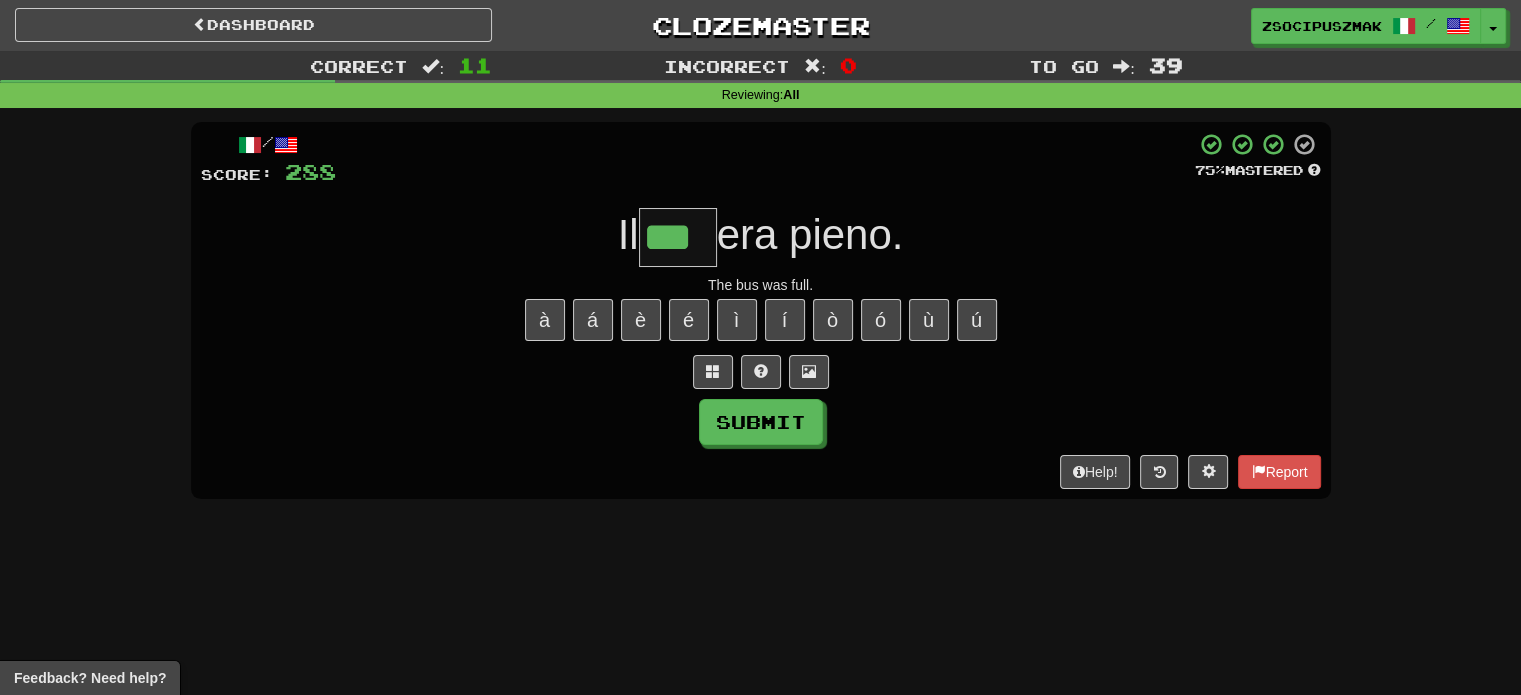 type on "***" 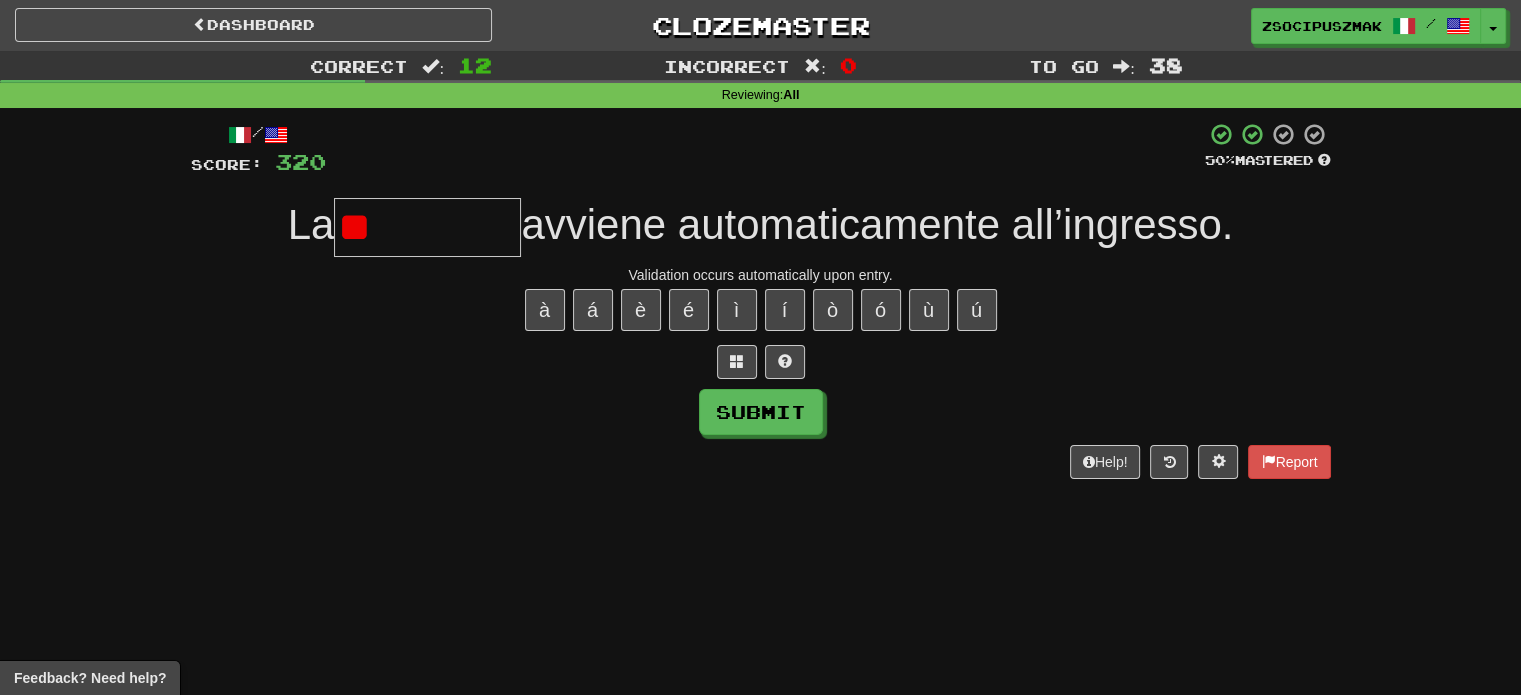 type on "*" 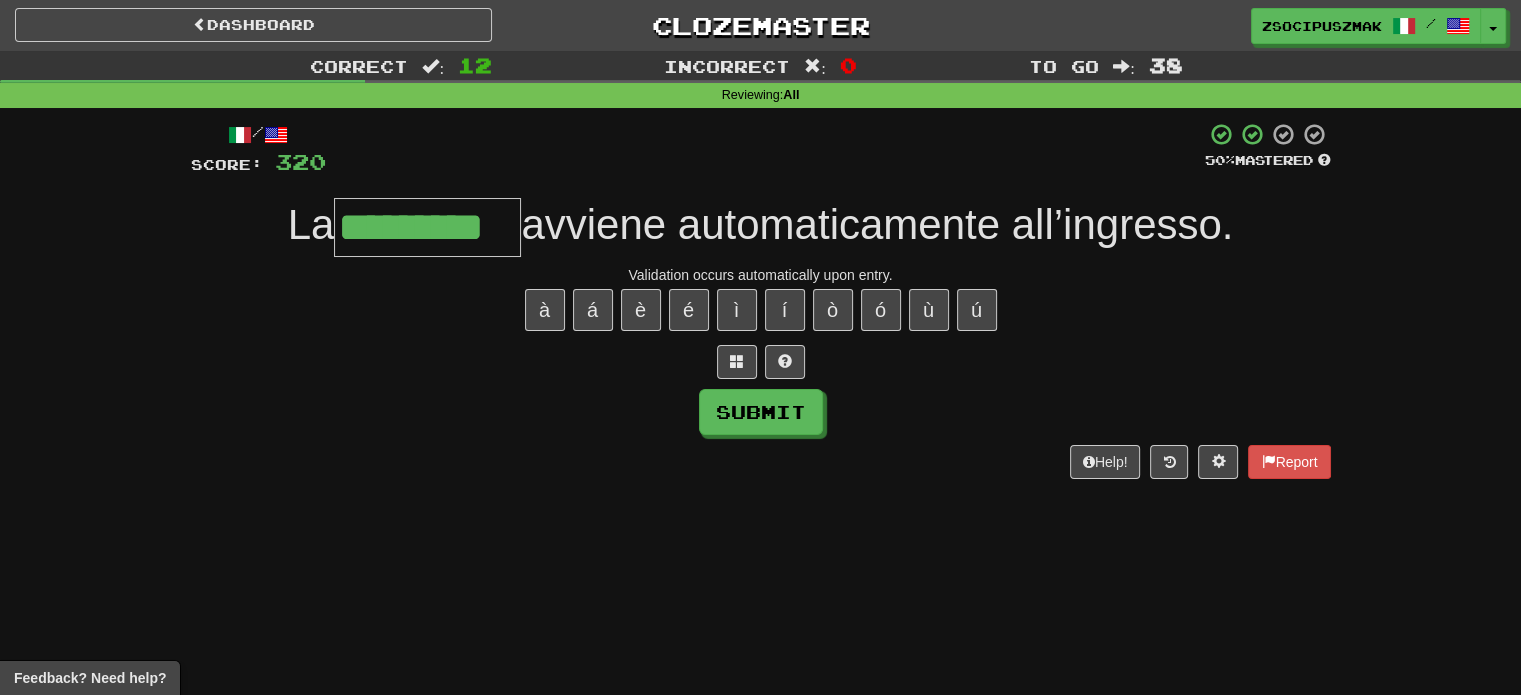 type on "*********" 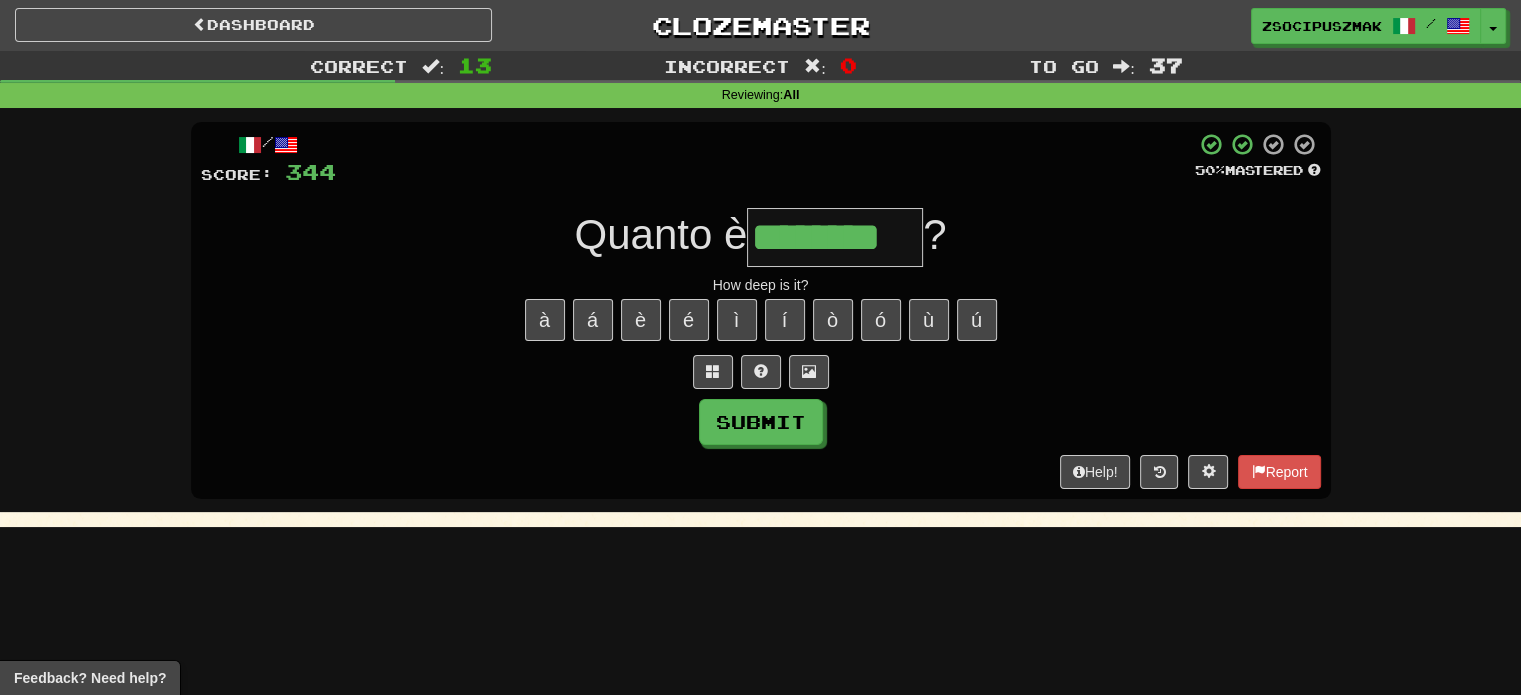 type on "********" 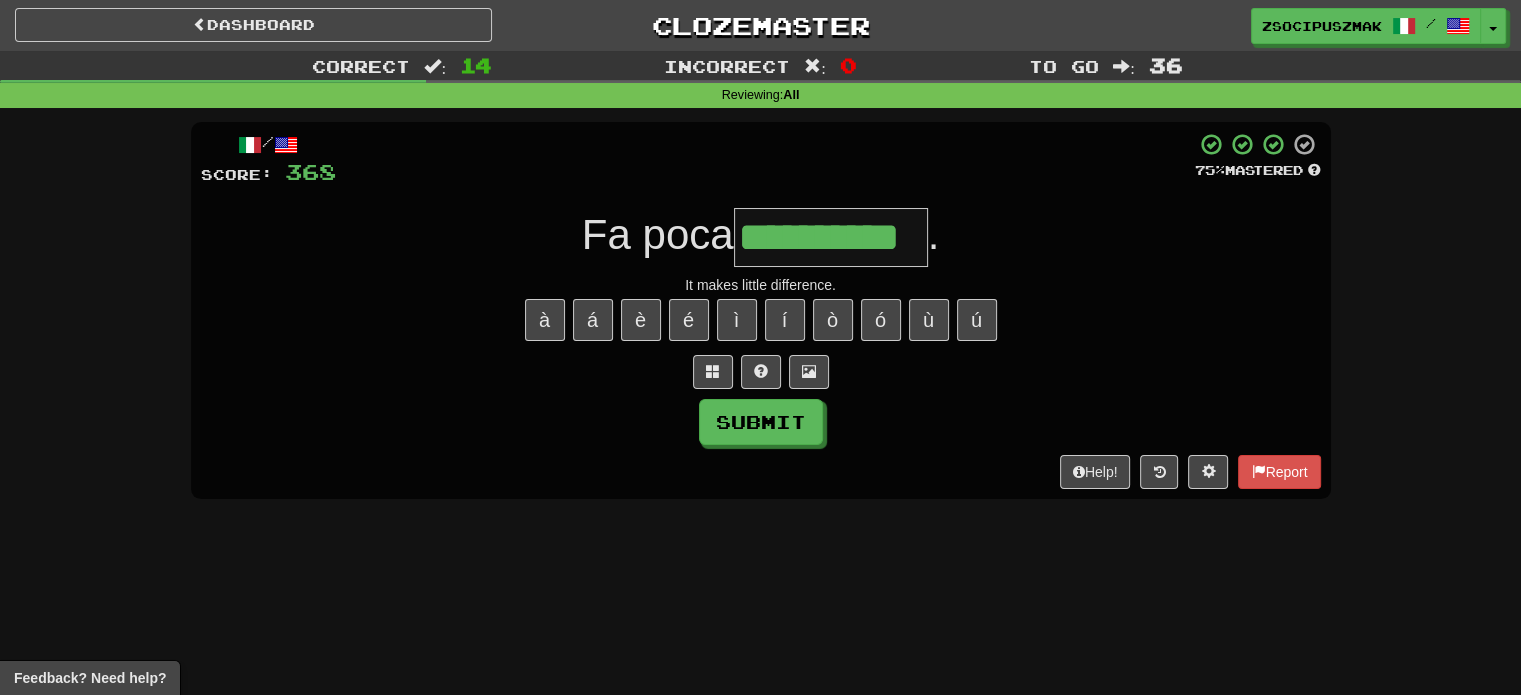 type on "**********" 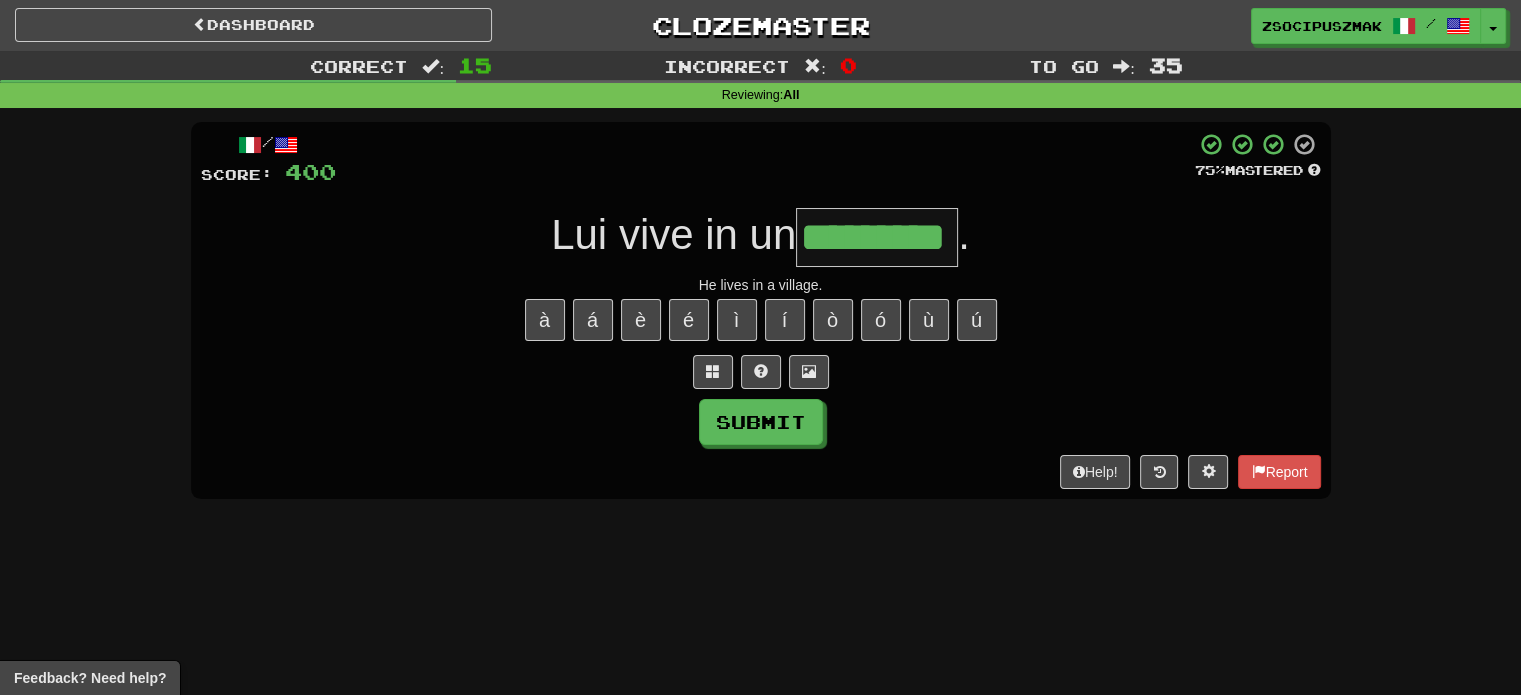 type on "*********" 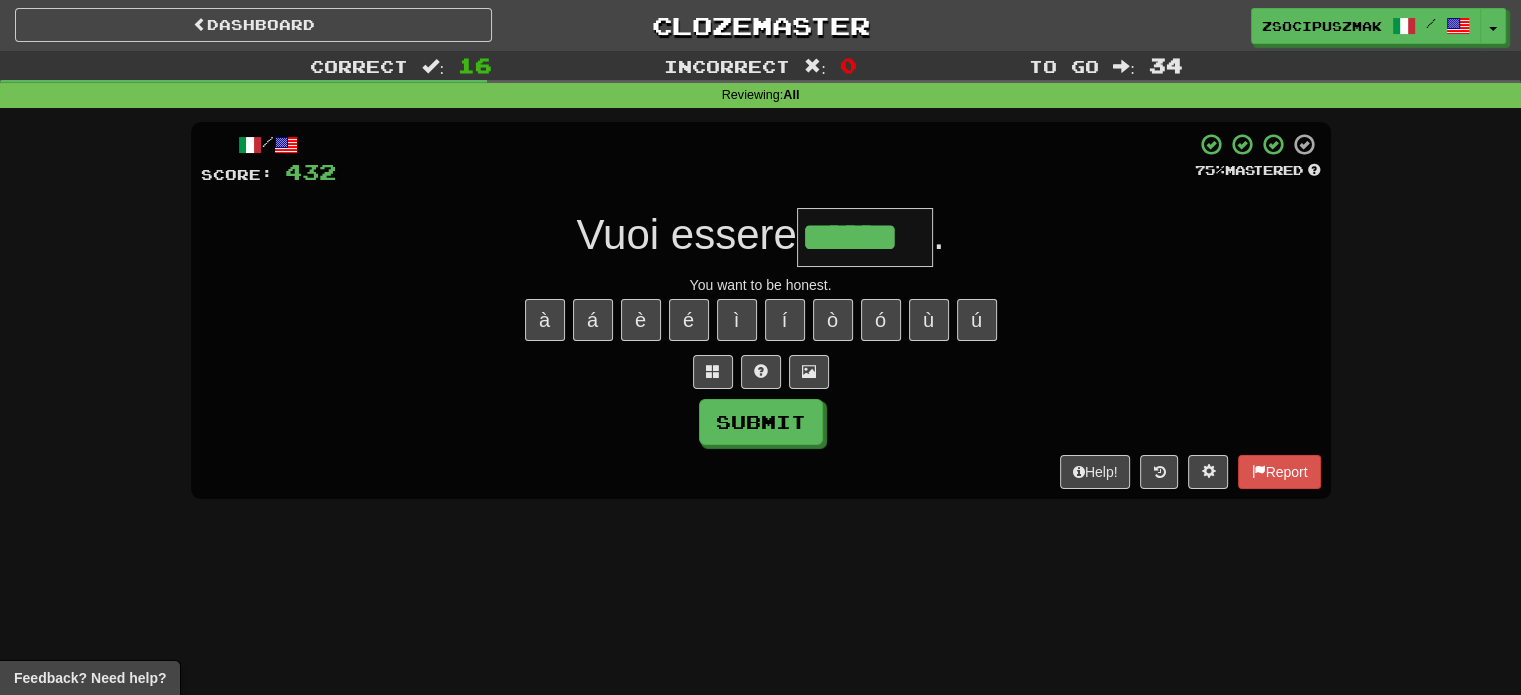 type on "******" 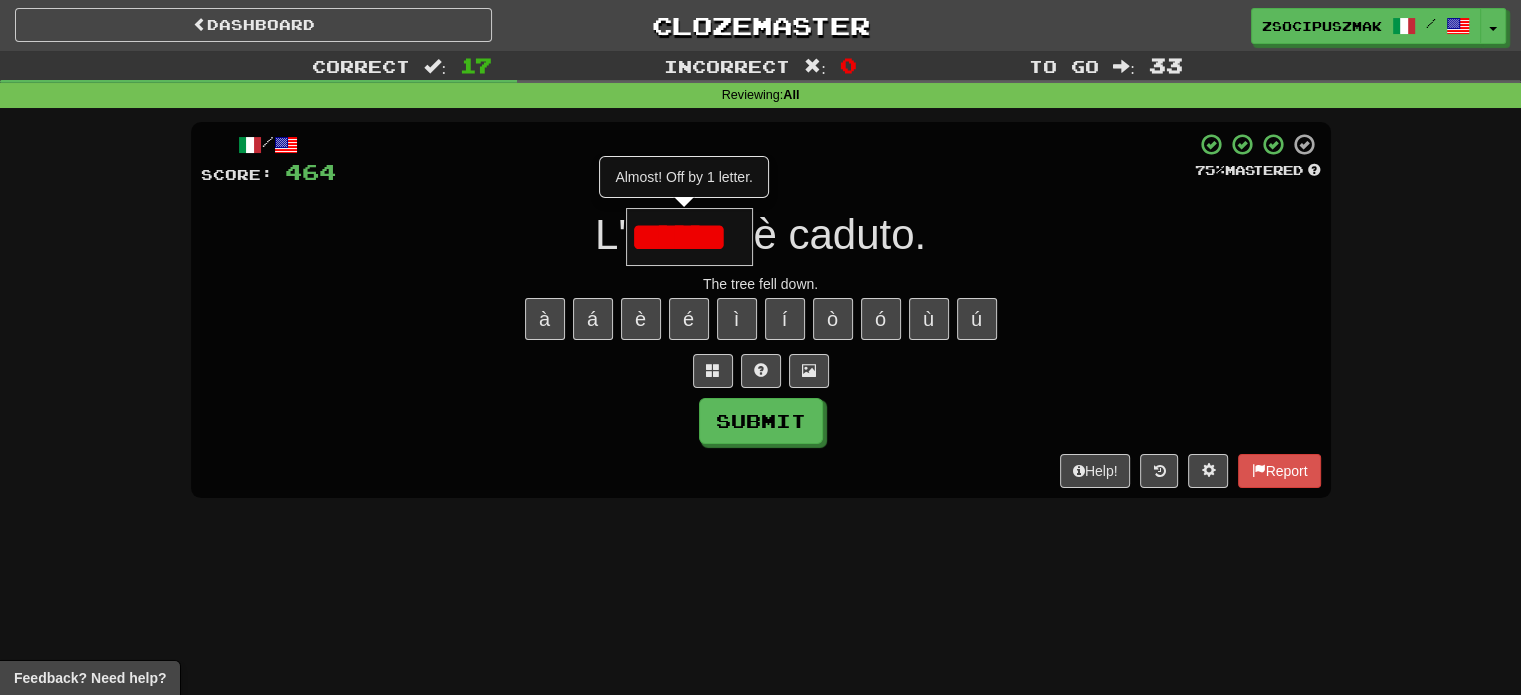 scroll, scrollTop: 0, scrollLeft: 0, axis: both 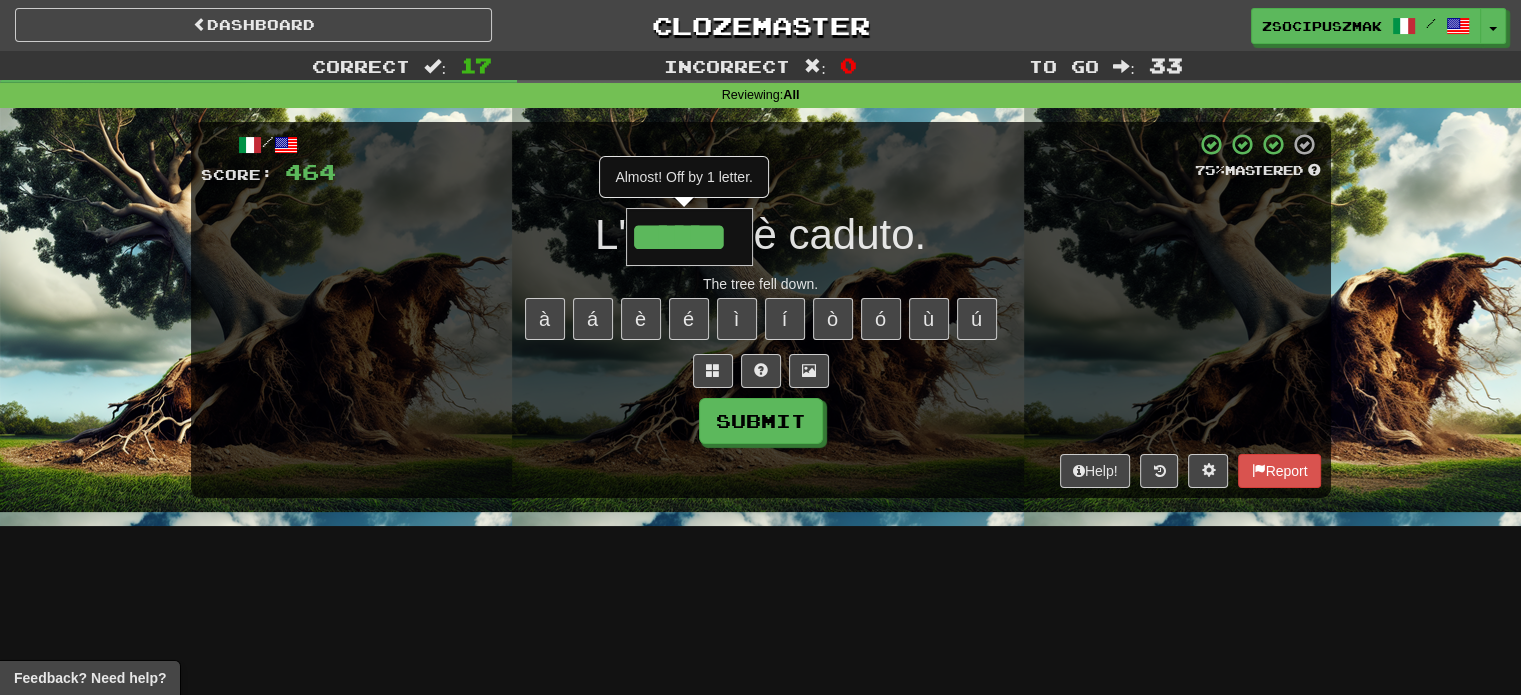 type on "******" 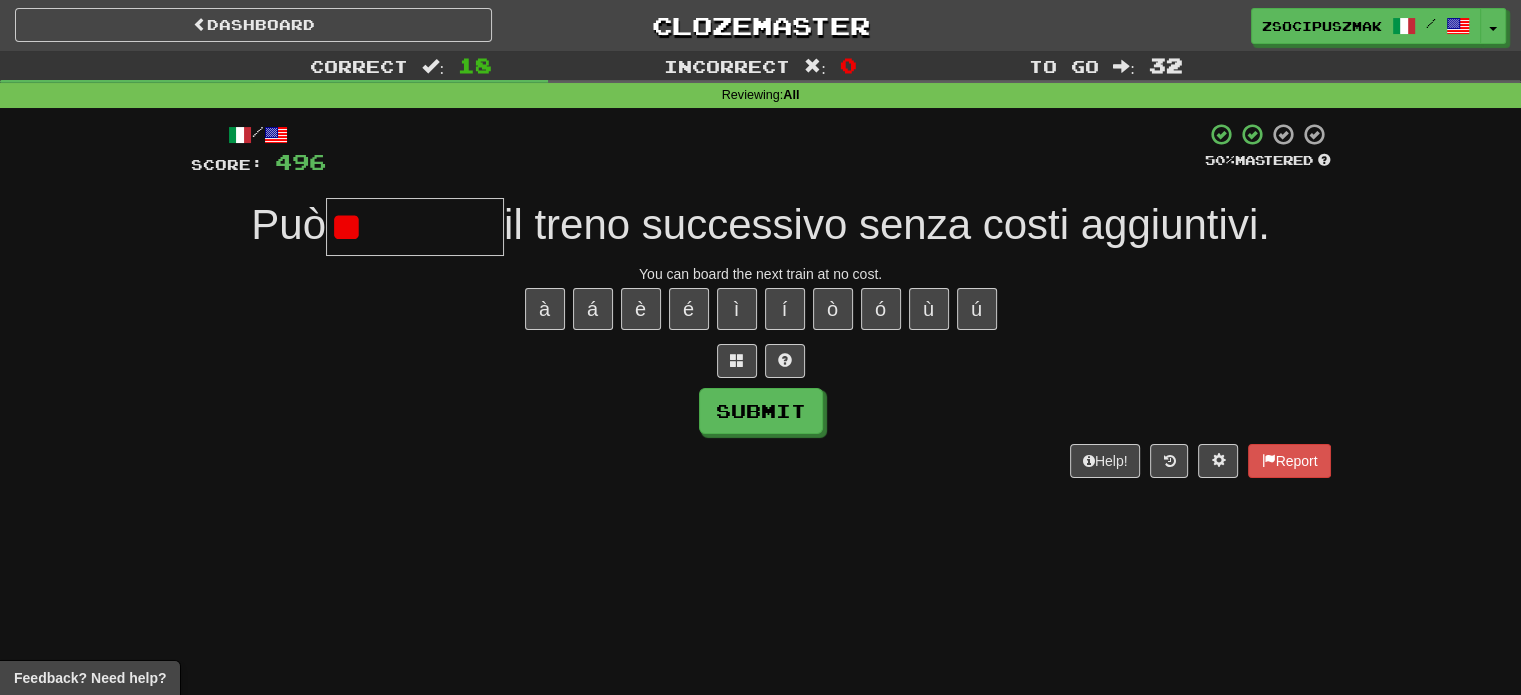 type on "*" 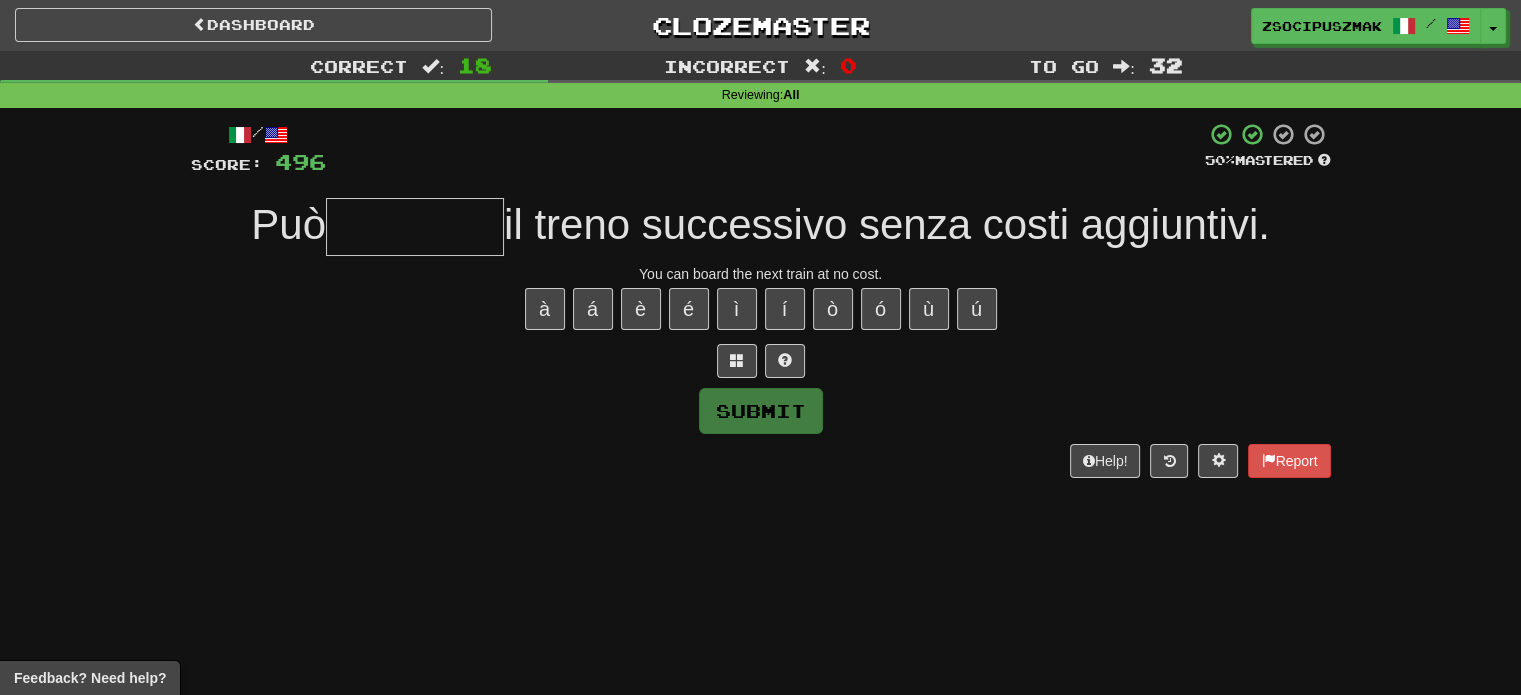 type on "*" 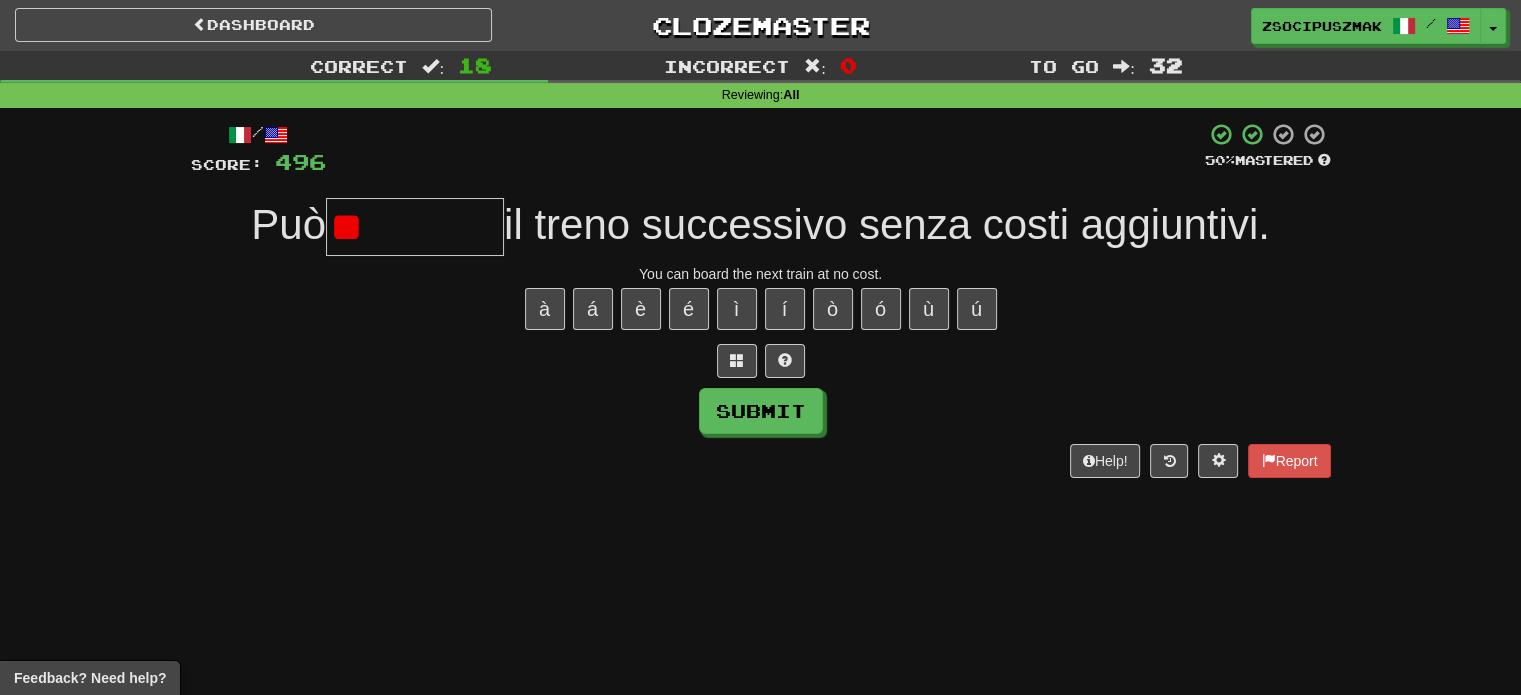 type on "*" 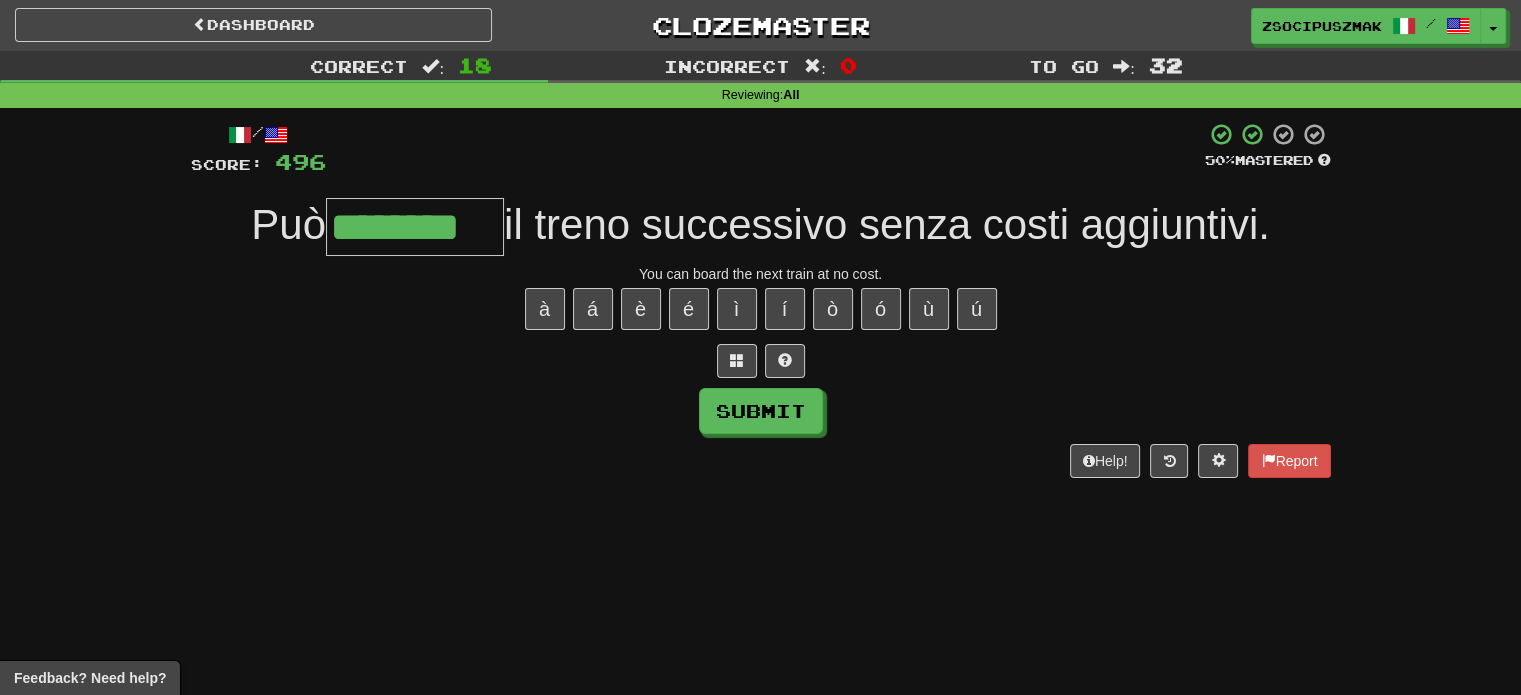 type on "********" 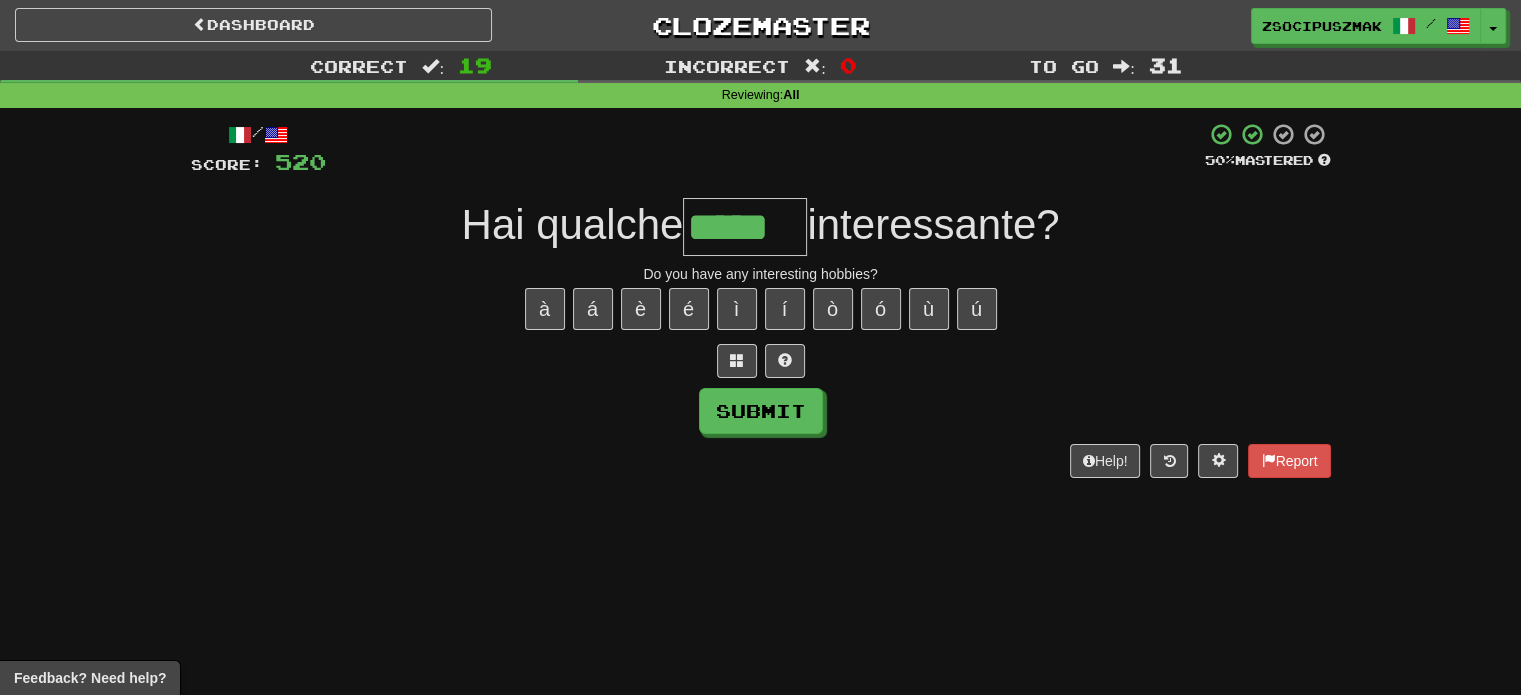 type on "*****" 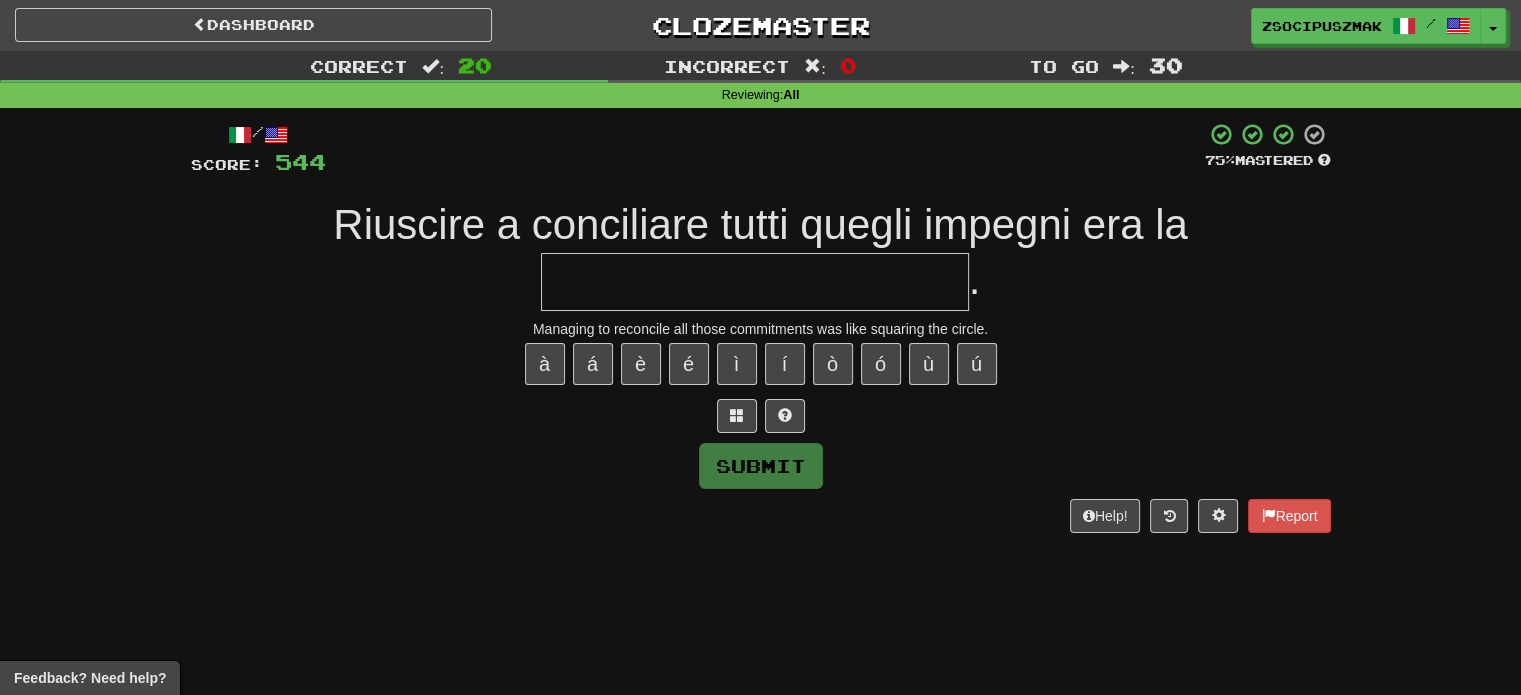 type on "*" 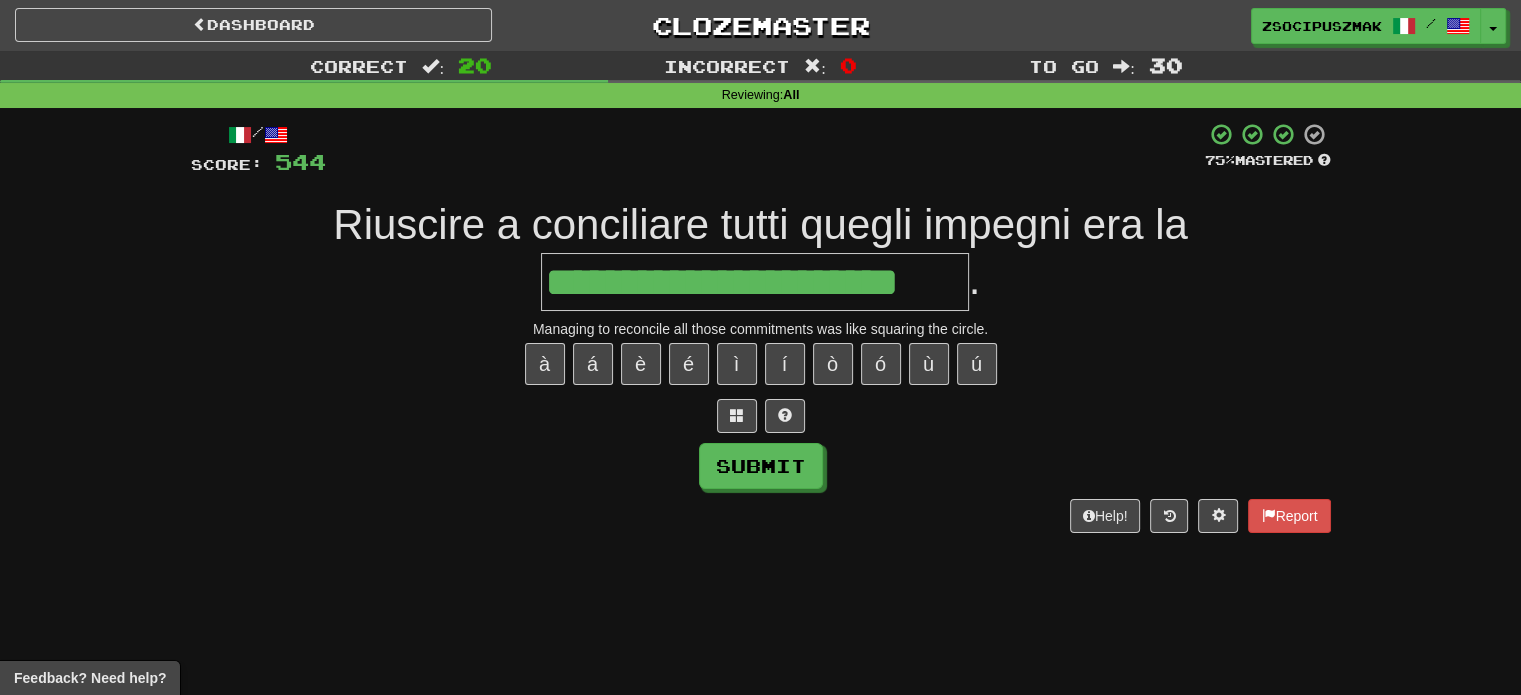 type on "**********" 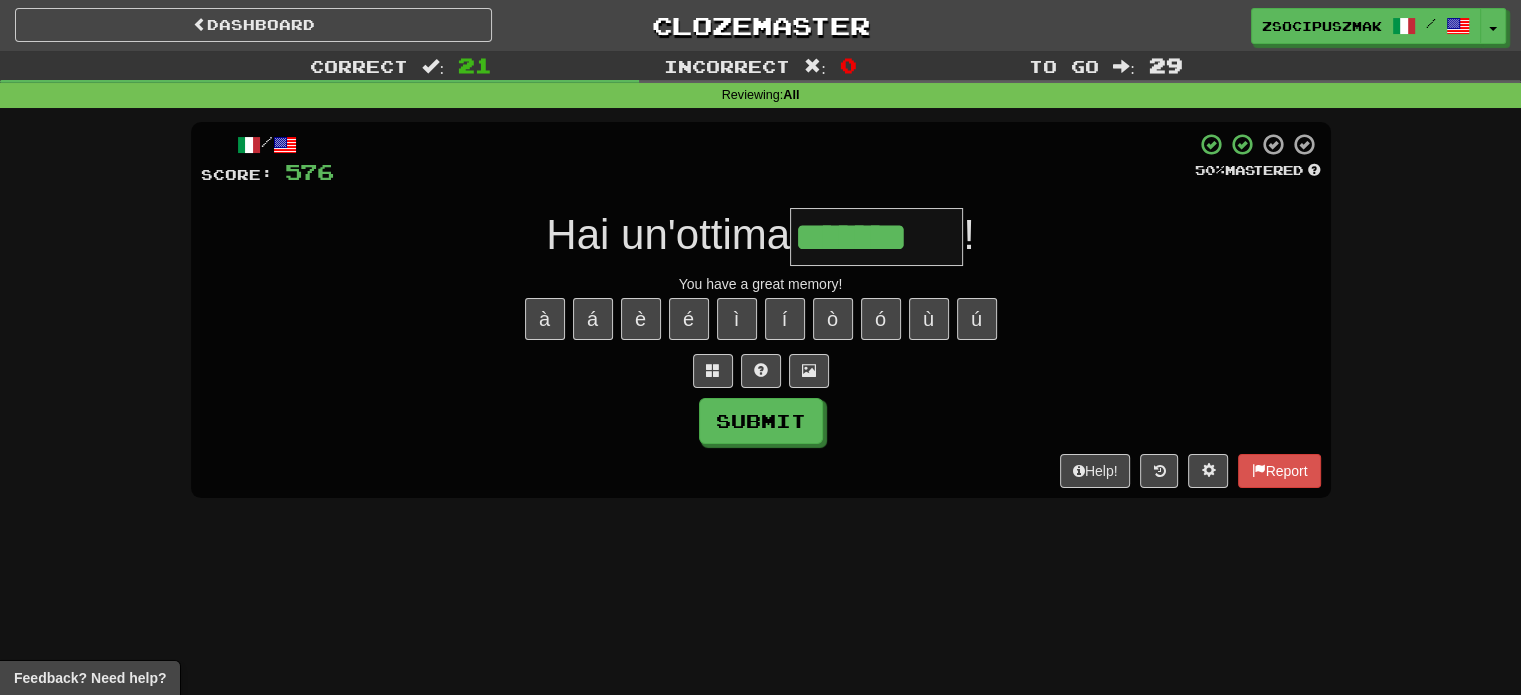 type on "*******" 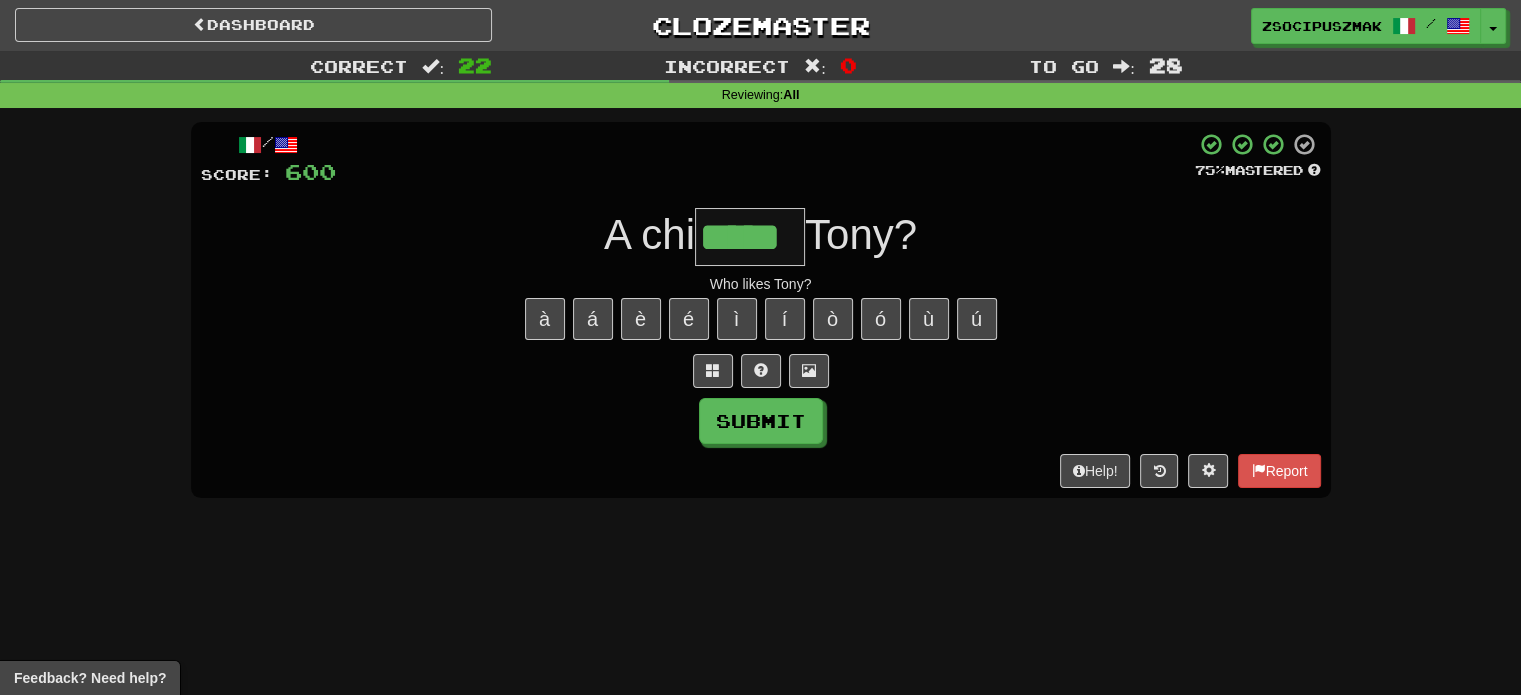 type on "*****" 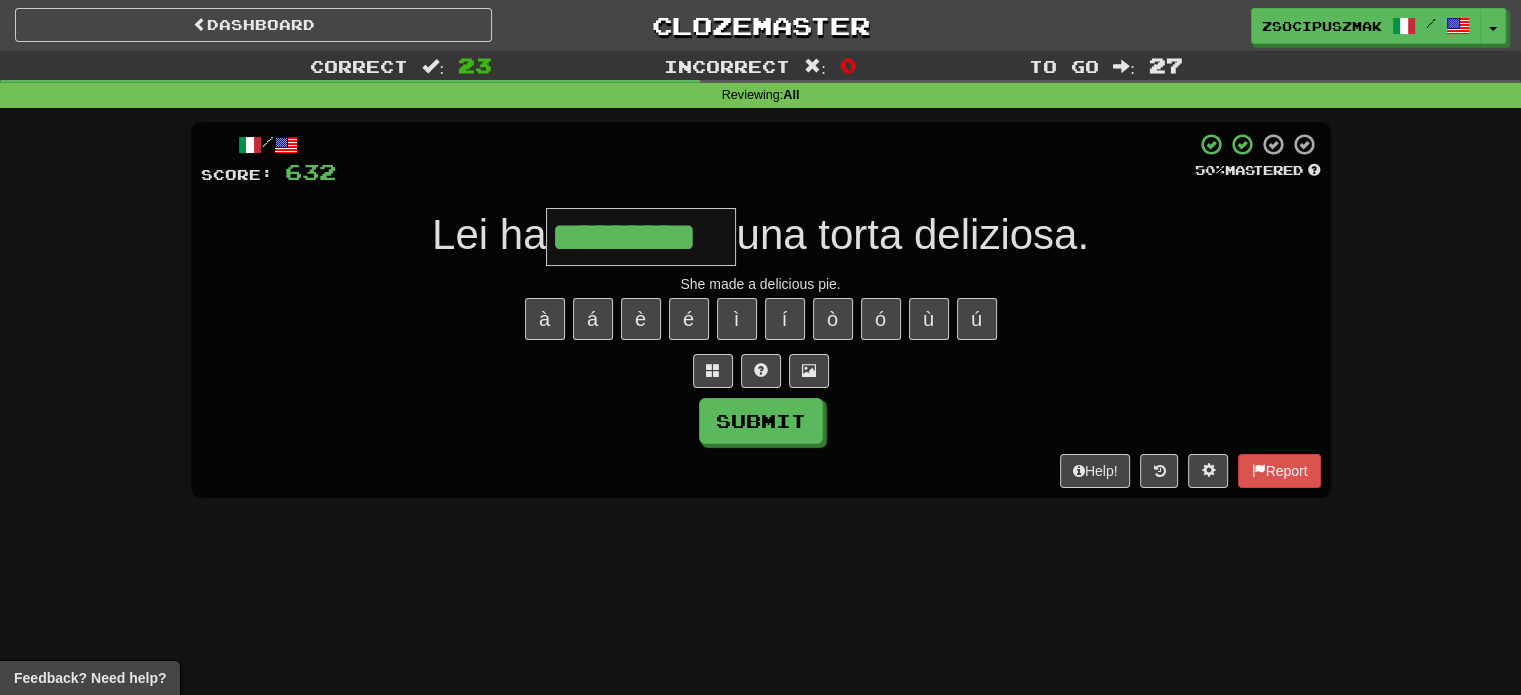 type on "*********" 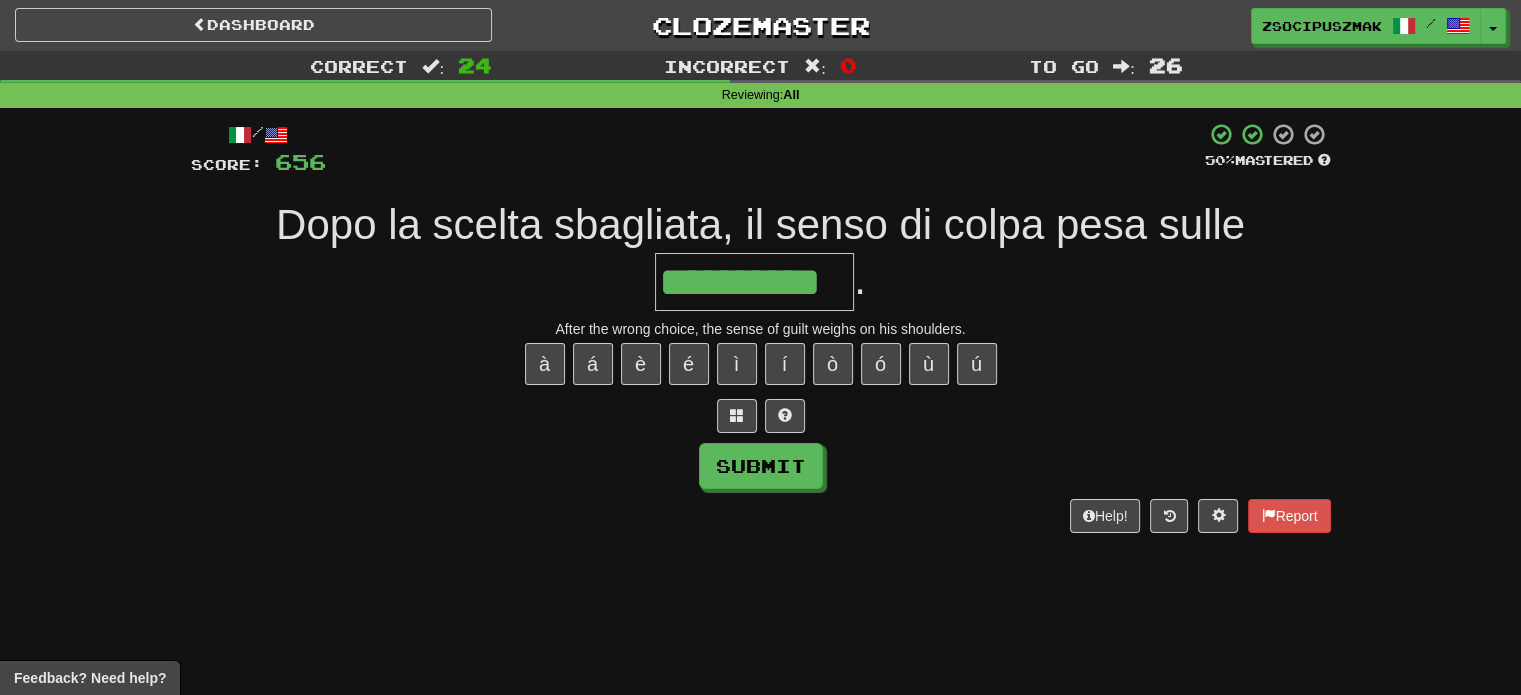 type on "**********" 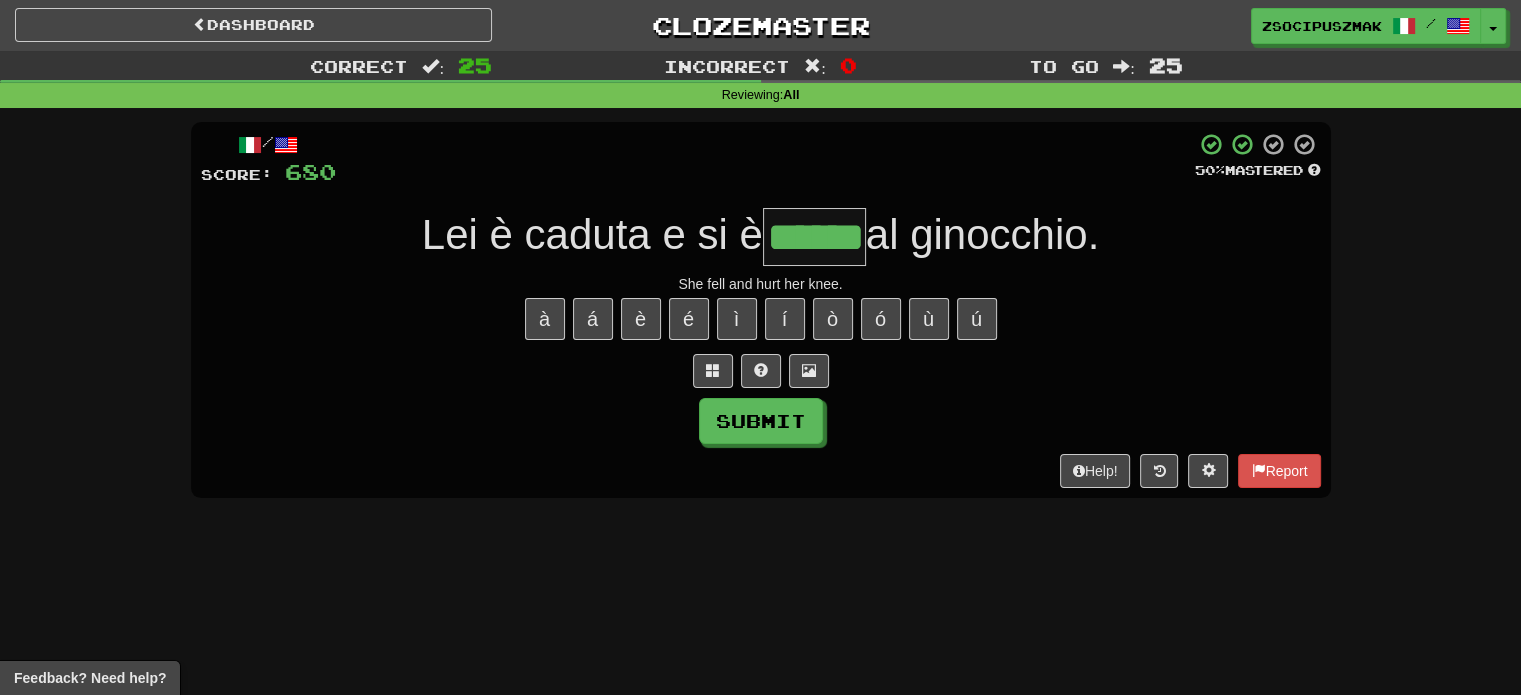 type on "******" 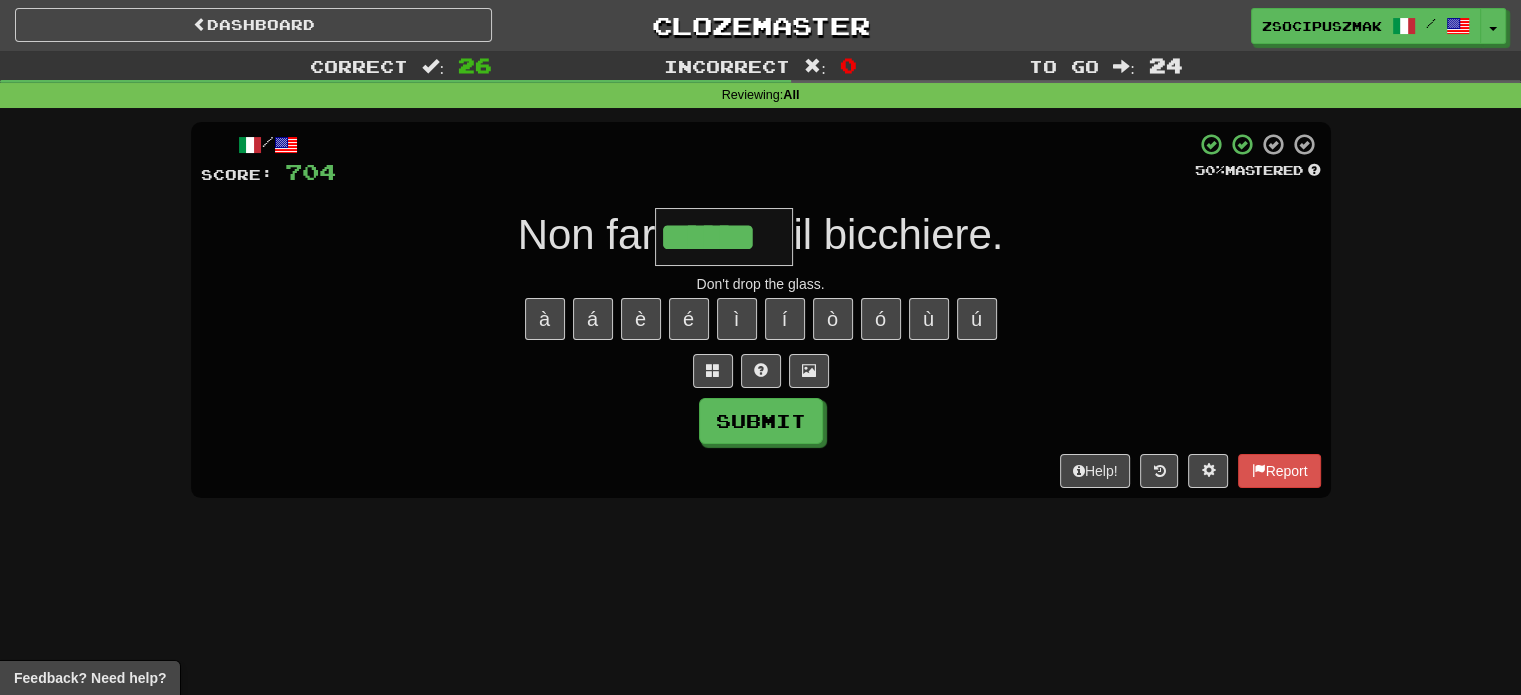 type on "******" 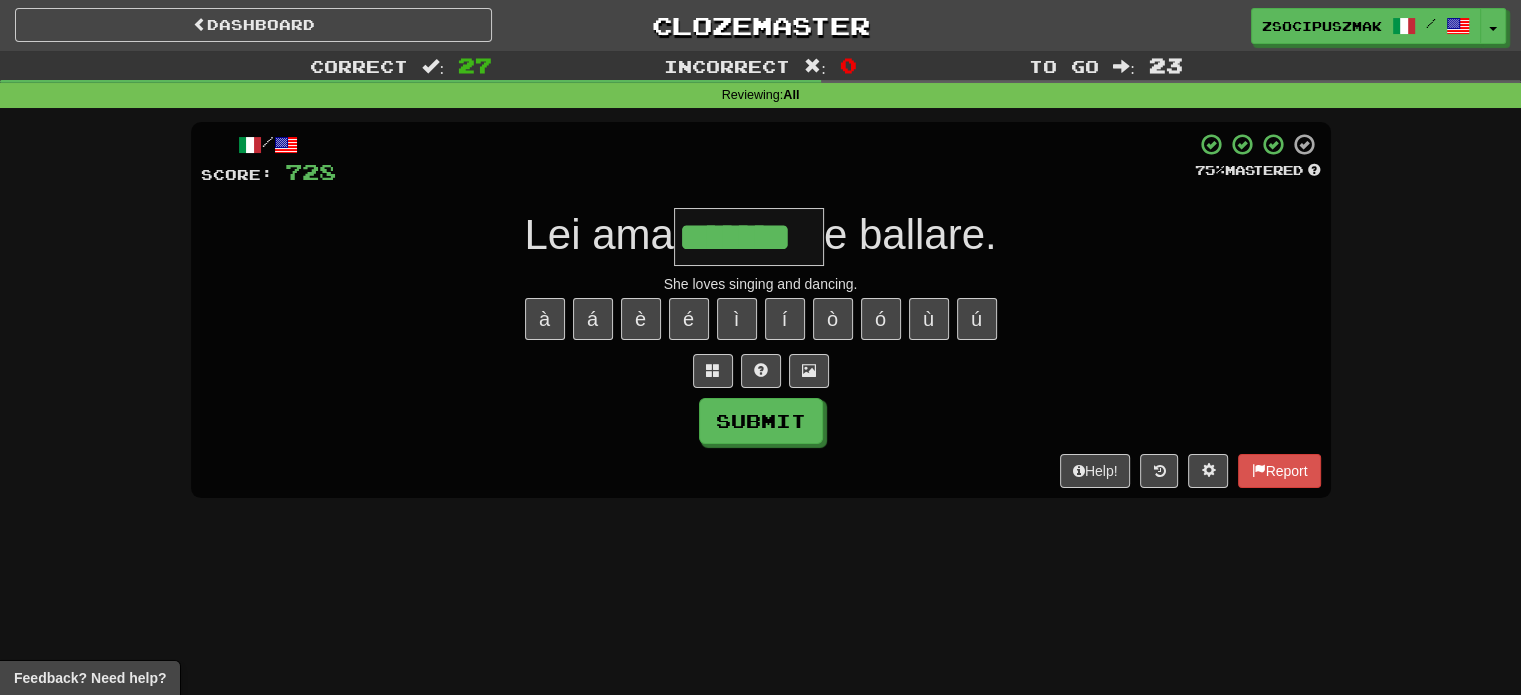 type on "*******" 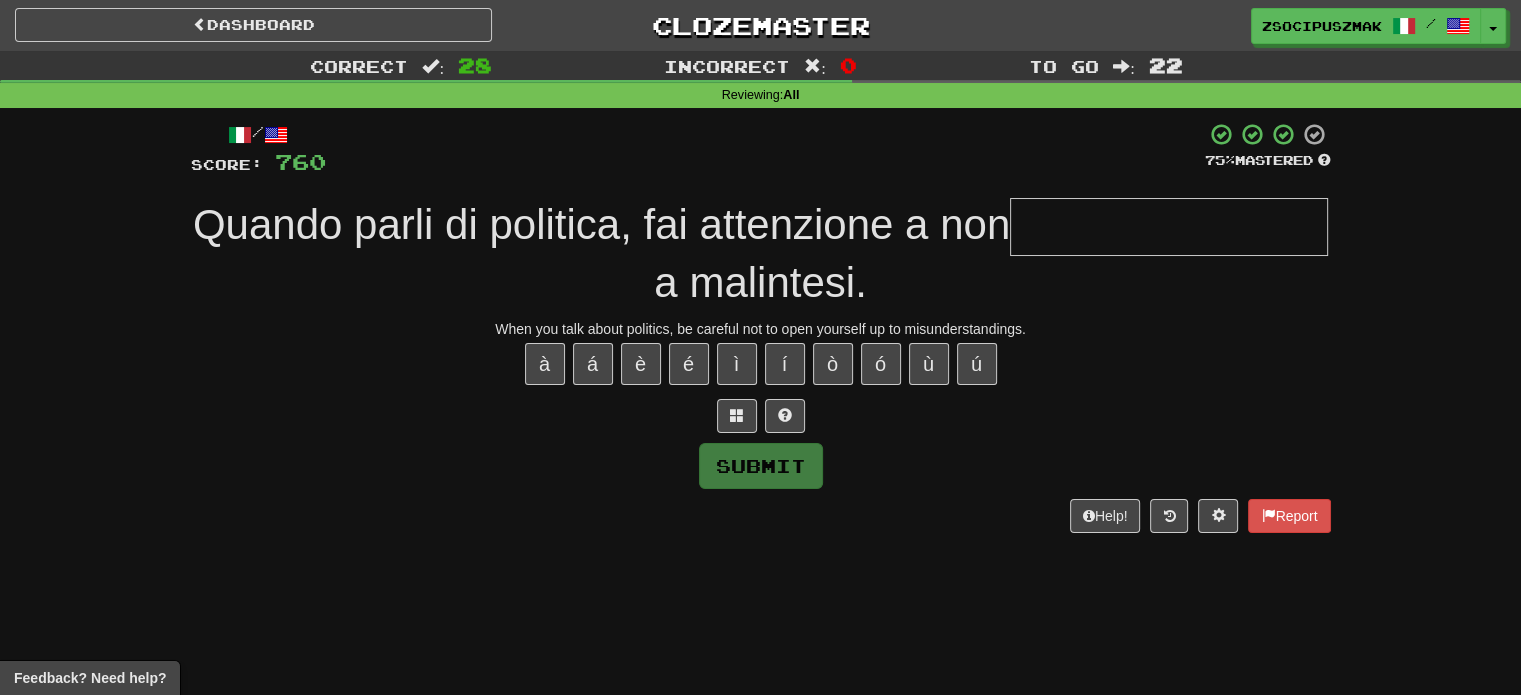 type on "*" 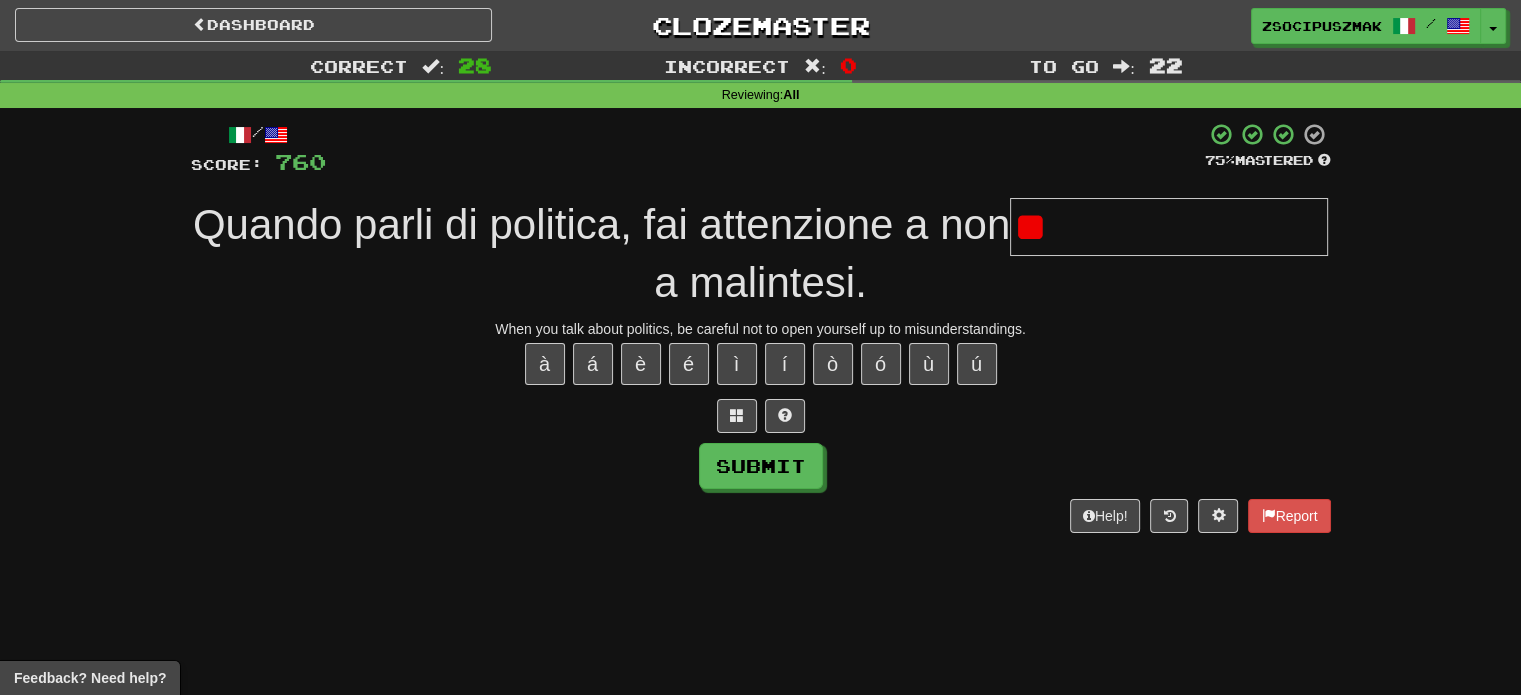 type on "*" 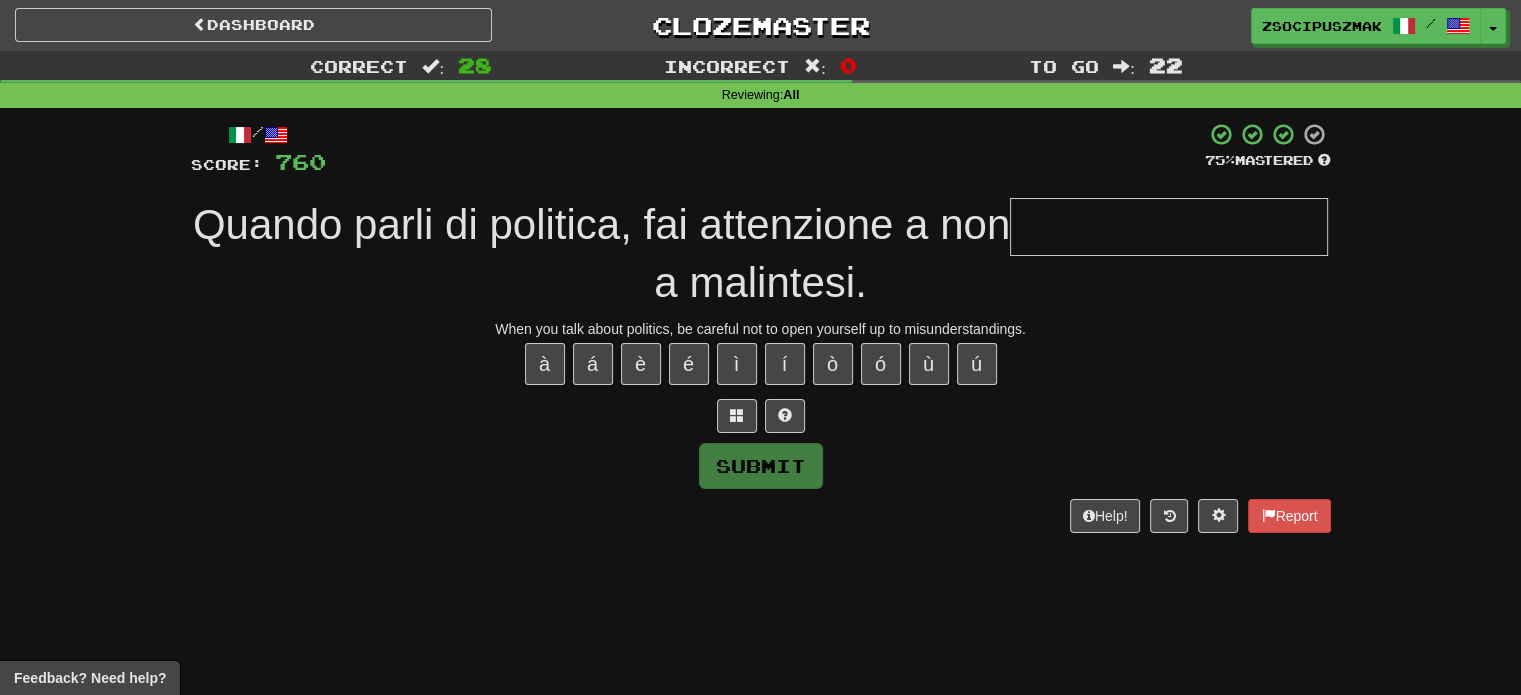 type on "*" 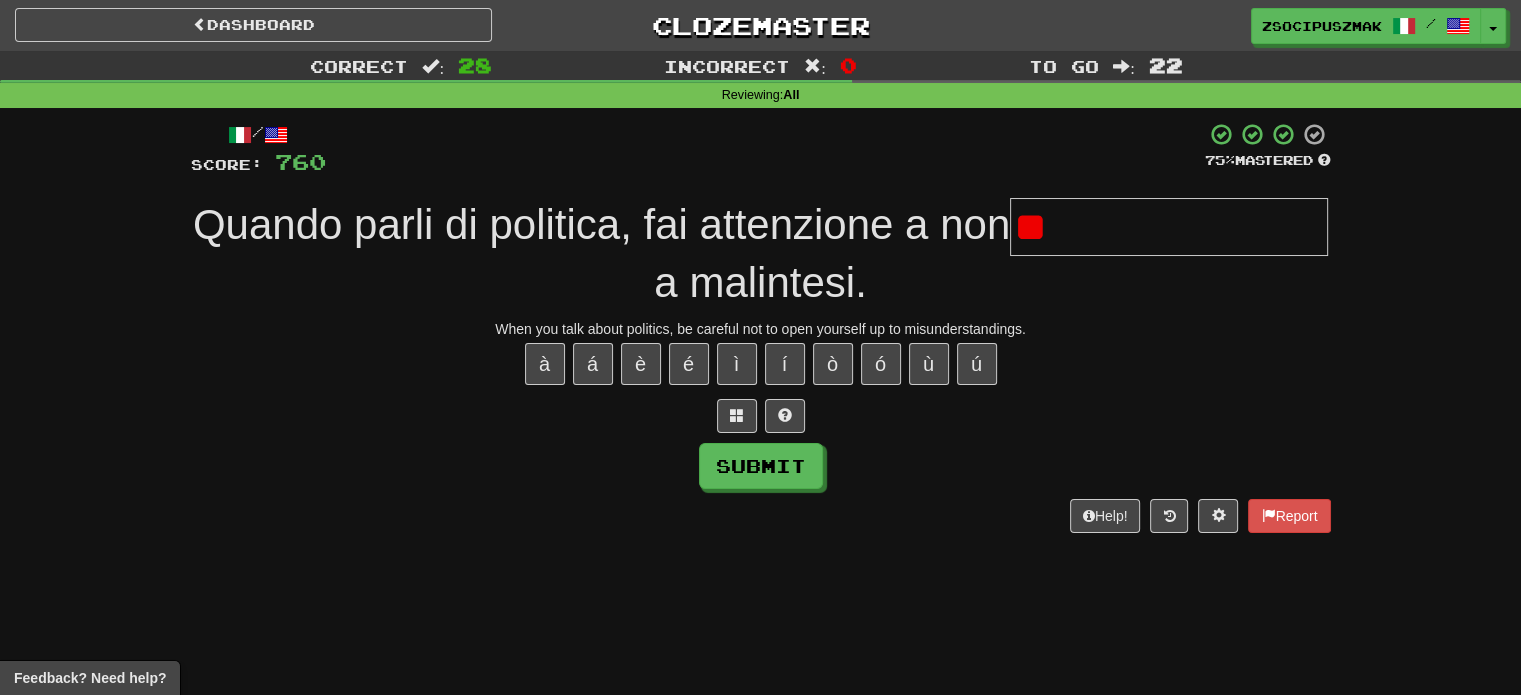 type on "*" 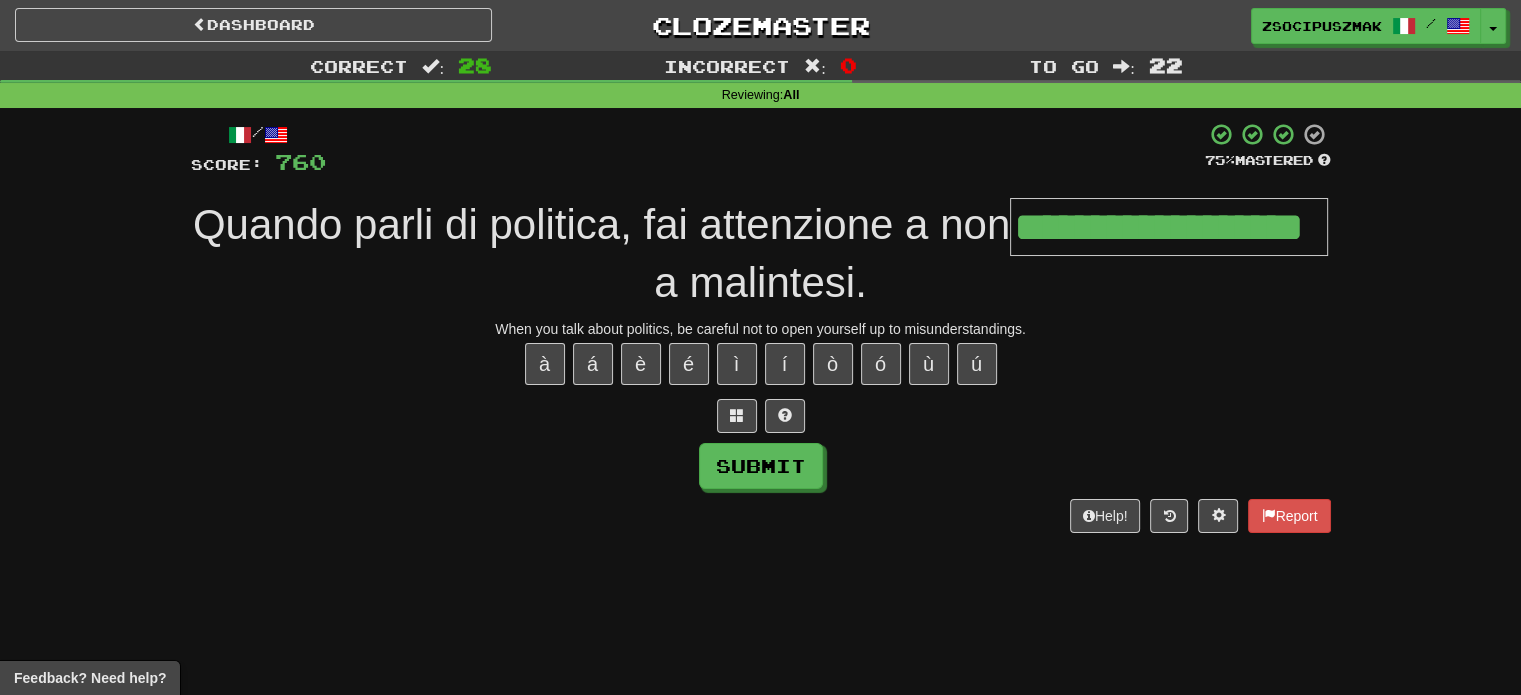 type on "**********" 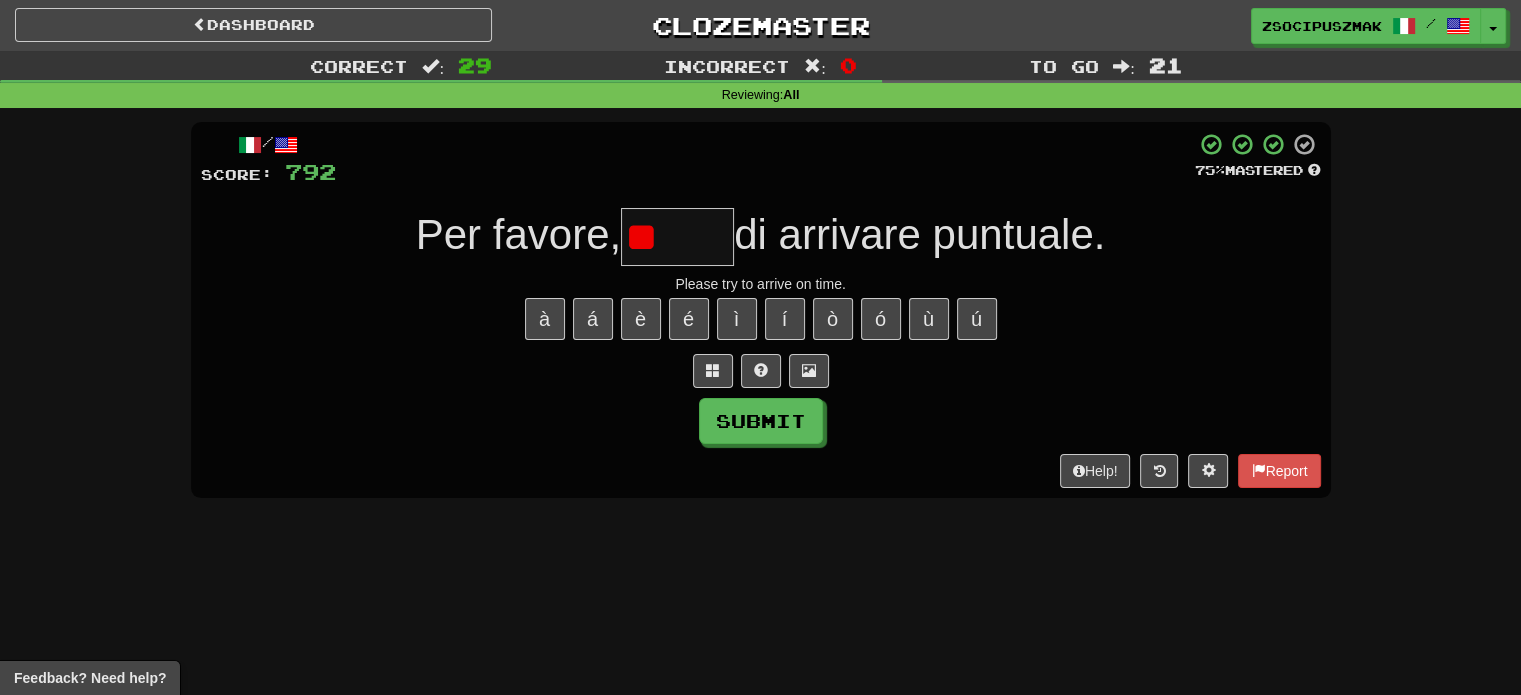 type on "*" 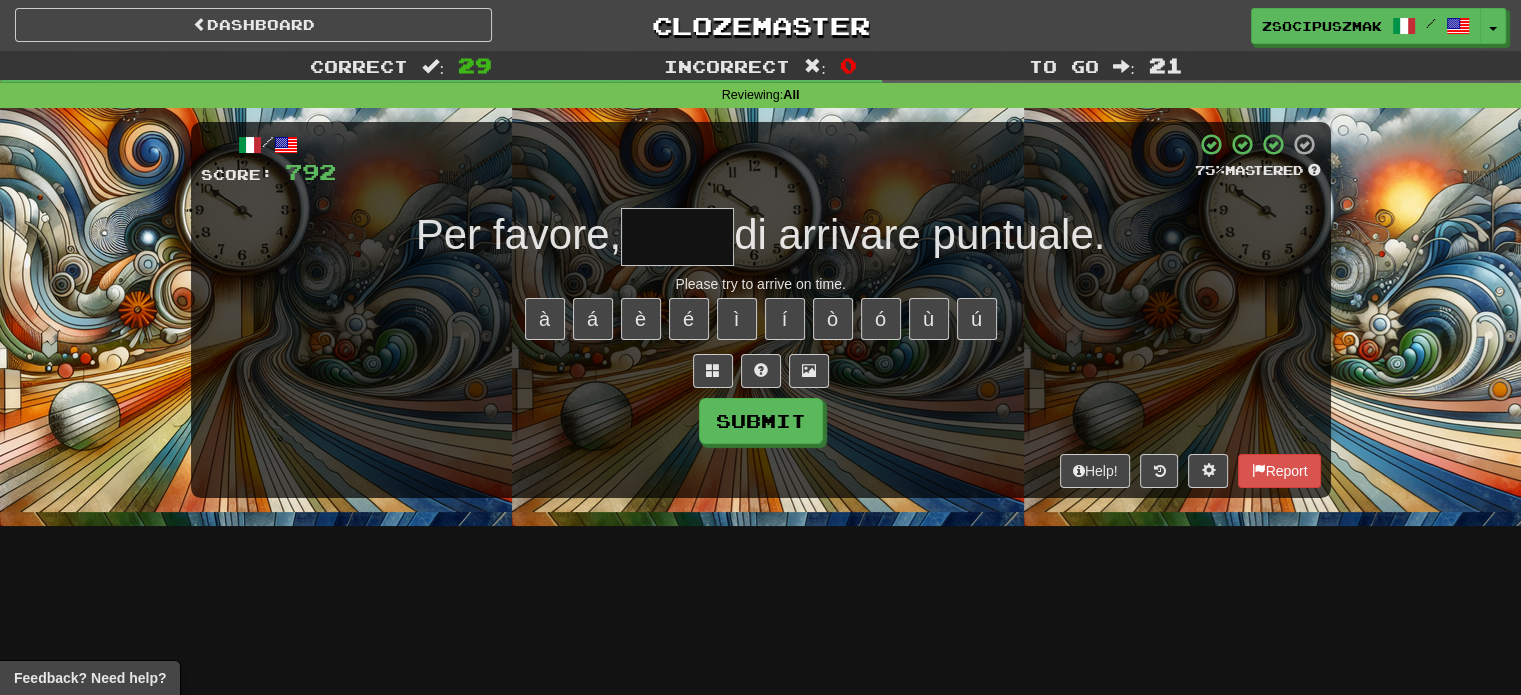 type on "*" 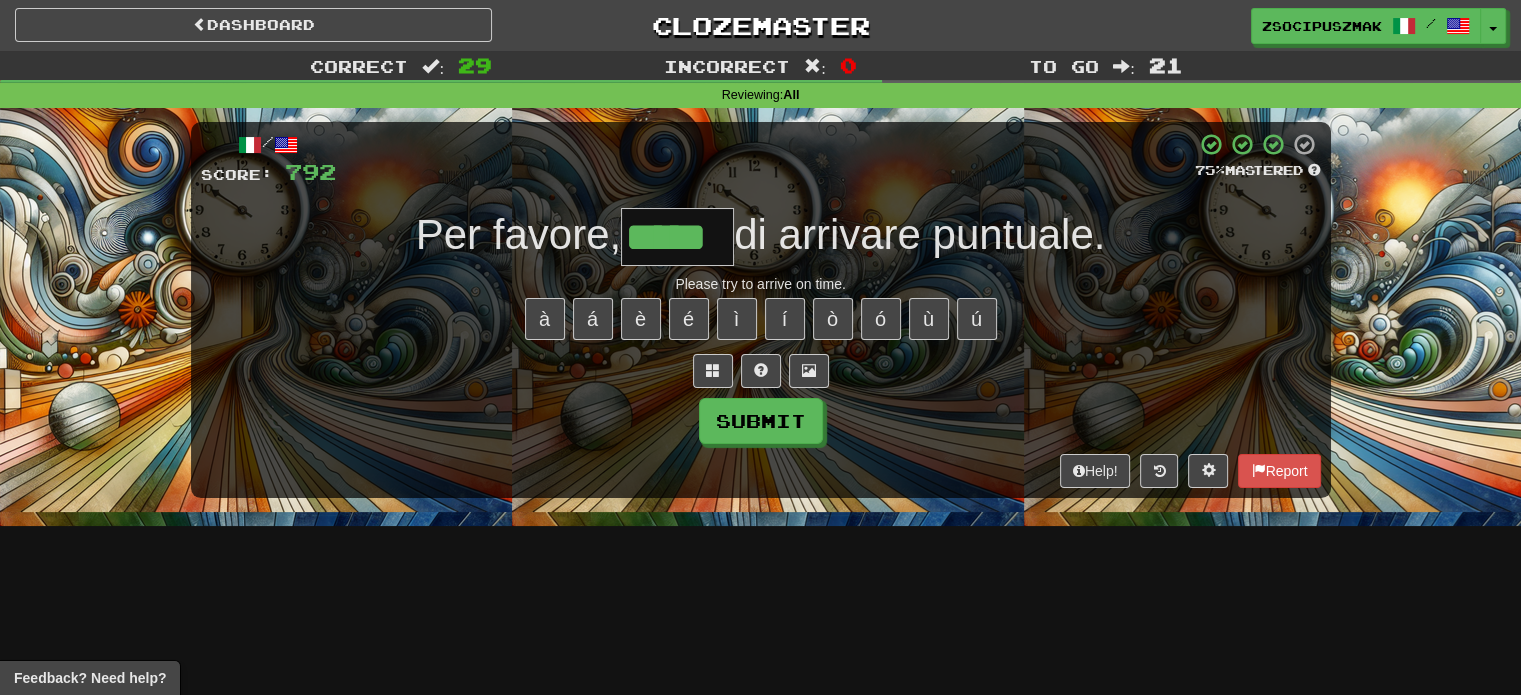 type on "*****" 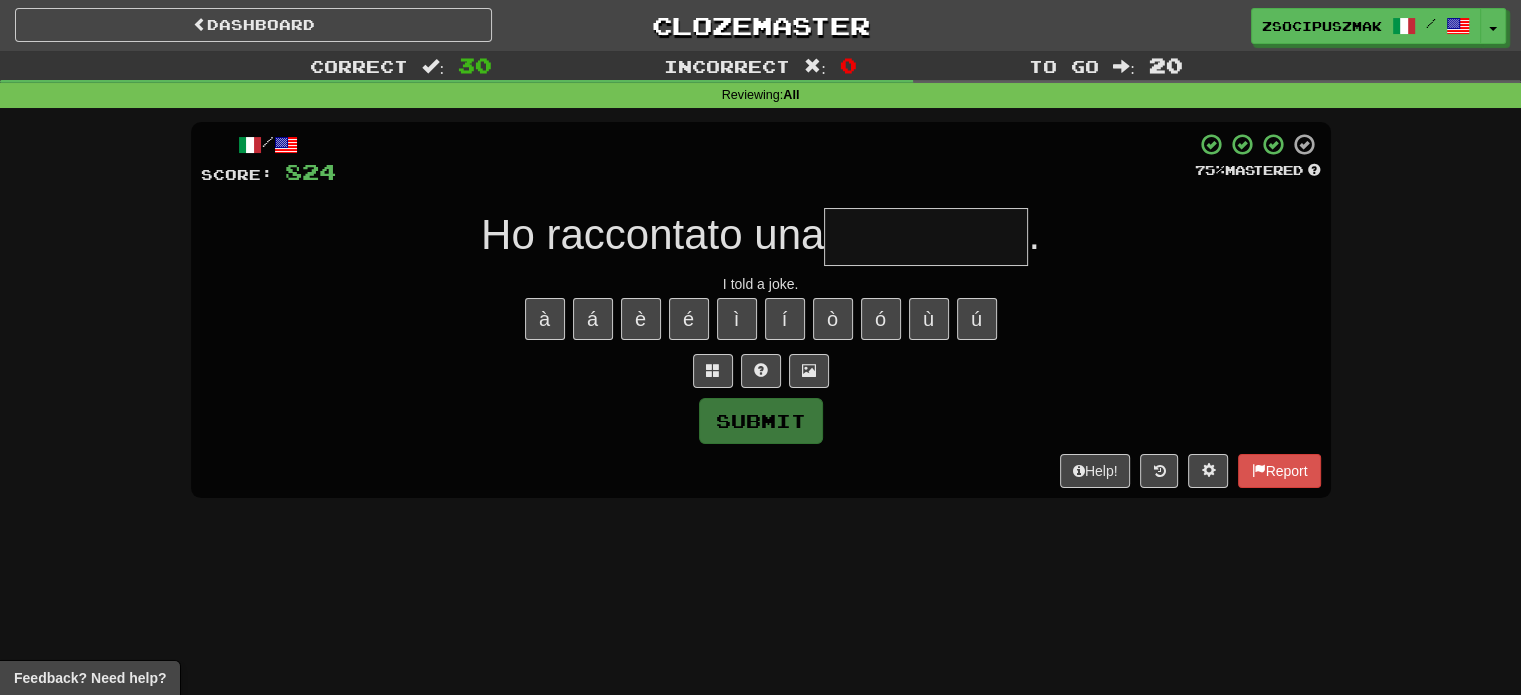 type on "*" 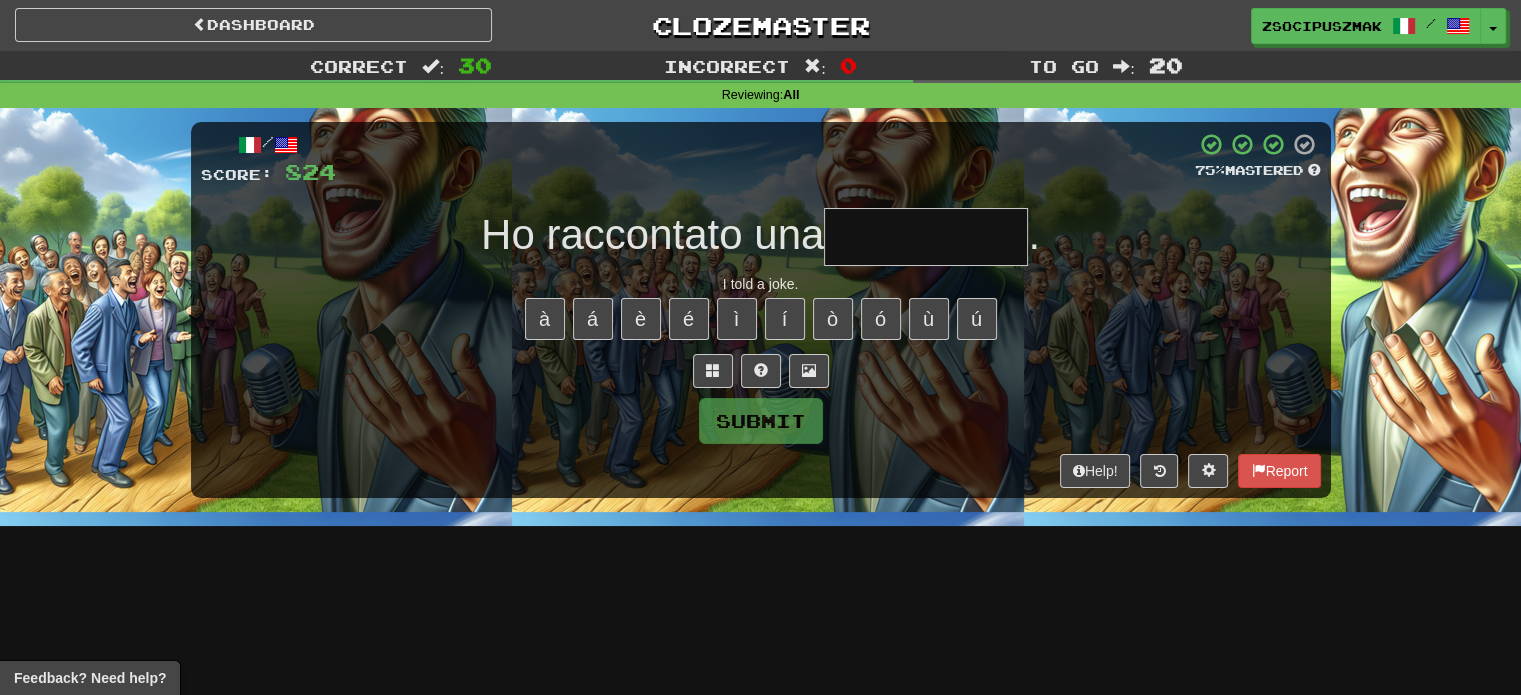type on "*" 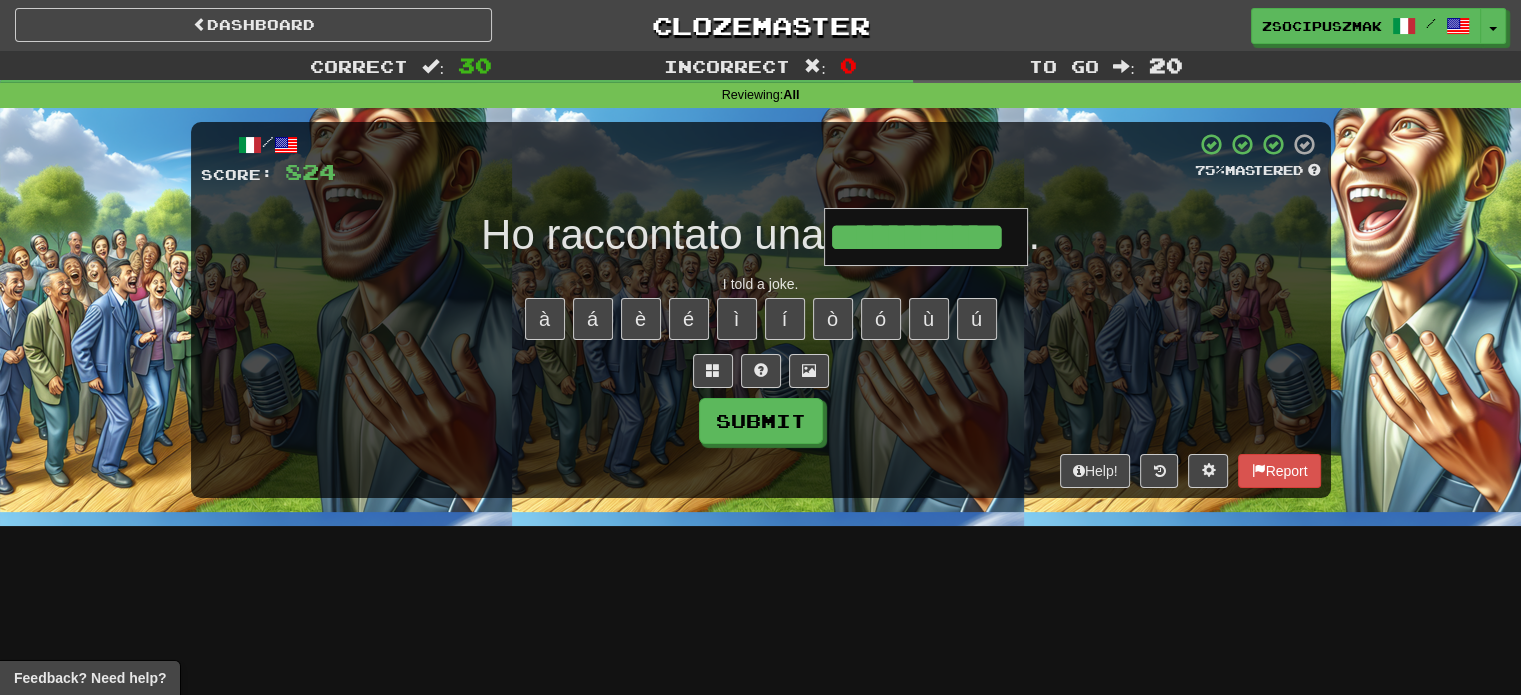 type on "**********" 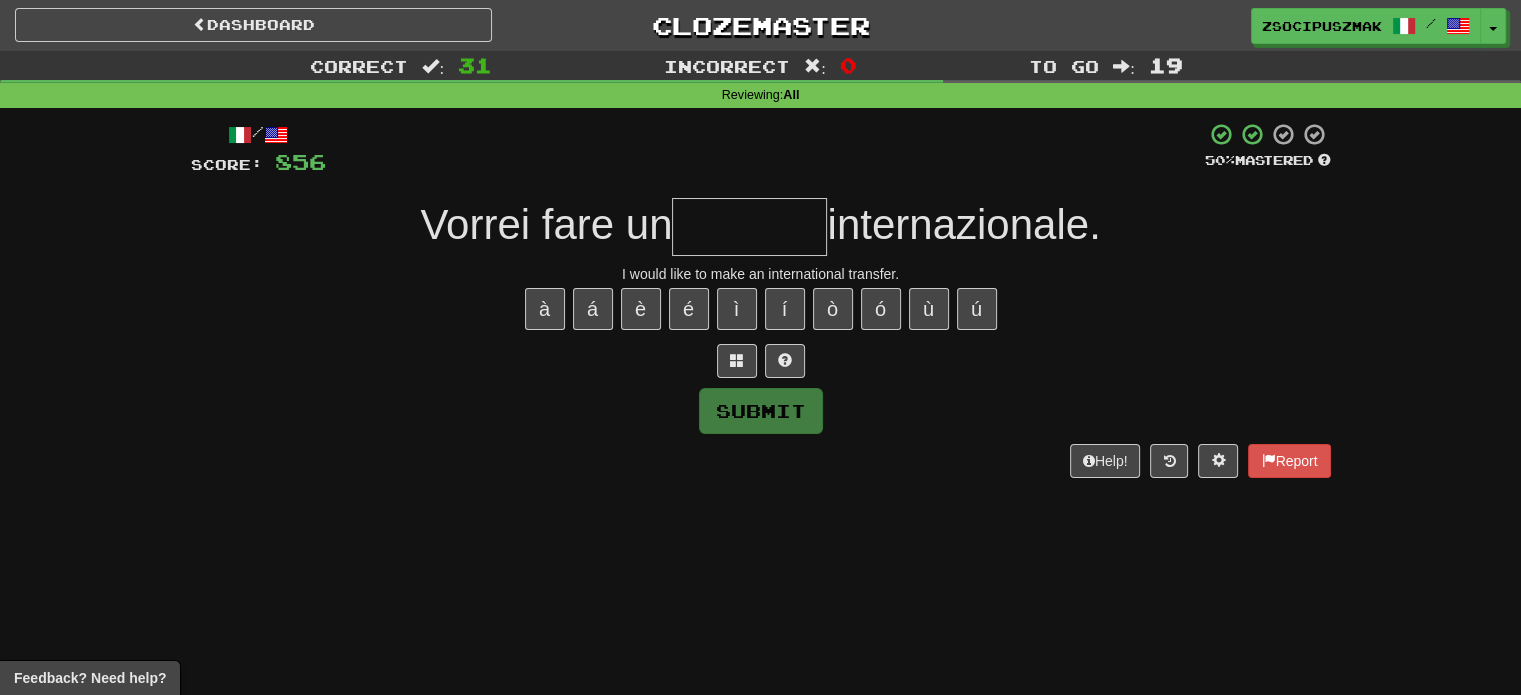 type on "*" 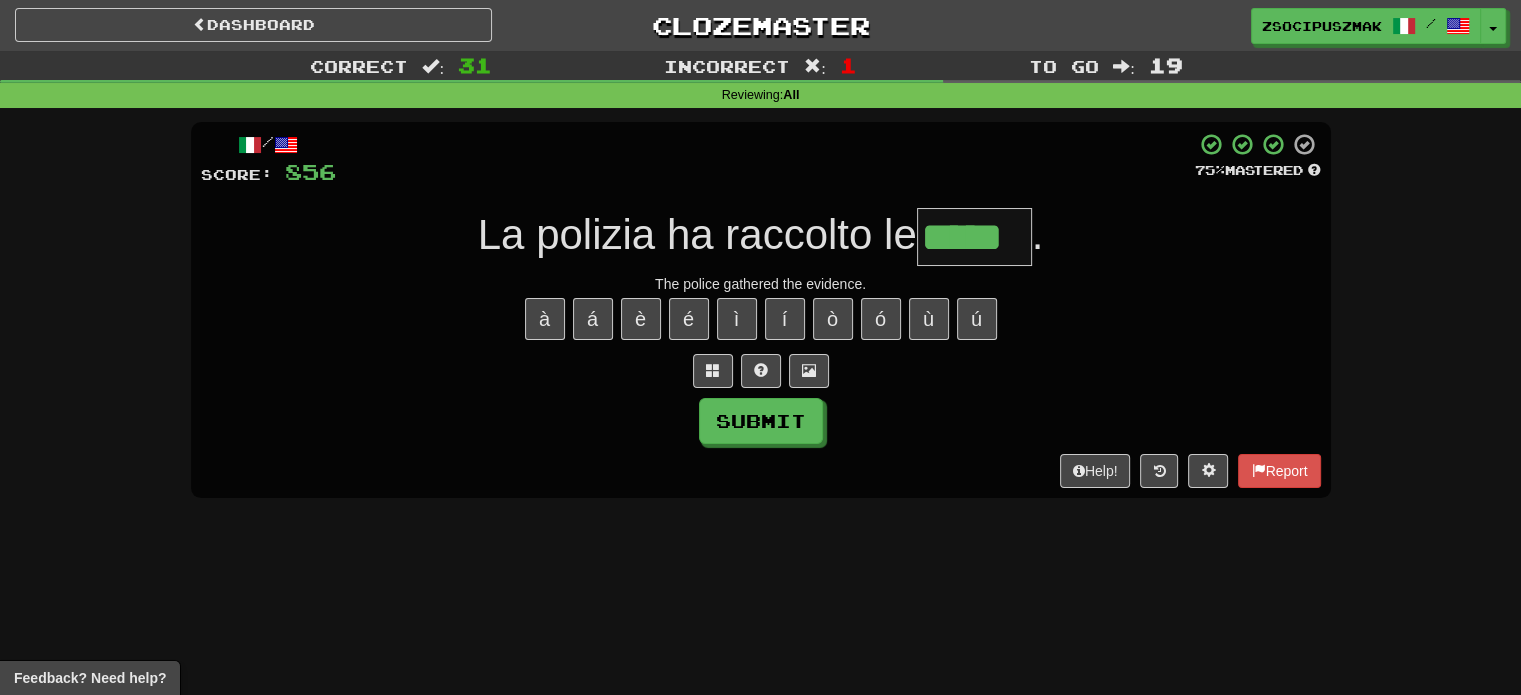 type on "*****" 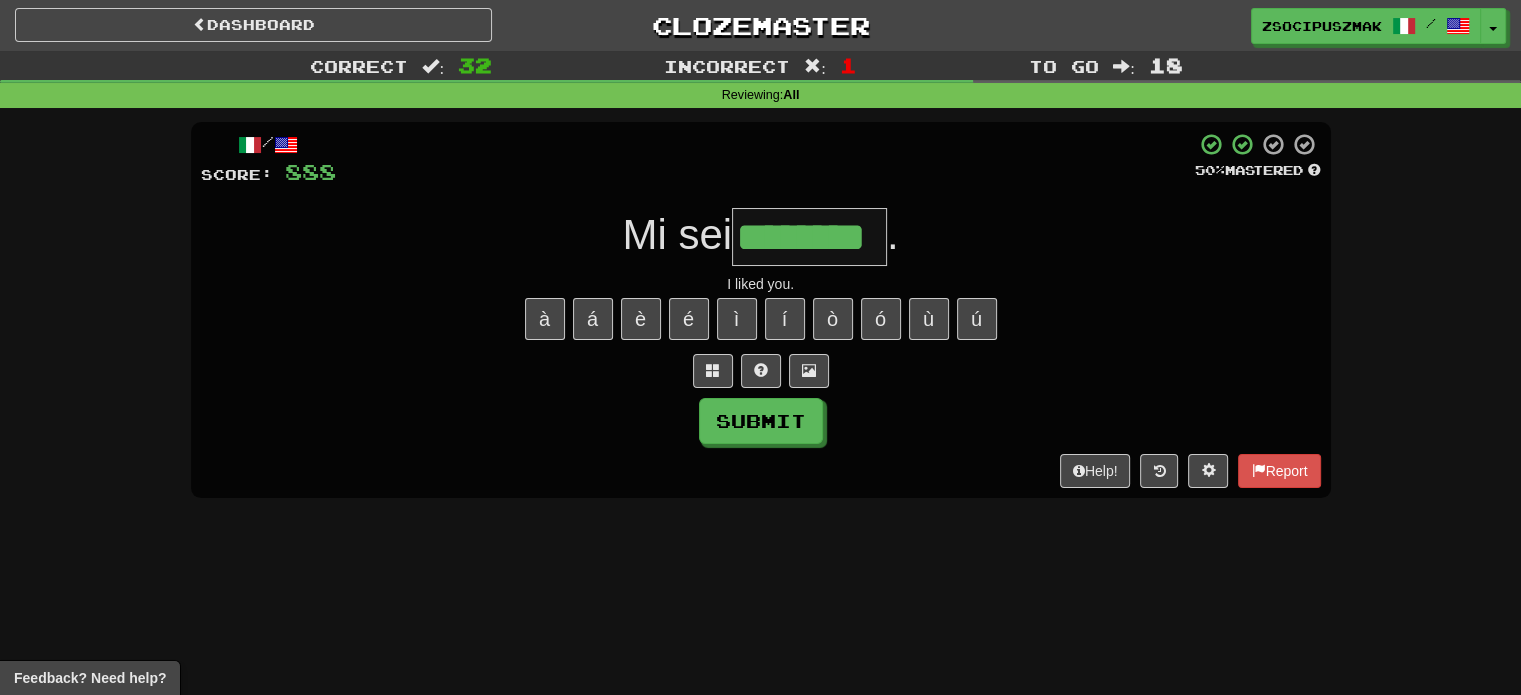 type on "********" 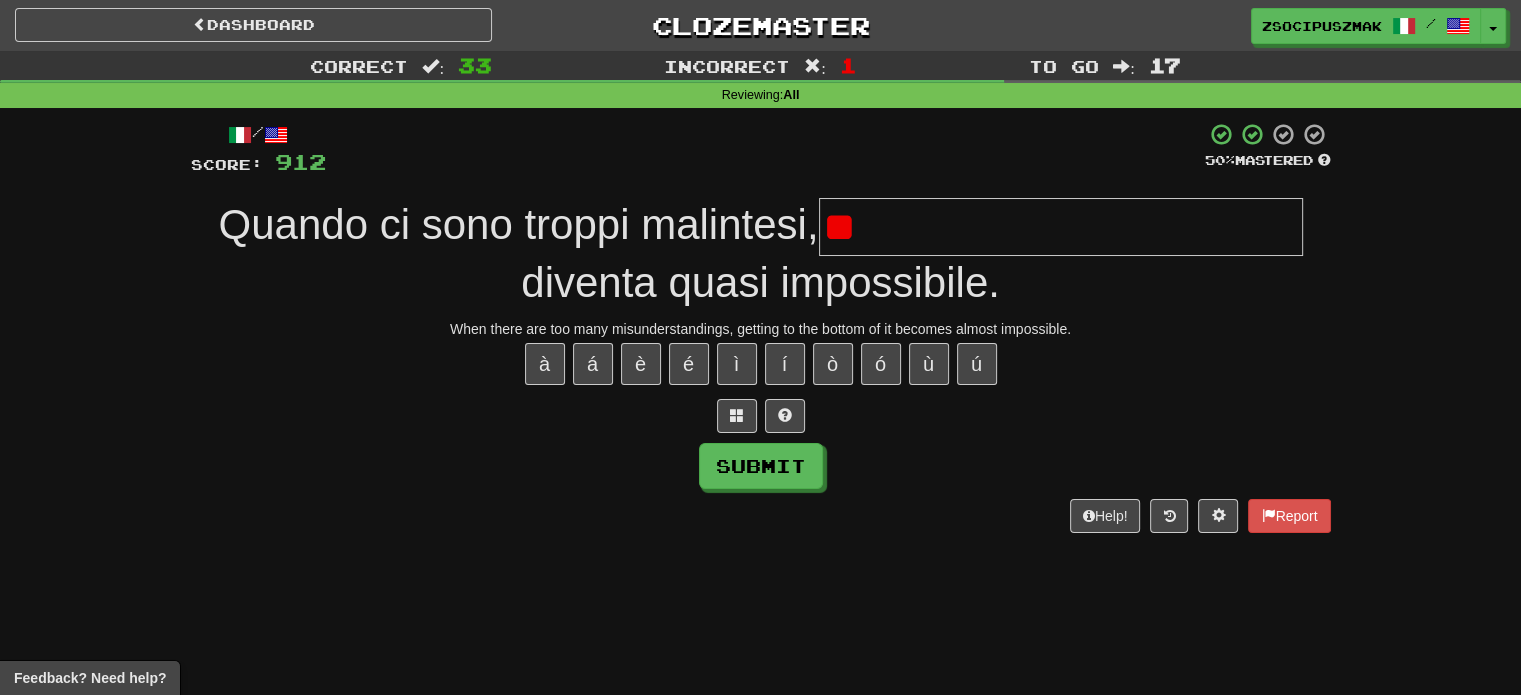 type on "*" 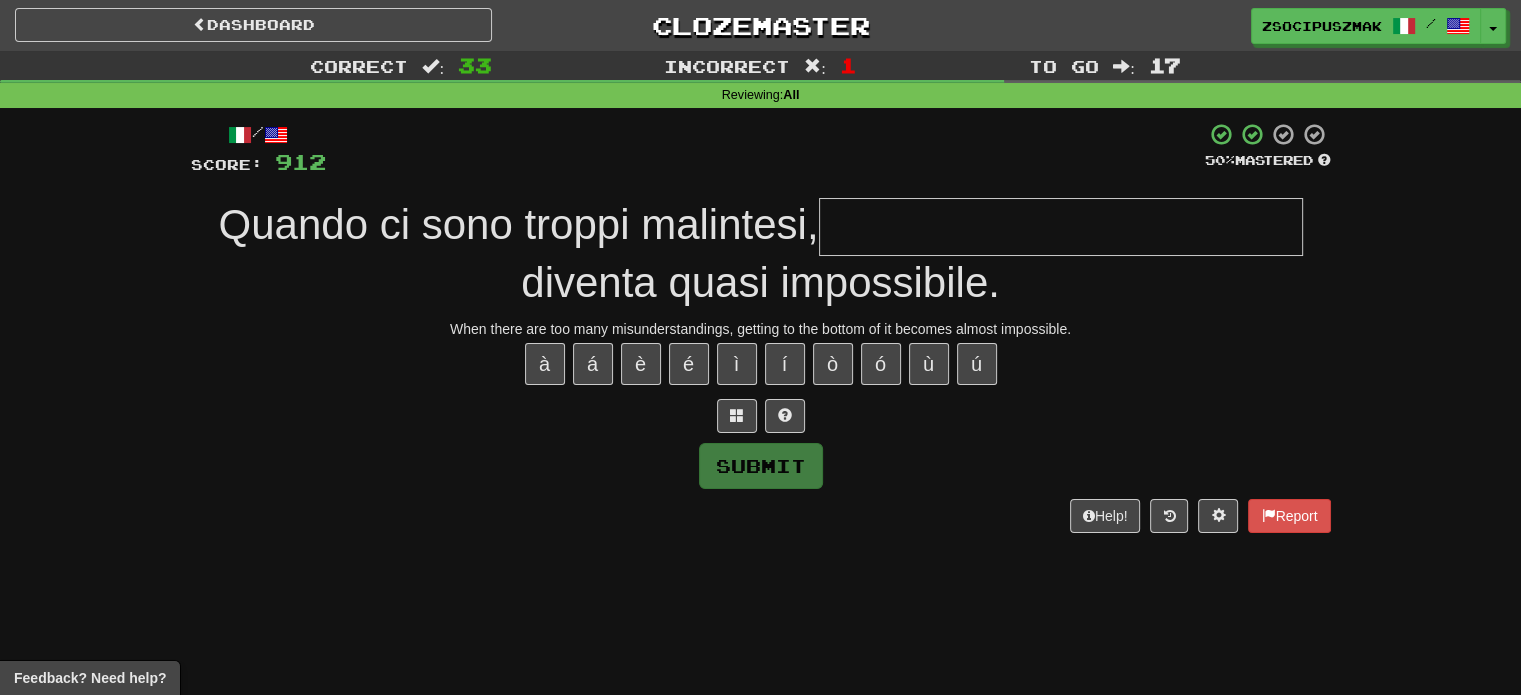 type on "*" 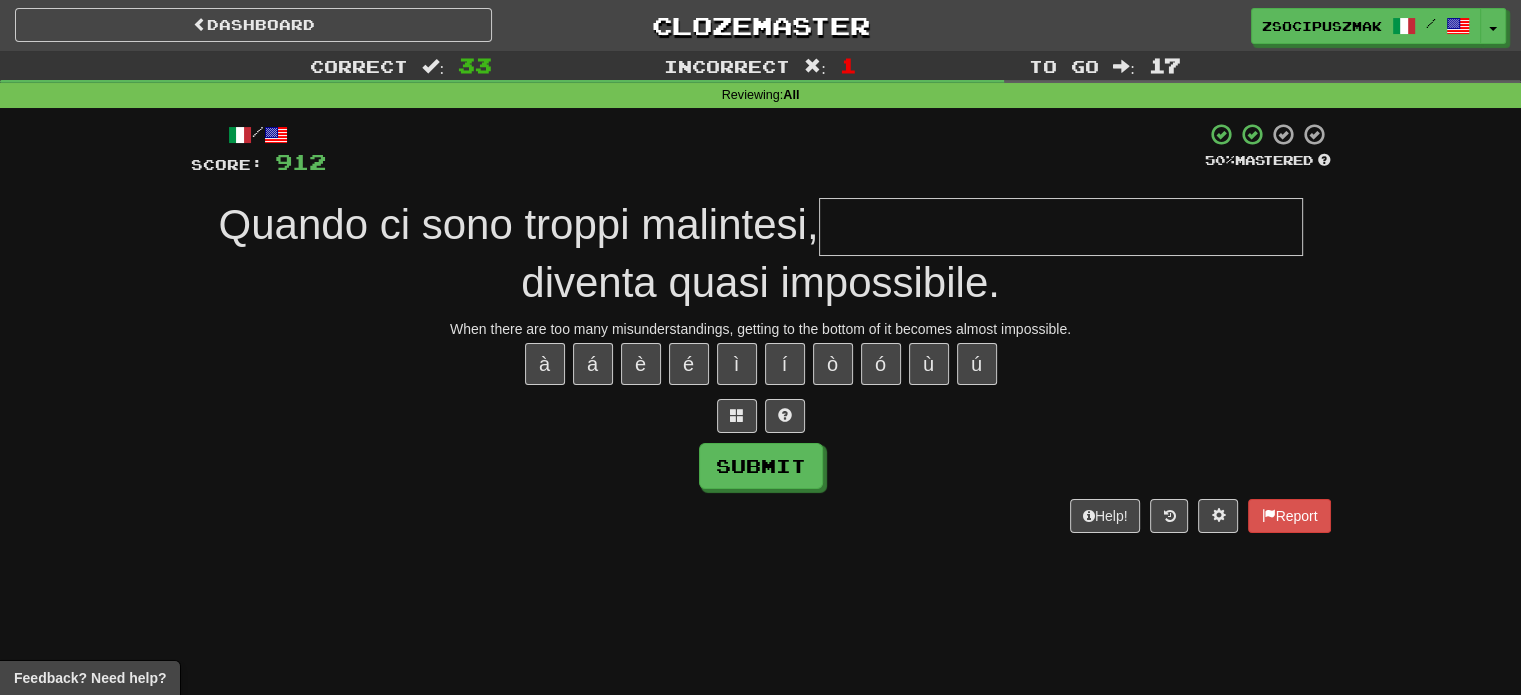 type on "*" 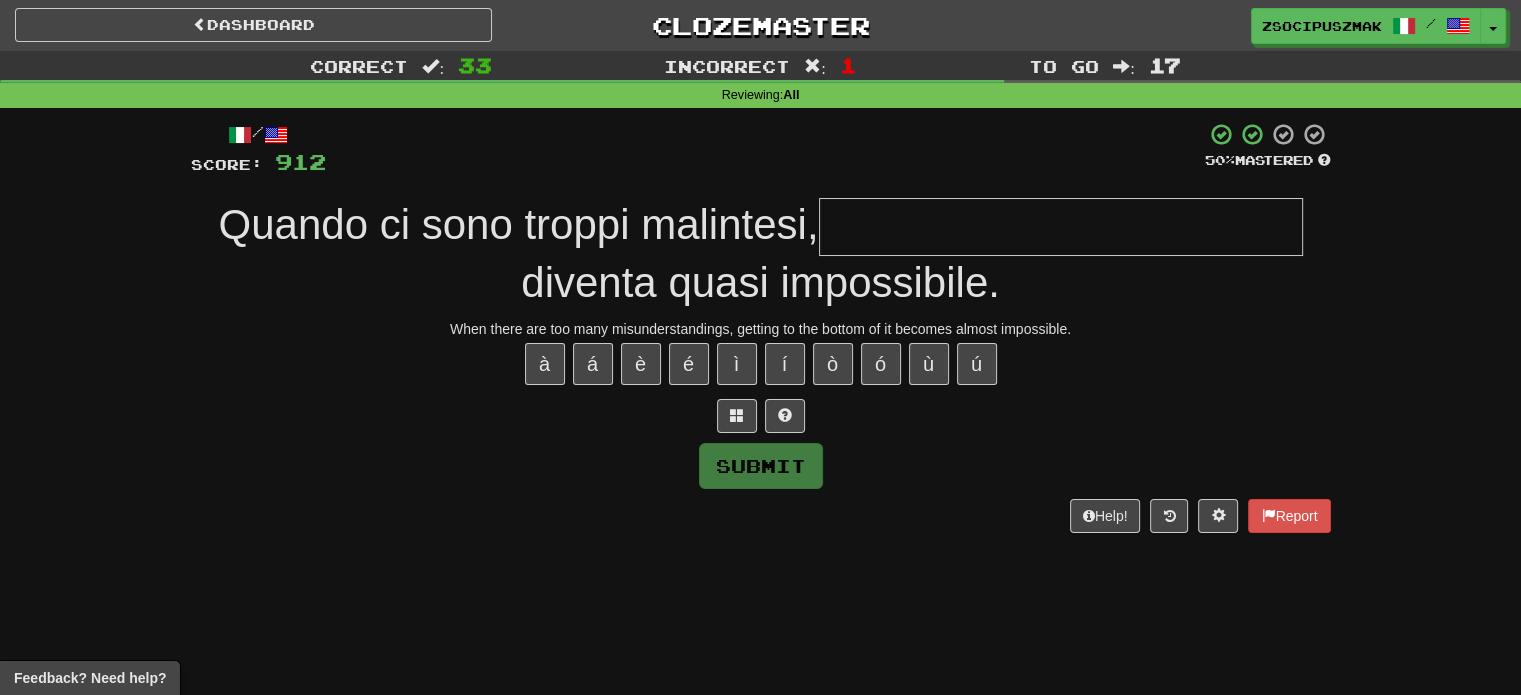 type on "*" 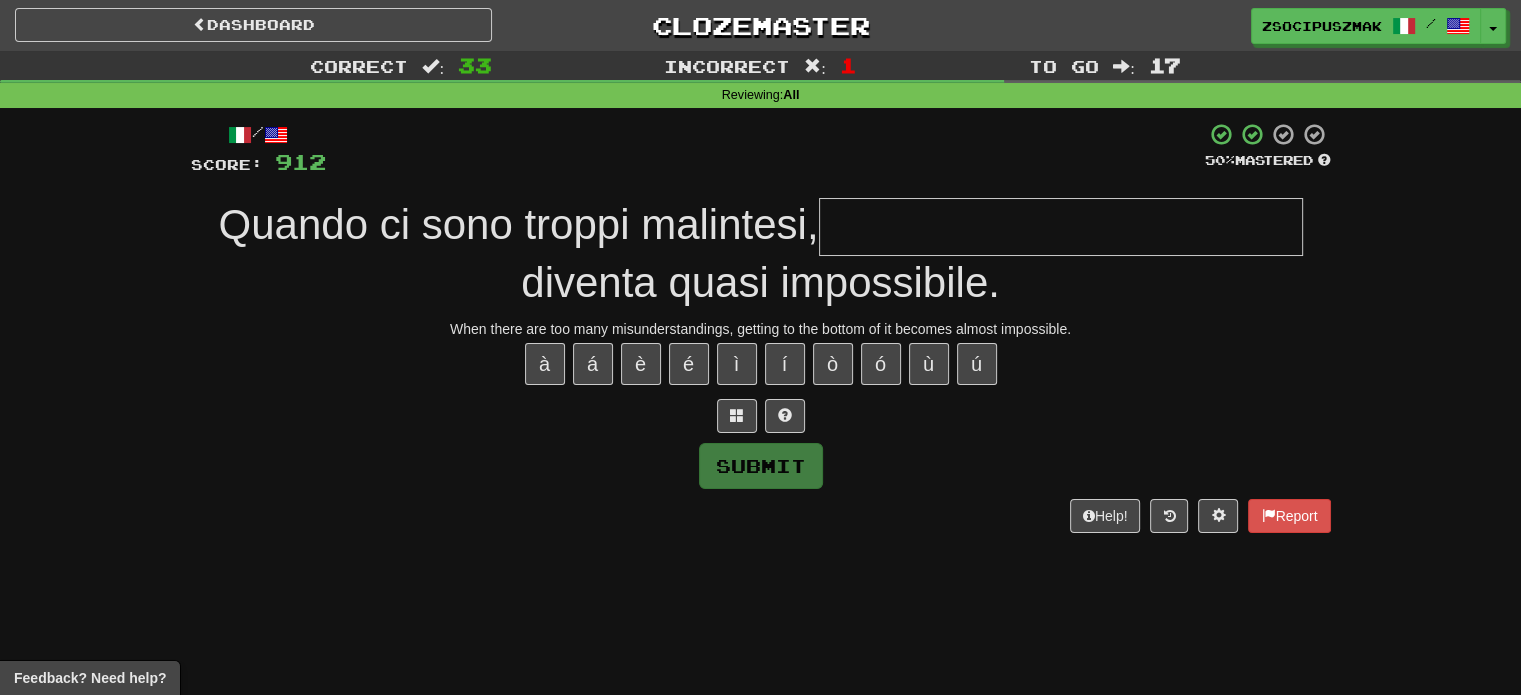 type on "**********" 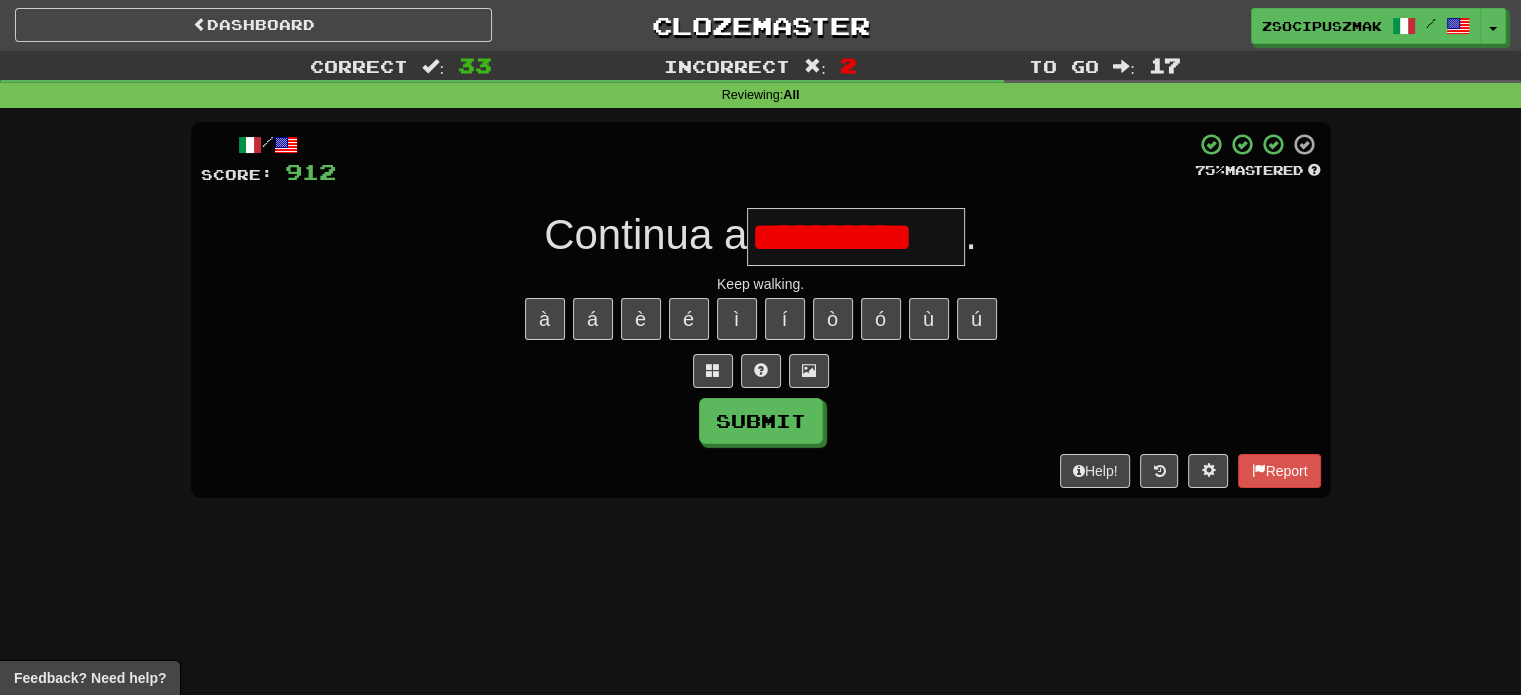 scroll, scrollTop: 0, scrollLeft: 30, axis: horizontal 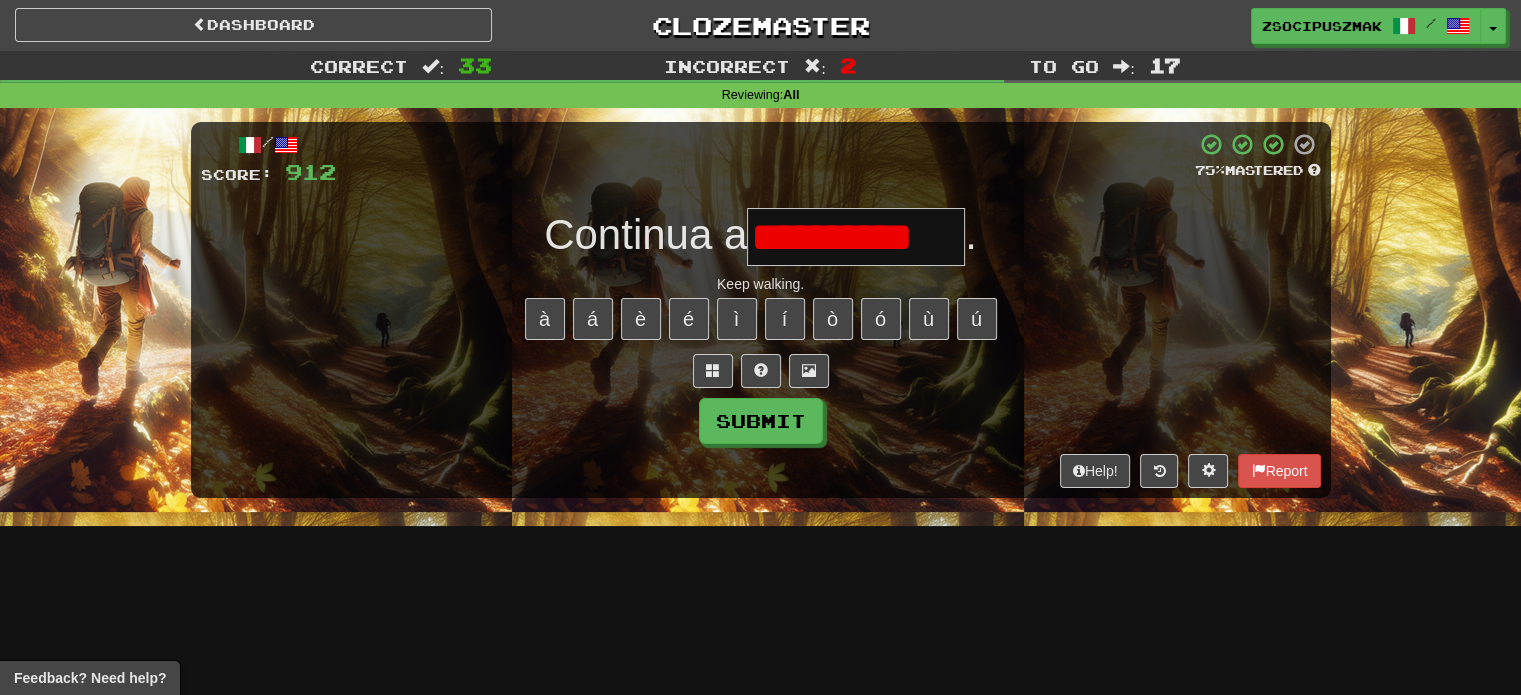 type on "*********" 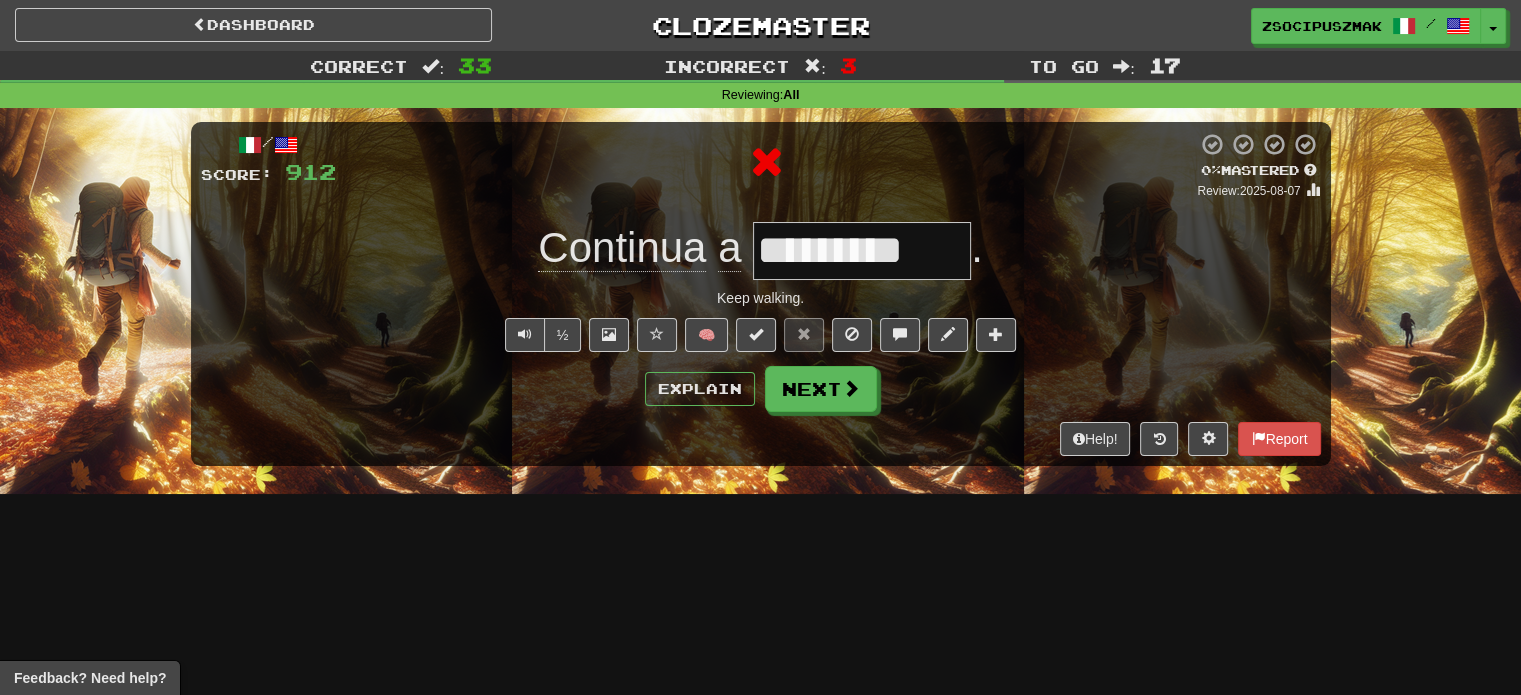 scroll, scrollTop: 0, scrollLeft: 0, axis: both 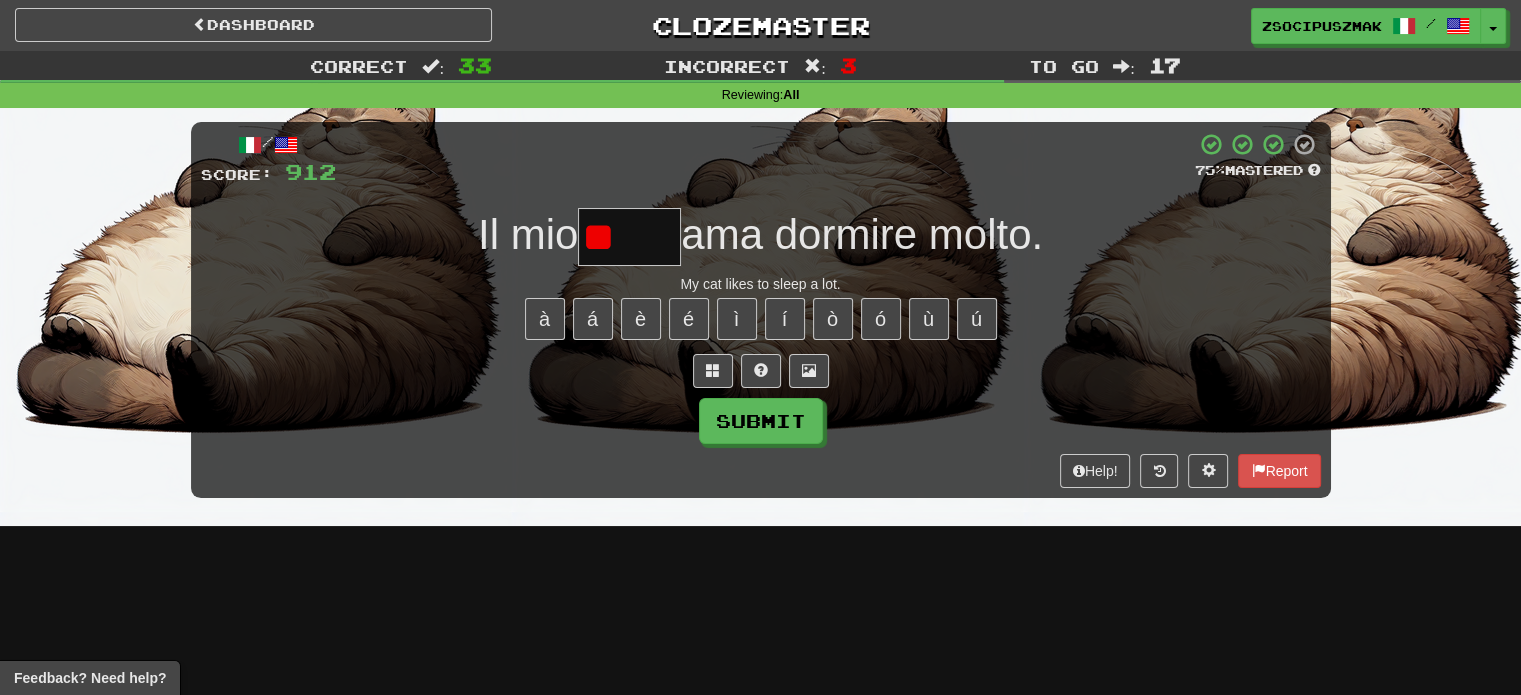 type on "*" 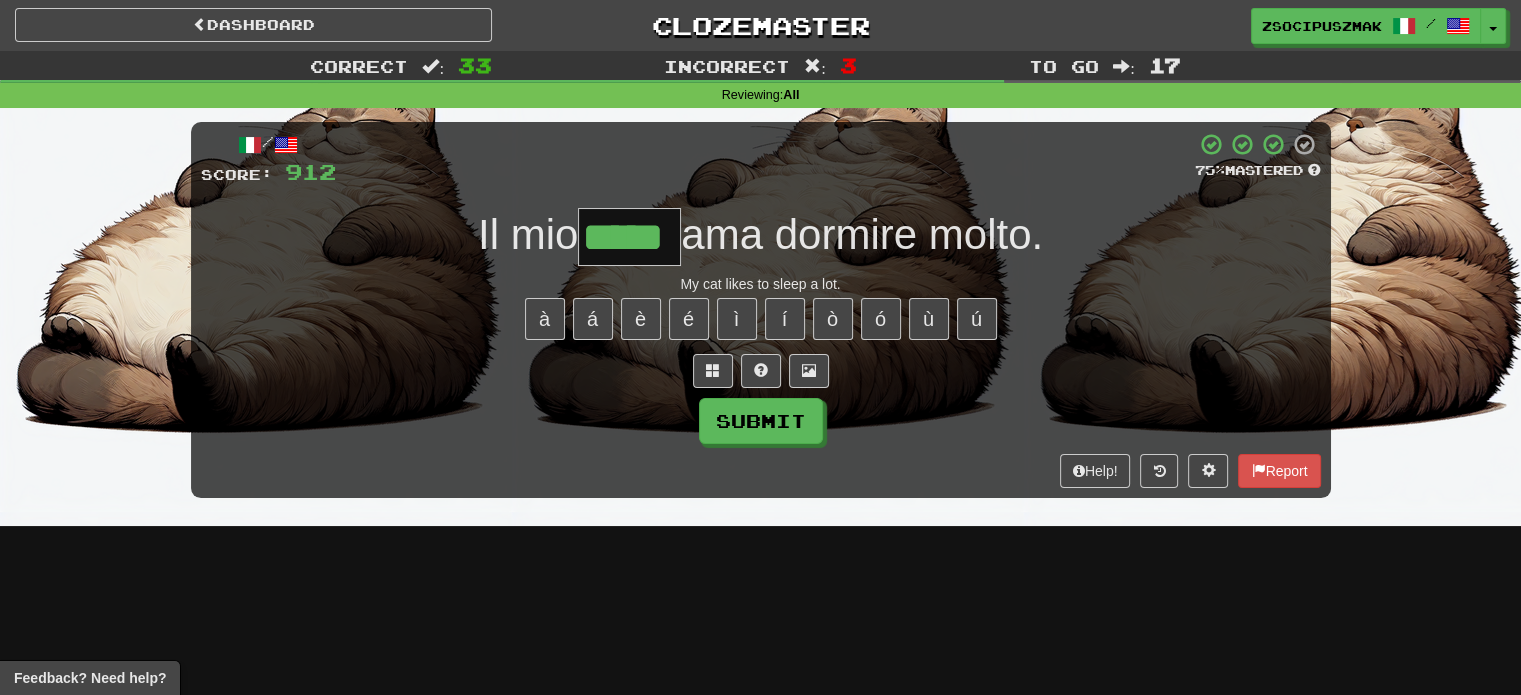 type on "*****" 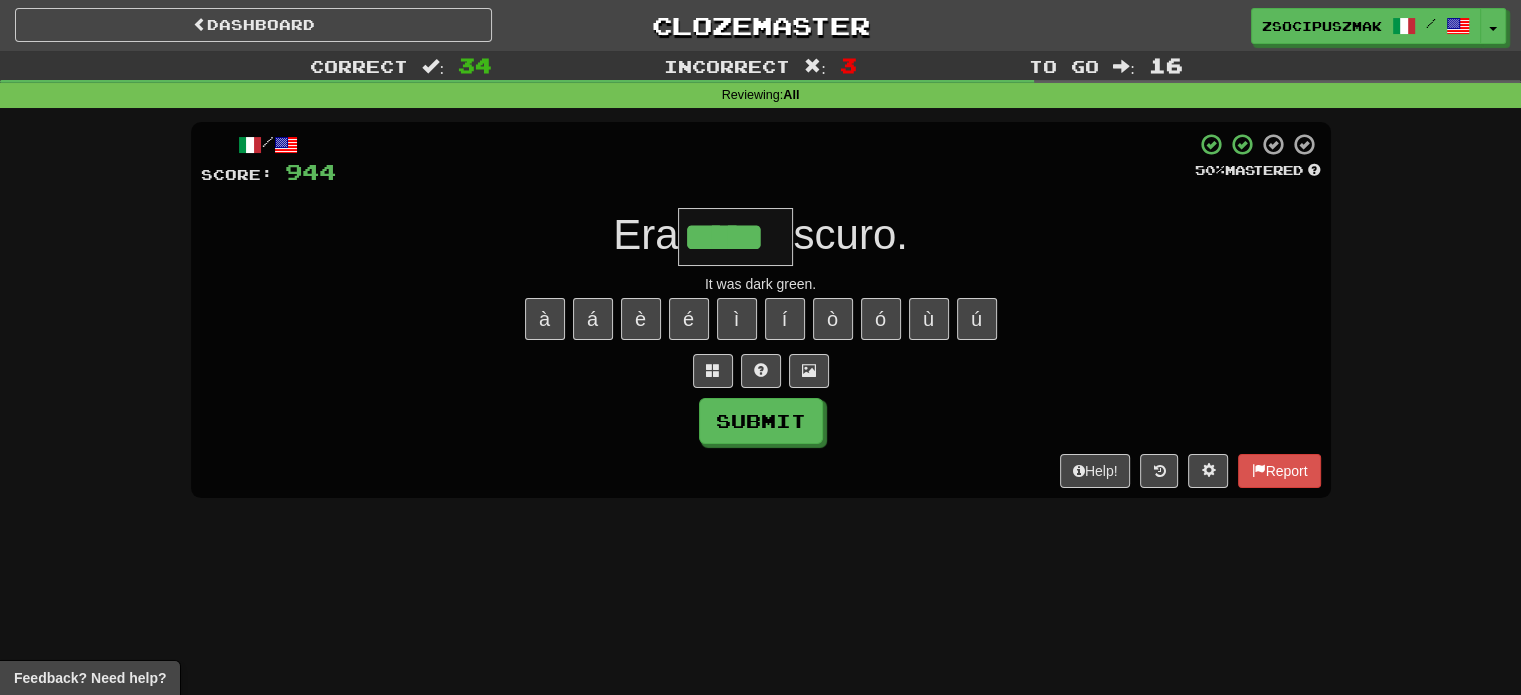 type on "*****" 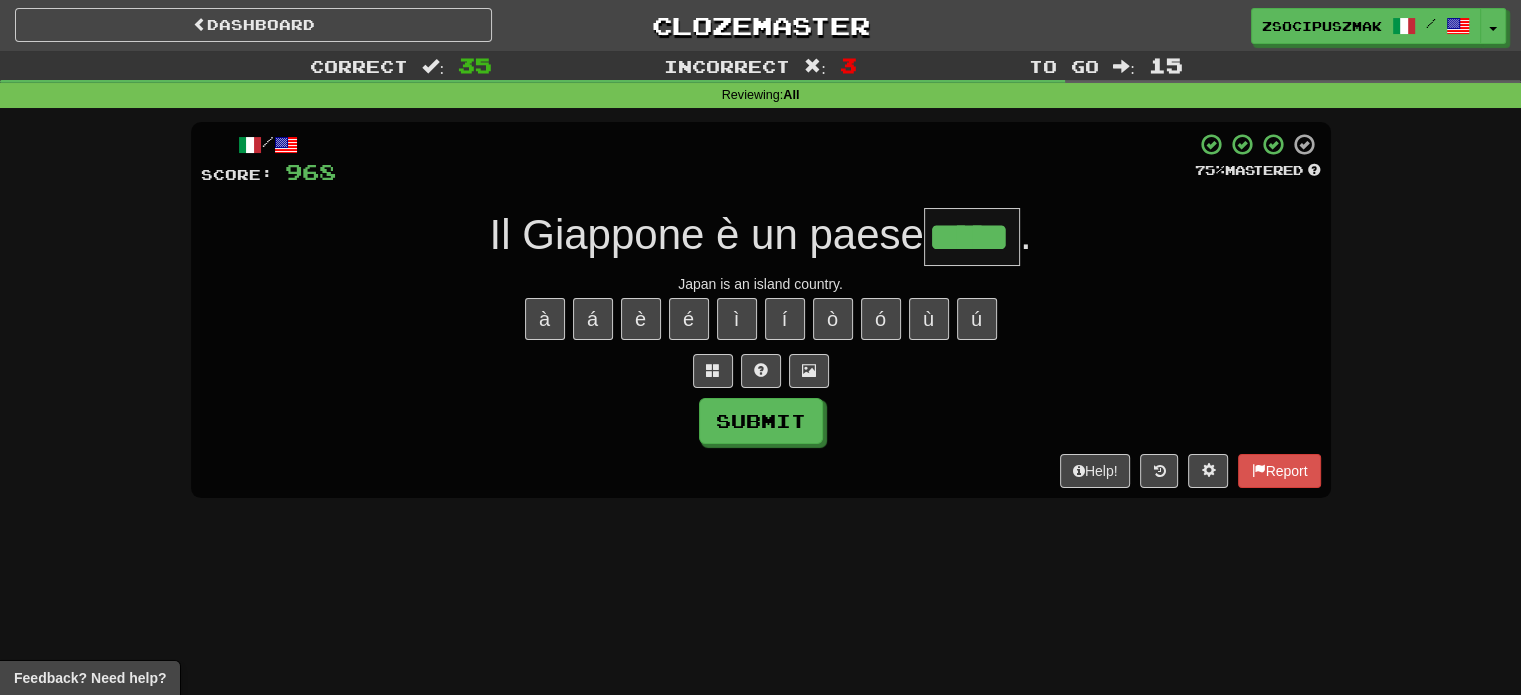 type on "*****" 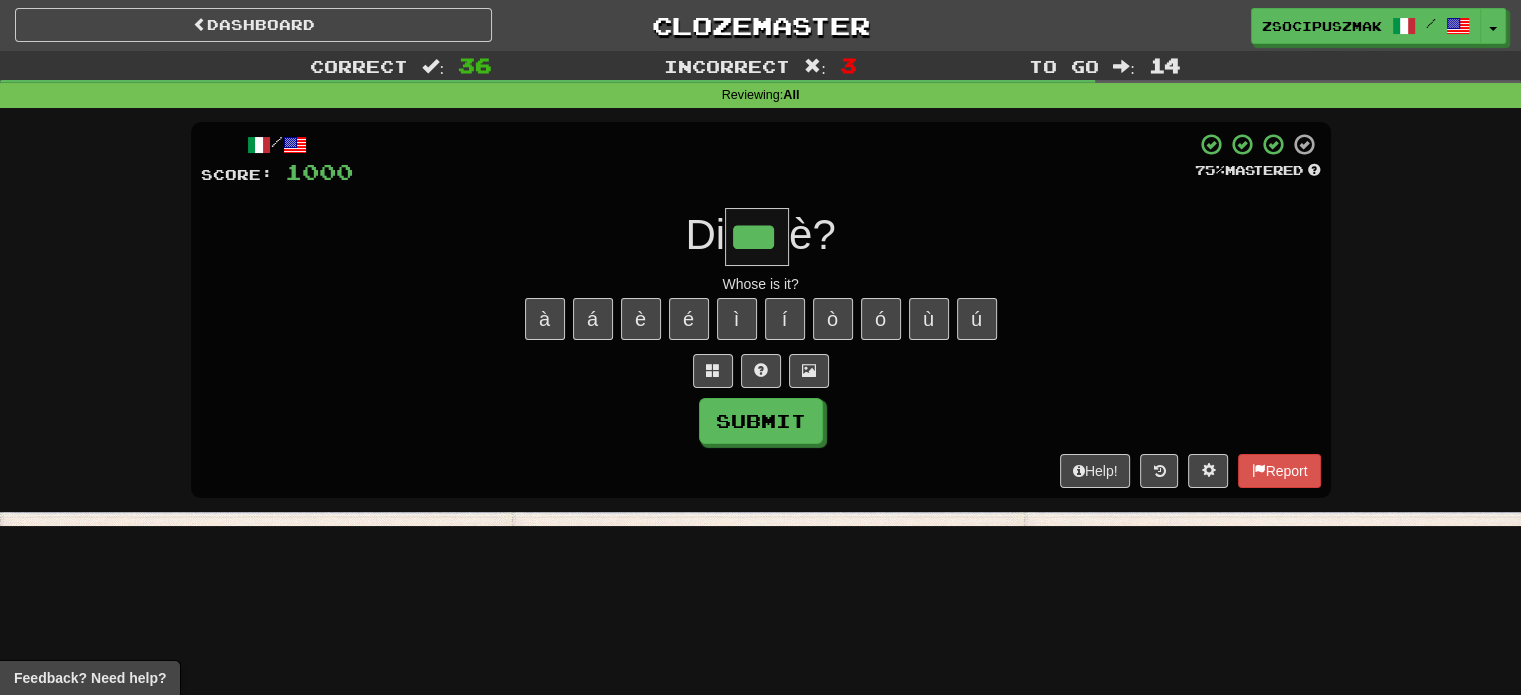 type on "***" 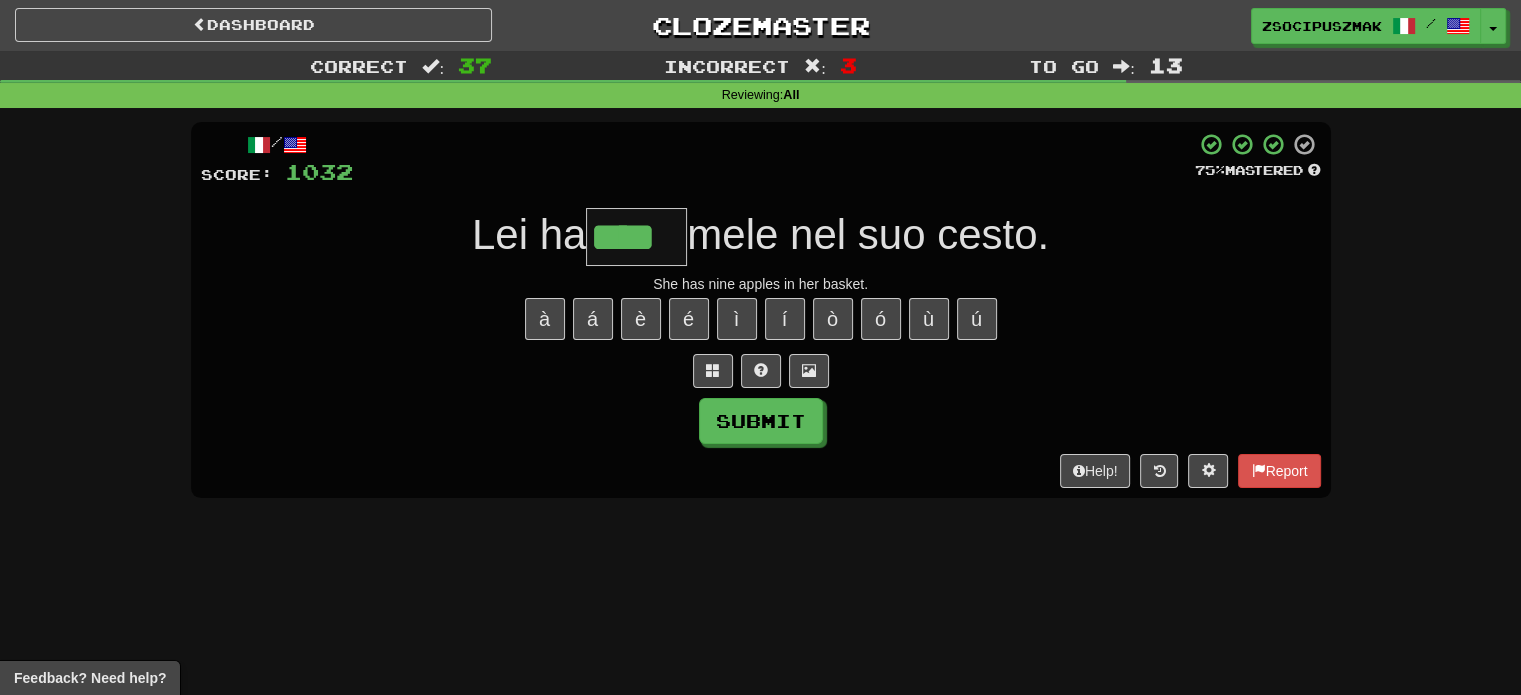 type on "****" 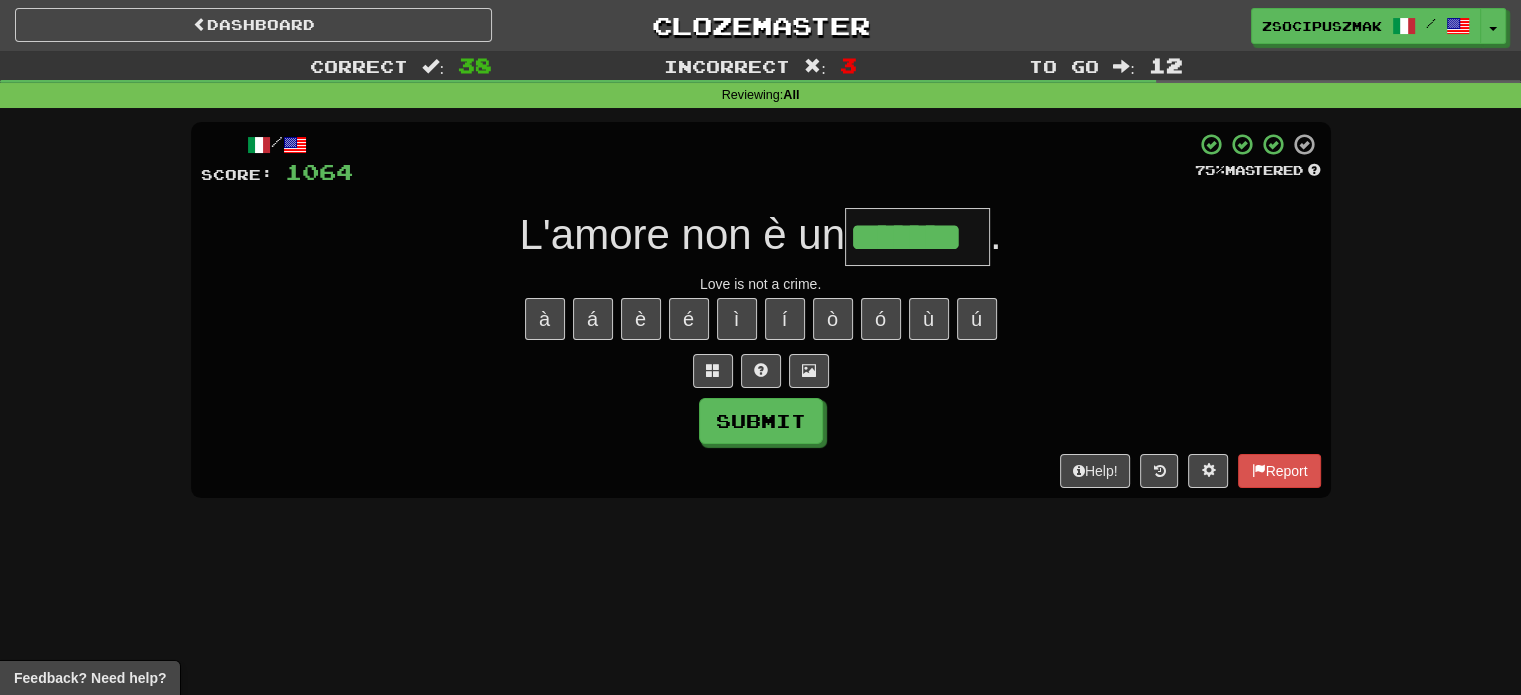 type on "*******" 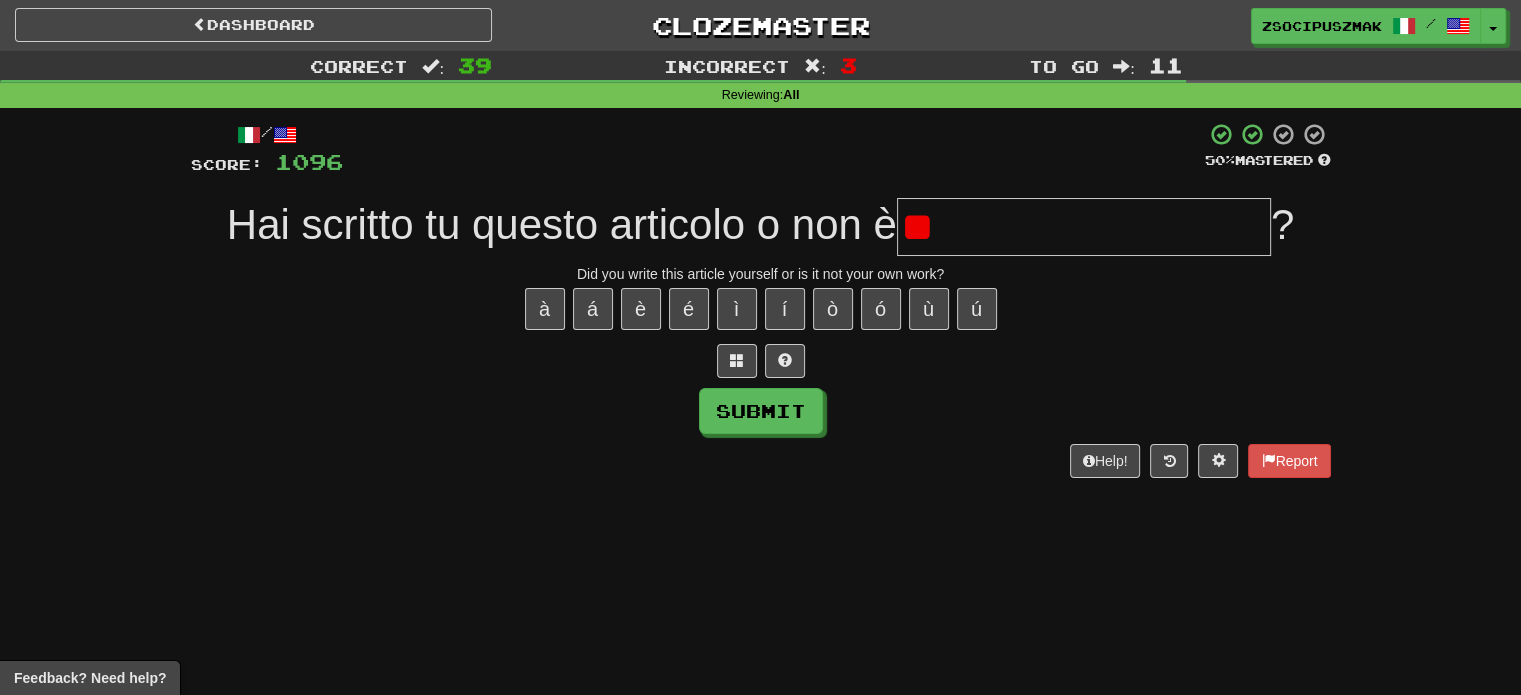 type on "*" 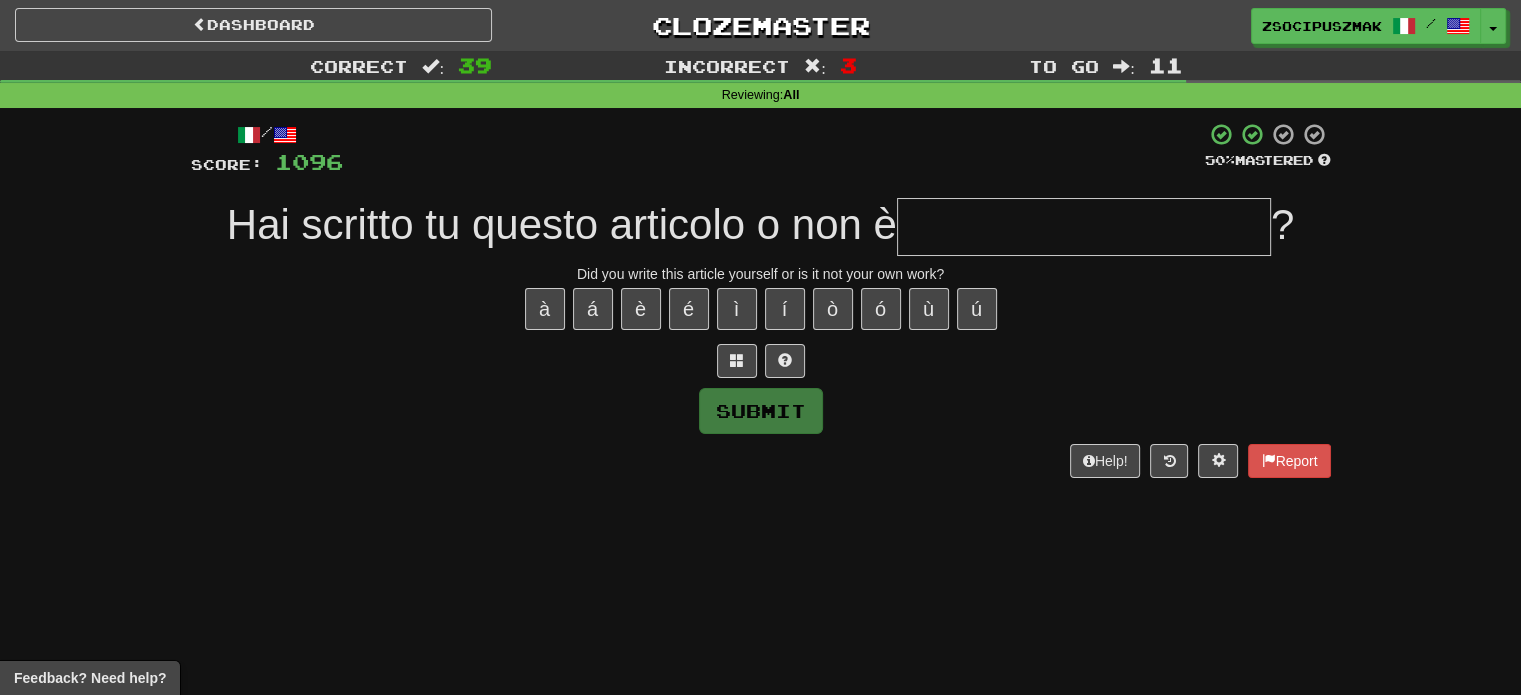 type on "*" 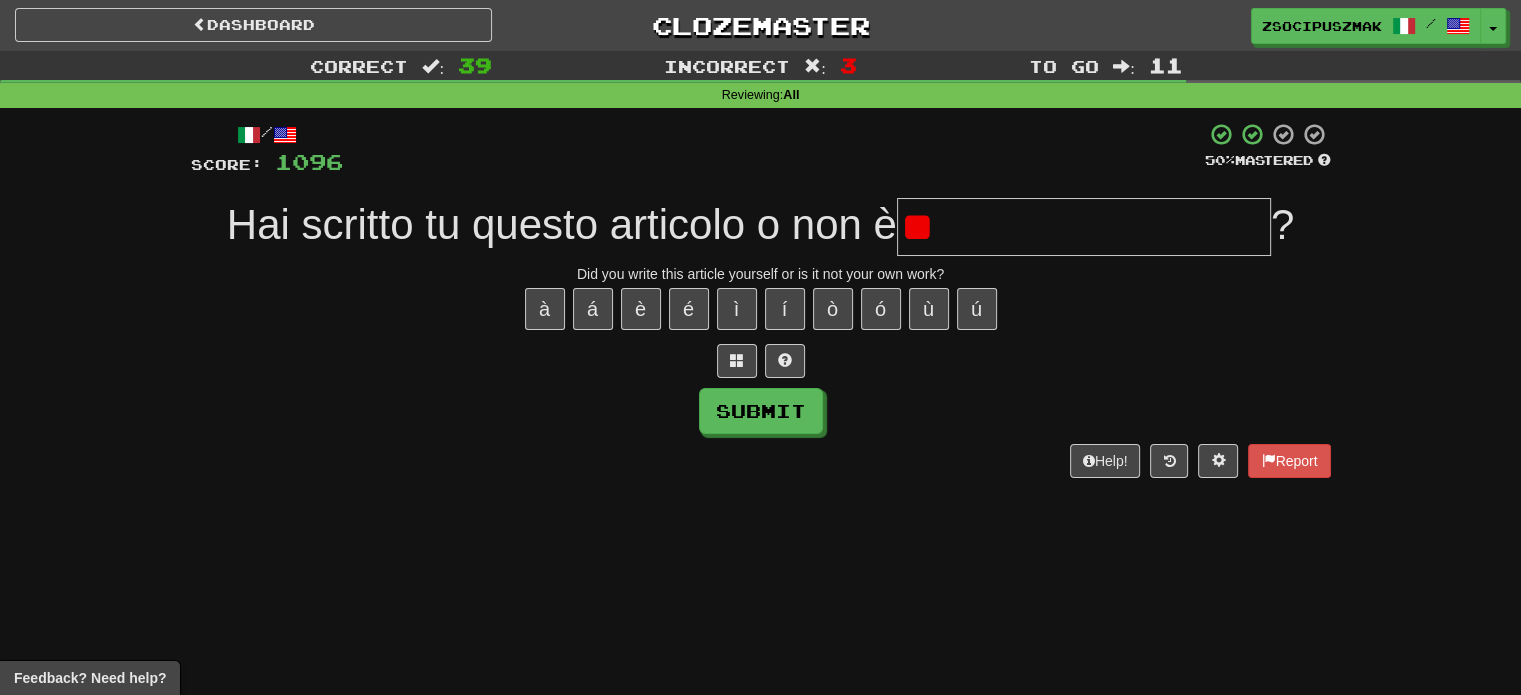 type on "*" 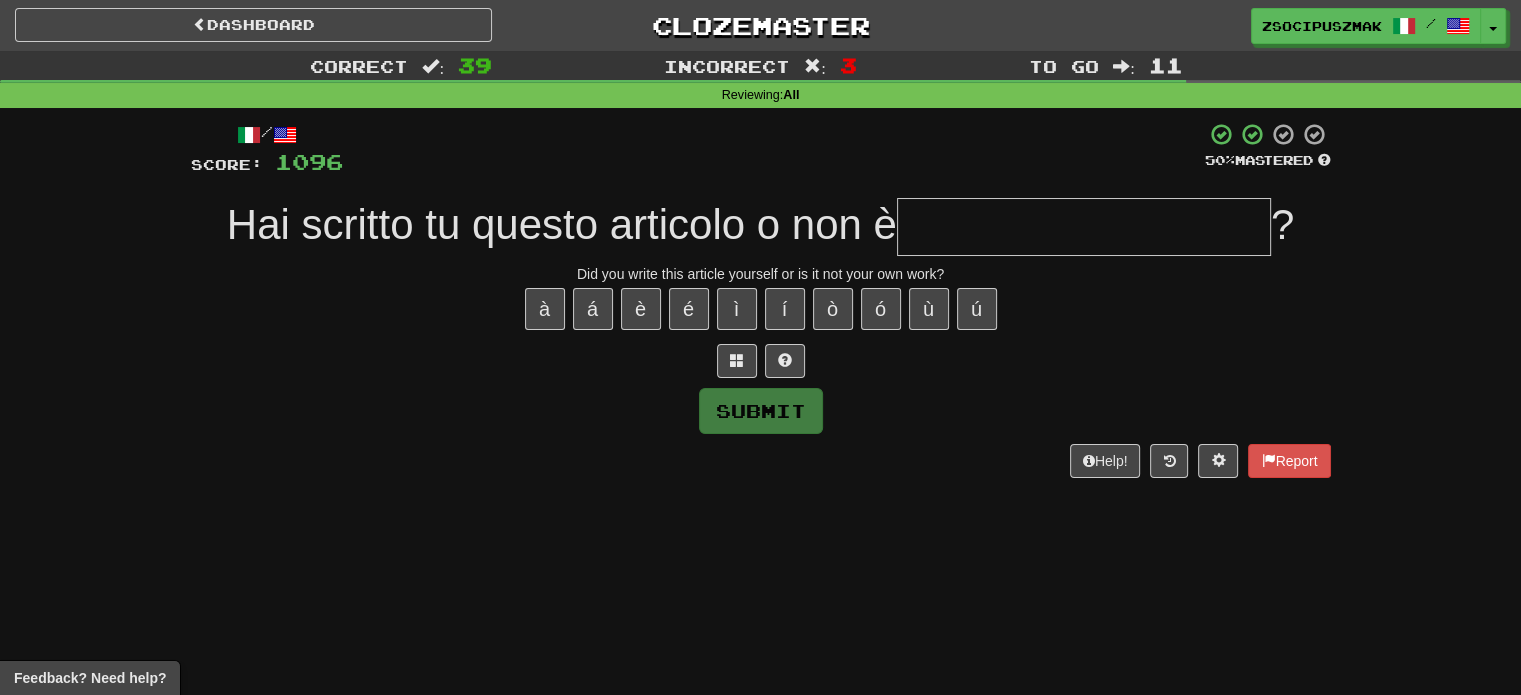 type on "*" 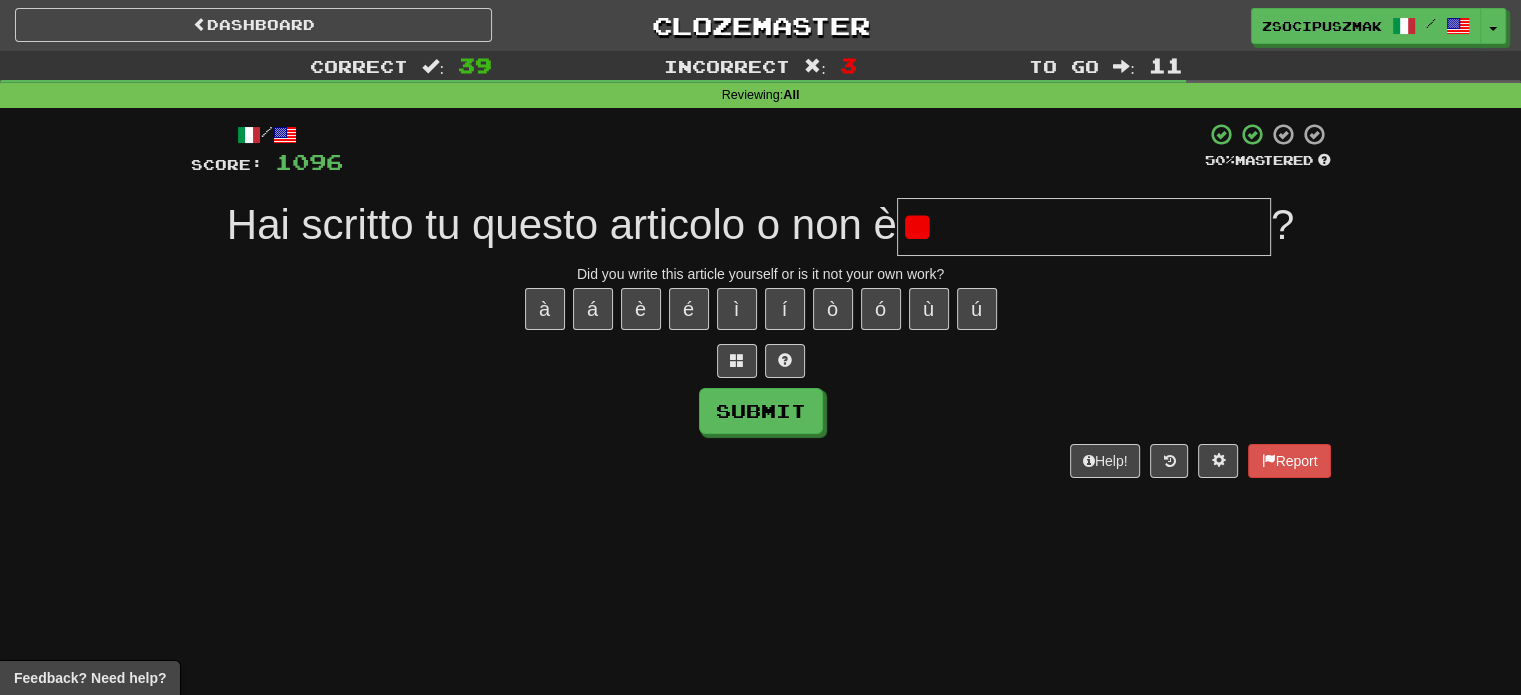 type on "*" 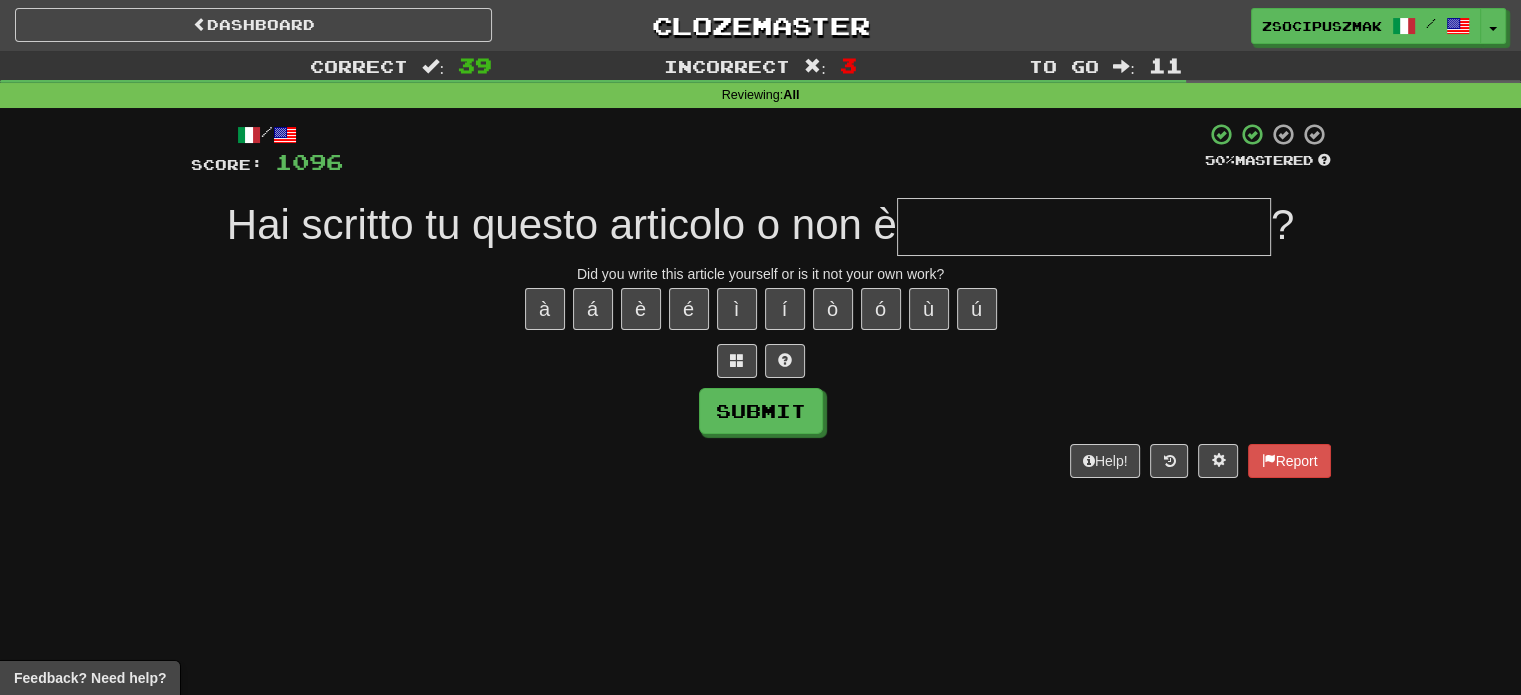 type on "*" 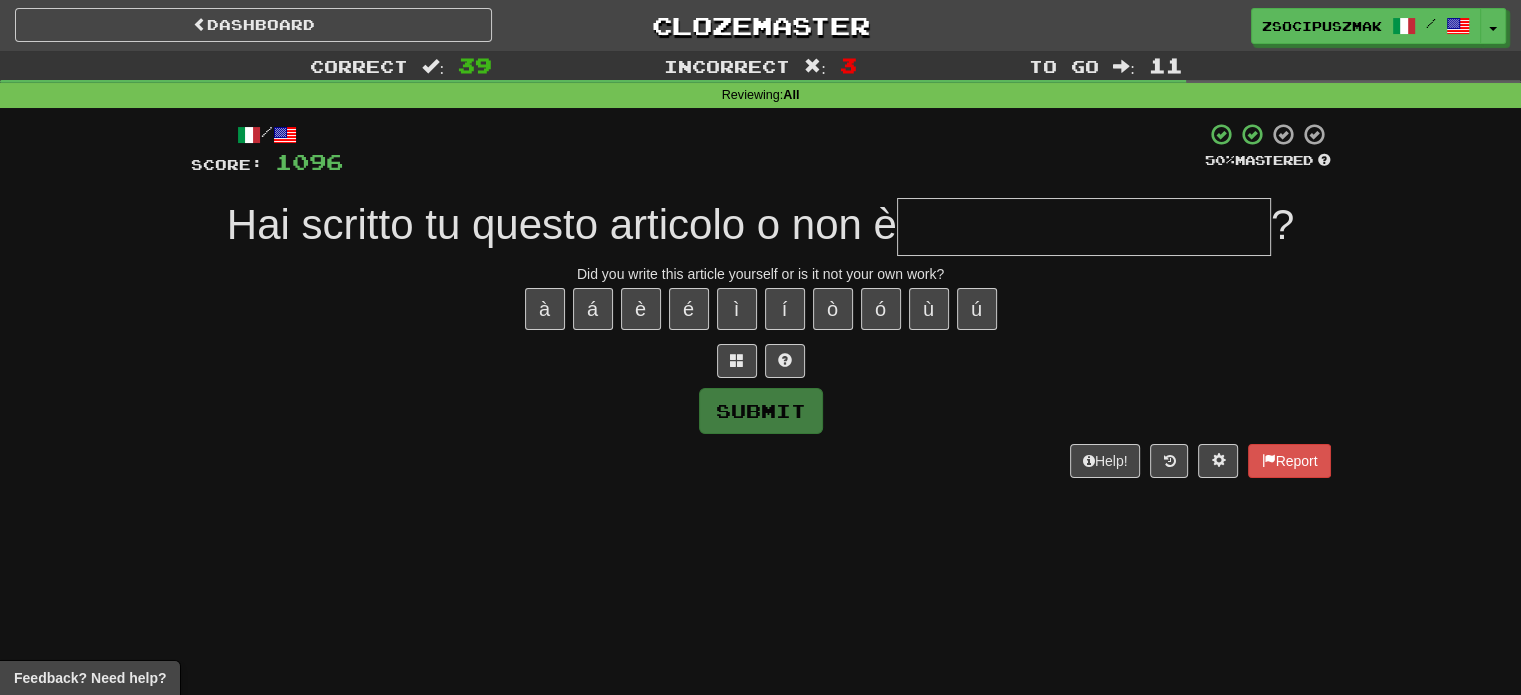 type on "*" 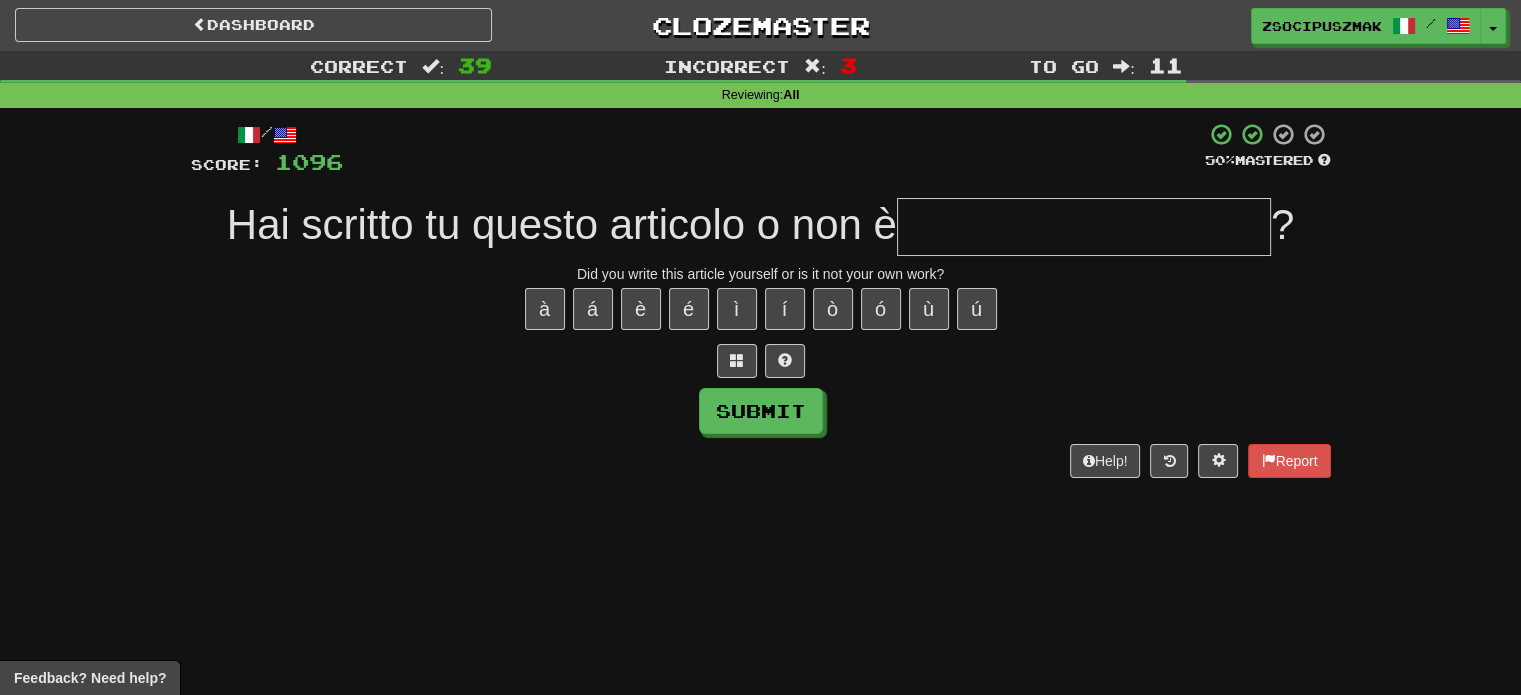 type on "*" 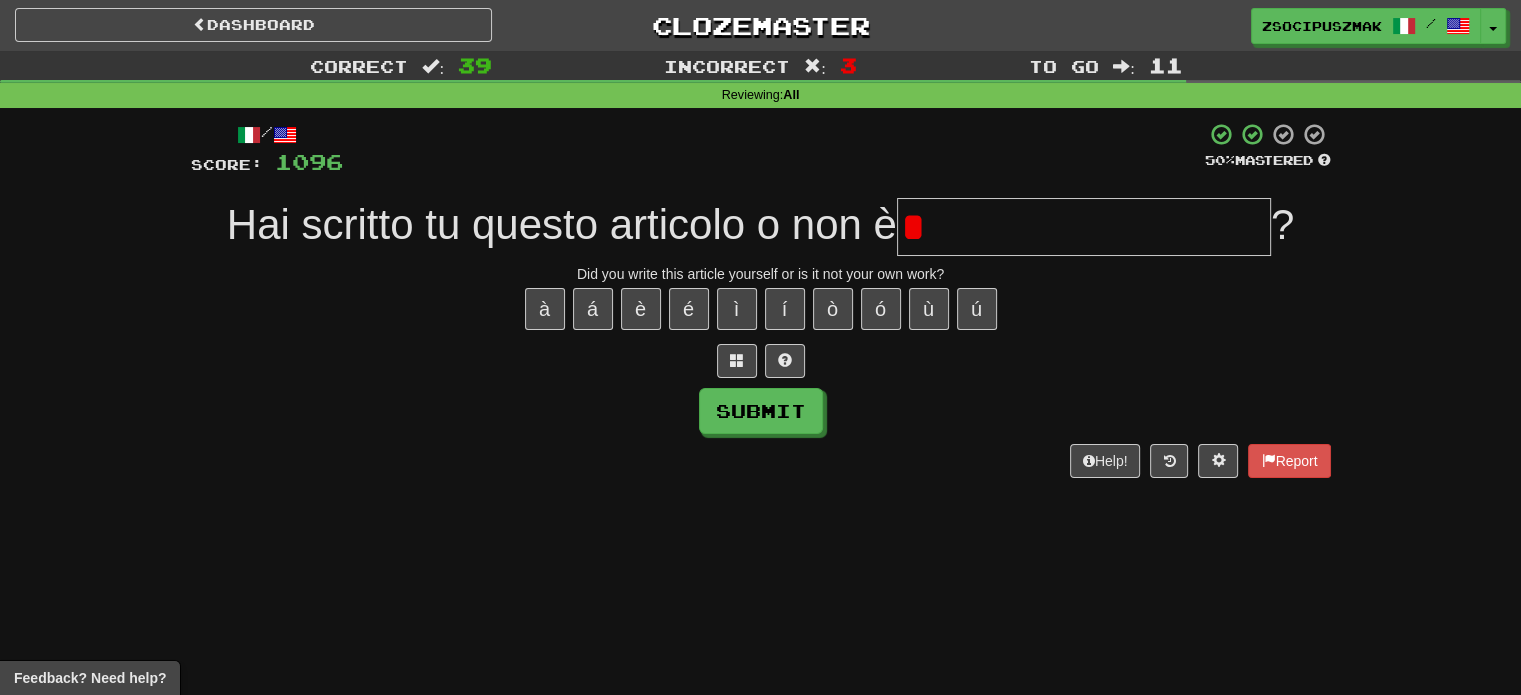type 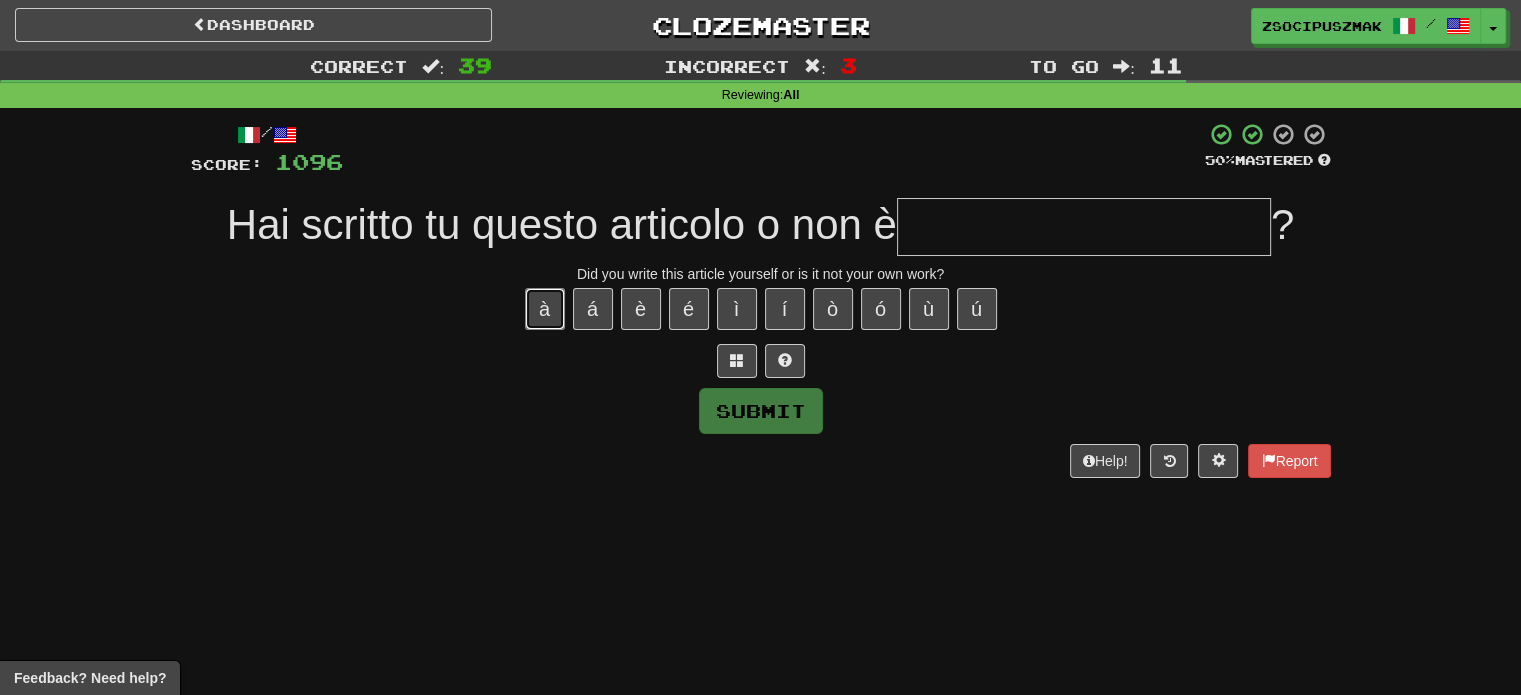 type 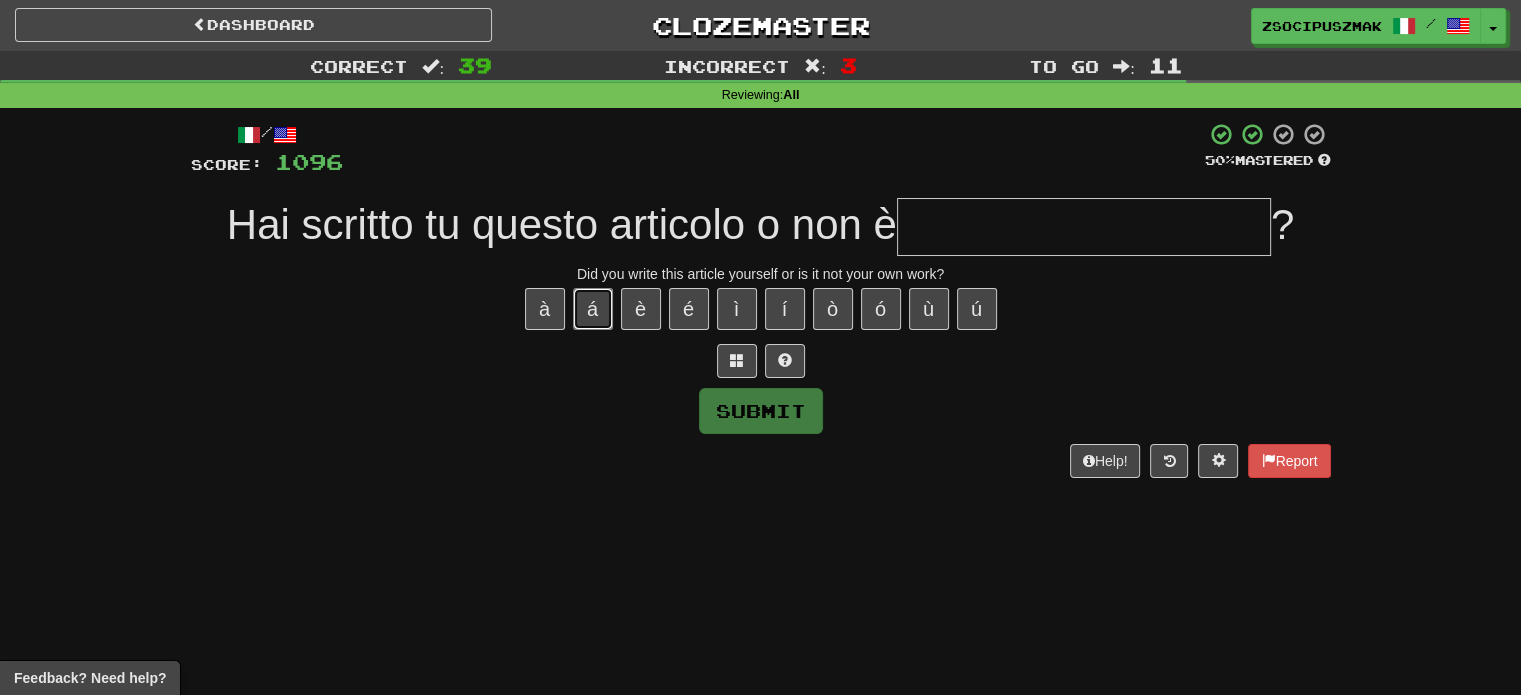 type 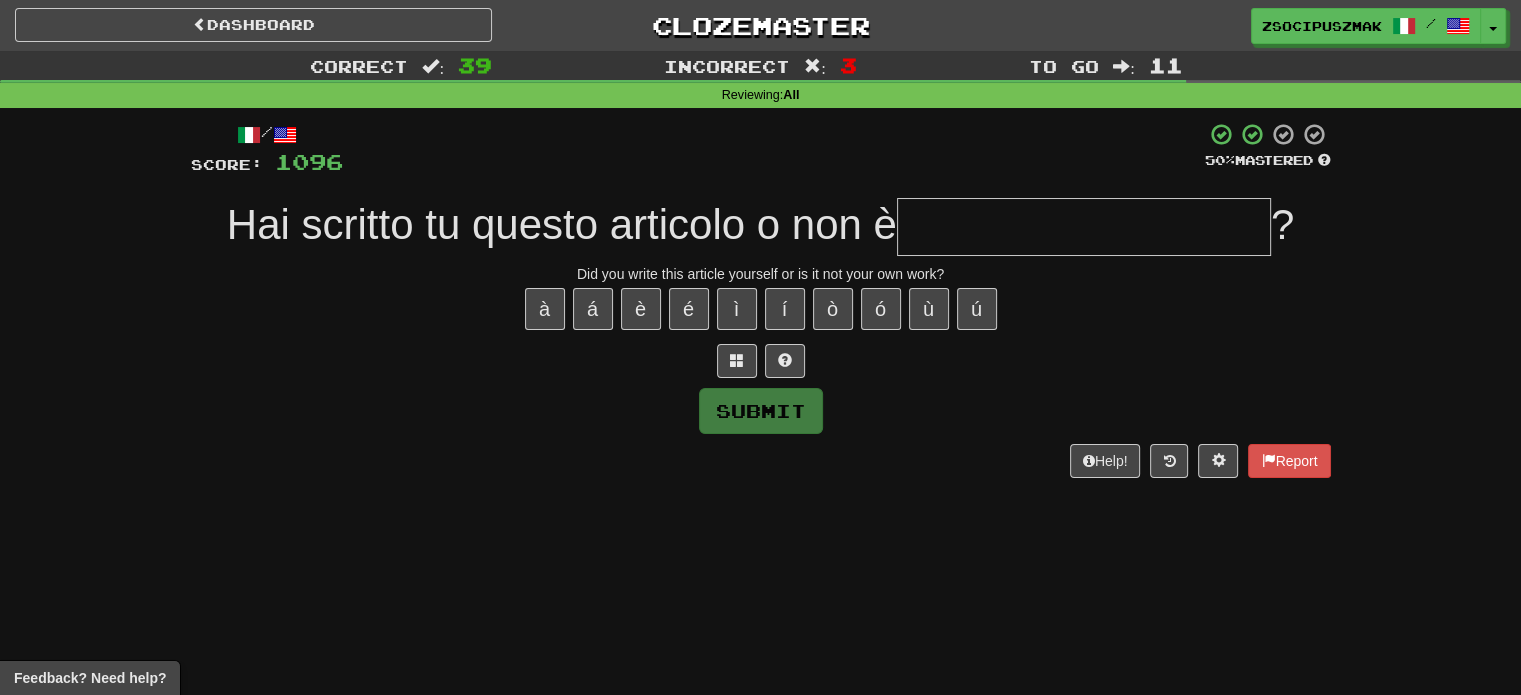 click at bounding box center [1084, 227] 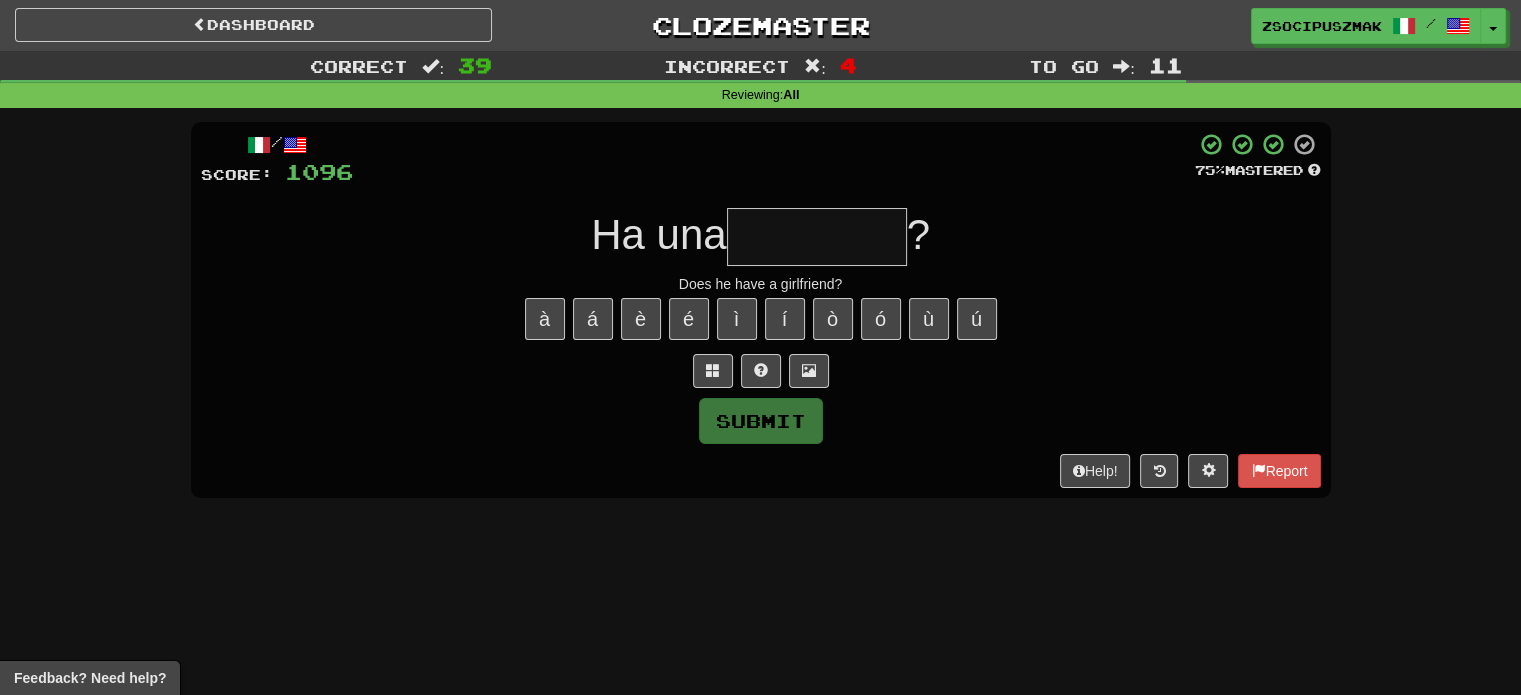 type on "*" 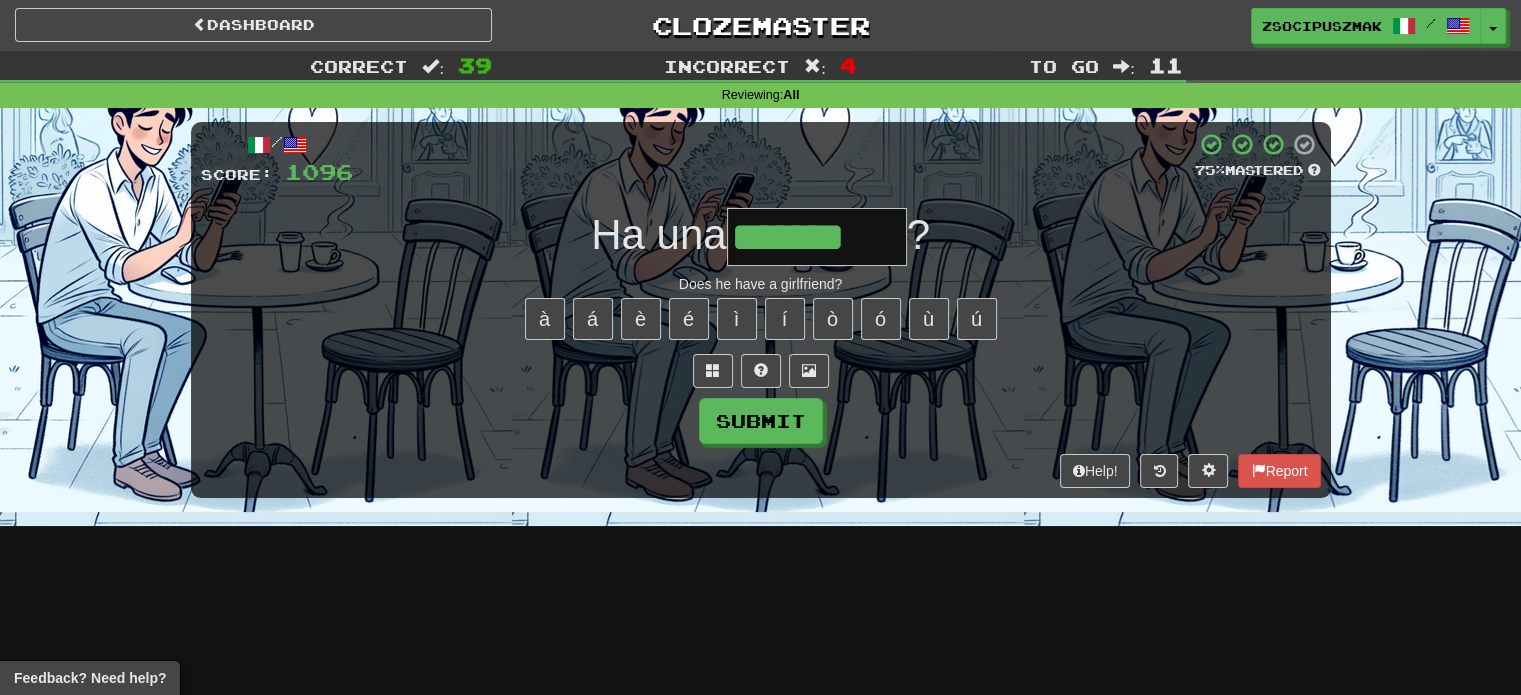 type on "*********" 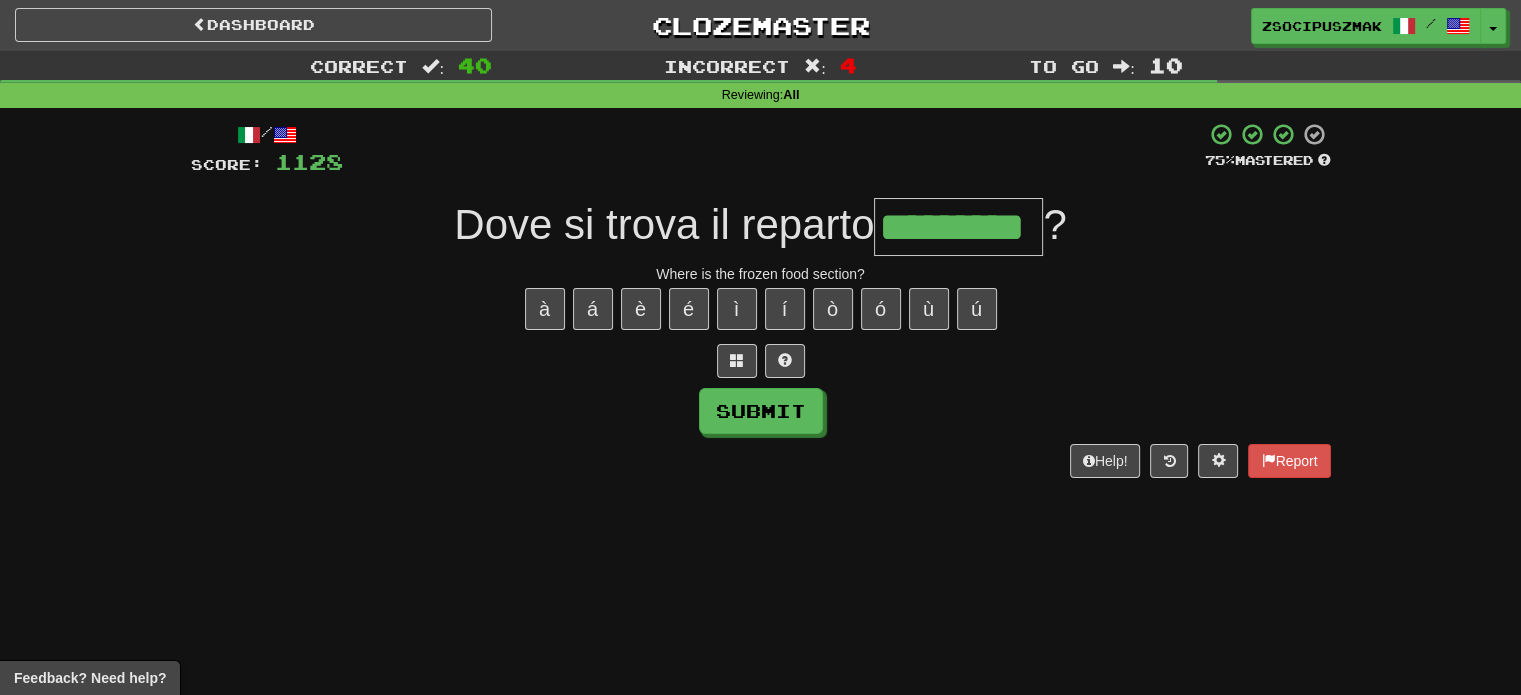 type on "*********" 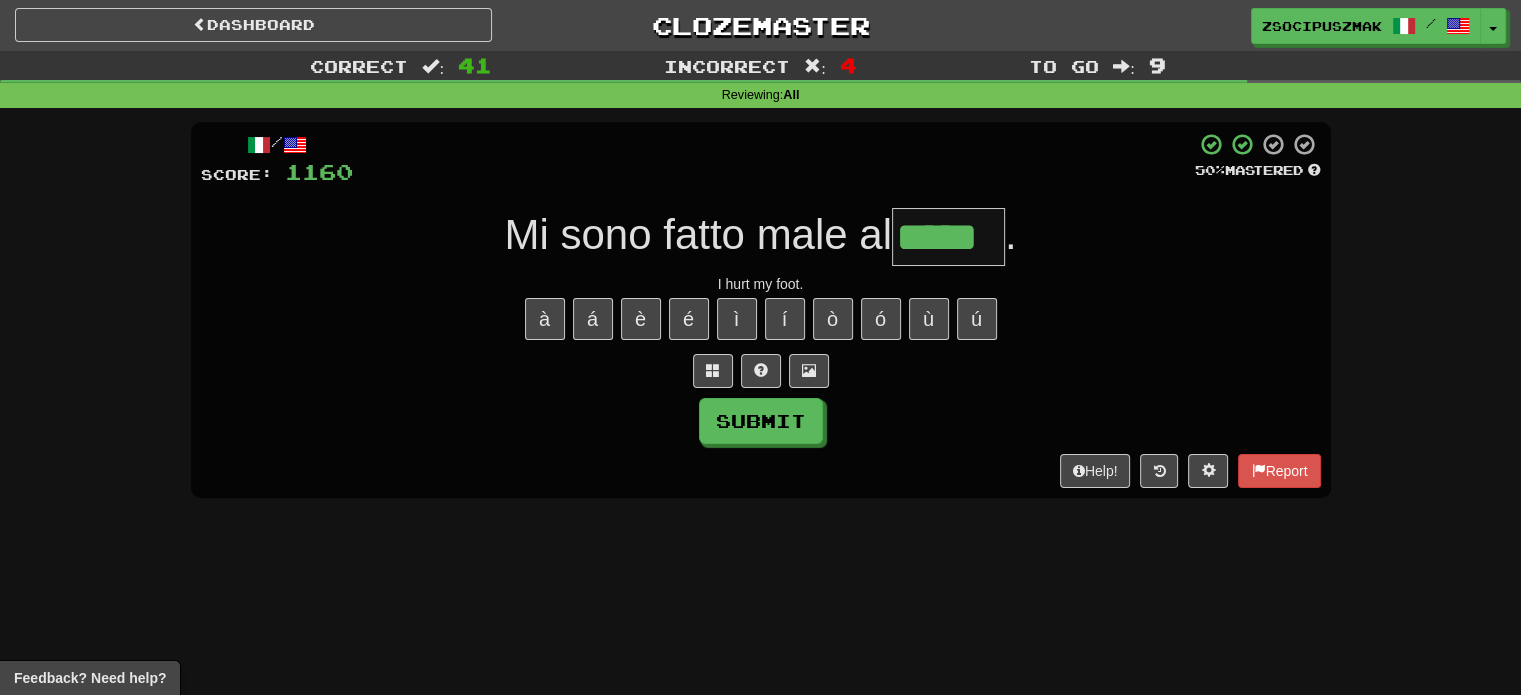 type on "*****" 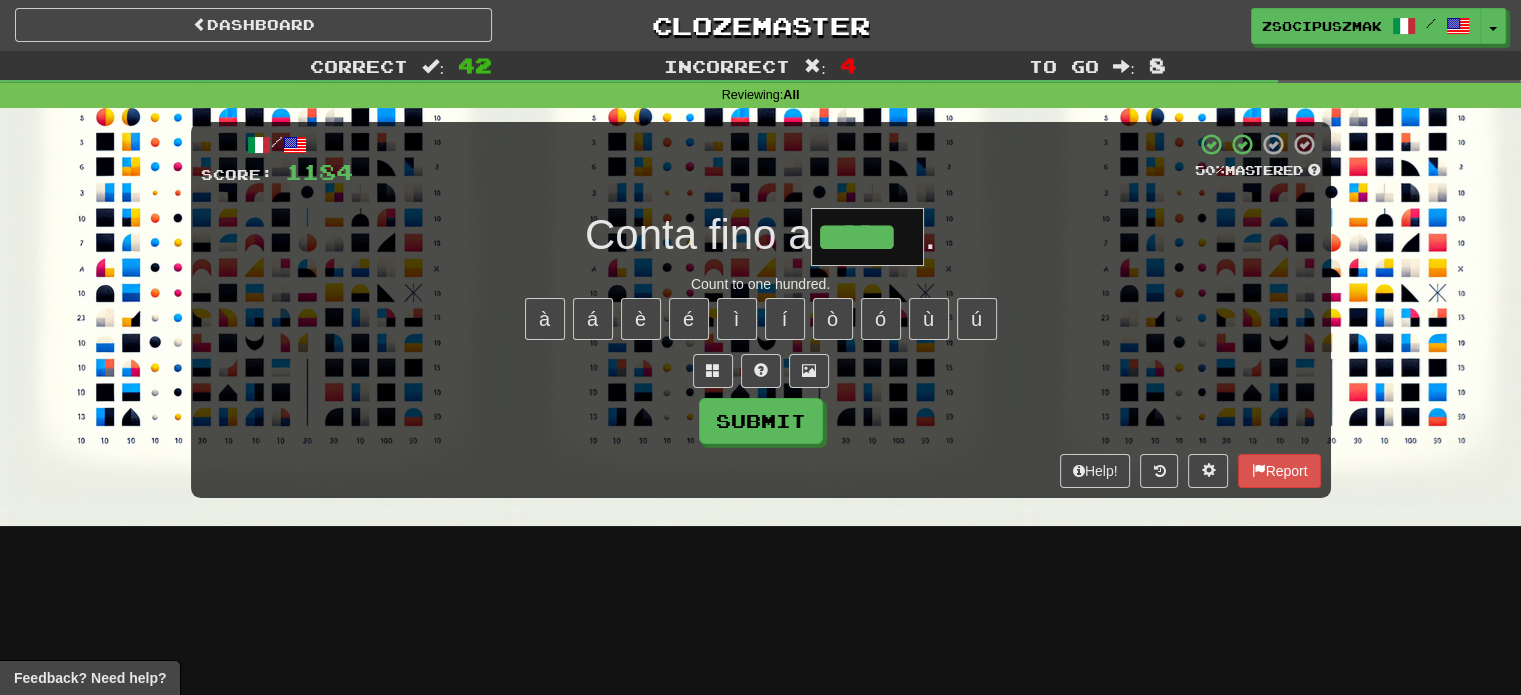 type on "*****" 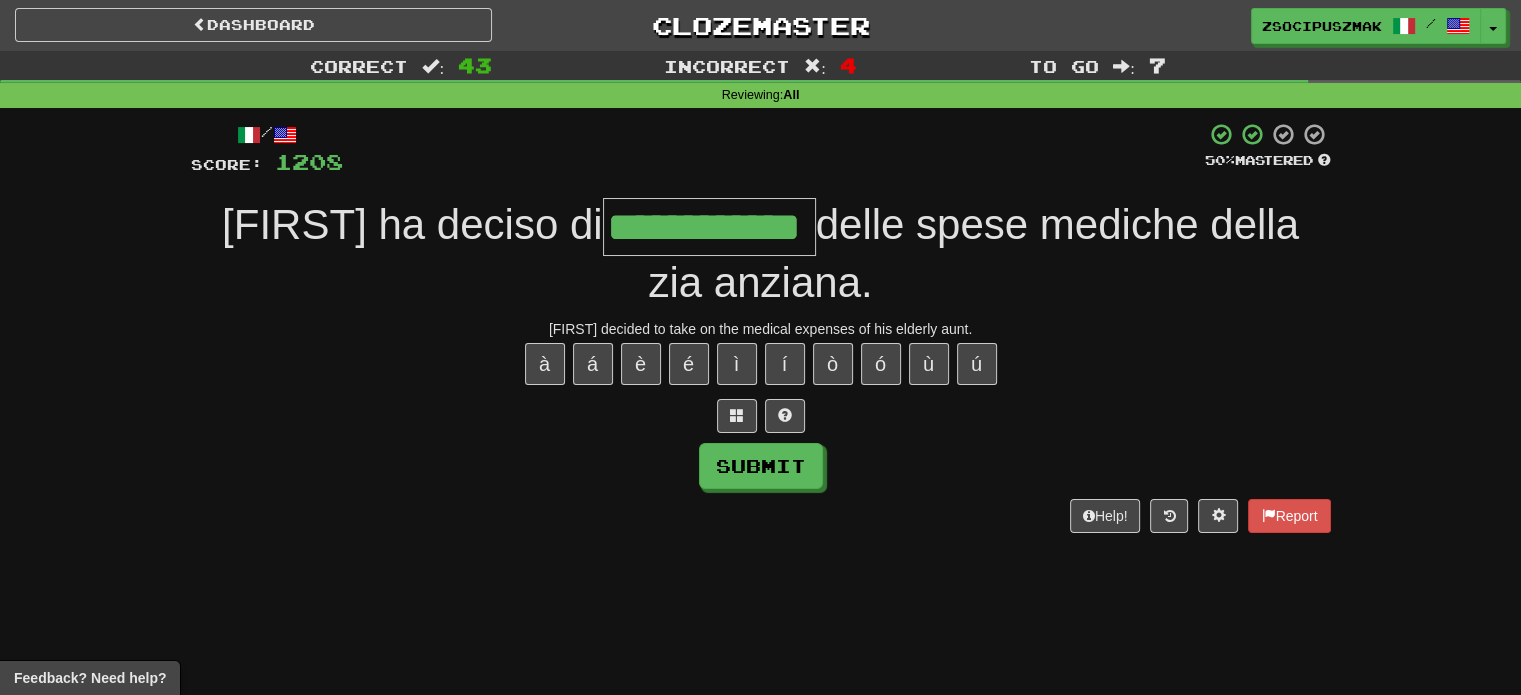 type on "**********" 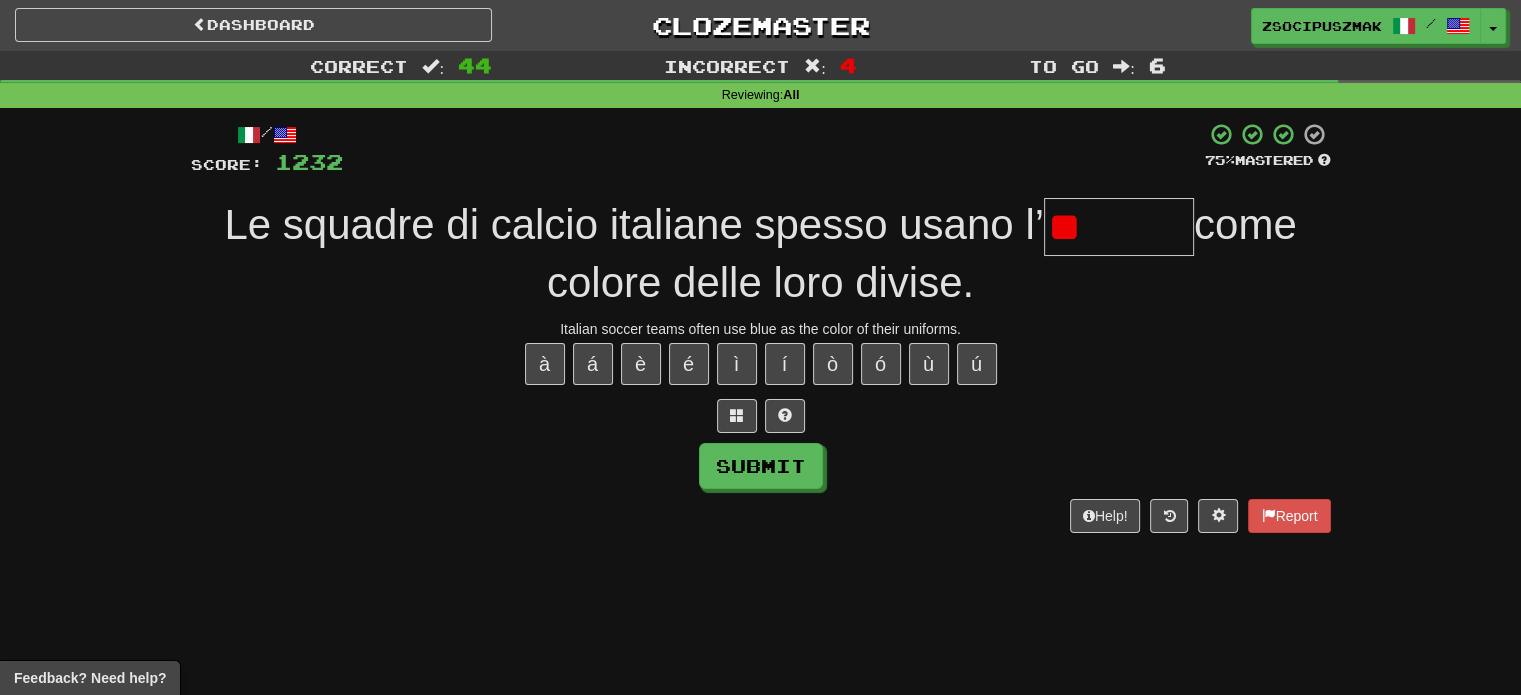 type on "*" 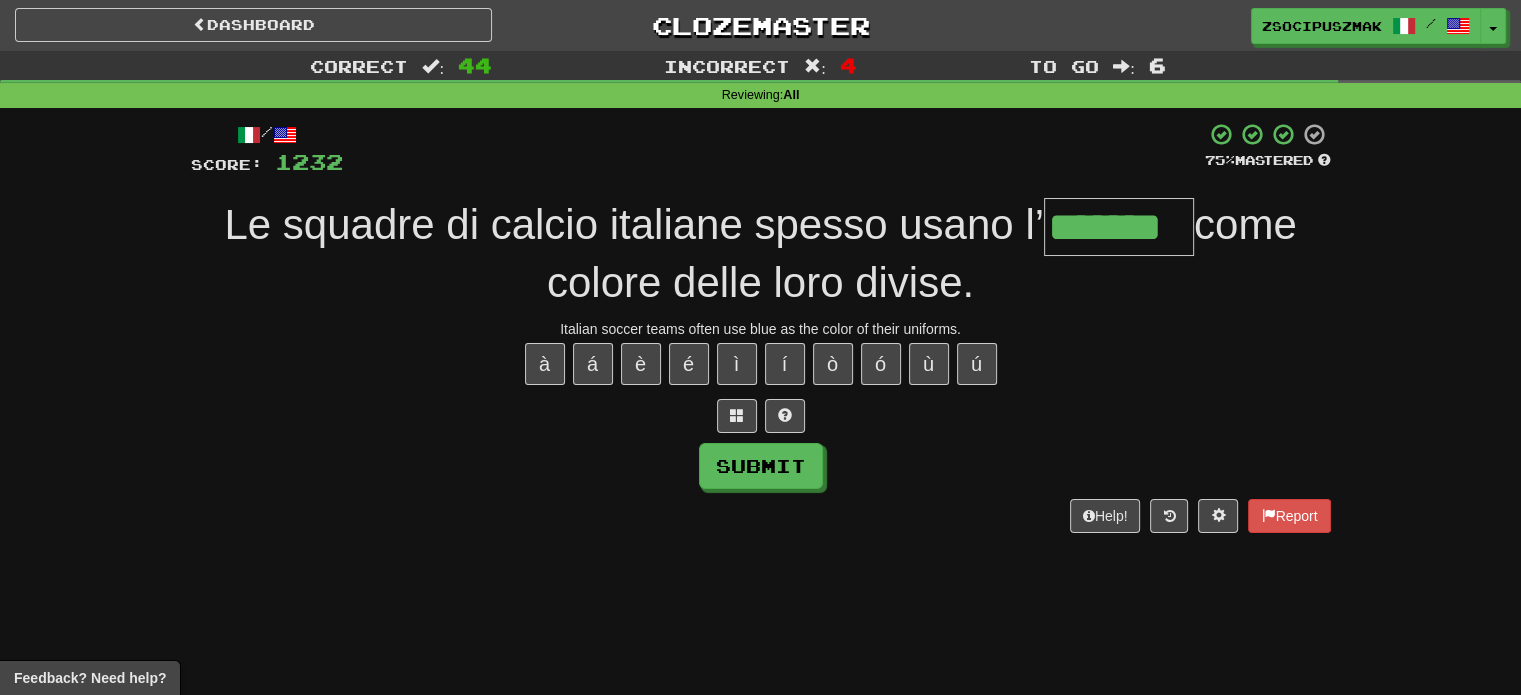 type on "*******" 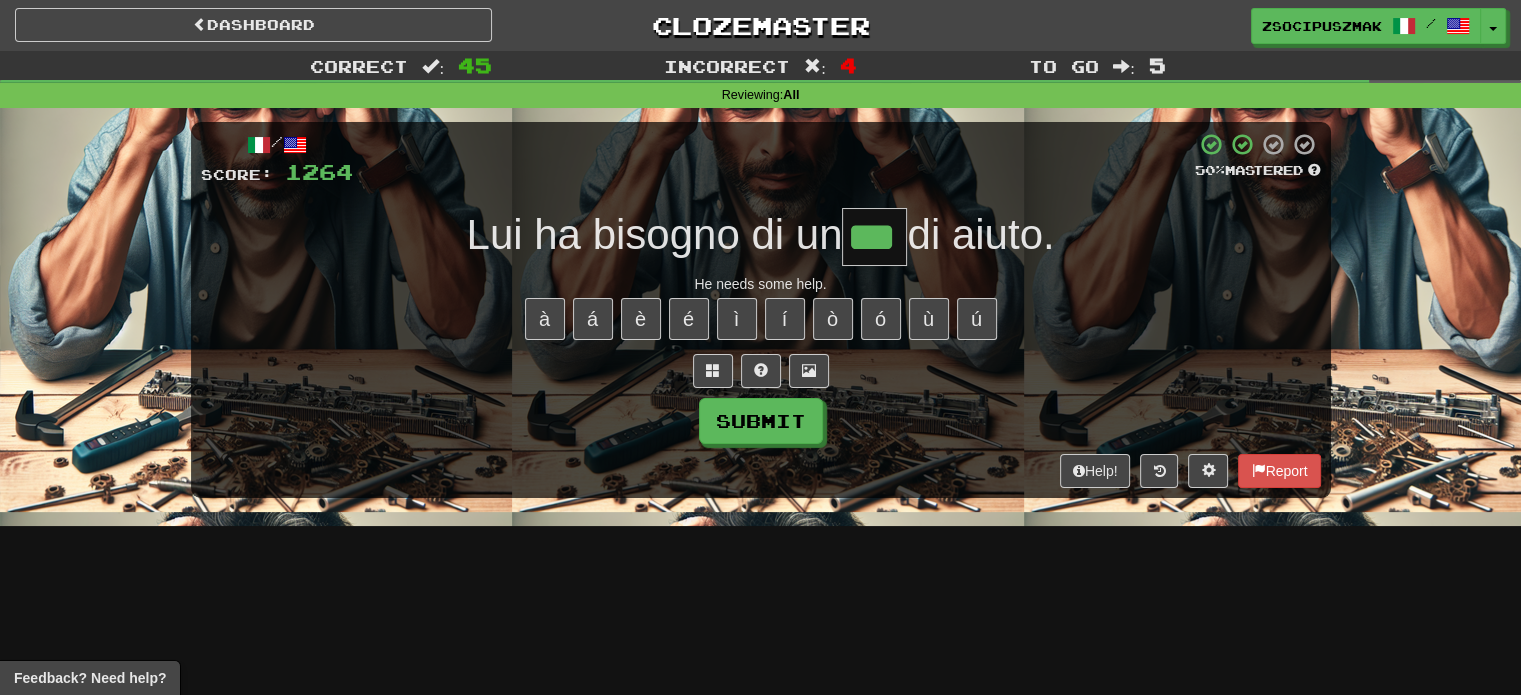 type on "***" 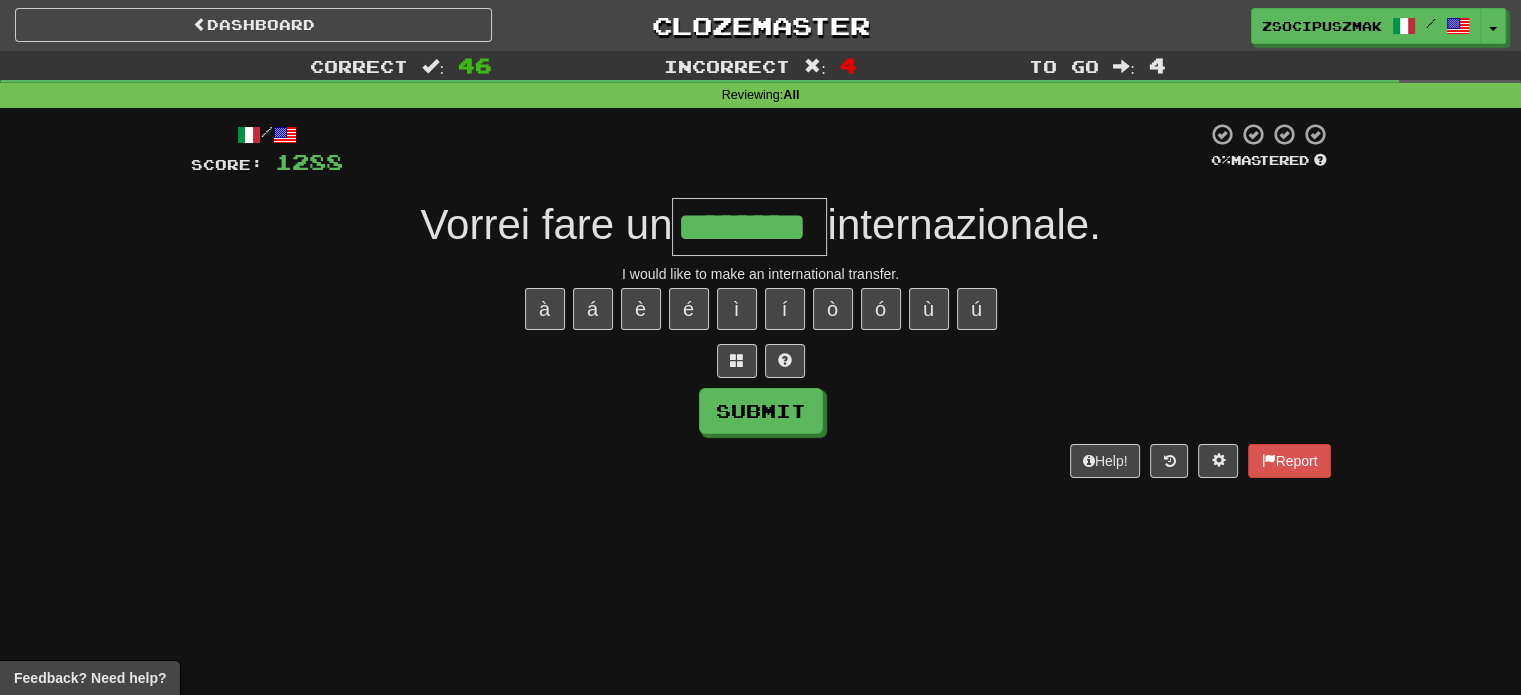 type on "********" 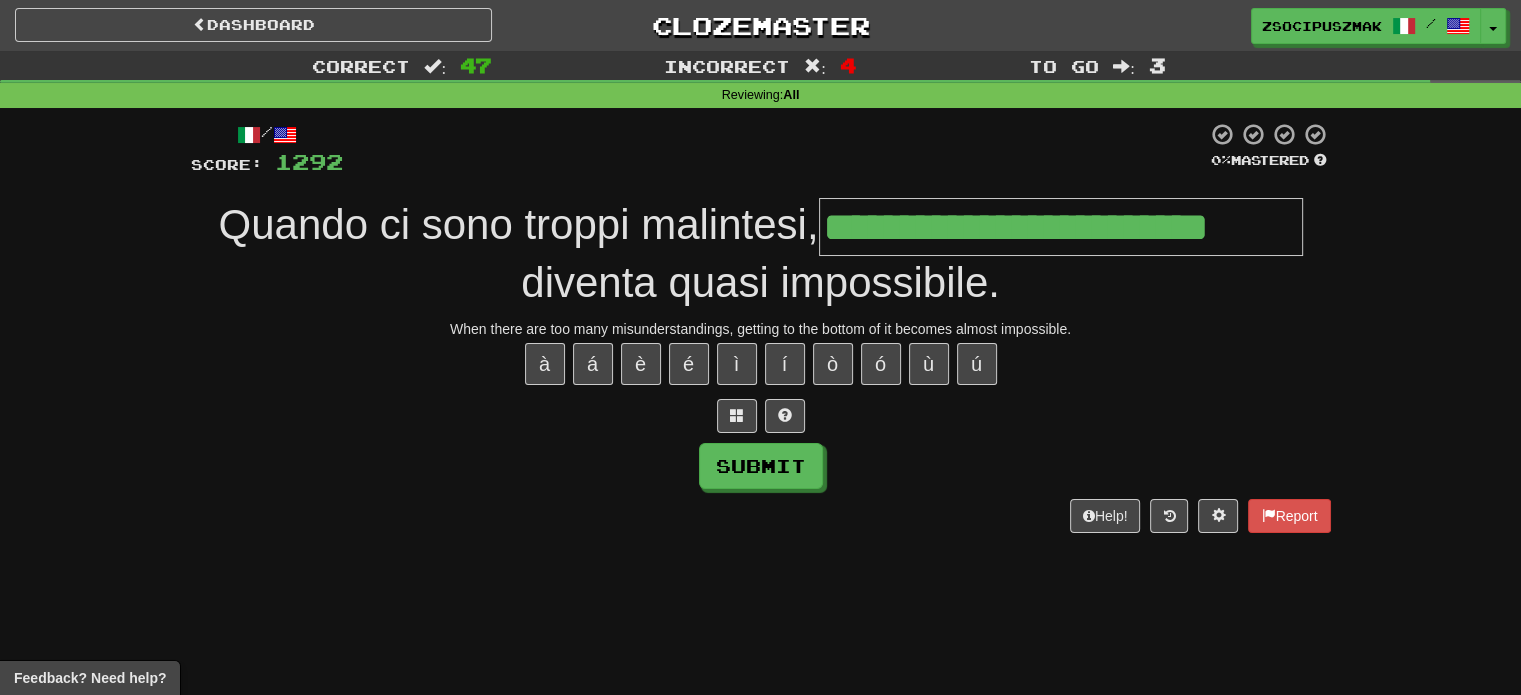 type on "**********" 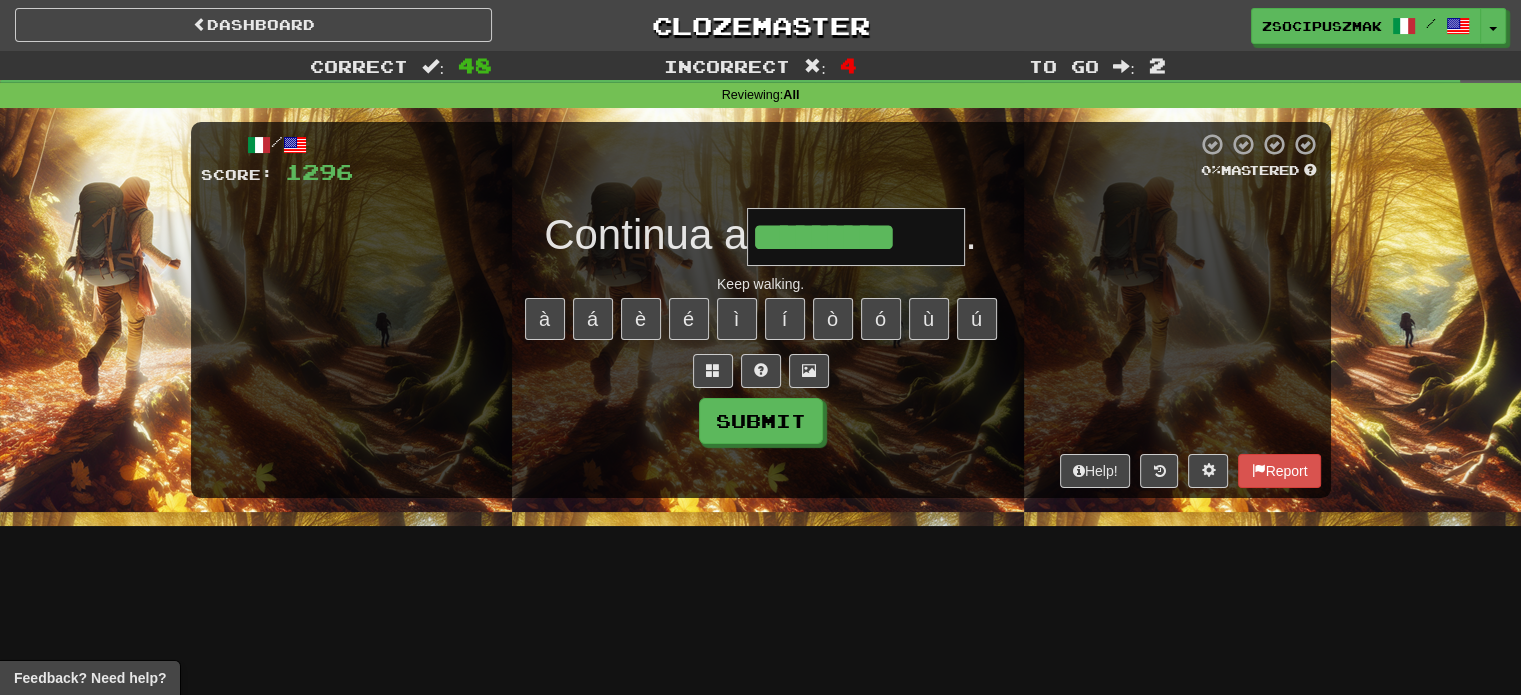 type on "*********" 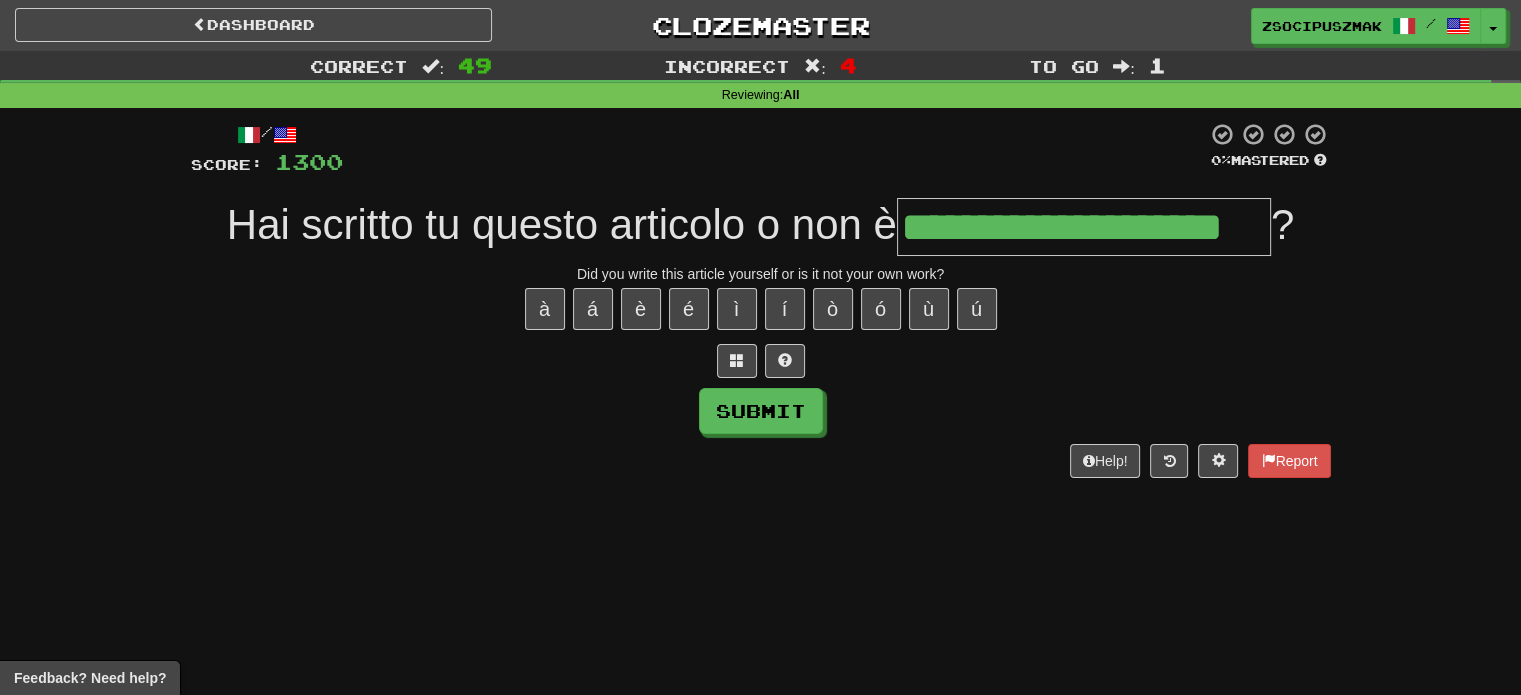 type on "**********" 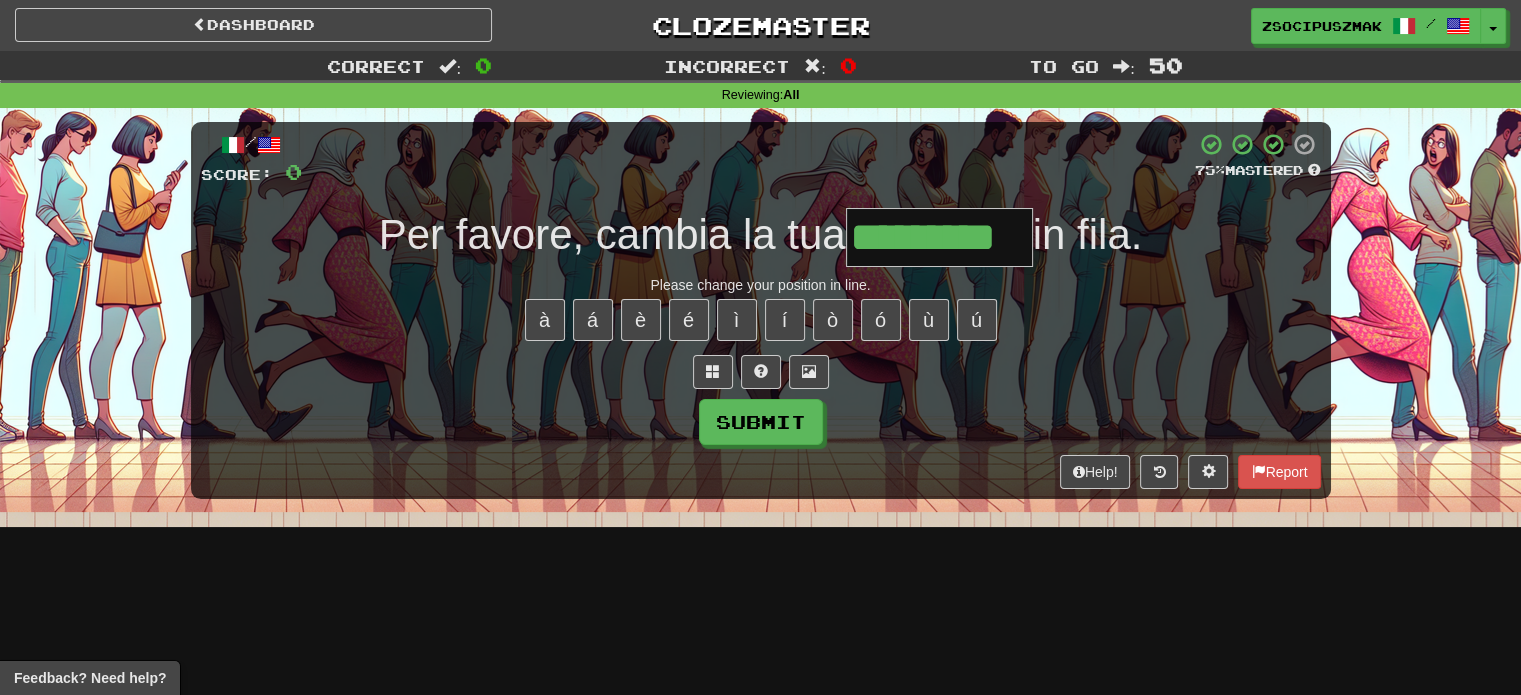 type on "*********" 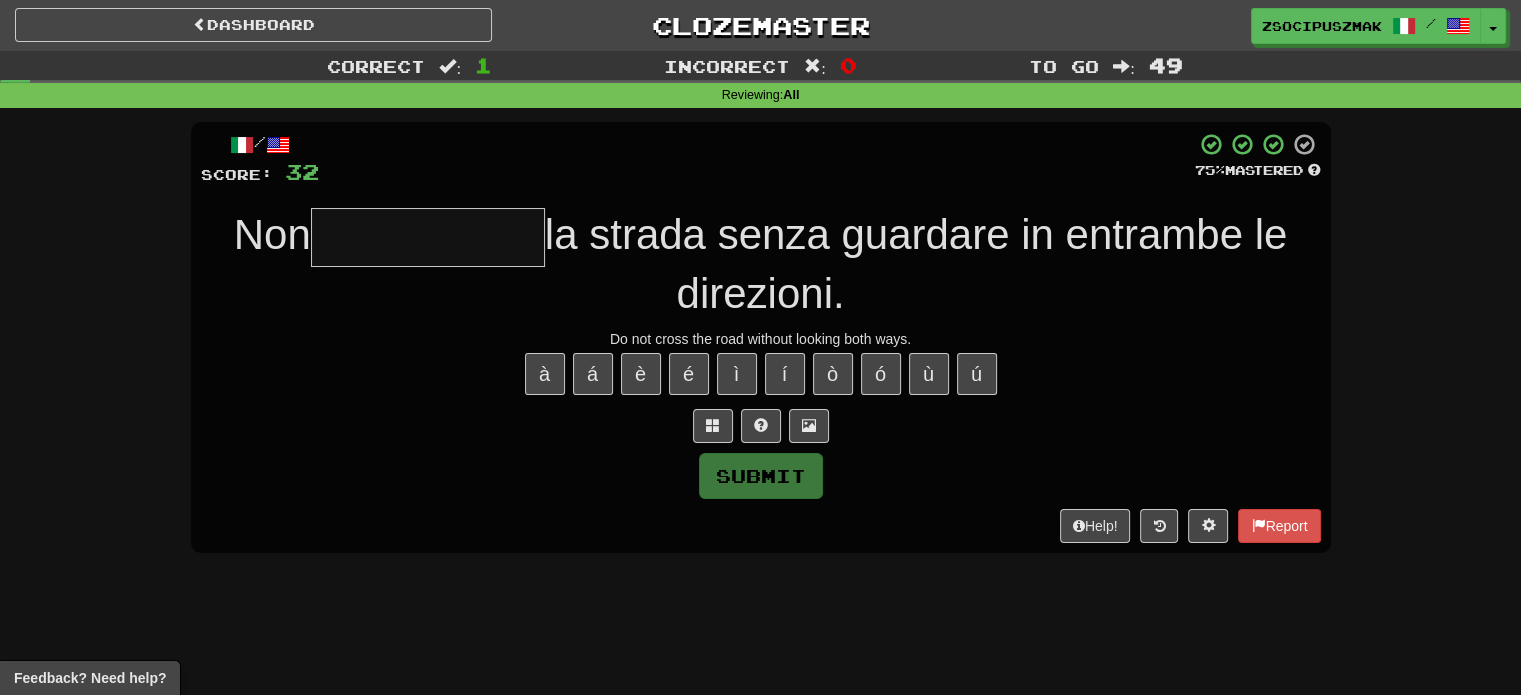 type on "**********" 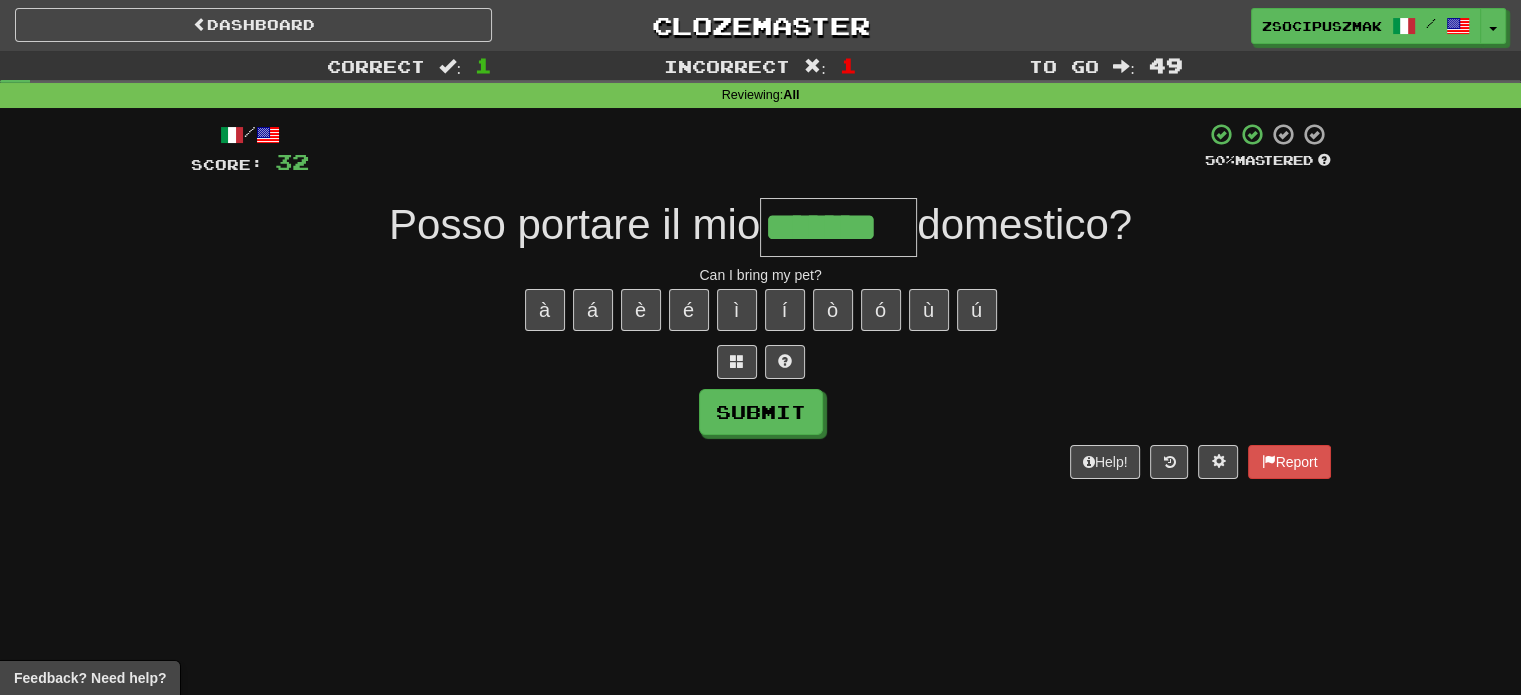 type on "*******" 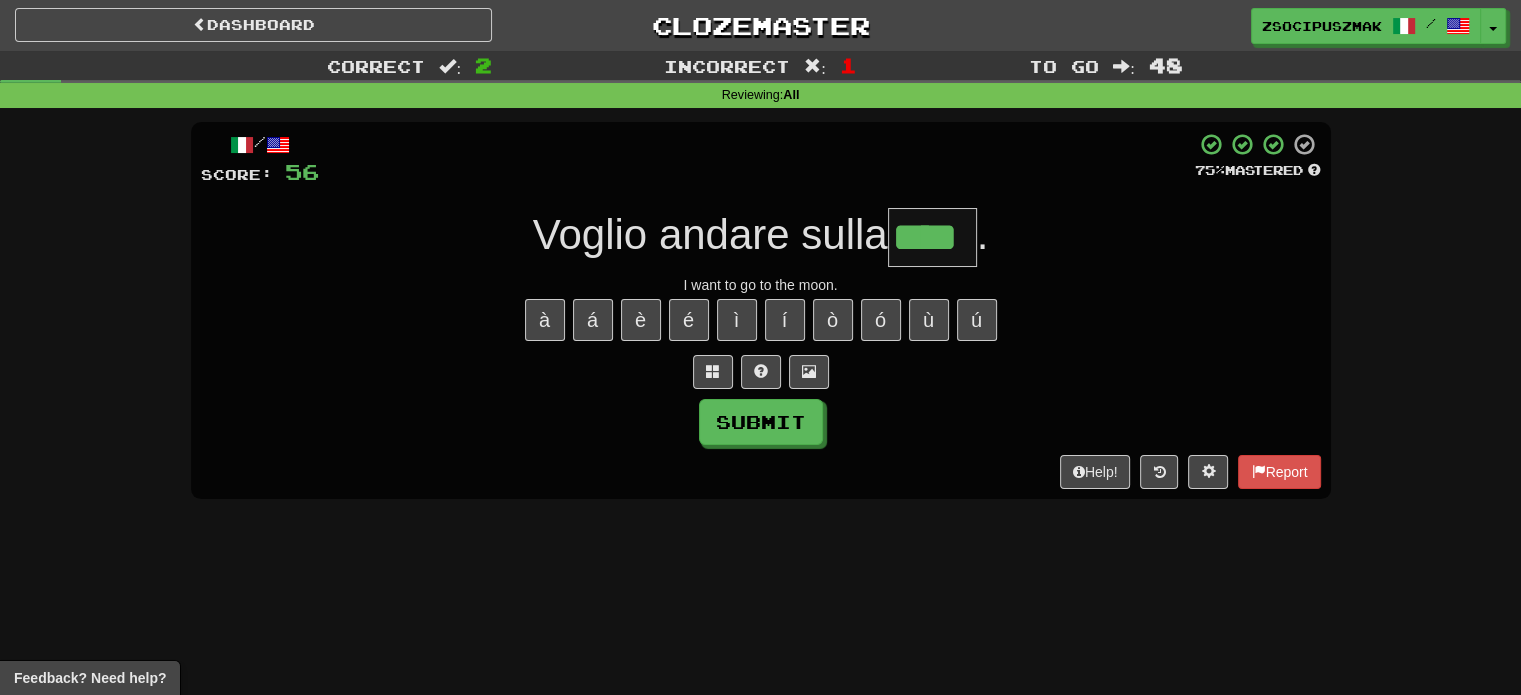 type on "****" 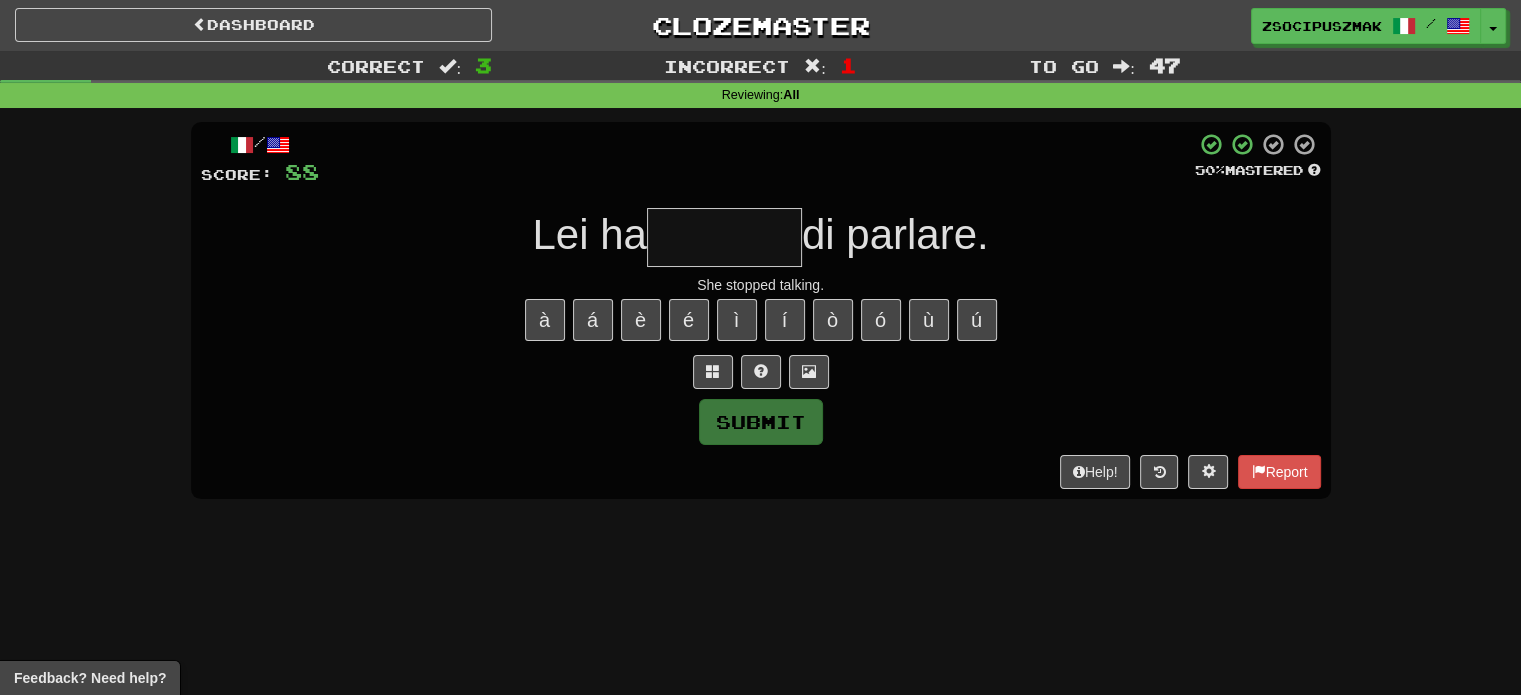 type on "*" 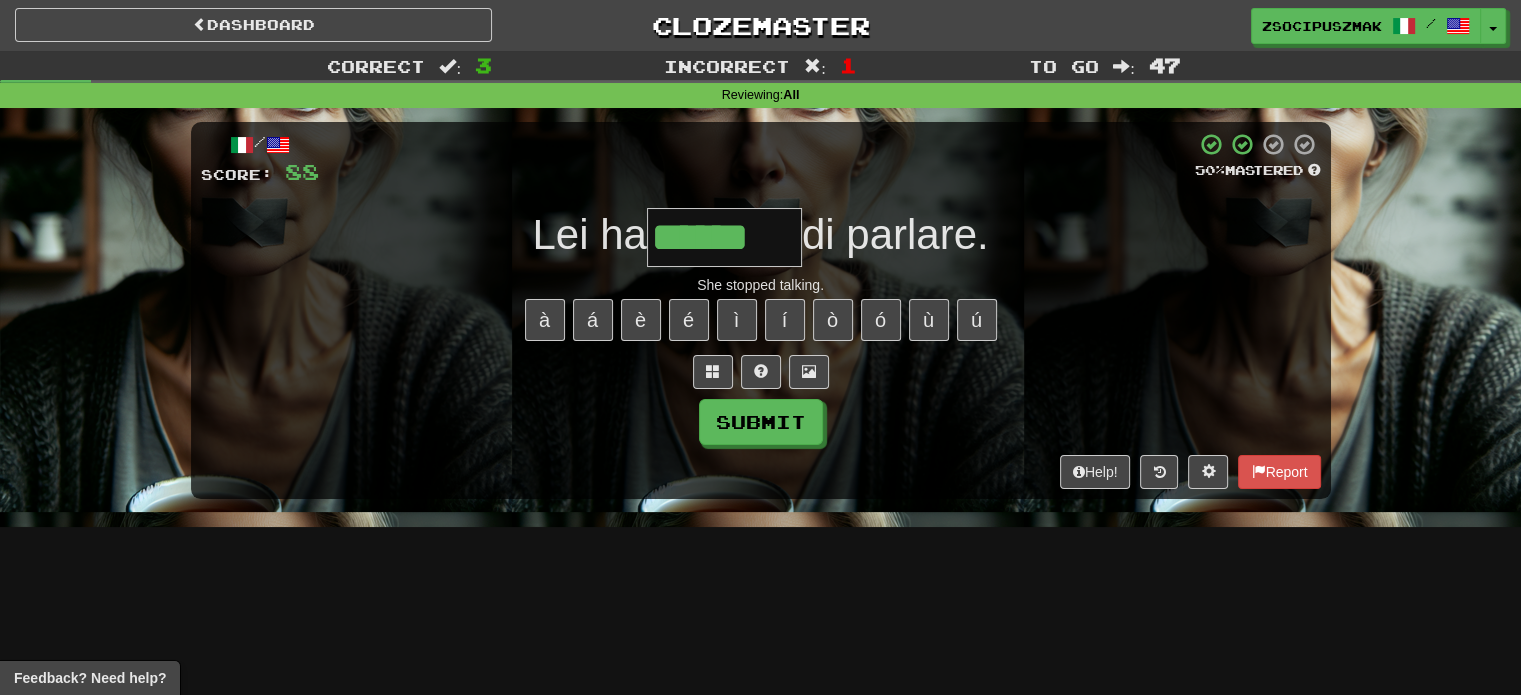 type on "******" 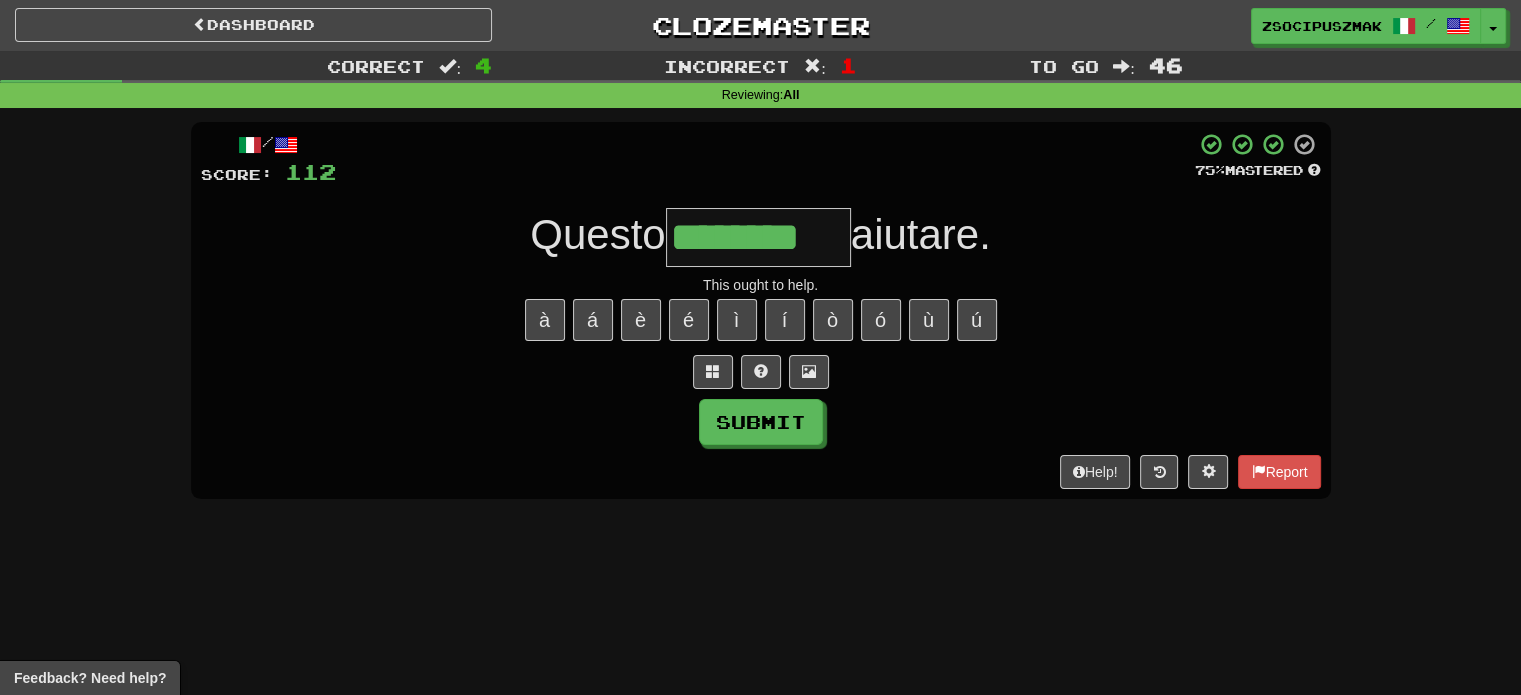 type on "********" 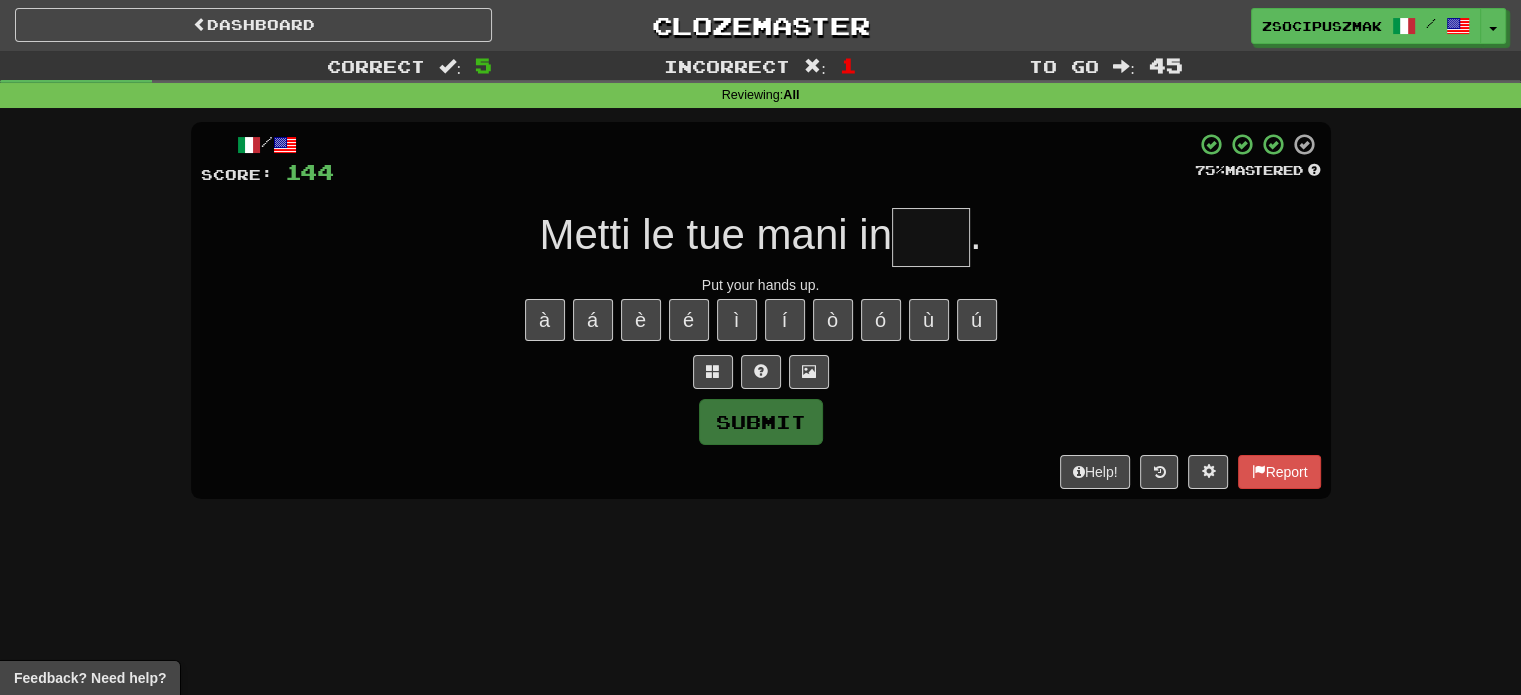 type on "*" 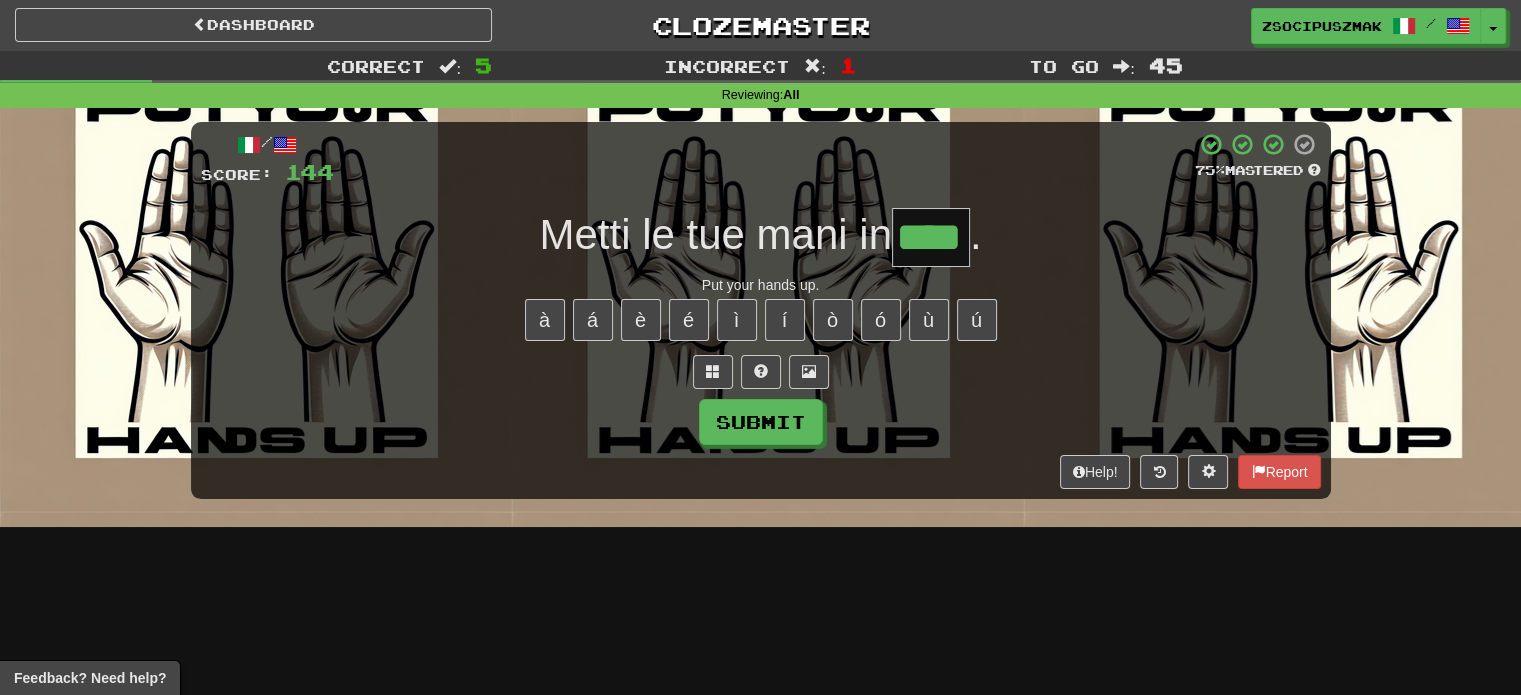 type on "****" 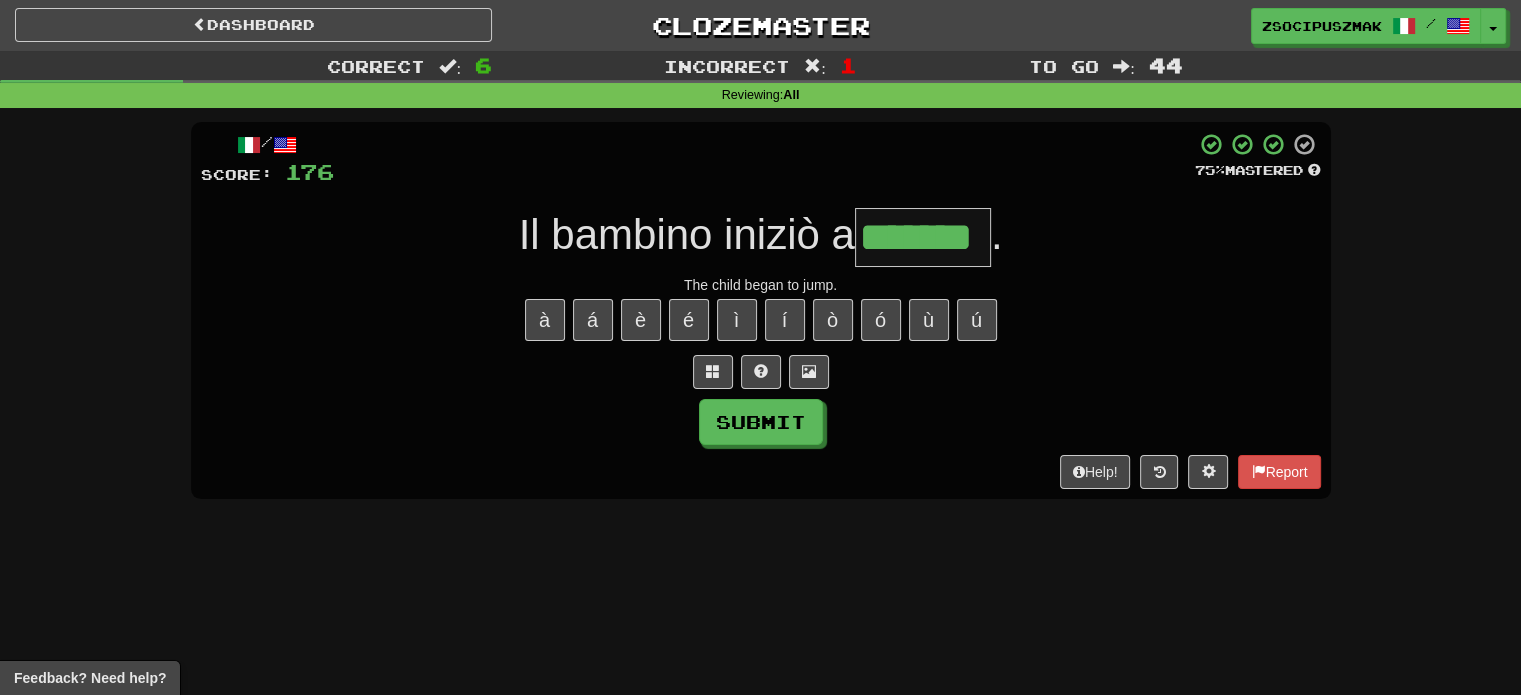 type on "*******" 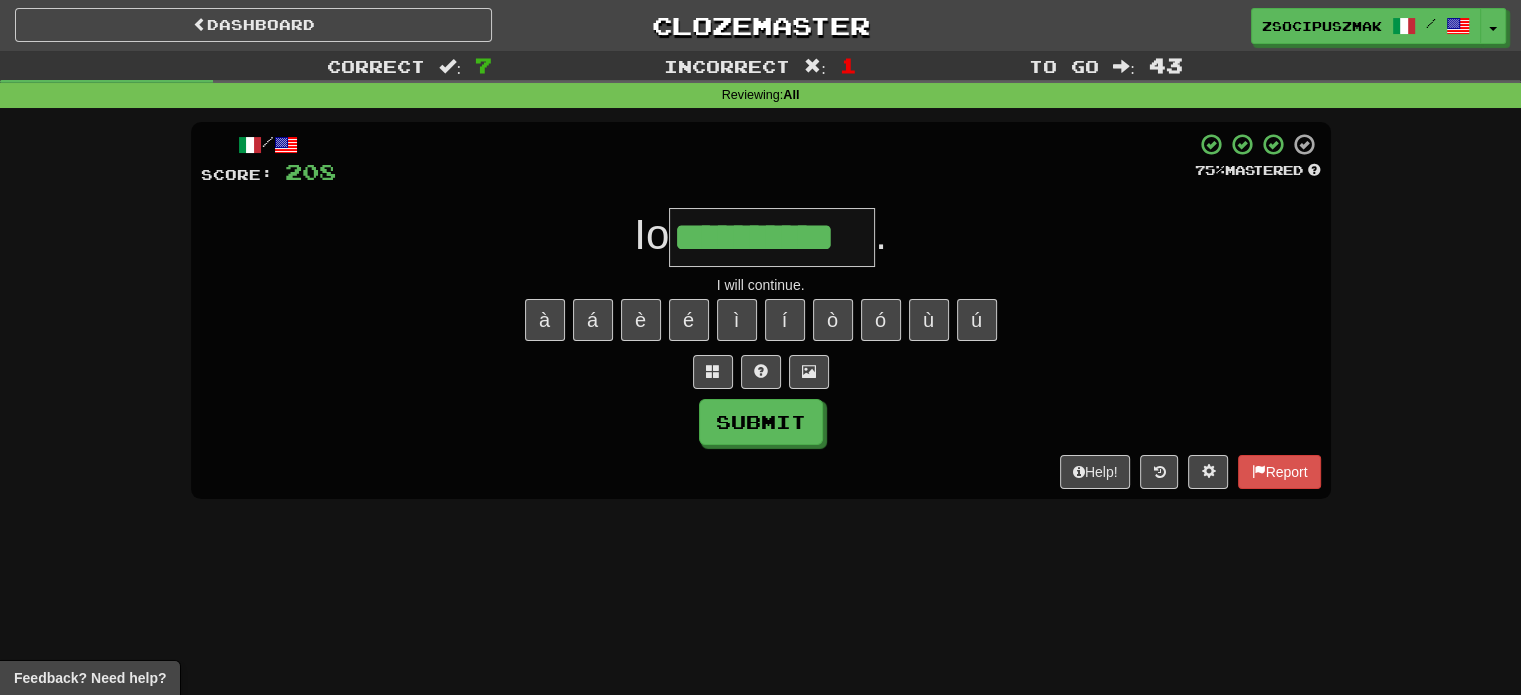 type on "**********" 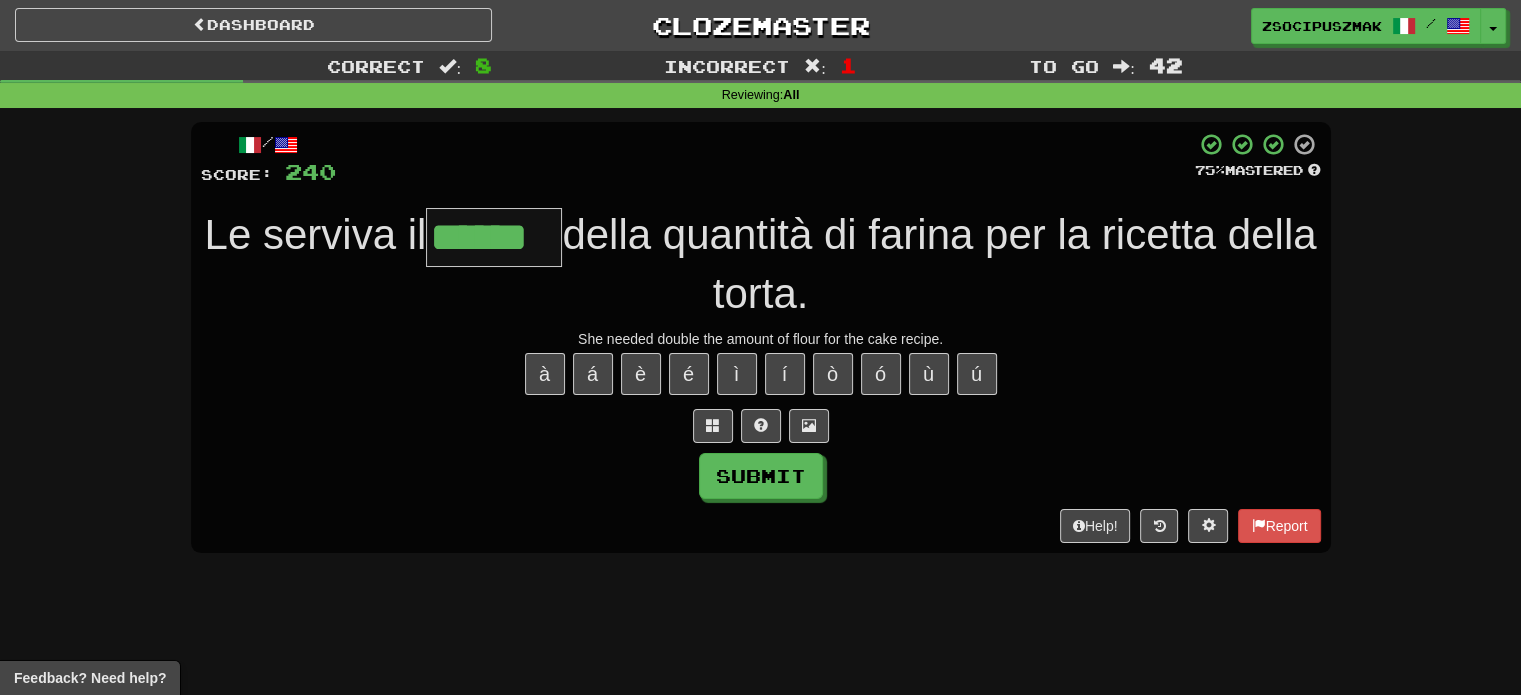 type on "******" 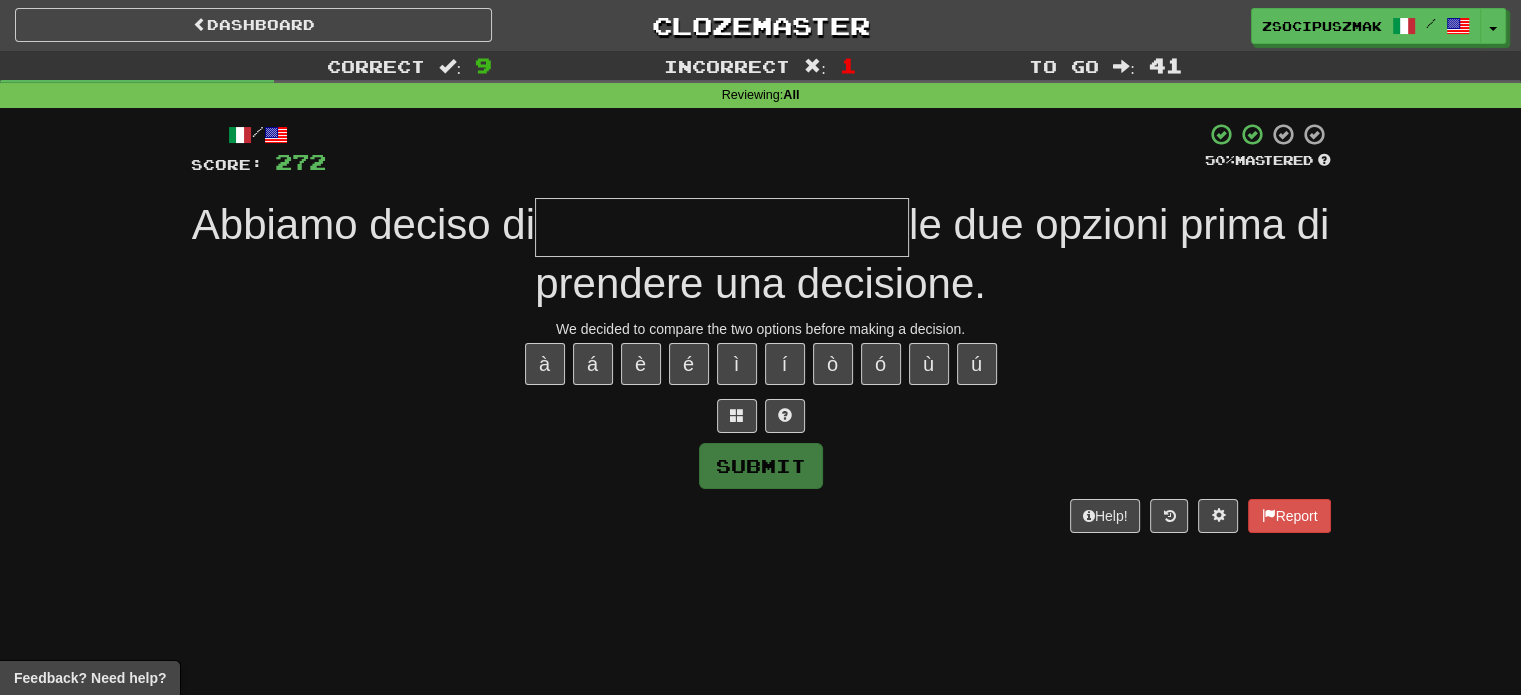 type on "*" 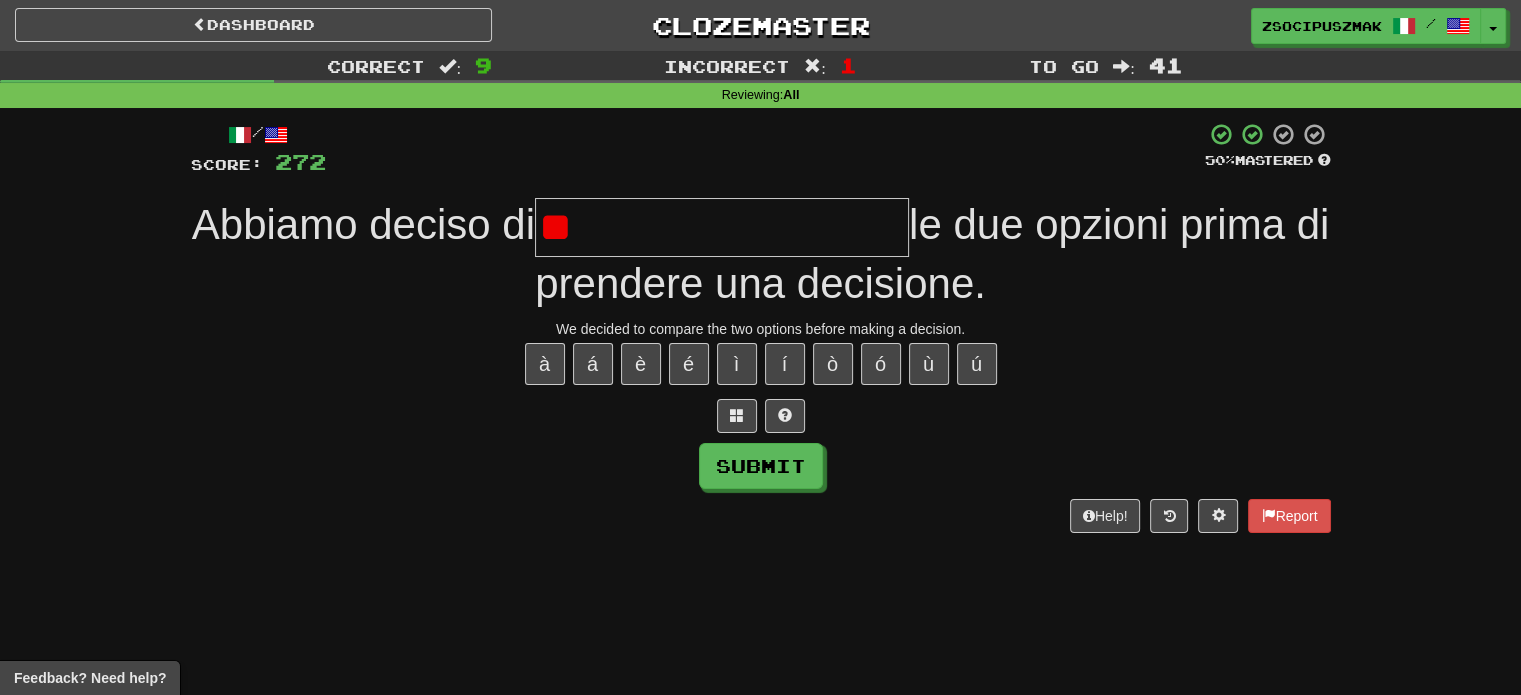 type on "*" 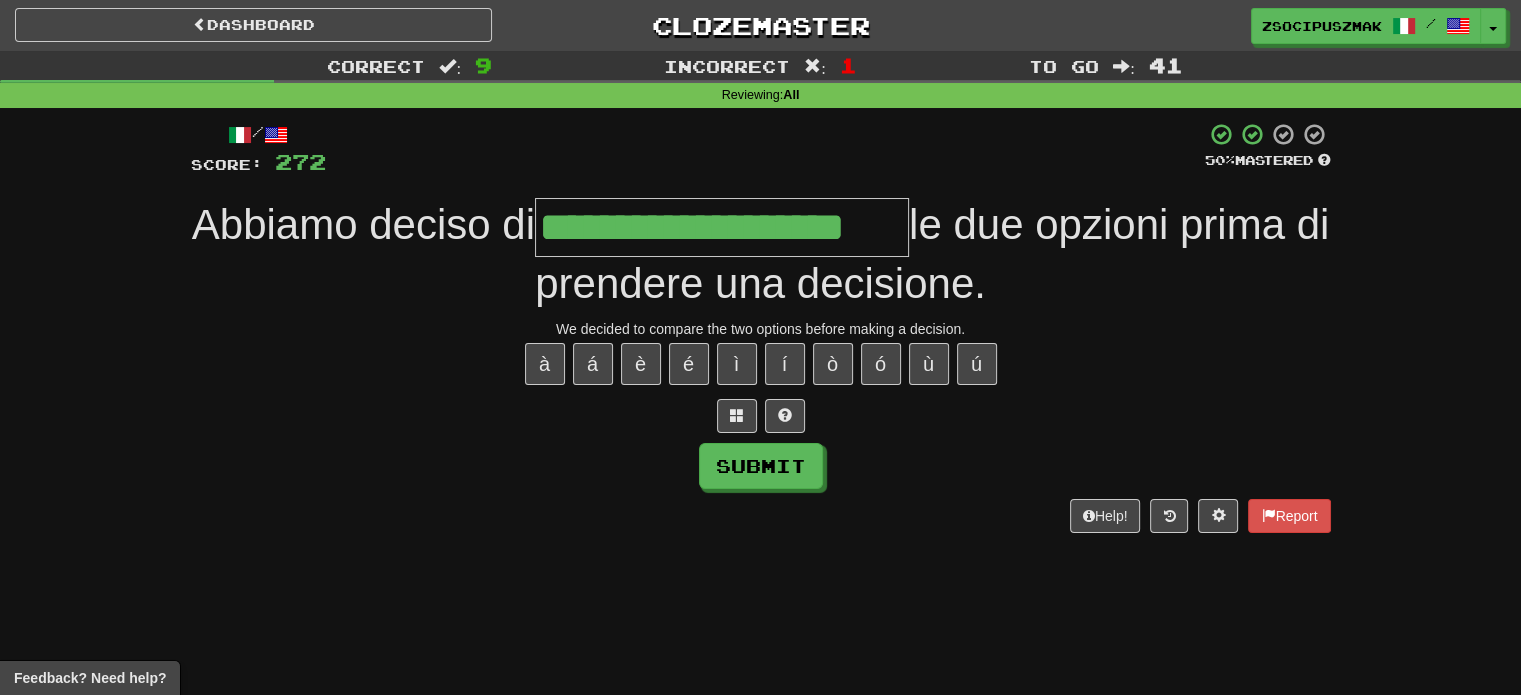 type on "**********" 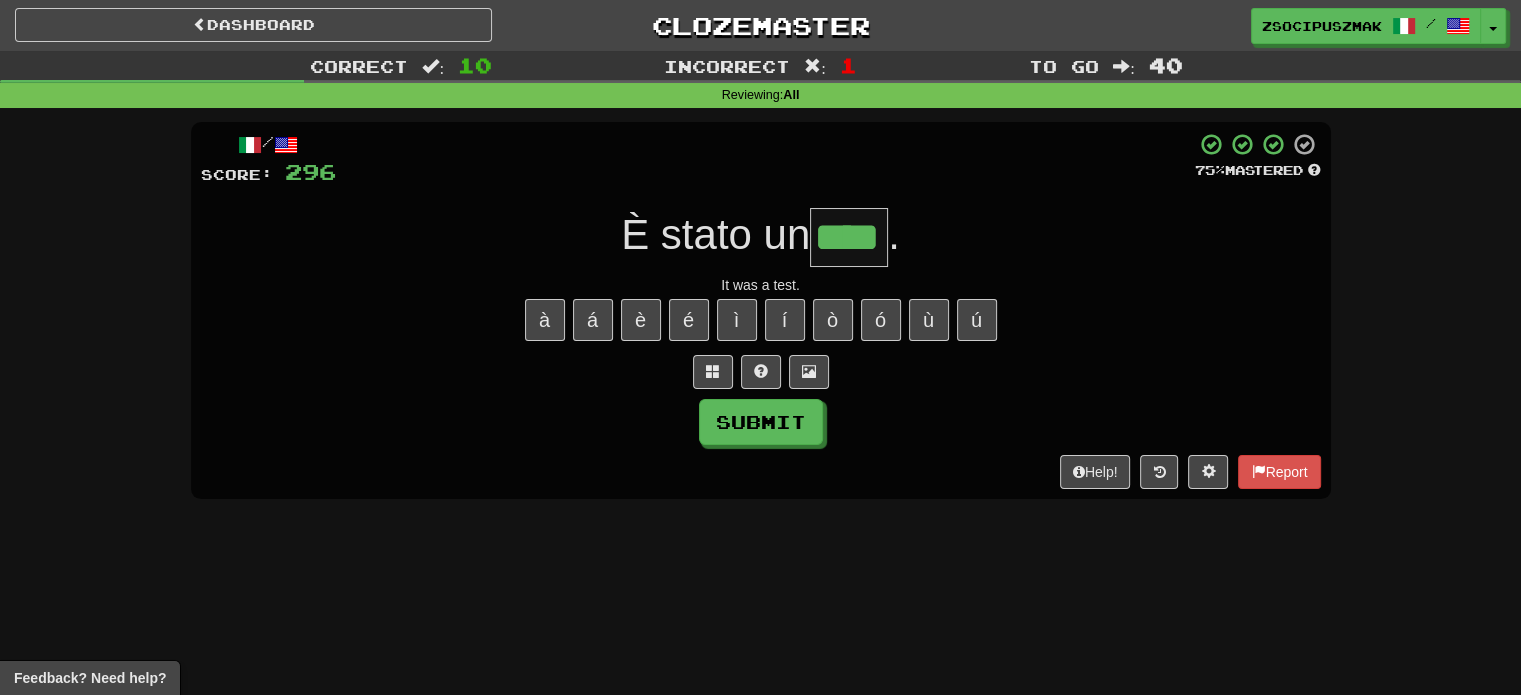 type on "****" 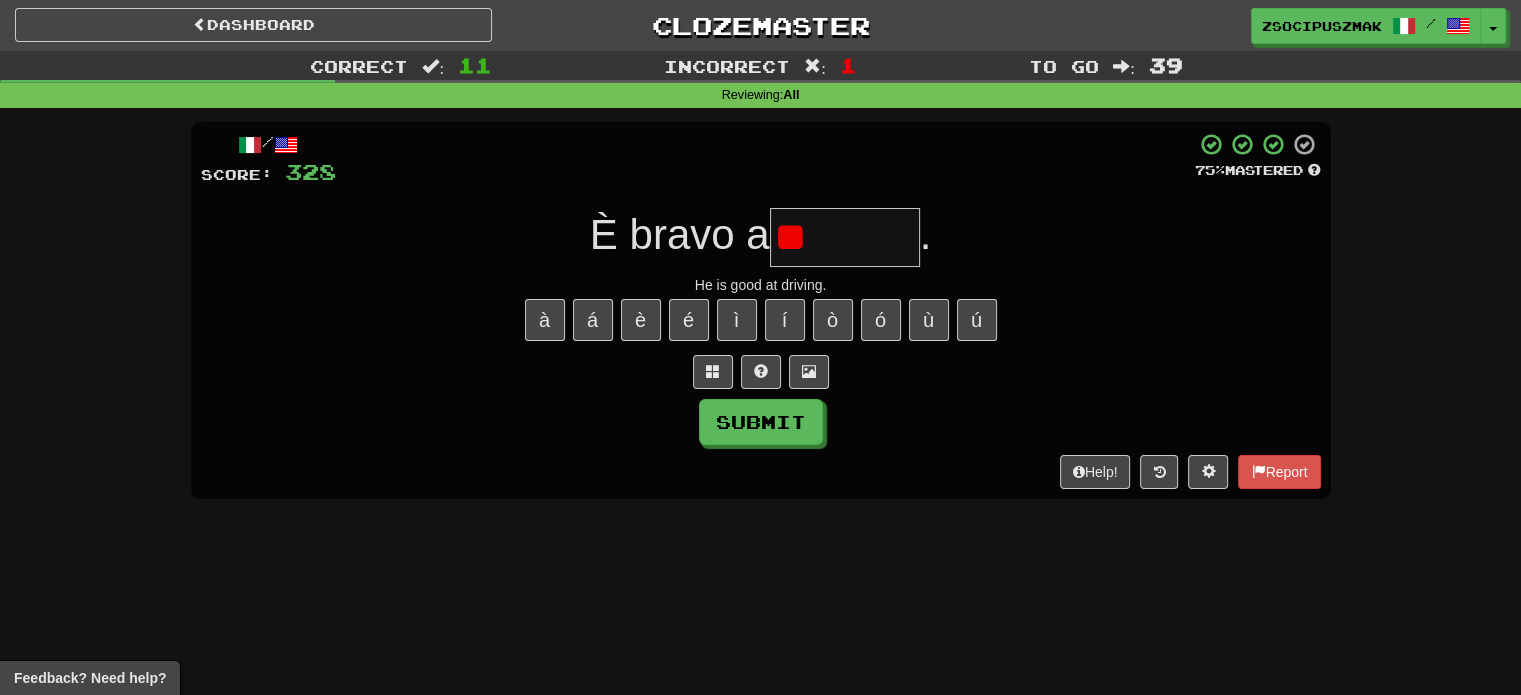 type on "*" 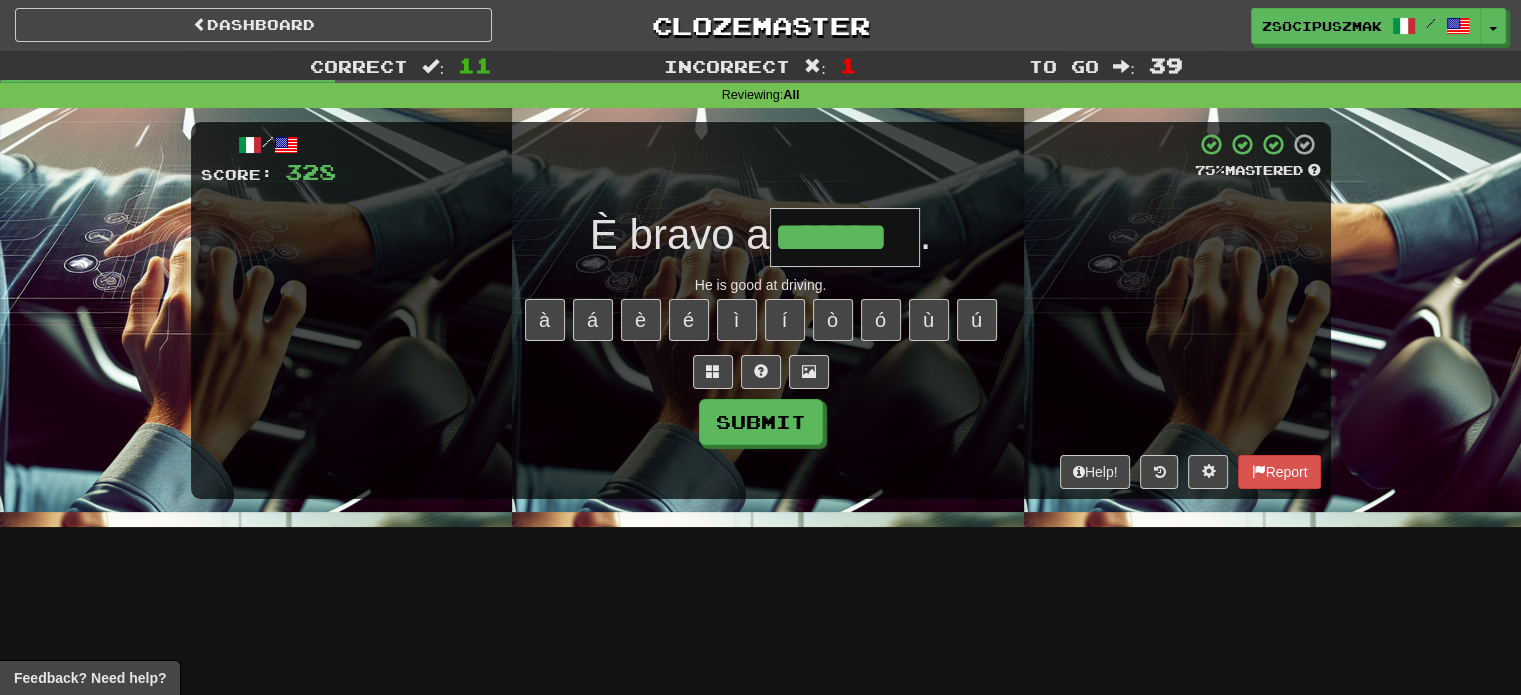 type on "*******" 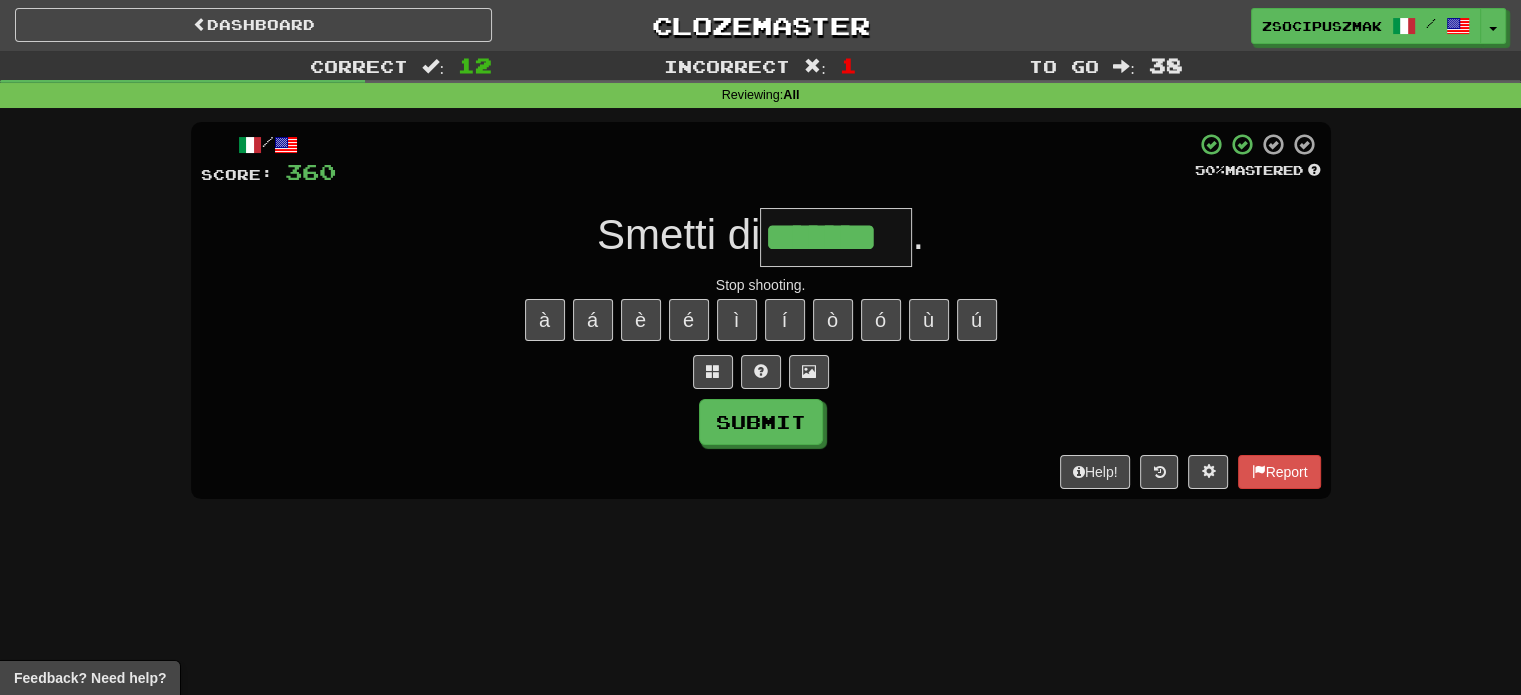 type on "*******" 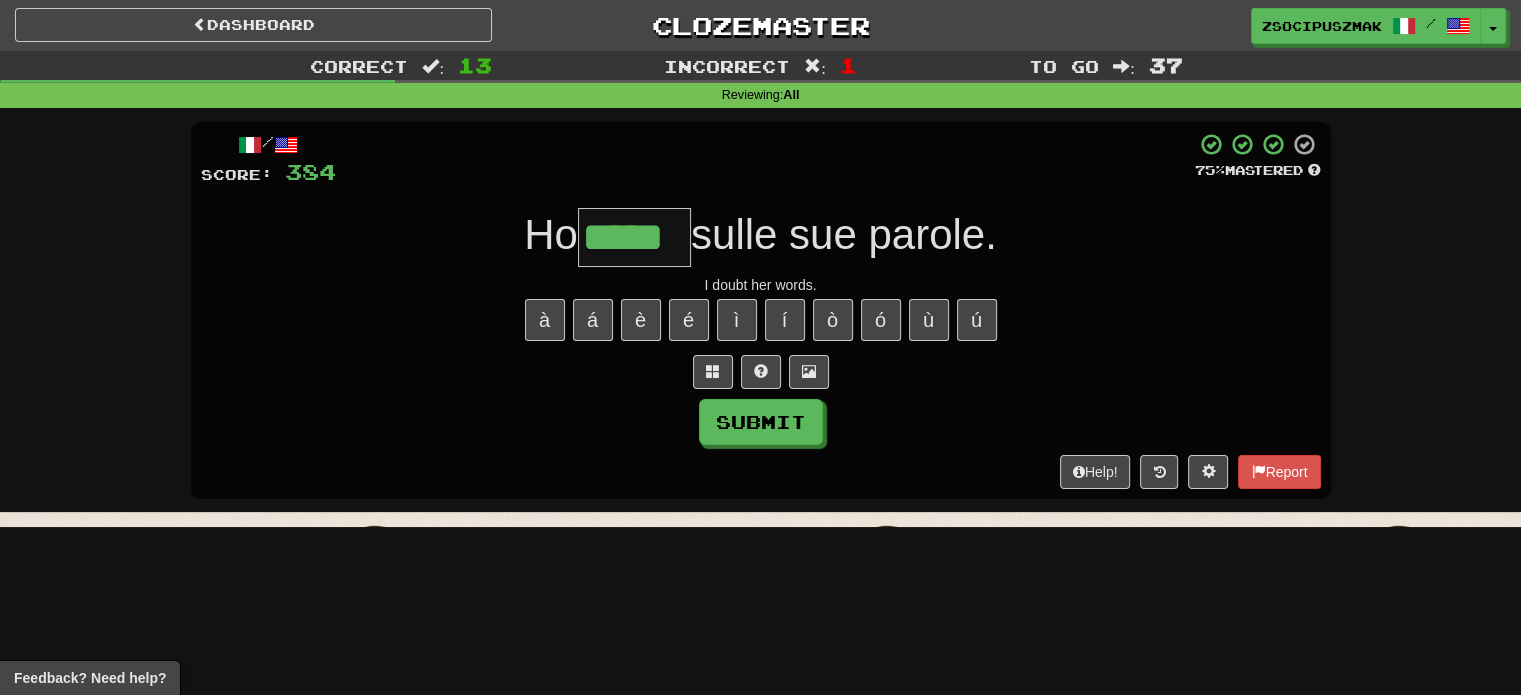 type on "*****" 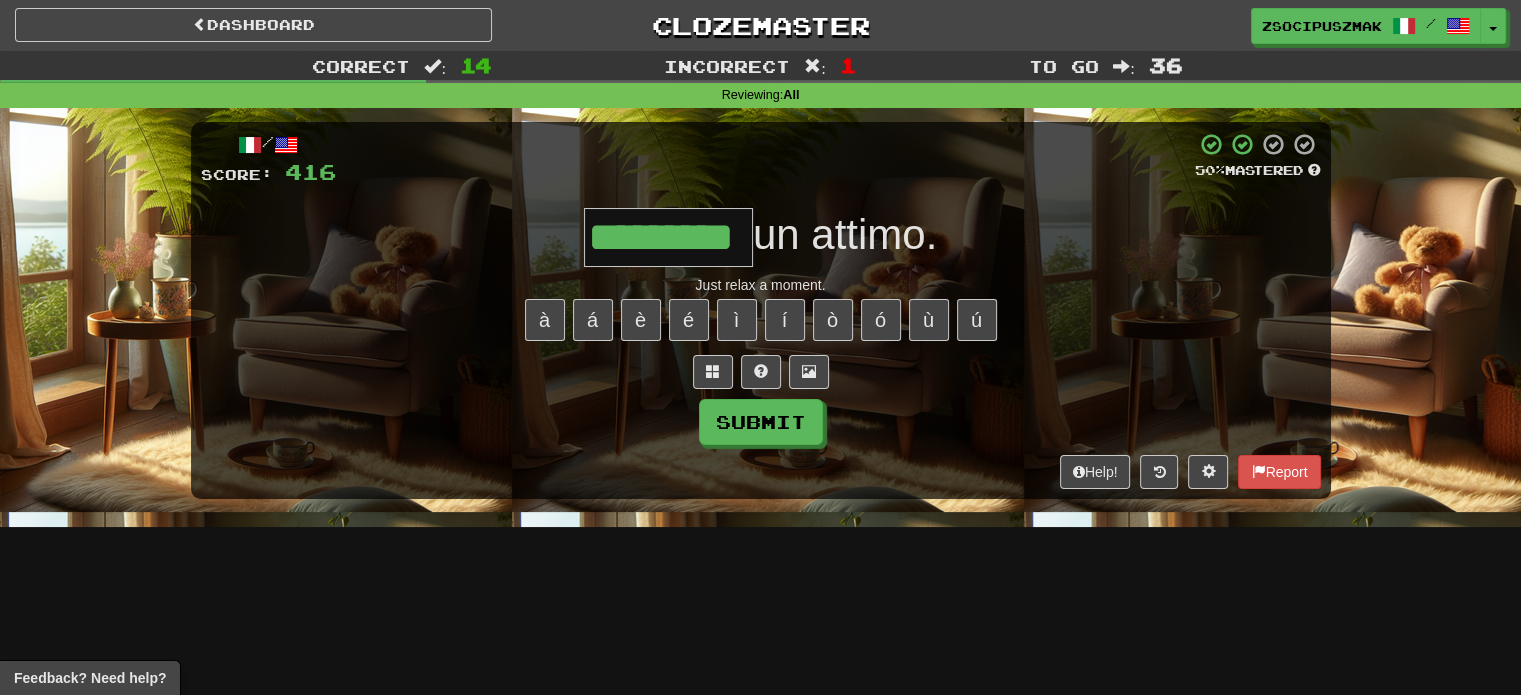 type on "*********" 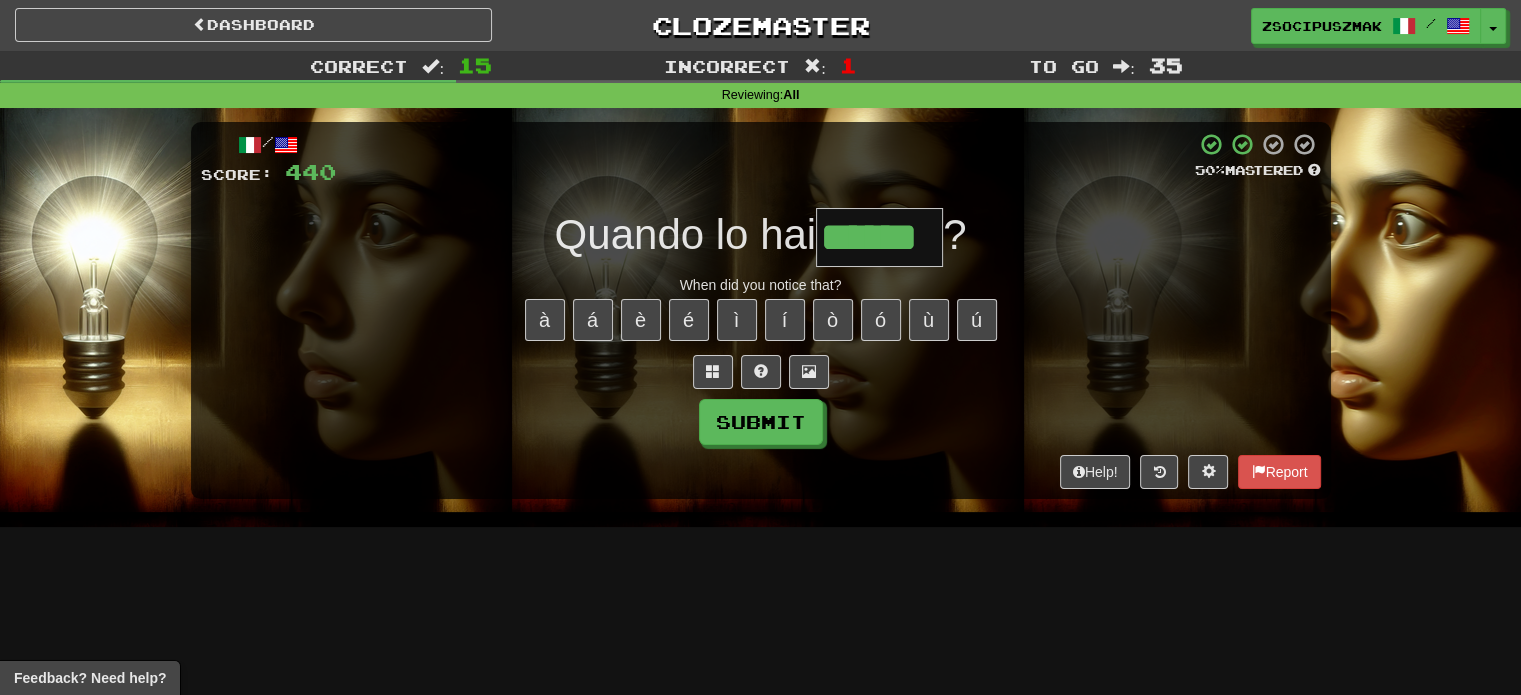 type on "******" 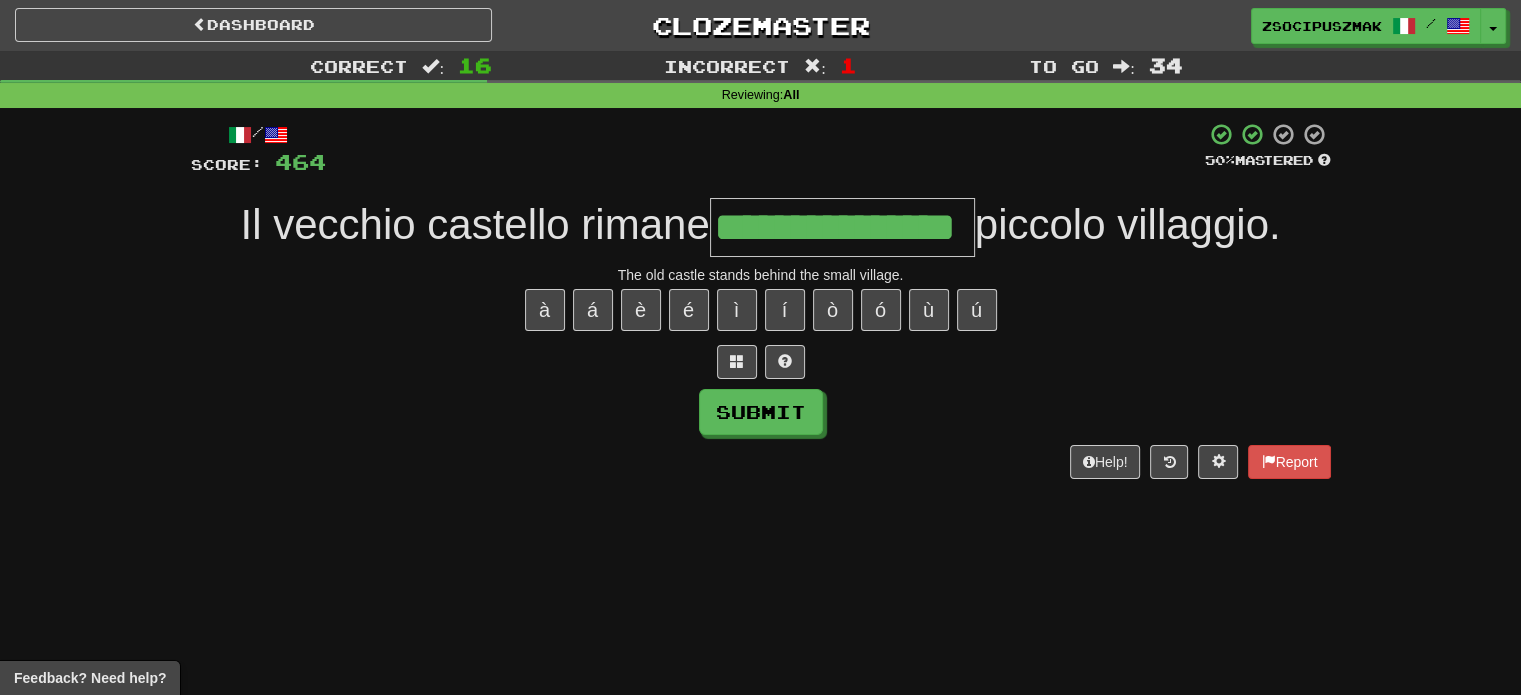 type 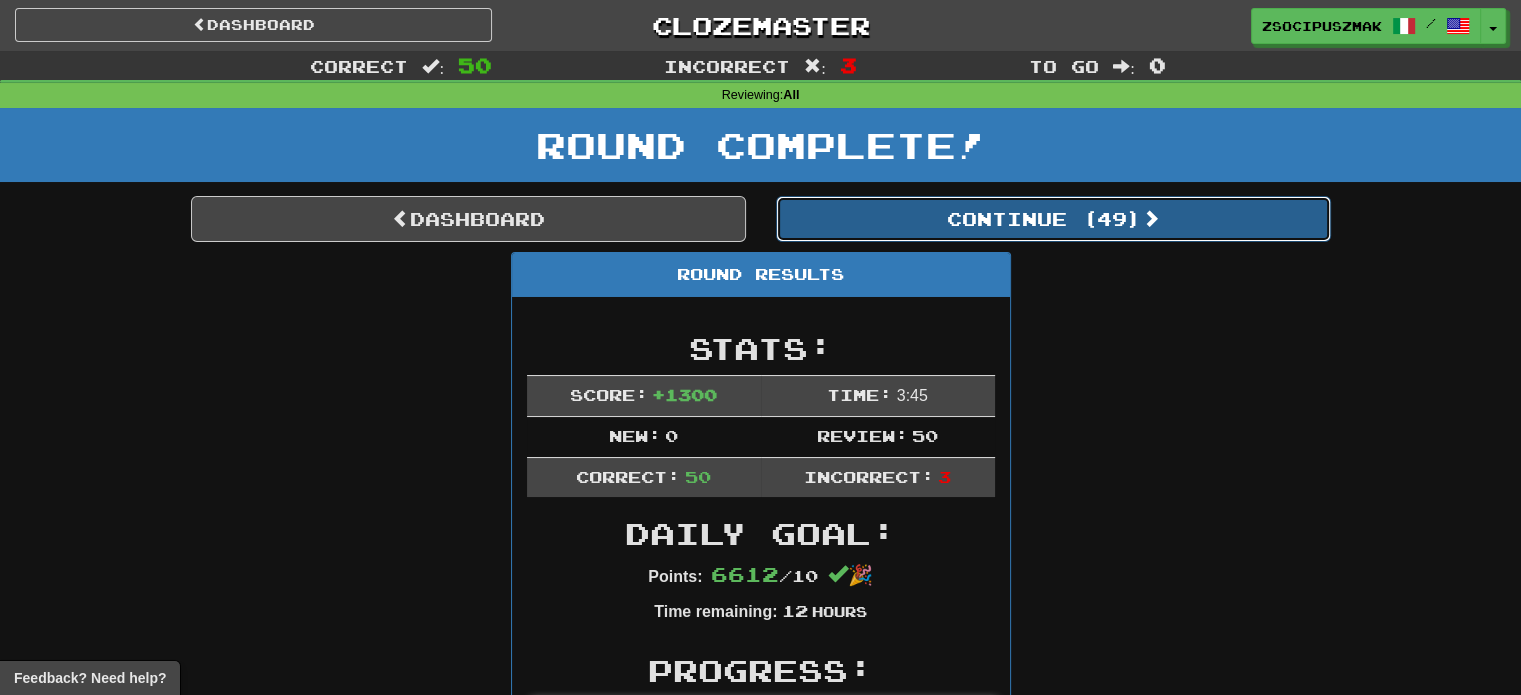 click on "Continue ( 49 )" at bounding box center [1053, 219] 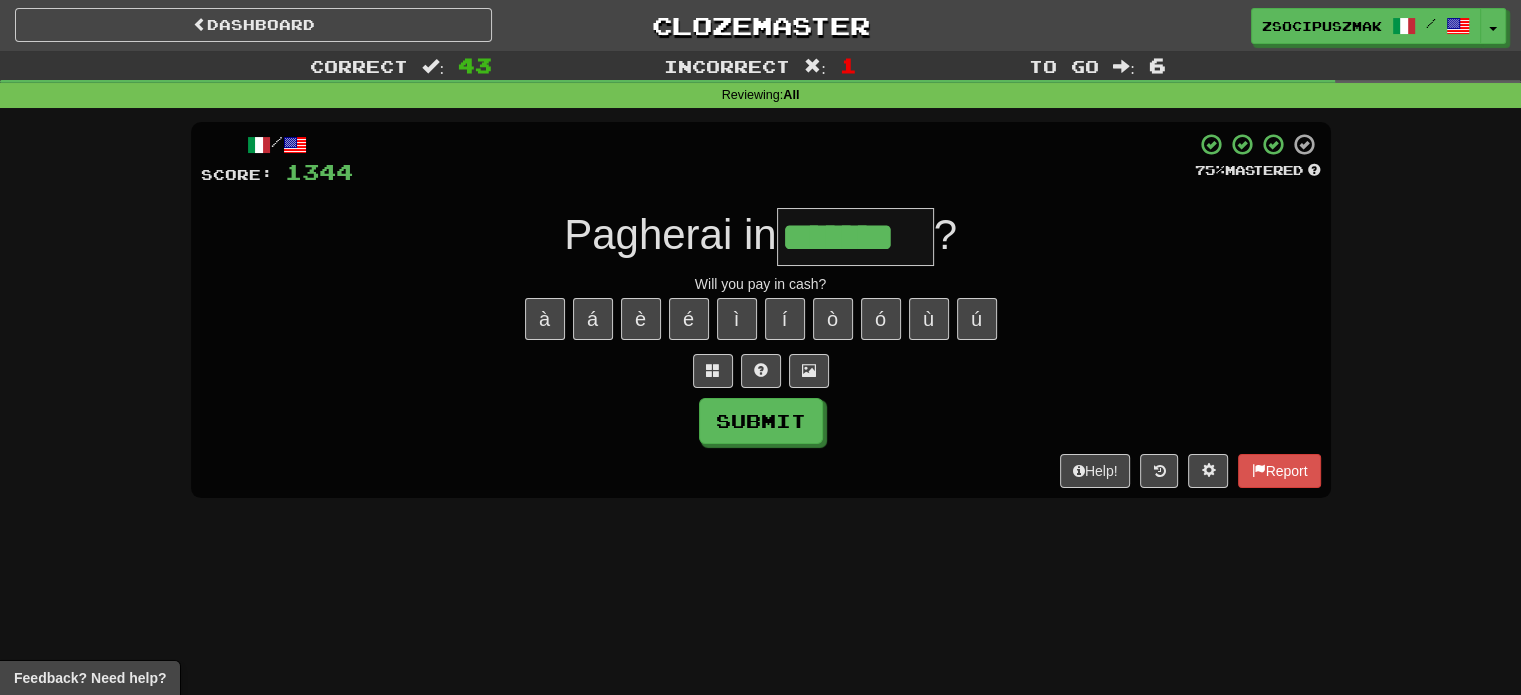 scroll, scrollTop: 0, scrollLeft: 0, axis: both 